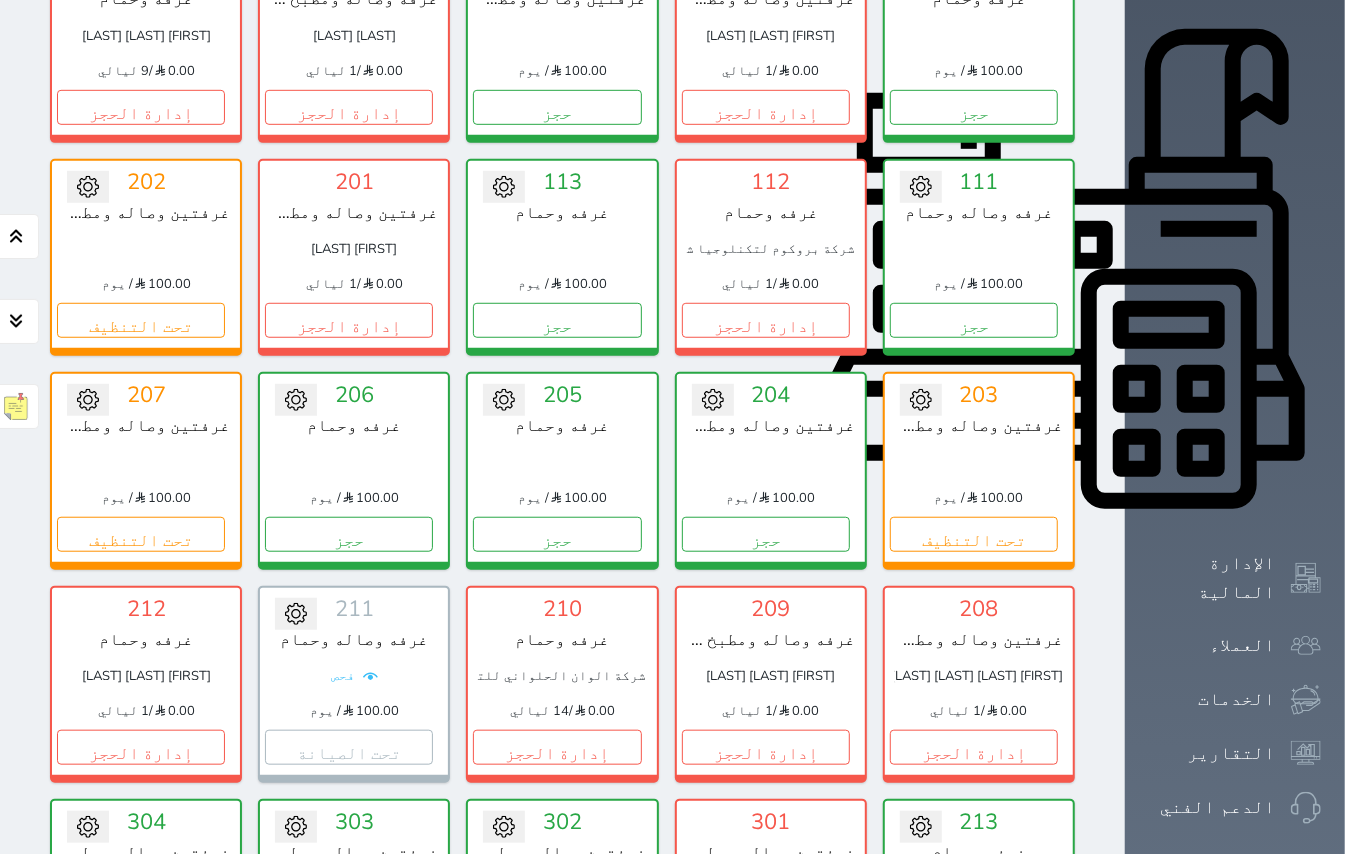 scroll, scrollTop: 614, scrollLeft: 0, axis: vertical 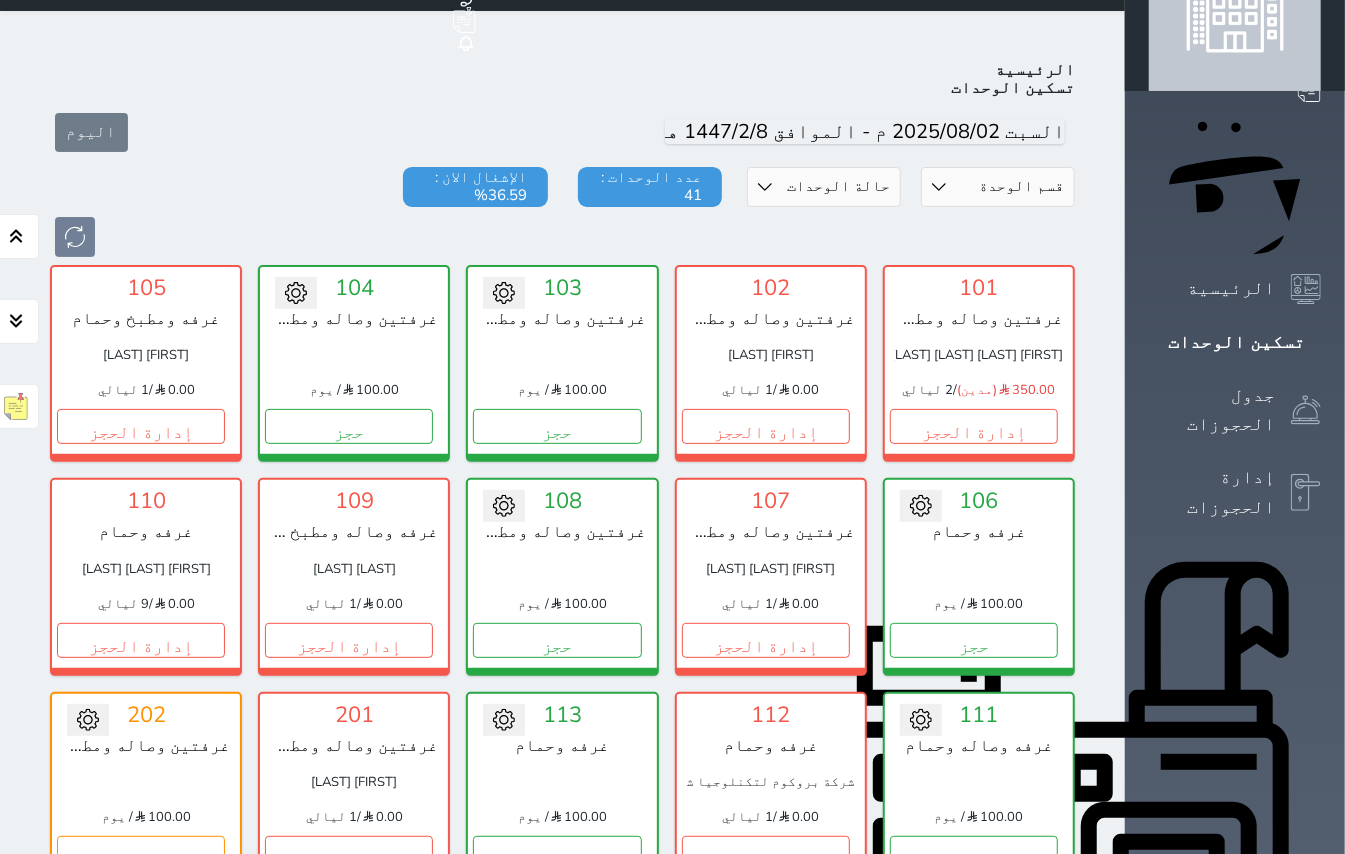 click on "تسكين الوحدات" at bounding box center [1235, 342] 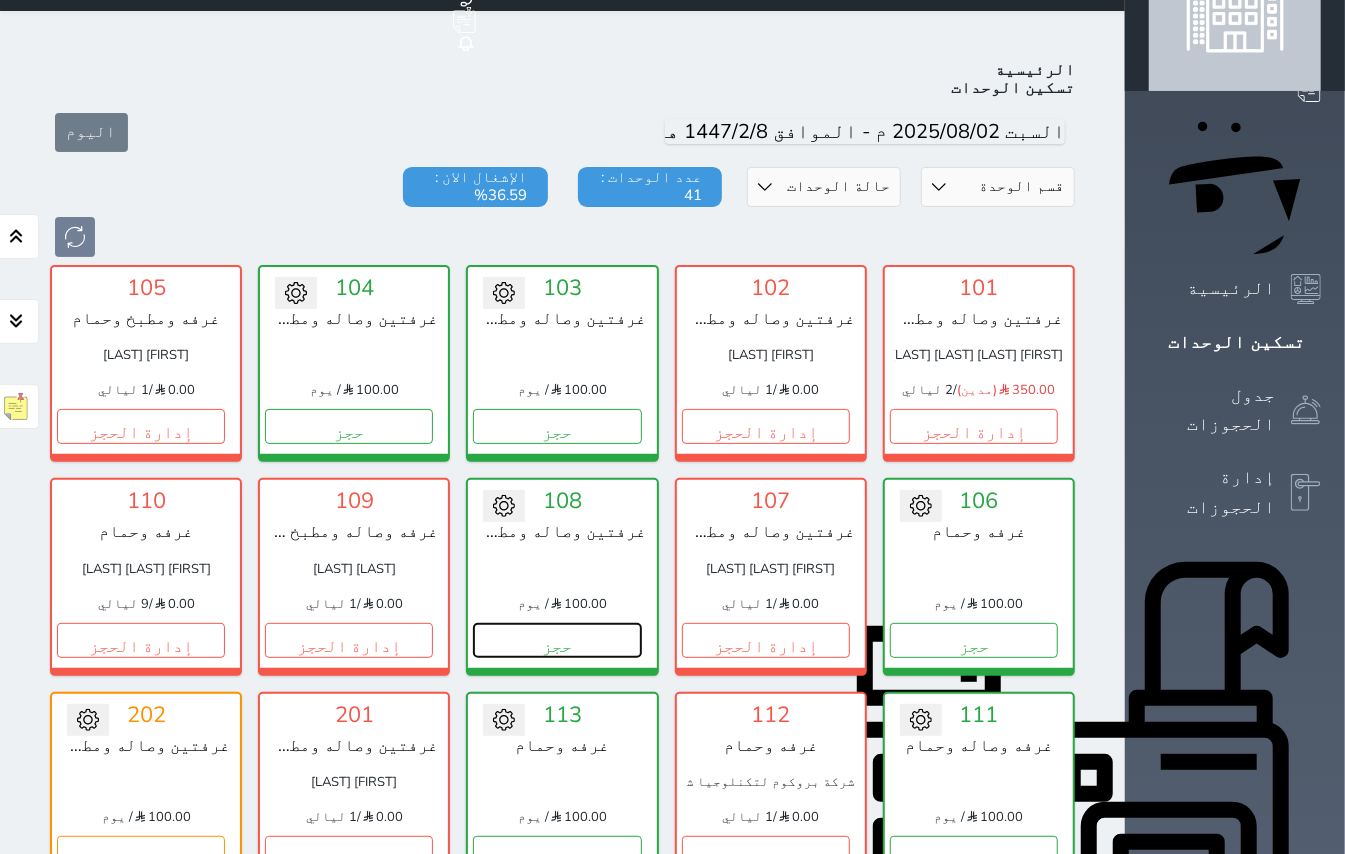 drag, startPoint x: 884, startPoint y: 582, endPoint x: 884, endPoint y: 562, distance: 20 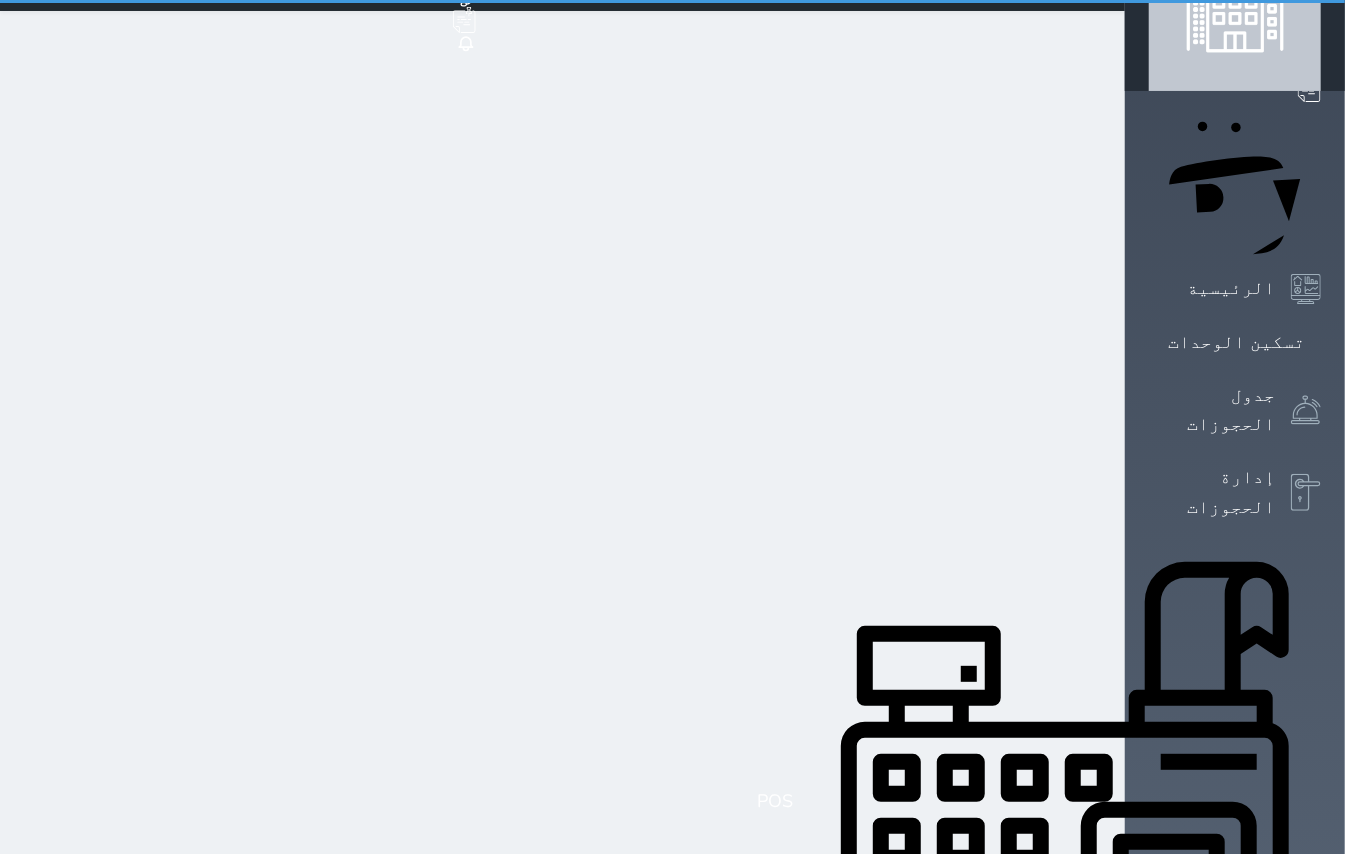 scroll, scrollTop: 12, scrollLeft: 0, axis: vertical 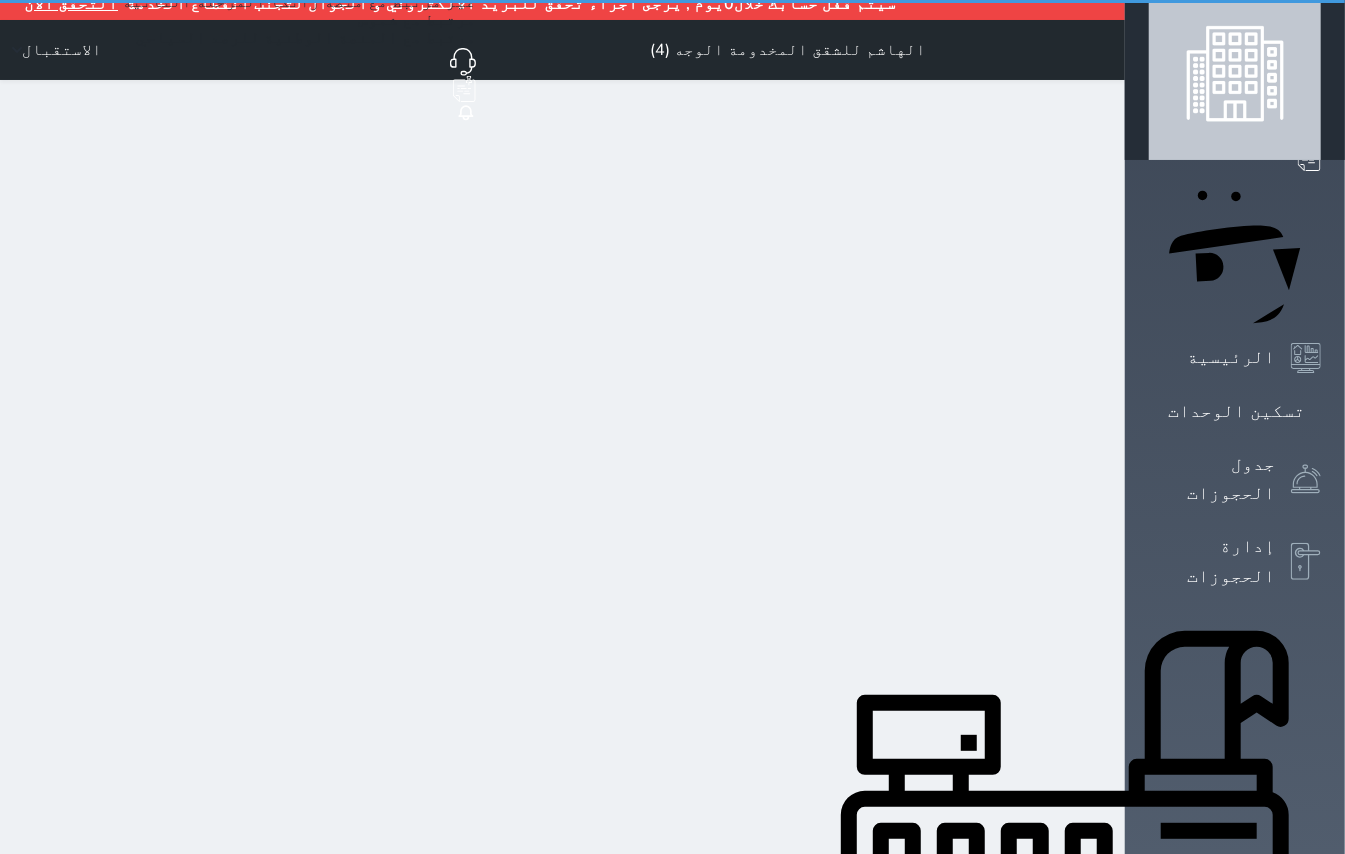 select on "1" 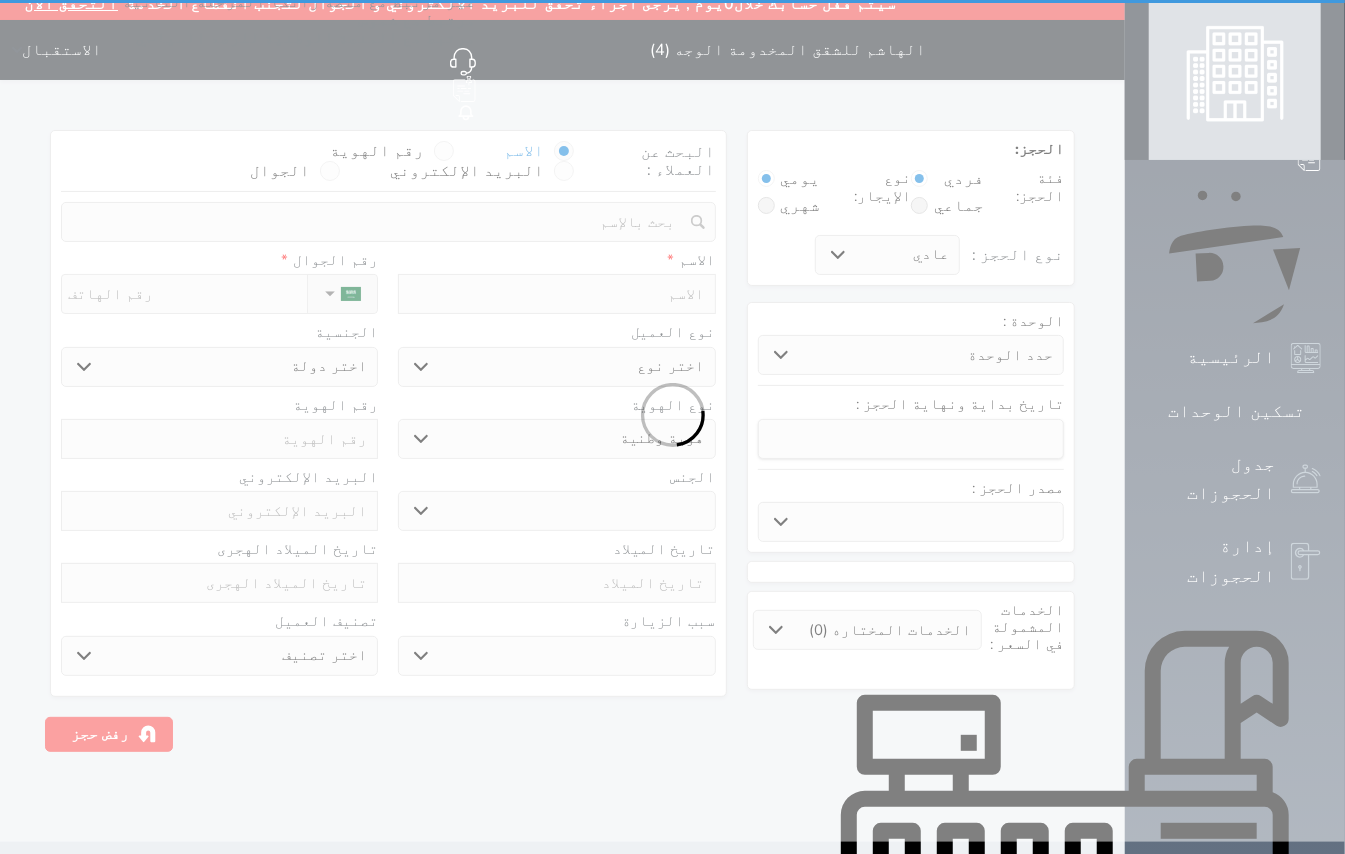 scroll, scrollTop: 0, scrollLeft: 0, axis: both 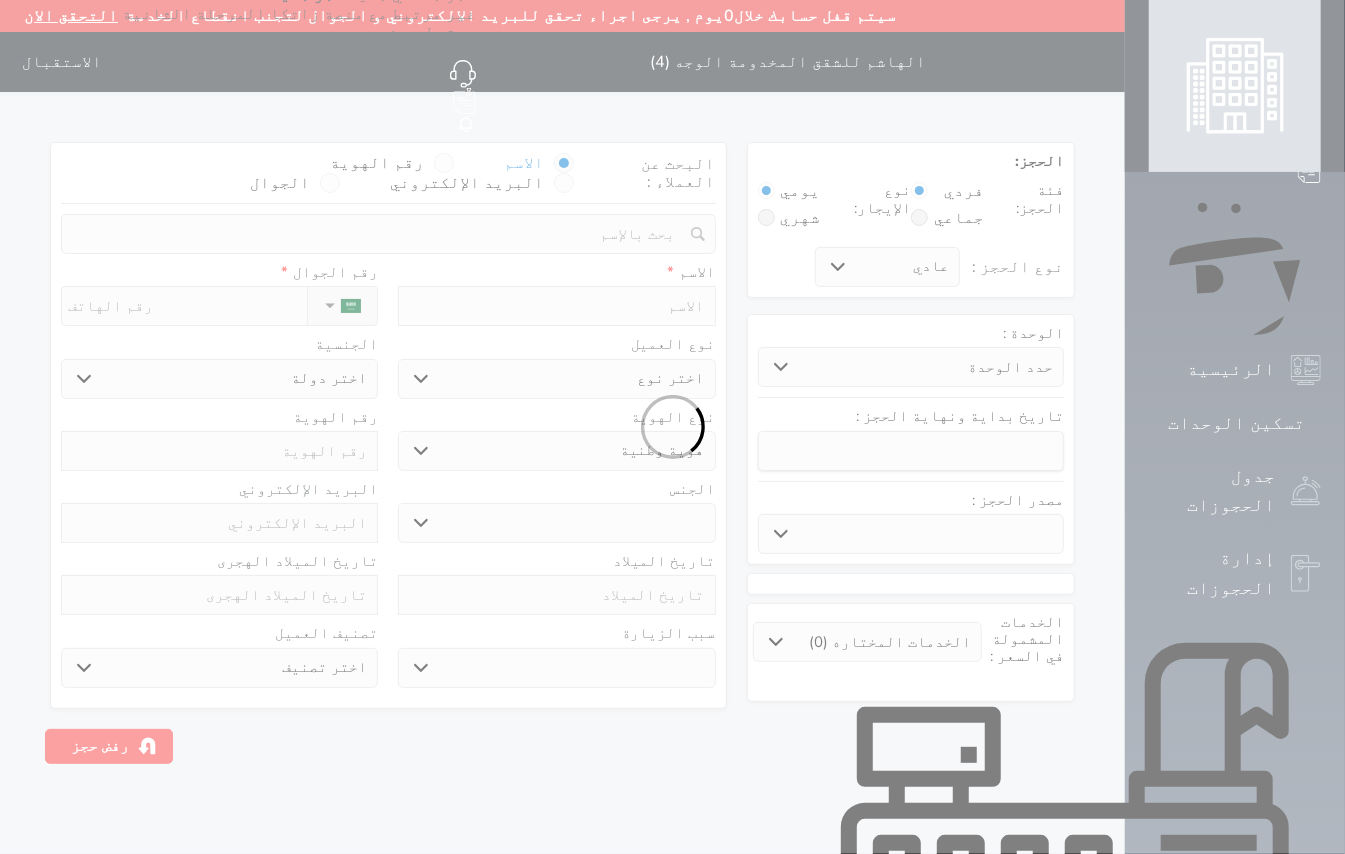 select 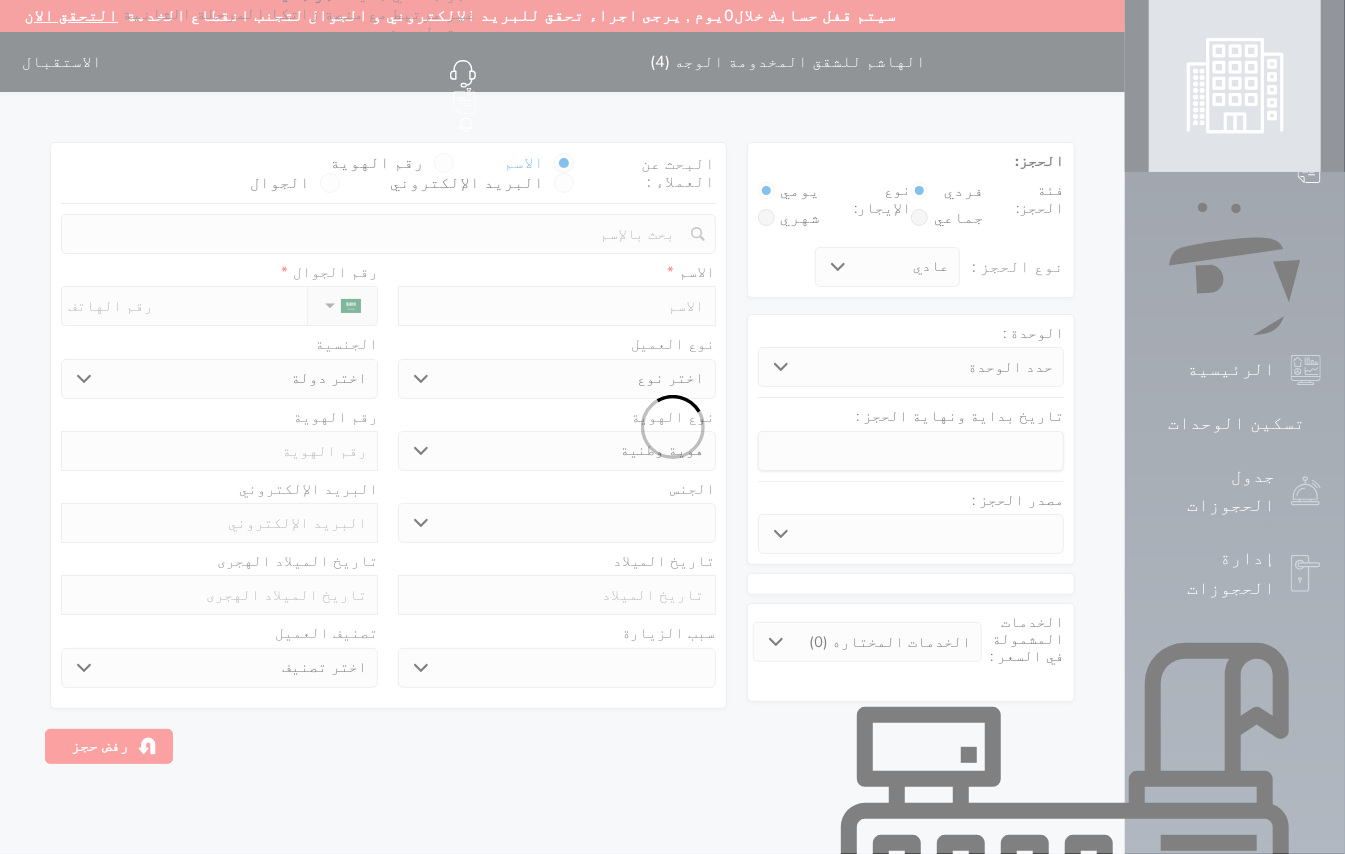 select 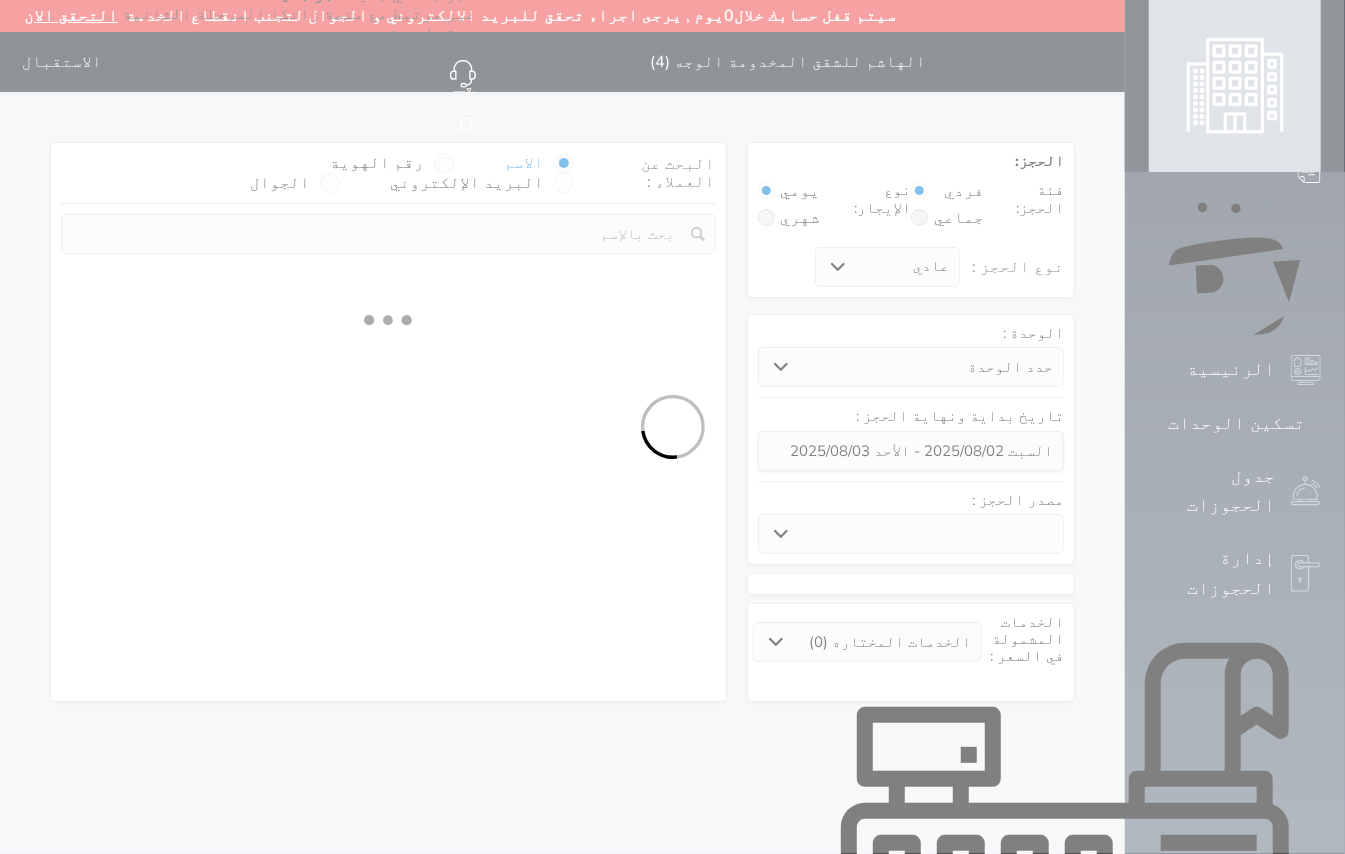 select 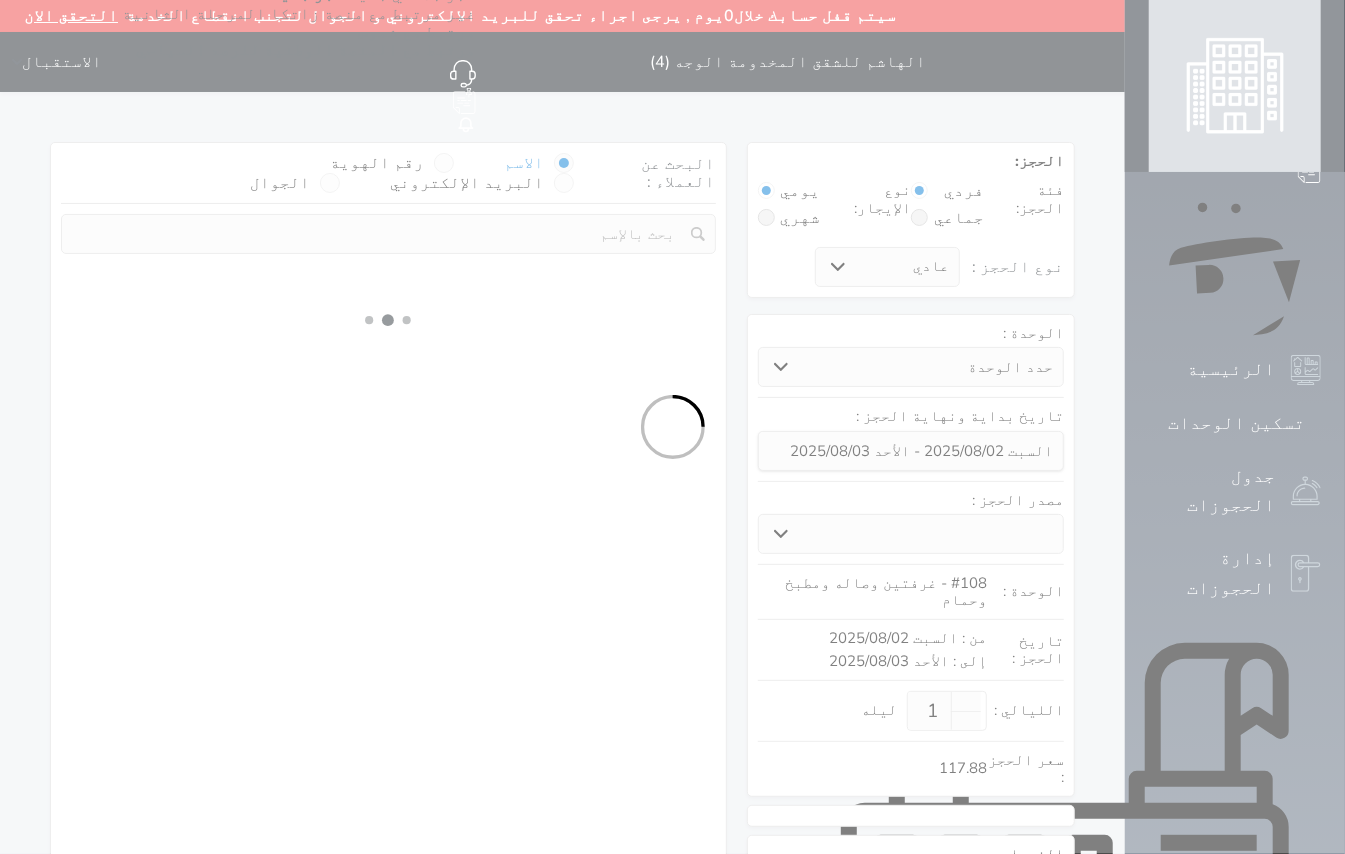 select on "1" 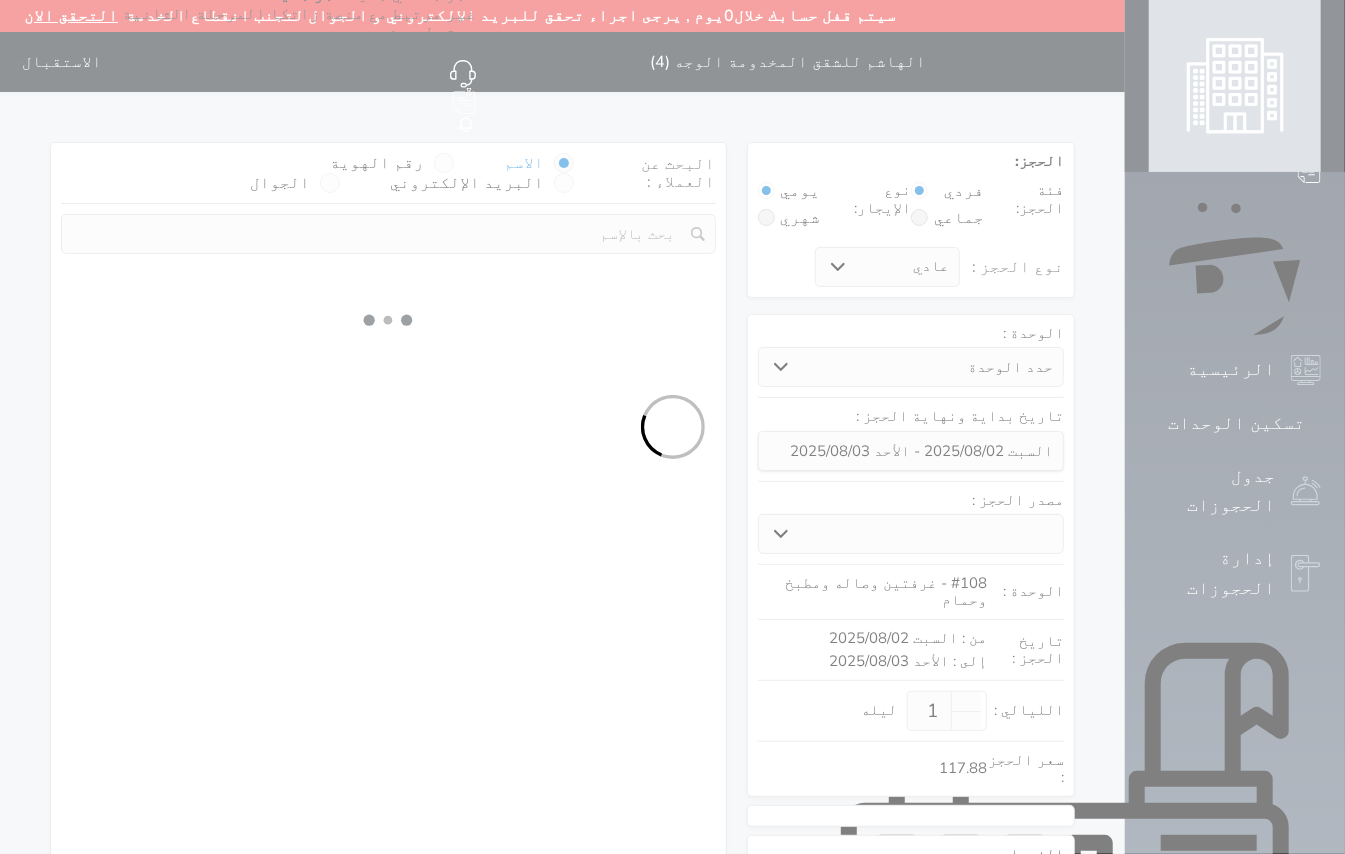 select on "113" 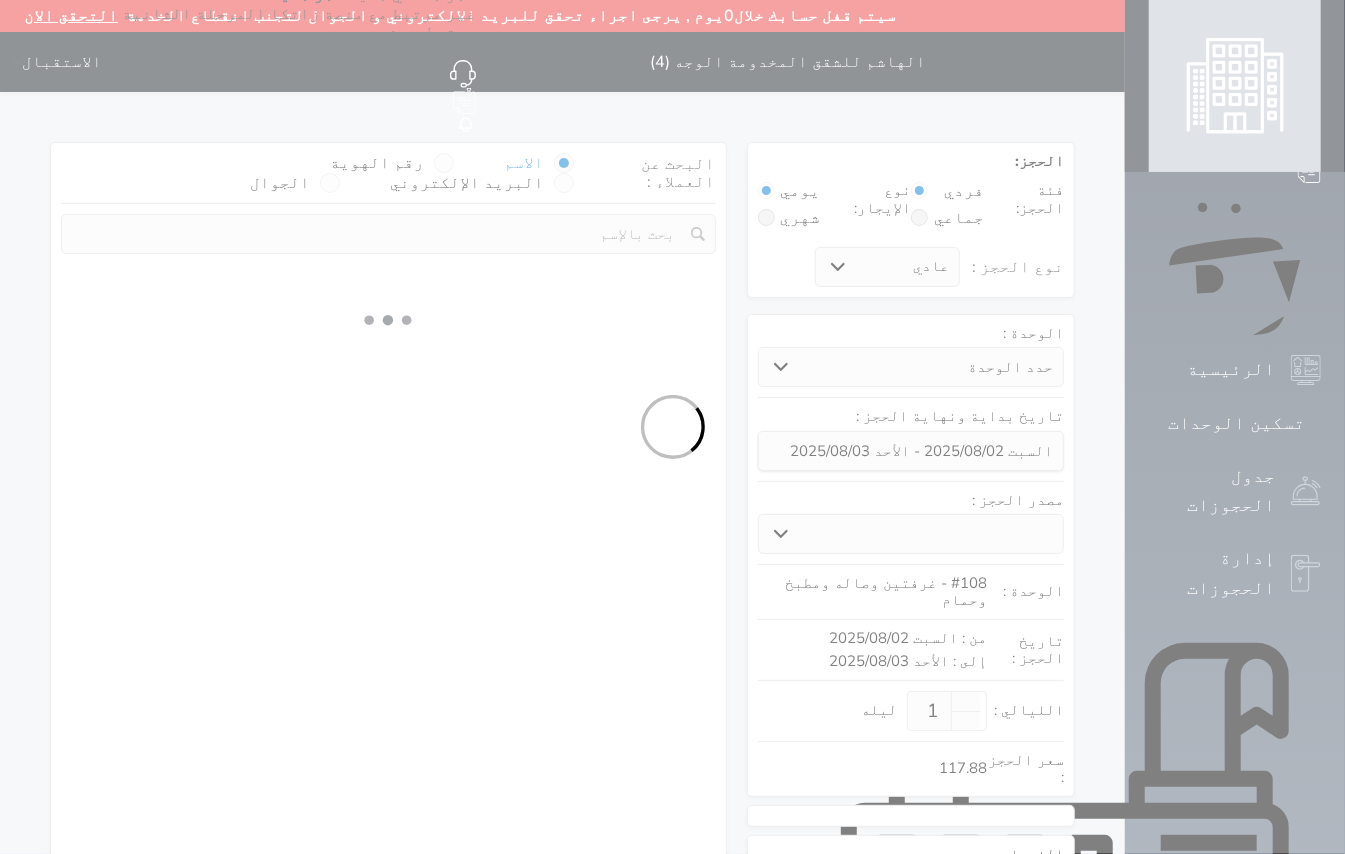 select on "1" 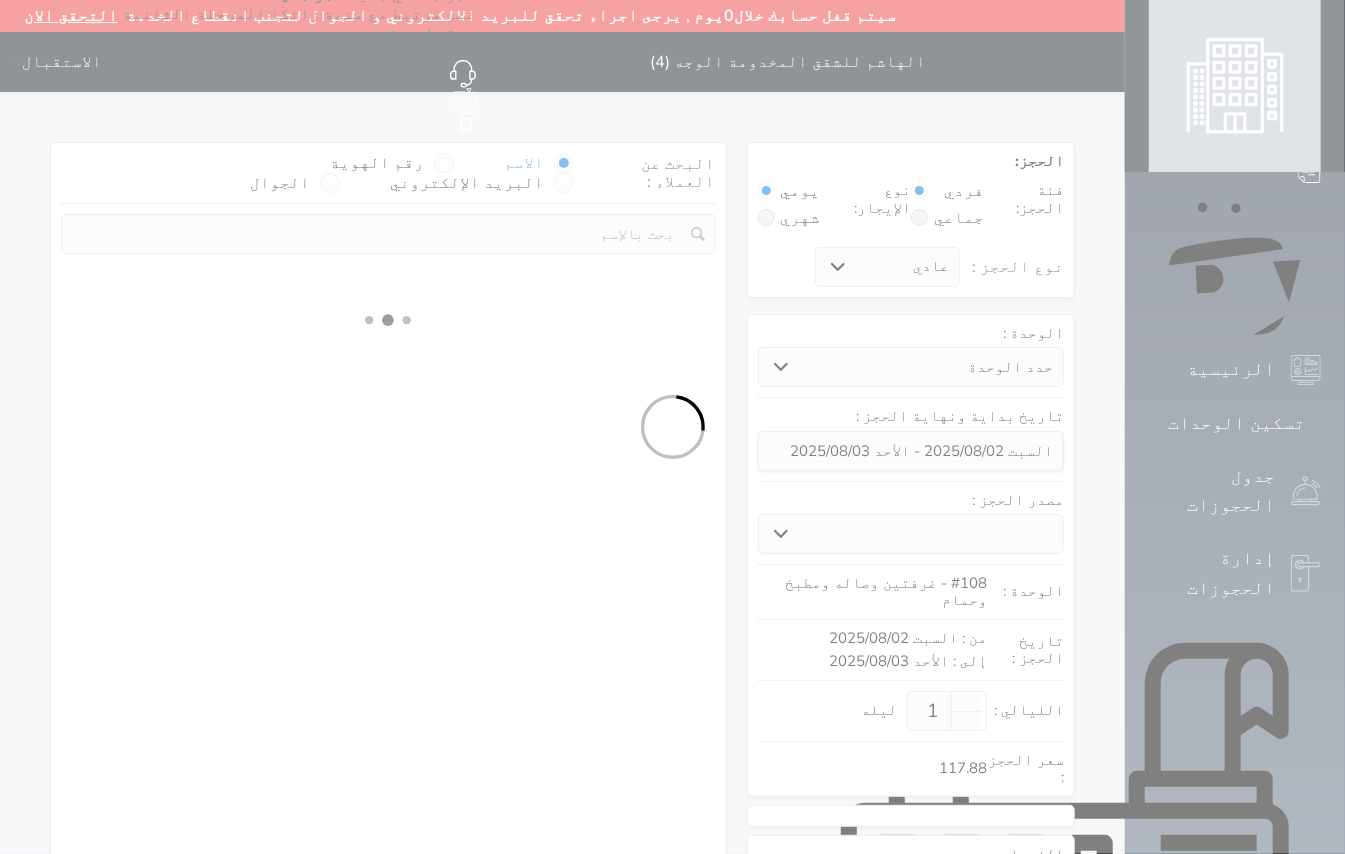 select 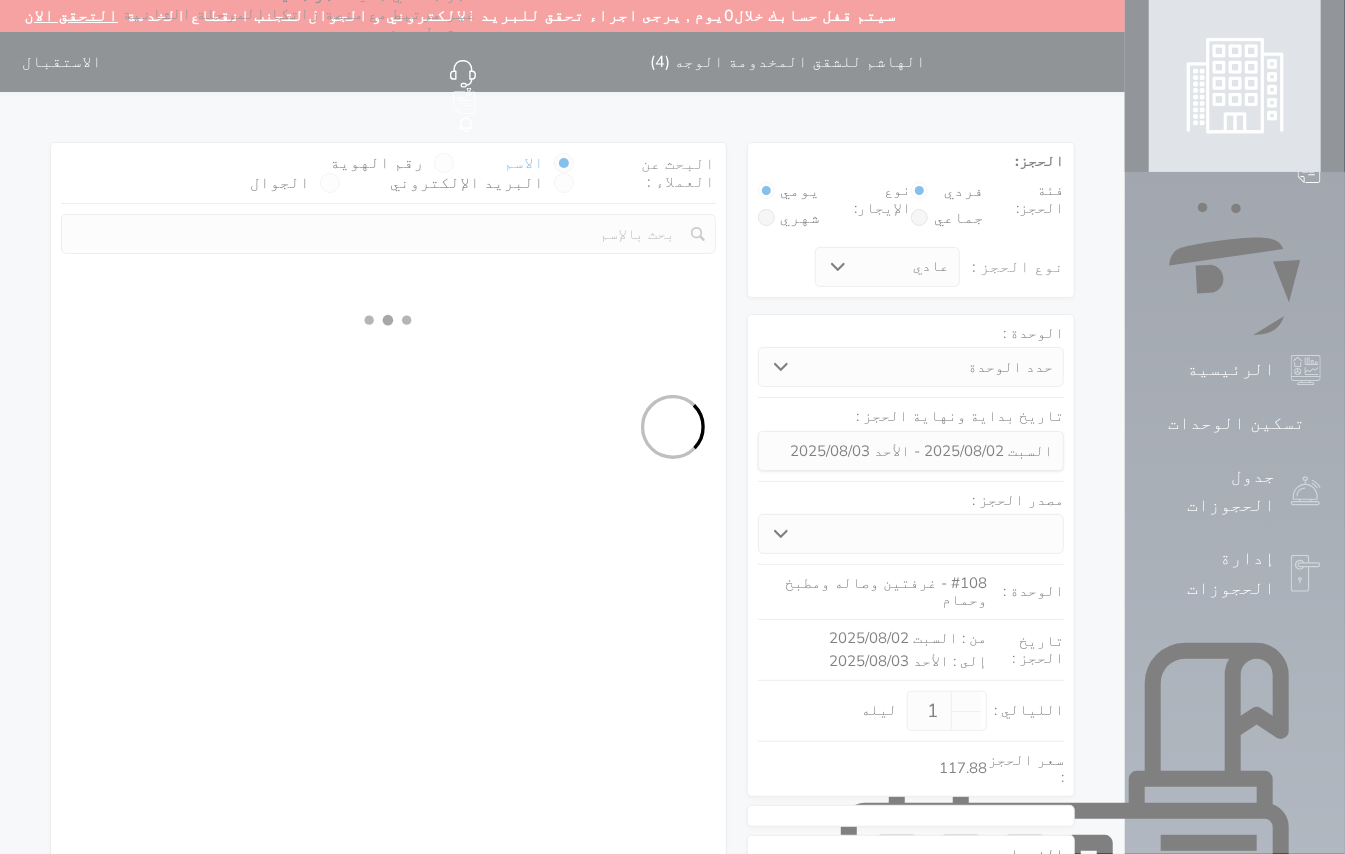 select on "7" 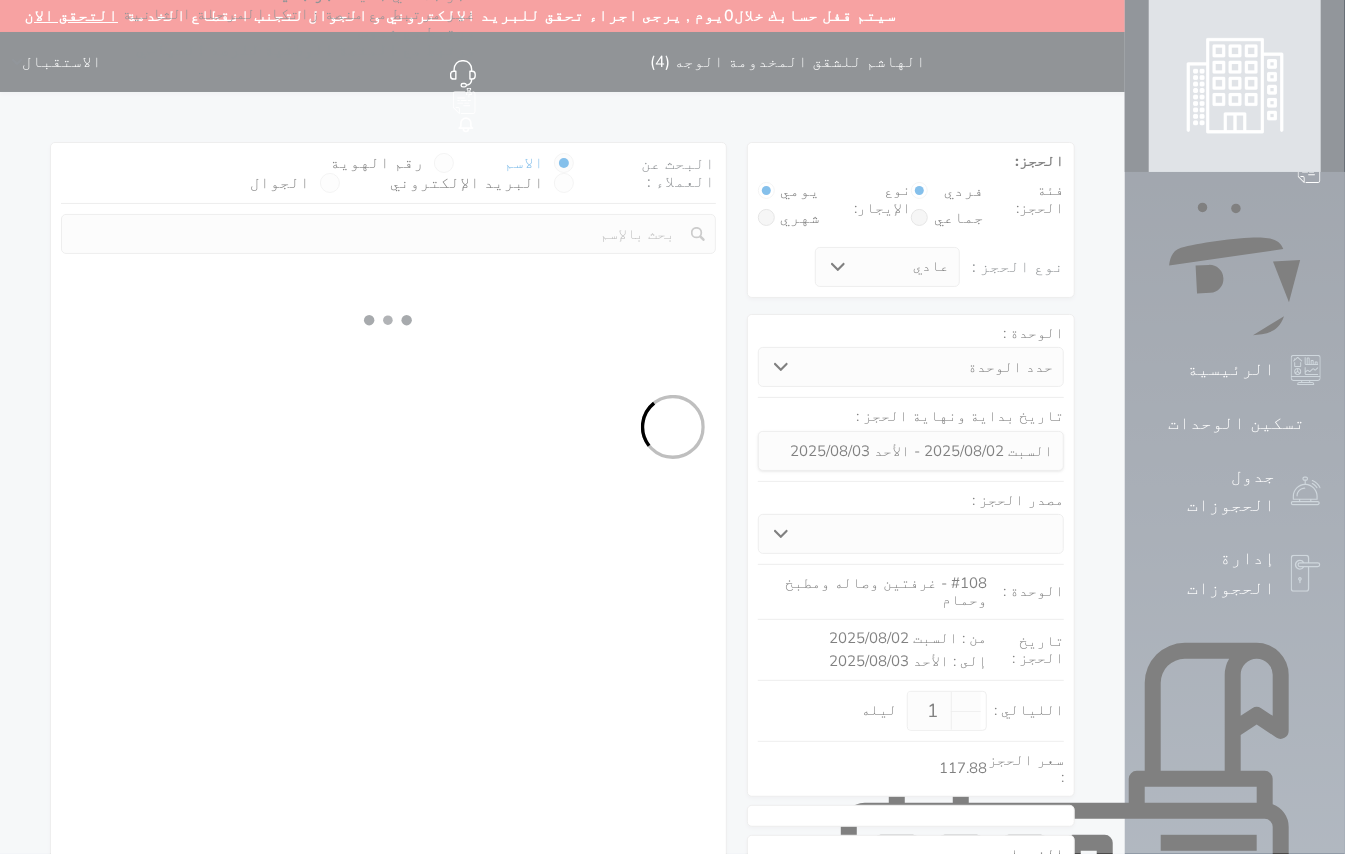 select 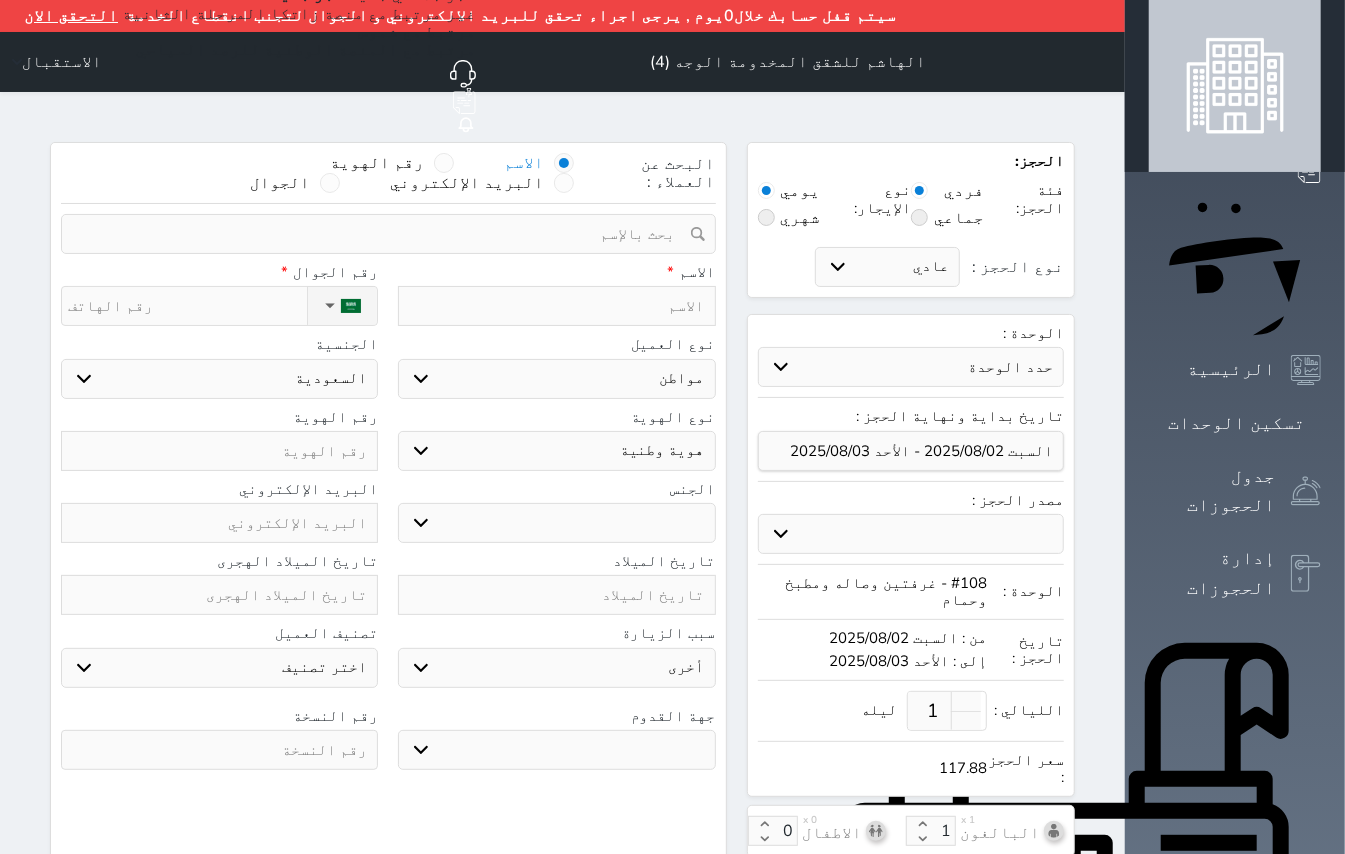 select 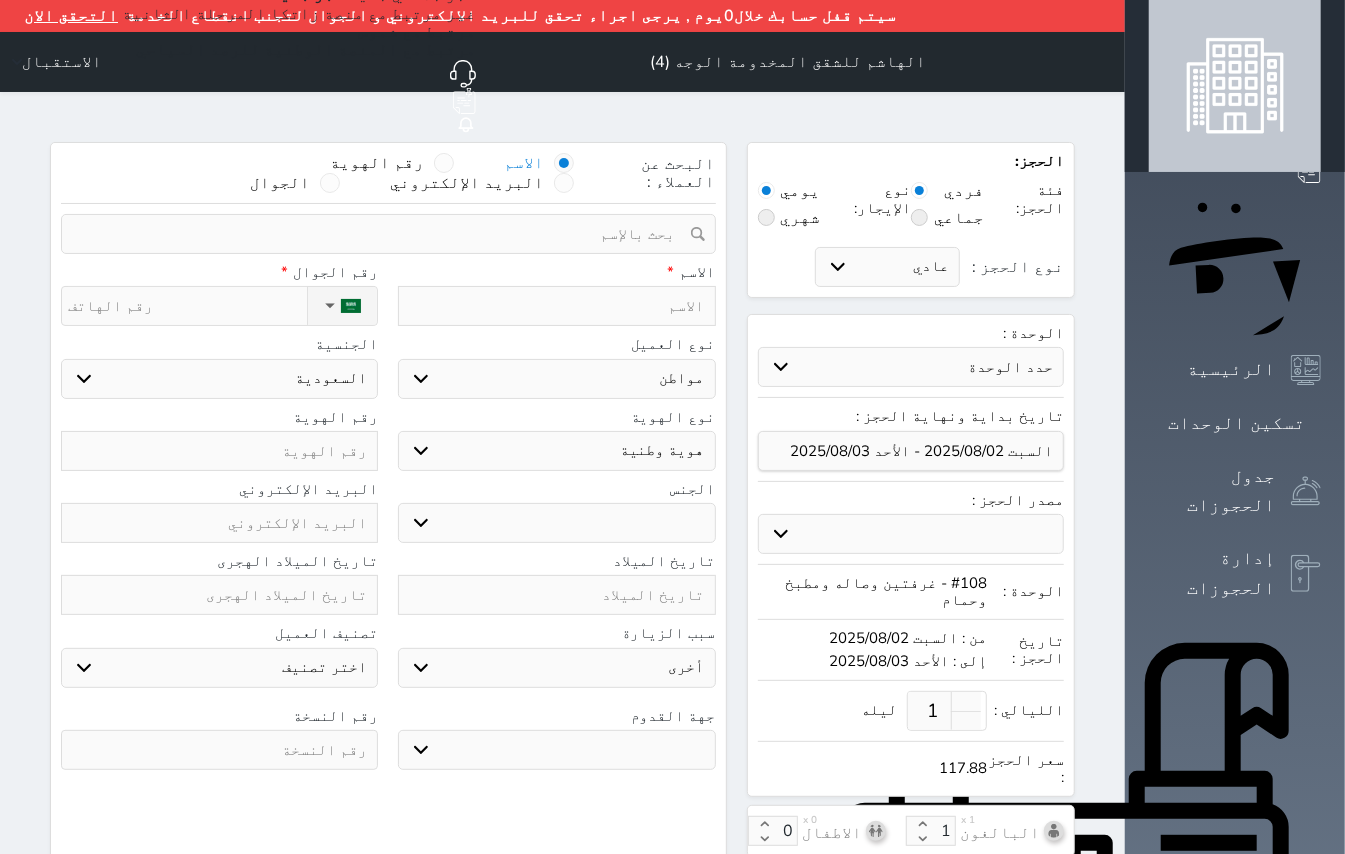 select 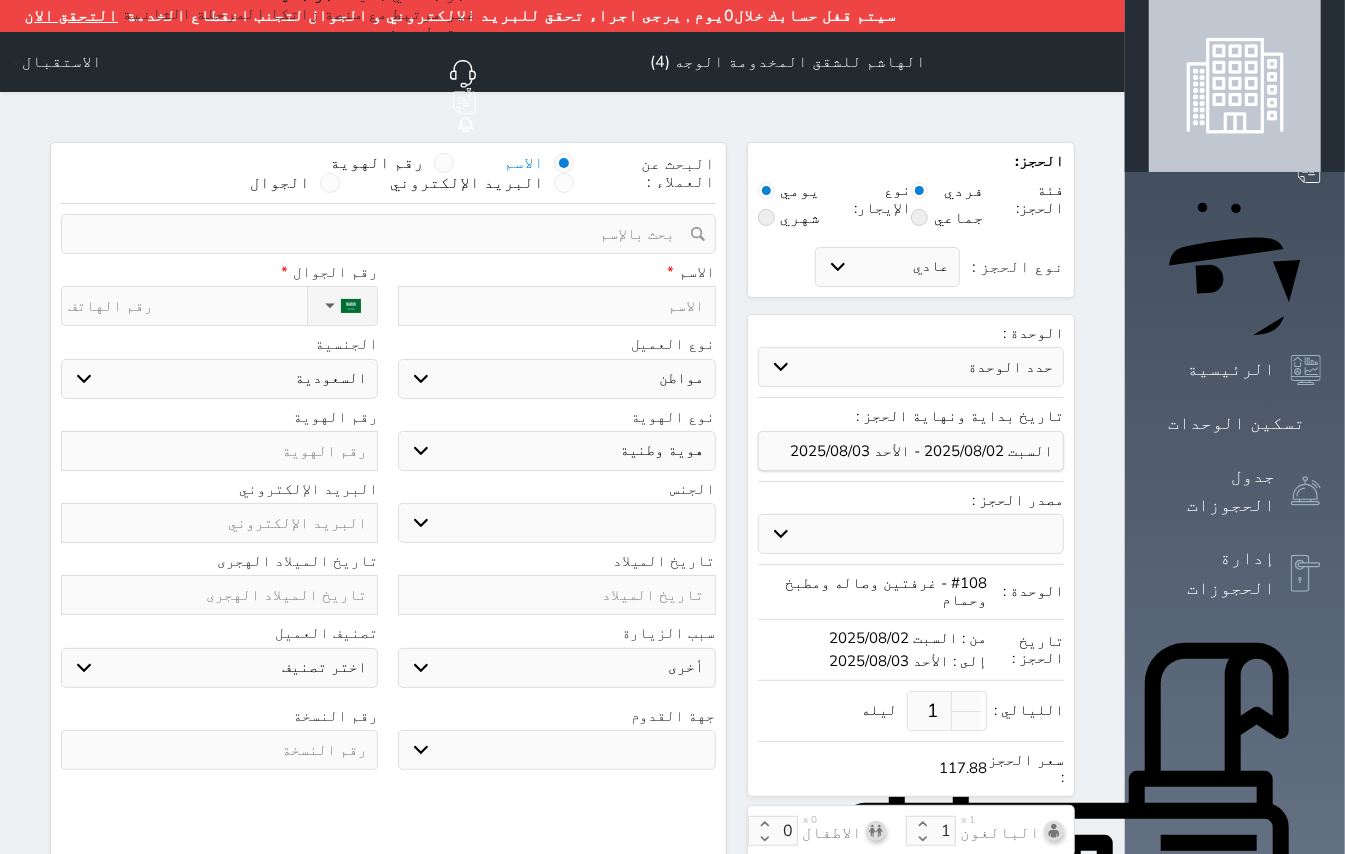 select 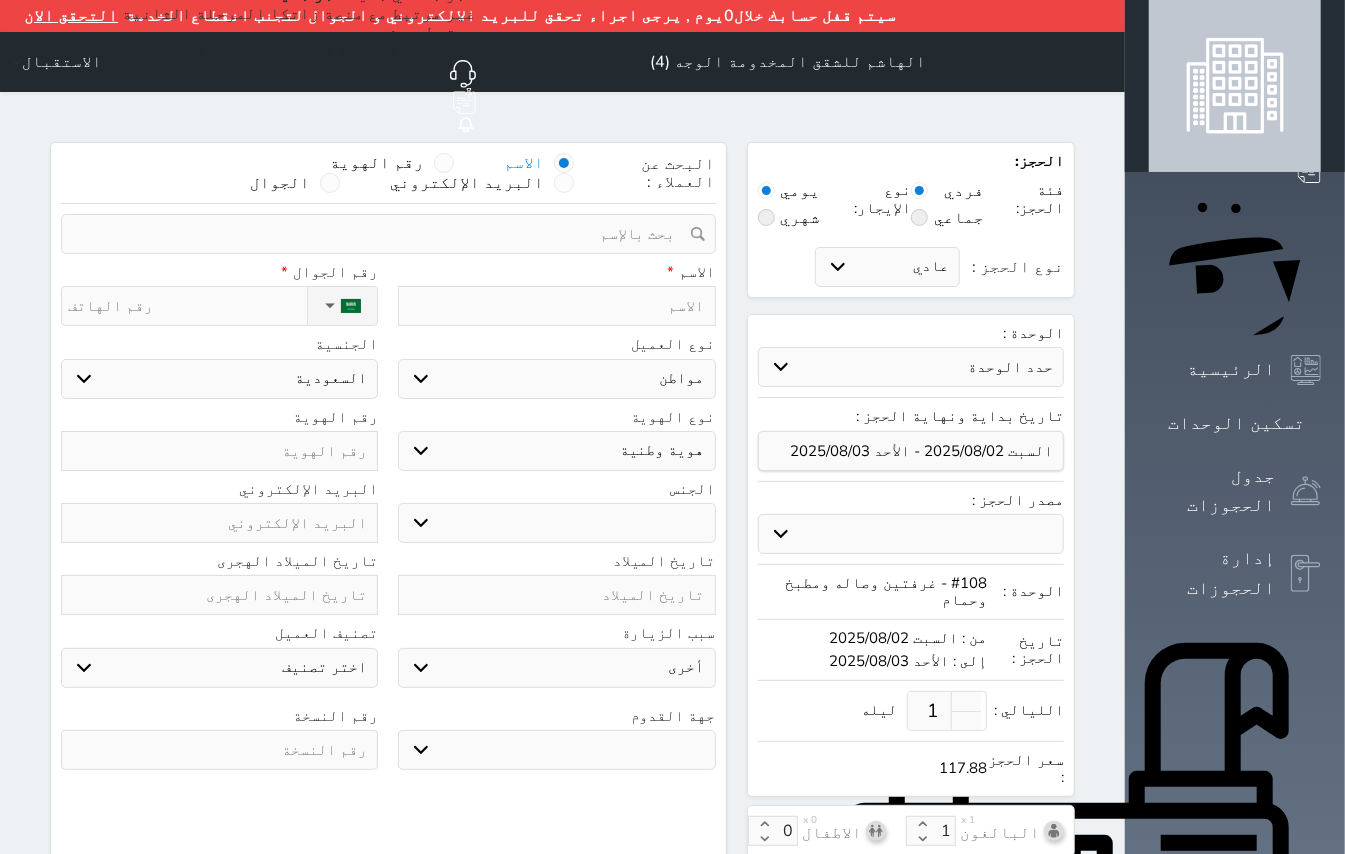 select 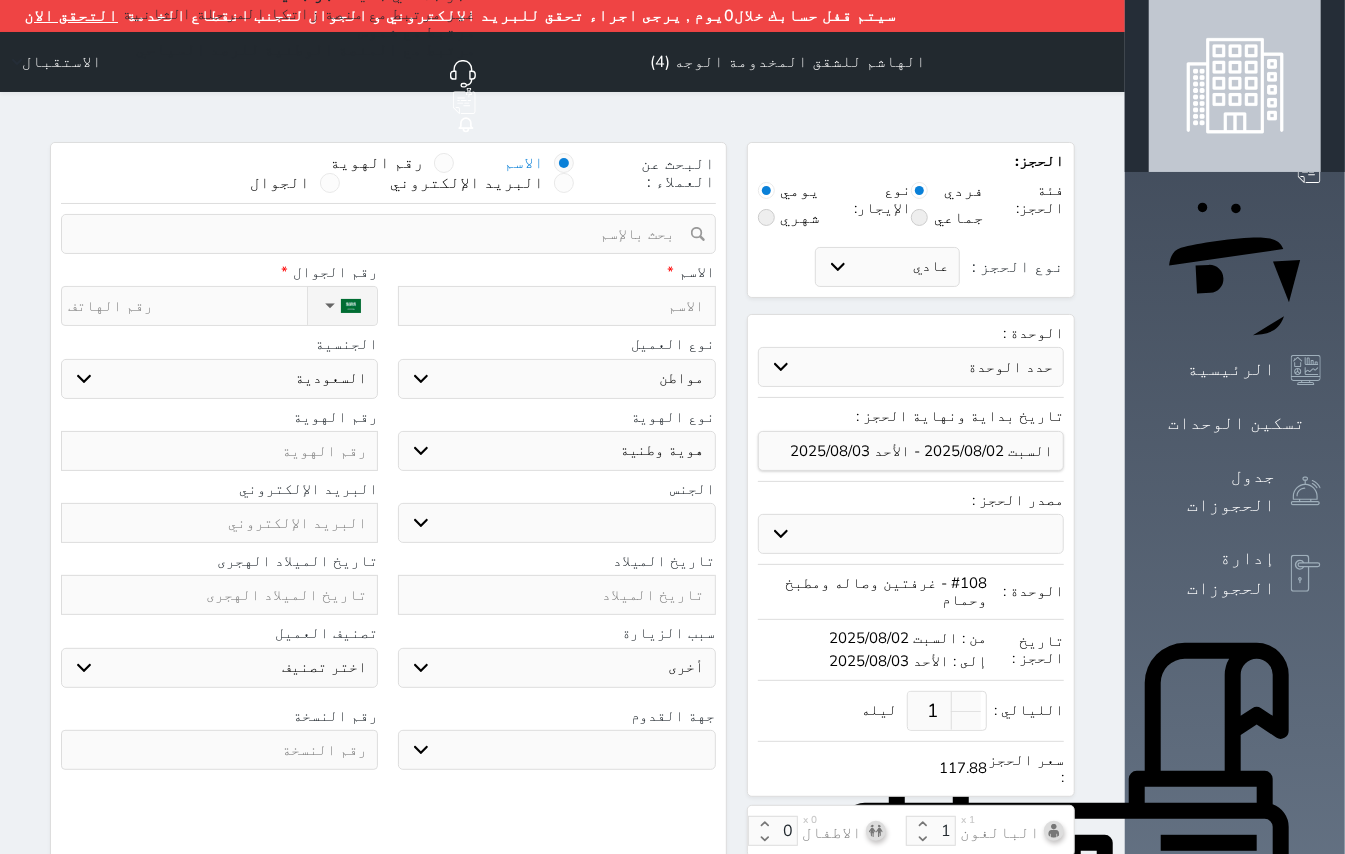 select 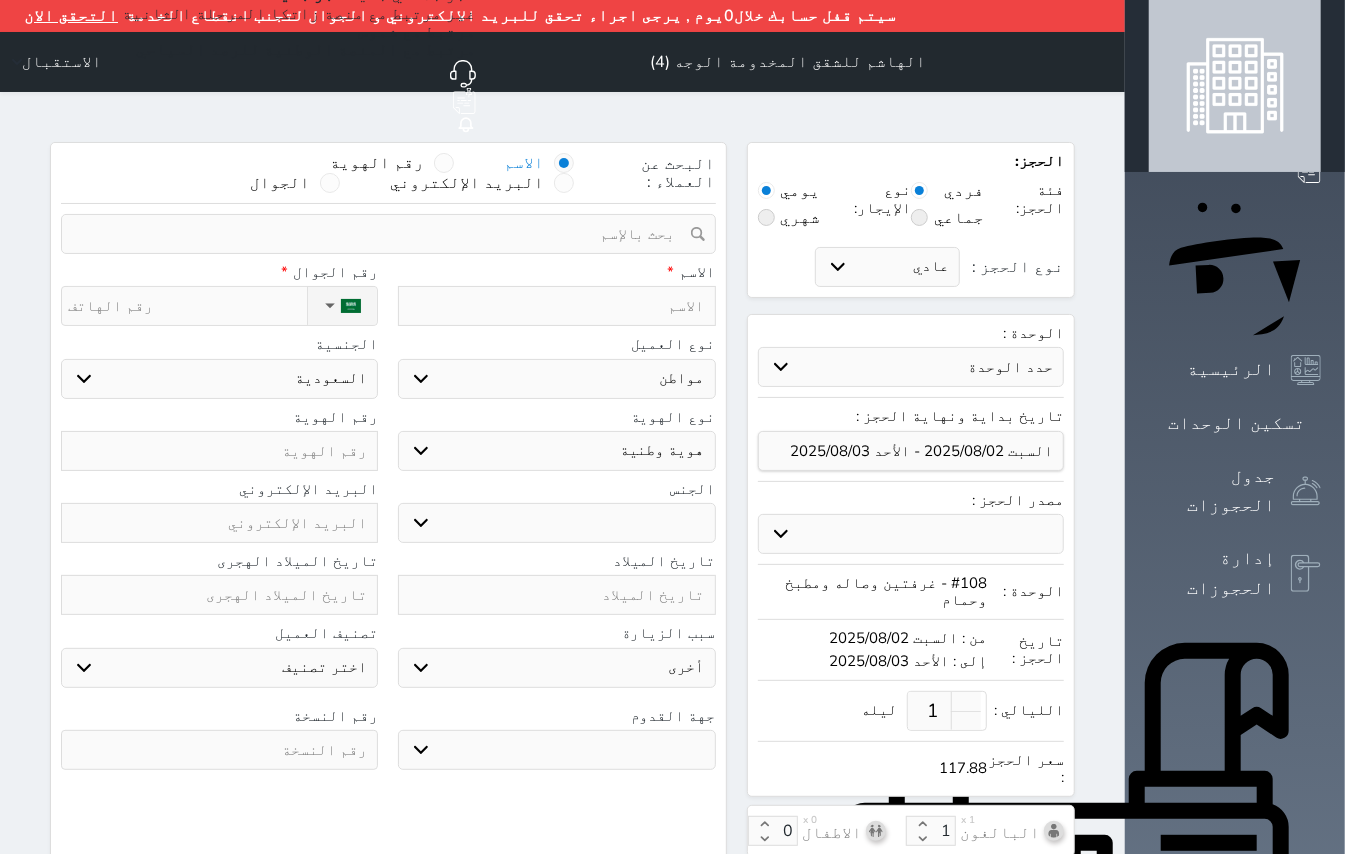 select 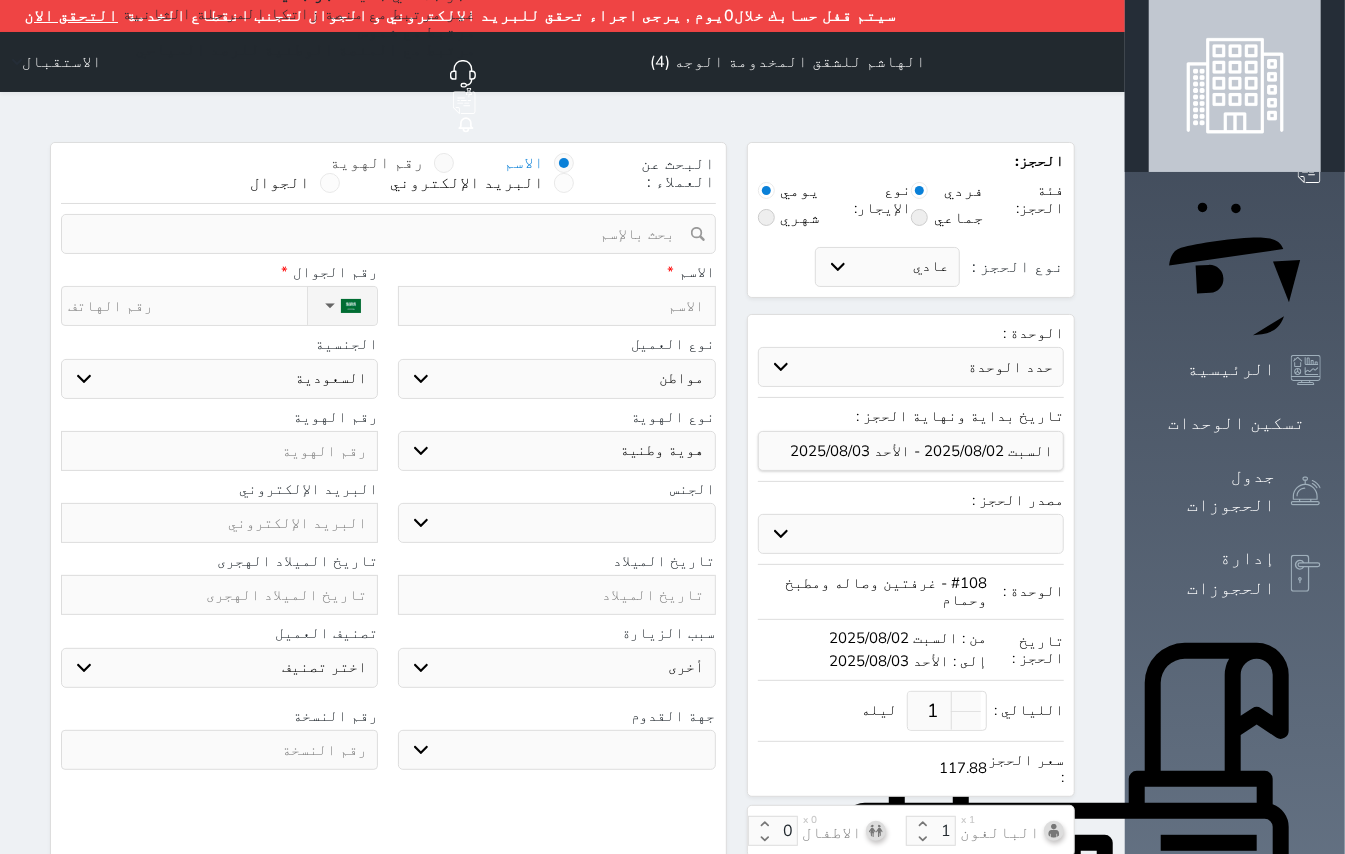 click at bounding box center (444, 163) 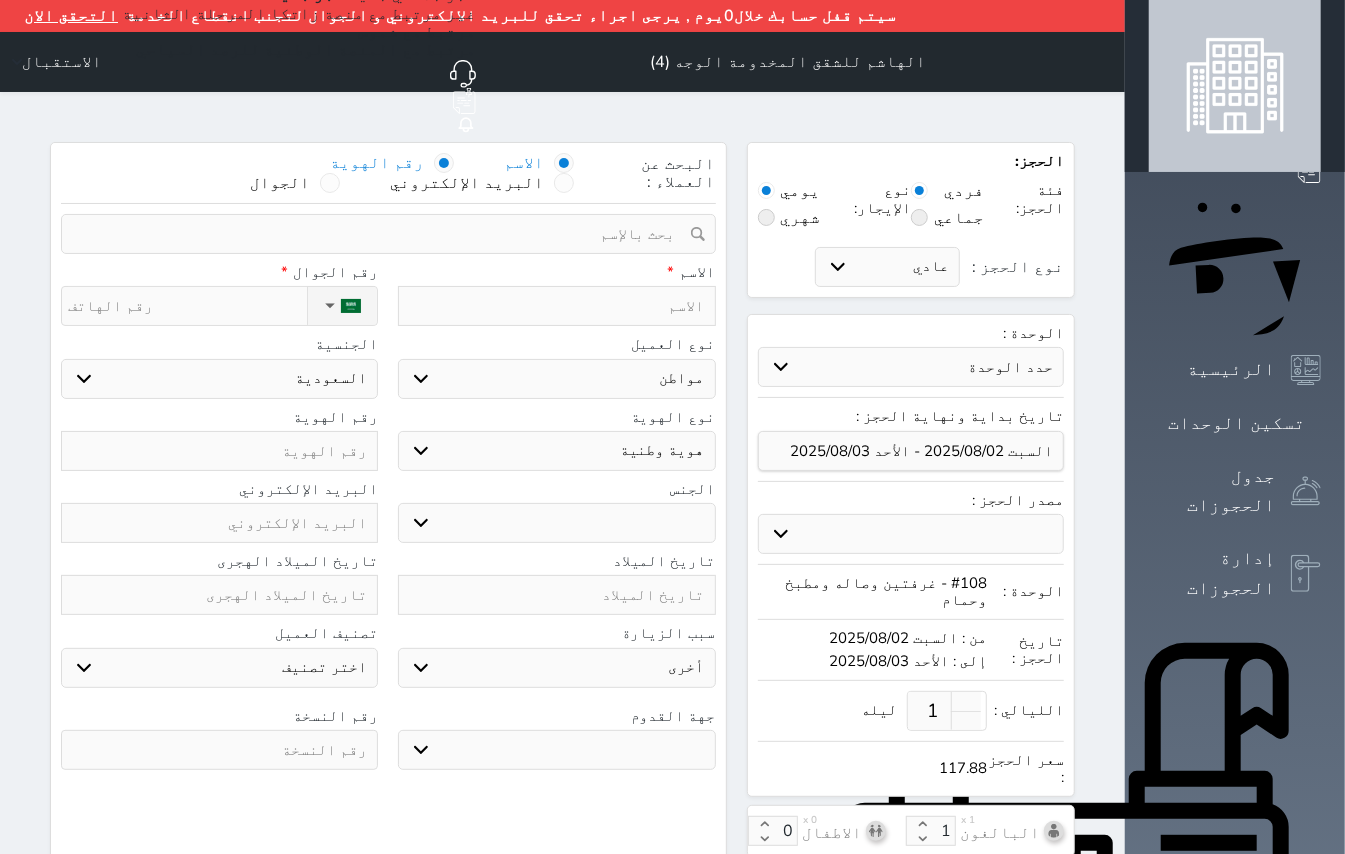select 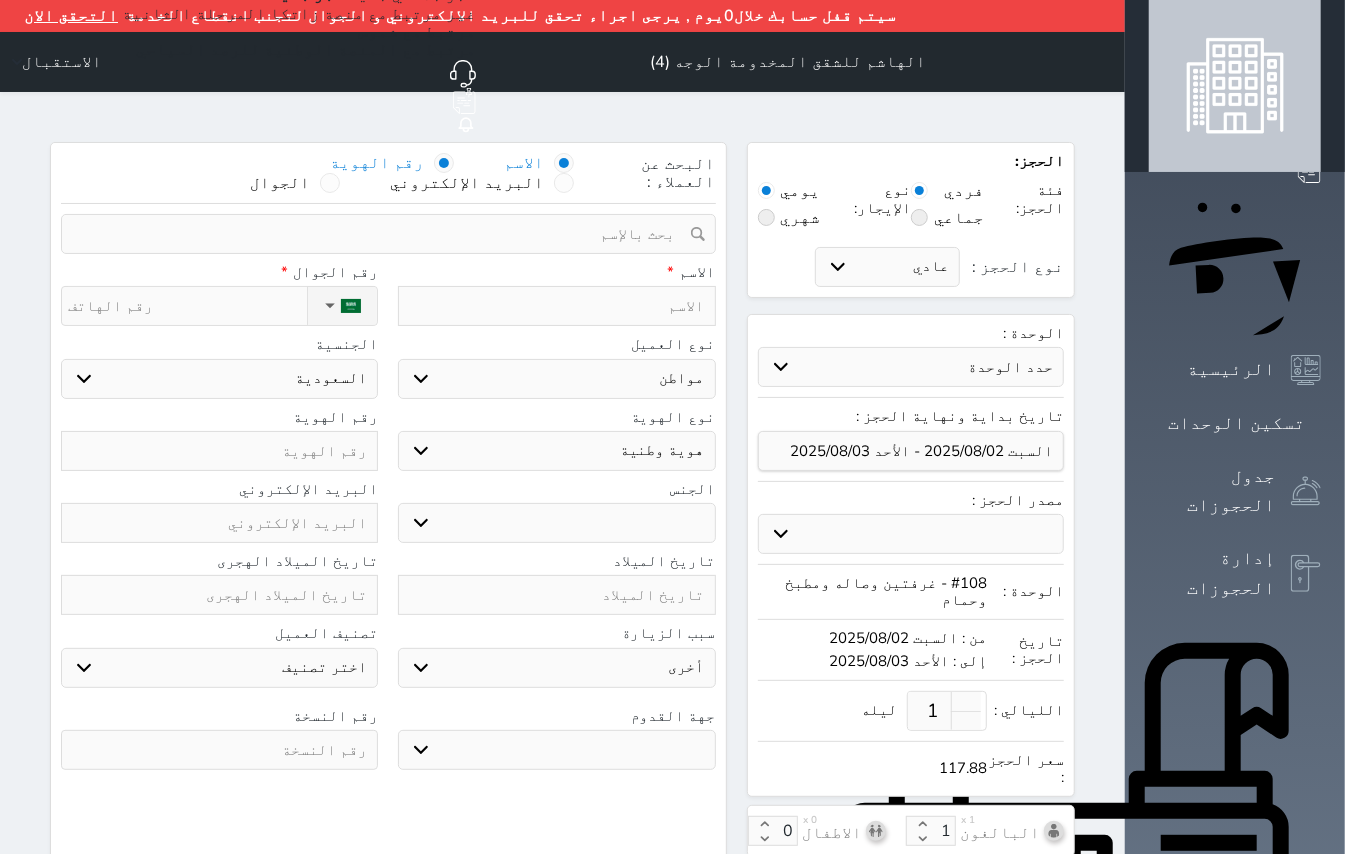 select 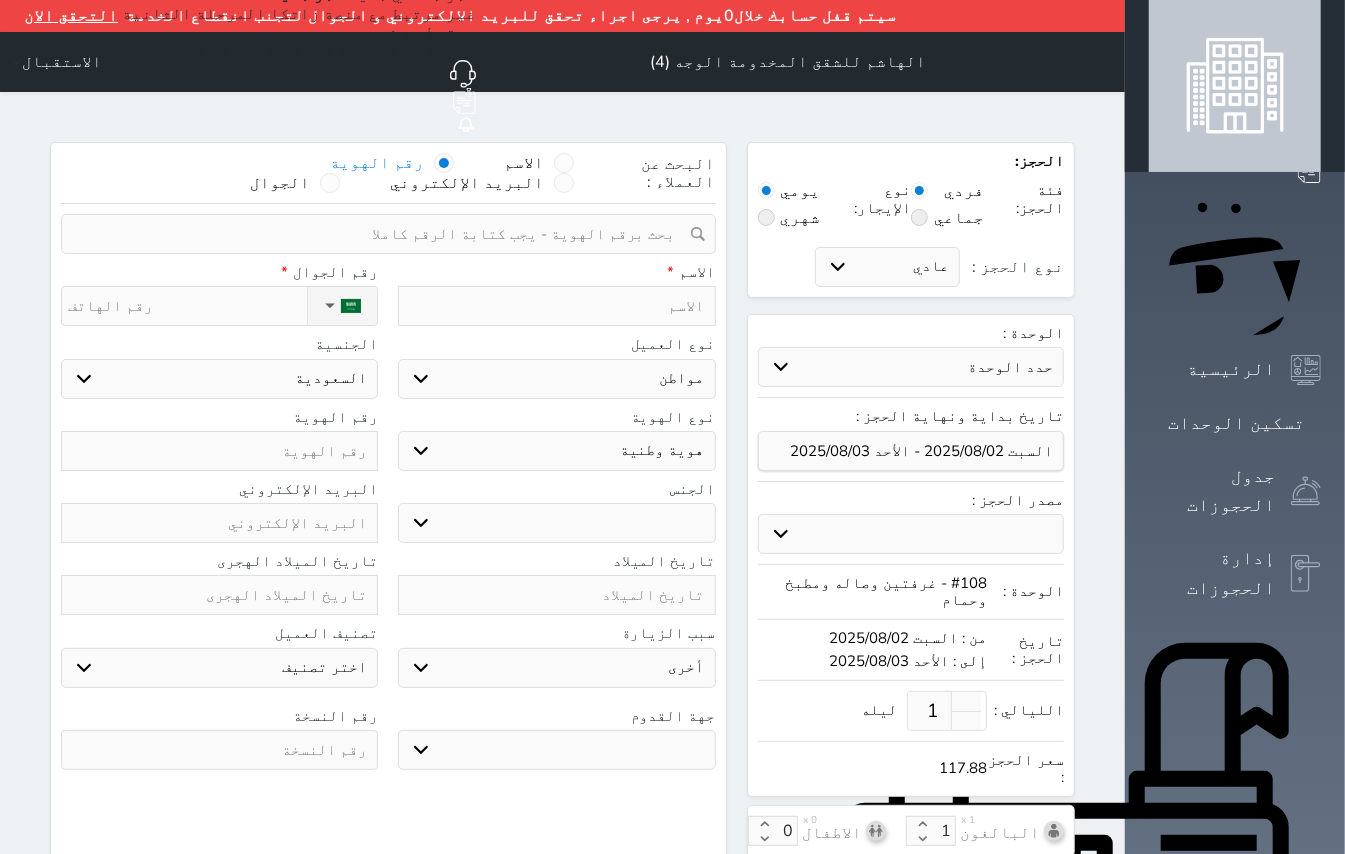 click at bounding box center (381, 234) 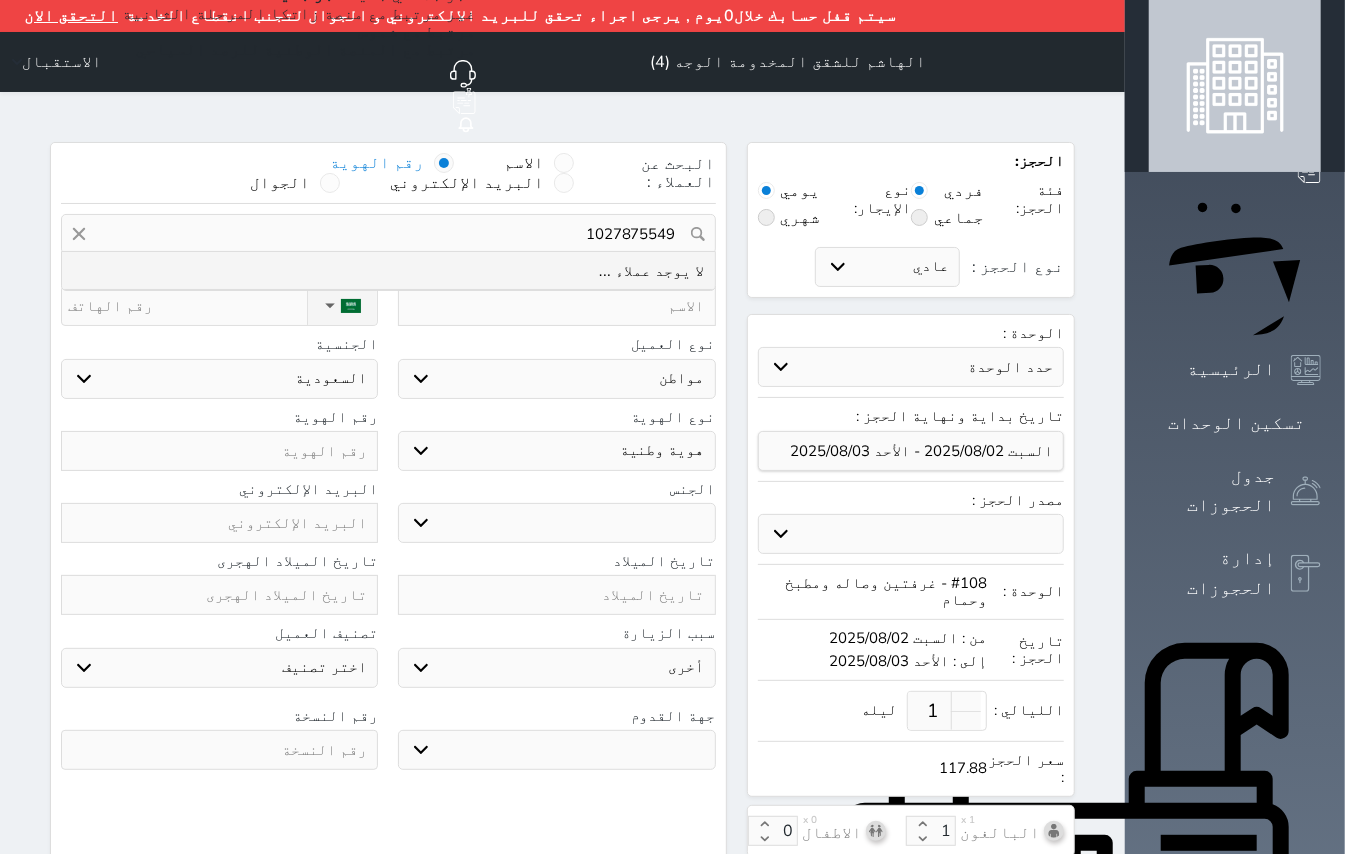 click on "1027875549" at bounding box center (388, 234) 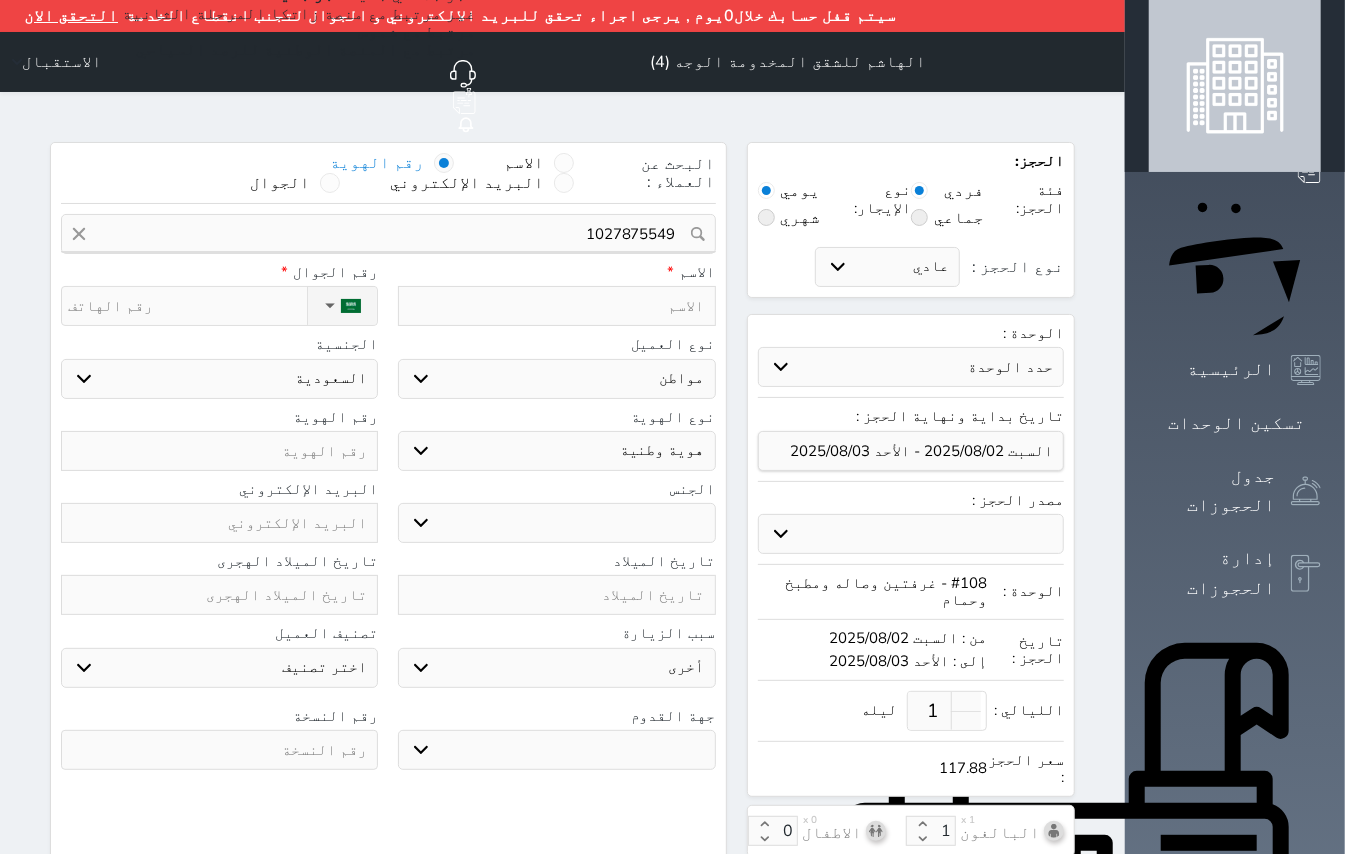 click at bounding box center (219, 451) 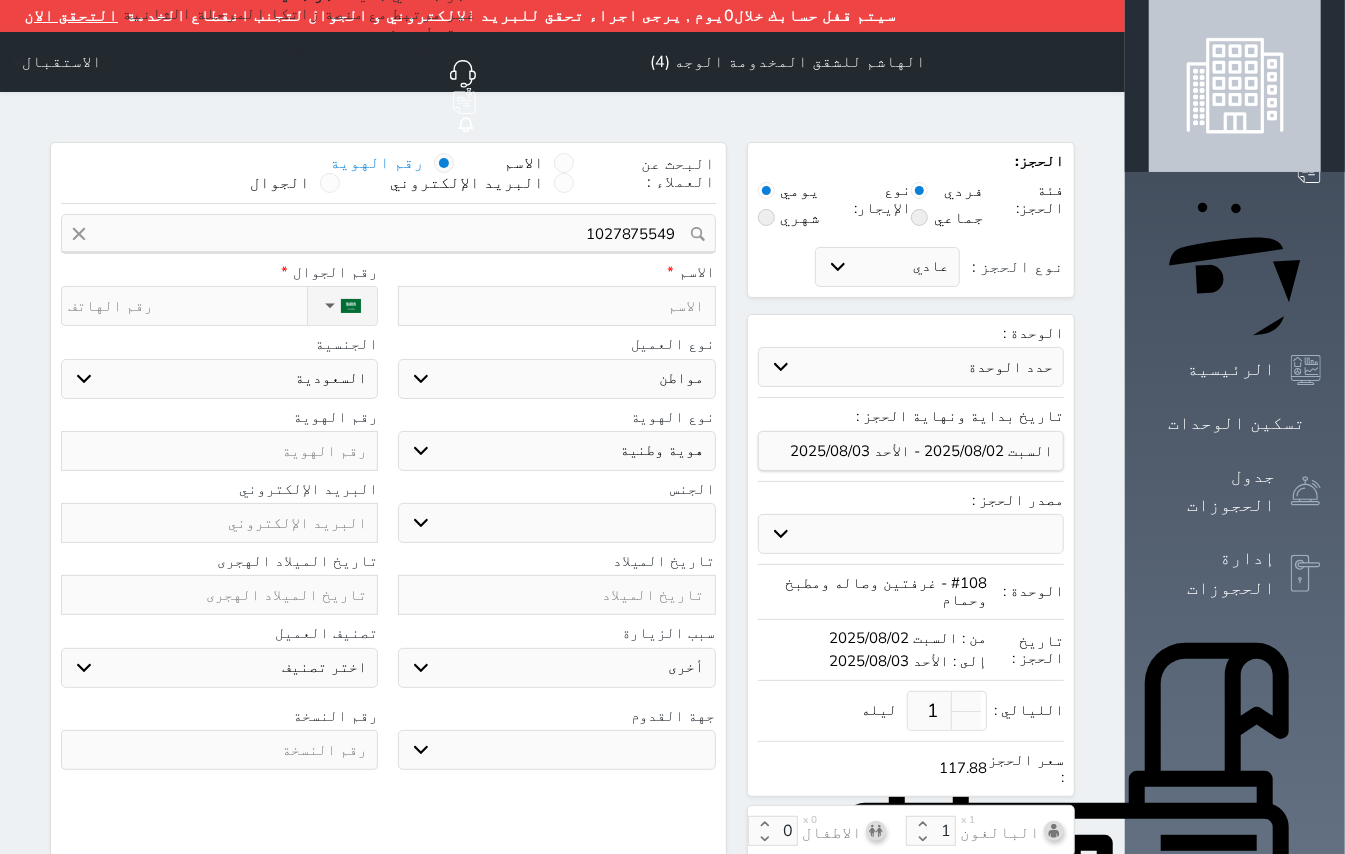 type 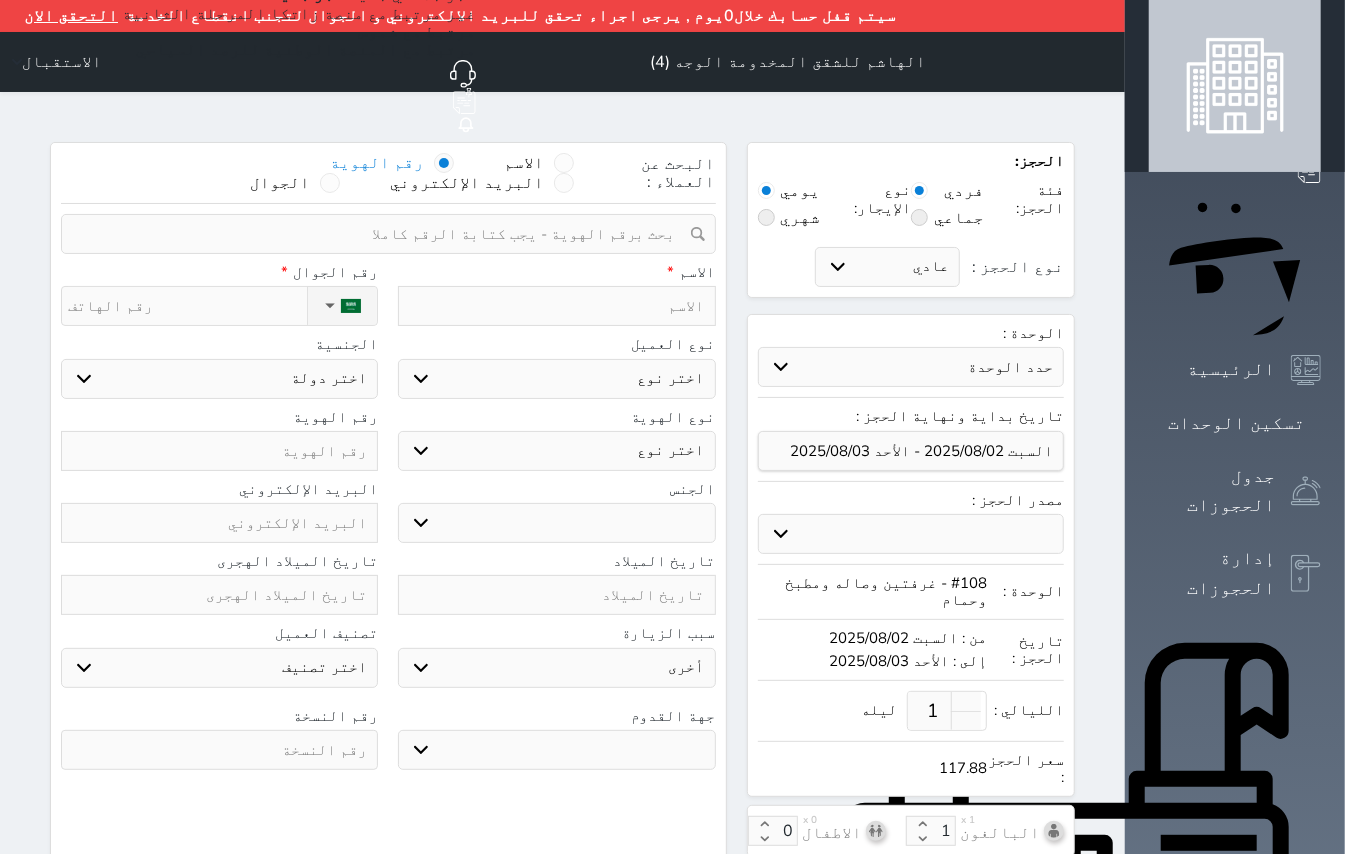click at bounding box center [219, 451] 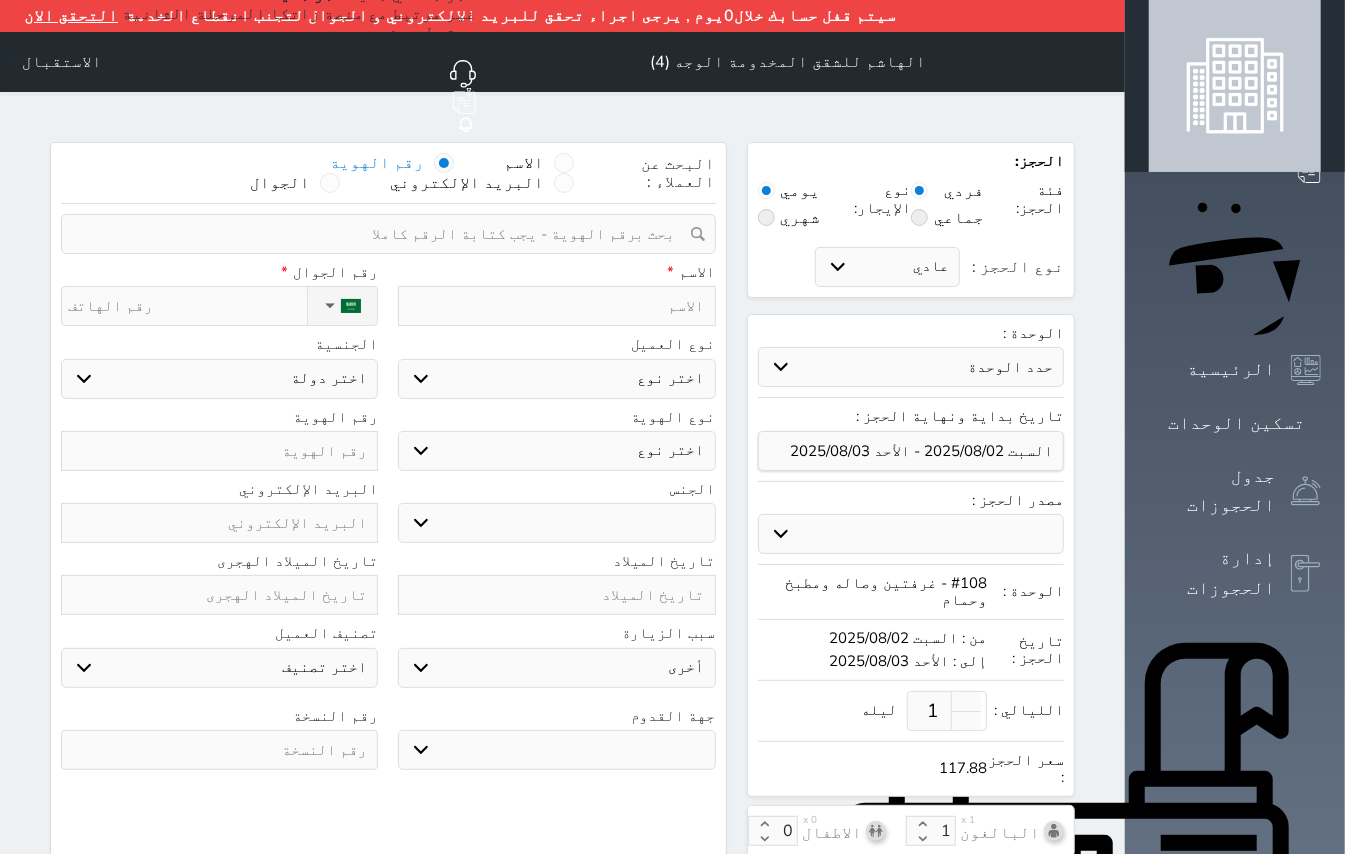 paste on "1027875549" 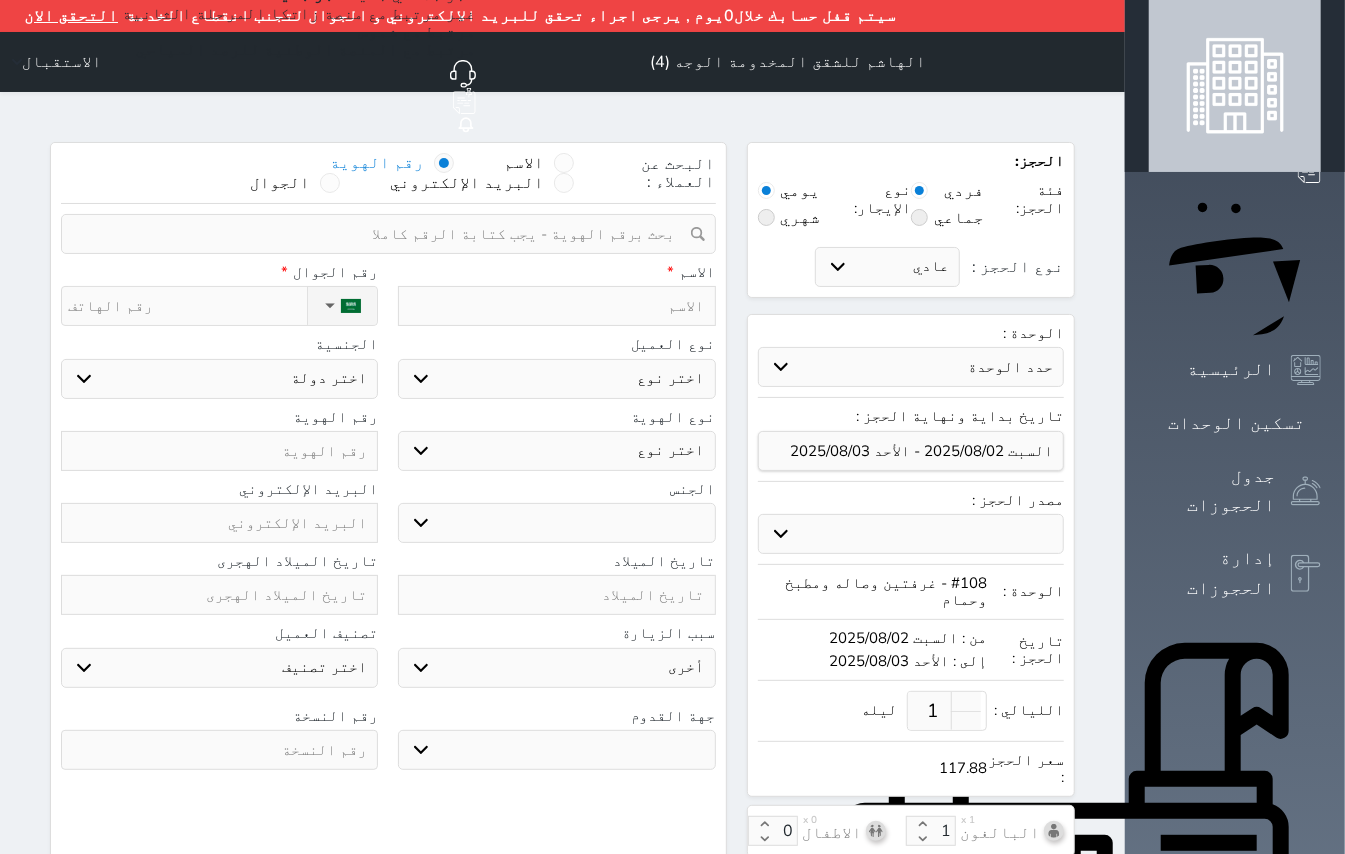 select 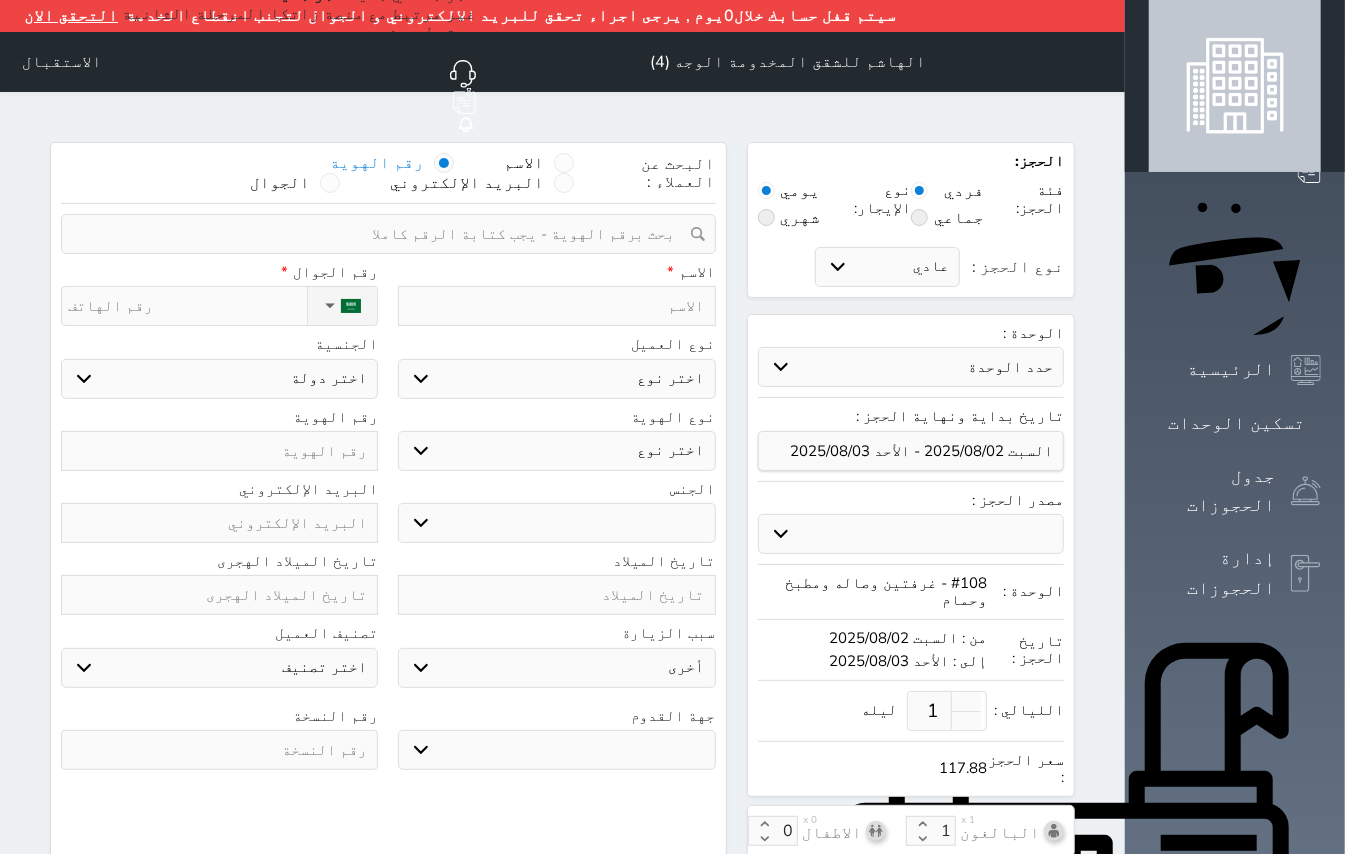 select 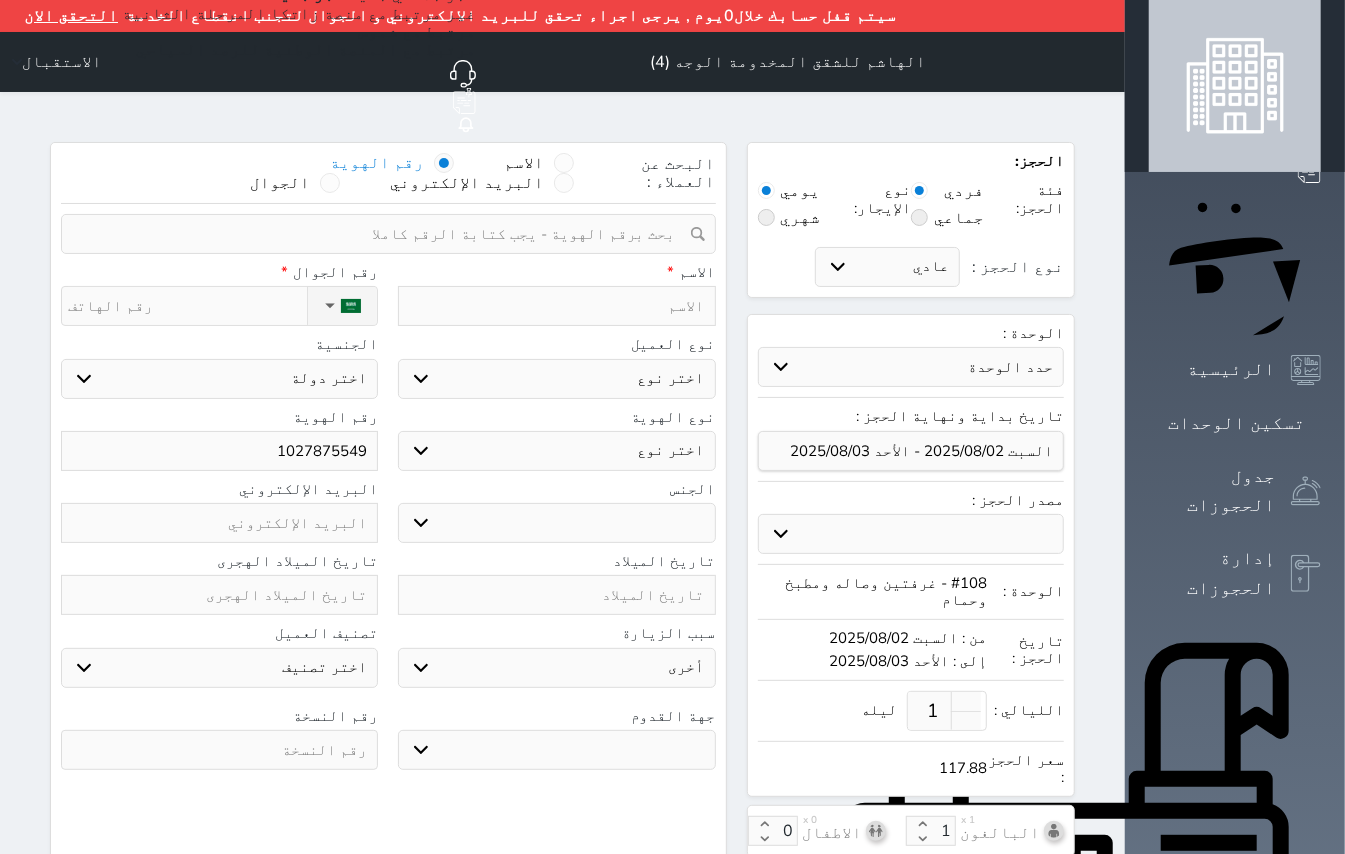 type on "1027875549" 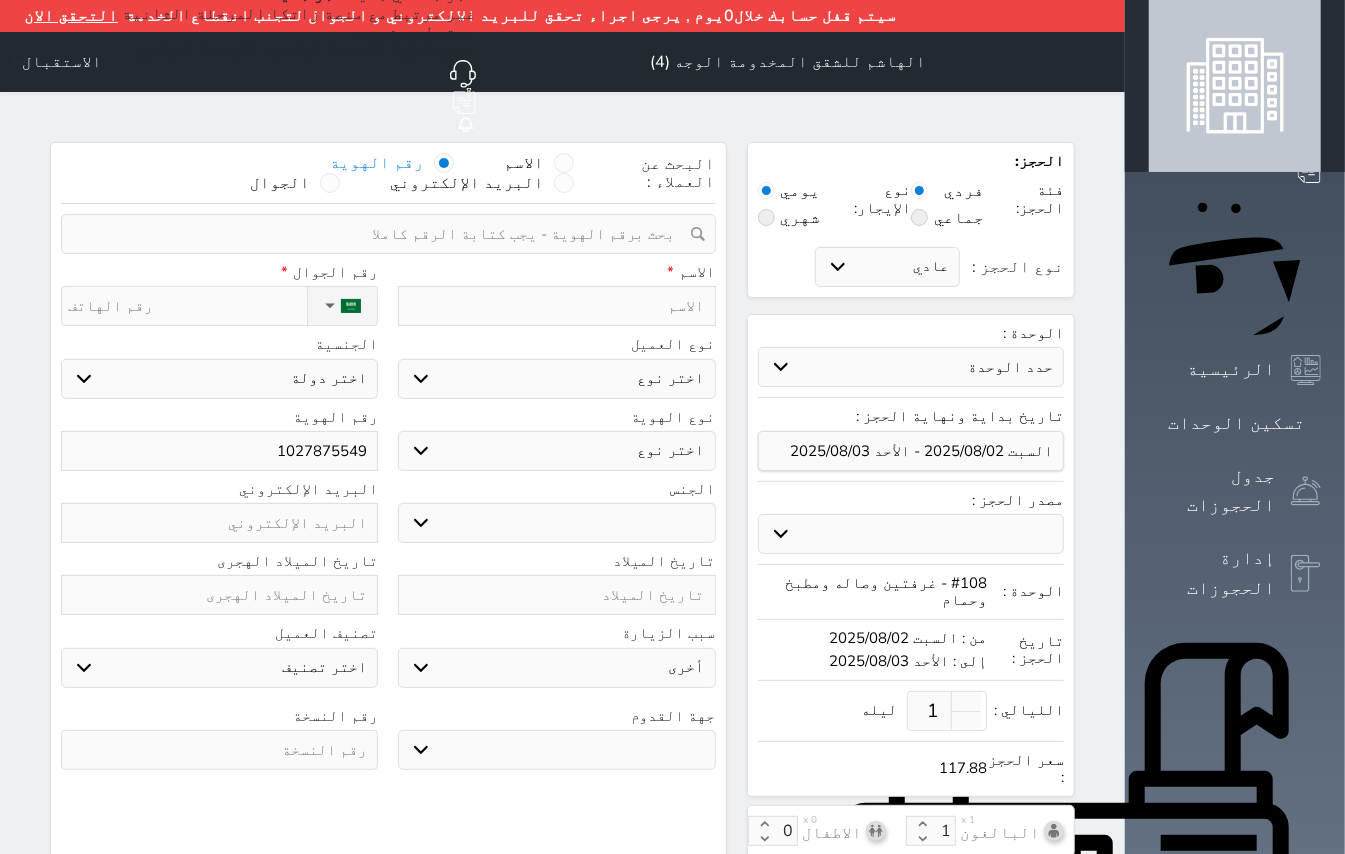 type on "س" 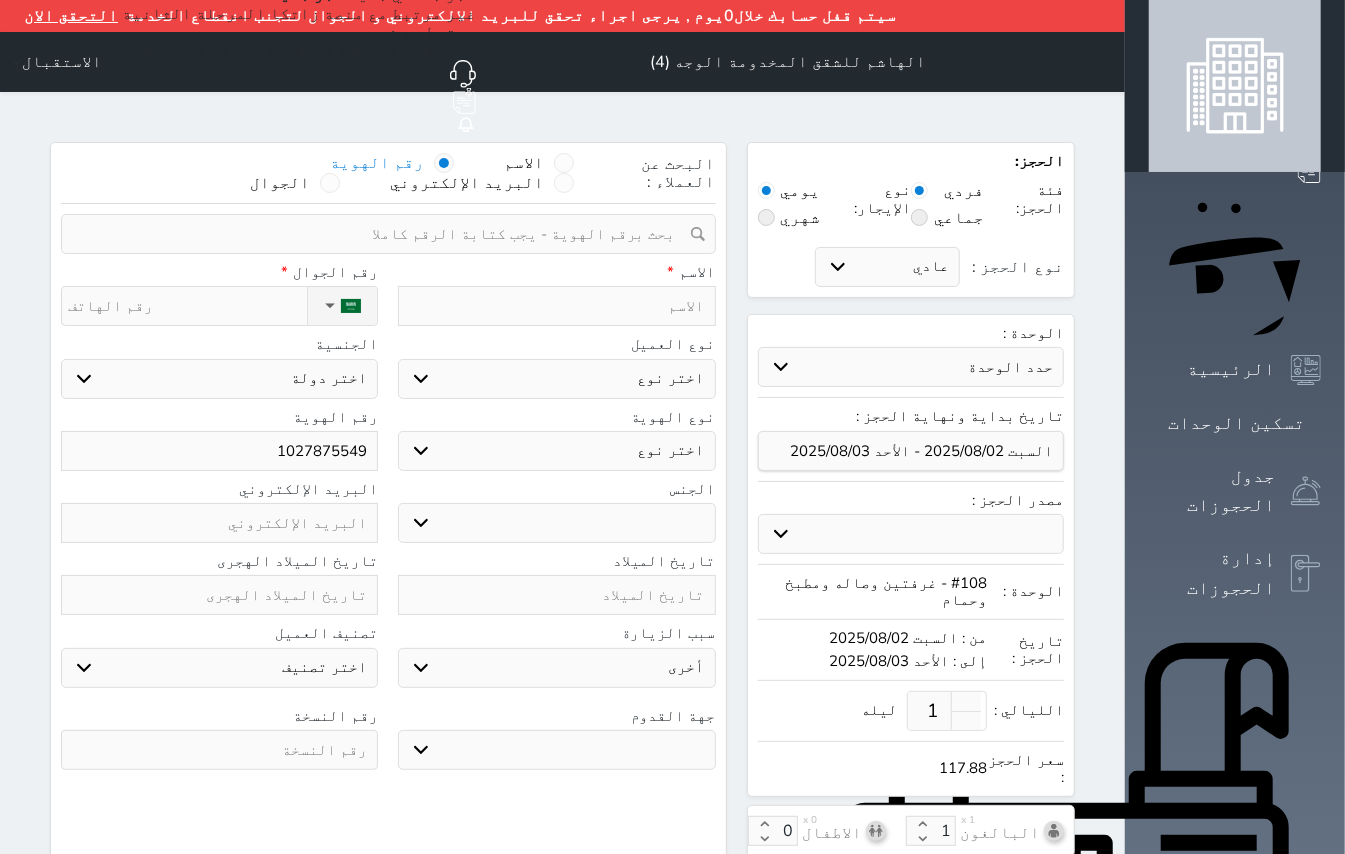 select 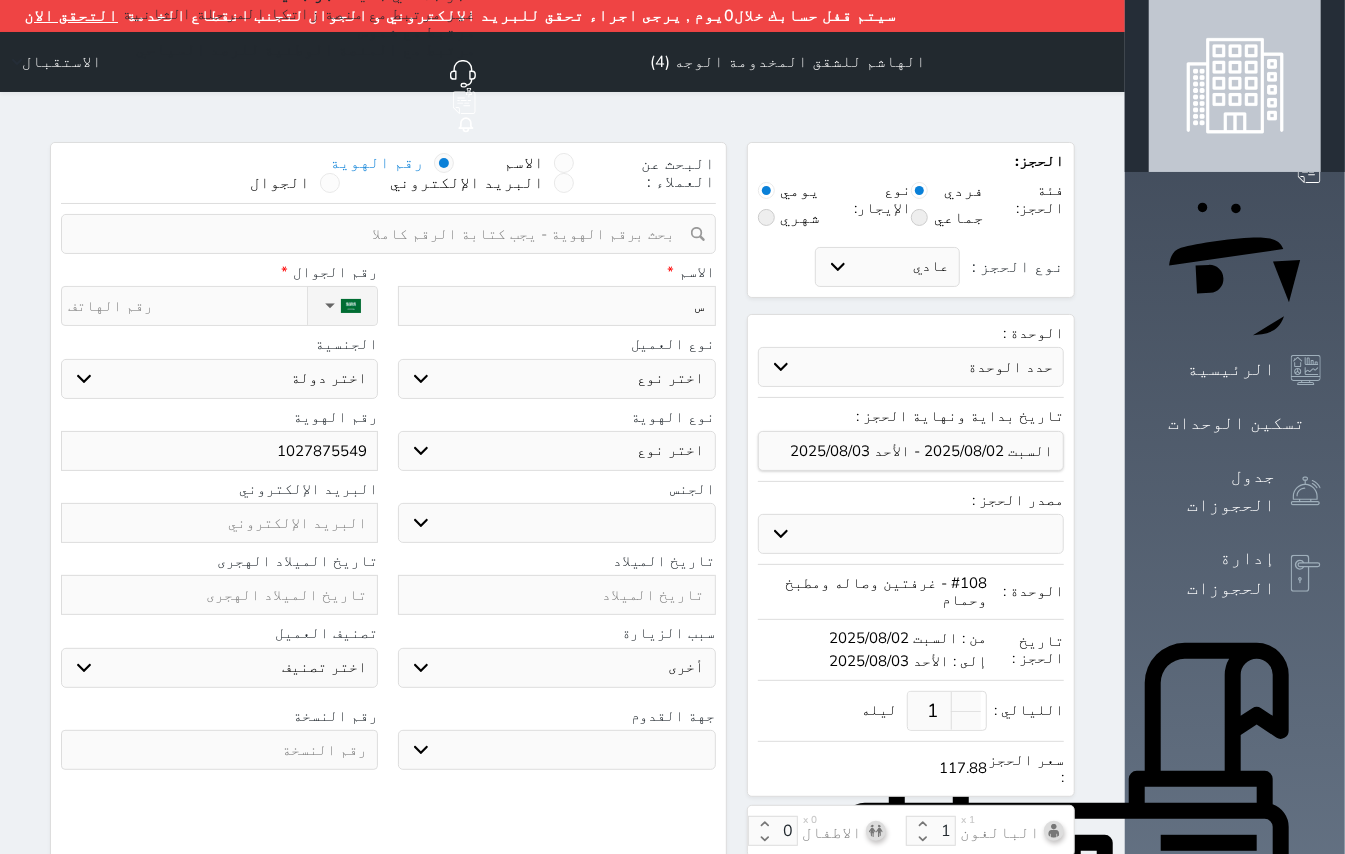 type on "سا" 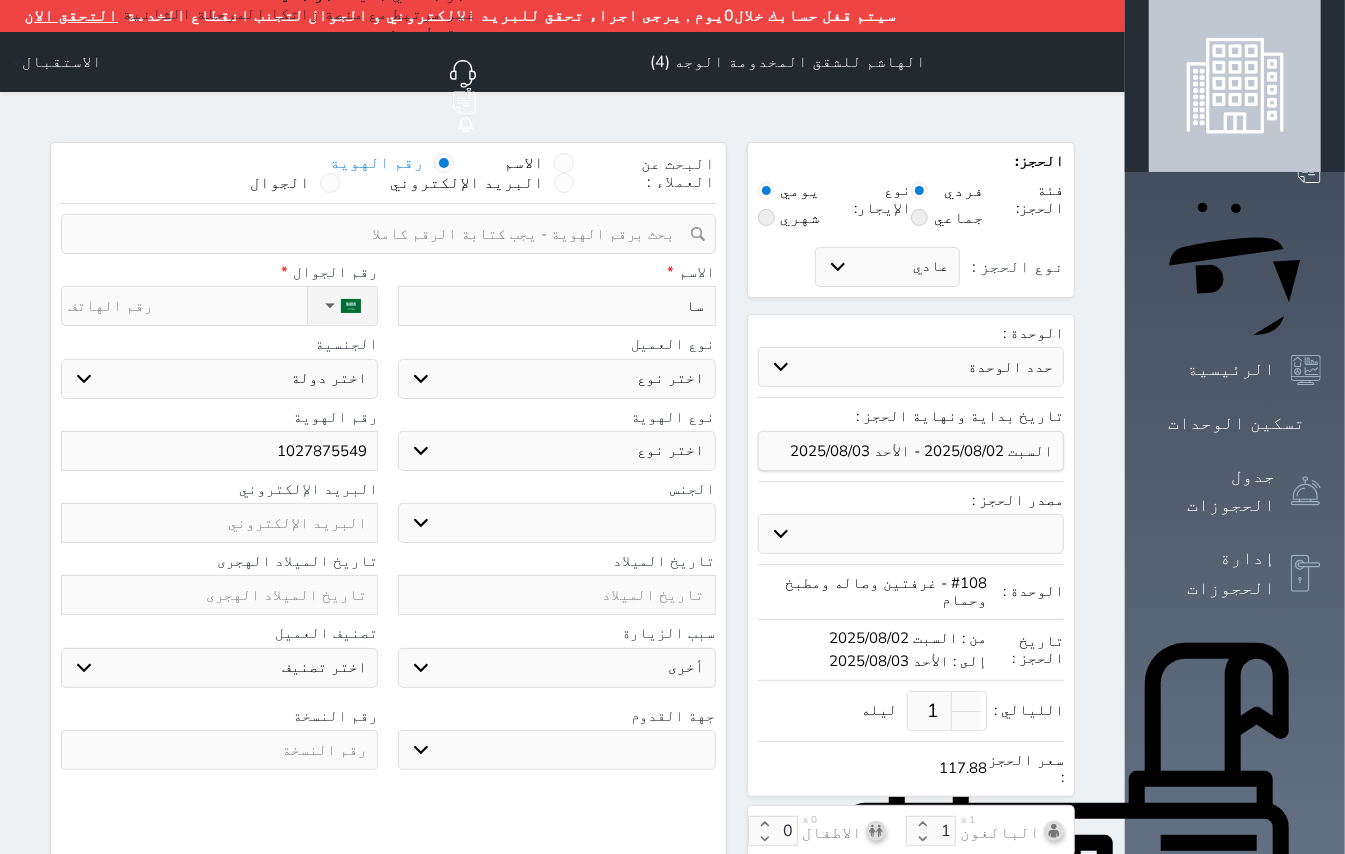 select 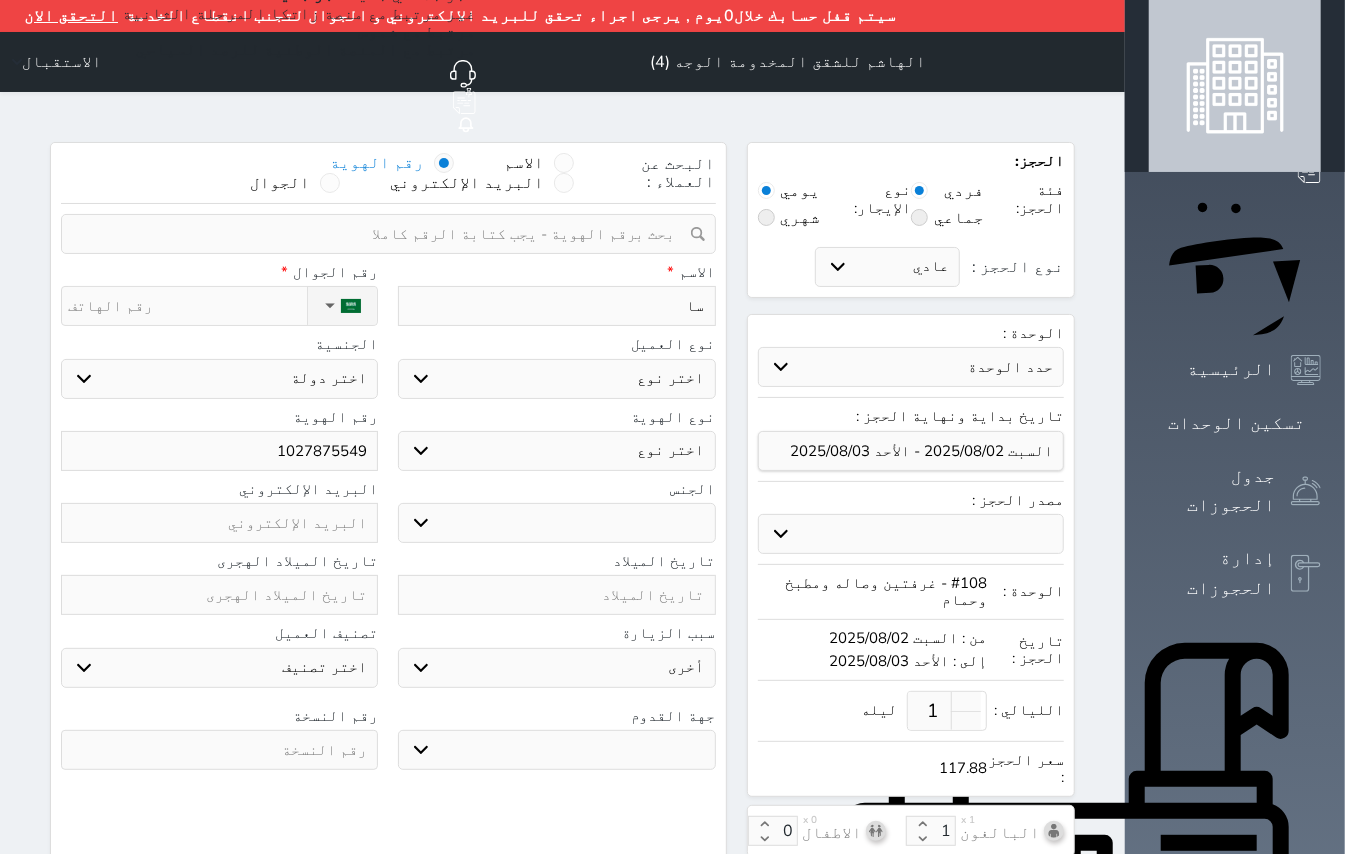 select 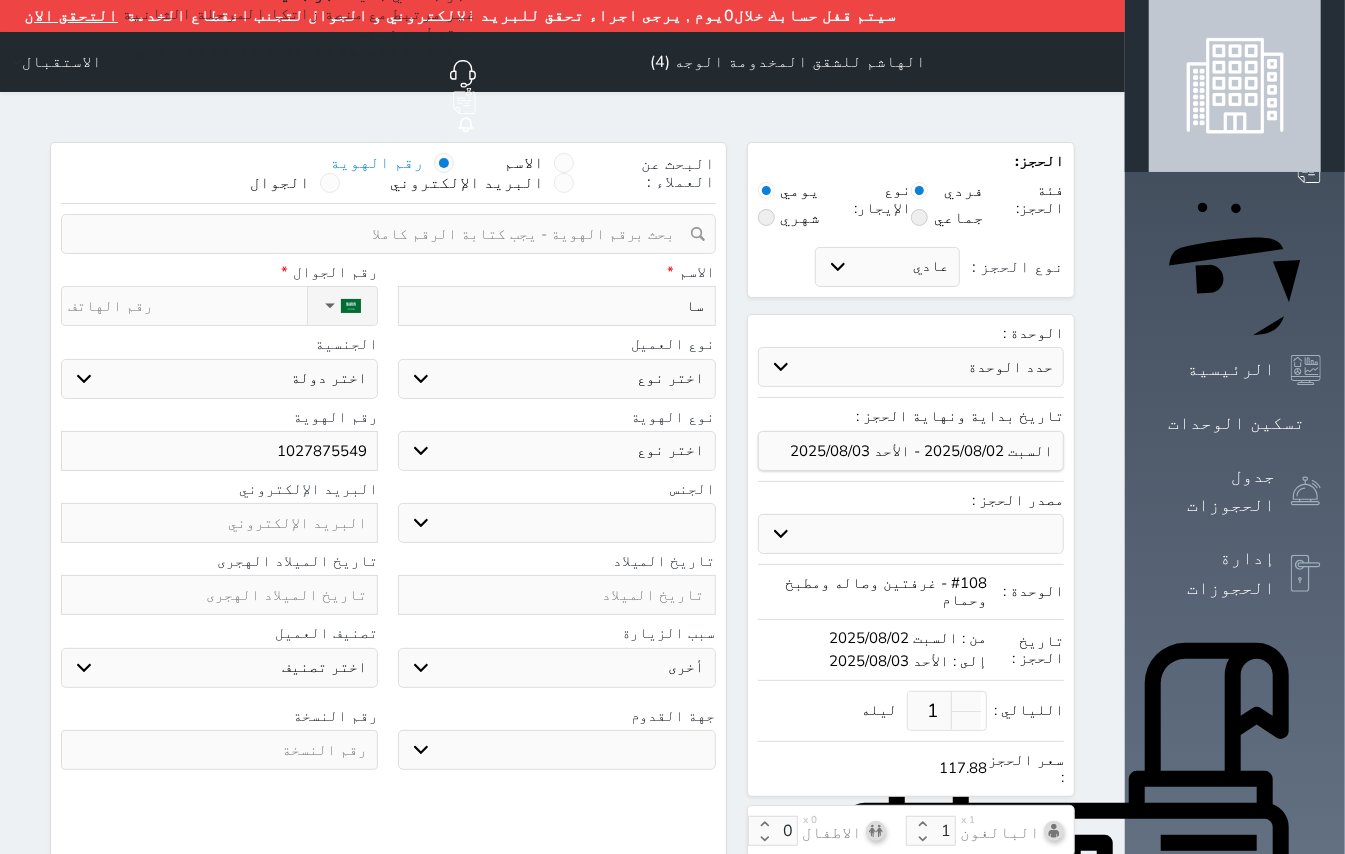 type on "سام" 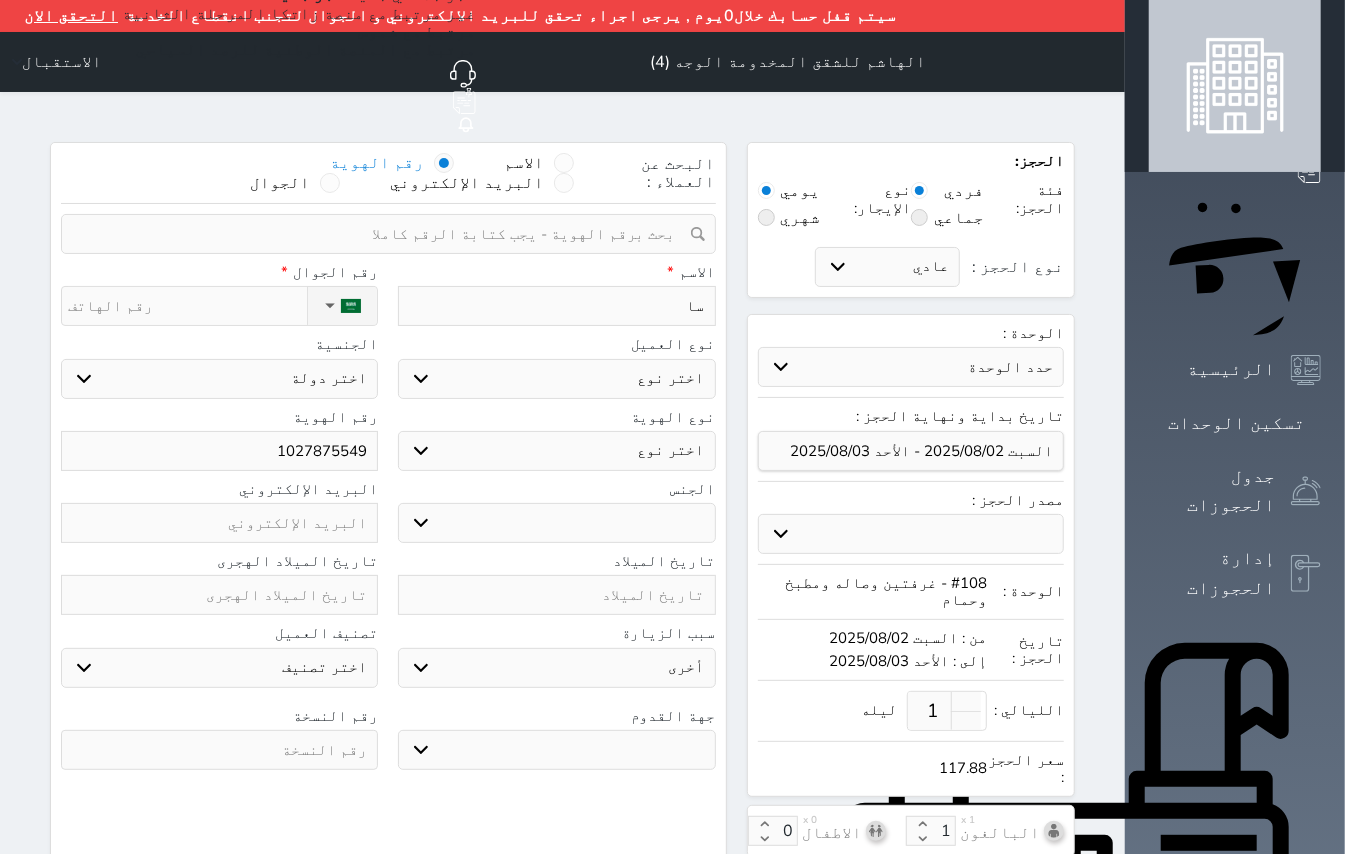 select 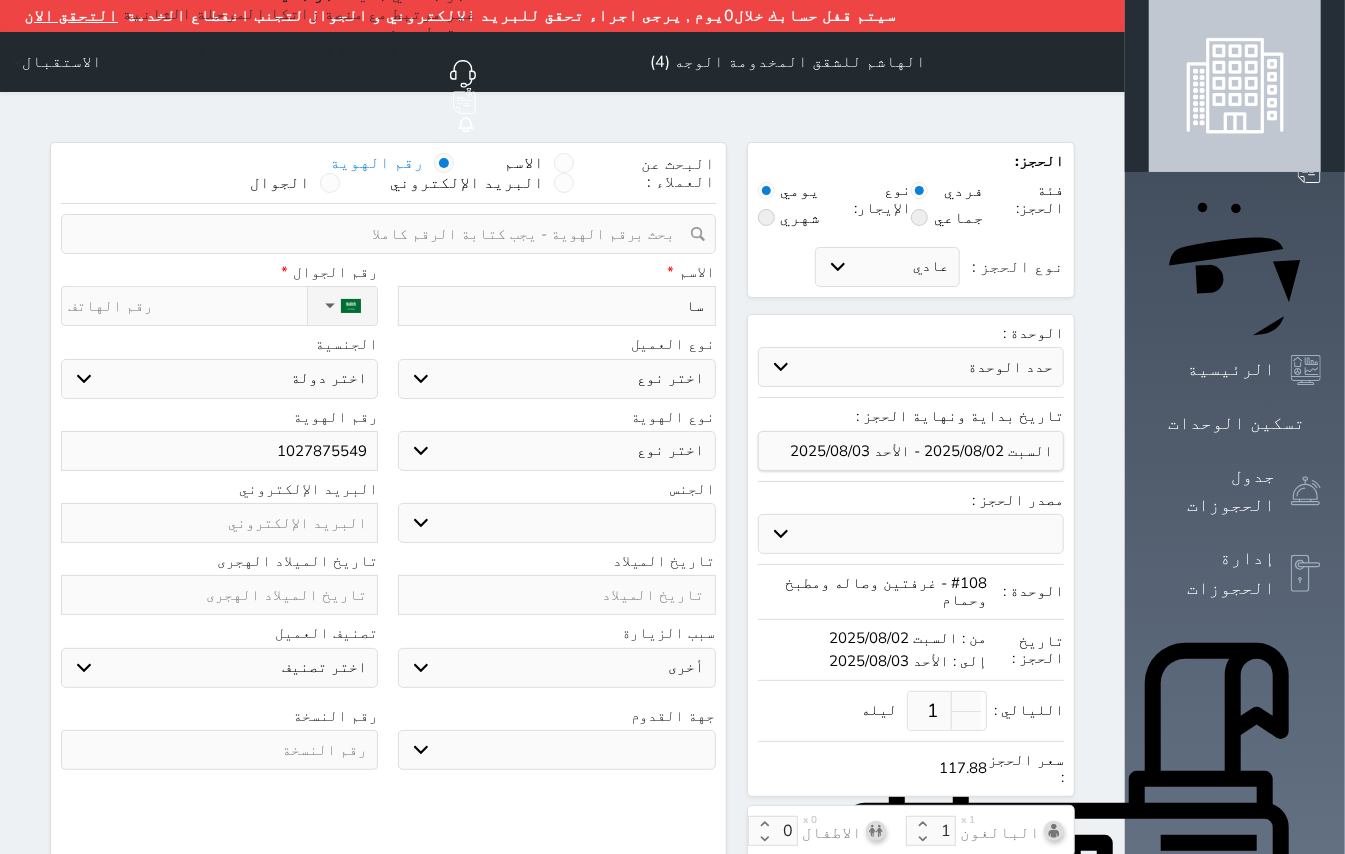 select 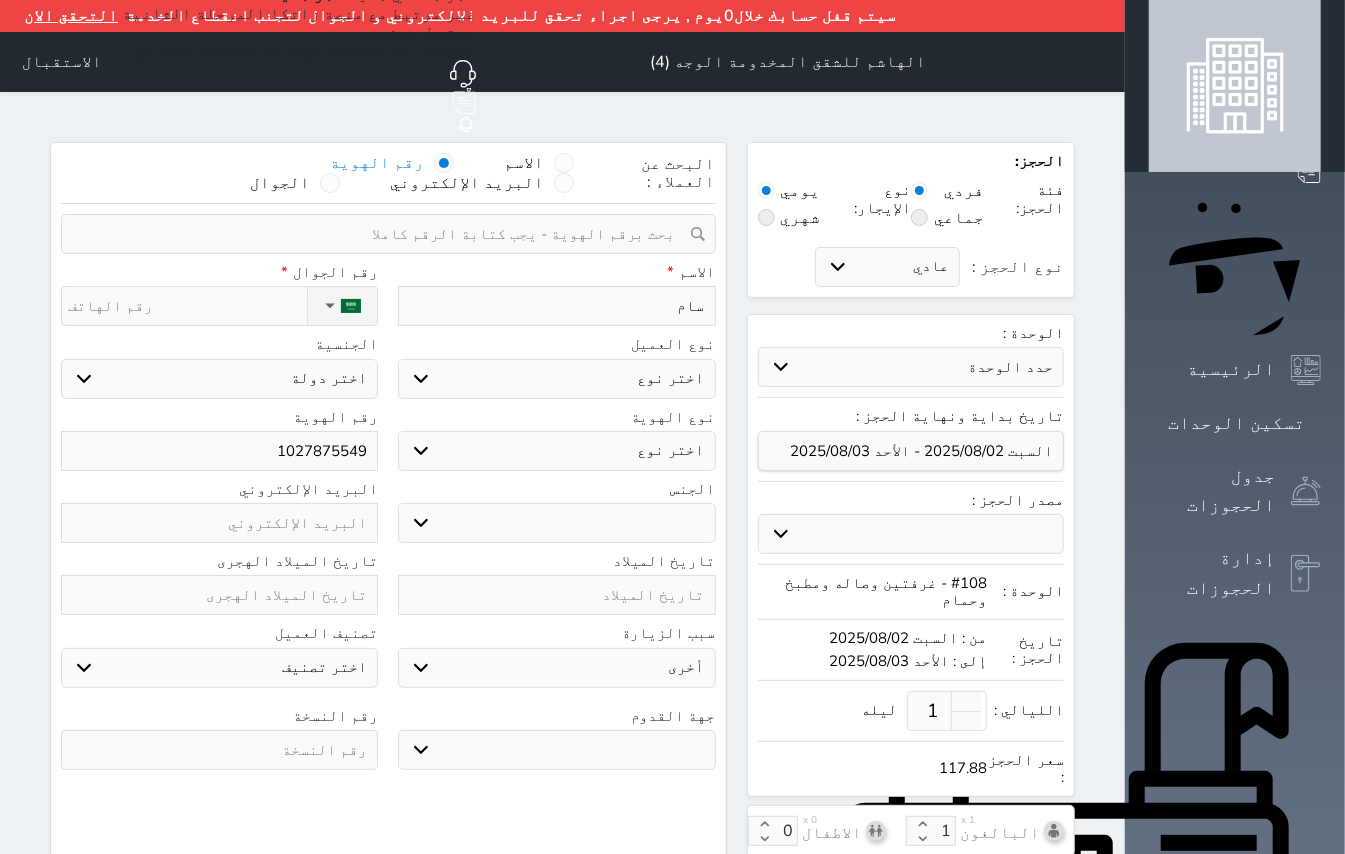 type on "سامي" 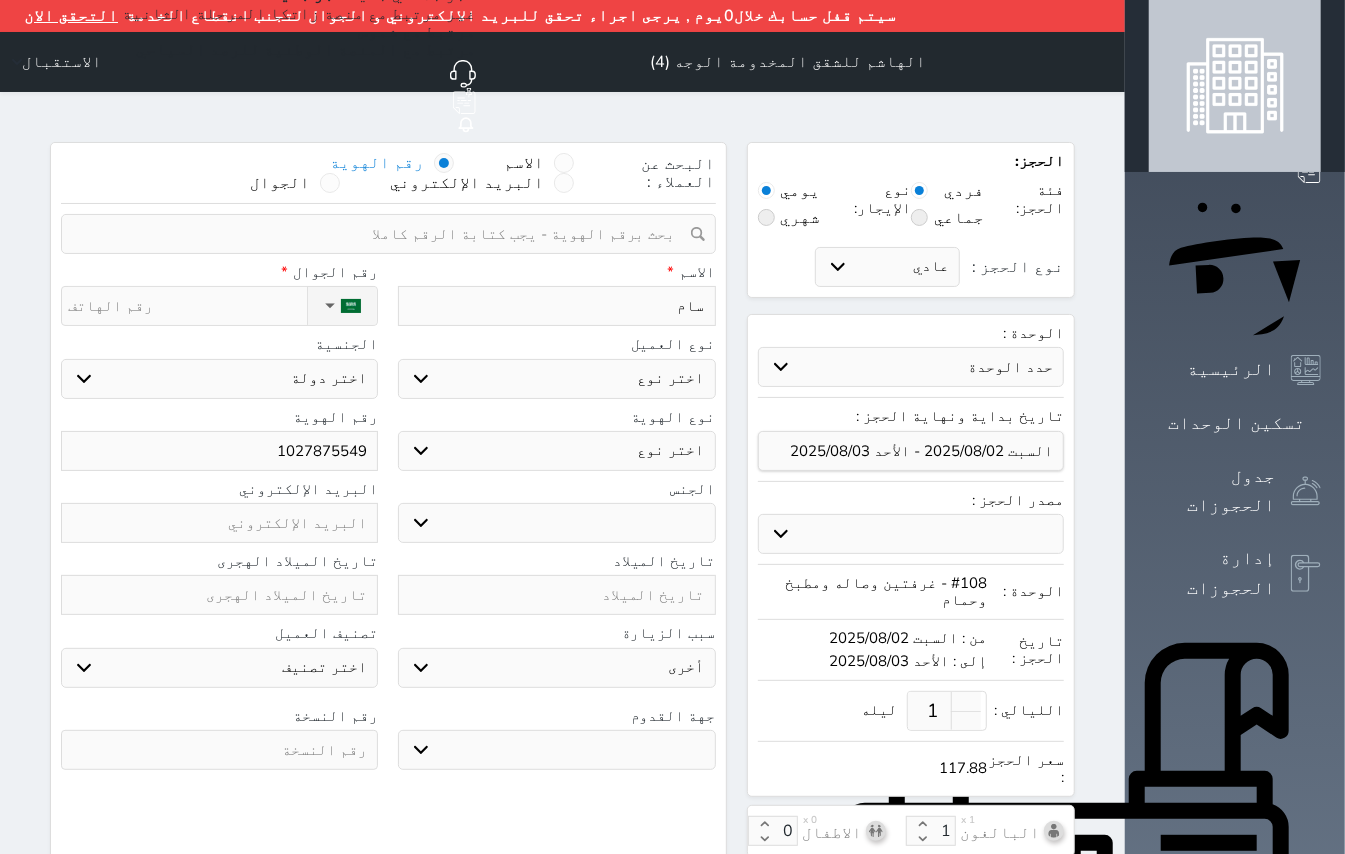 select 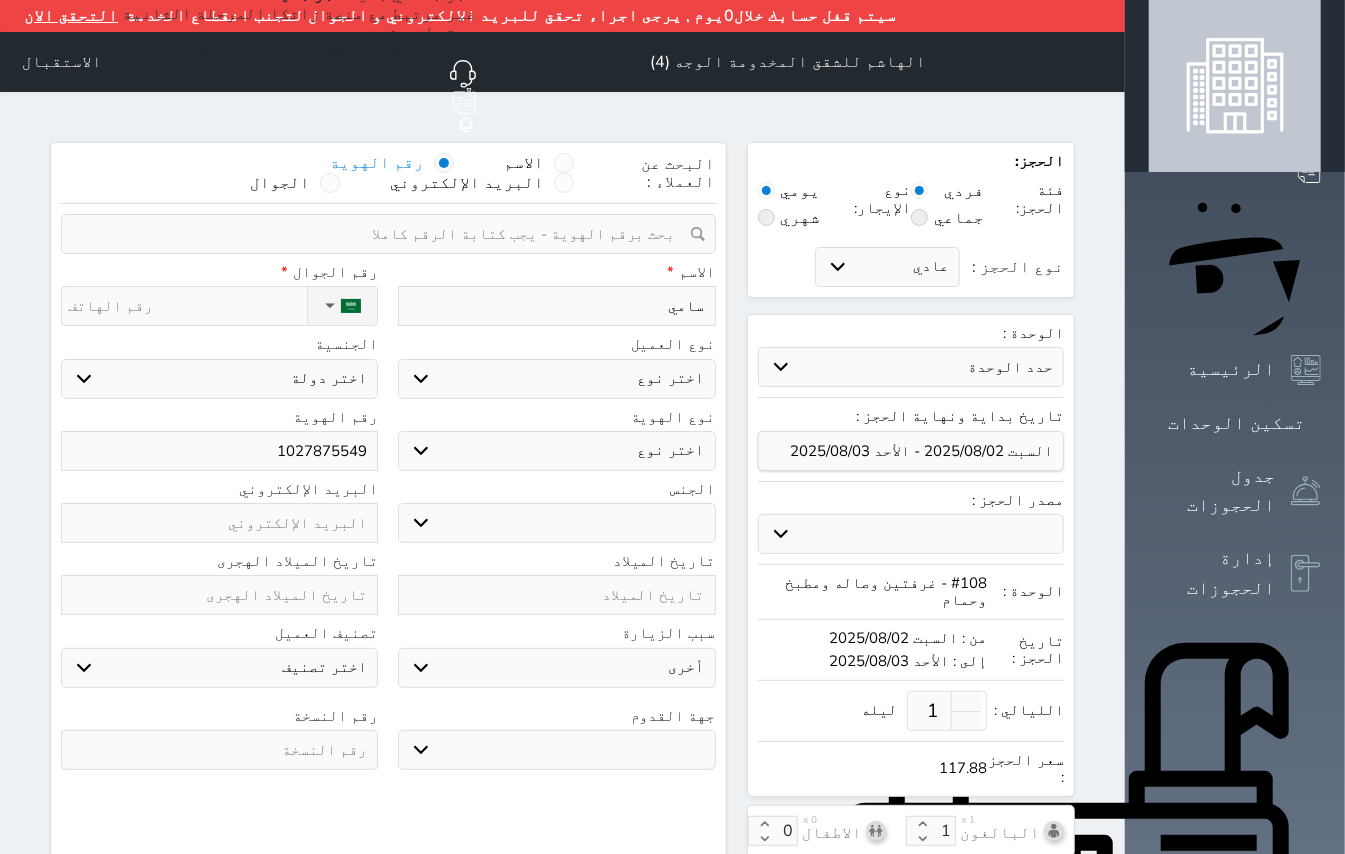 type on "سامي" 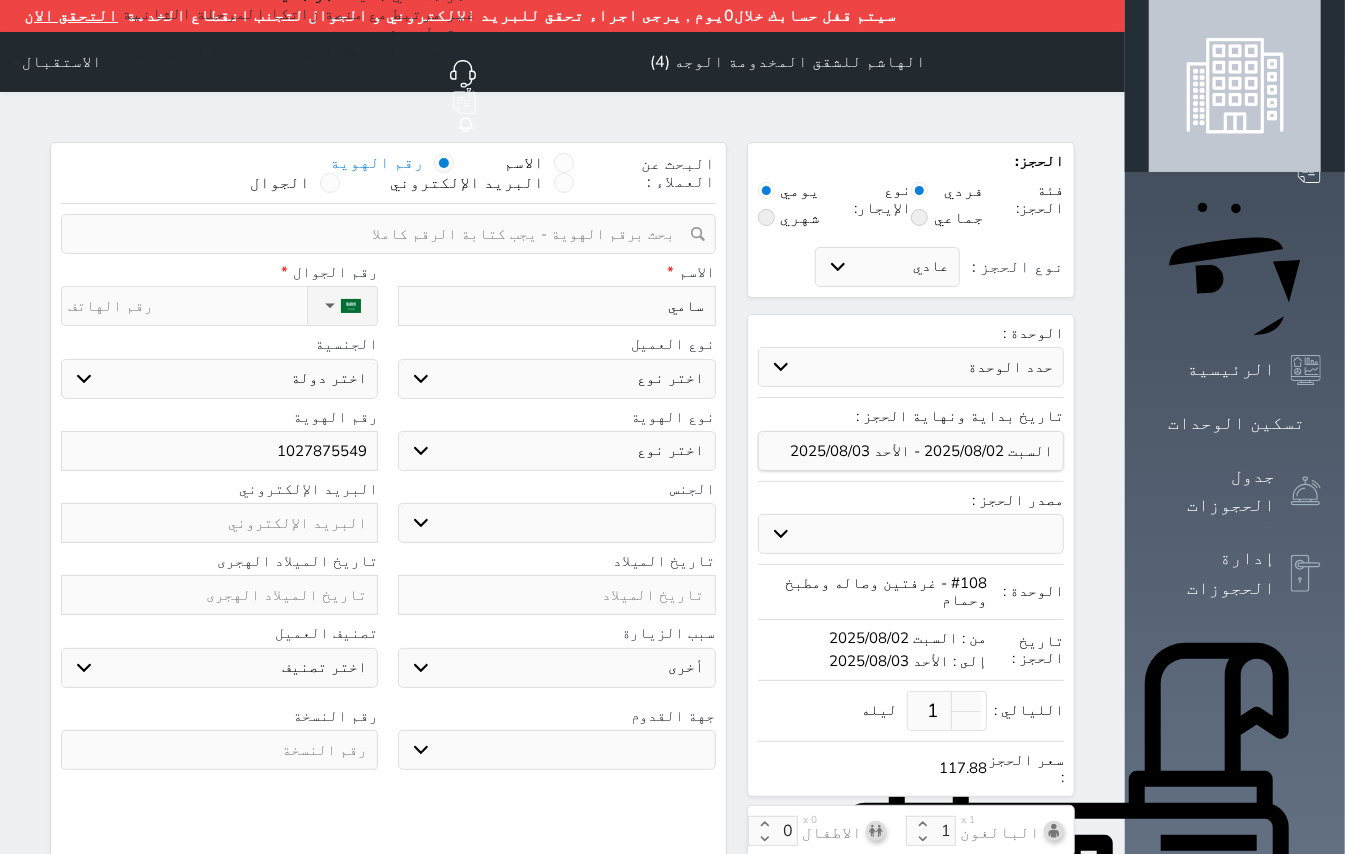 select 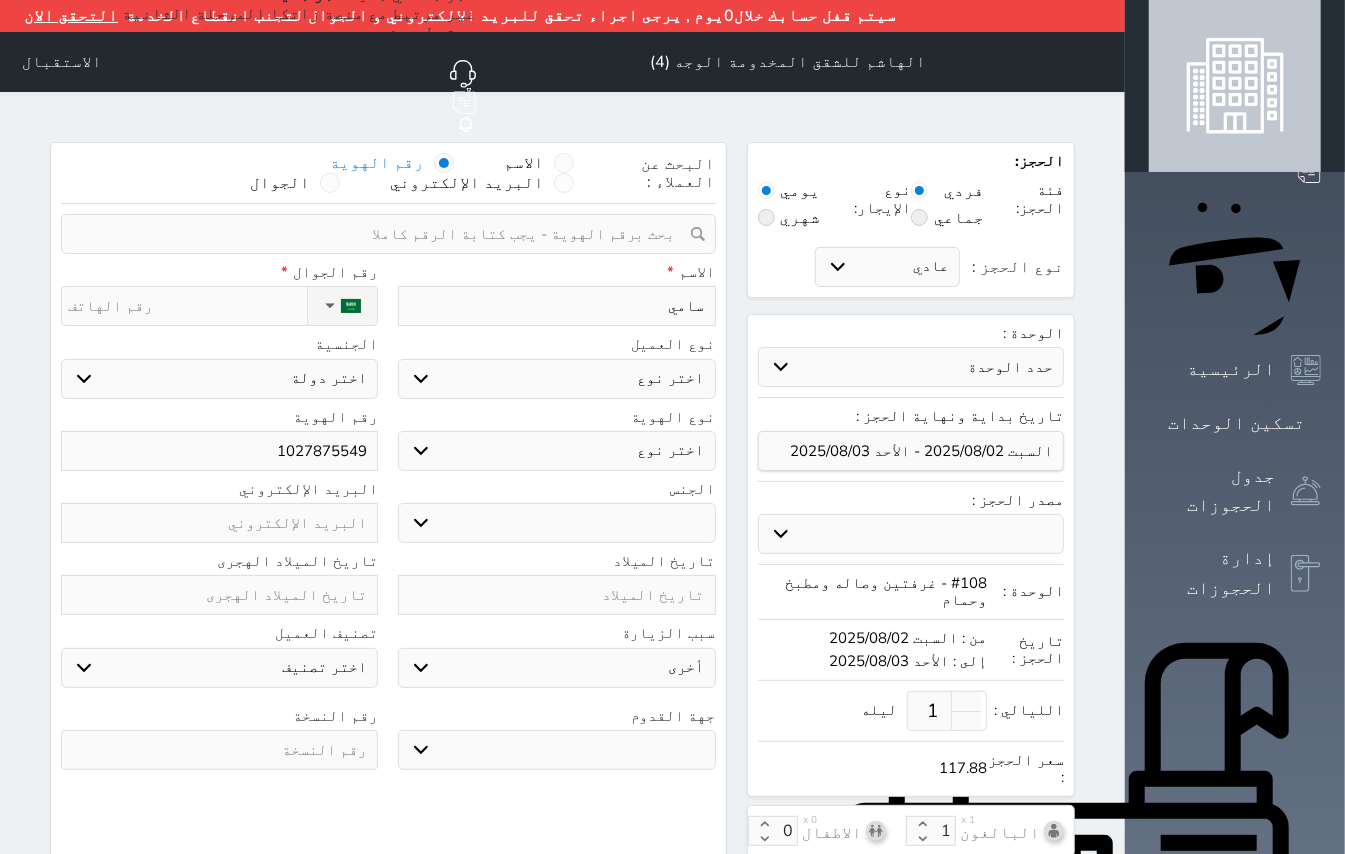 select 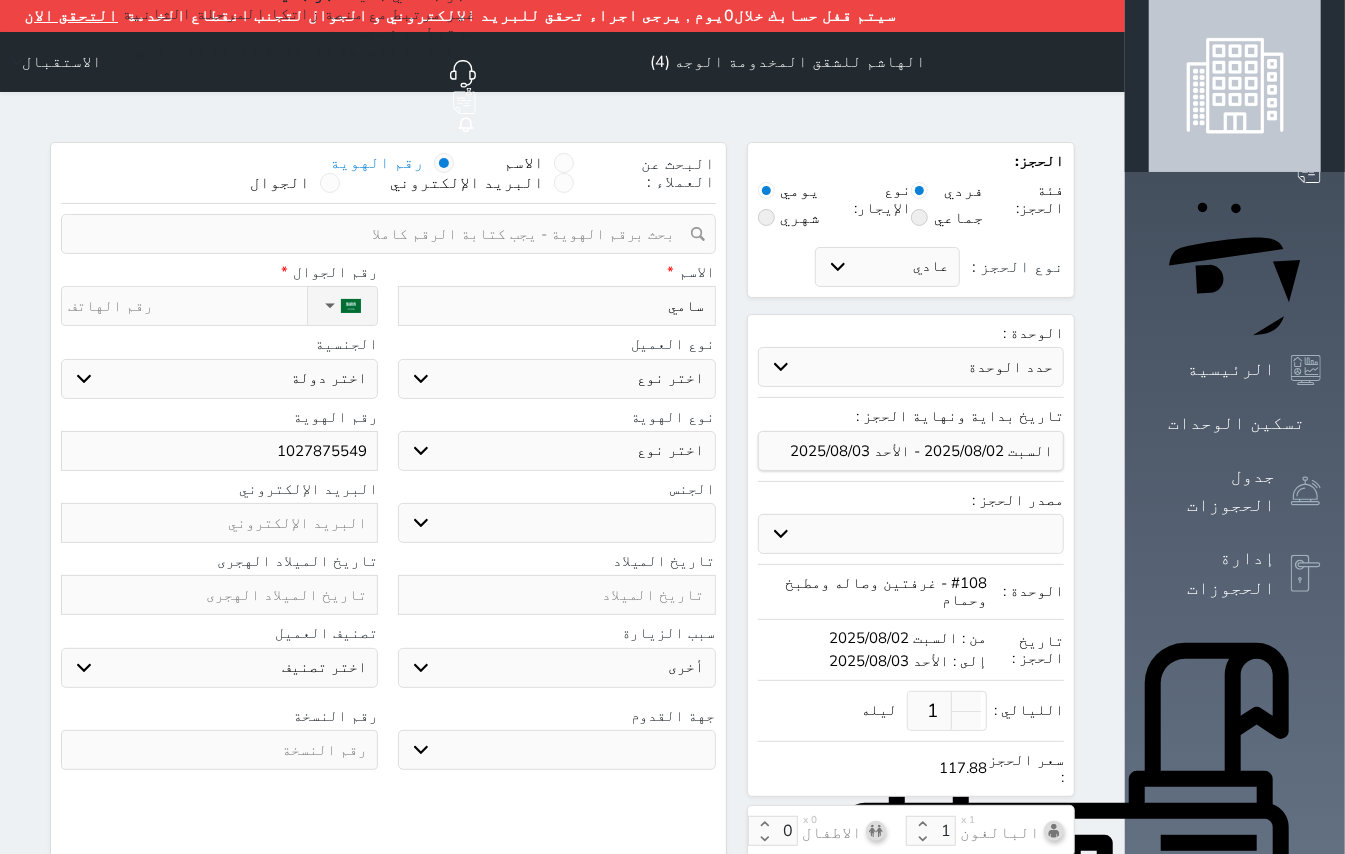 select 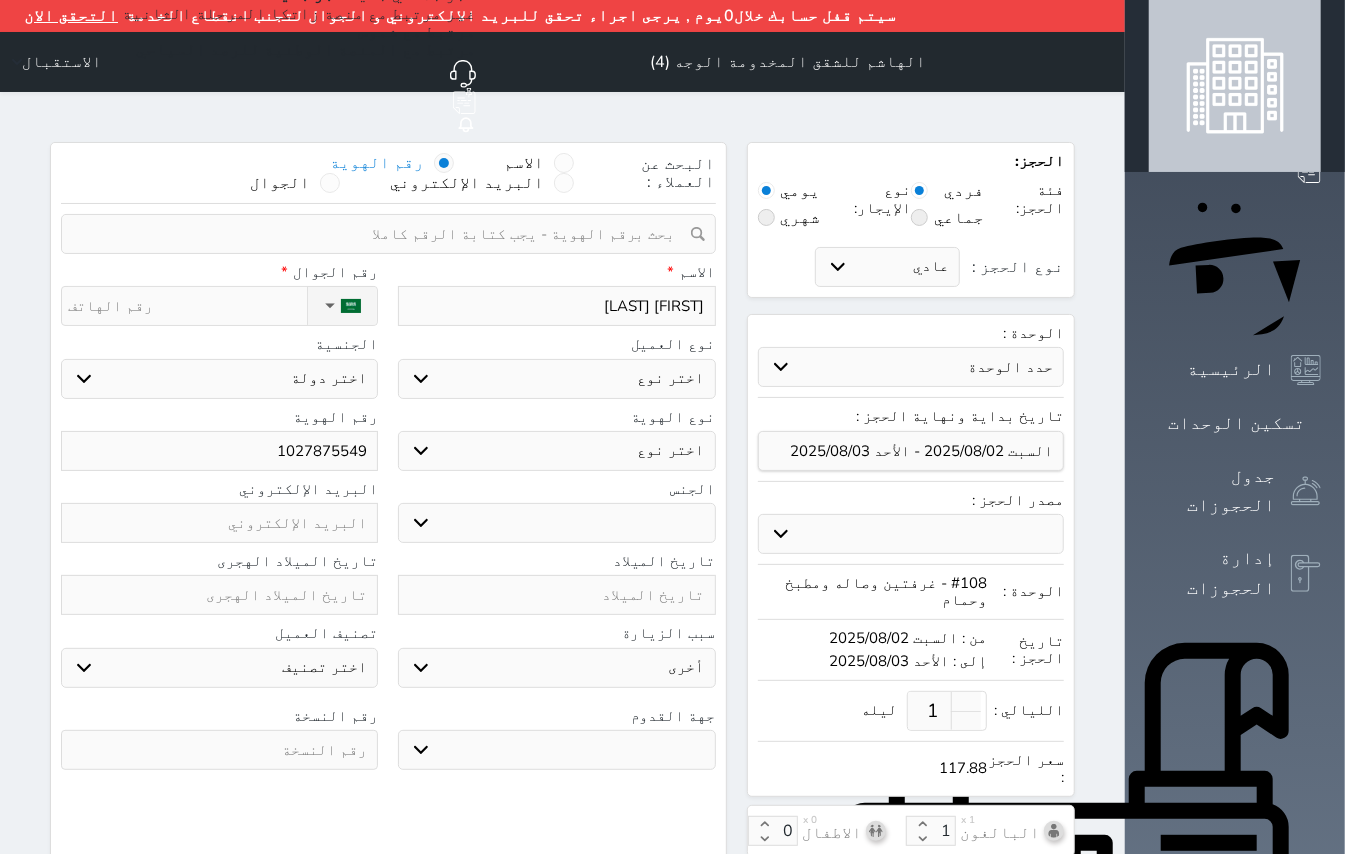 type on "سامي سع" 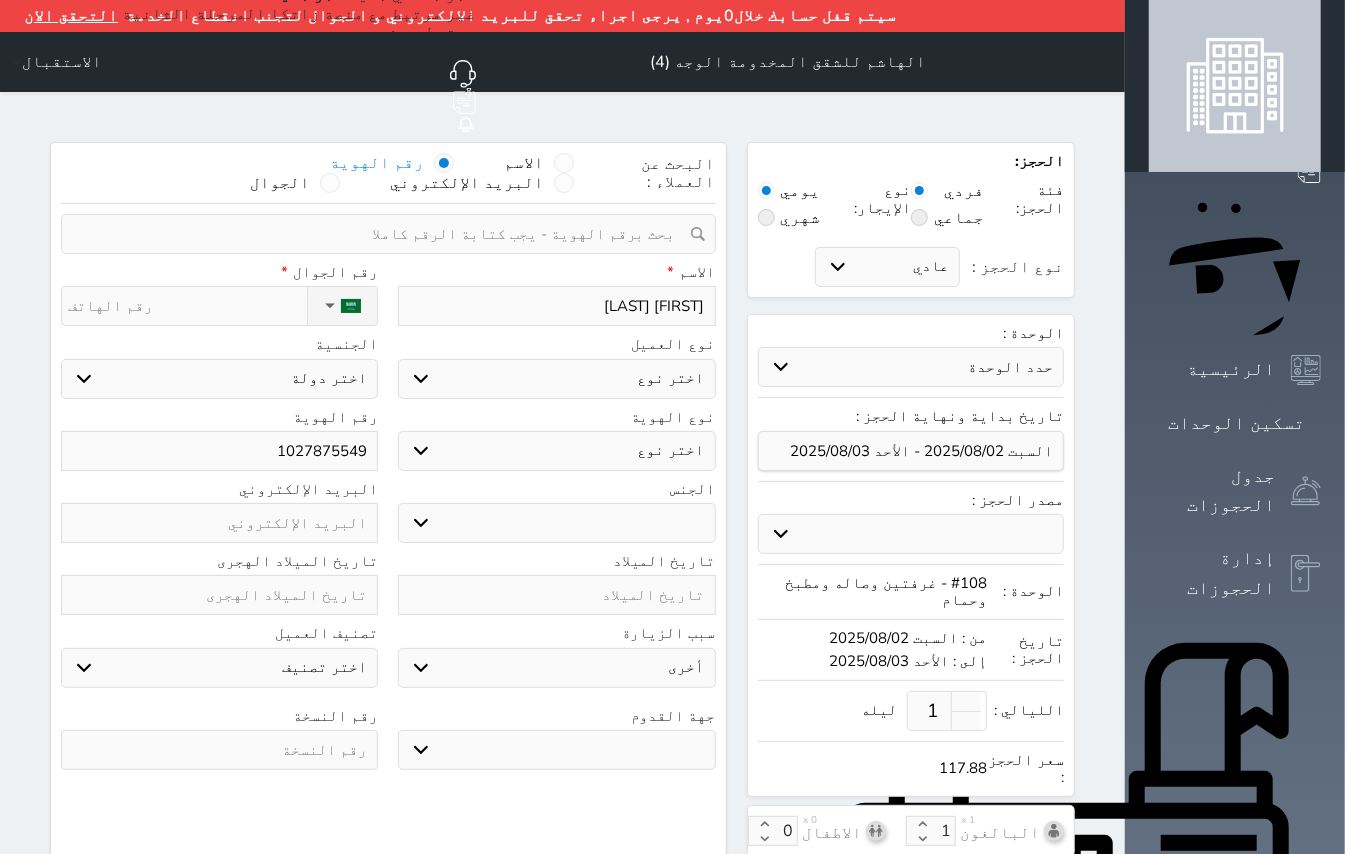 select 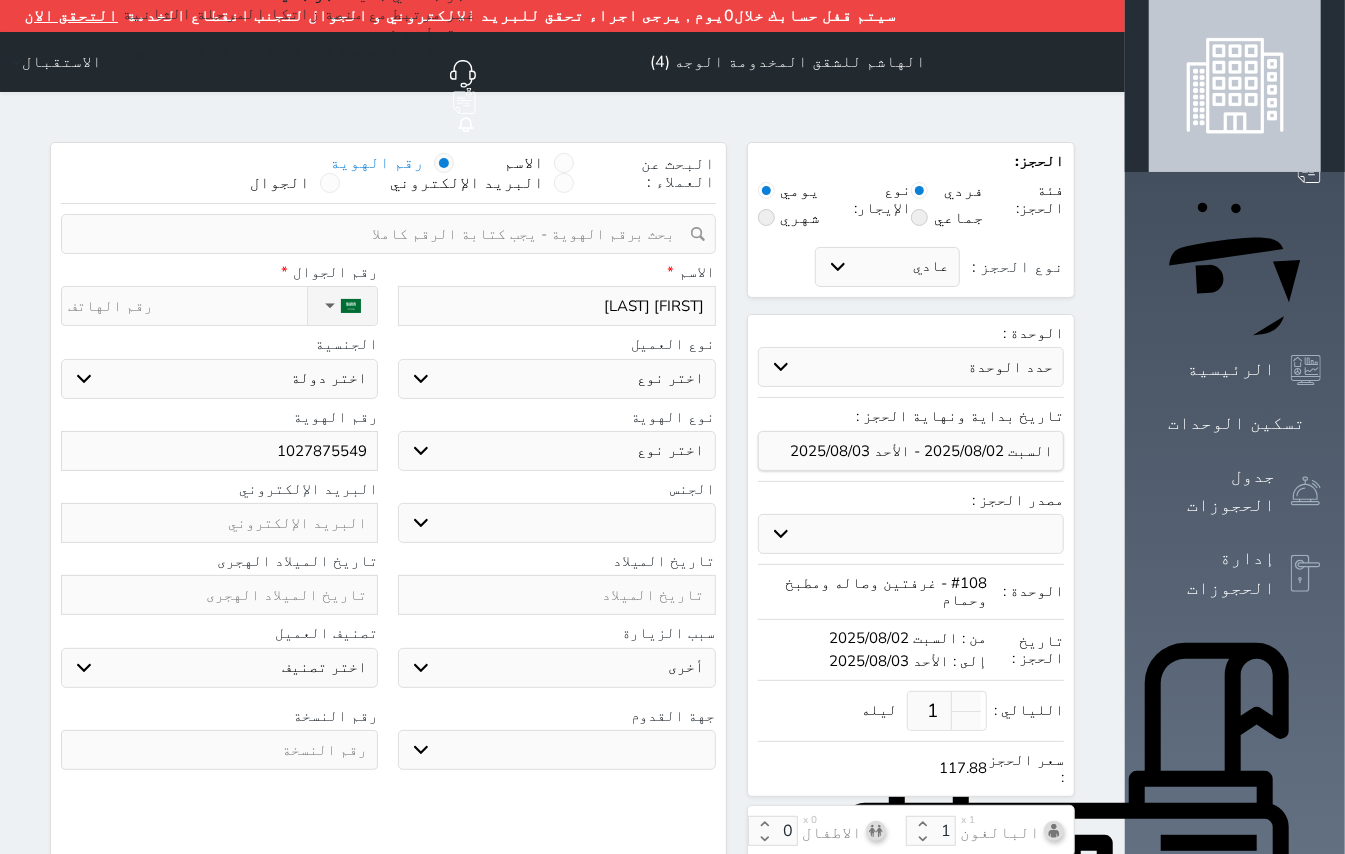 select 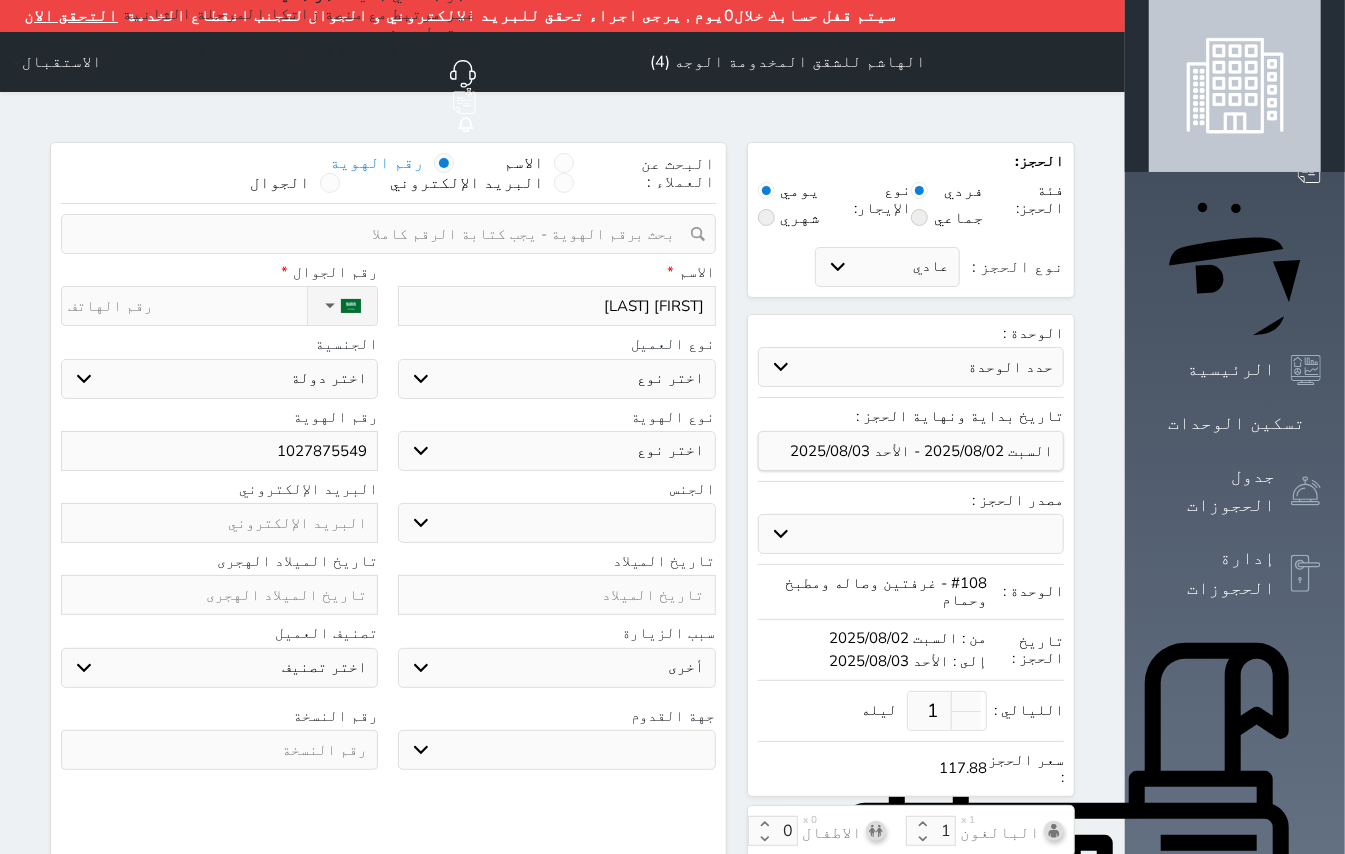 type on "سامي سعد" 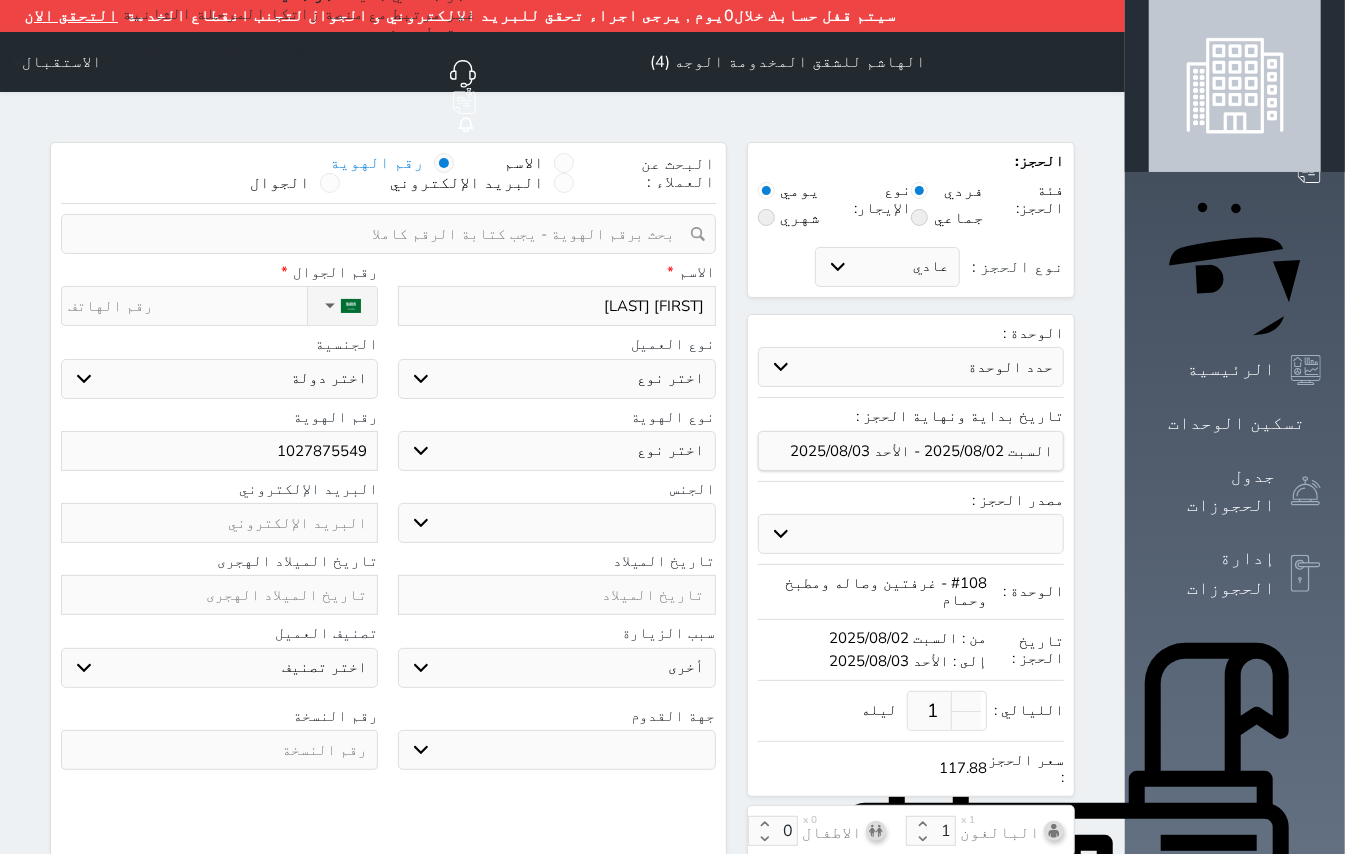 select 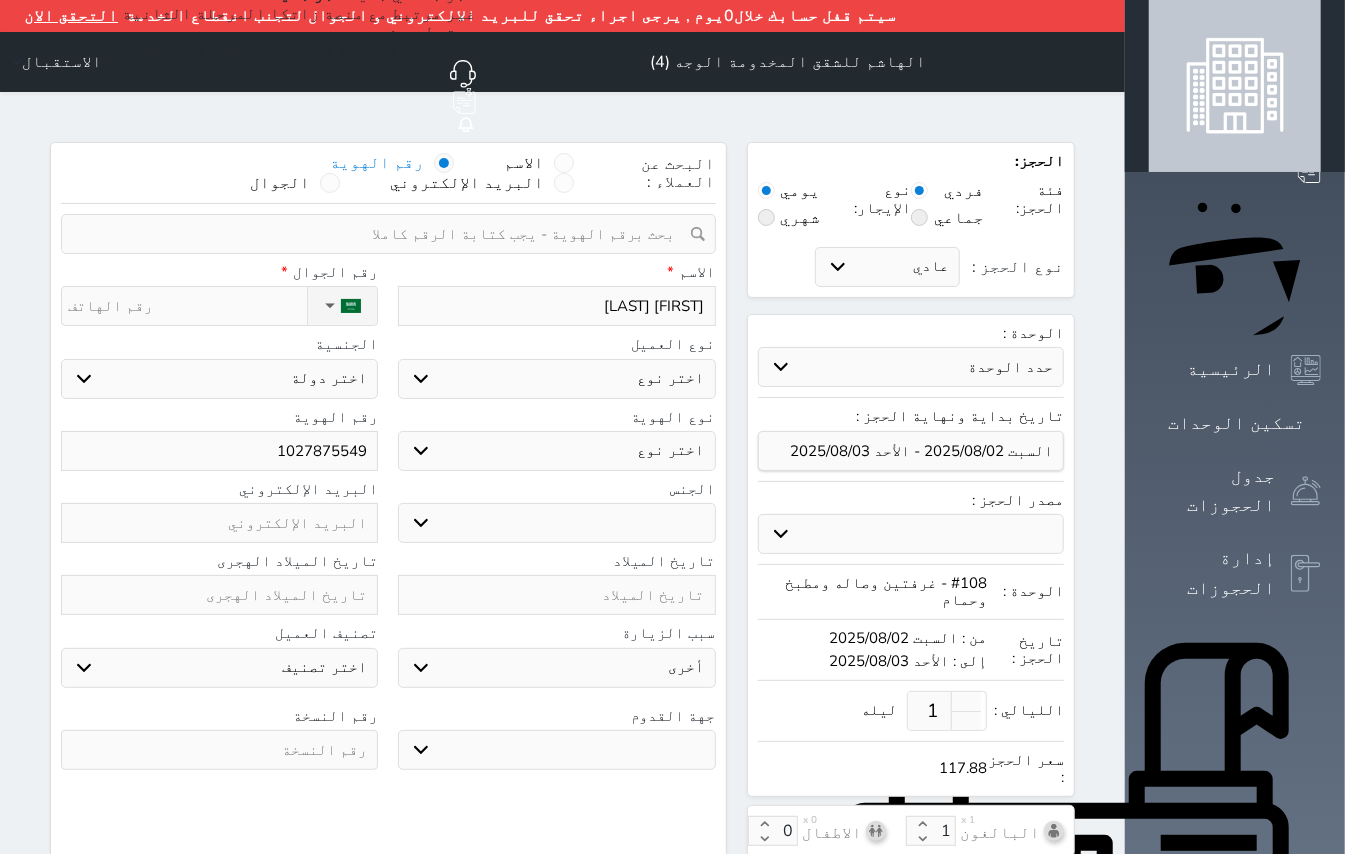 type on "سامي سعدي" 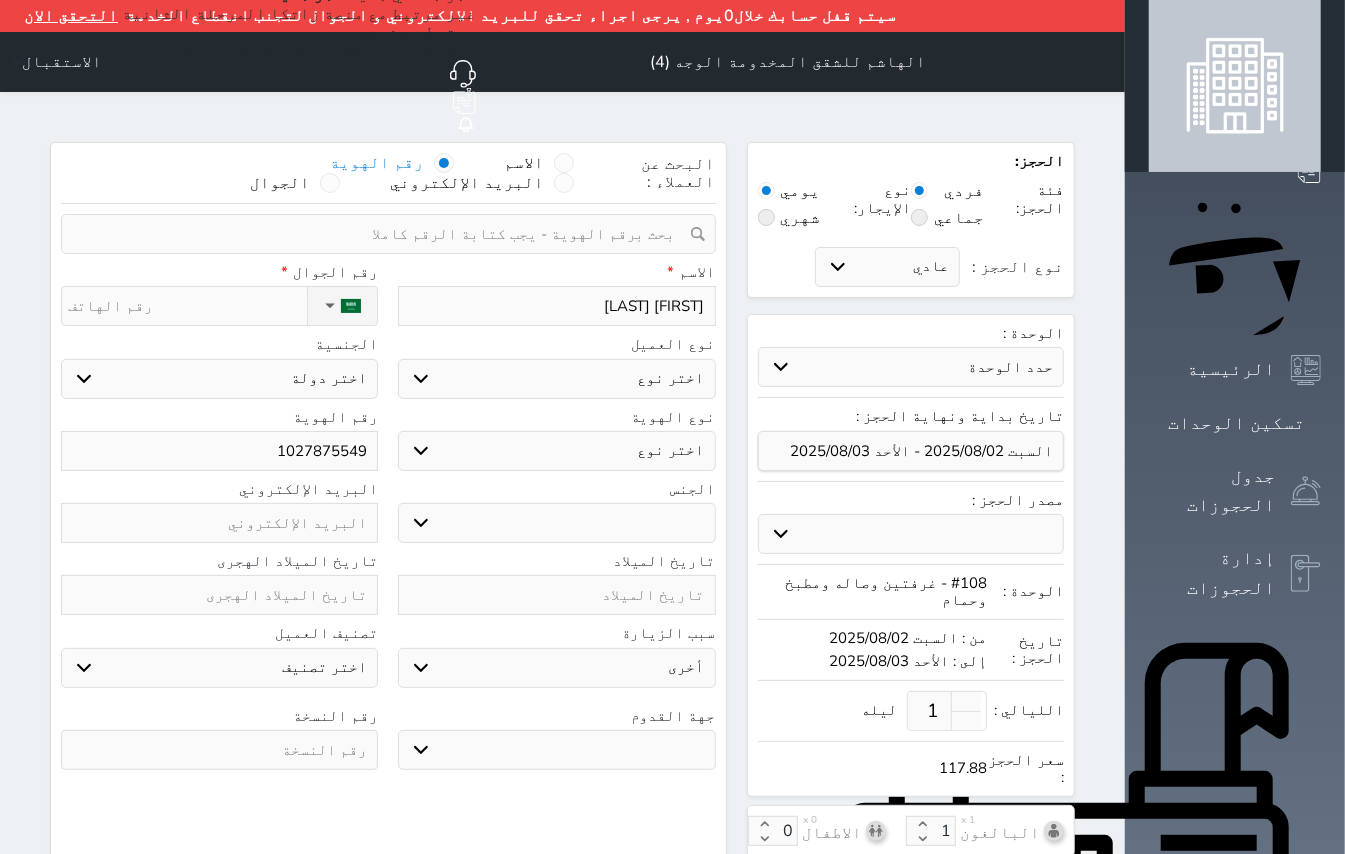 select 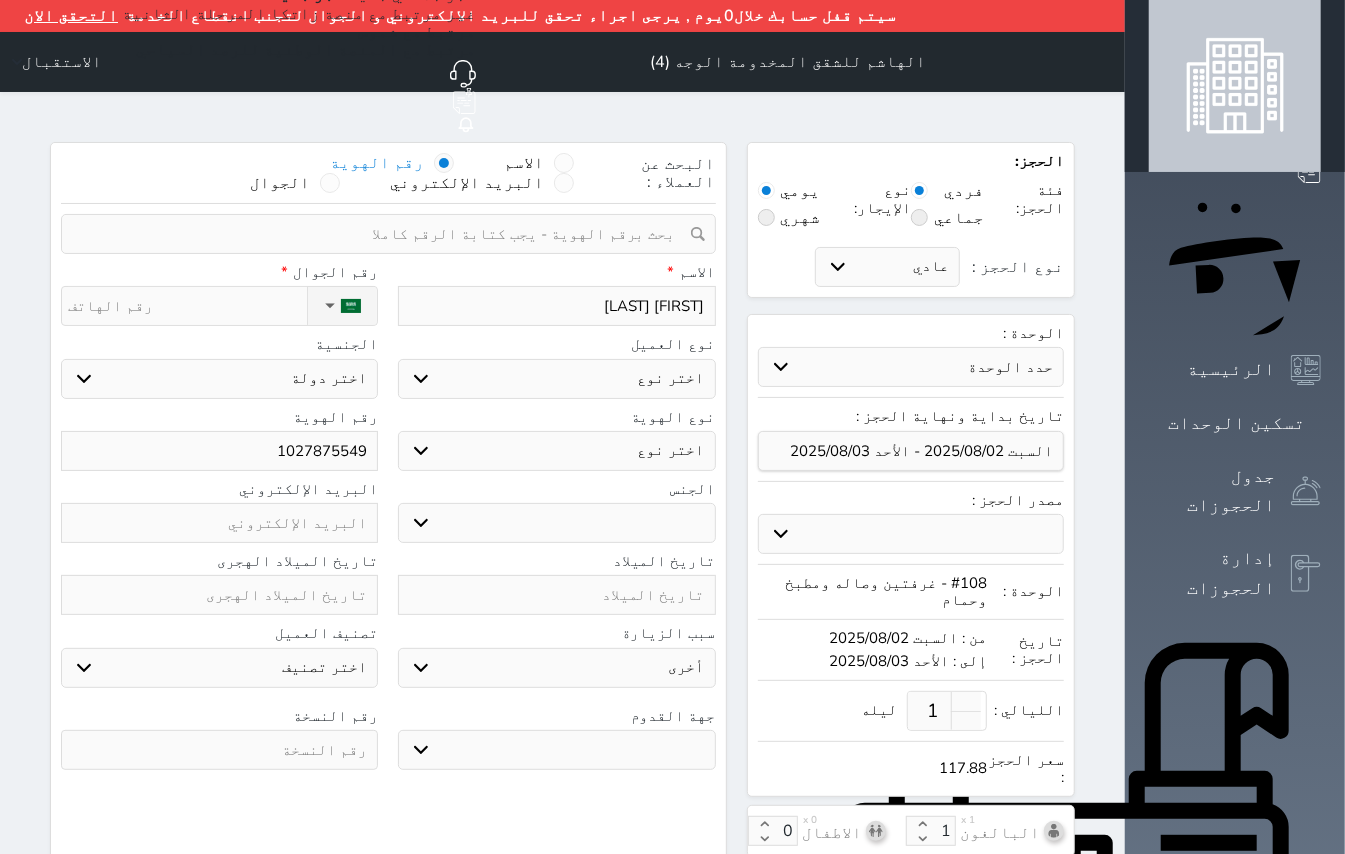 type on "سامي سعدي" 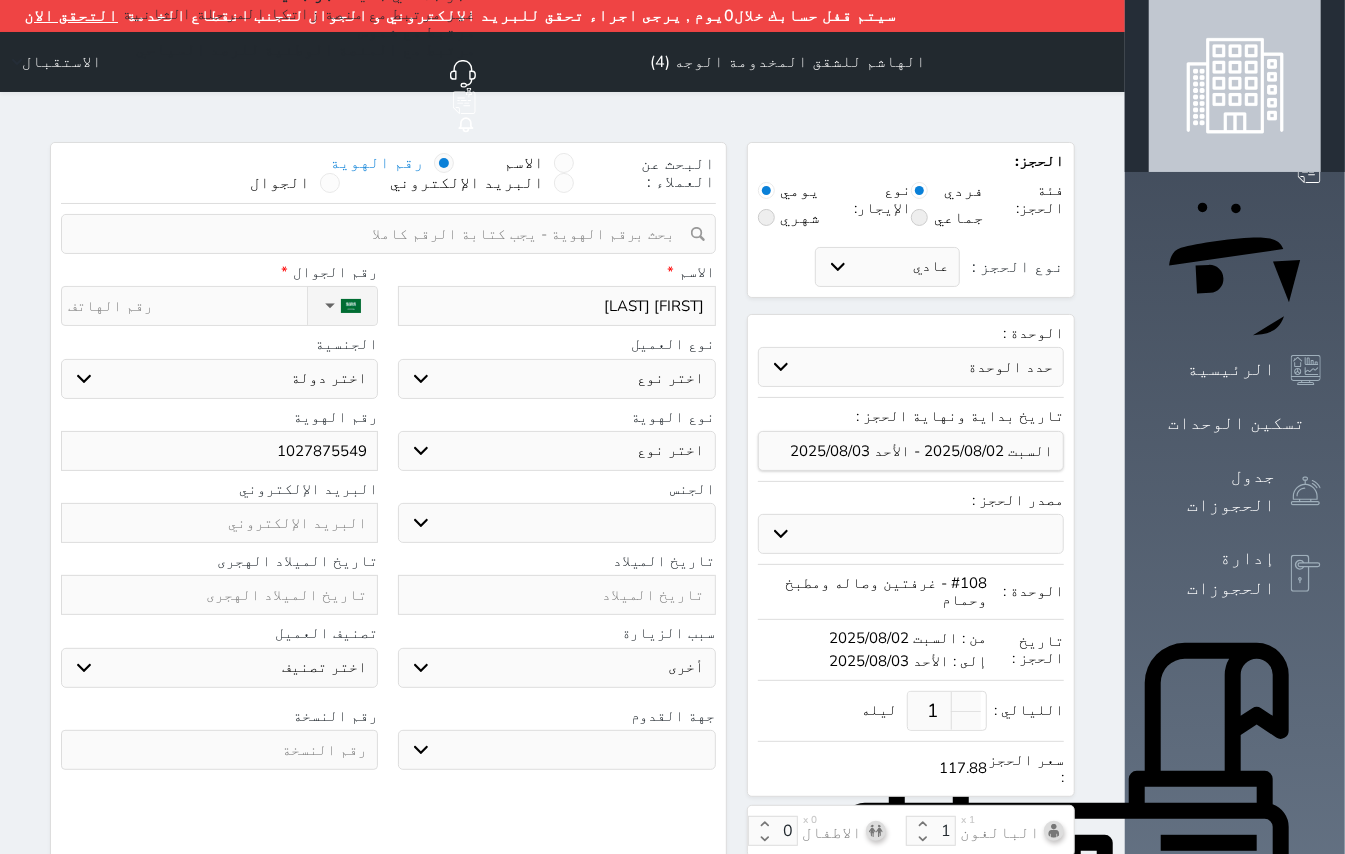 select 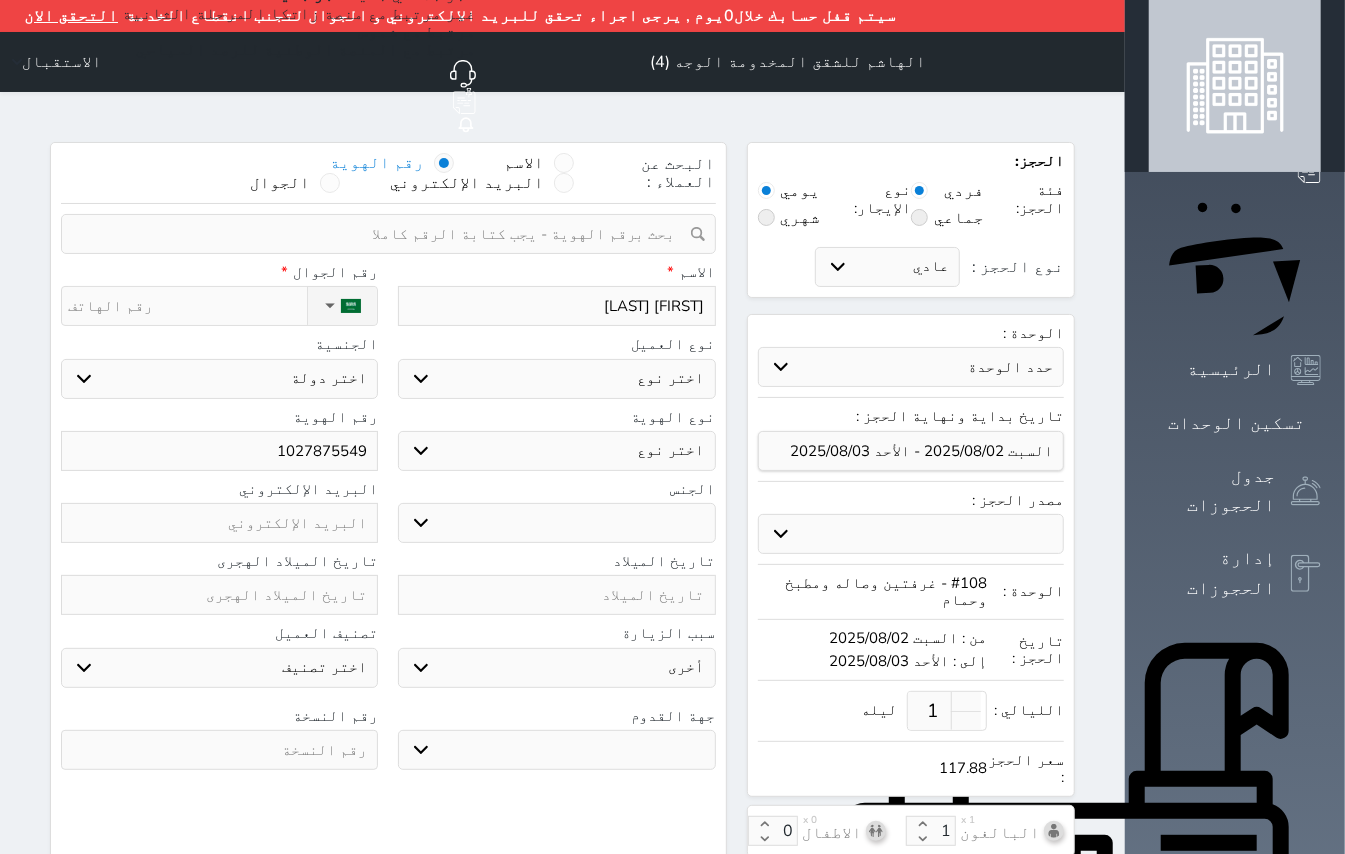 select 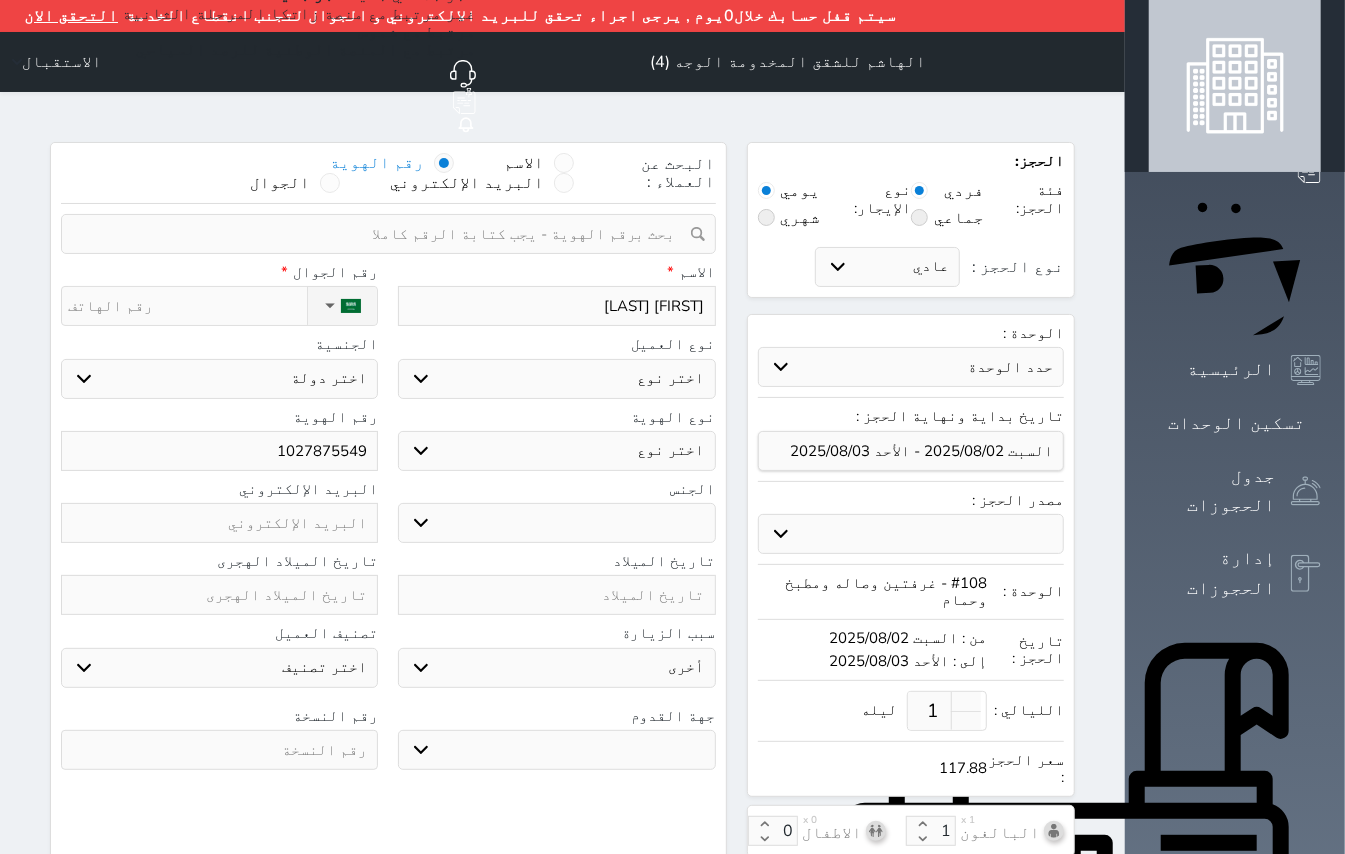 select 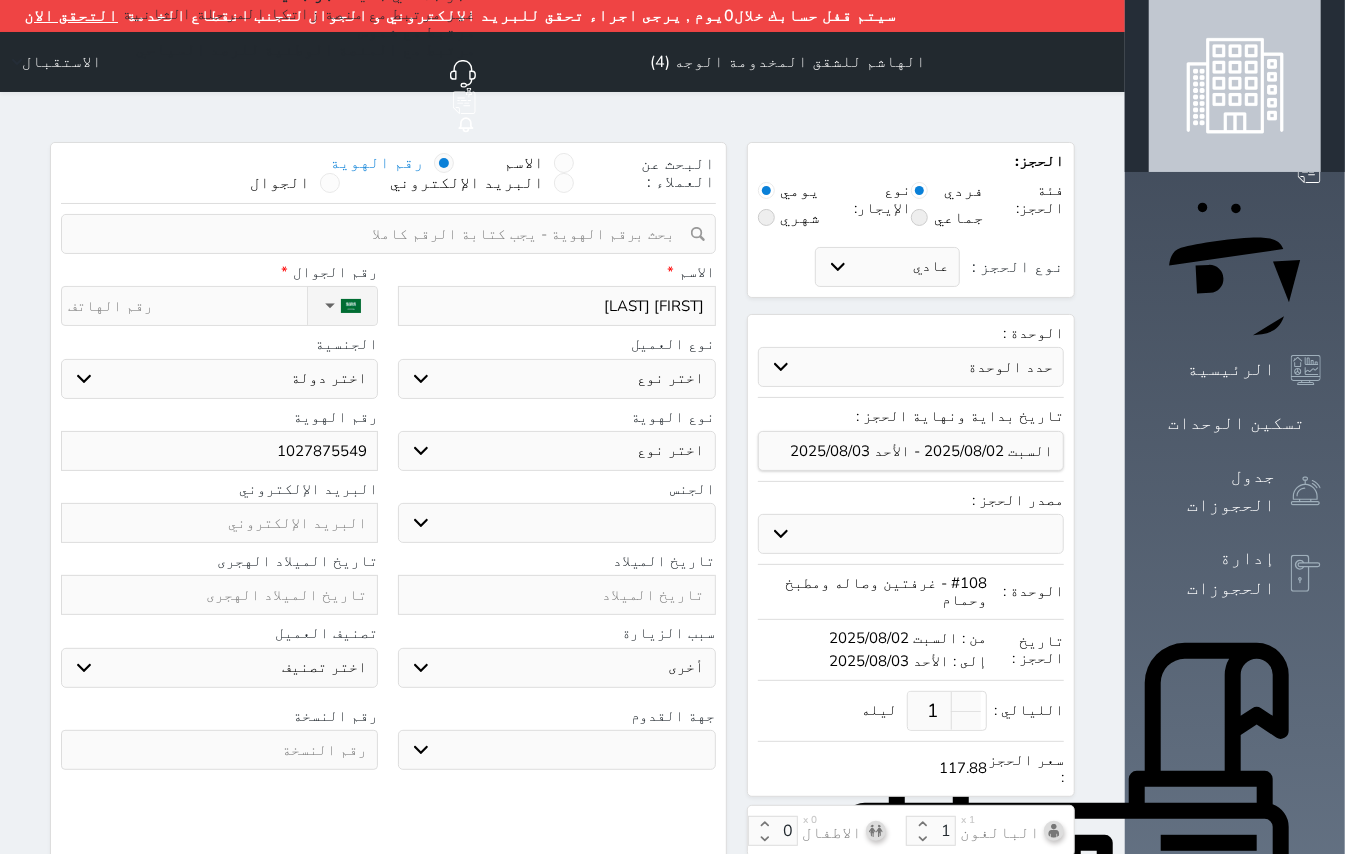 type on "سامي سعدي ا" 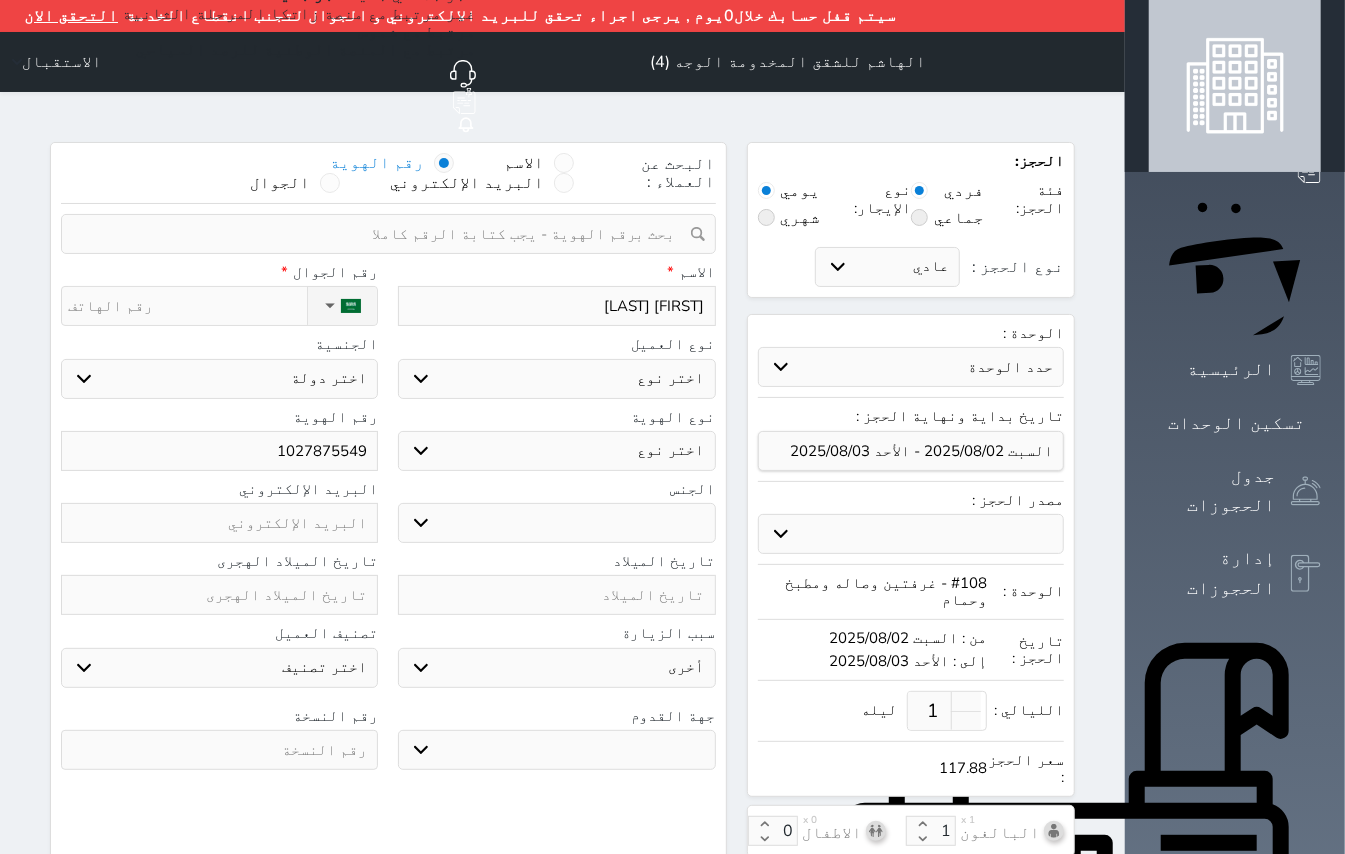 select 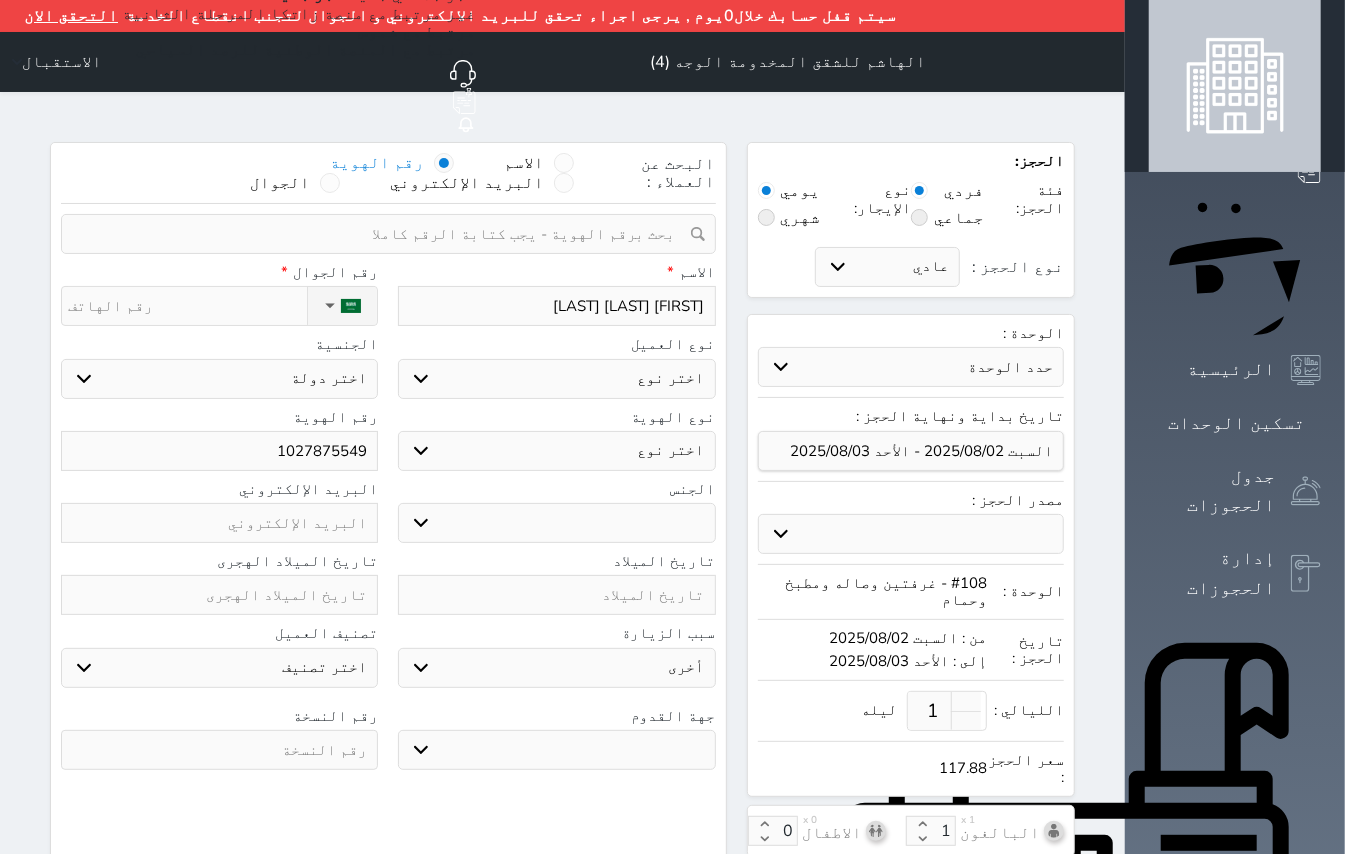 type on "سامي سعدي ال" 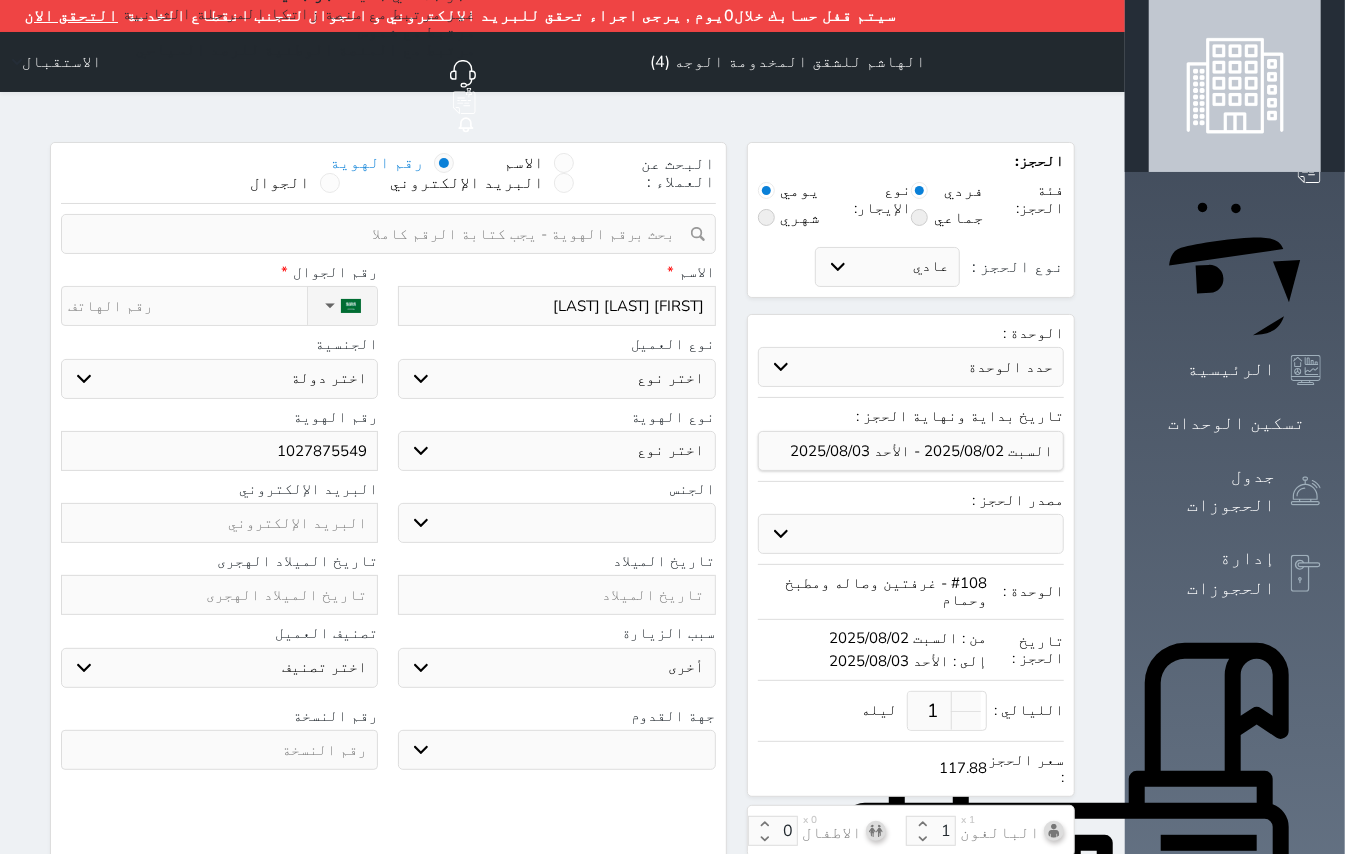 select 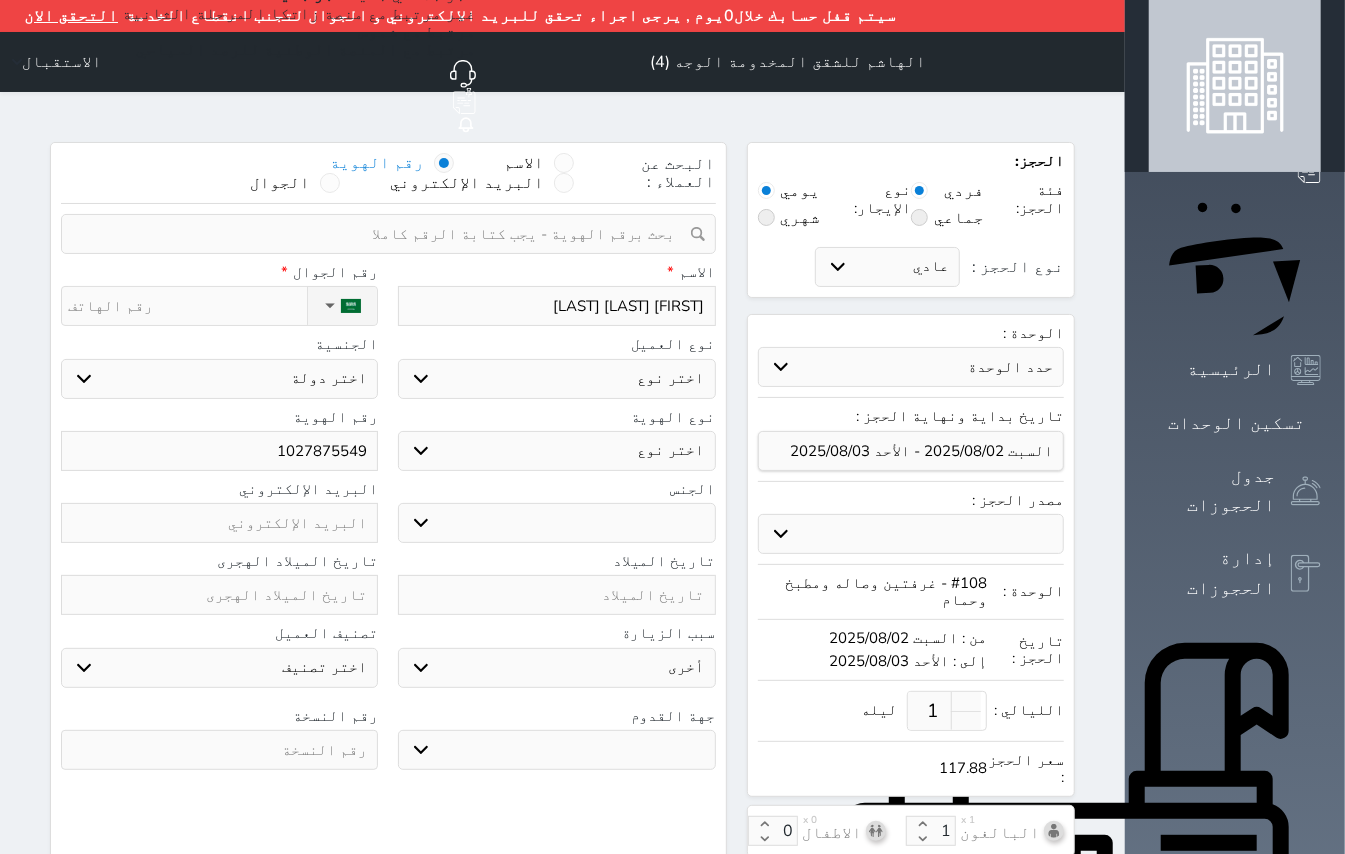 select 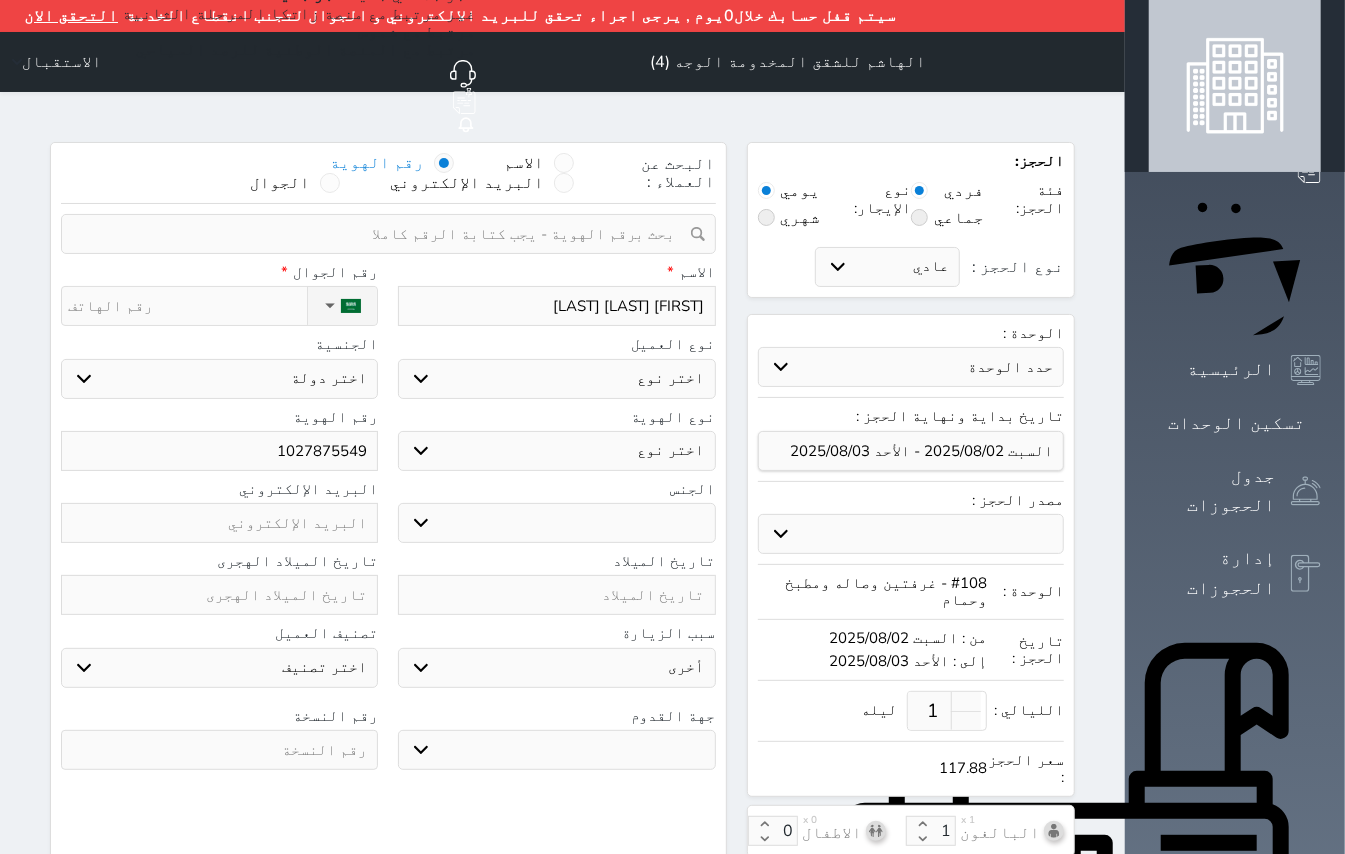select 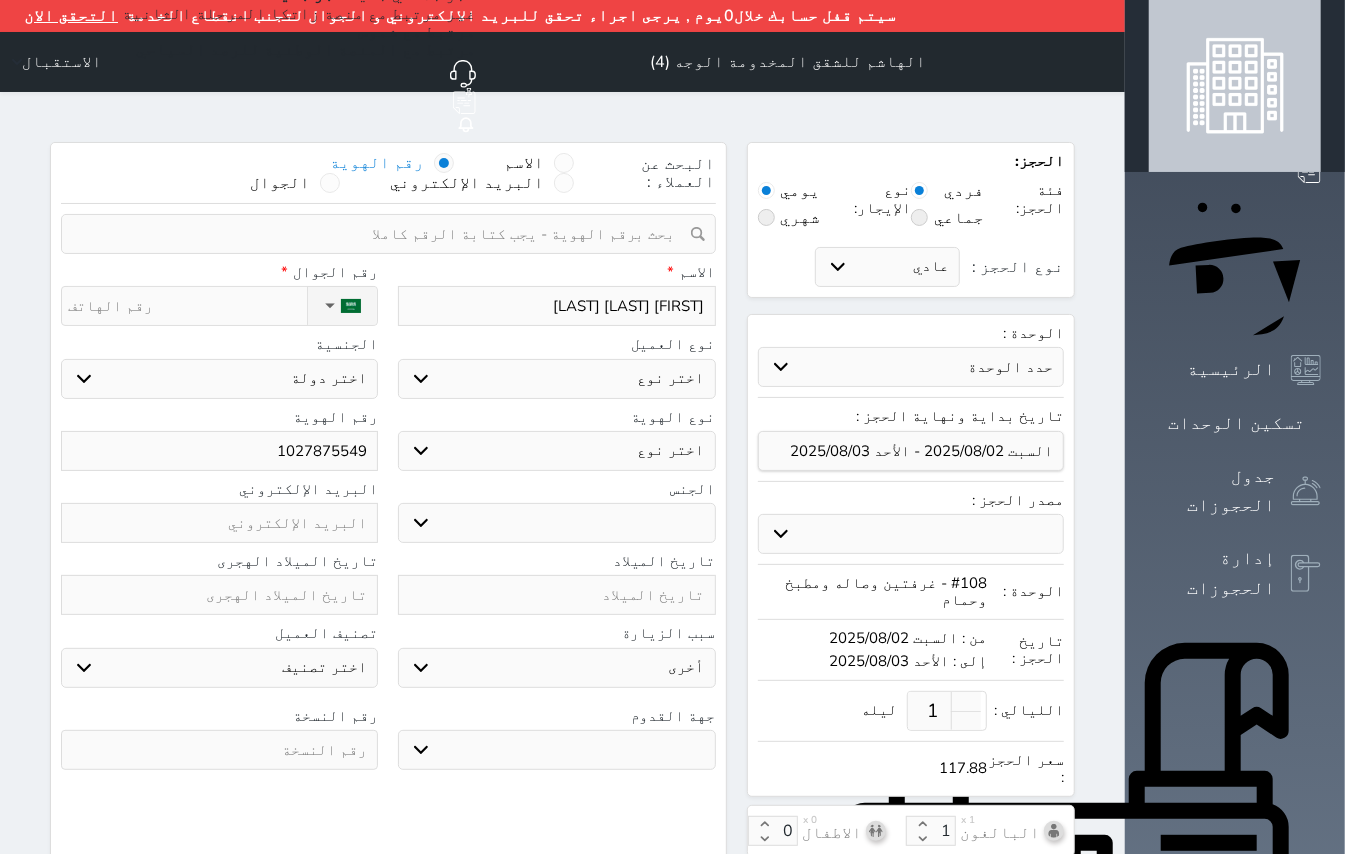 type on "سامي سعدي الب" 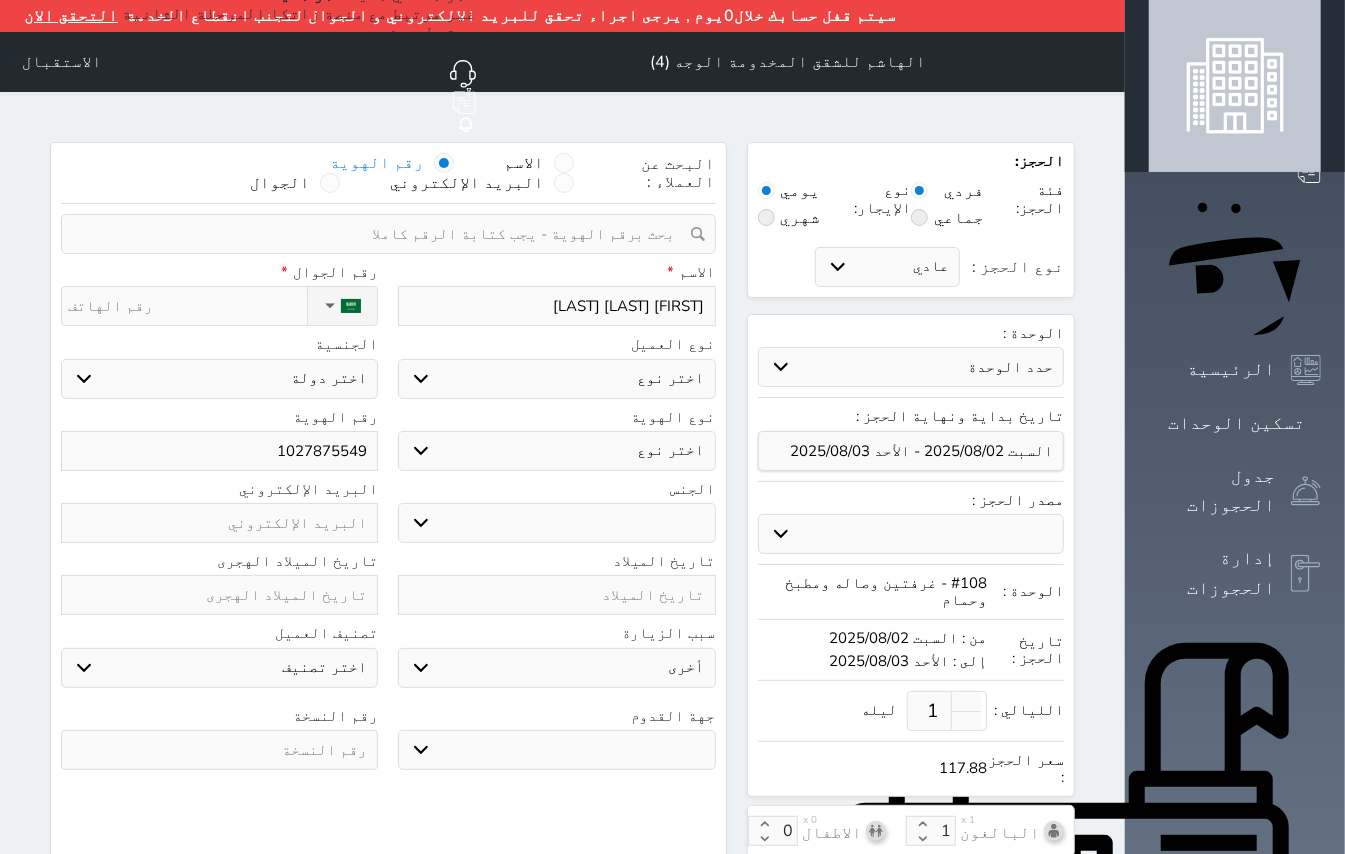 select 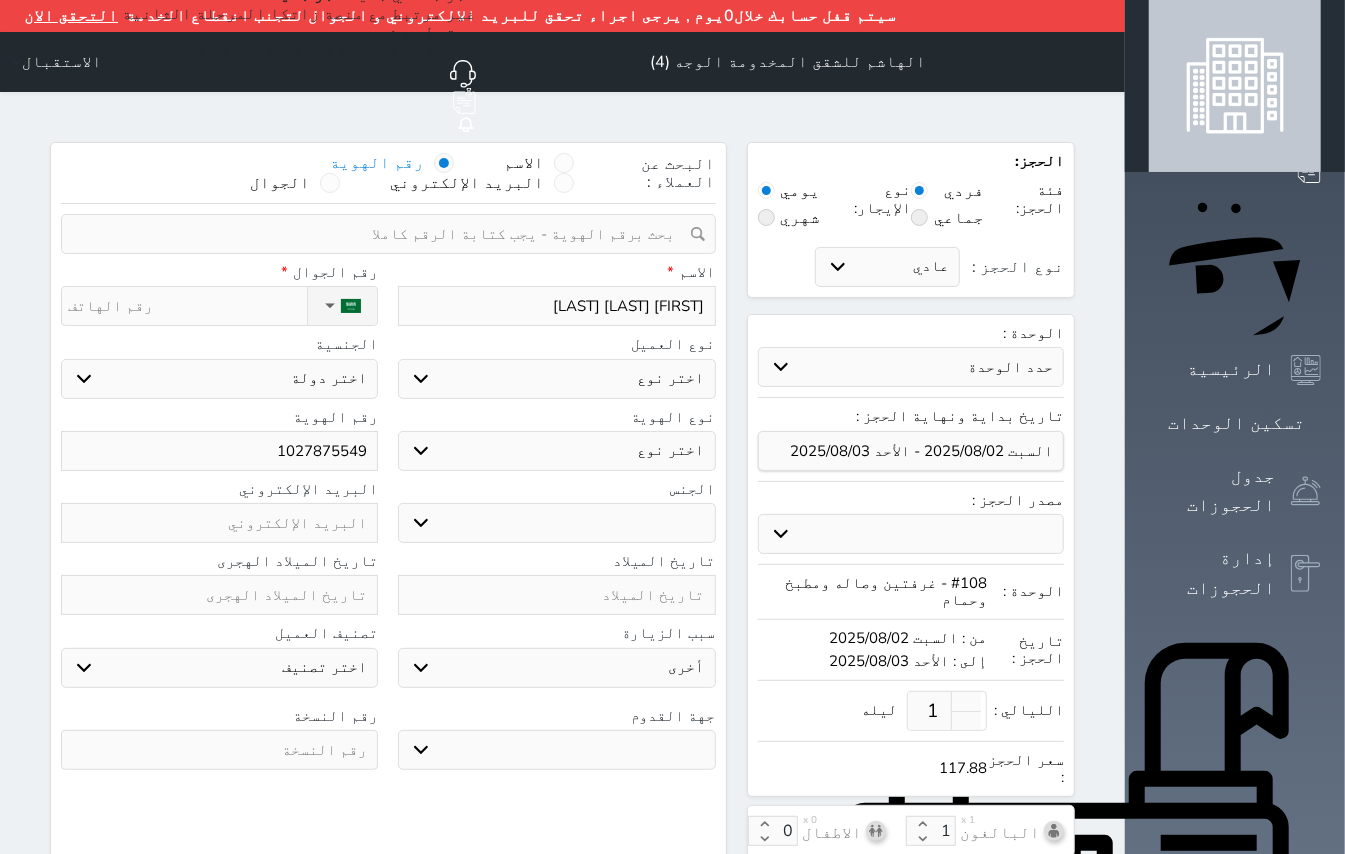 select 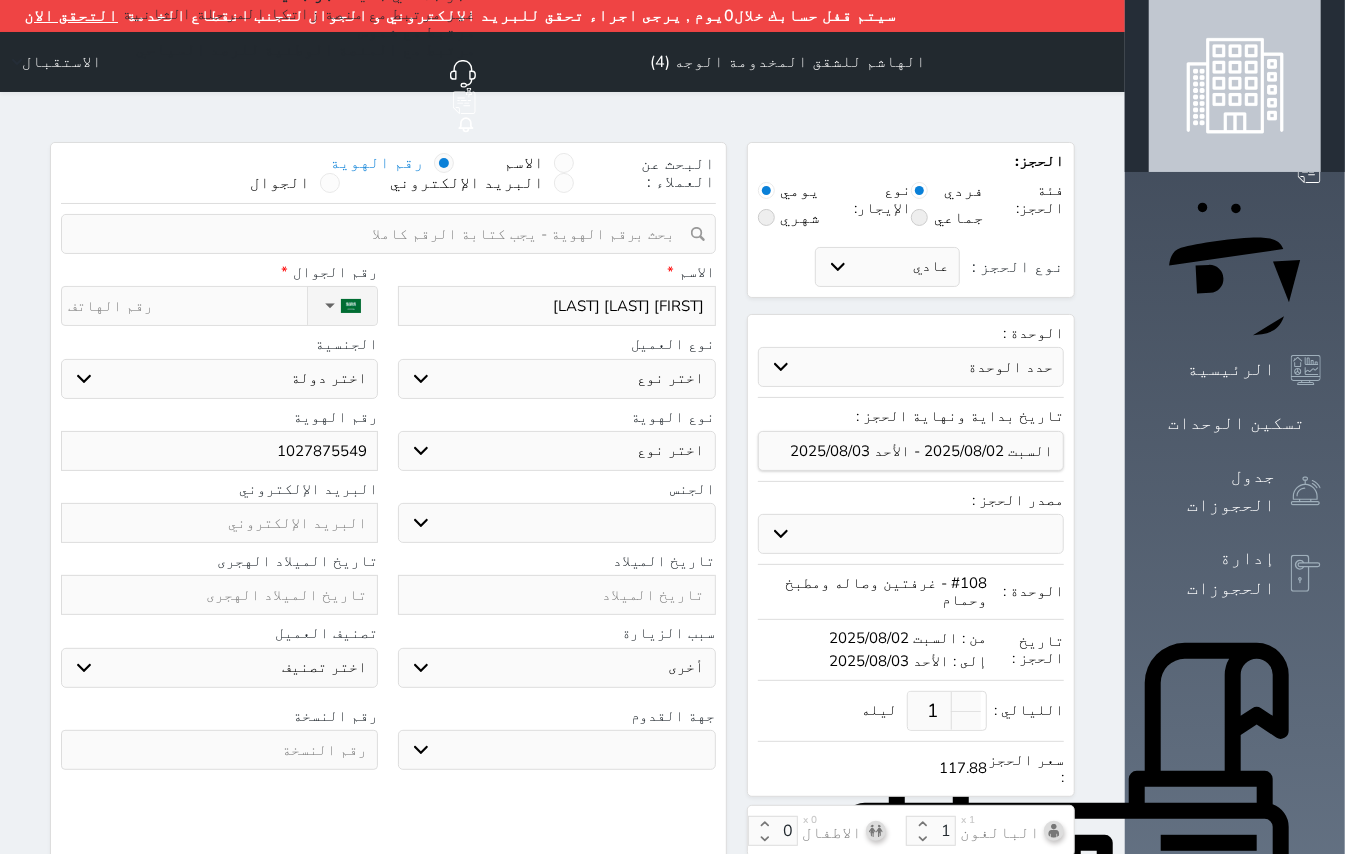 select 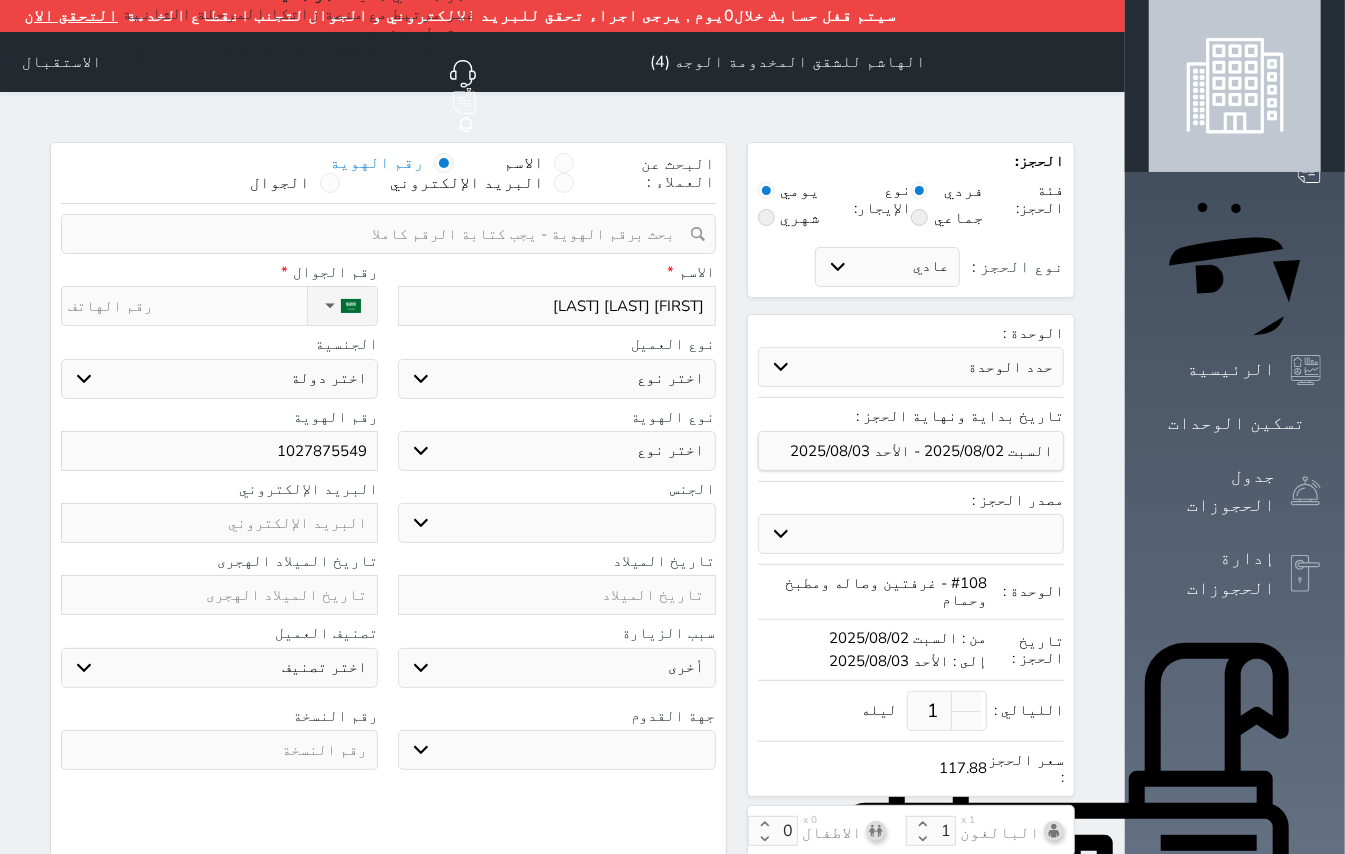 select 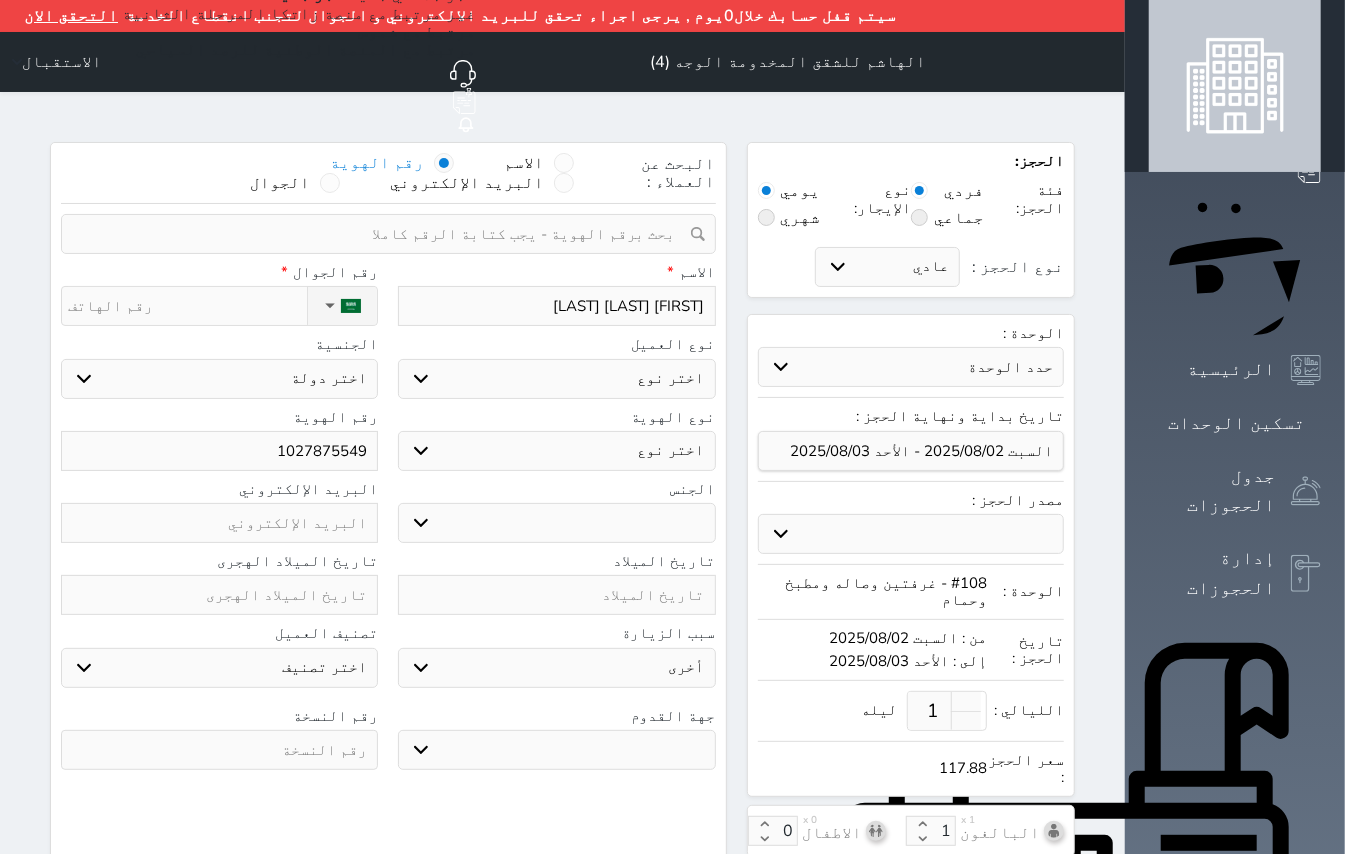 type on "سامي سعدي البر" 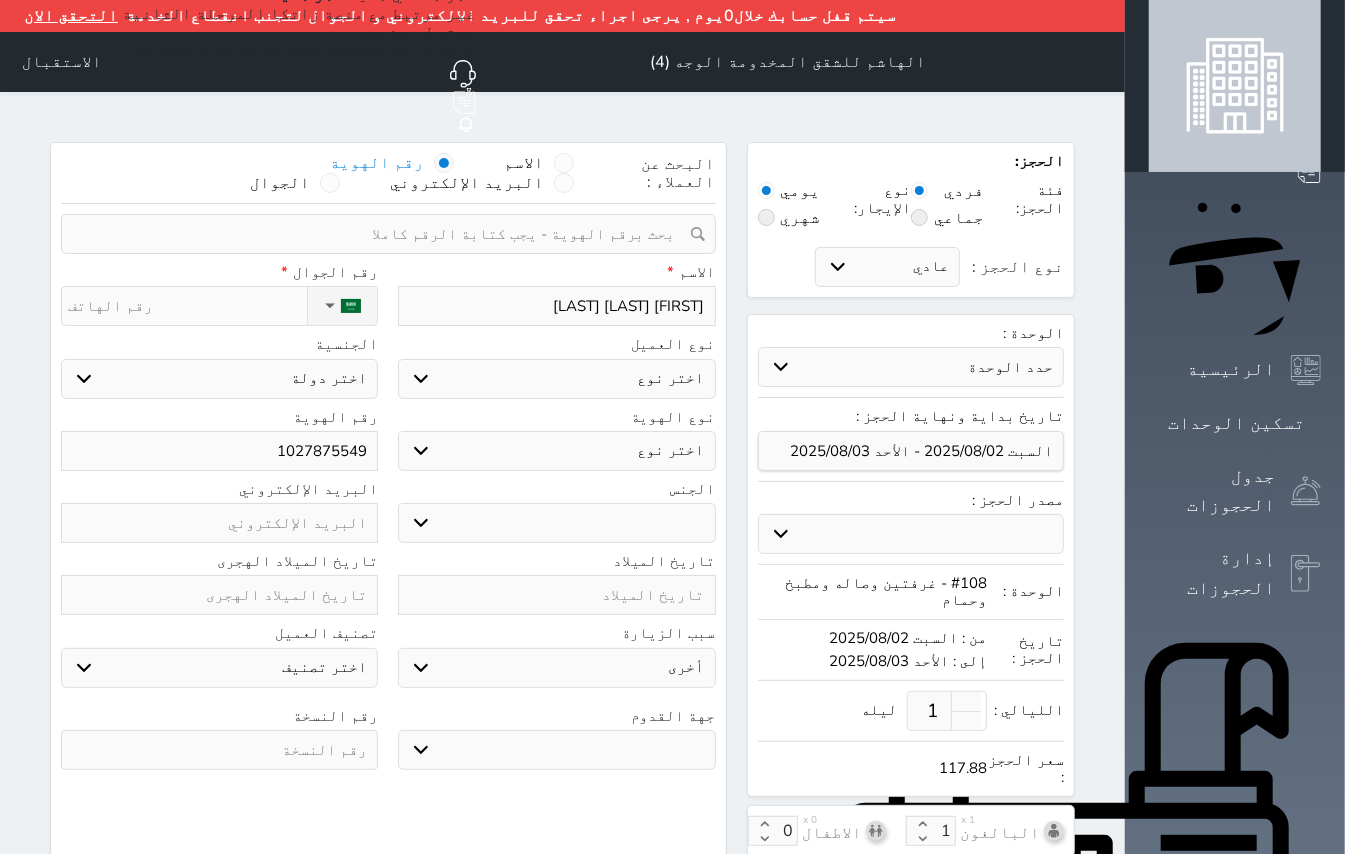 select 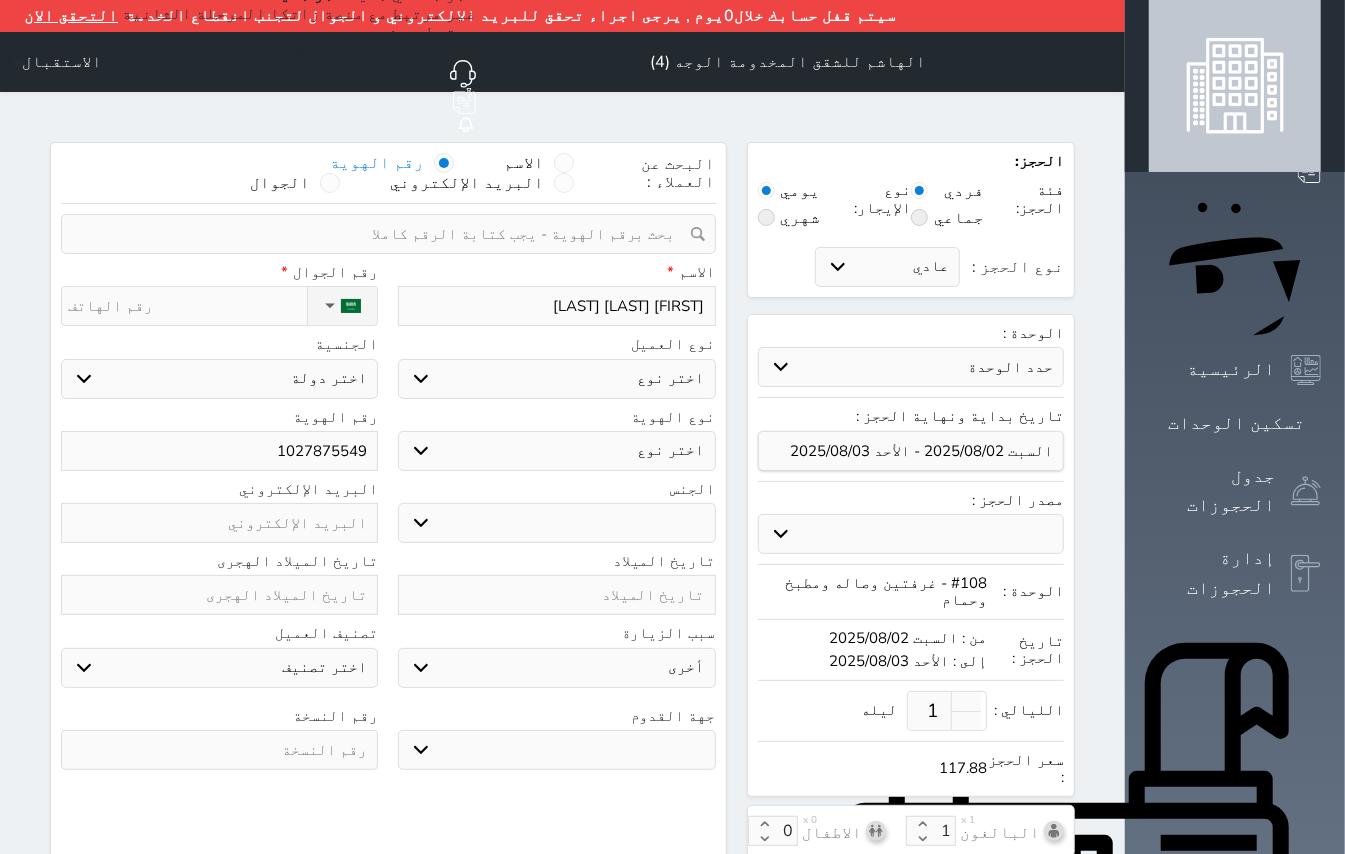 select 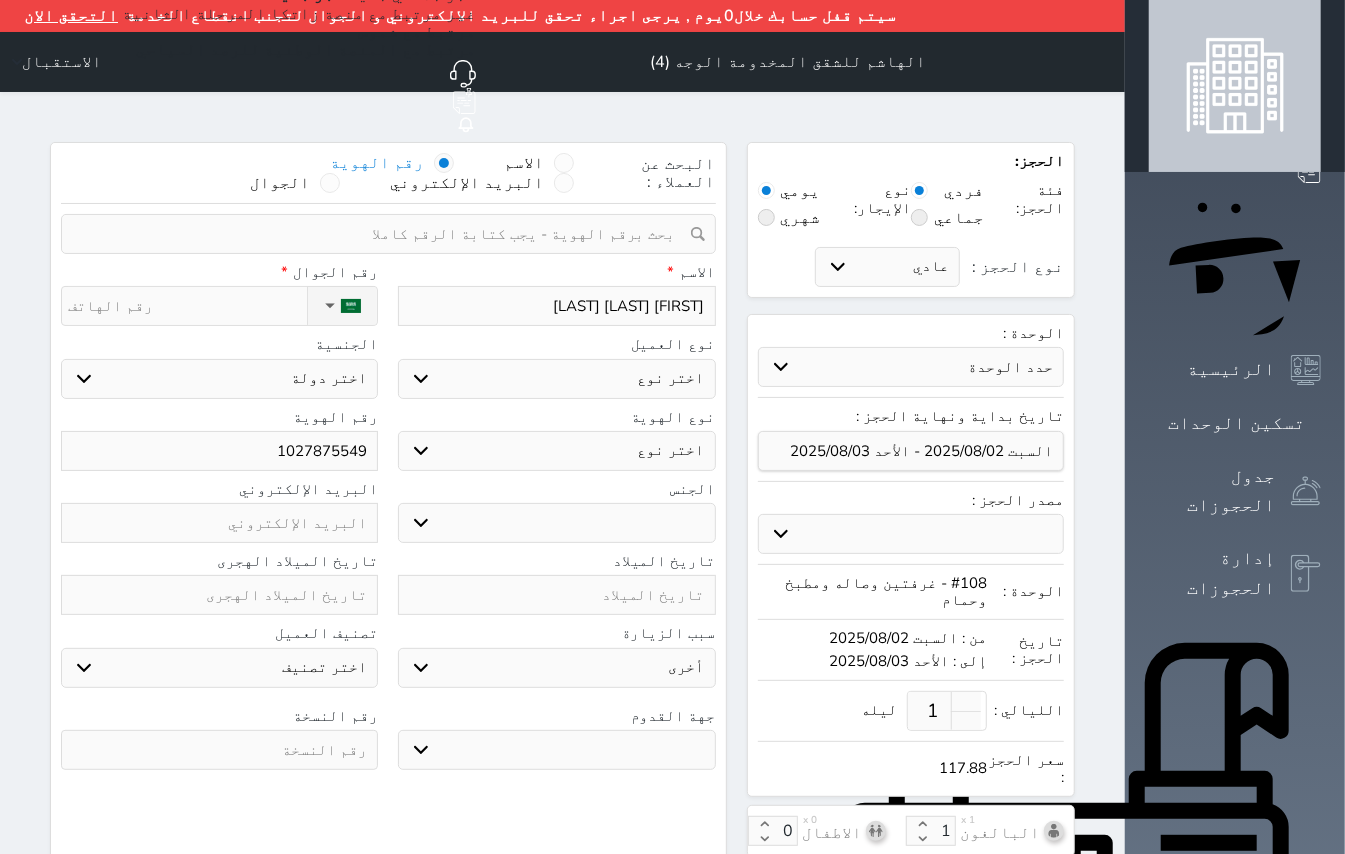 select 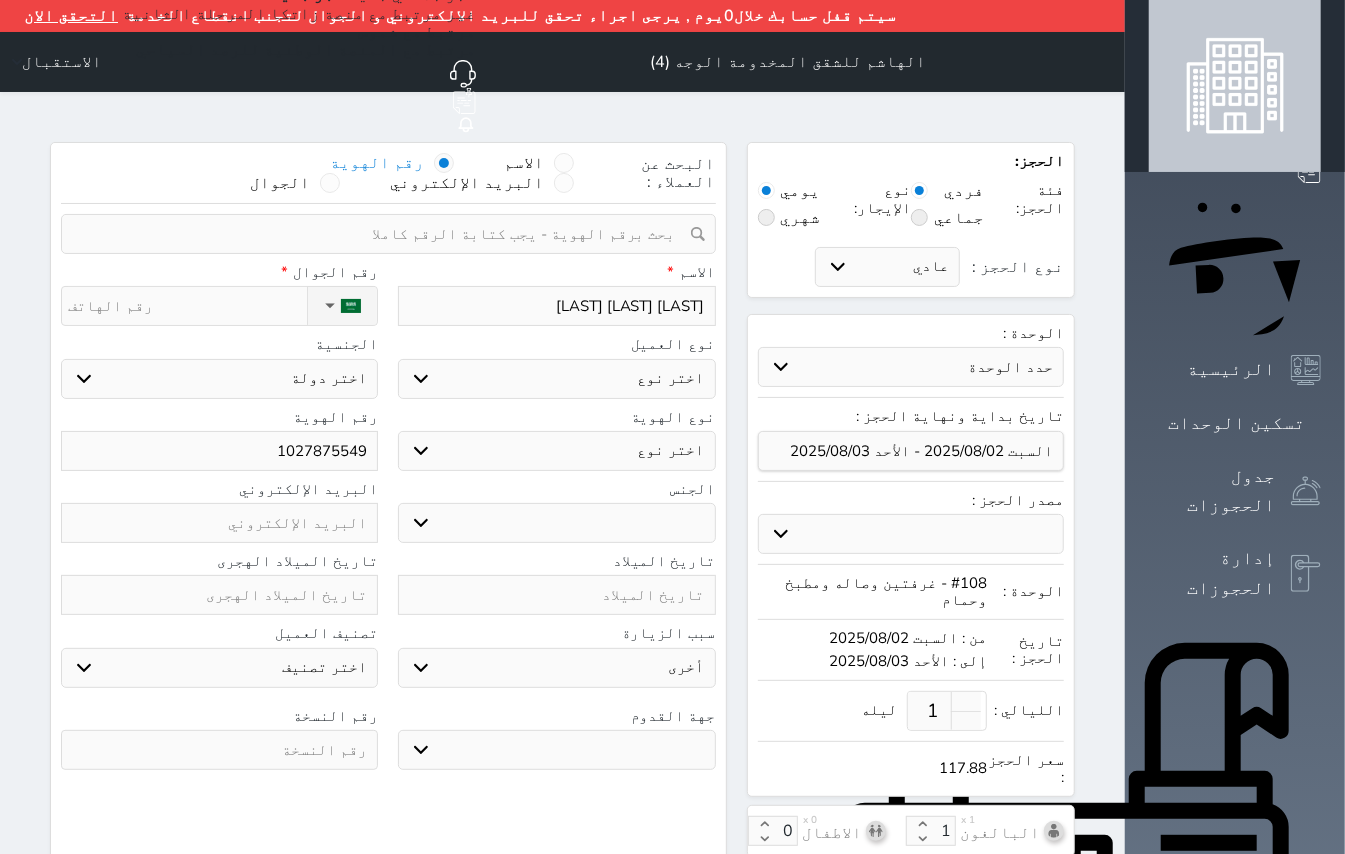 type on "سامي سعدي البرك" 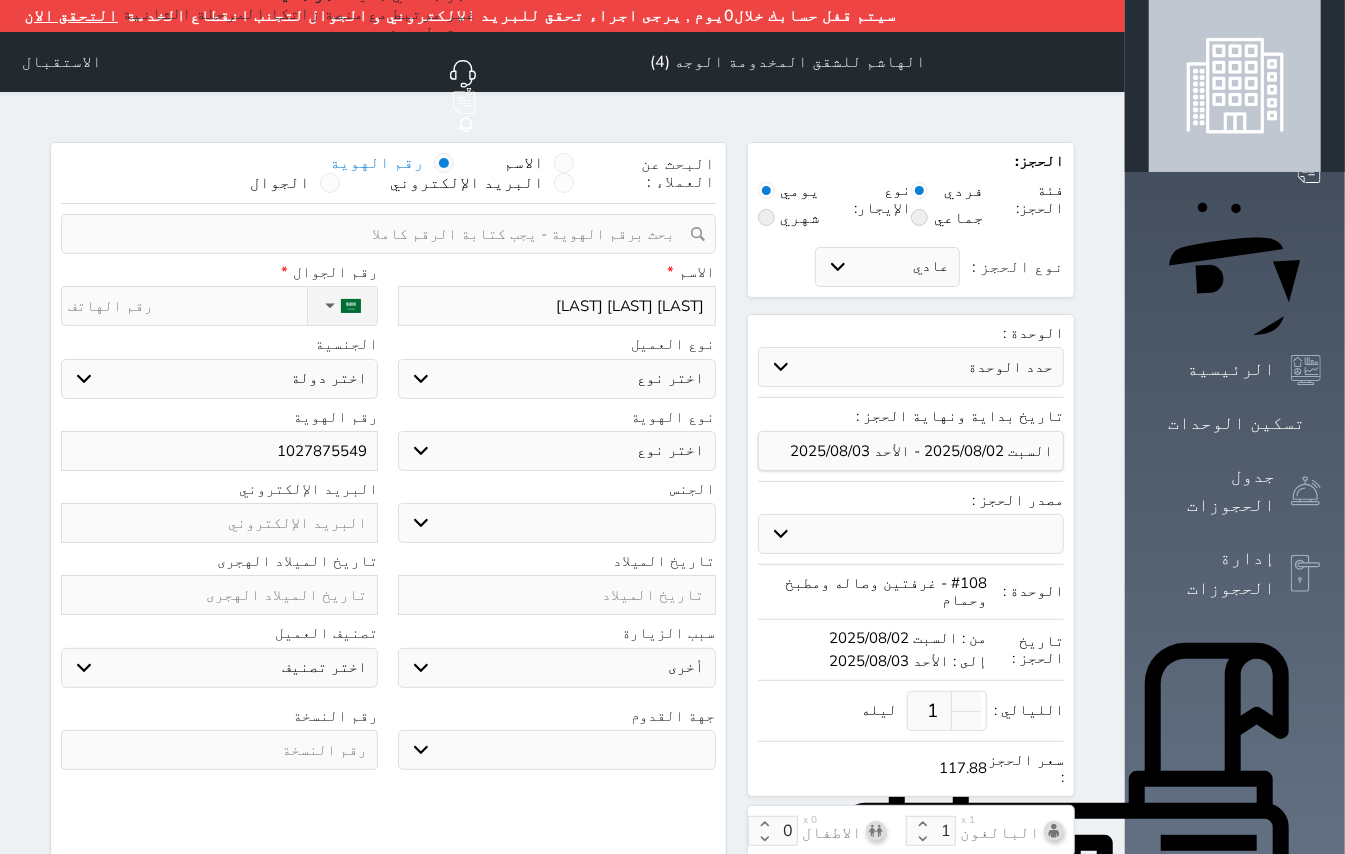select 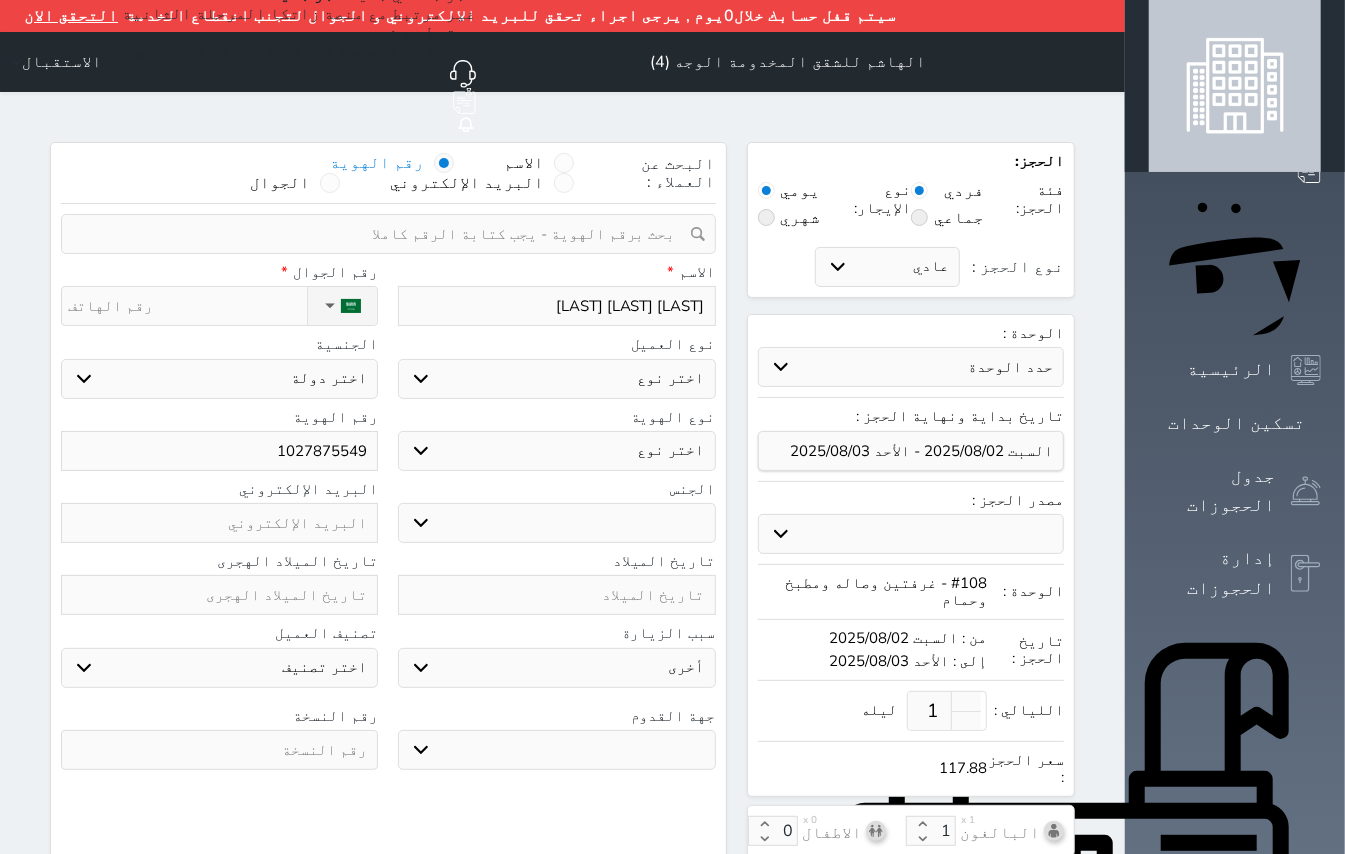 select 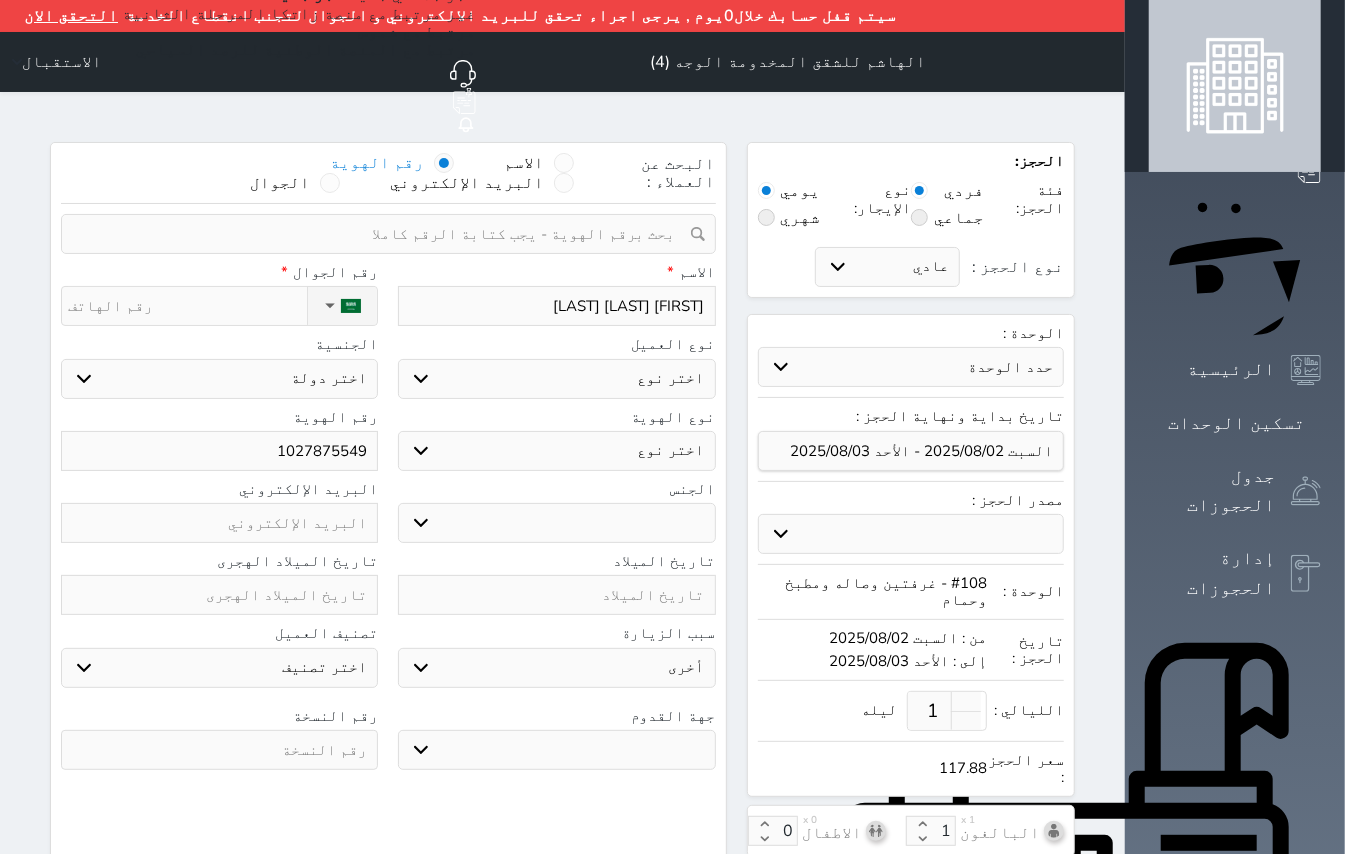 type on "سامي سعدي البركا" 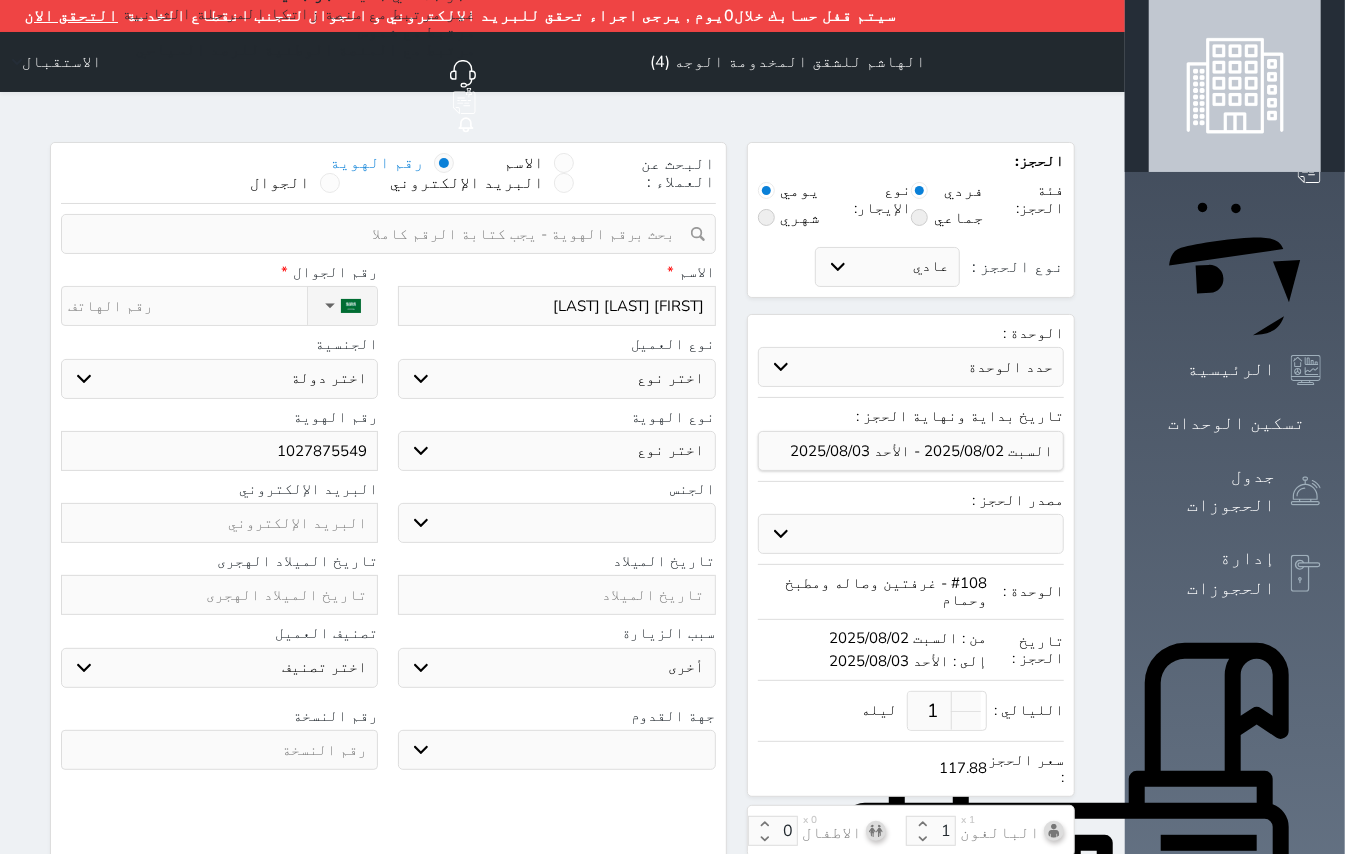select 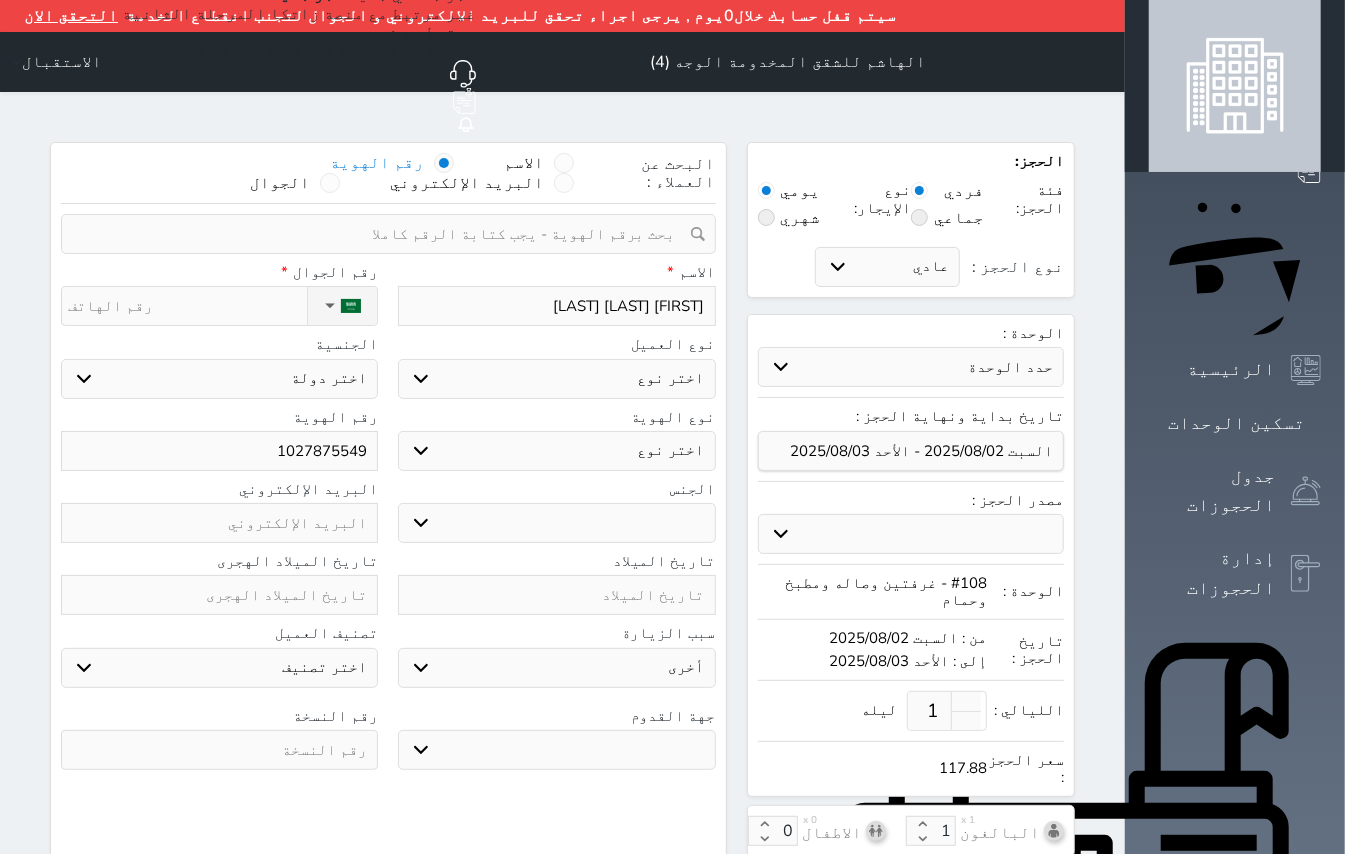 select 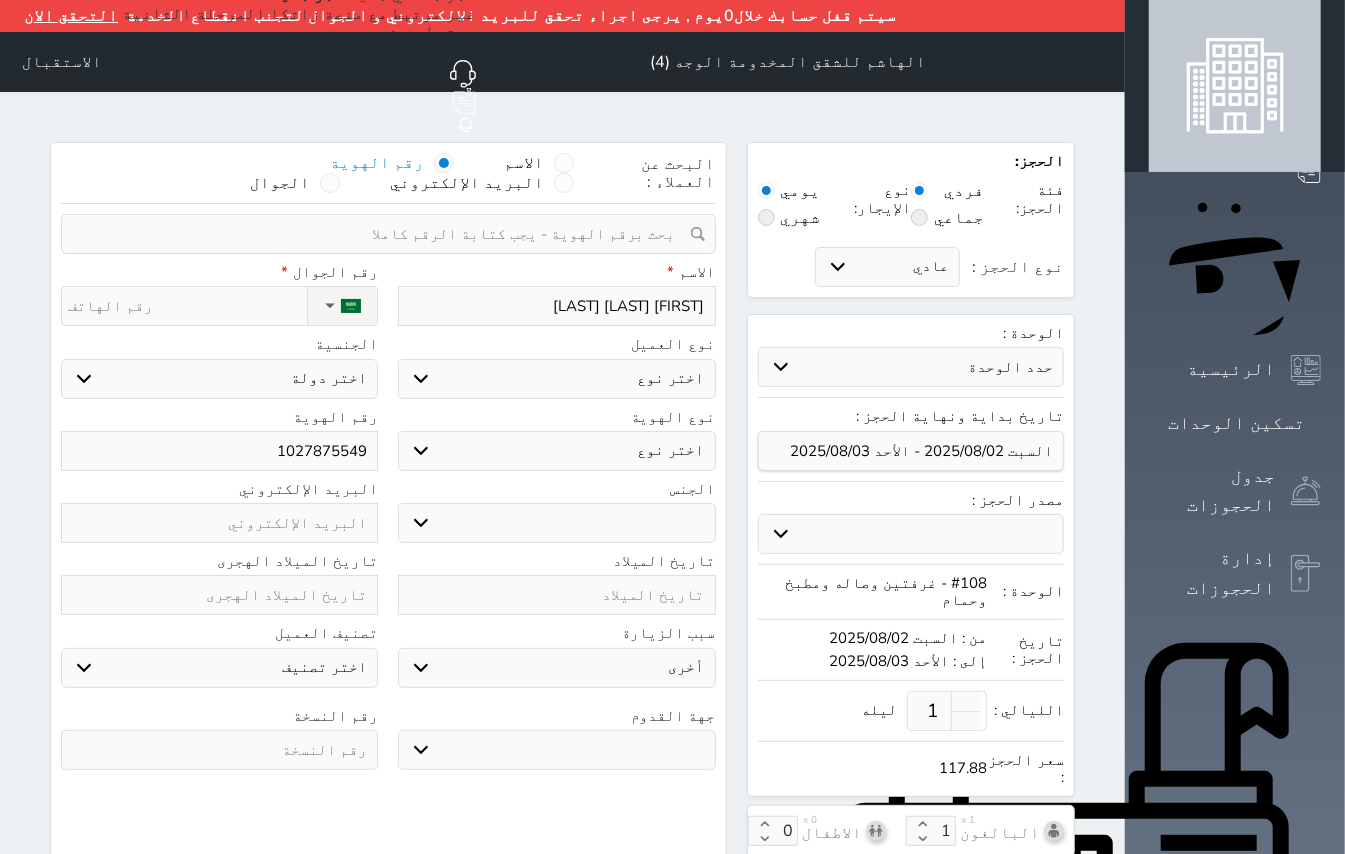 select 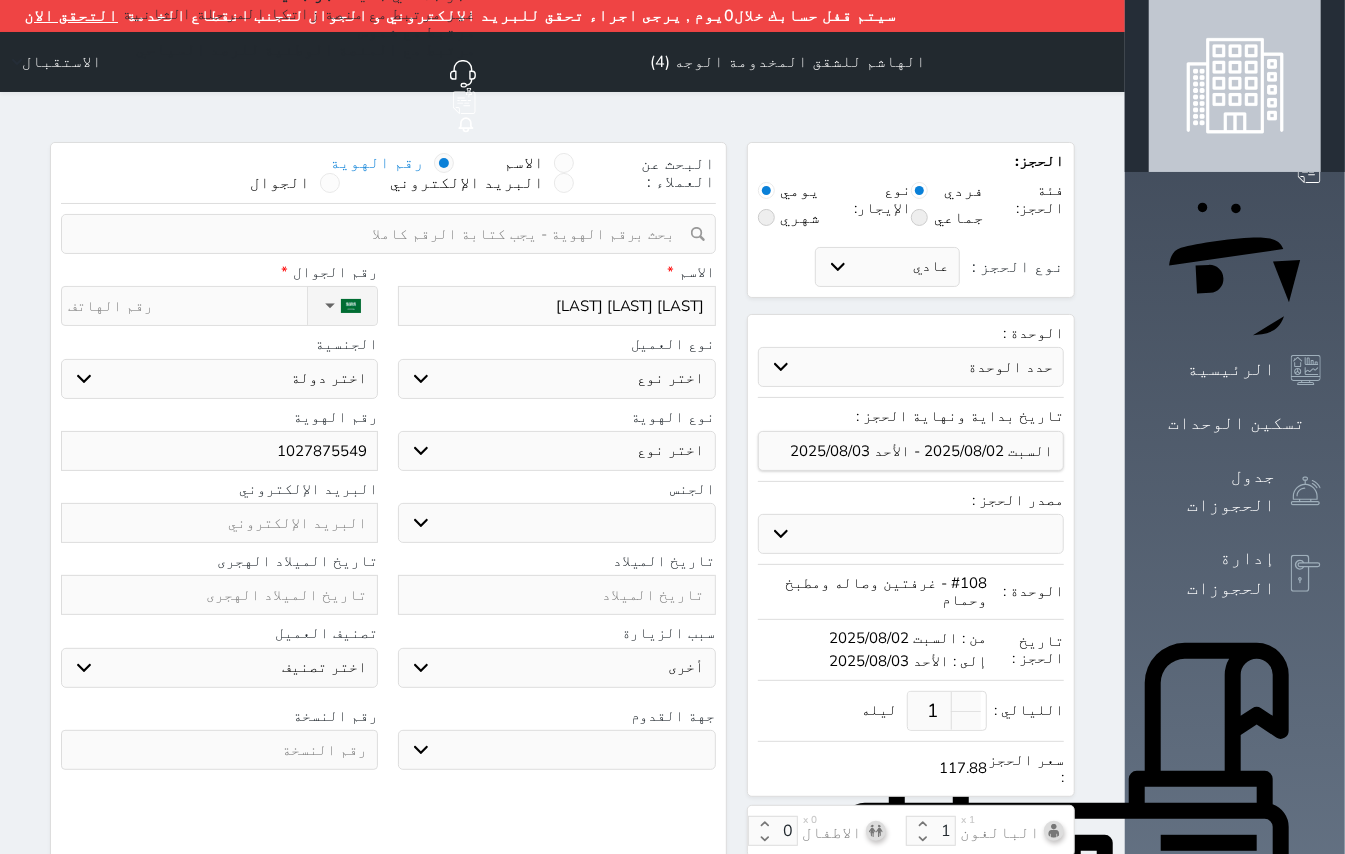 type on "سامي سعدي البركان" 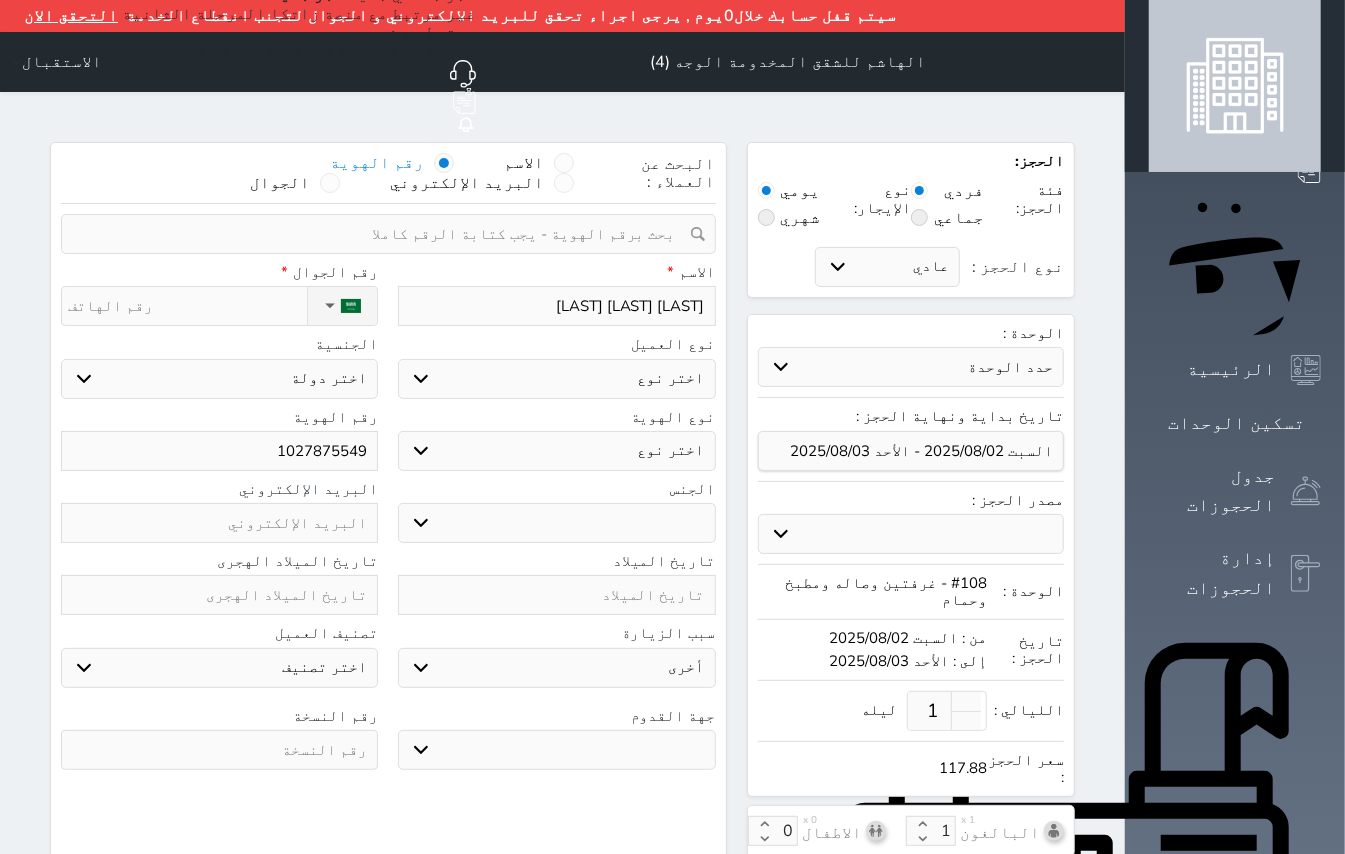 select 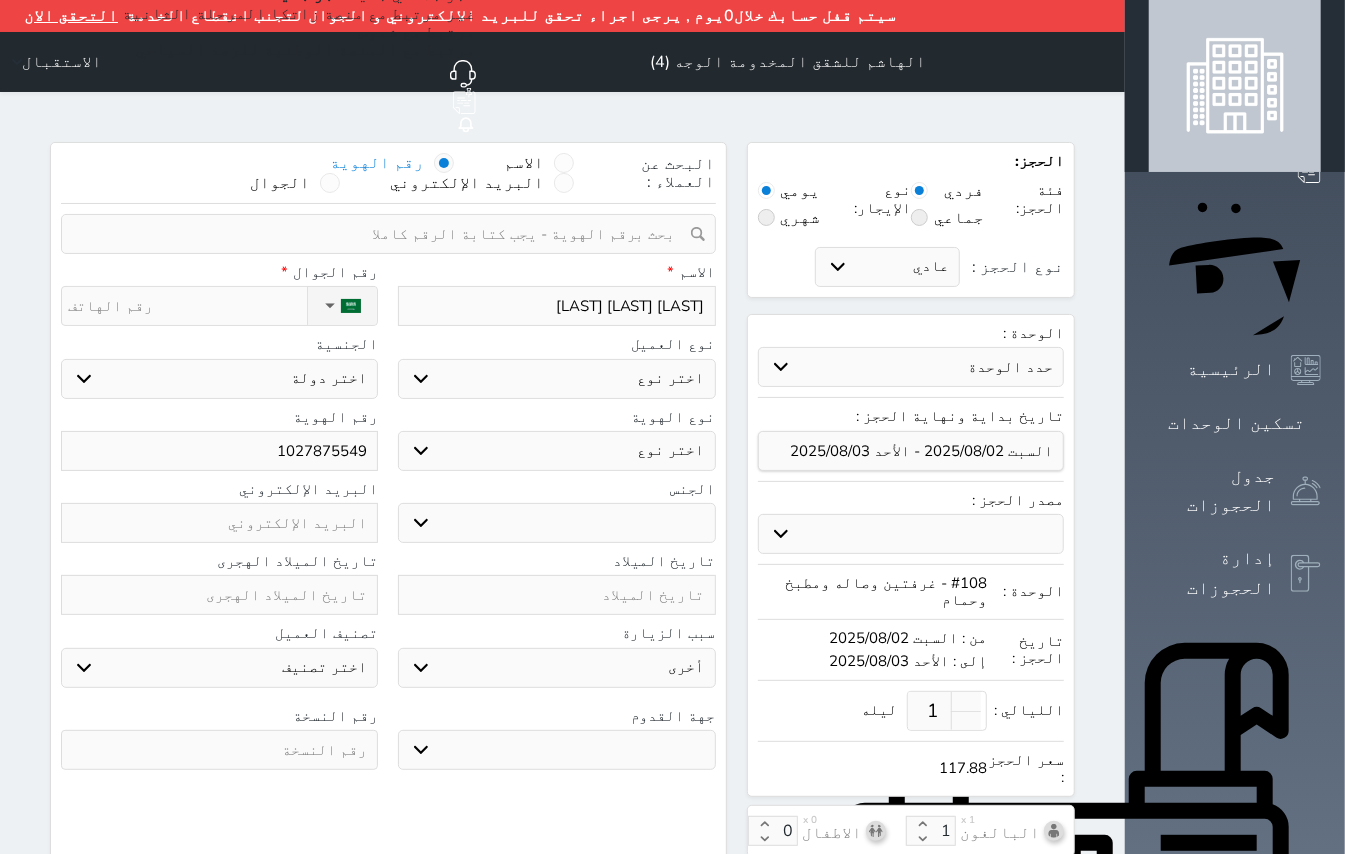 select 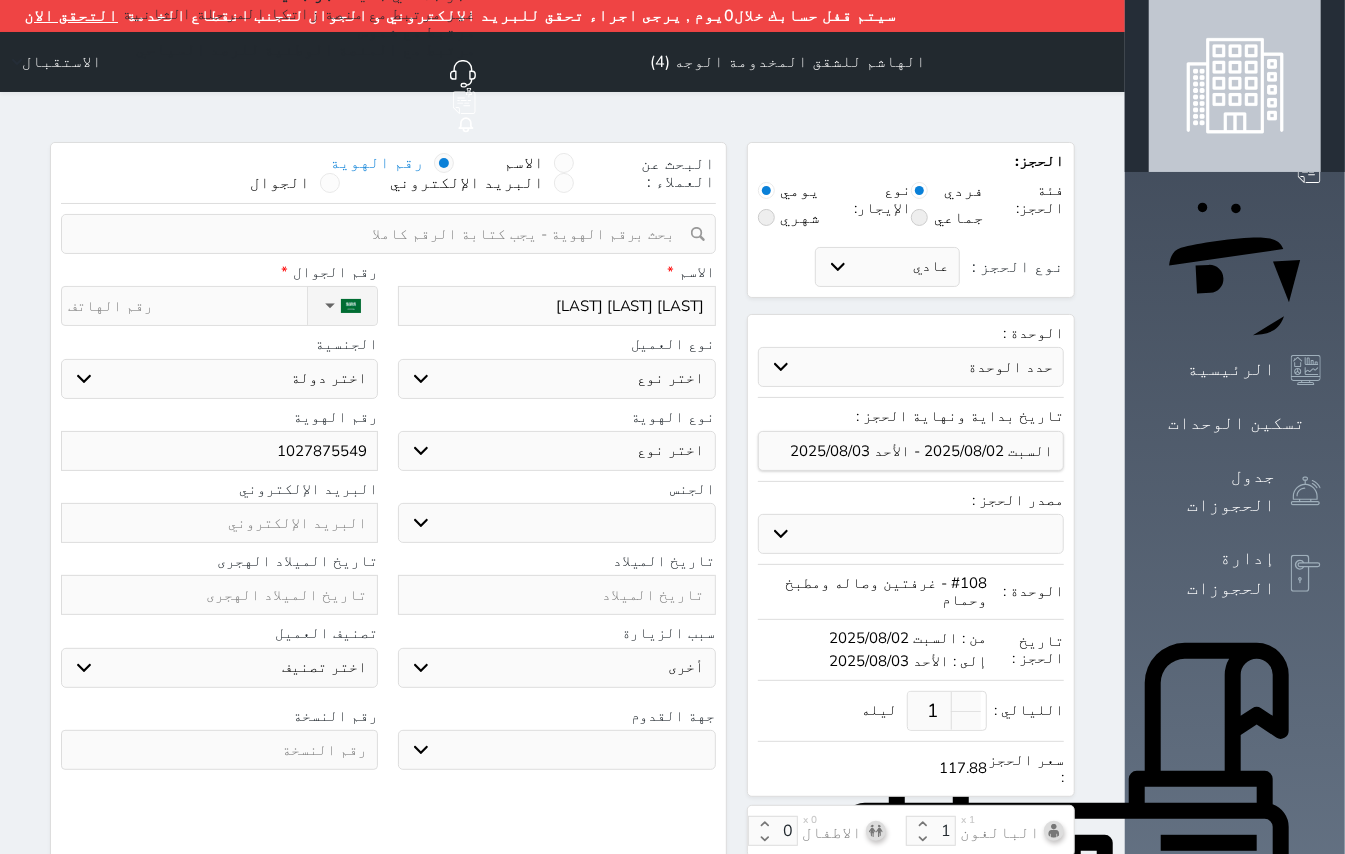 select 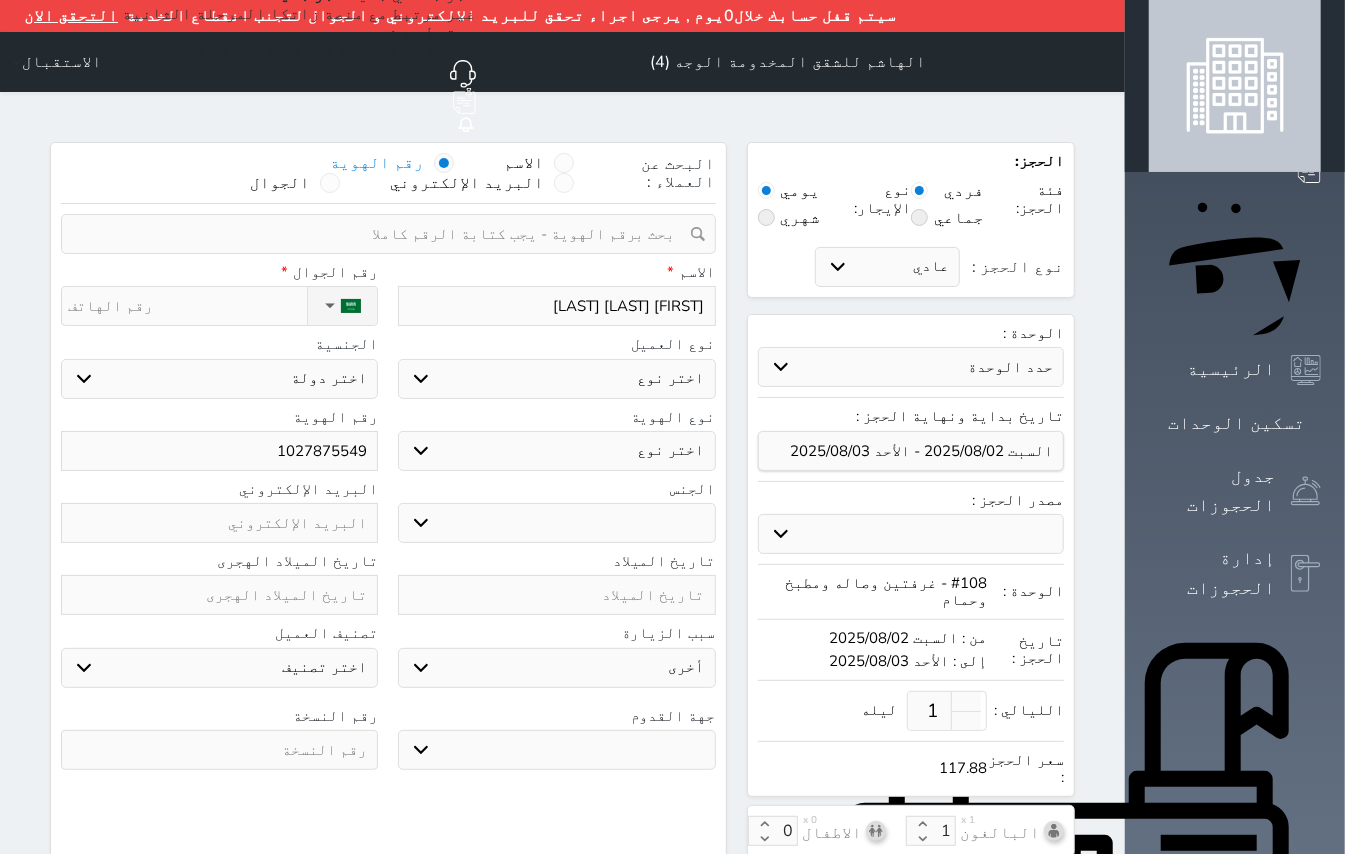 type on "[FIRST] [LAST]" 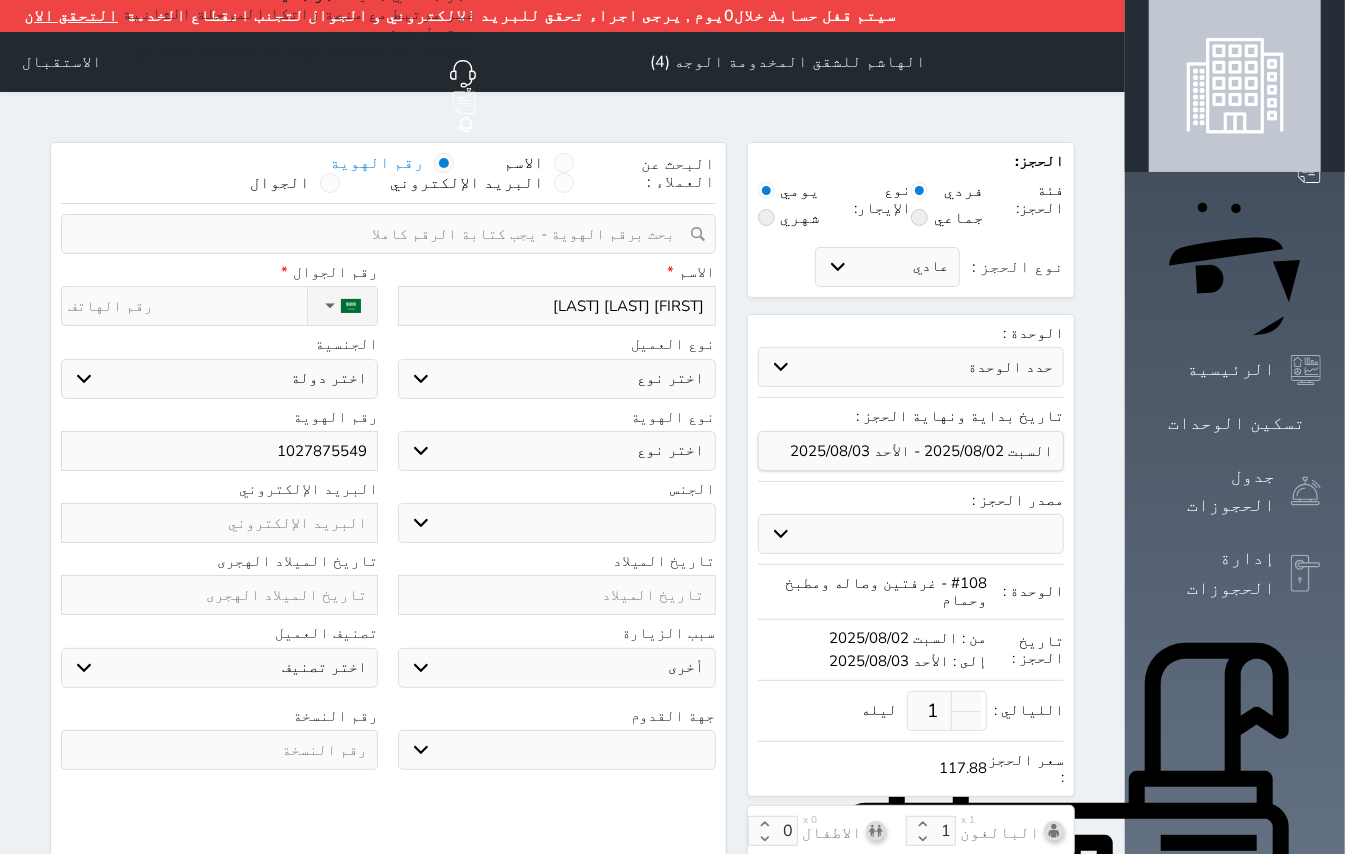 select 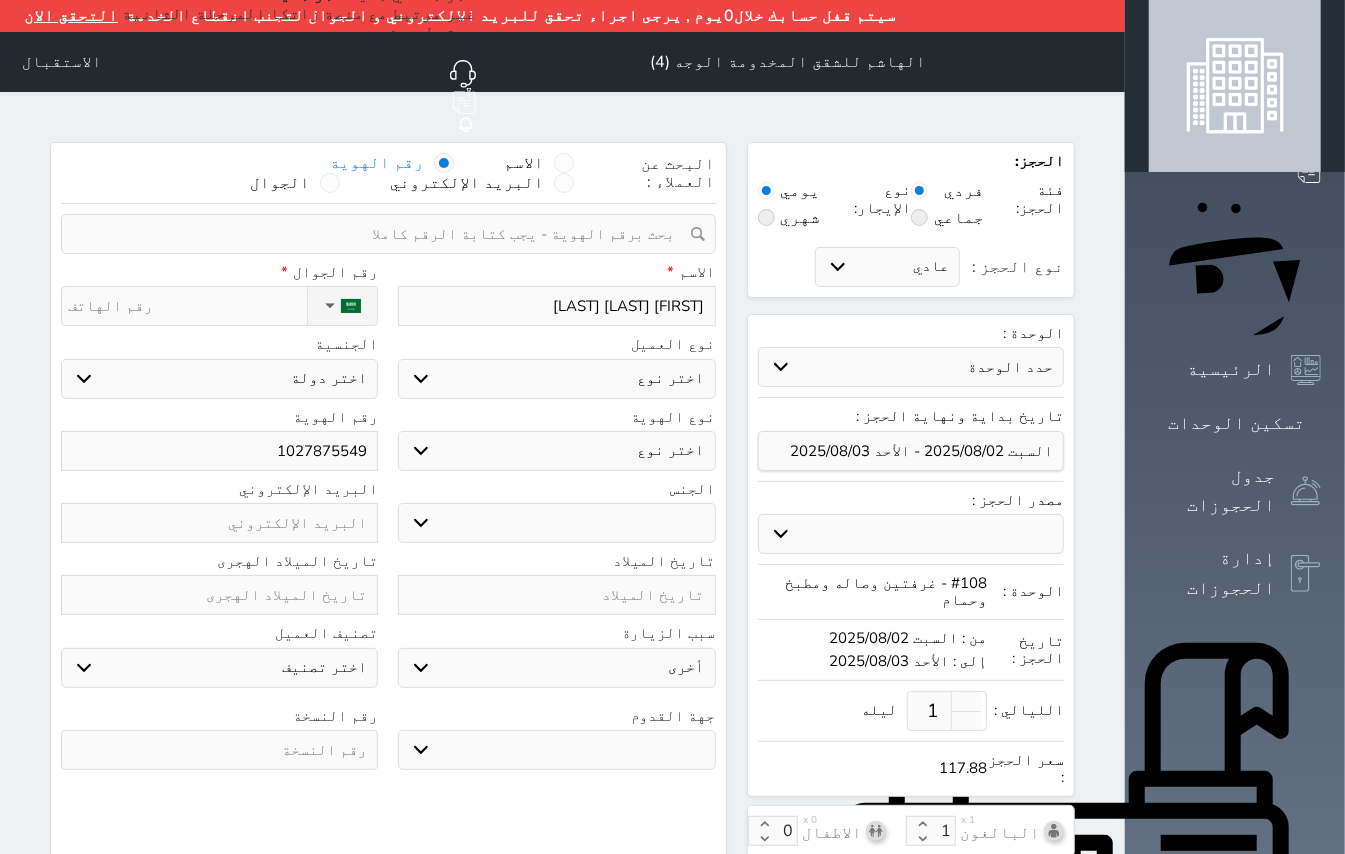 select 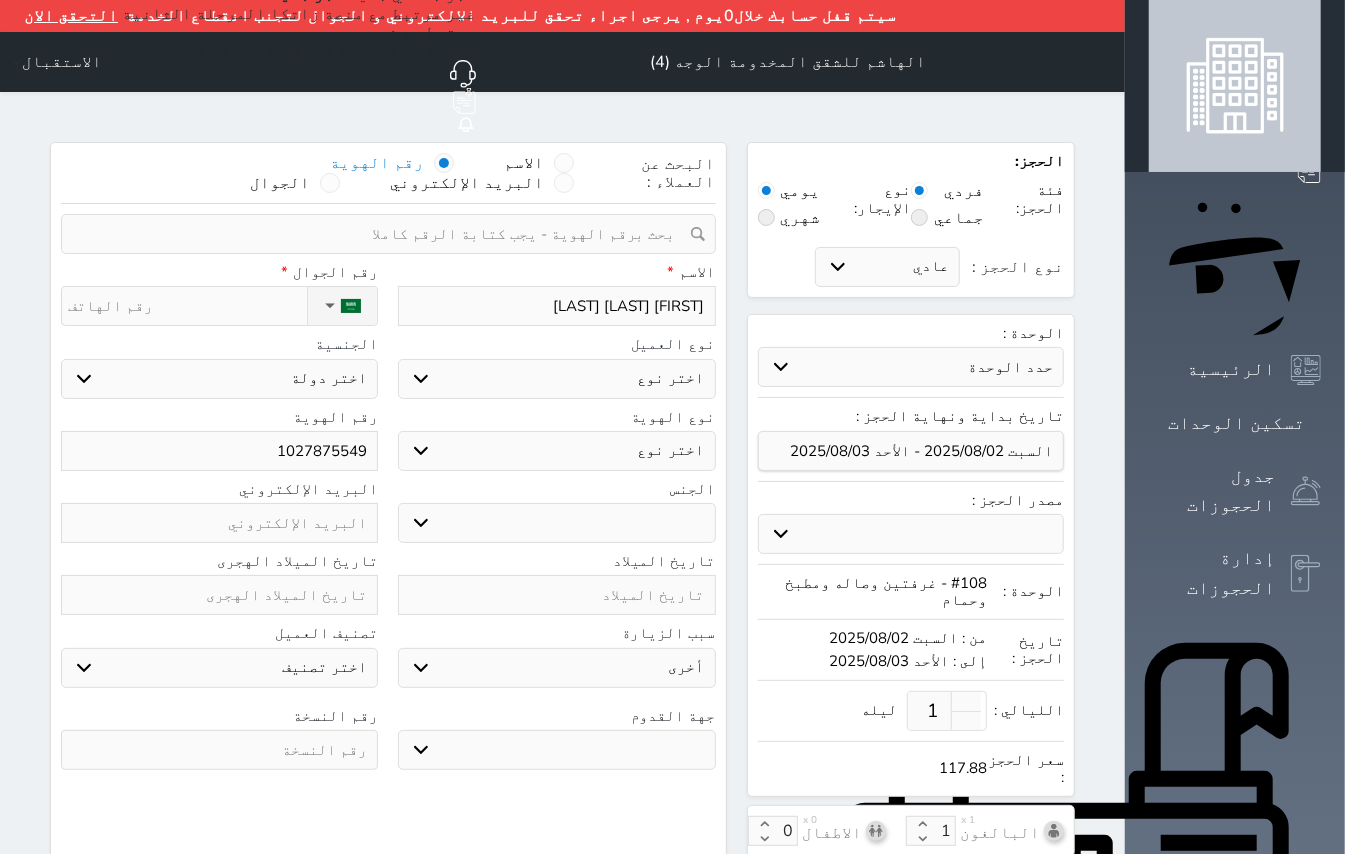 type on "[FIRST] [LAST]" 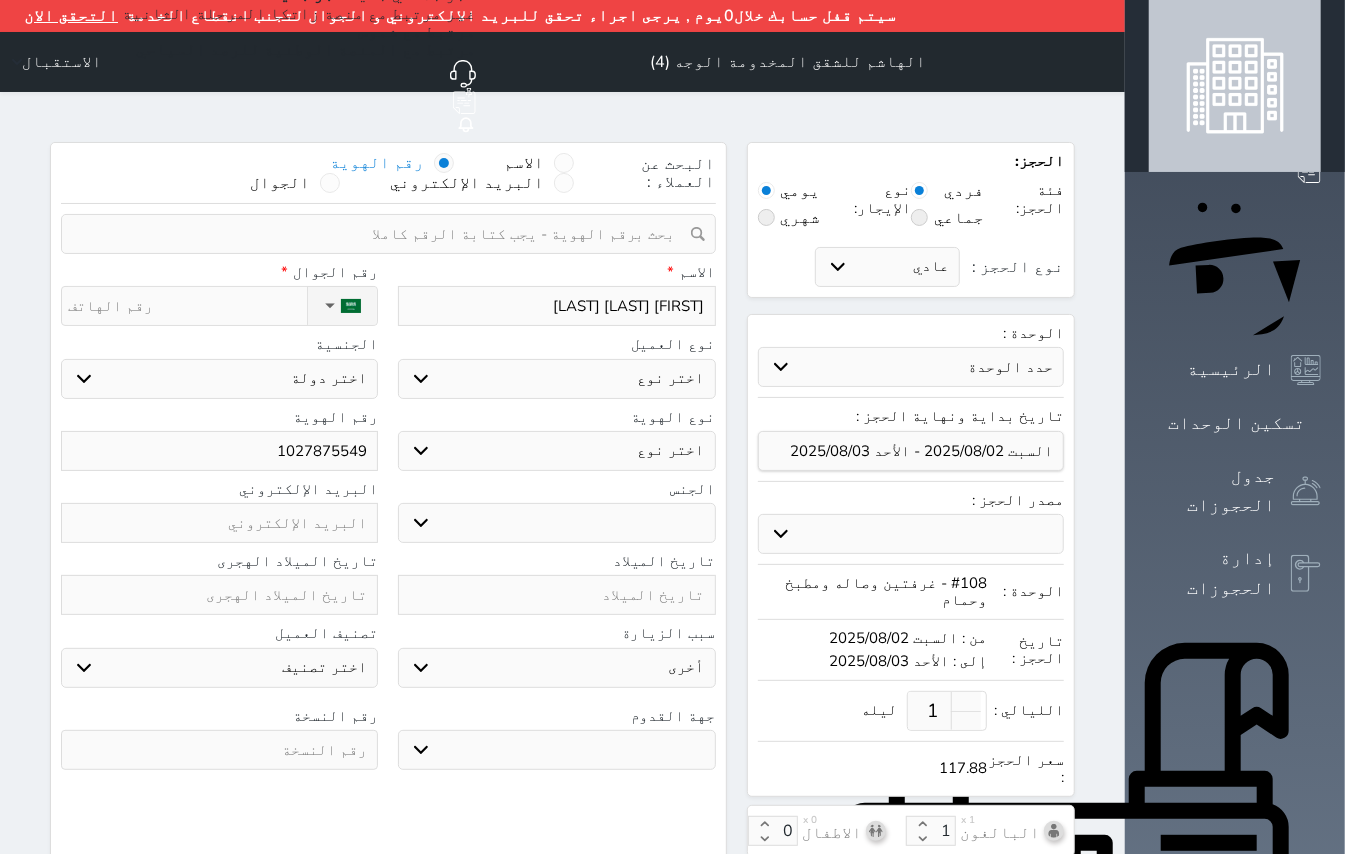 select 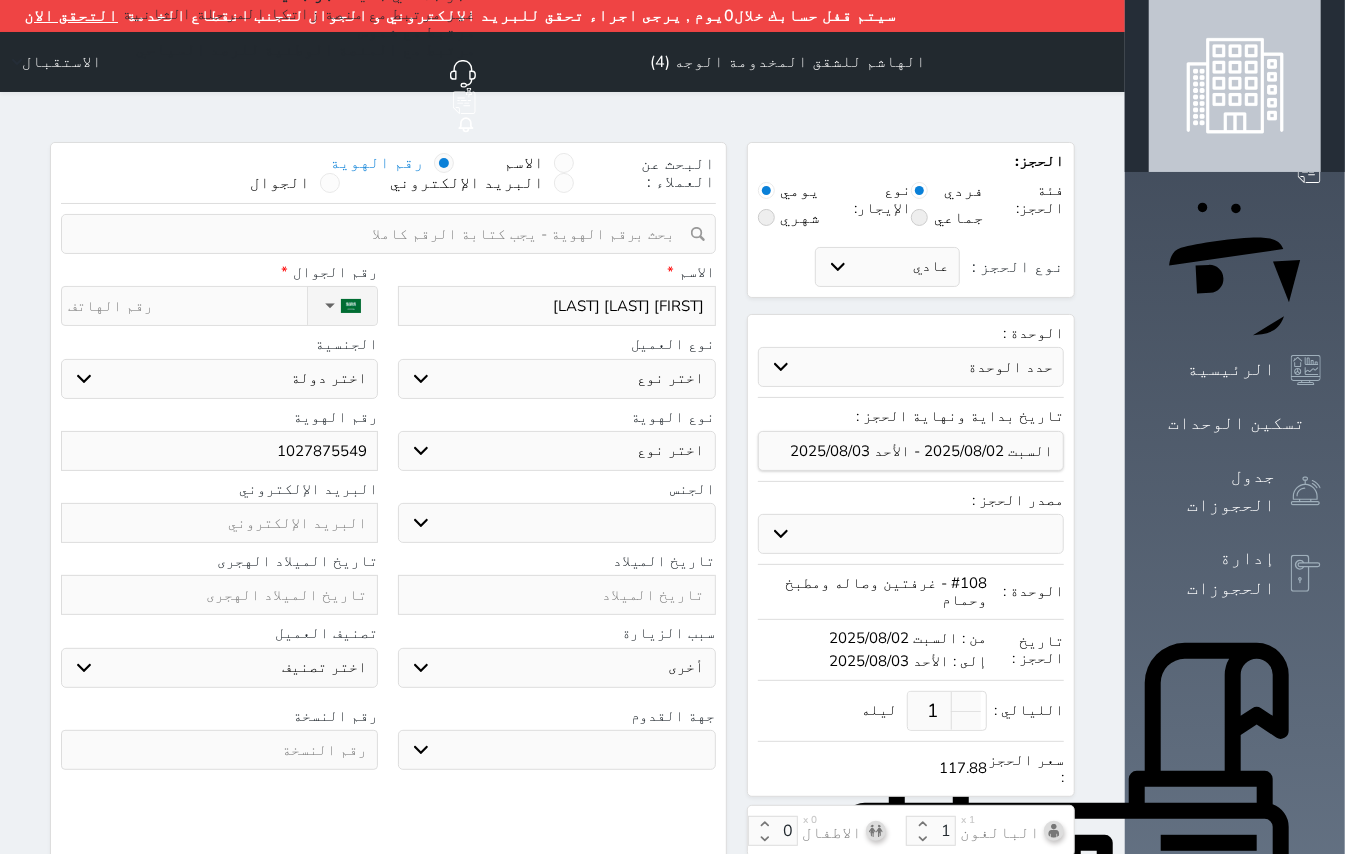 type on "[FIRST] [LAST]" 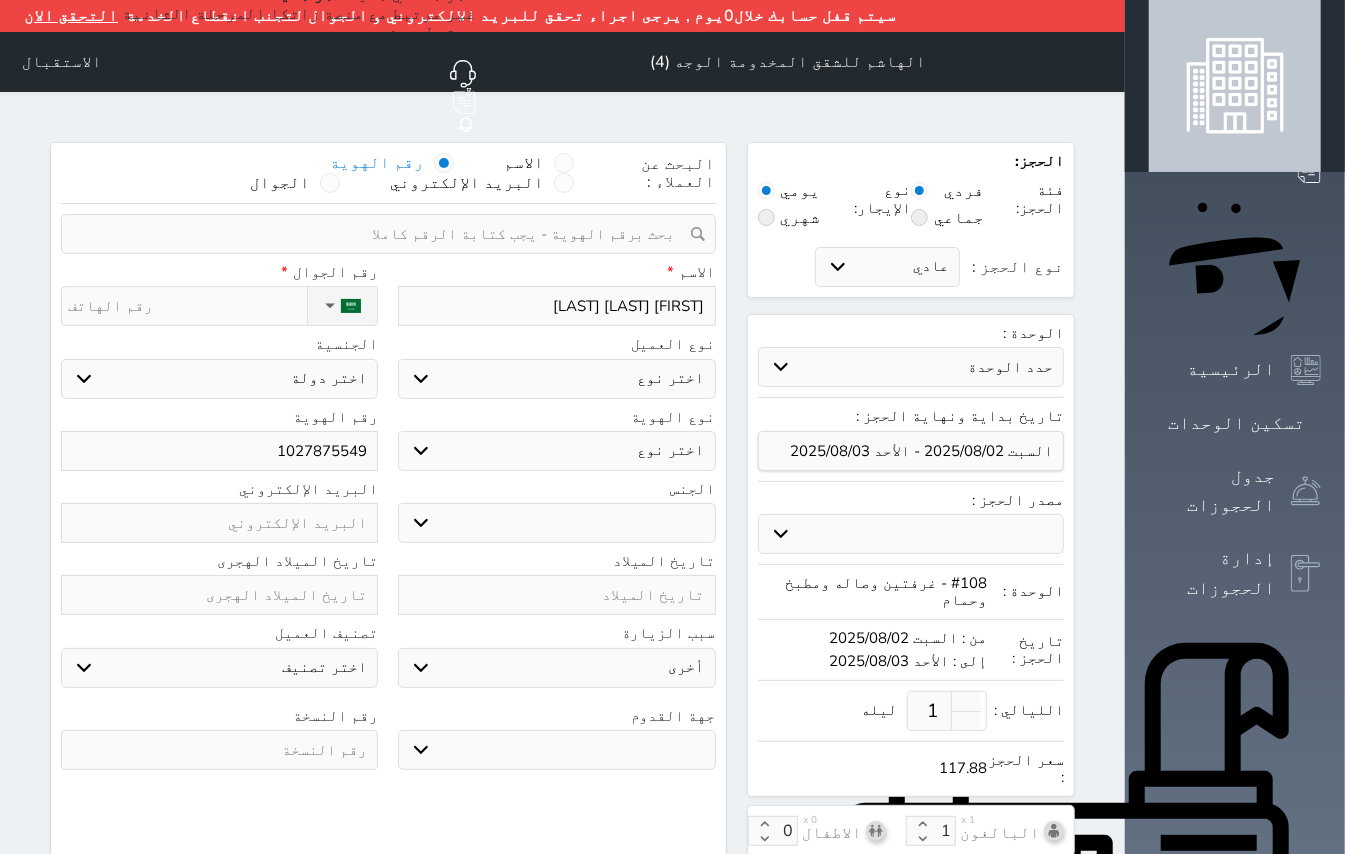 type on "0" 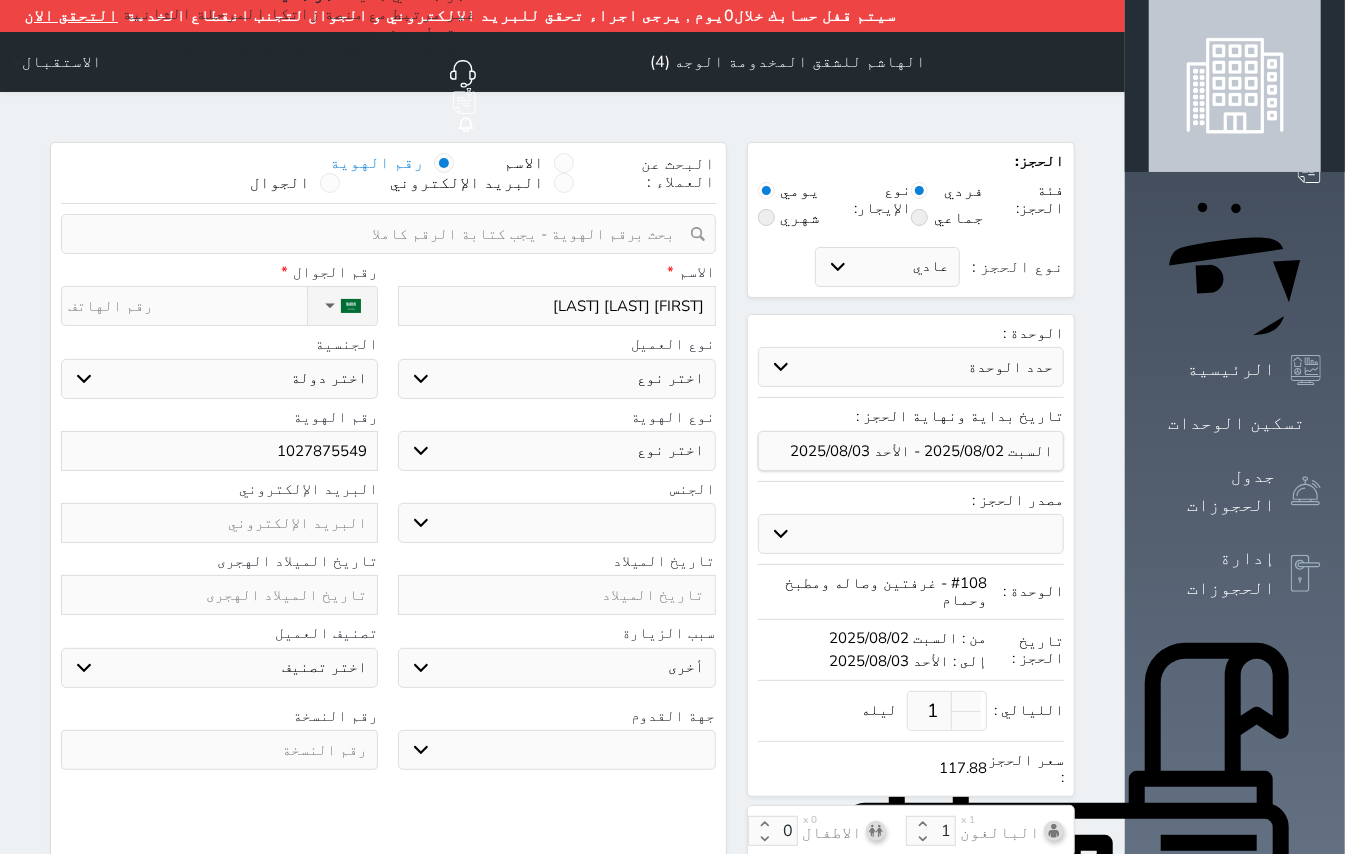 select 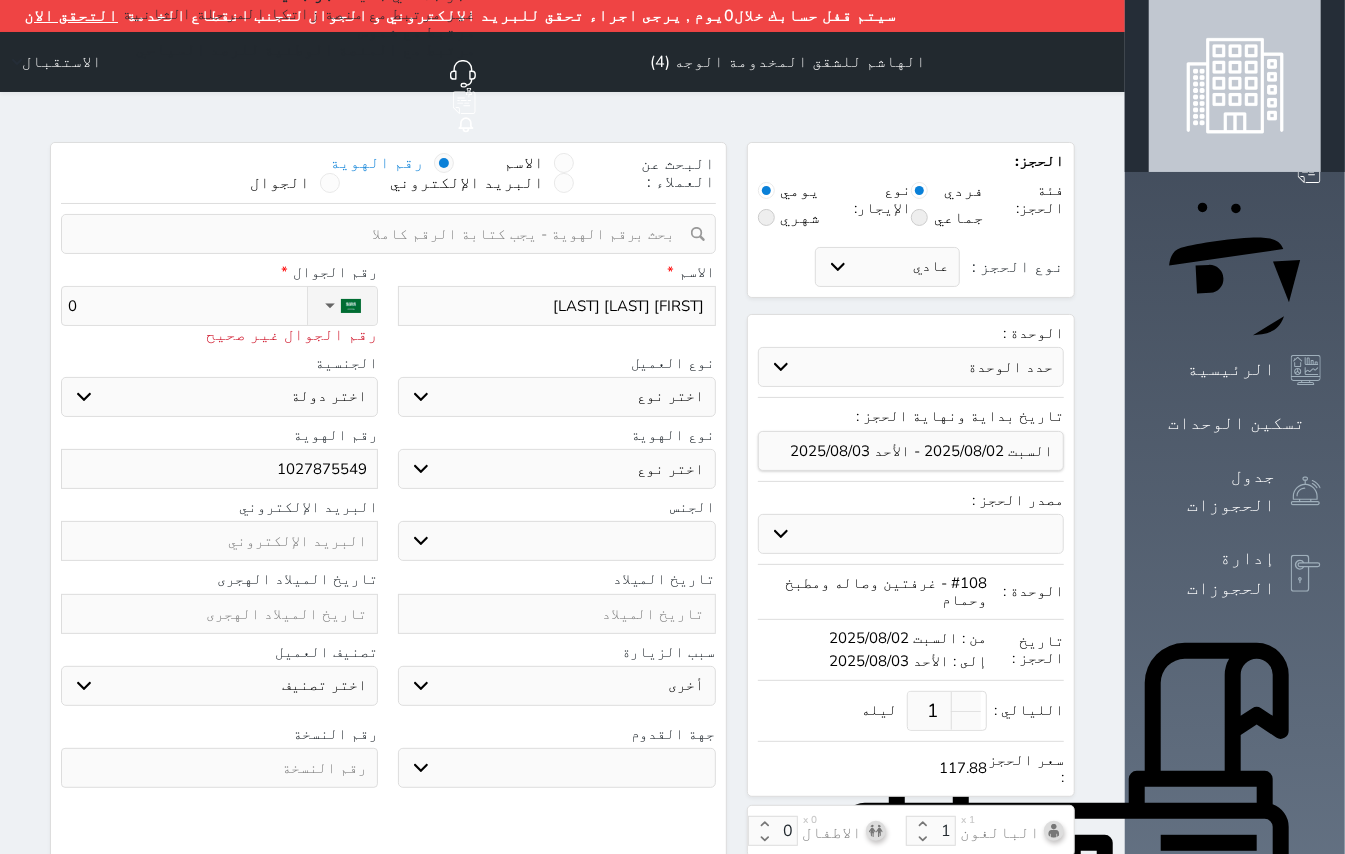 type on "05" 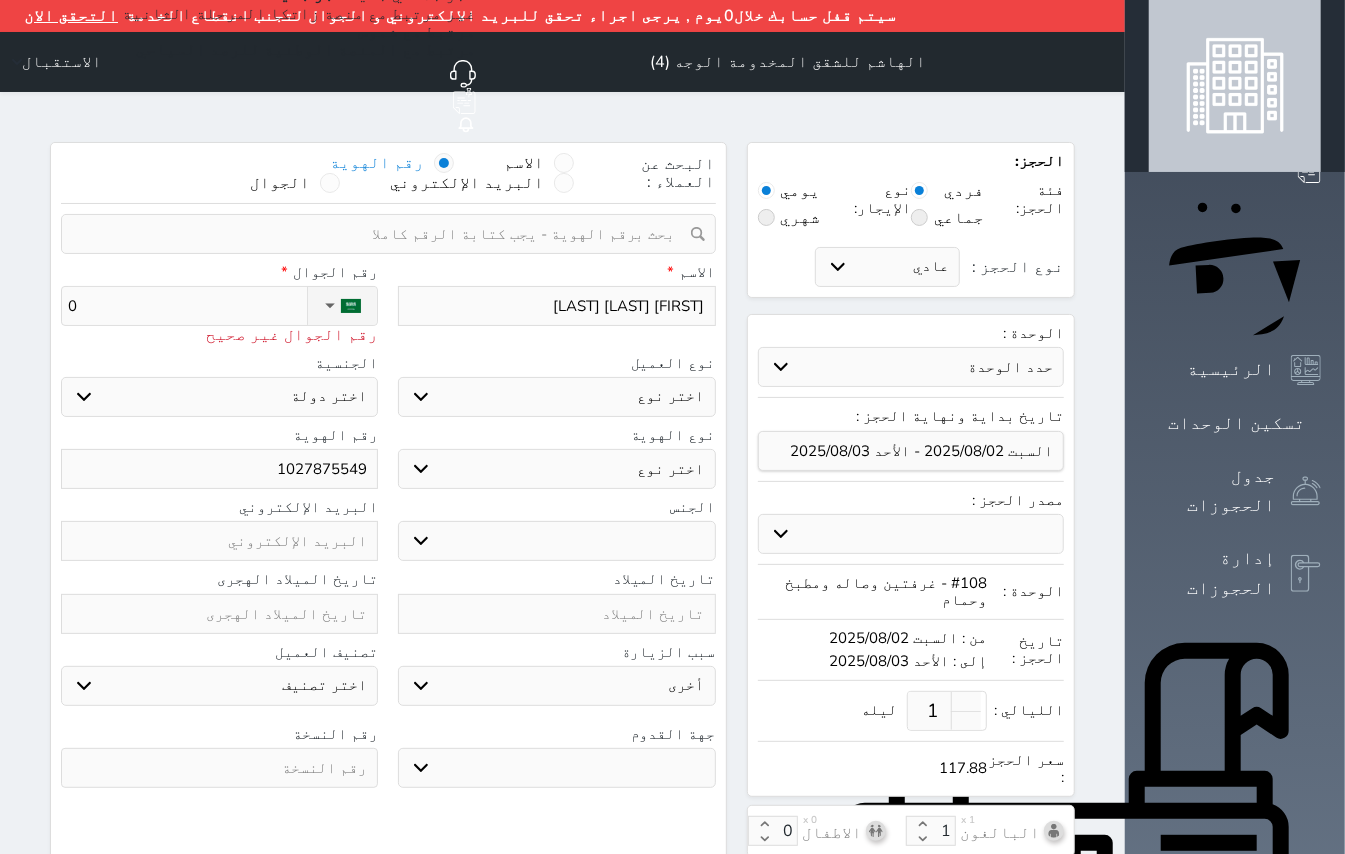 select 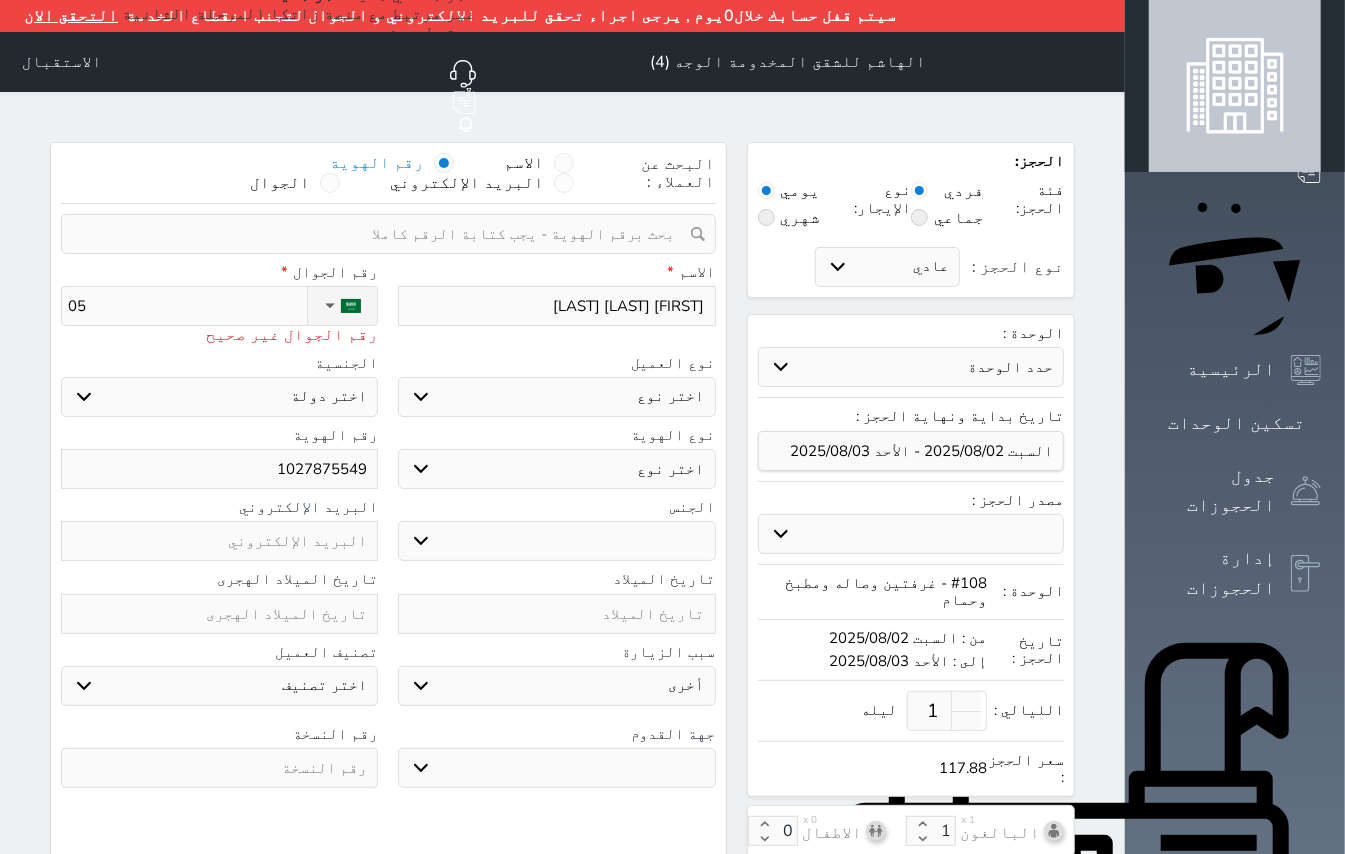 type on "056" 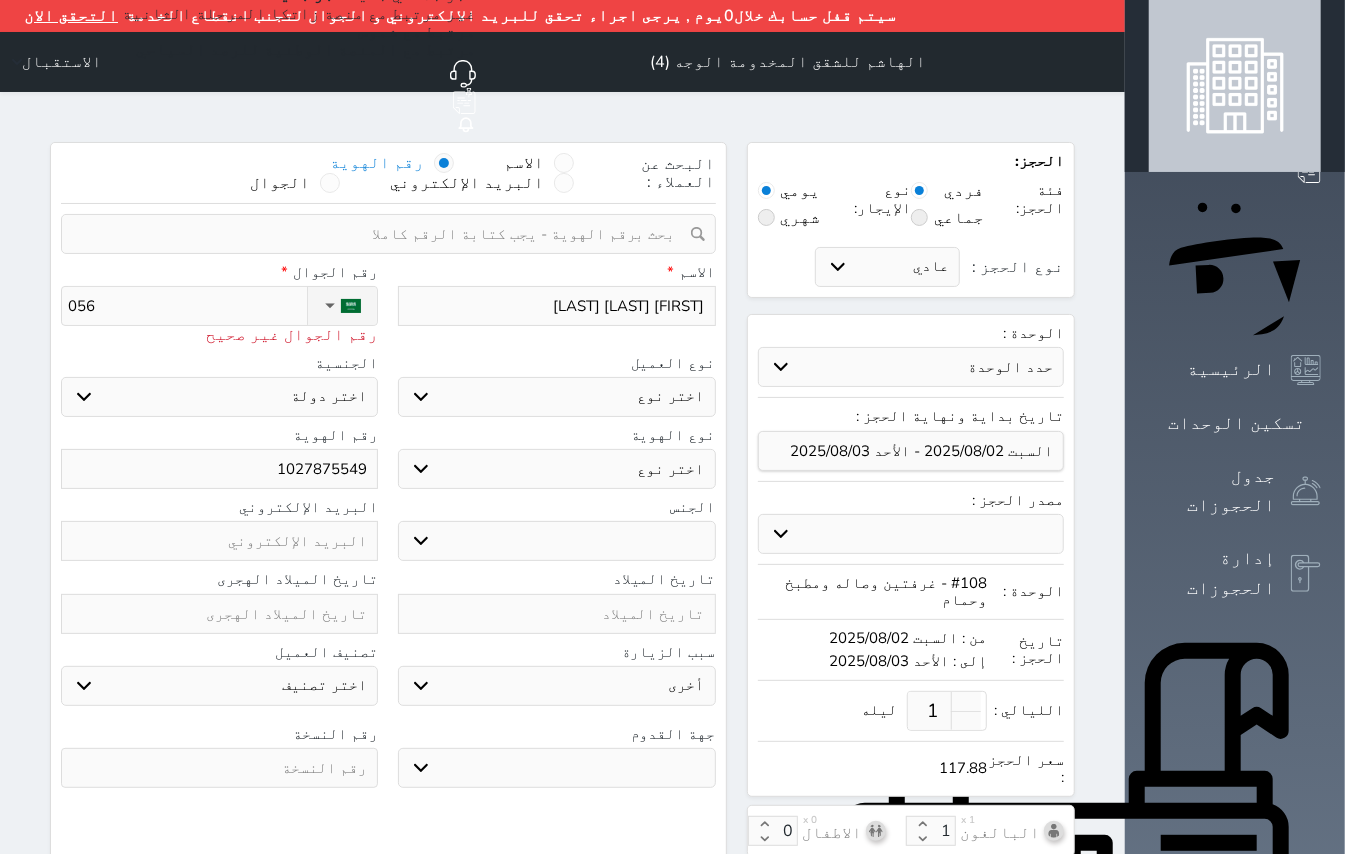 select 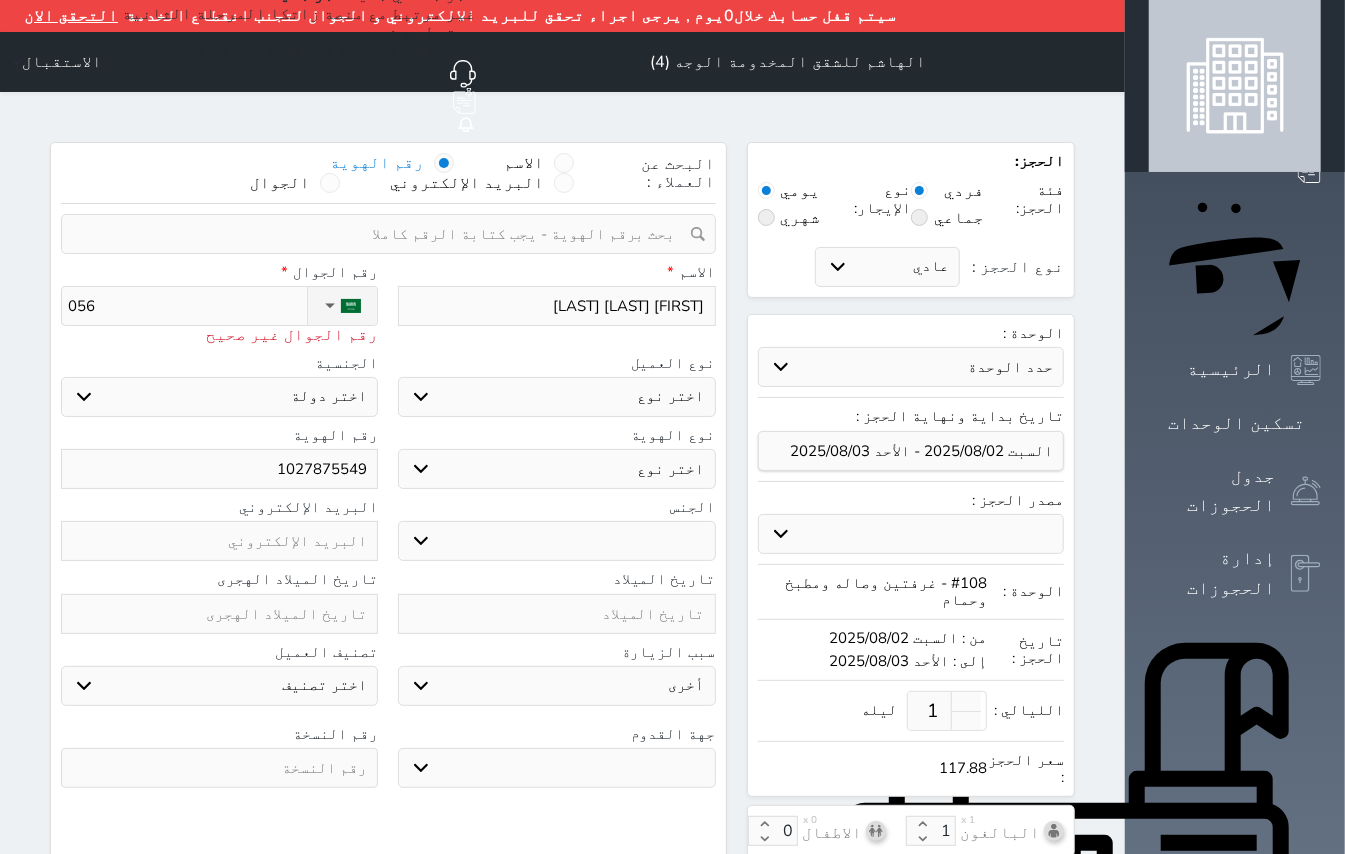 select 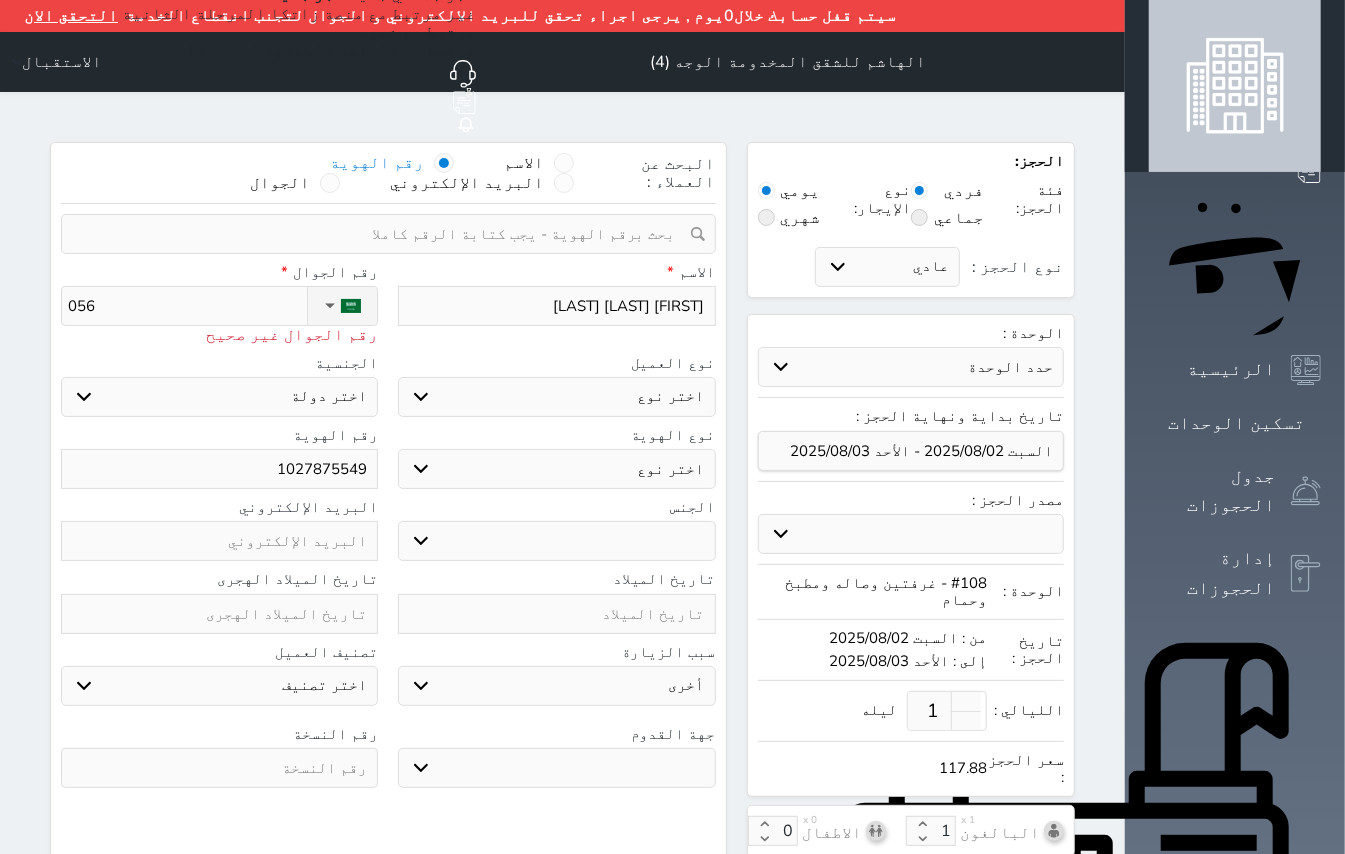 select 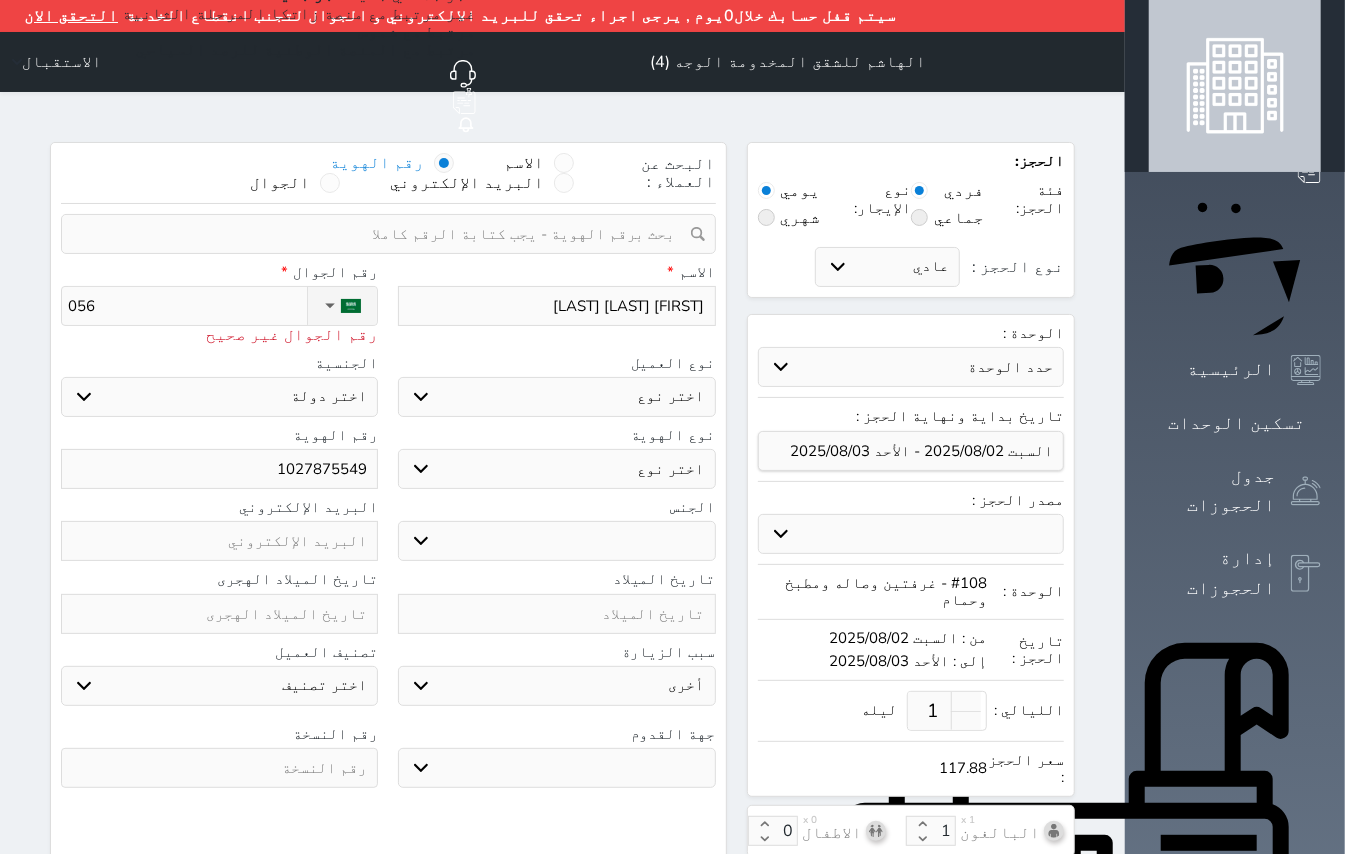 type on "0568" 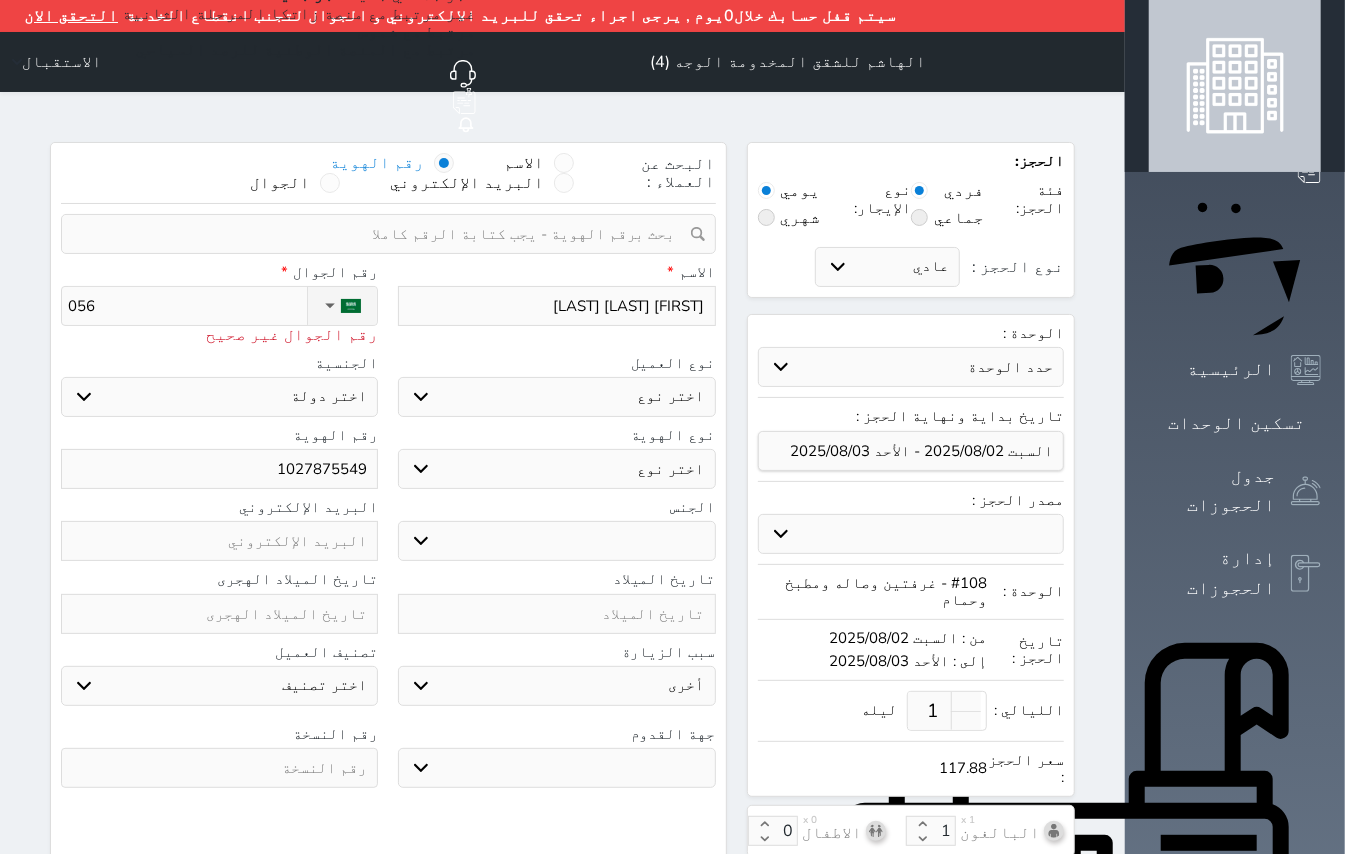 select 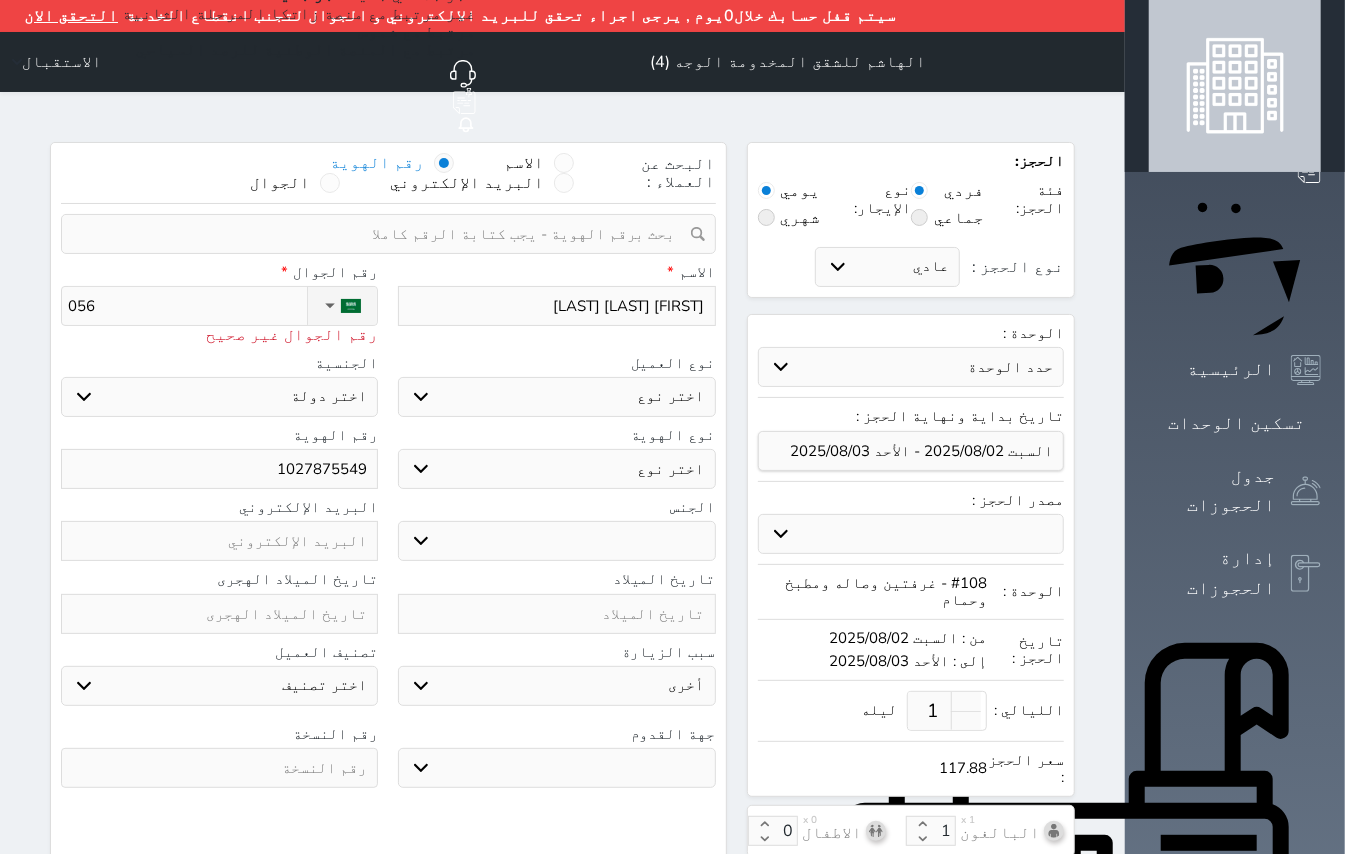 select 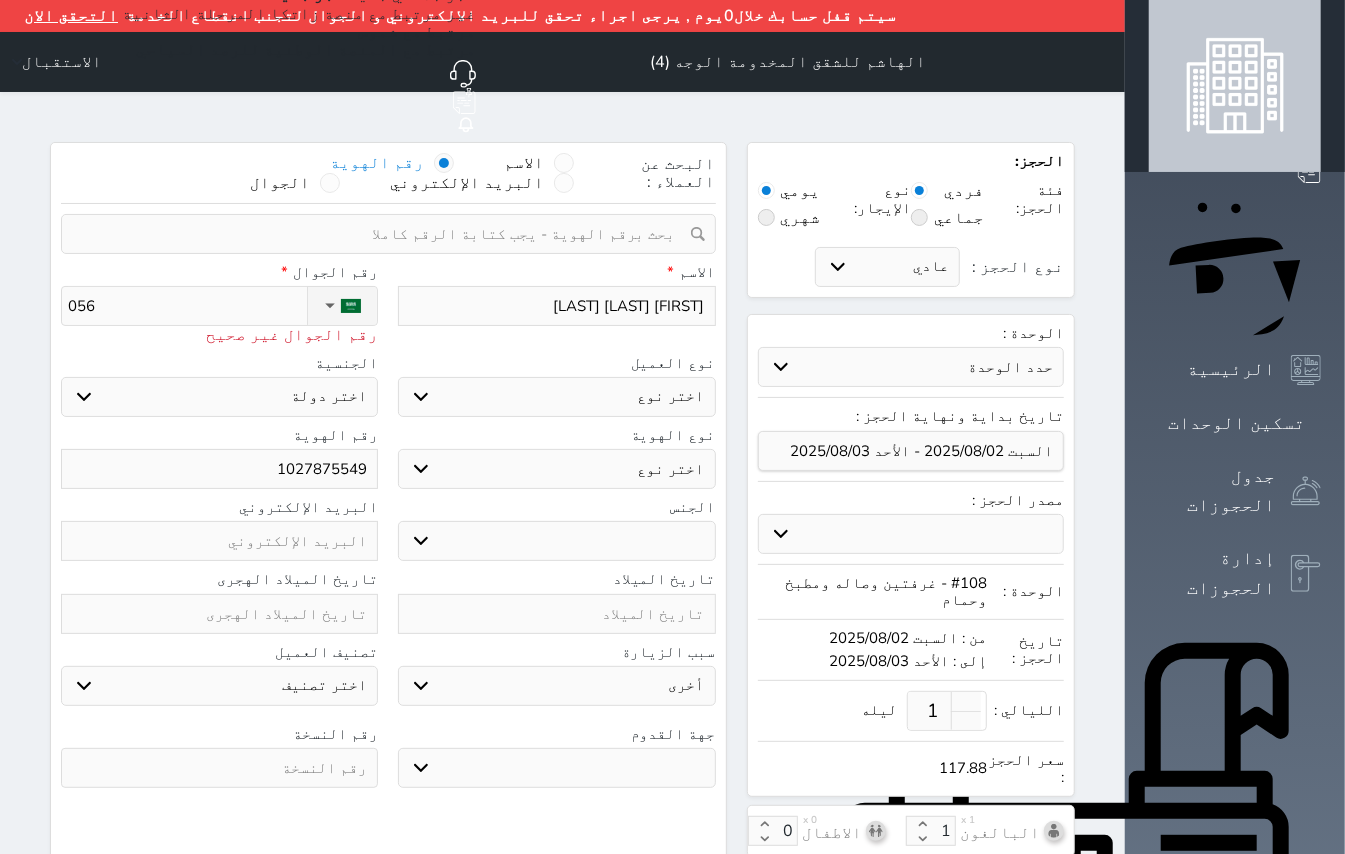 select 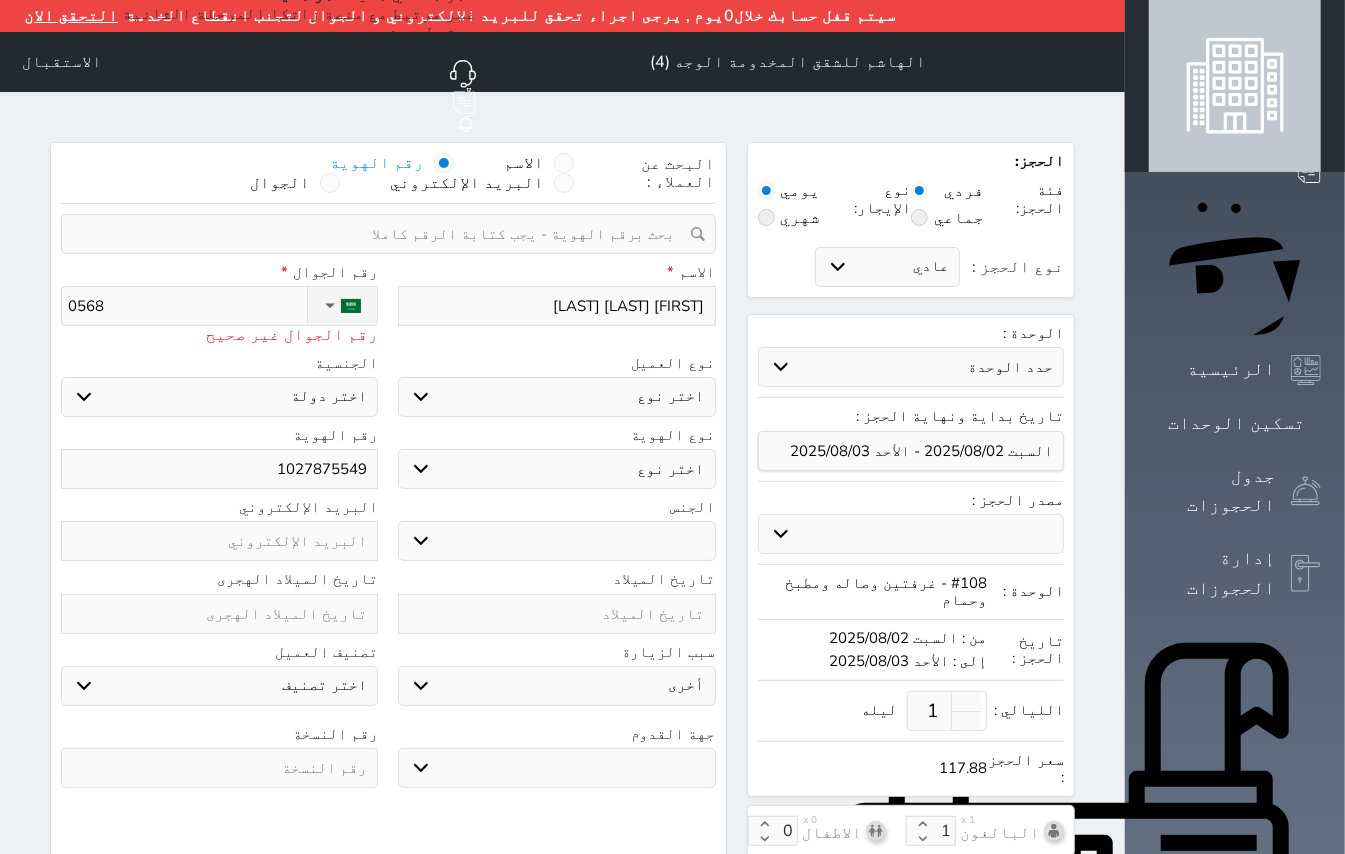 type on "05680" 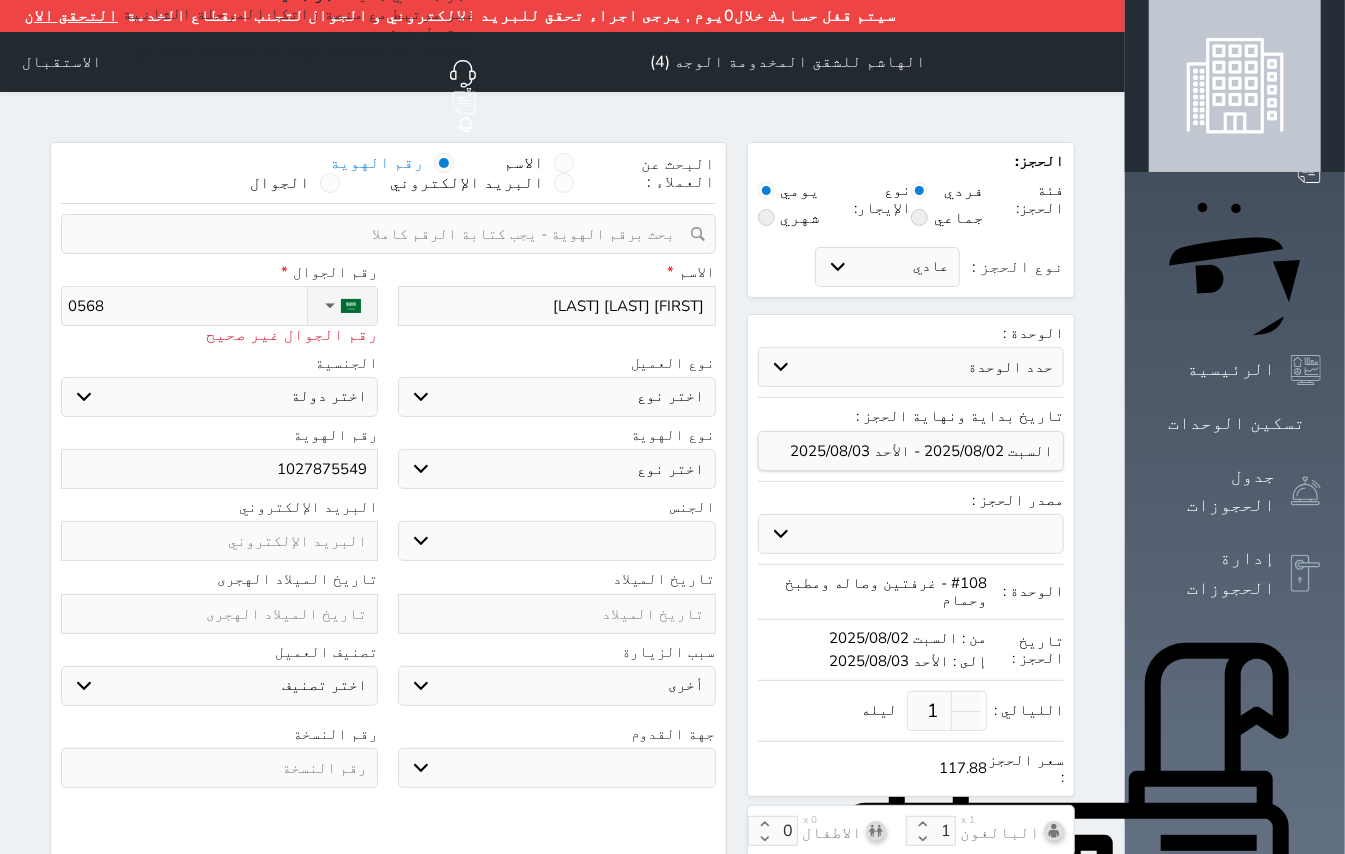select 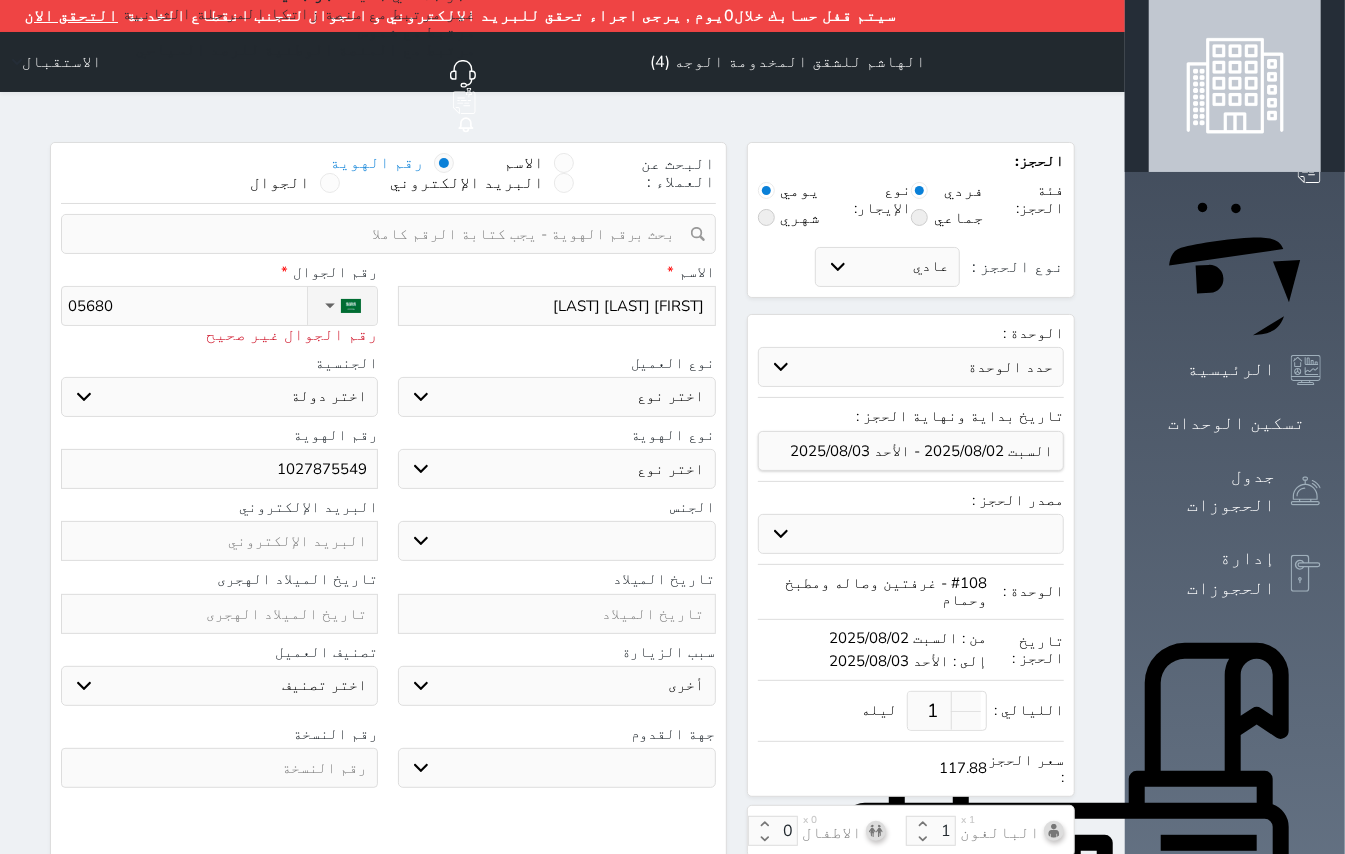 type on "056800" 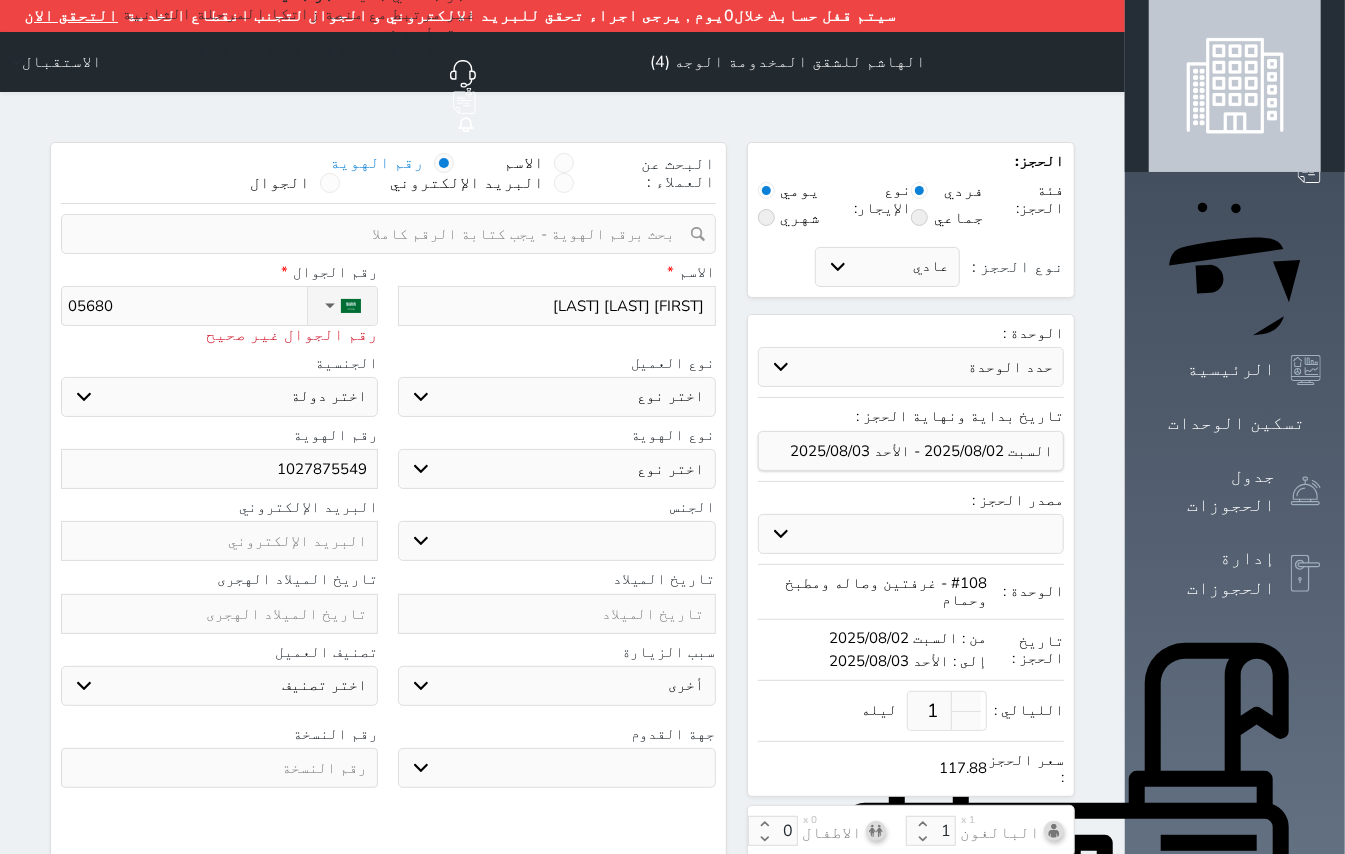 select 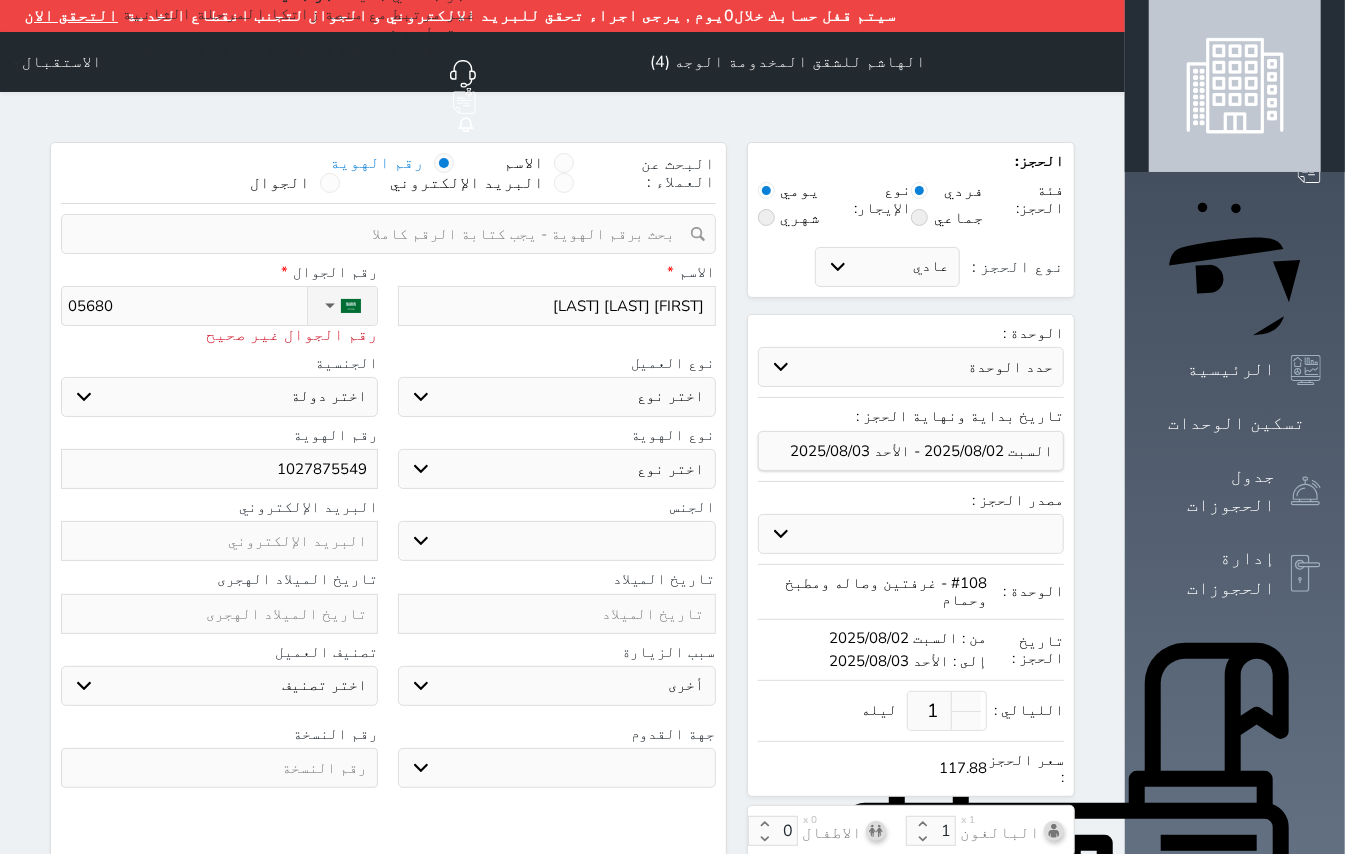 select 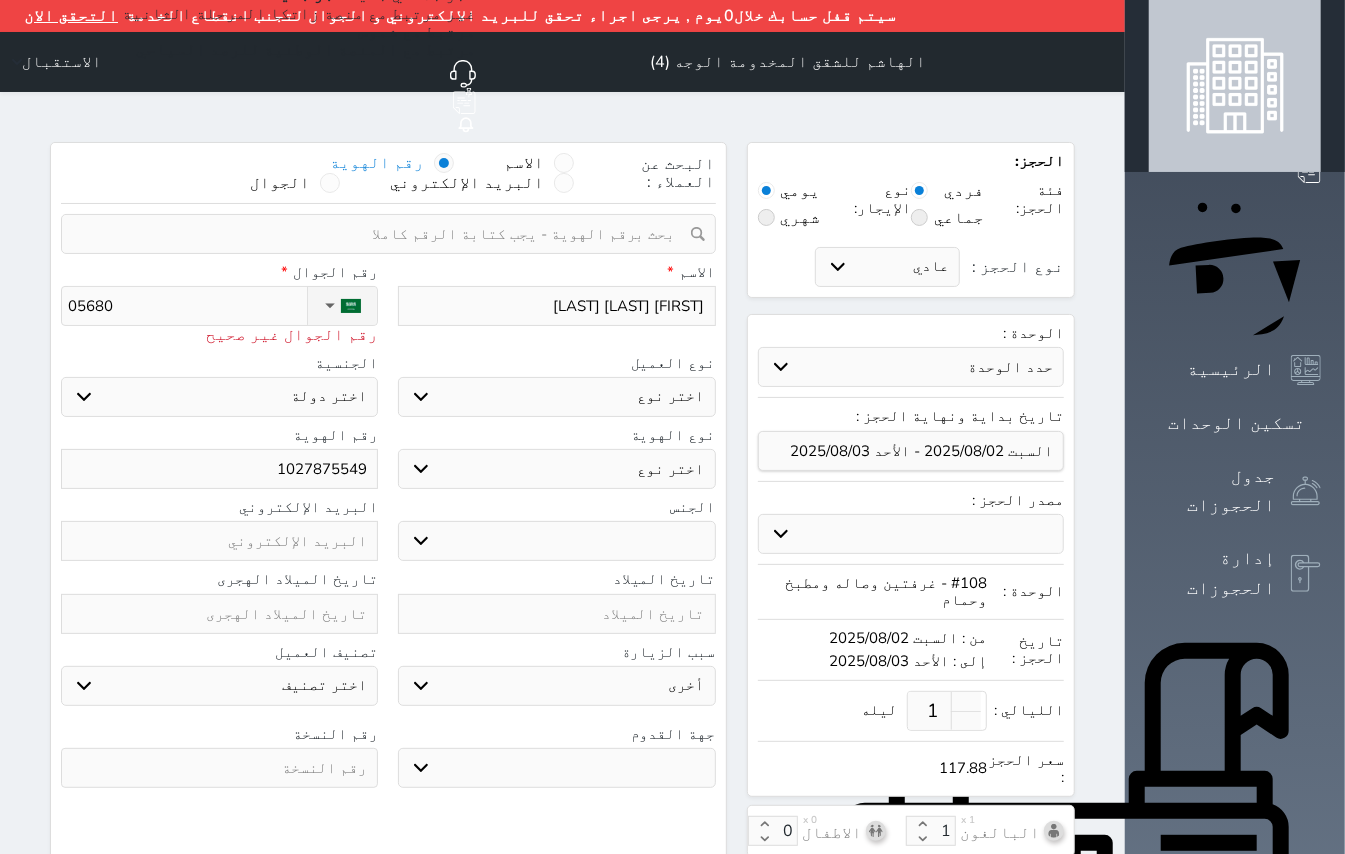 select 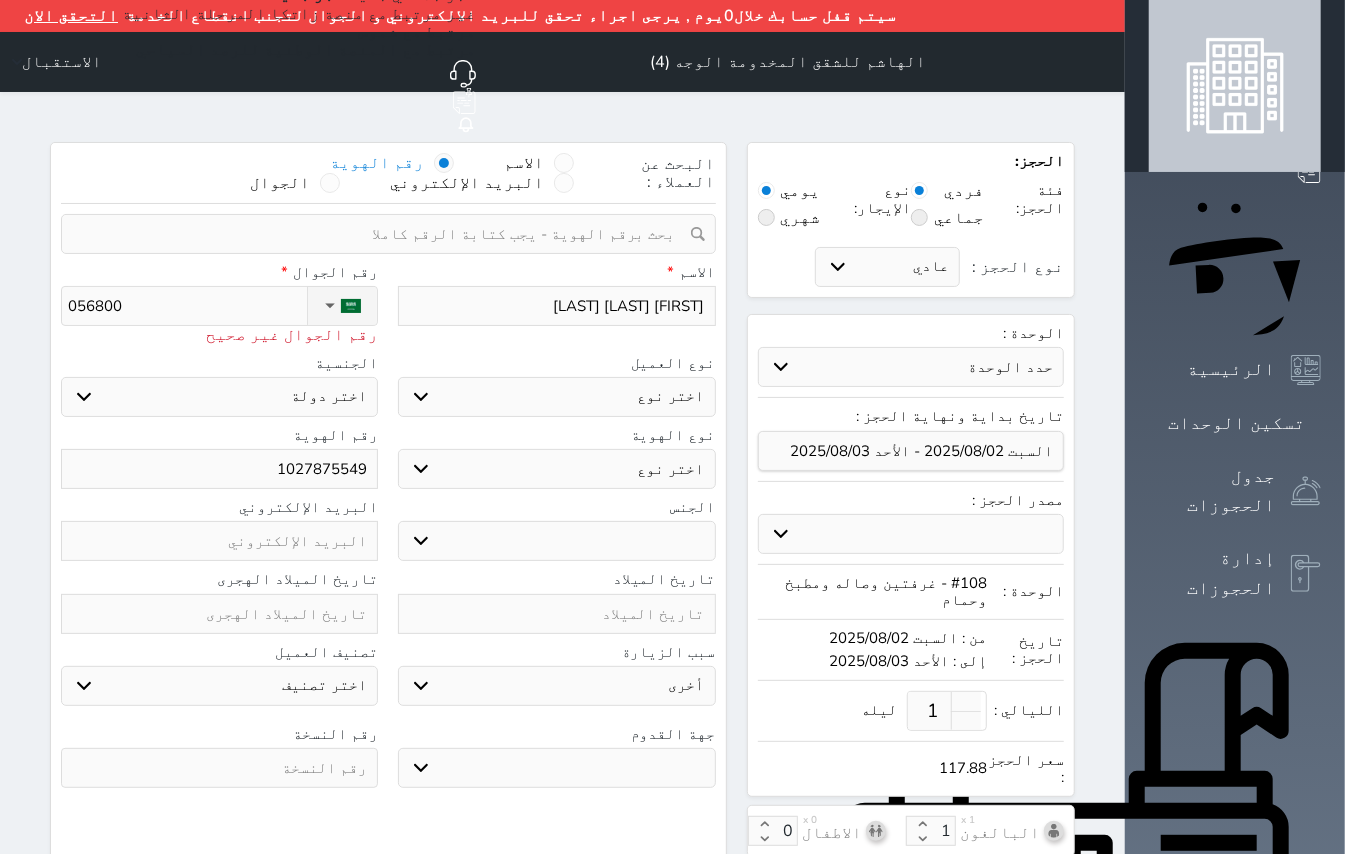 type on "0568003" 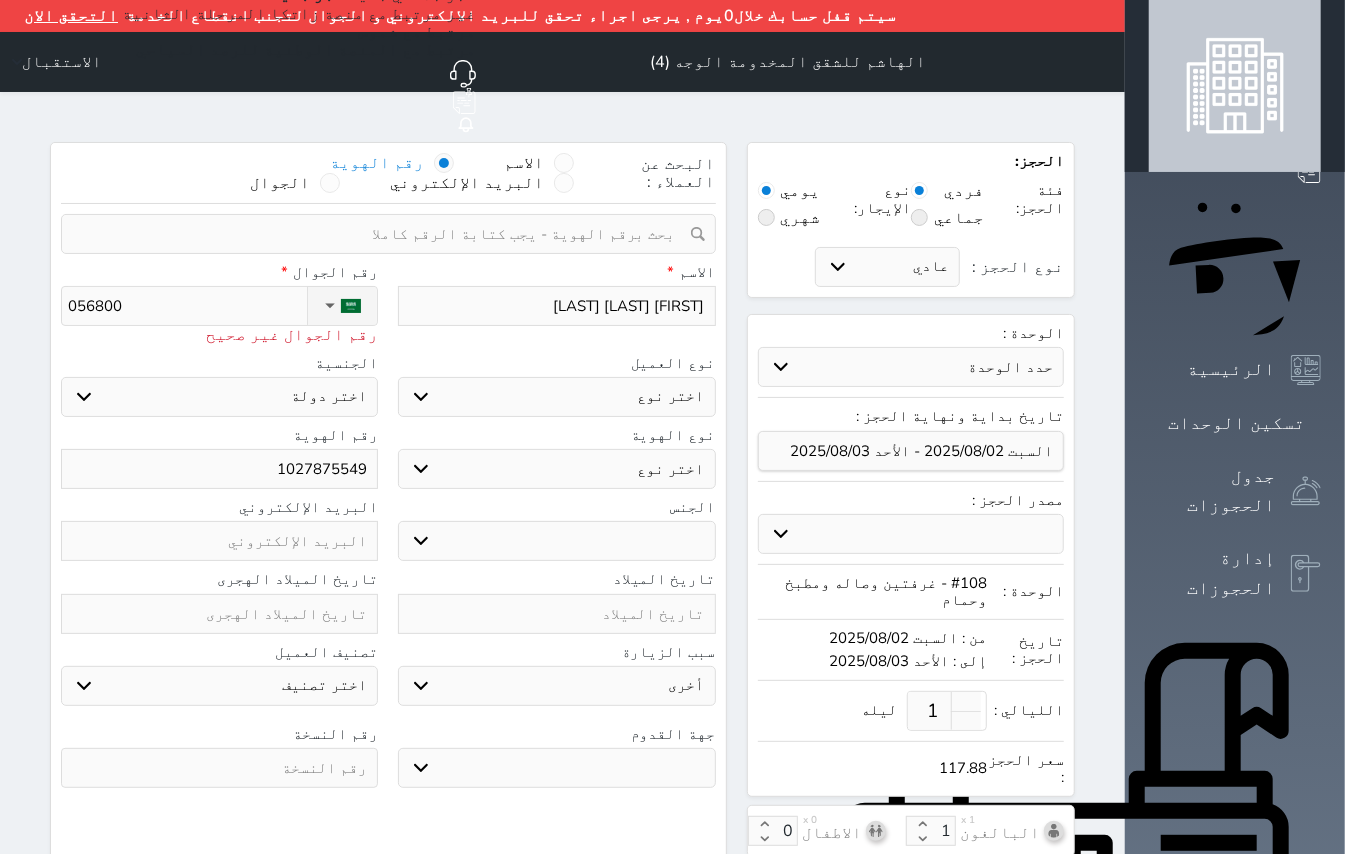 select 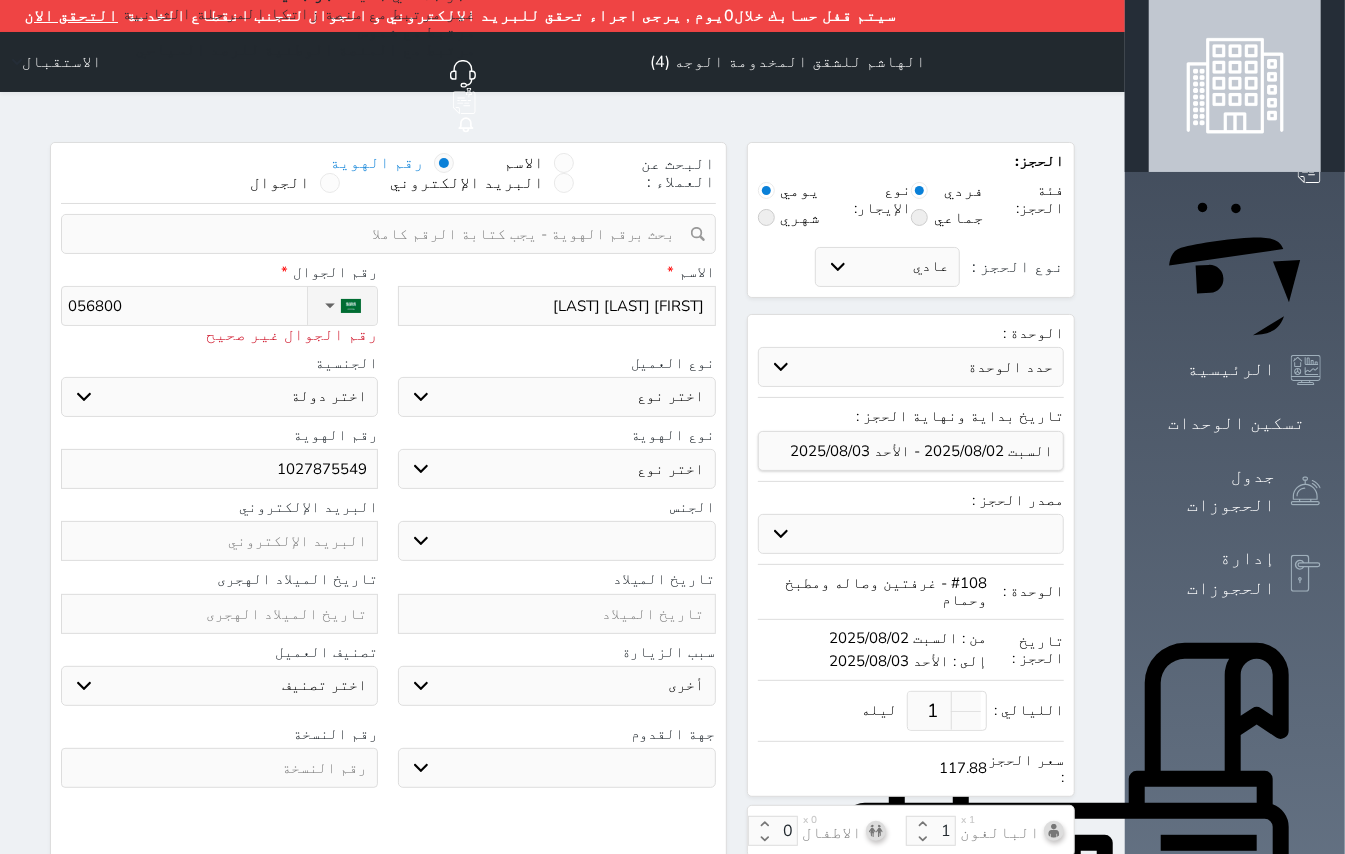 select 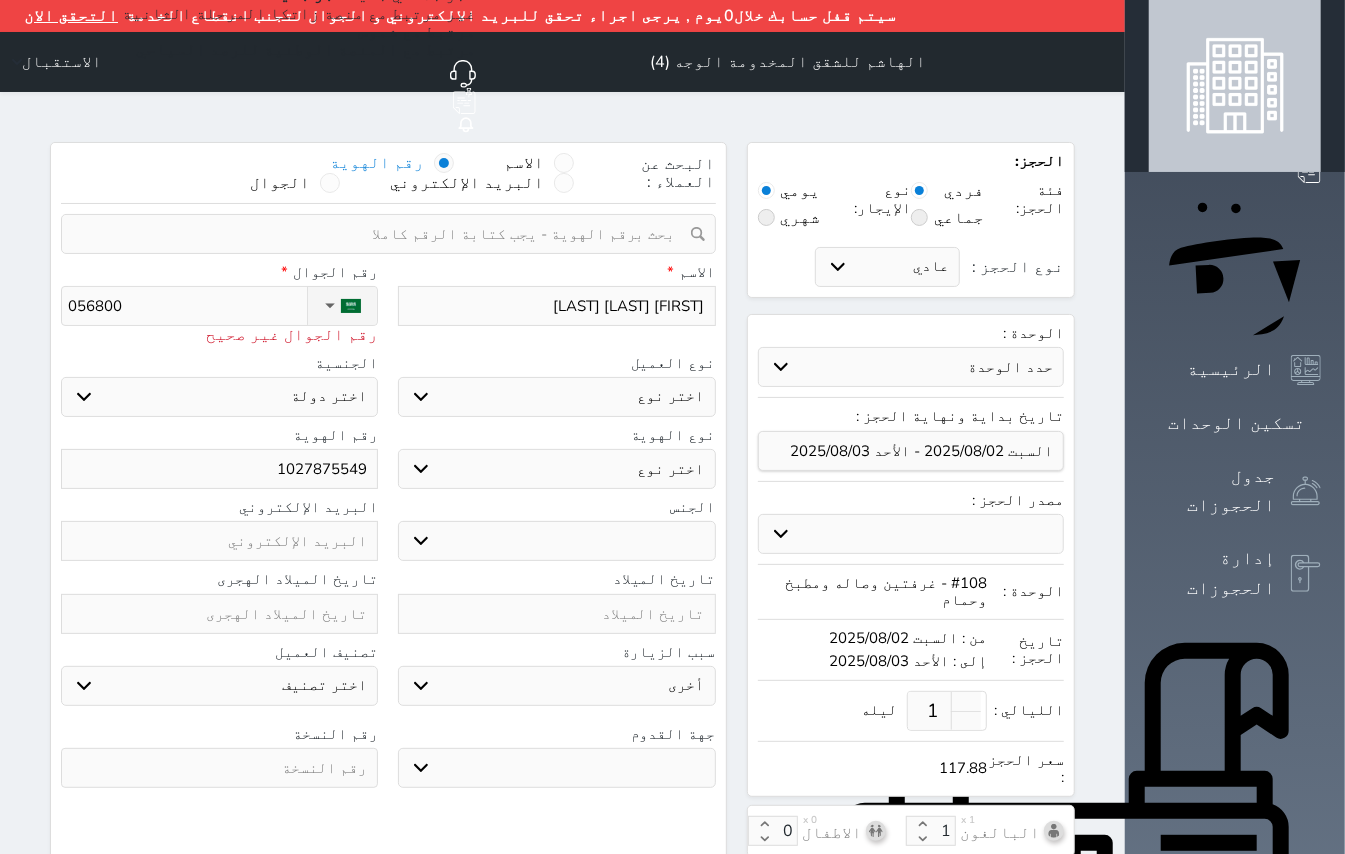 select 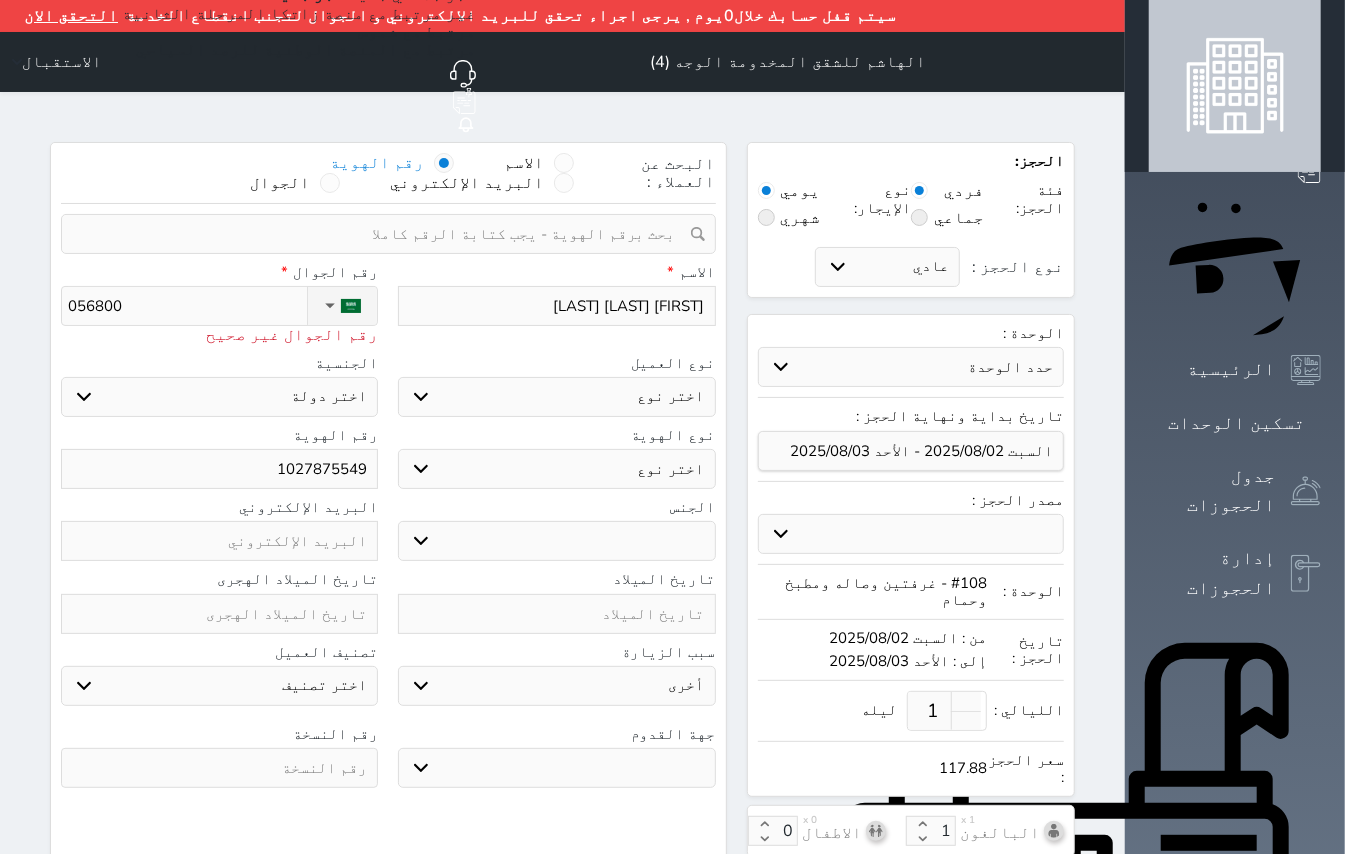 select 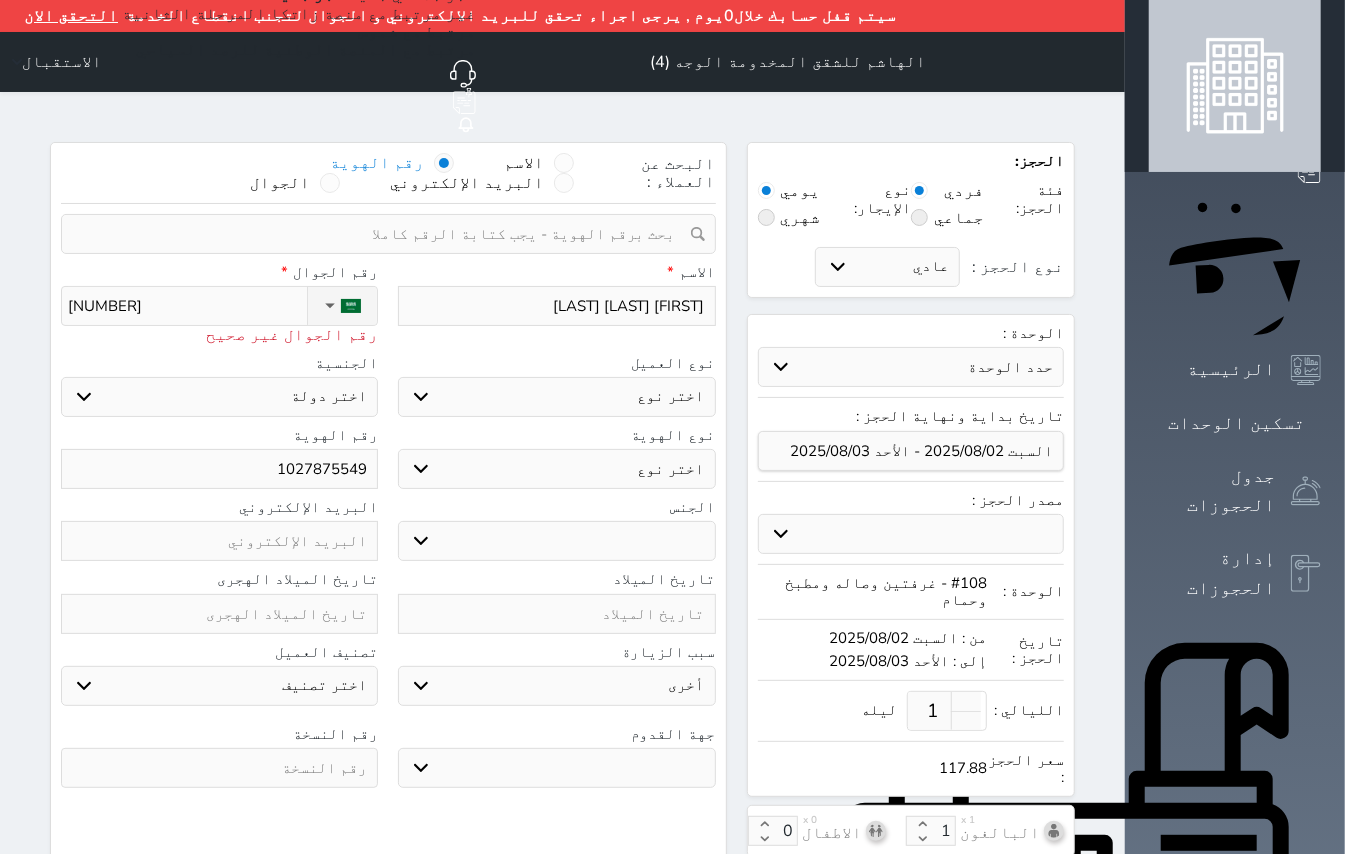 type on "05680033" 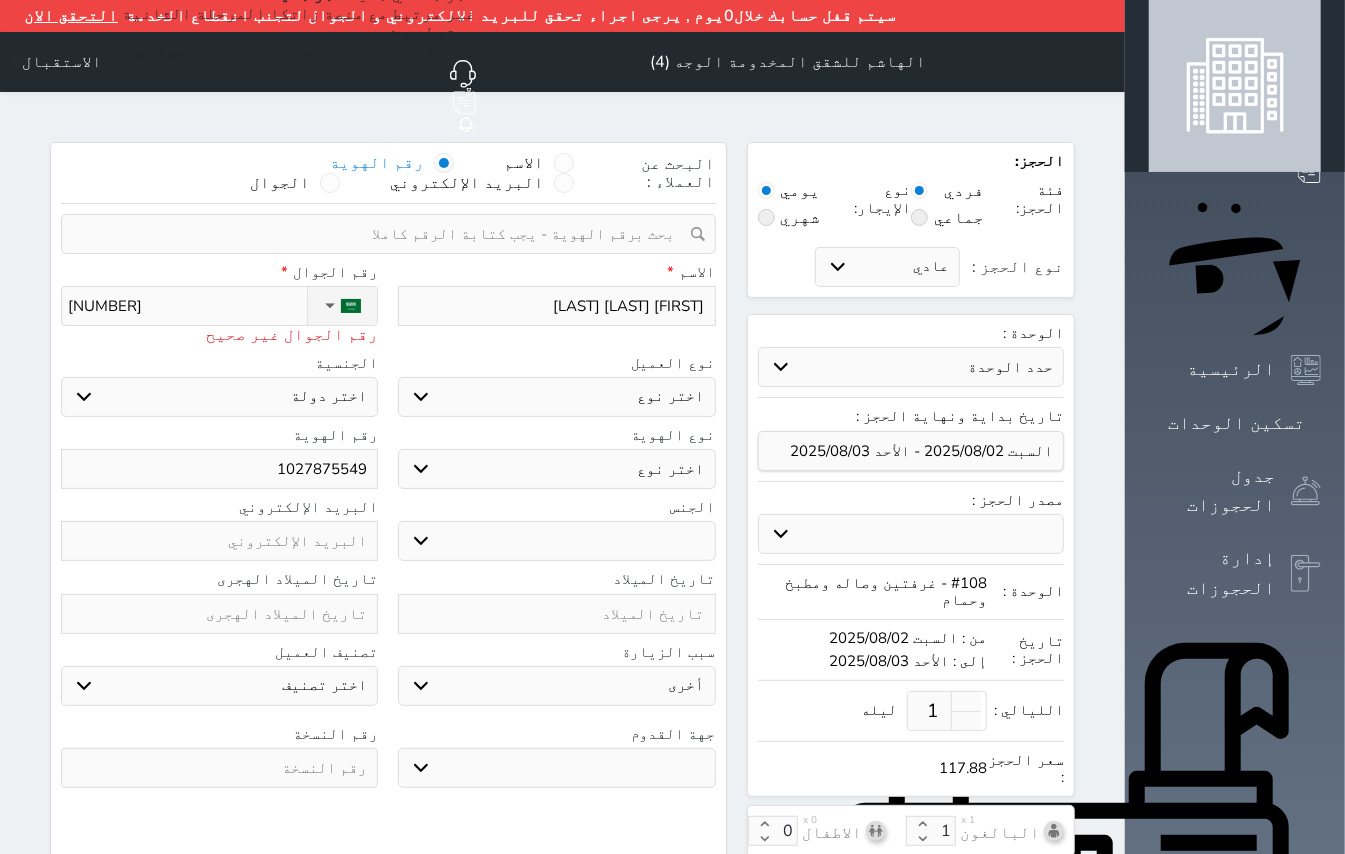 select 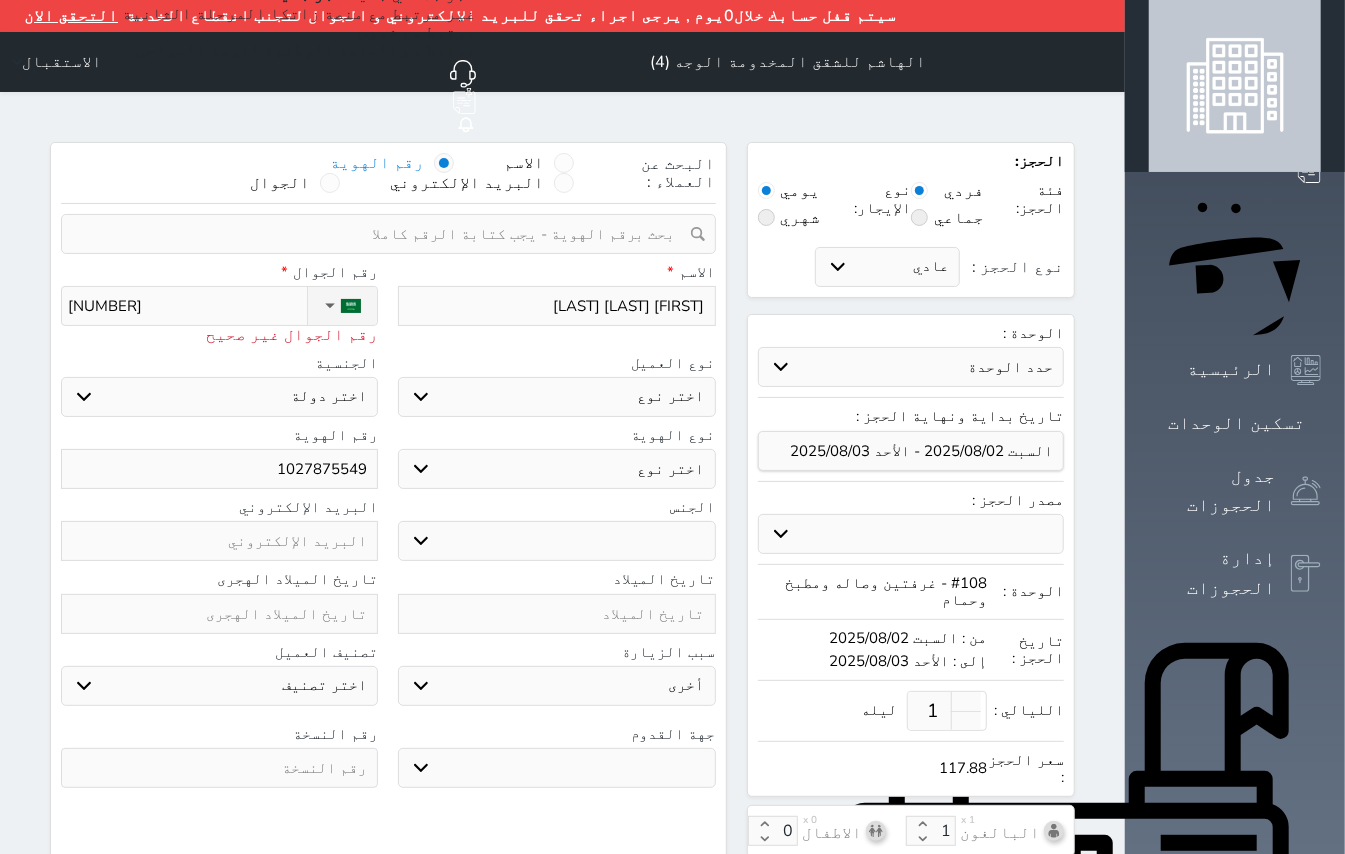 select 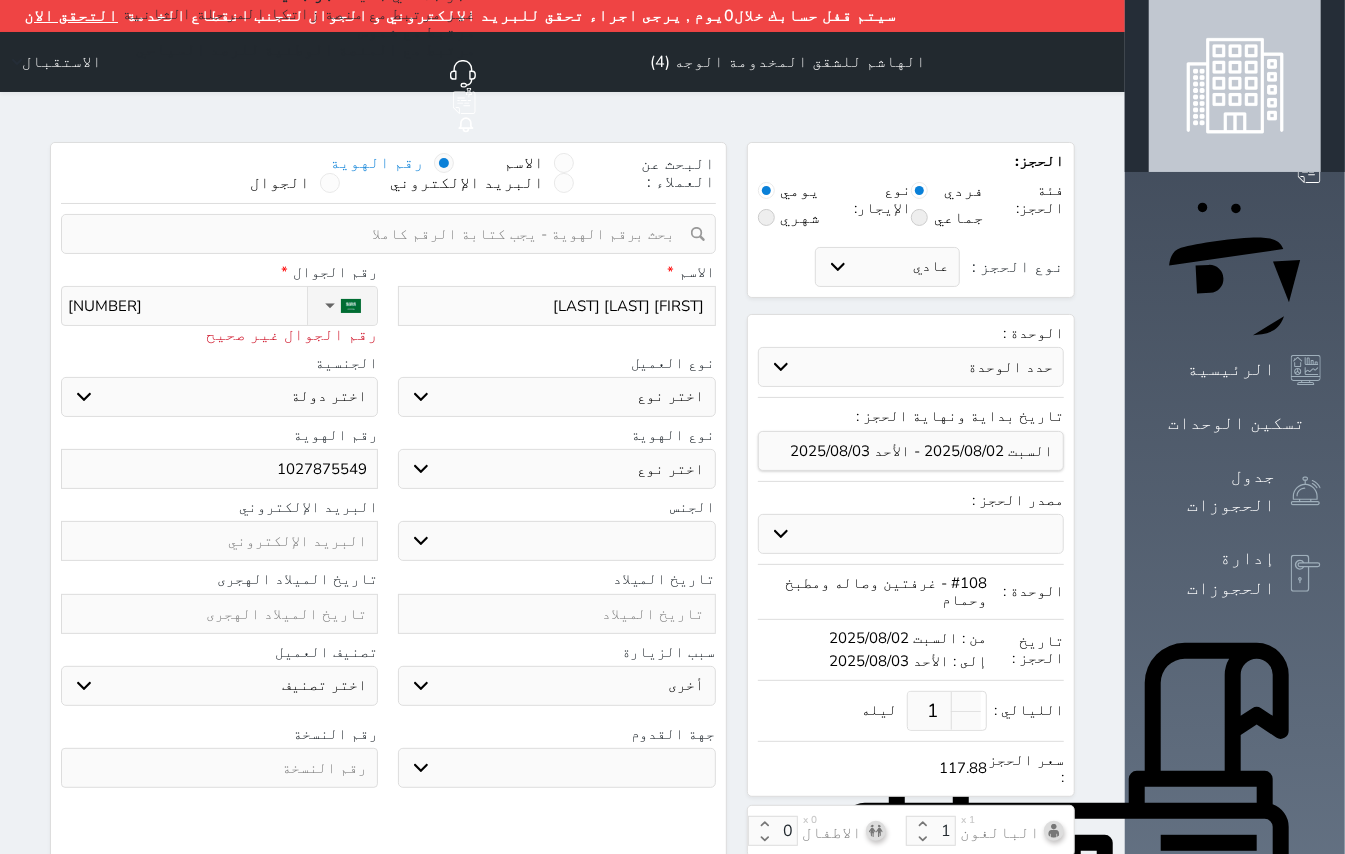 select 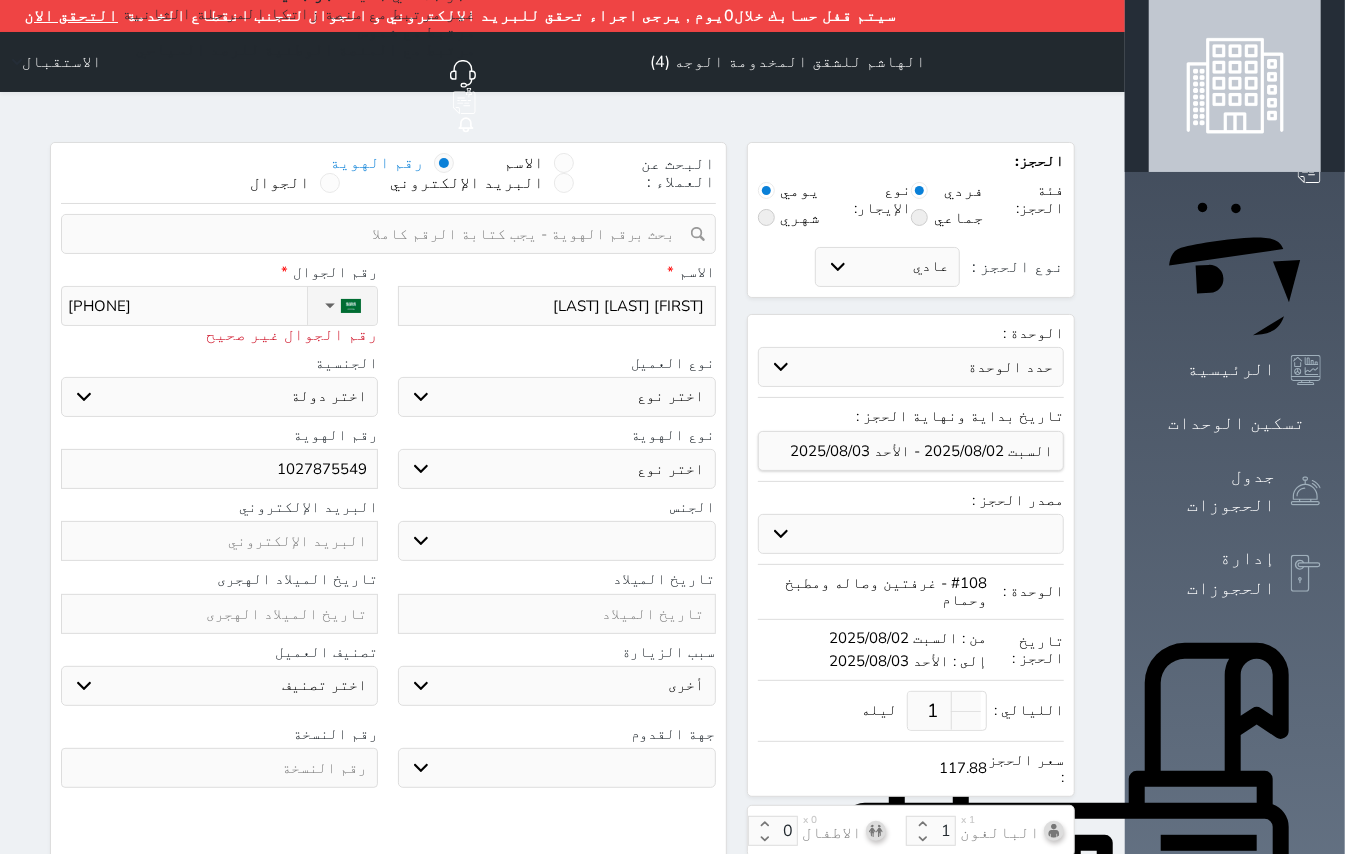 type on "056800337" 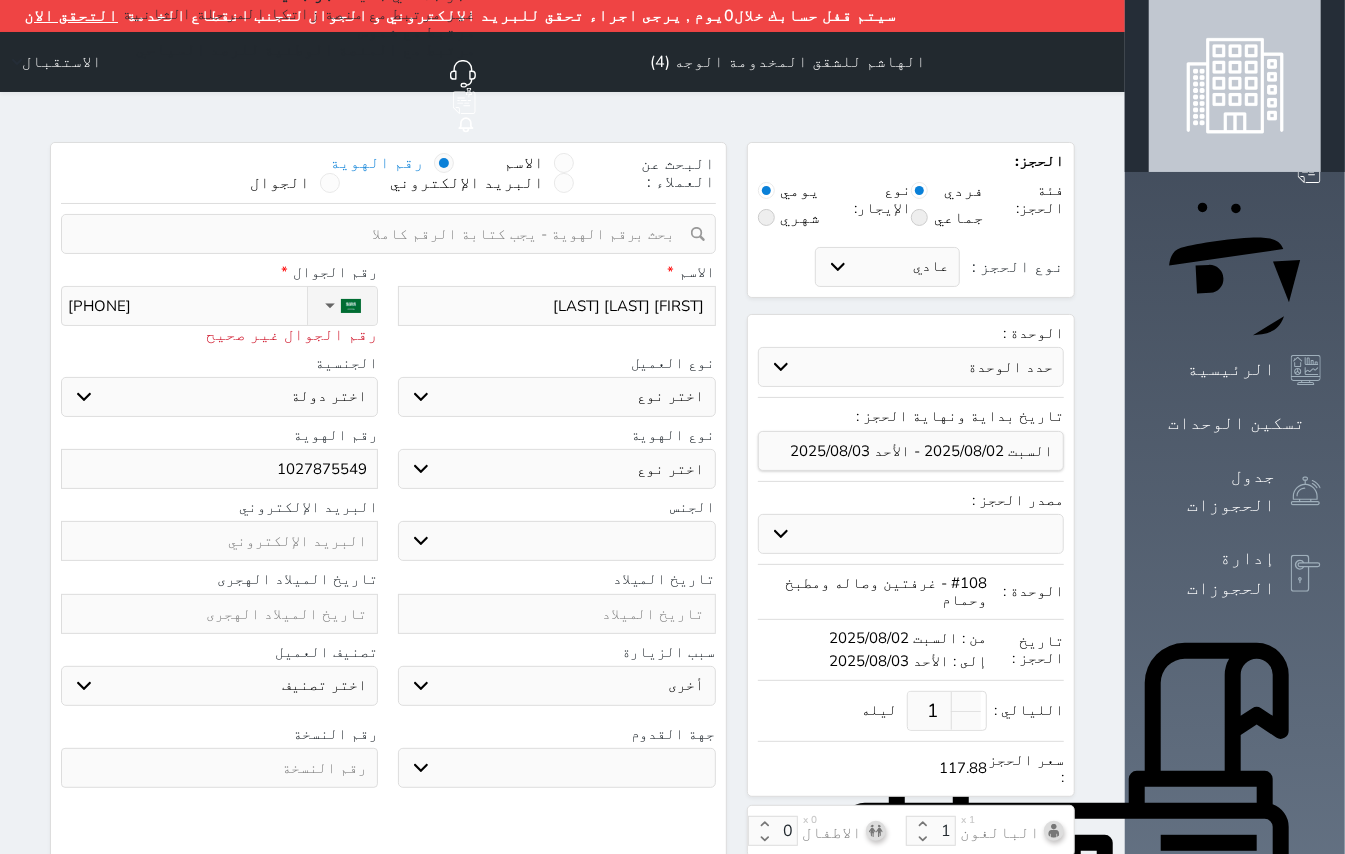 select 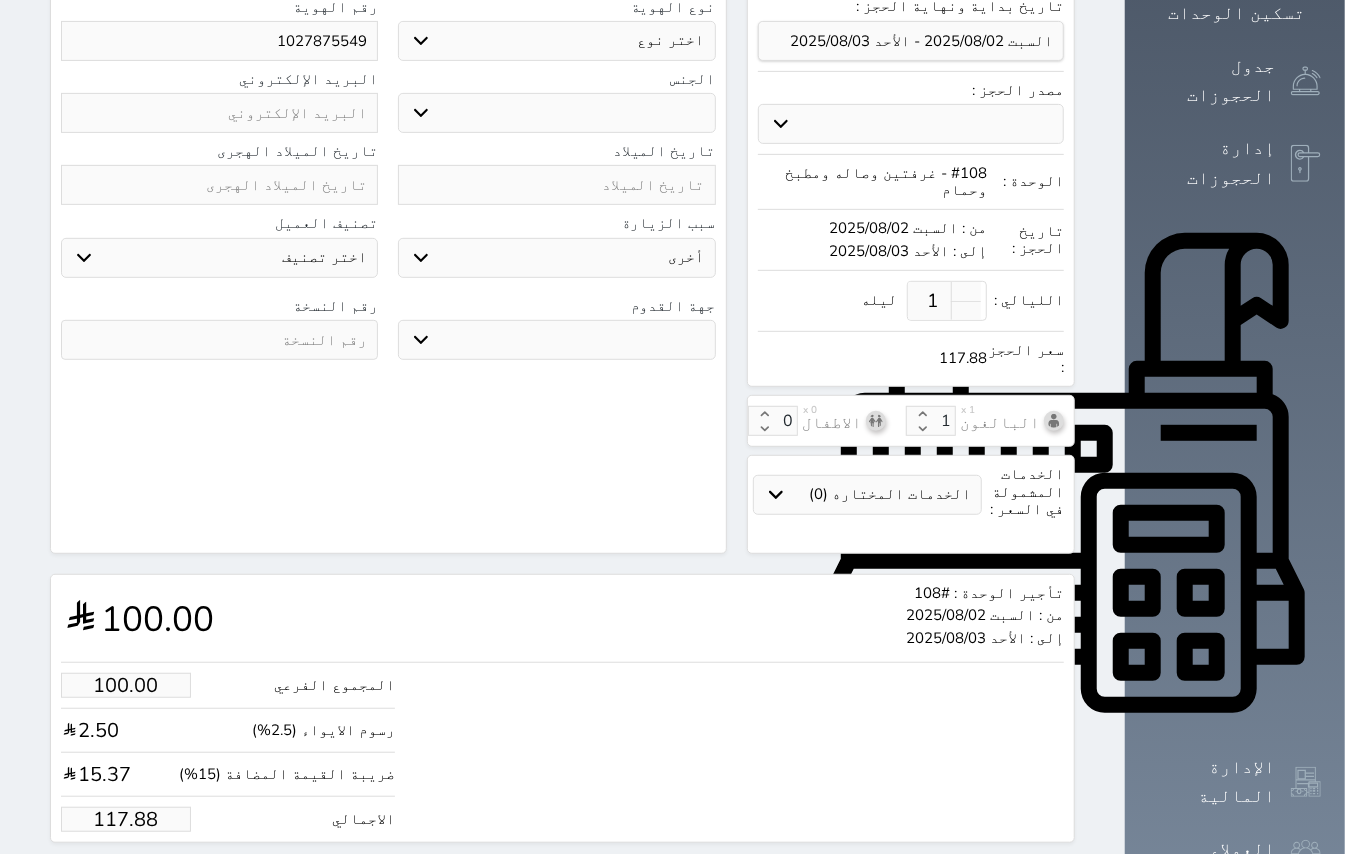 scroll, scrollTop: 412, scrollLeft: 0, axis: vertical 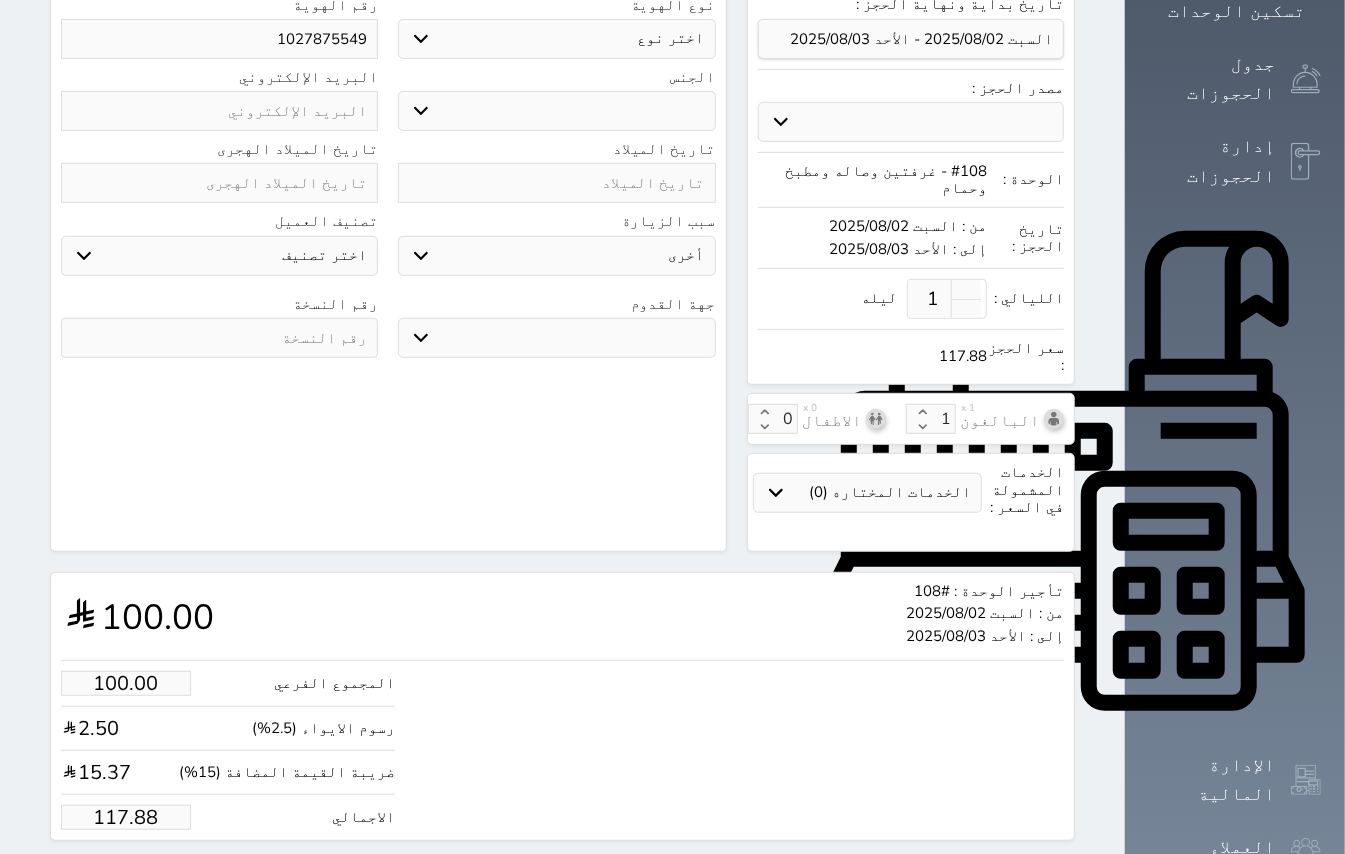 click on "117.88" at bounding box center [126, 817] 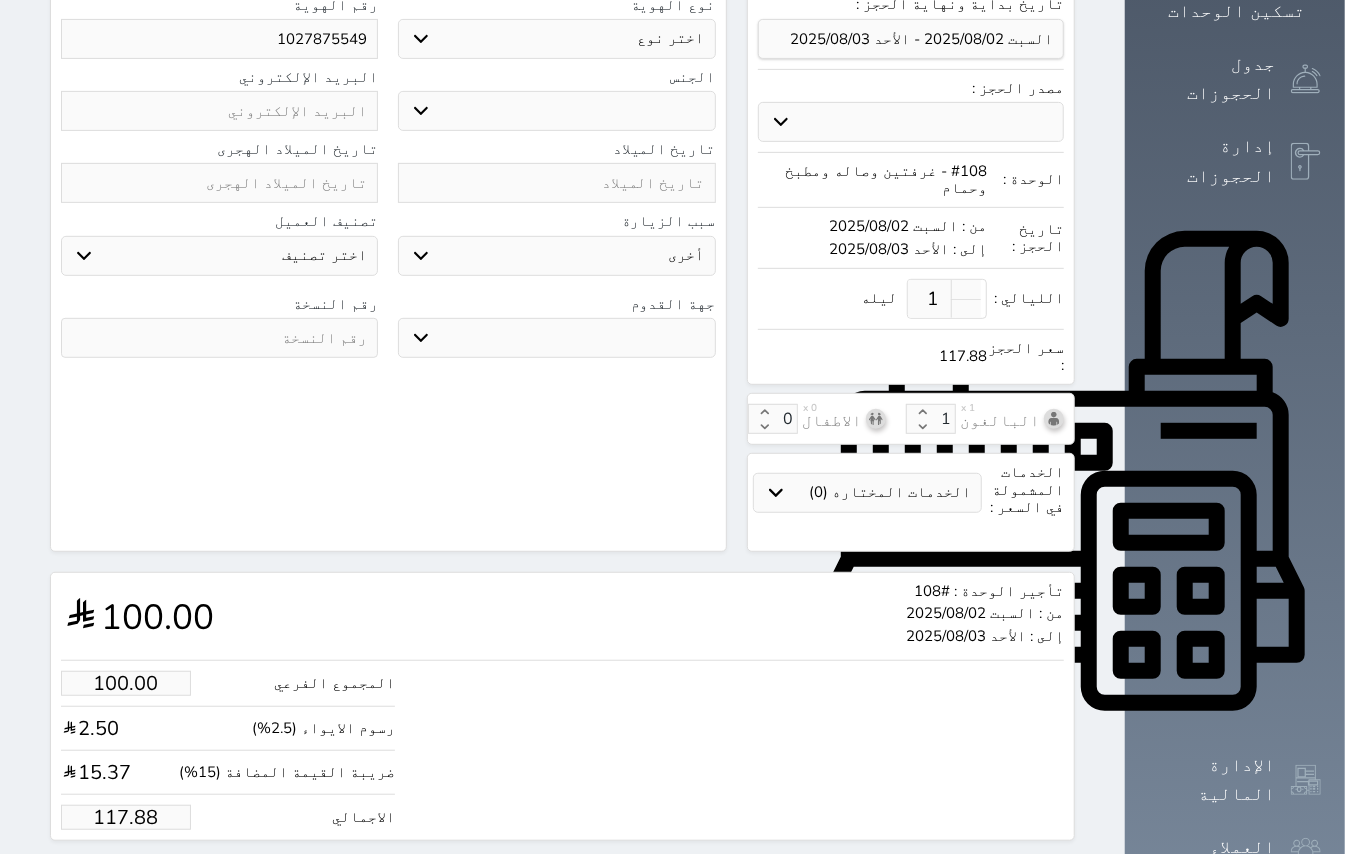 click on "117.88" at bounding box center (126, 817) 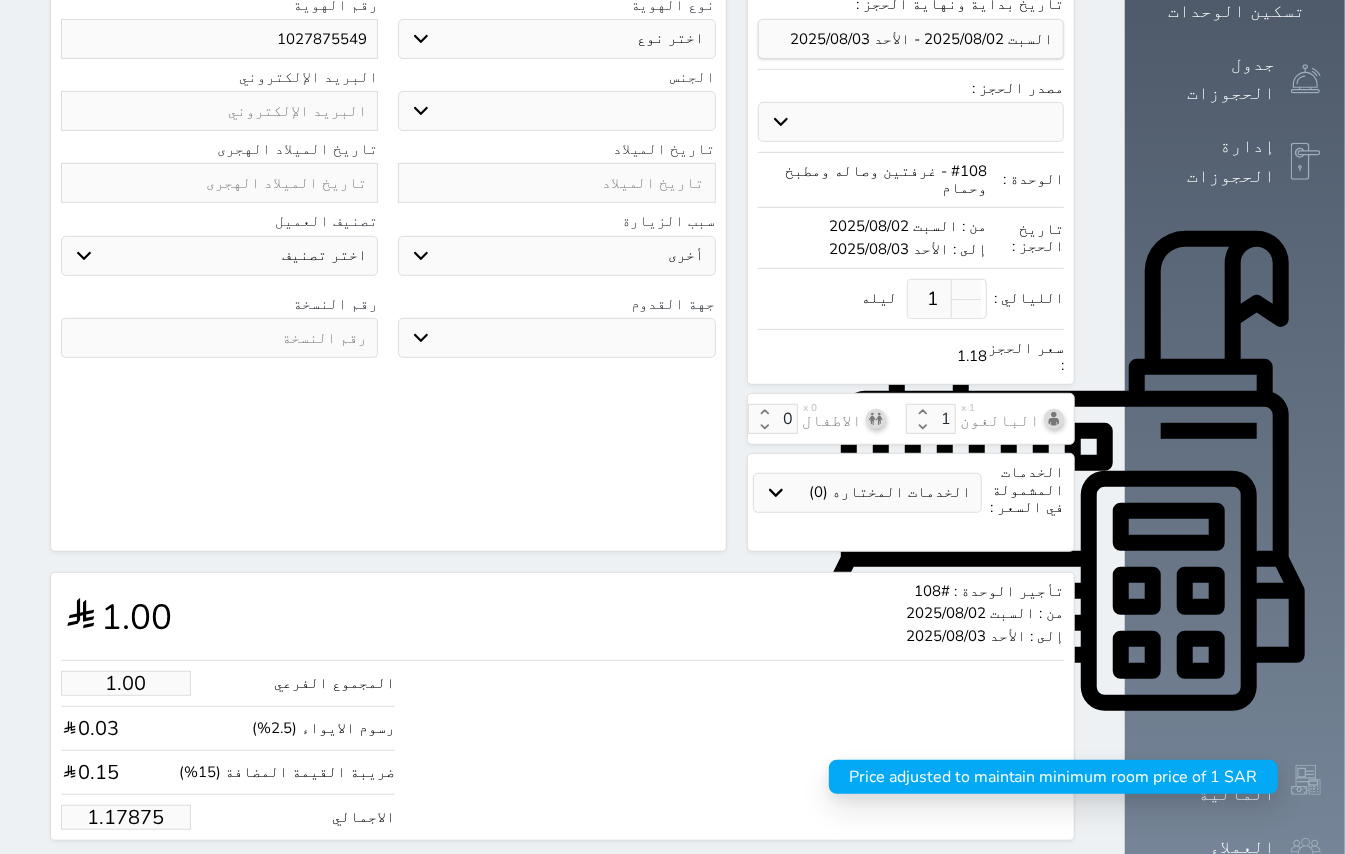 click on "1.17875" at bounding box center [126, 817] 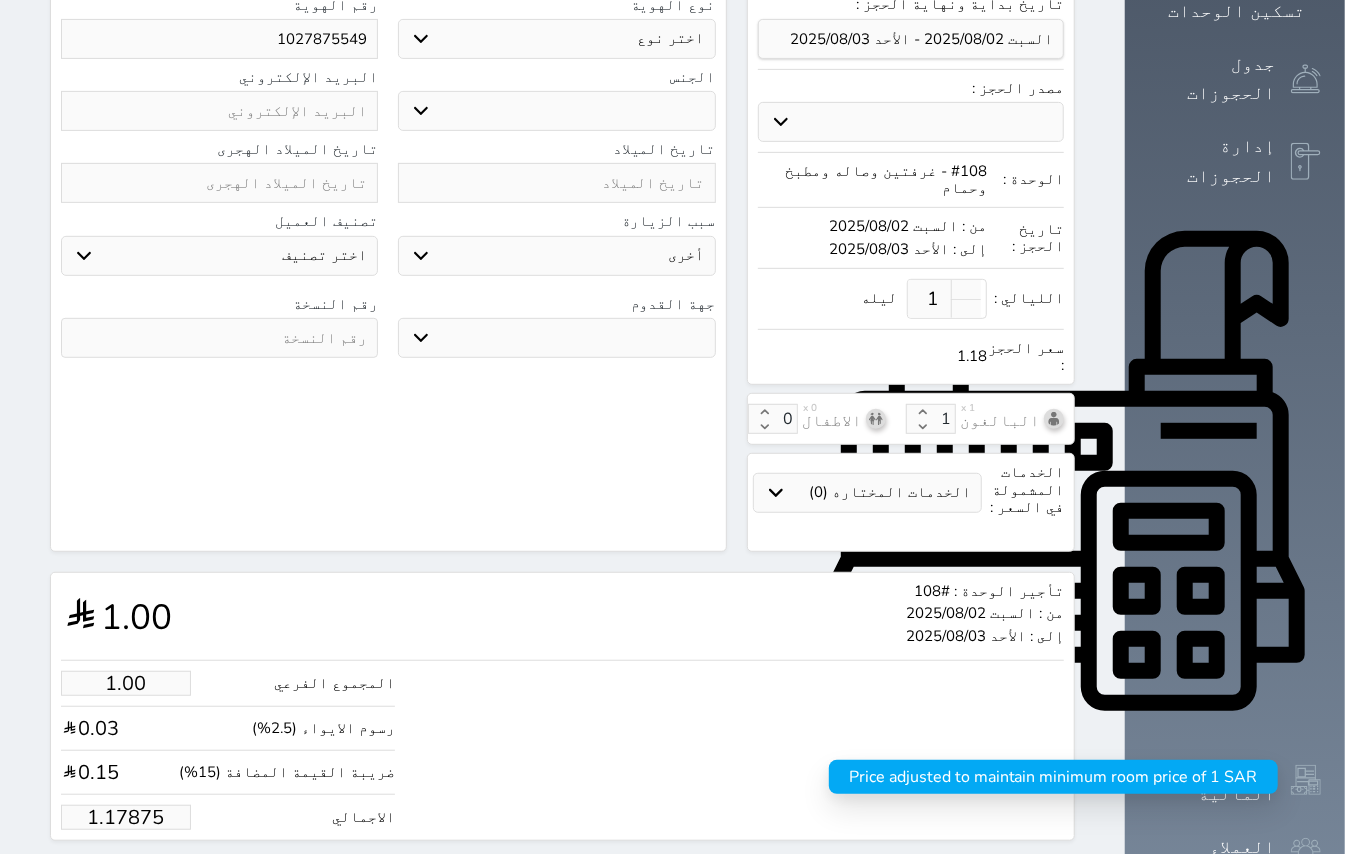 click on "1.17875" at bounding box center [126, 817] 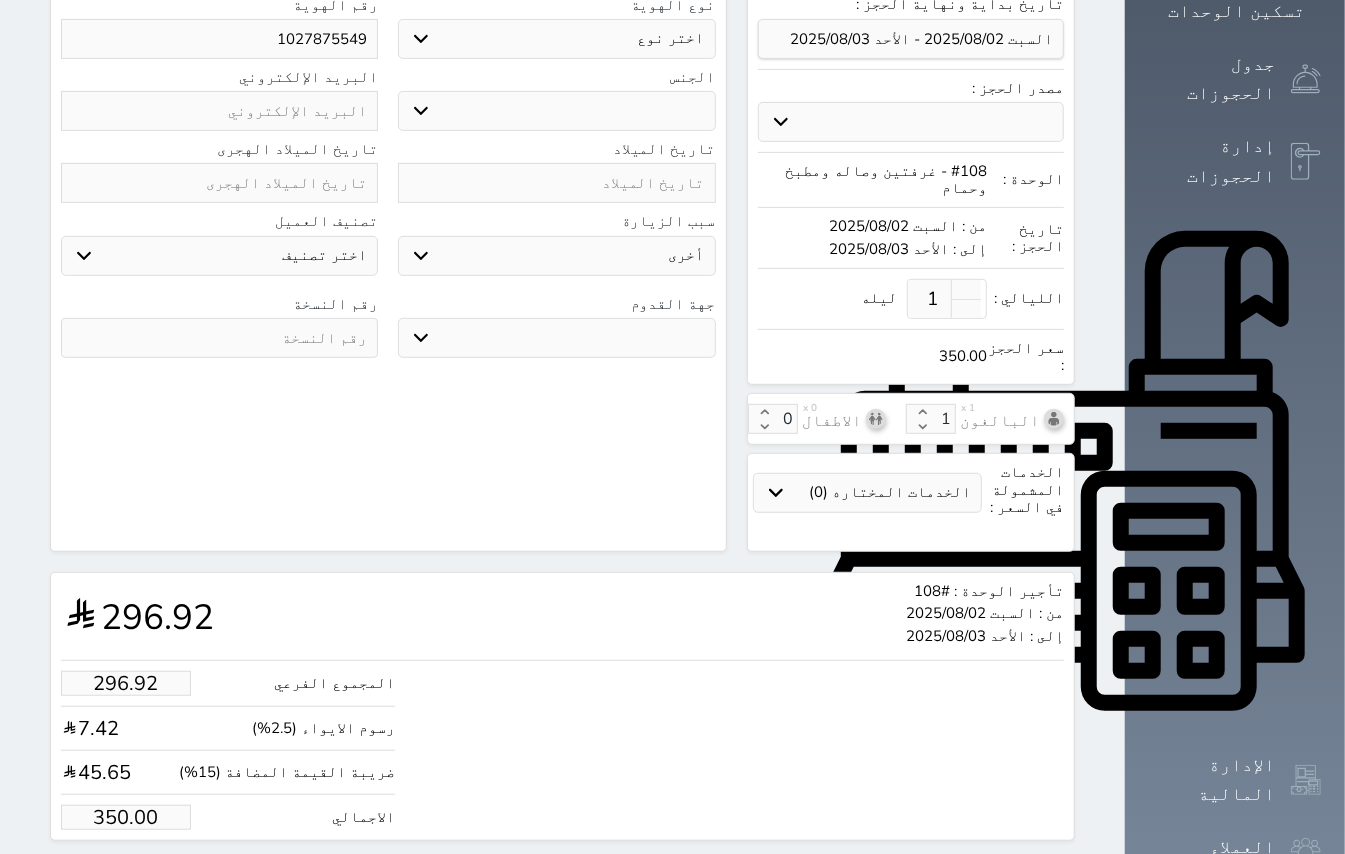 click on "حجز" at bounding box center [149, 878] 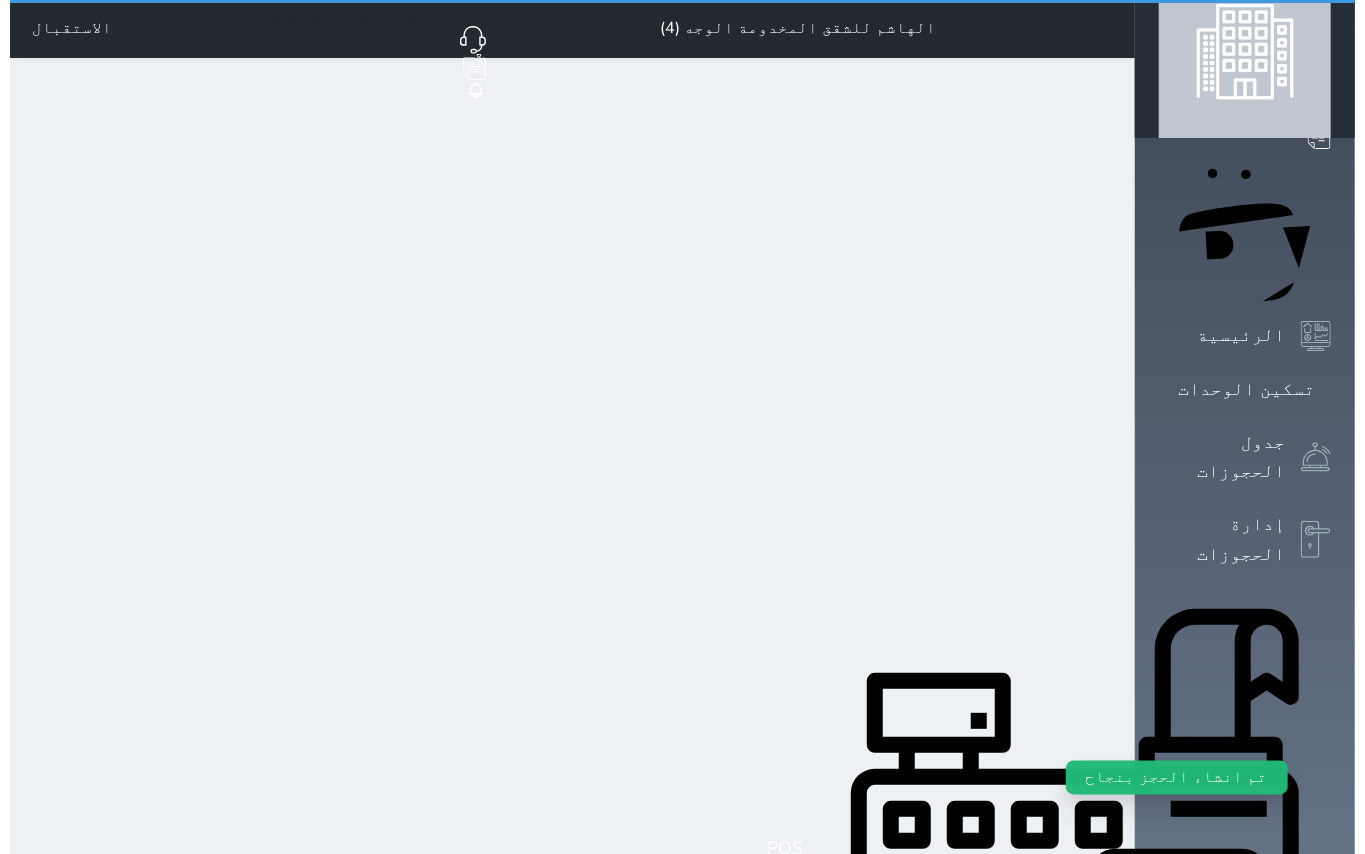 scroll, scrollTop: 0, scrollLeft: 0, axis: both 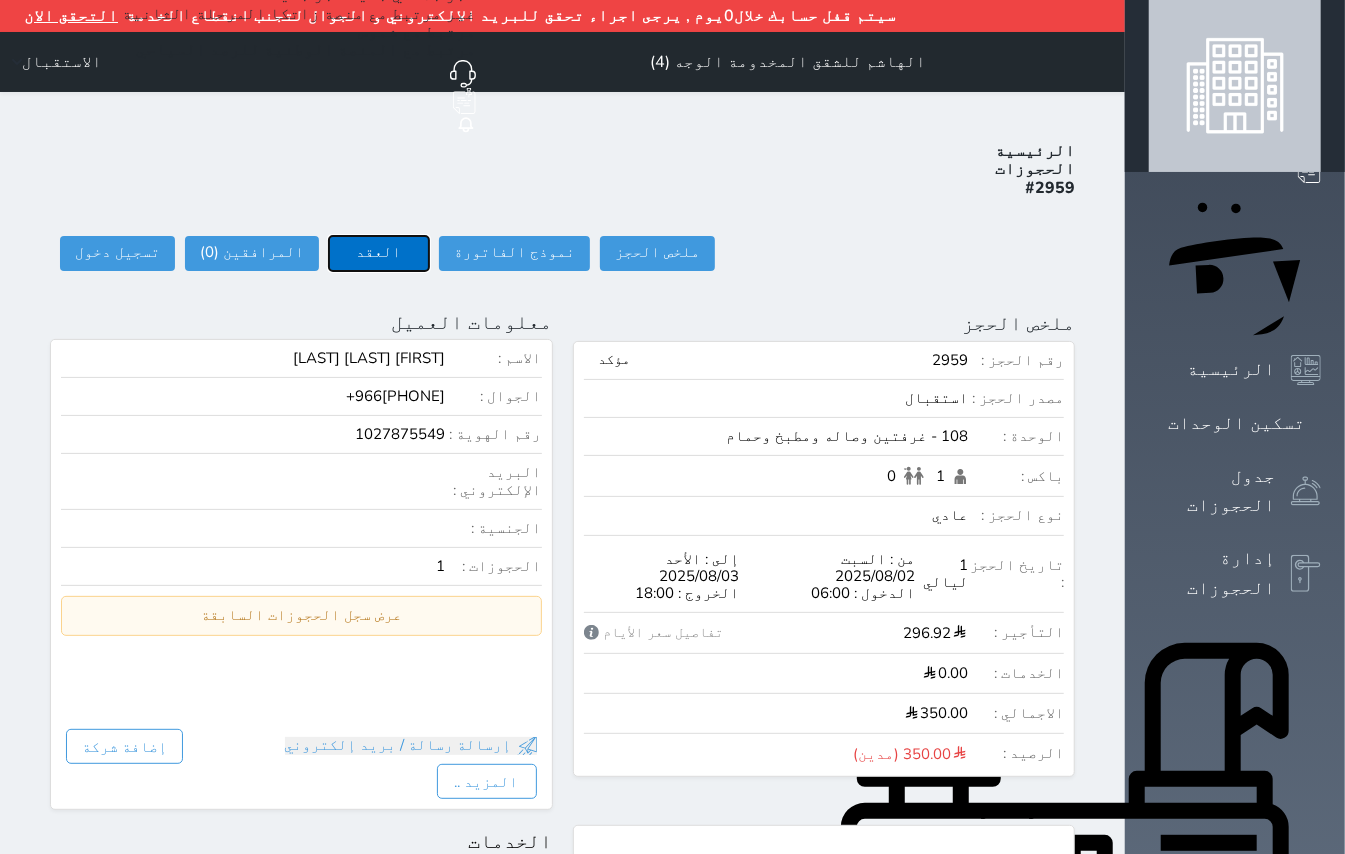 click on "العقد" at bounding box center (379, 253) 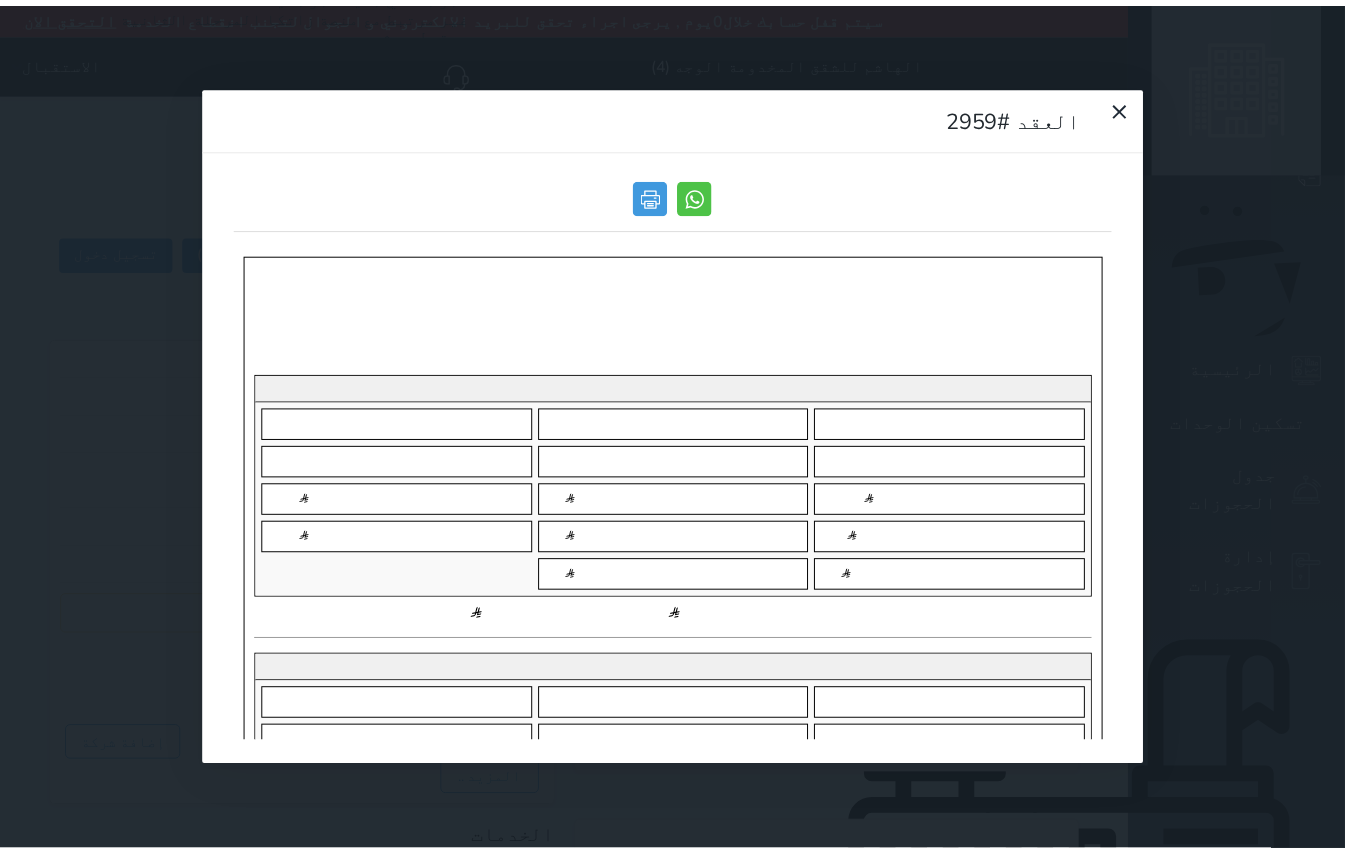 scroll, scrollTop: 0, scrollLeft: 0, axis: both 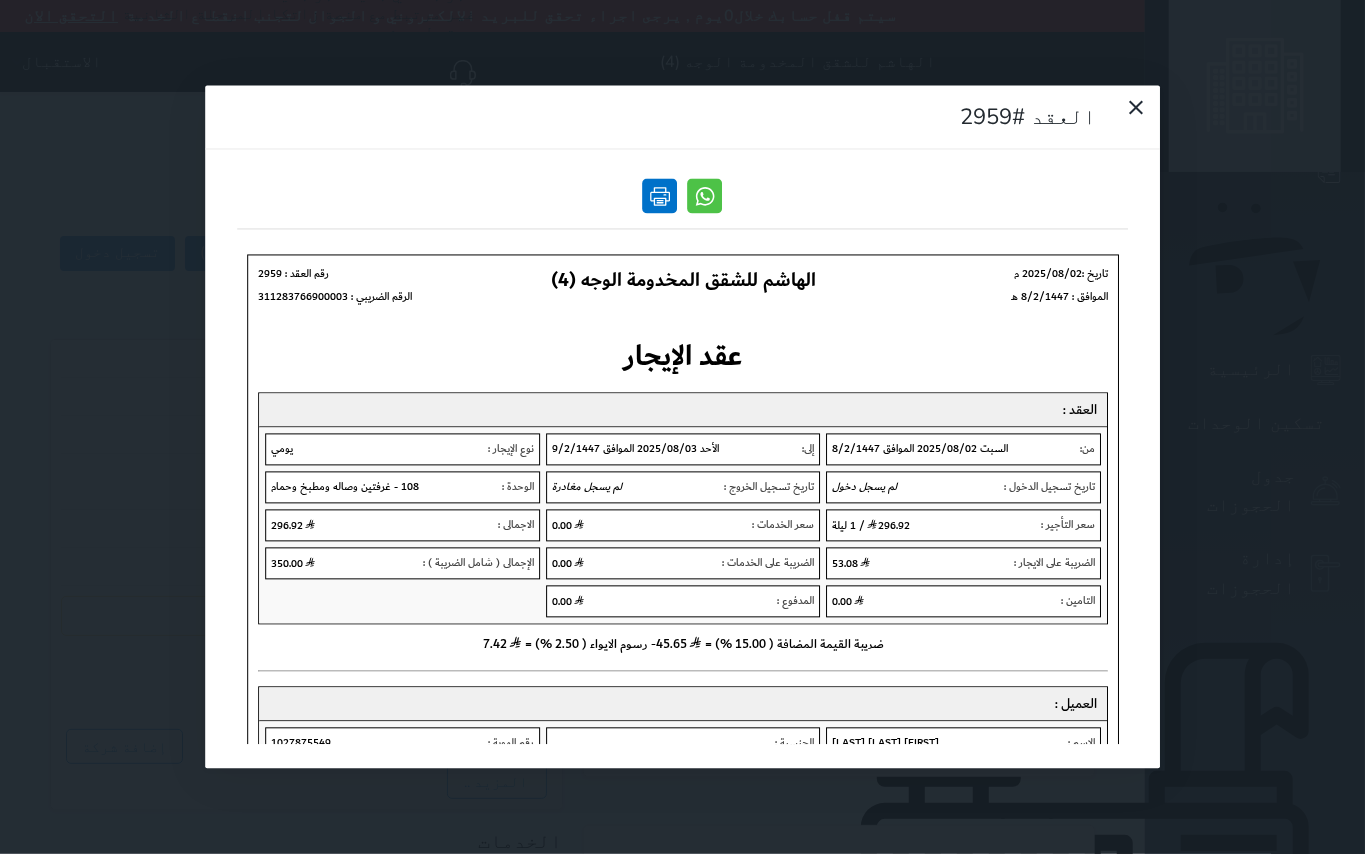 click at bounding box center (660, 196) 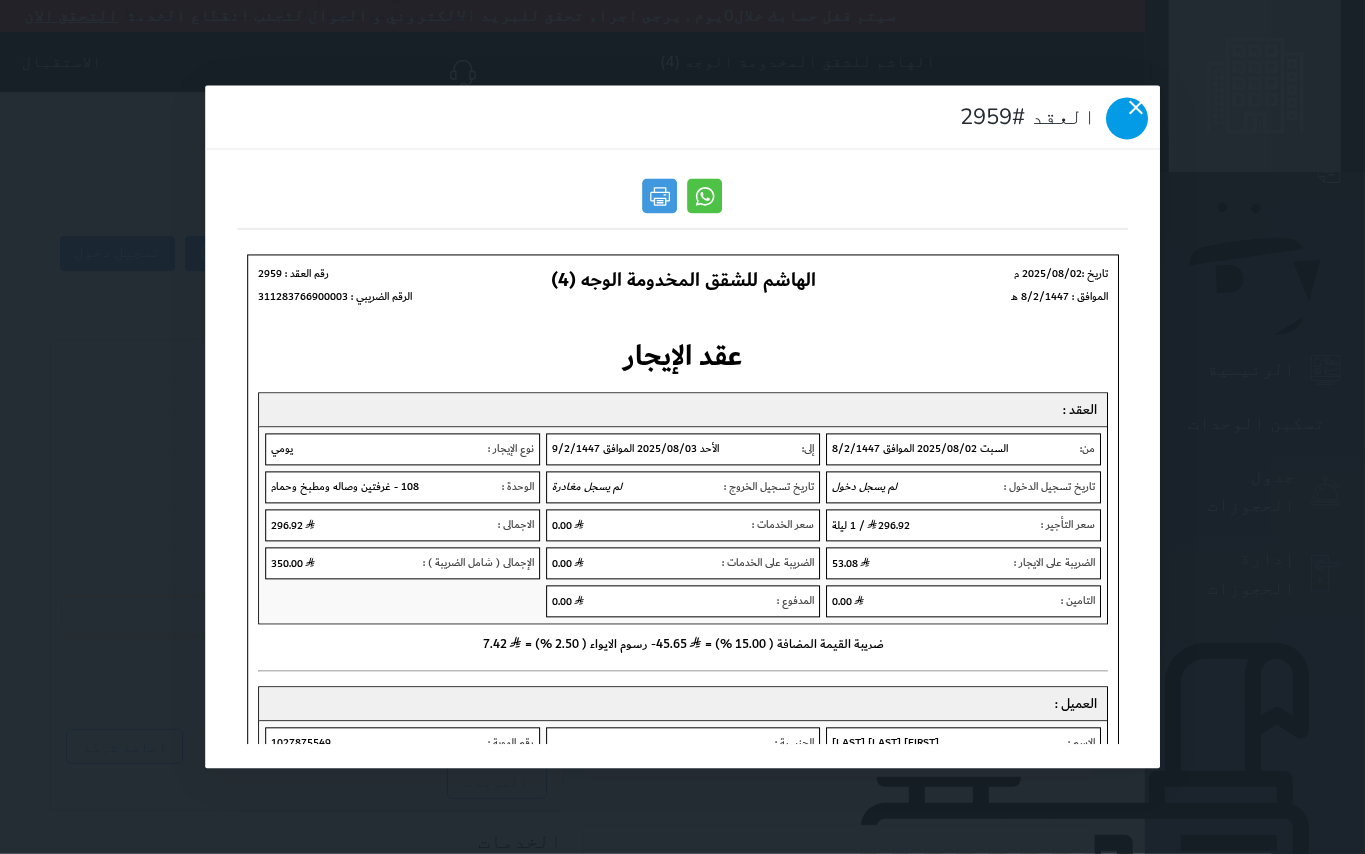 click 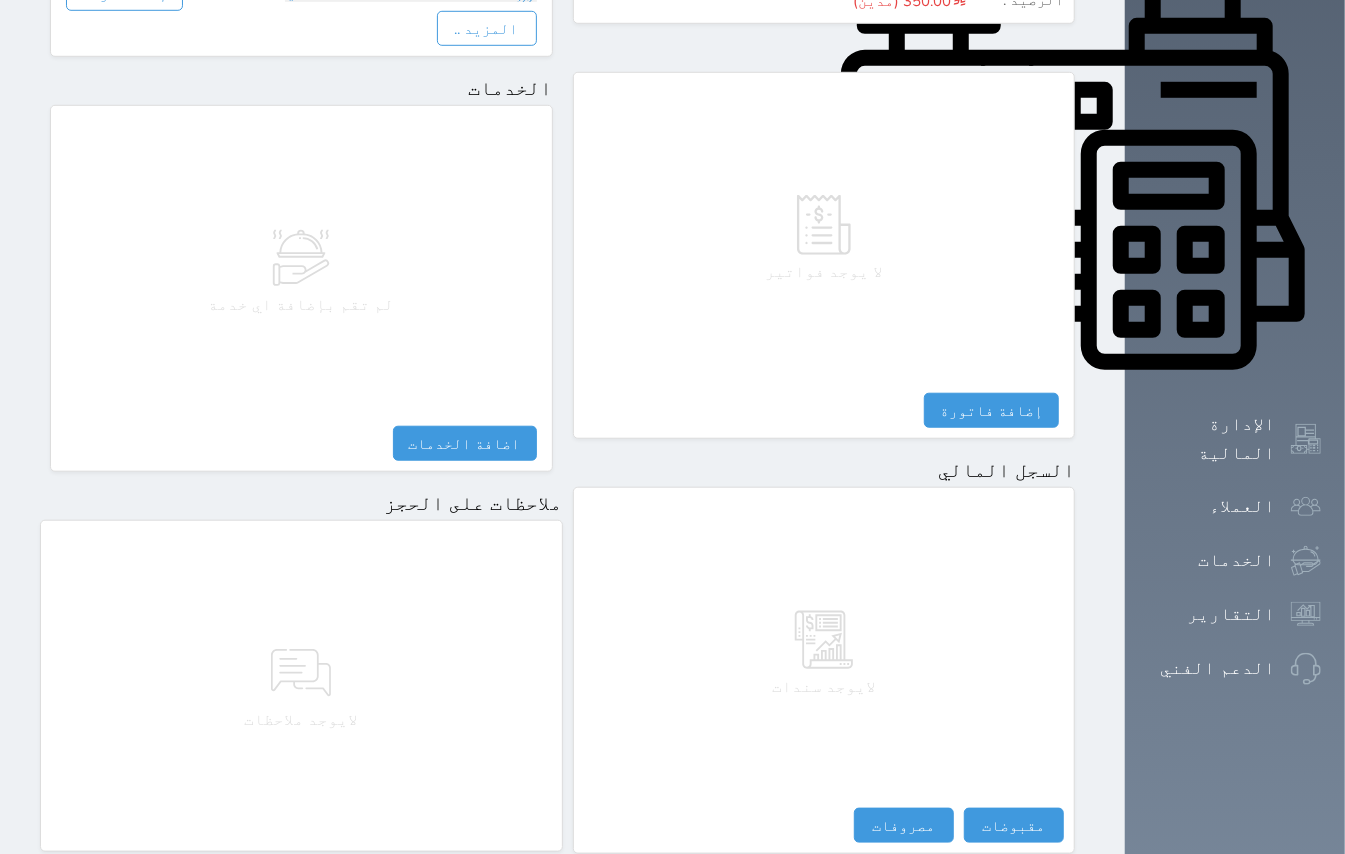 scroll, scrollTop: 800, scrollLeft: 0, axis: vertical 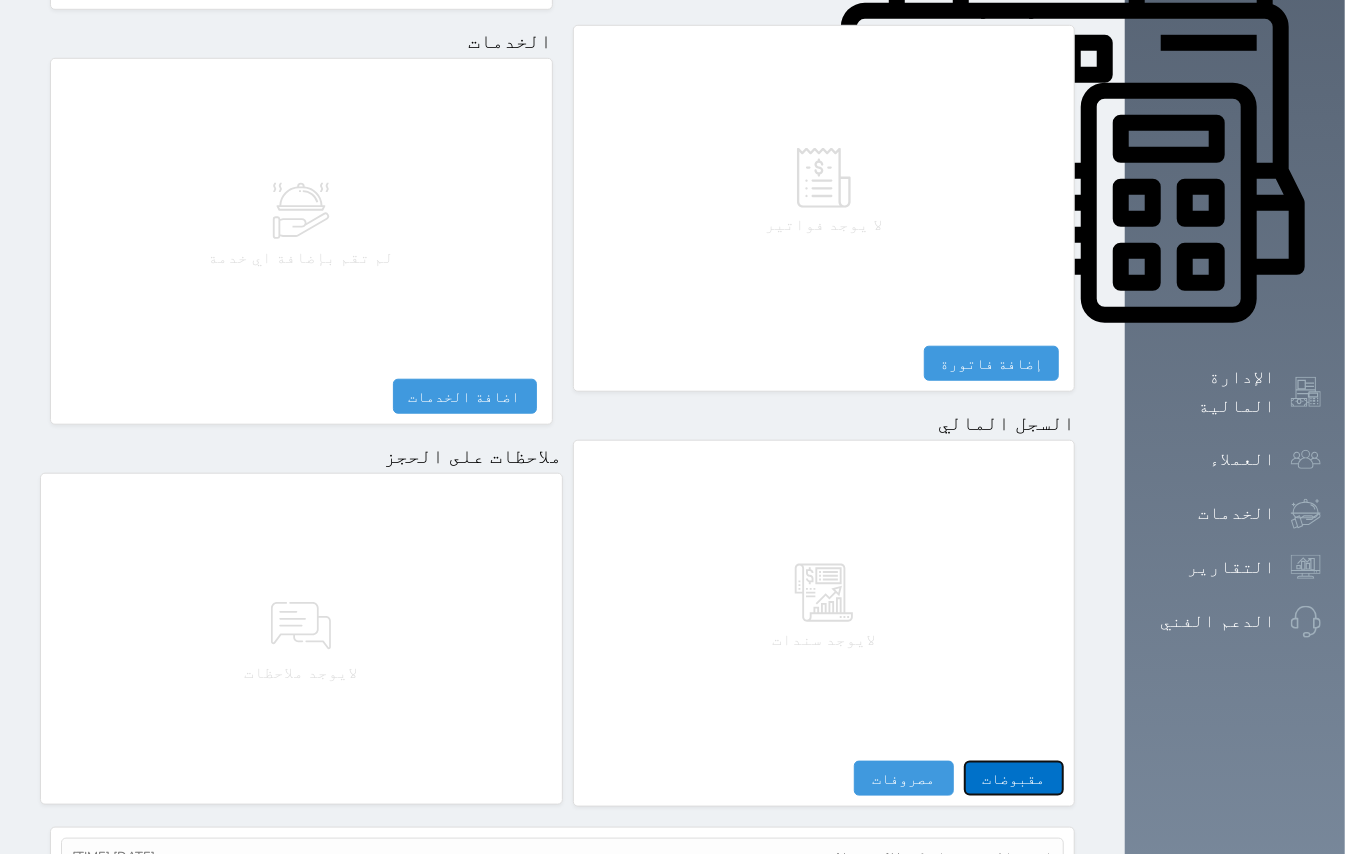 click on "مقبوضات" at bounding box center (1014, 778) 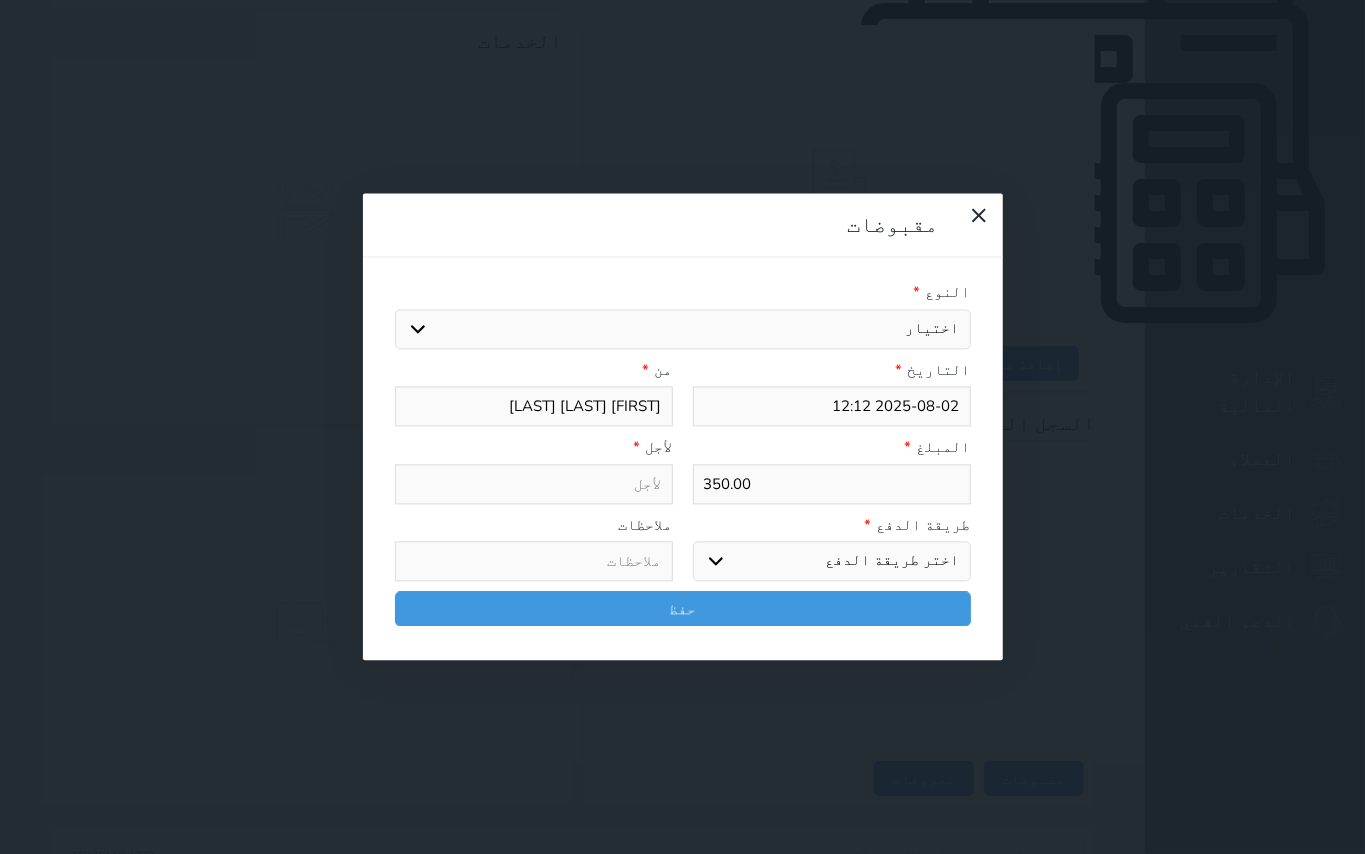 click on "اختيار   مقبوضات عامة قيمة إيجار فواتير تامين عربون لا ينطبق آخر مغسلة واي فاي - الإنترنت مواقف السيارات طعام الأغذية والمشروبات مشروبات المشروبات الباردة المشروبات الساخنة الإفطار غداء عشاء مخبز و كعك حمام سباحة الصالة الرياضية سبا و خدمات الجمال اختيار وإسقاط (خدمات النقل) ميني بار كابل - تلفزيون سرير إضافي تصفيف الشعر التسوق خدمات الجولات السياحية المنظمة خدمات الدليل السياحي" at bounding box center [683, 329] 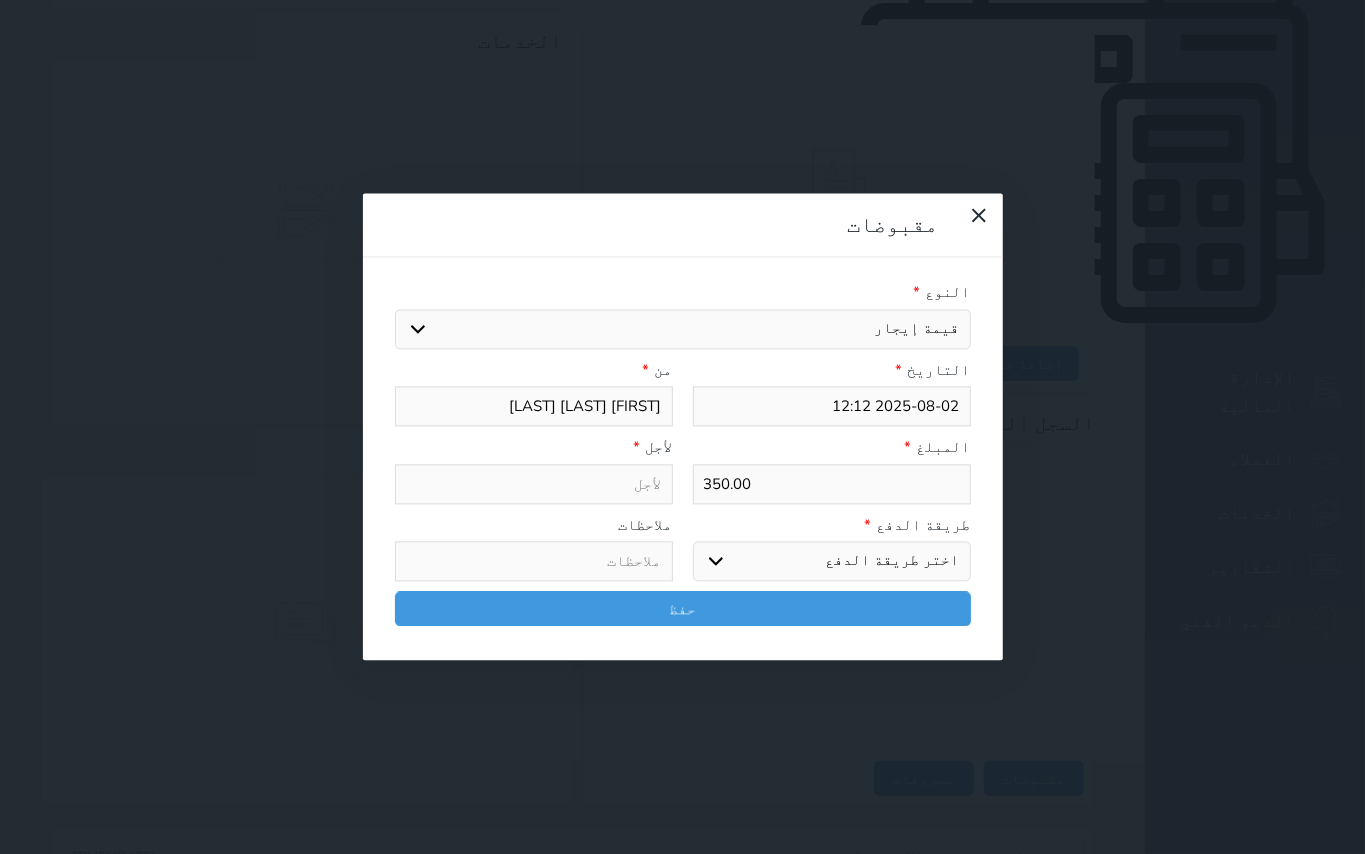 click on "اختيار   مقبوضات عامة قيمة إيجار فواتير تامين عربون لا ينطبق آخر مغسلة واي فاي - الإنترنت مواقف السيارات طعام الأغذية والمشروبات مشروبات المشروبات الباردة المشروبات الساخنة الإفطار غداء عشاء مخبز و كعك حمام سباحة الصالة الرياضية سبا و خدمات الجمال اختيار وإسقاط (خدمات النقل) ميني بار كابل - تلفزيون سرير إضافي تصفيف الشعر التسوق خدمات الجولات السياحية المنظمة خدمات الدليل السياحي" at bounding box center (683, 329) 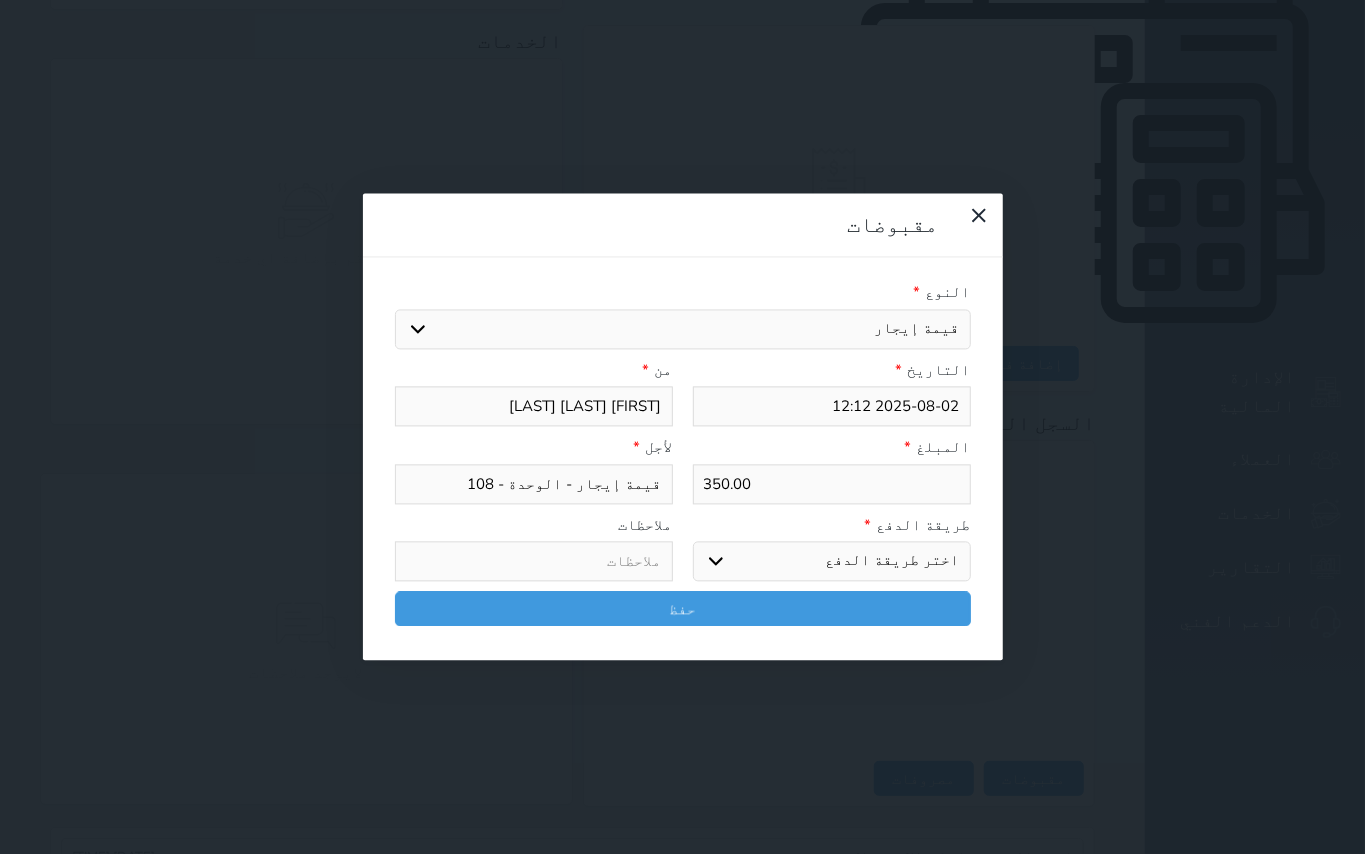 click on "اختر طريقة الدفع   دفع نقدى   تحويل بنكى   مدى   بطاقة ائتمان   آجل" at bounding box center (832, 562) 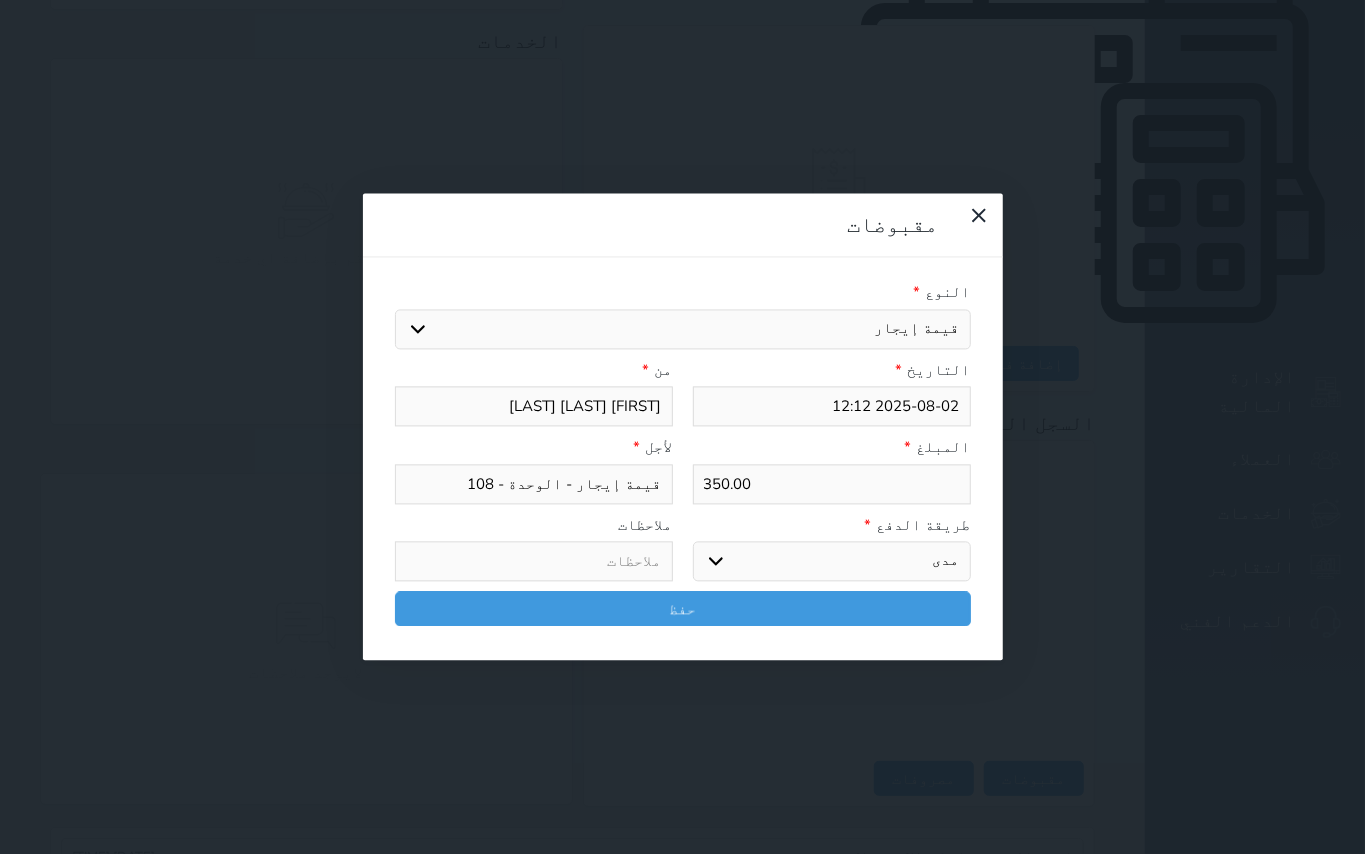 click on "اختر طريقة الدفع   دفع نقدى   تحويل بنكى   مدى   بطاقة ائتمان   آجل" at bounding box center [832, 562] 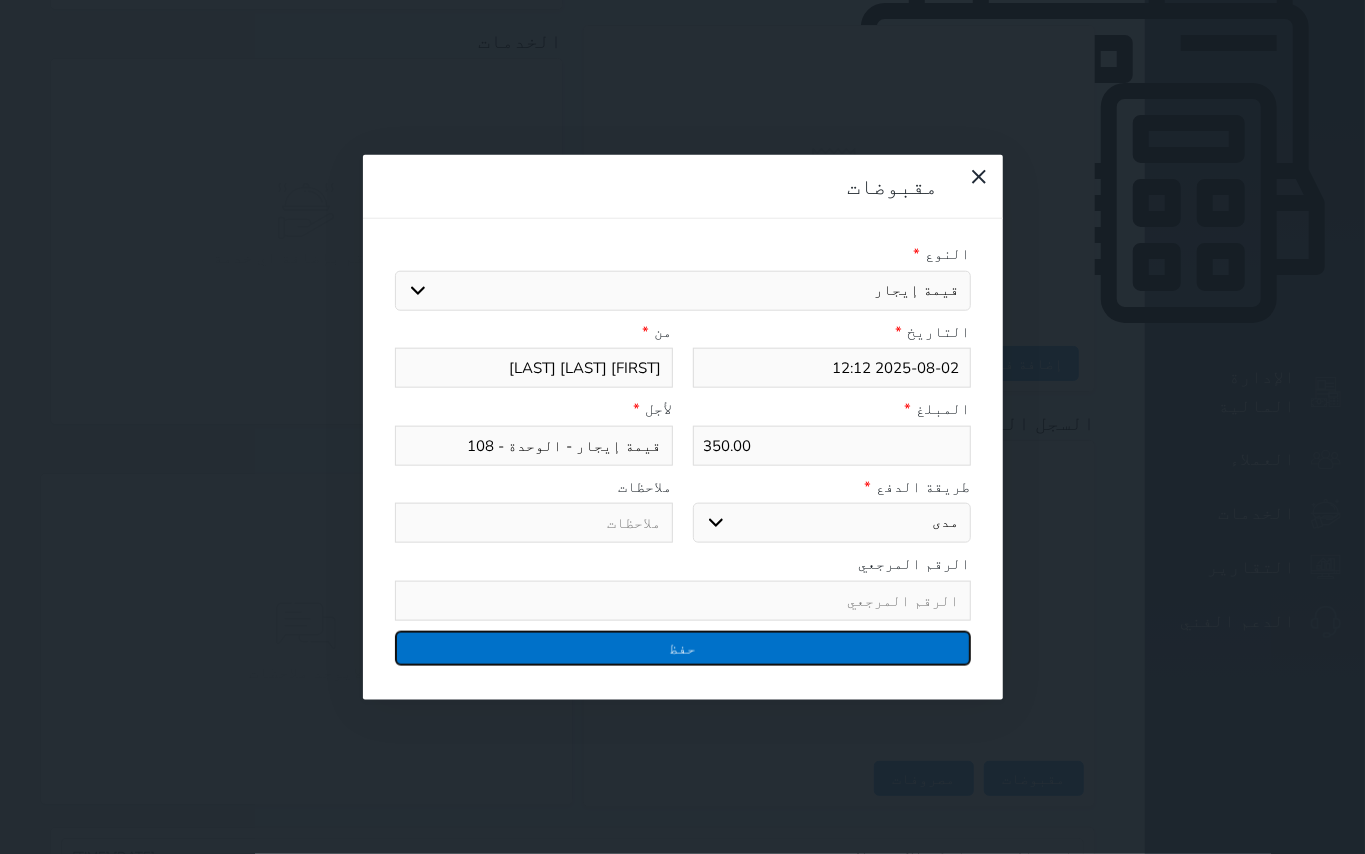 click on "حفظ" at bounding box center (683, 647) 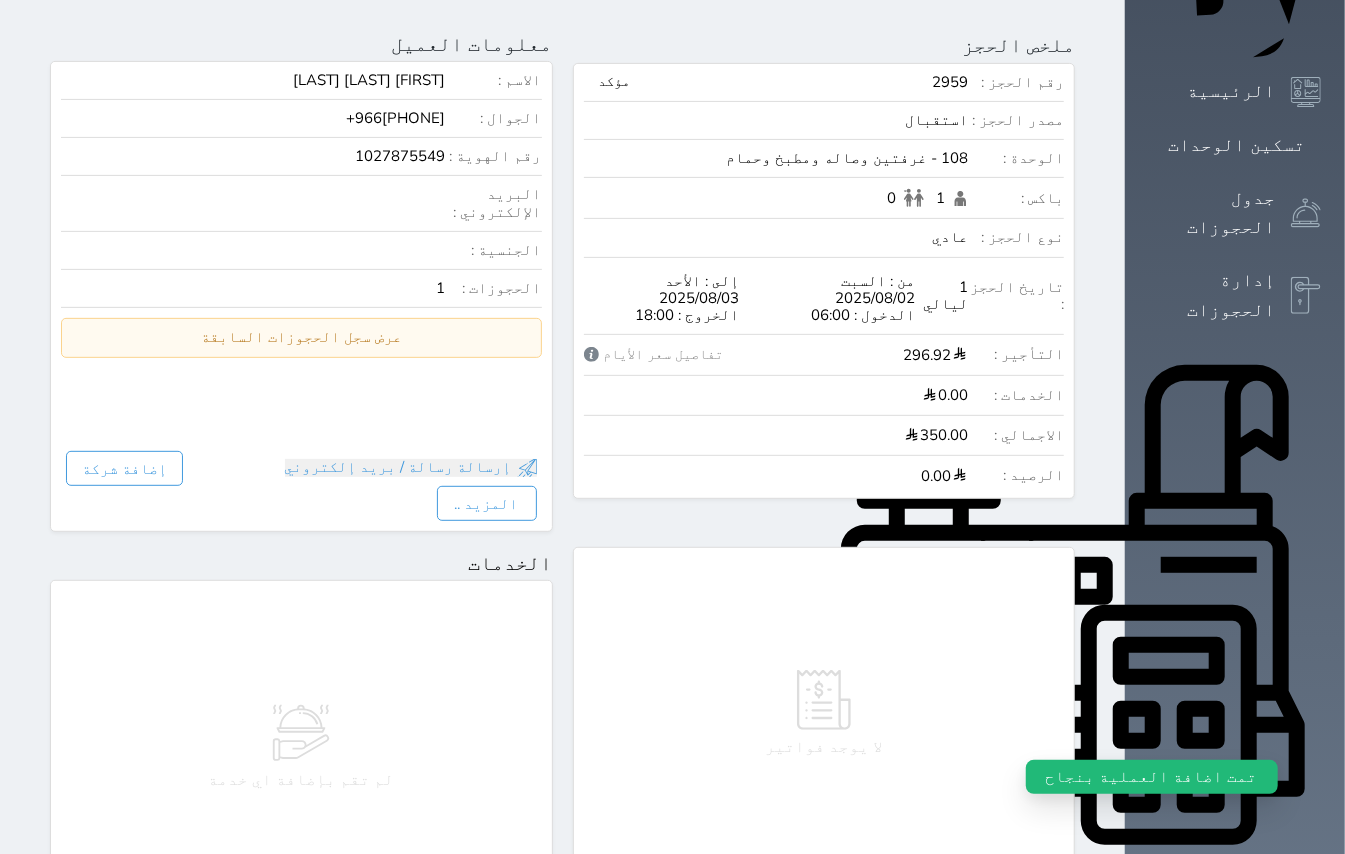 scroll, scrollTop: 0, scrollLeft: 0, axis: both 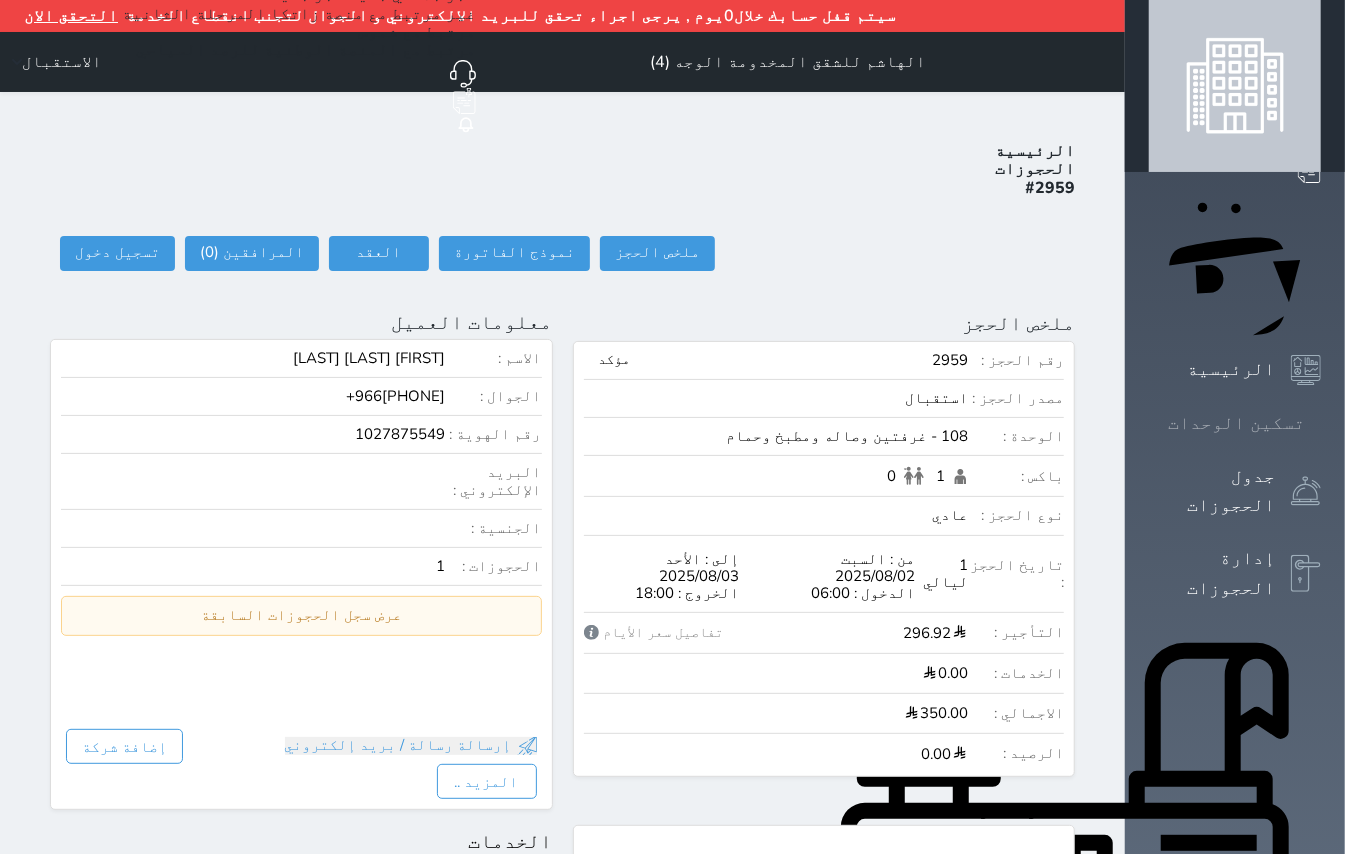 click 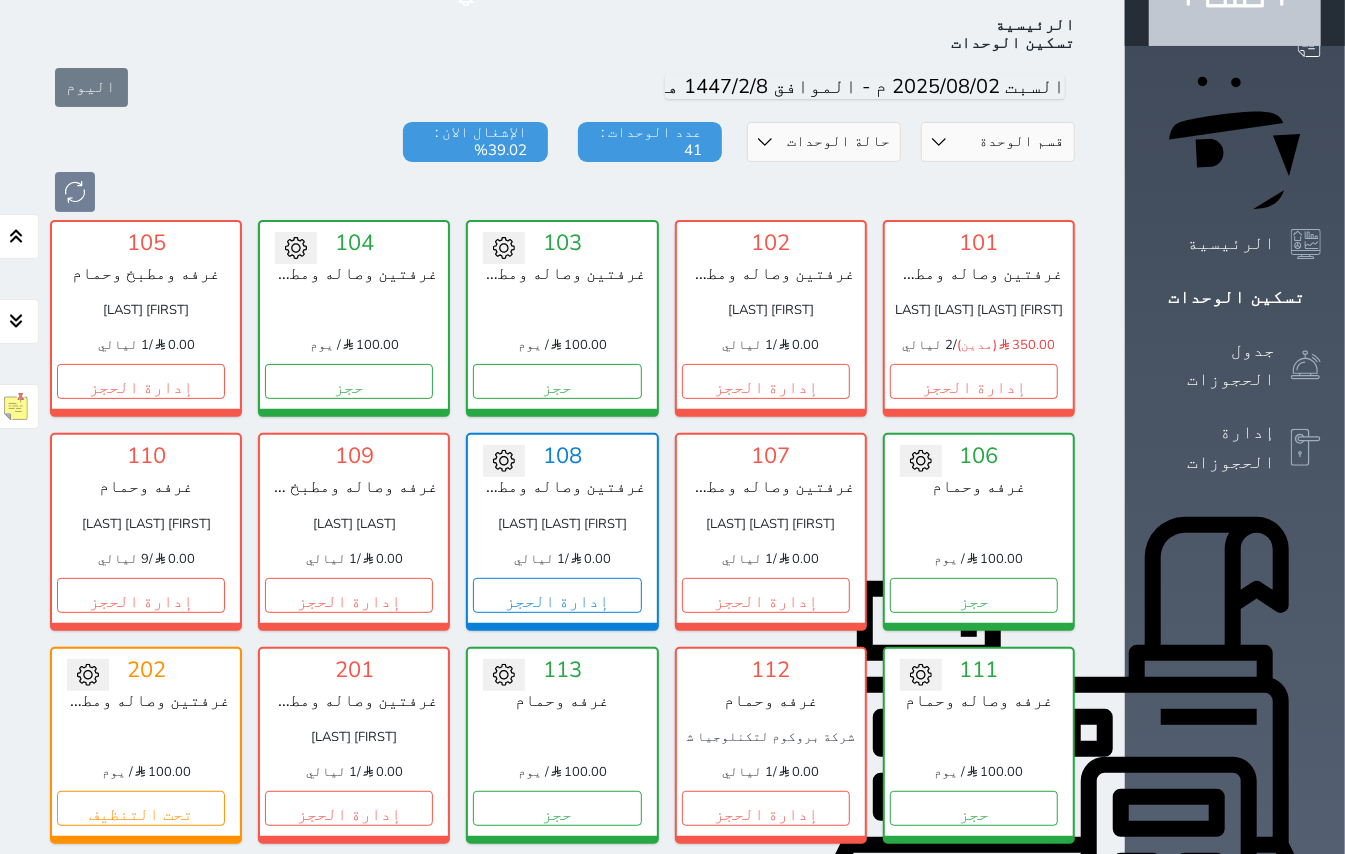 scroll, scrollTop: 81, scrollLeft: 0, axis: vertical 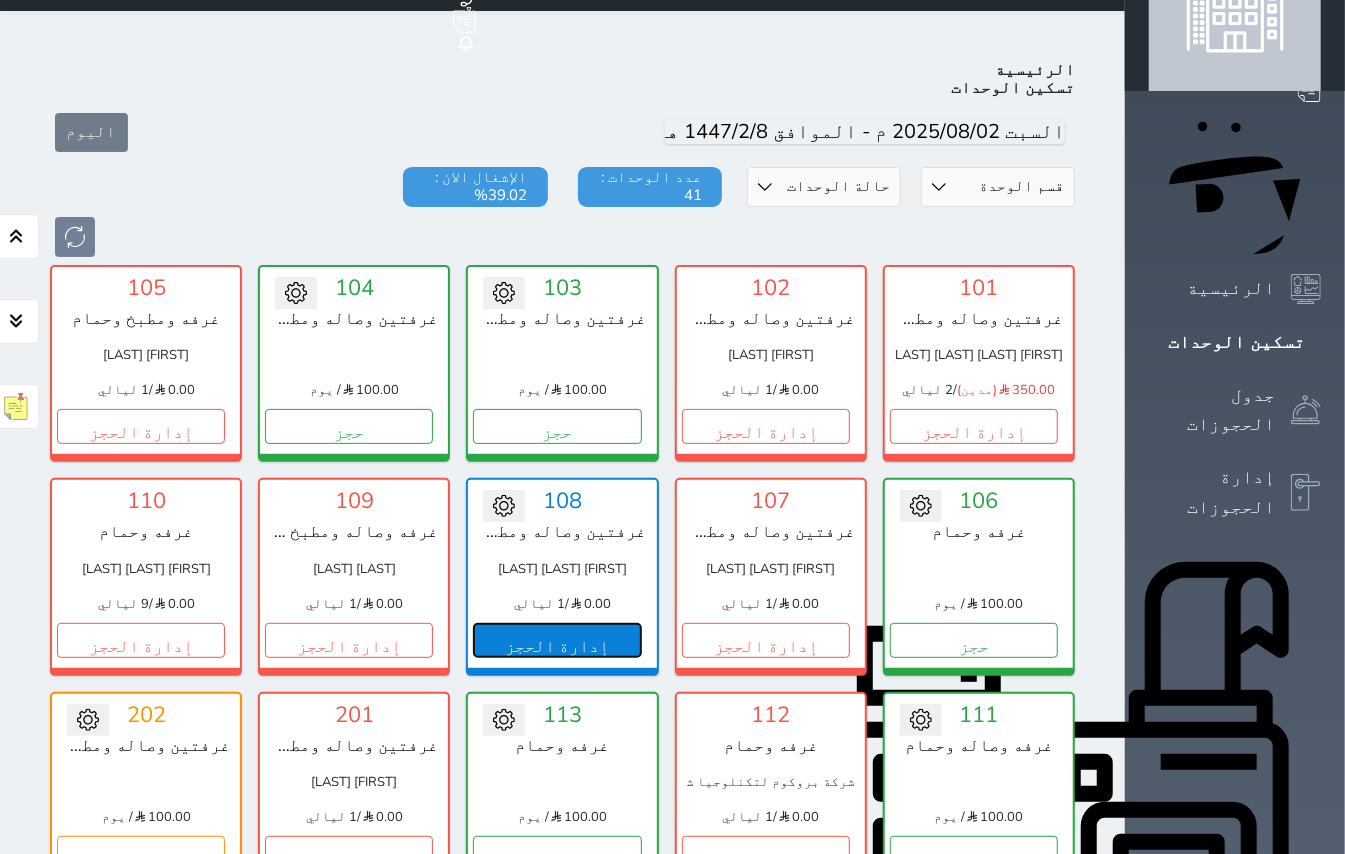 click on "إدارة الحجز" at bounding box center [557, 640] 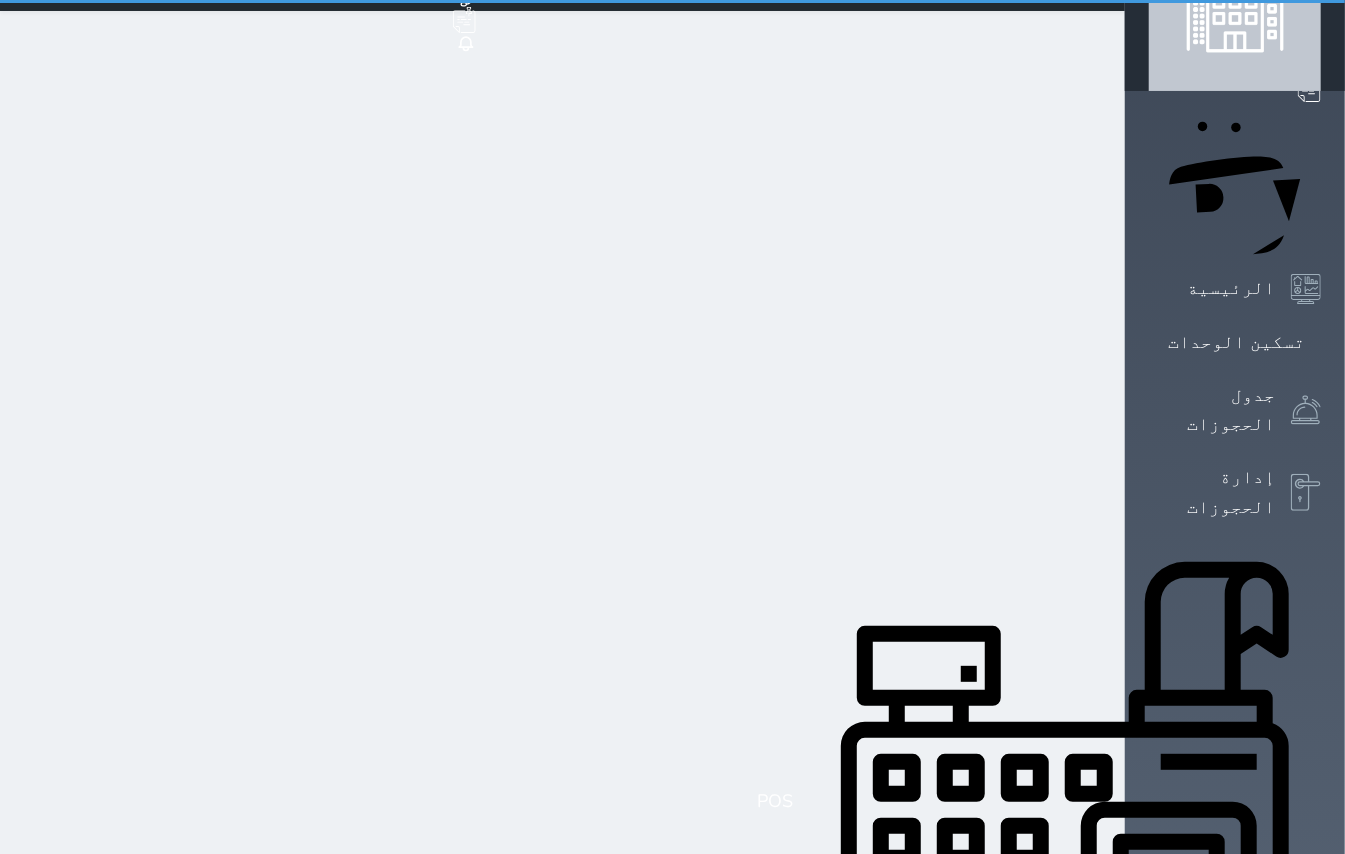 scroll, scrollTop: 0, scrollLeft: 0, axis: both 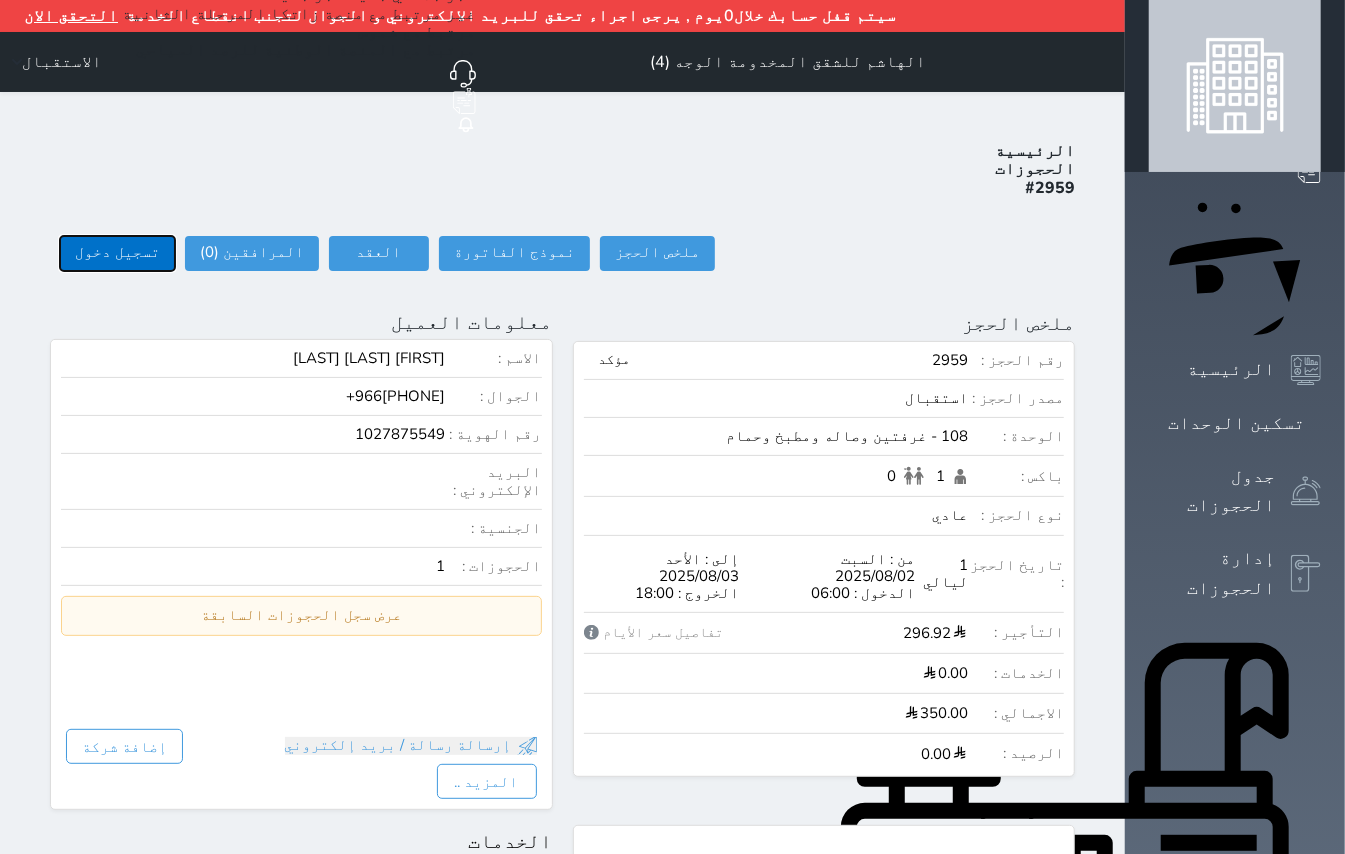 click on "تسجيل دخول" at bounding box center [117, 253] 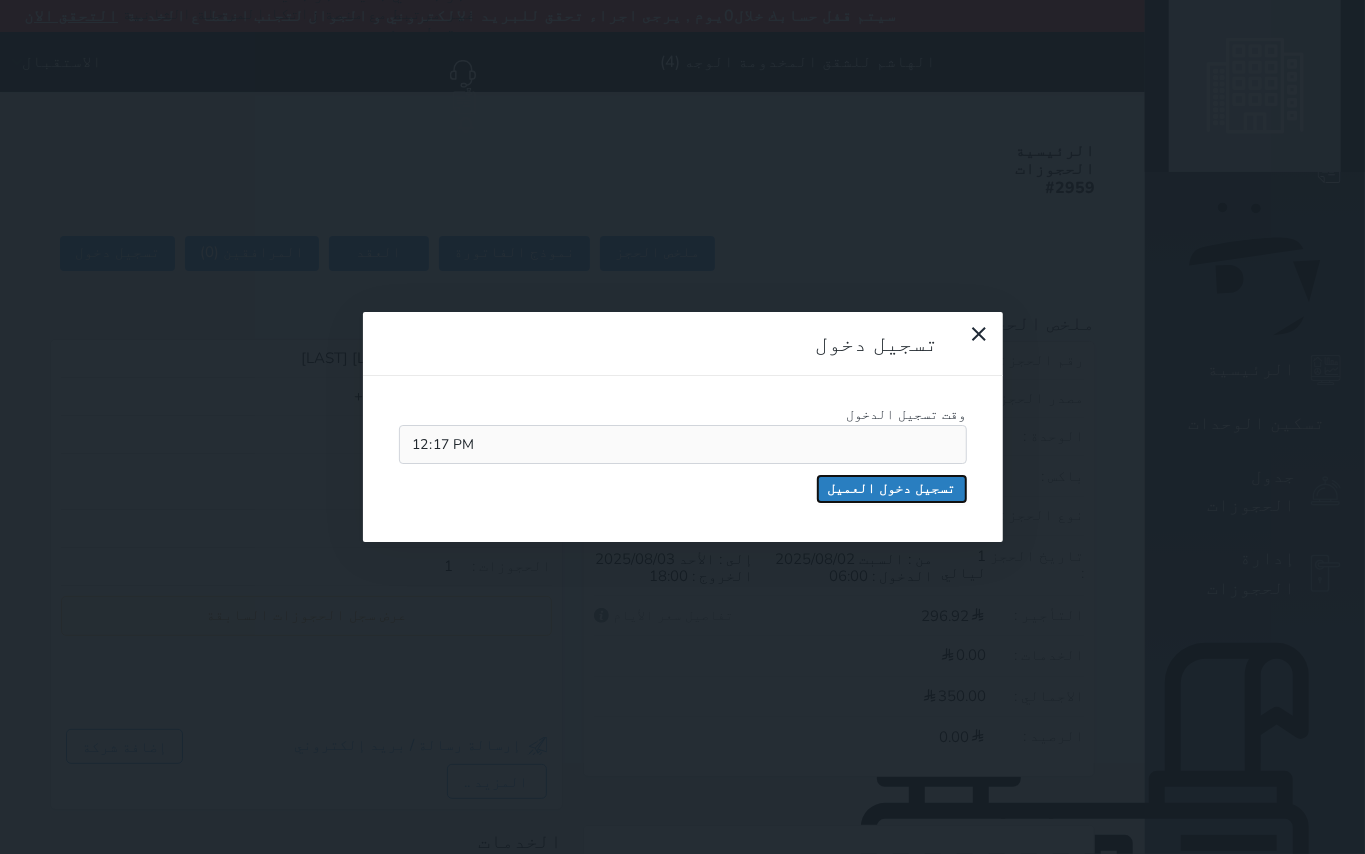 click on "تسجيل دخول العميل" at bounding box center [892, 489] 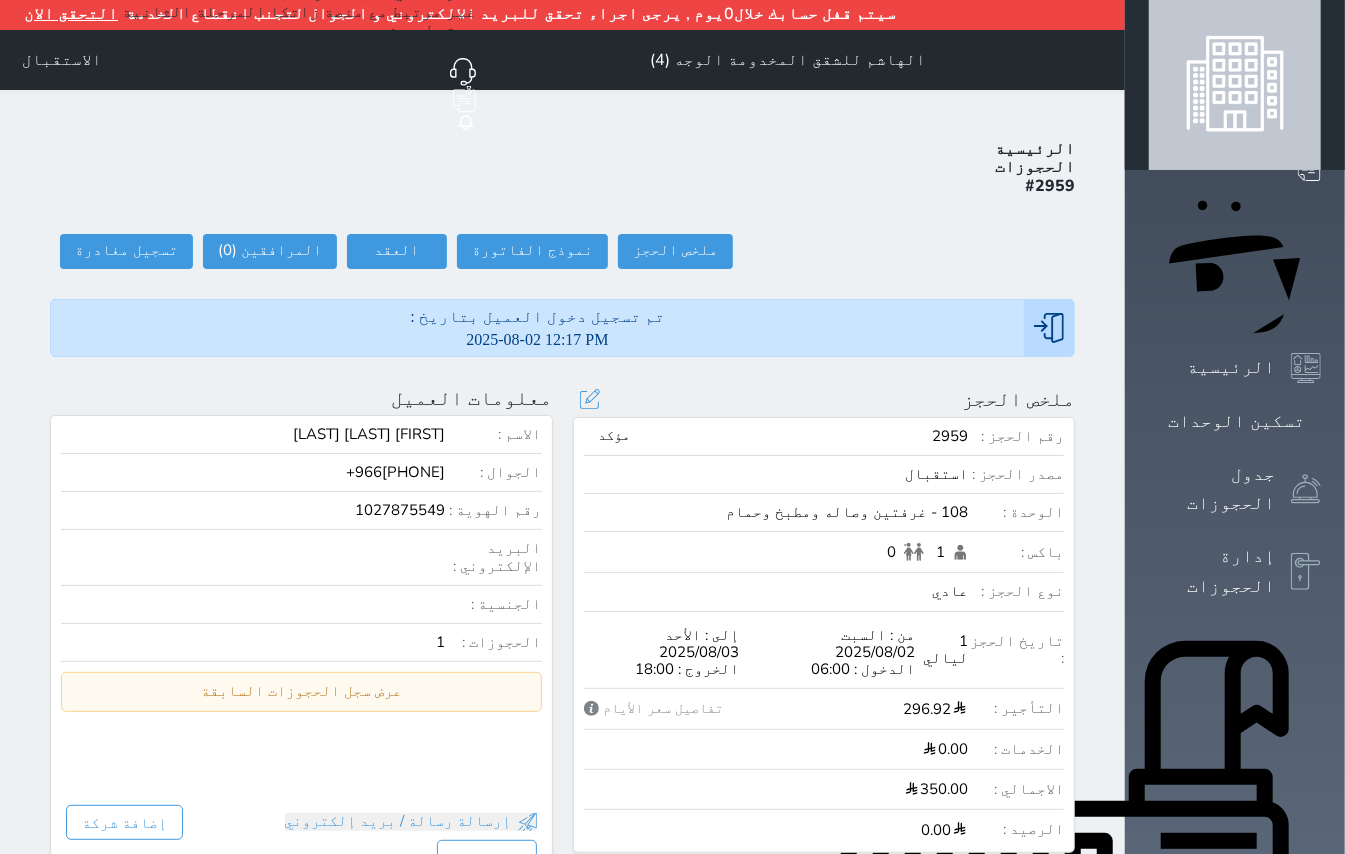 scroll, scrollTop: 0, scrollLeft: 0, axis: both 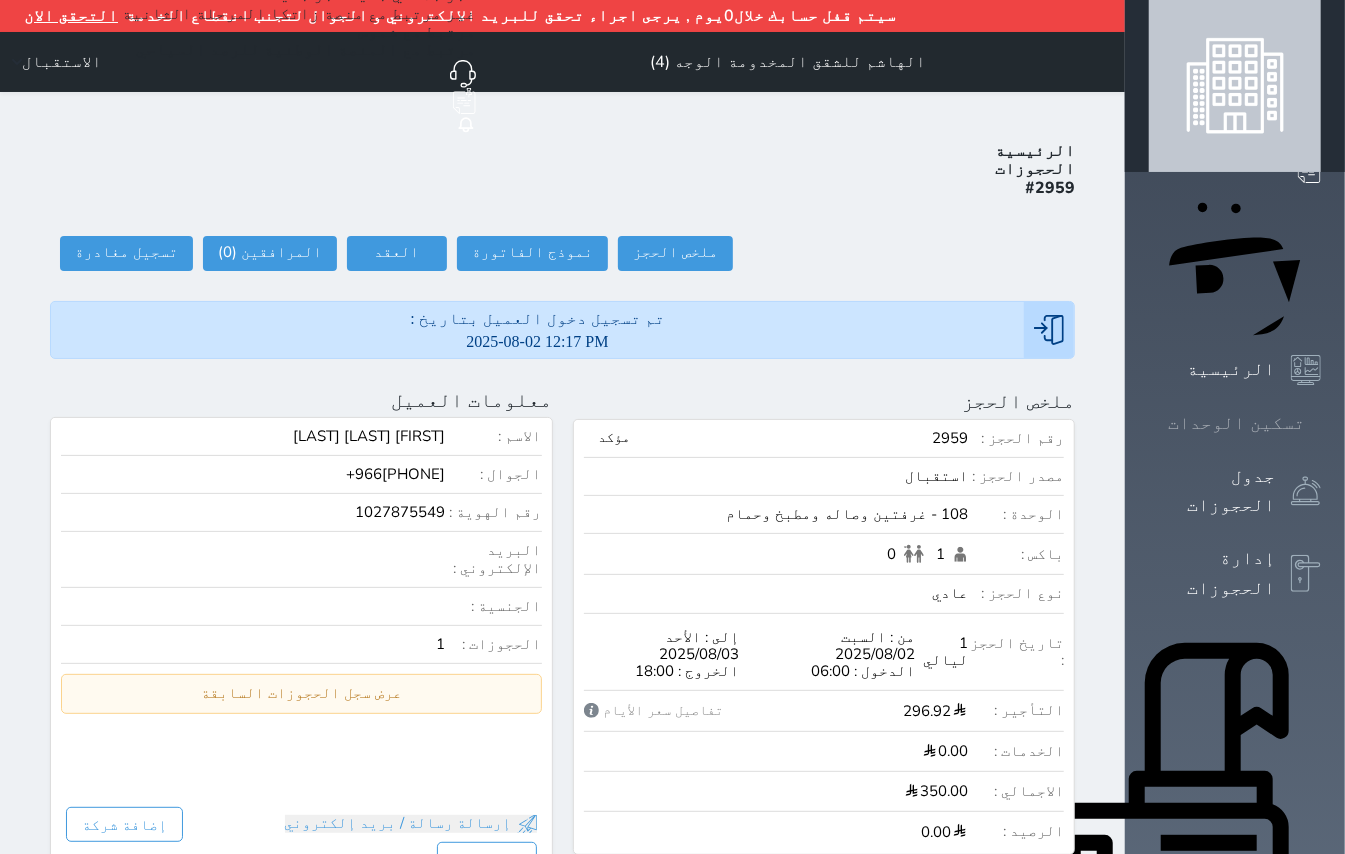 click at bounding box center (1321, 423) 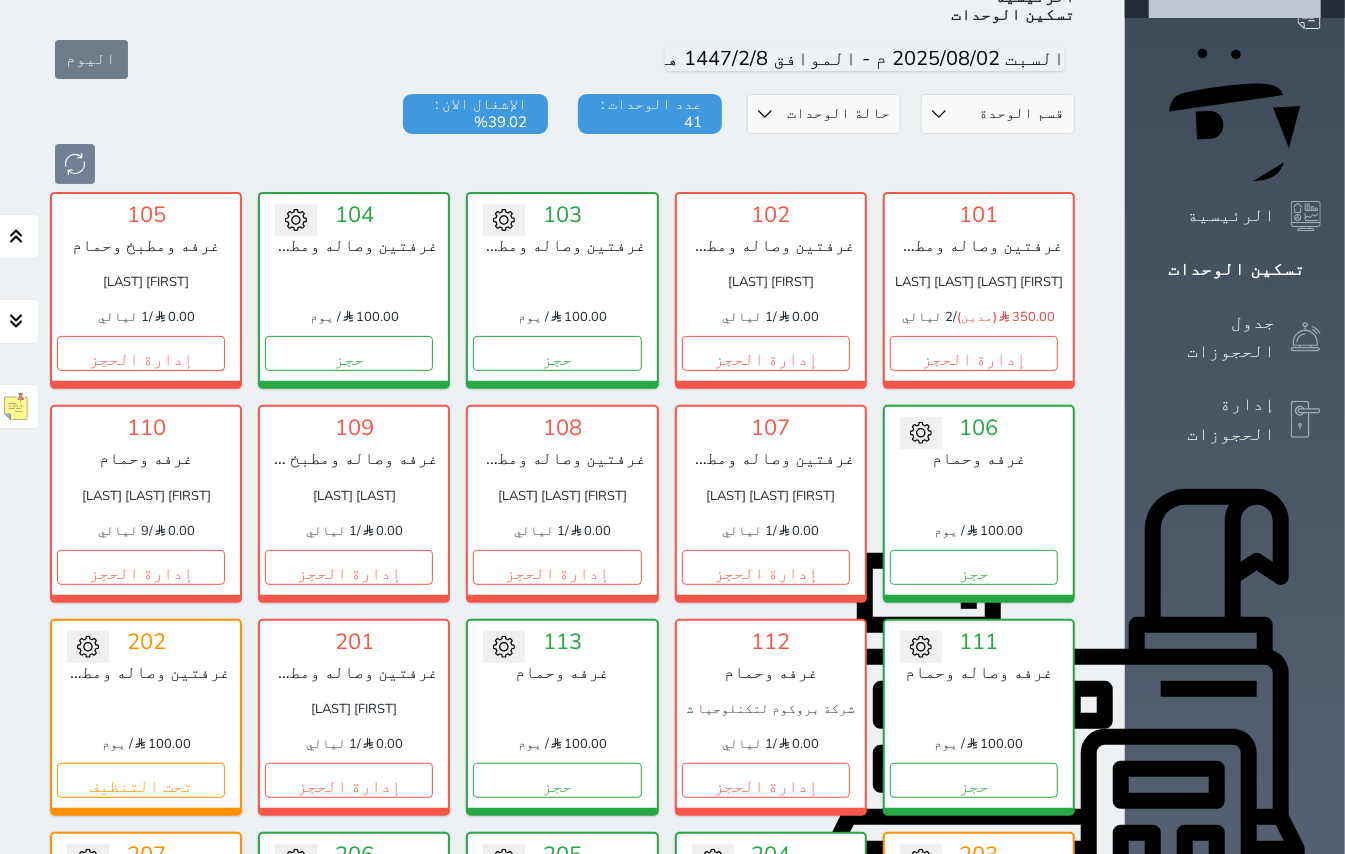 scroll, scrollTop: 133, scrollLeft: 0, axis: vertical 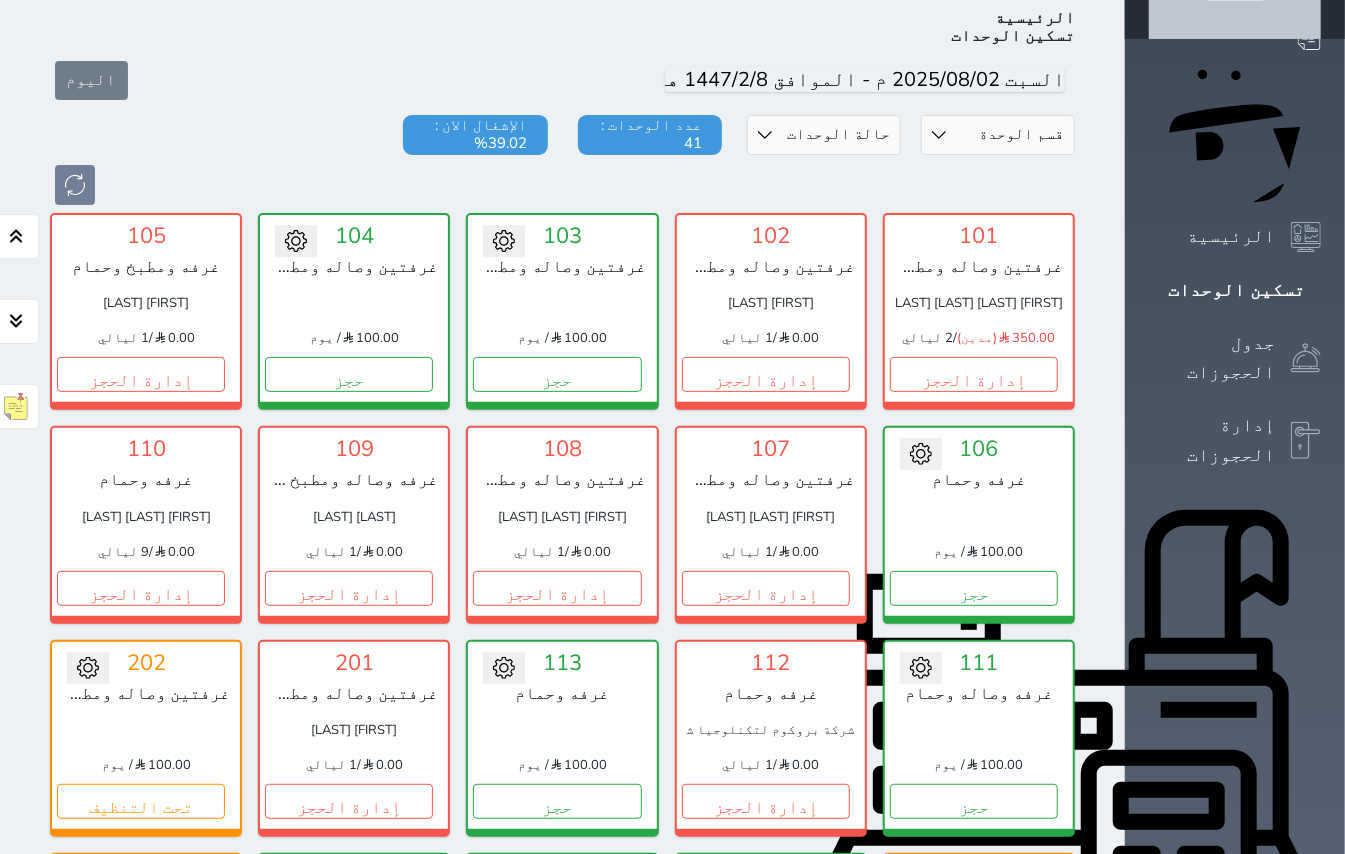 click on "تسكين الوحدات" at bounding box center (1235, 290) 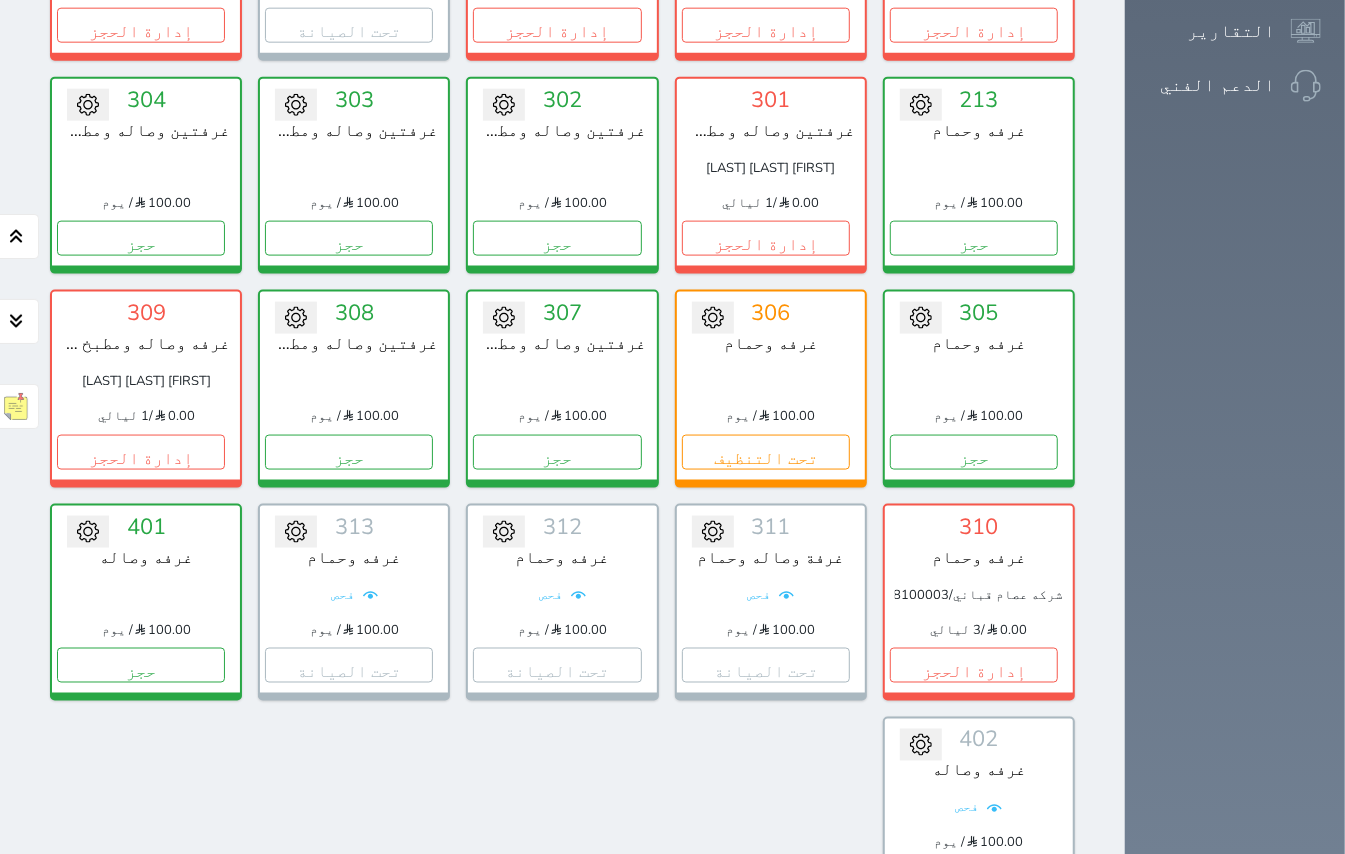 scroll, scrollTop: 1376, scrollLeft: 0, axis: vertical 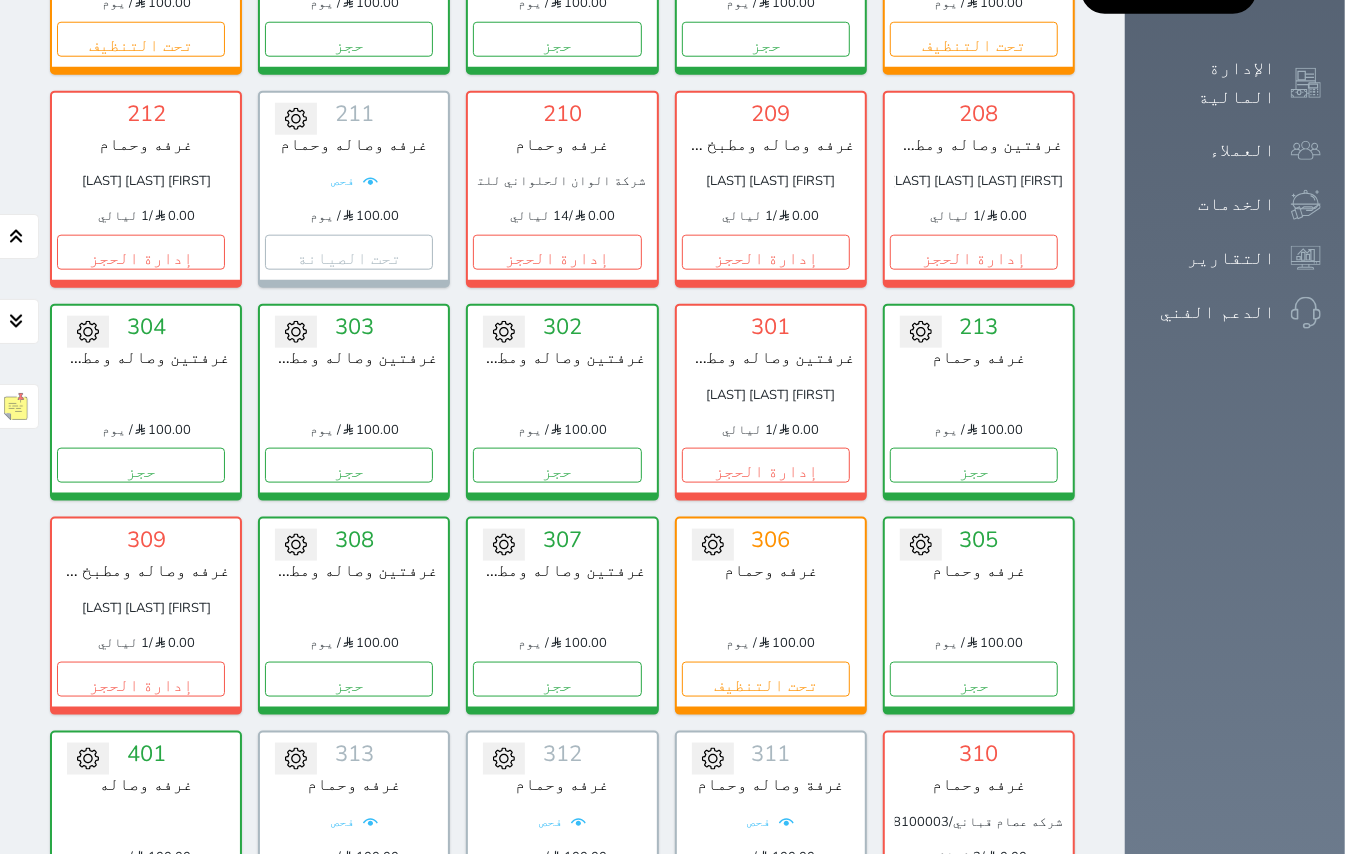 click on "عرض رصيد الصندوق" at bounding box center (303, 1223) 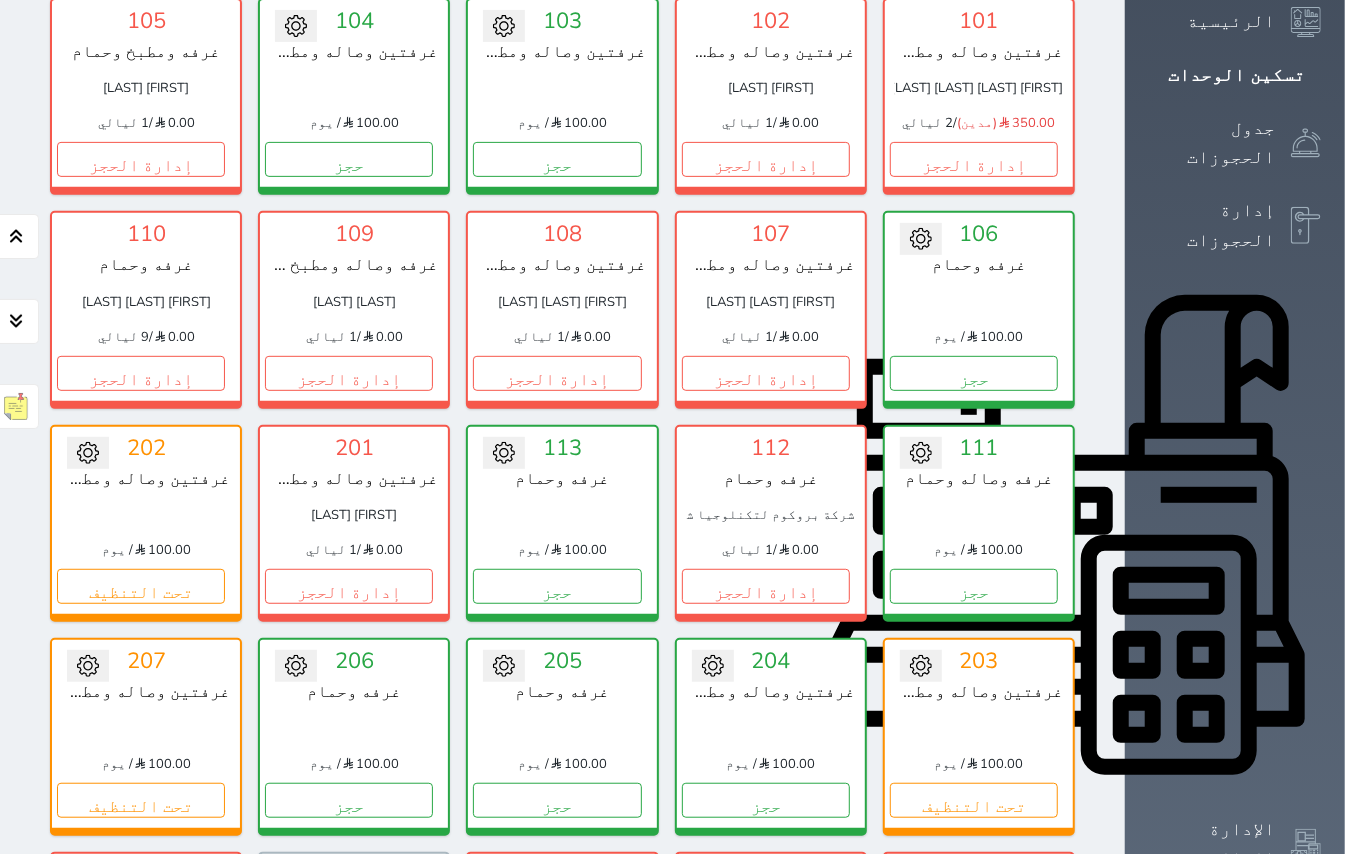 scroll, scrollTop: 0, scrollLeft: 0, axis: both 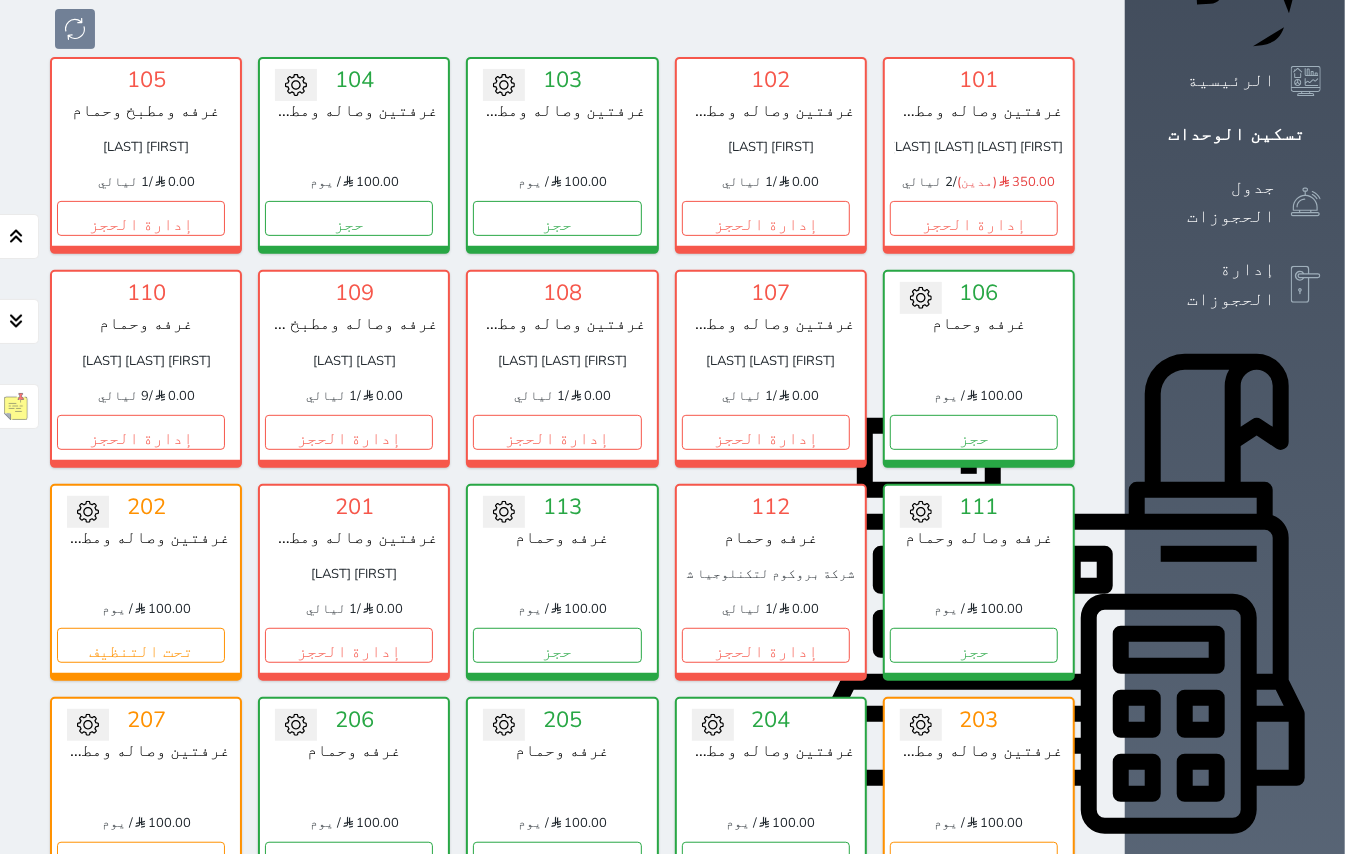click on "إدارة الحجز" at bounding box center (766, 1072) 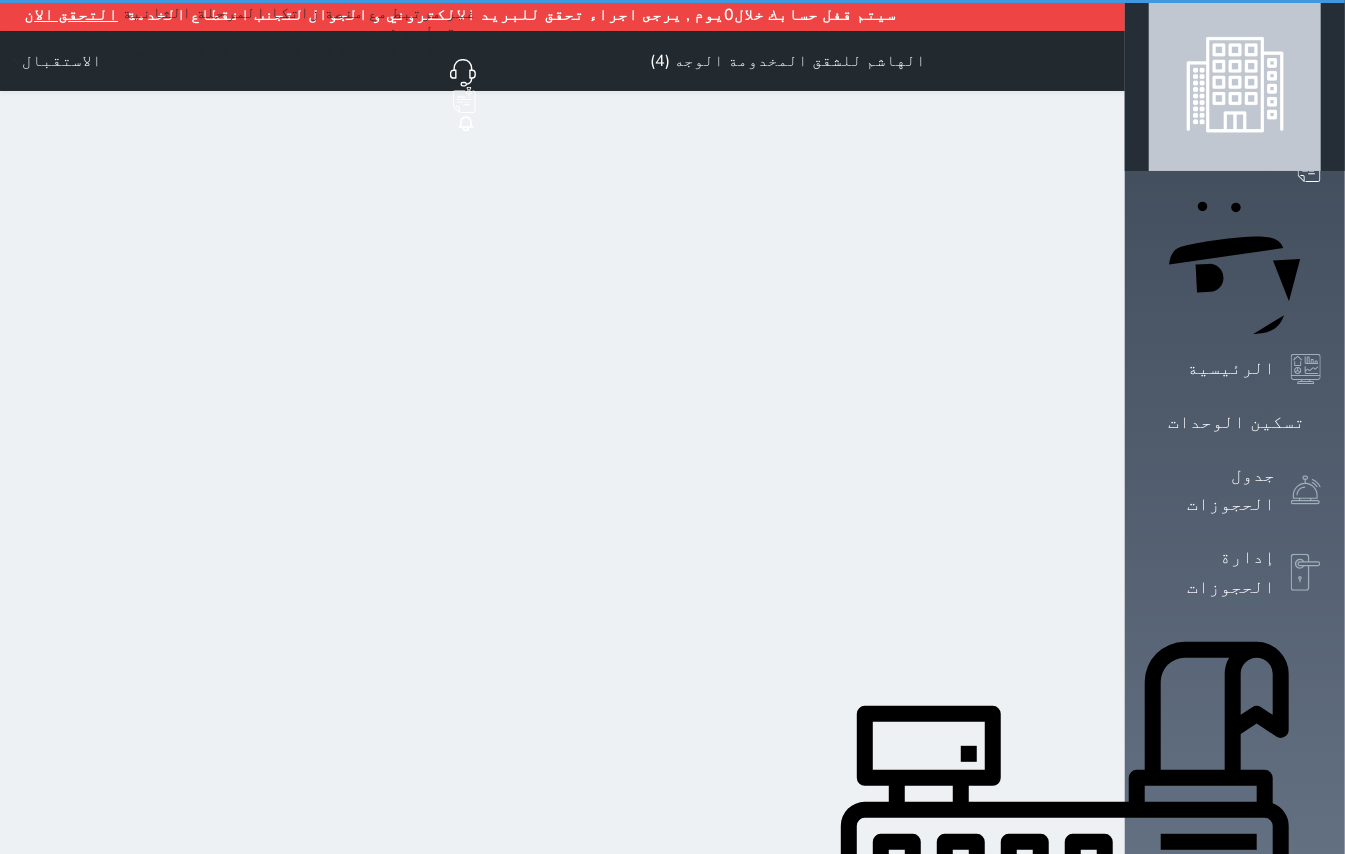 scroll, scrollTop: 0, scrollLeft: 0, axis: both 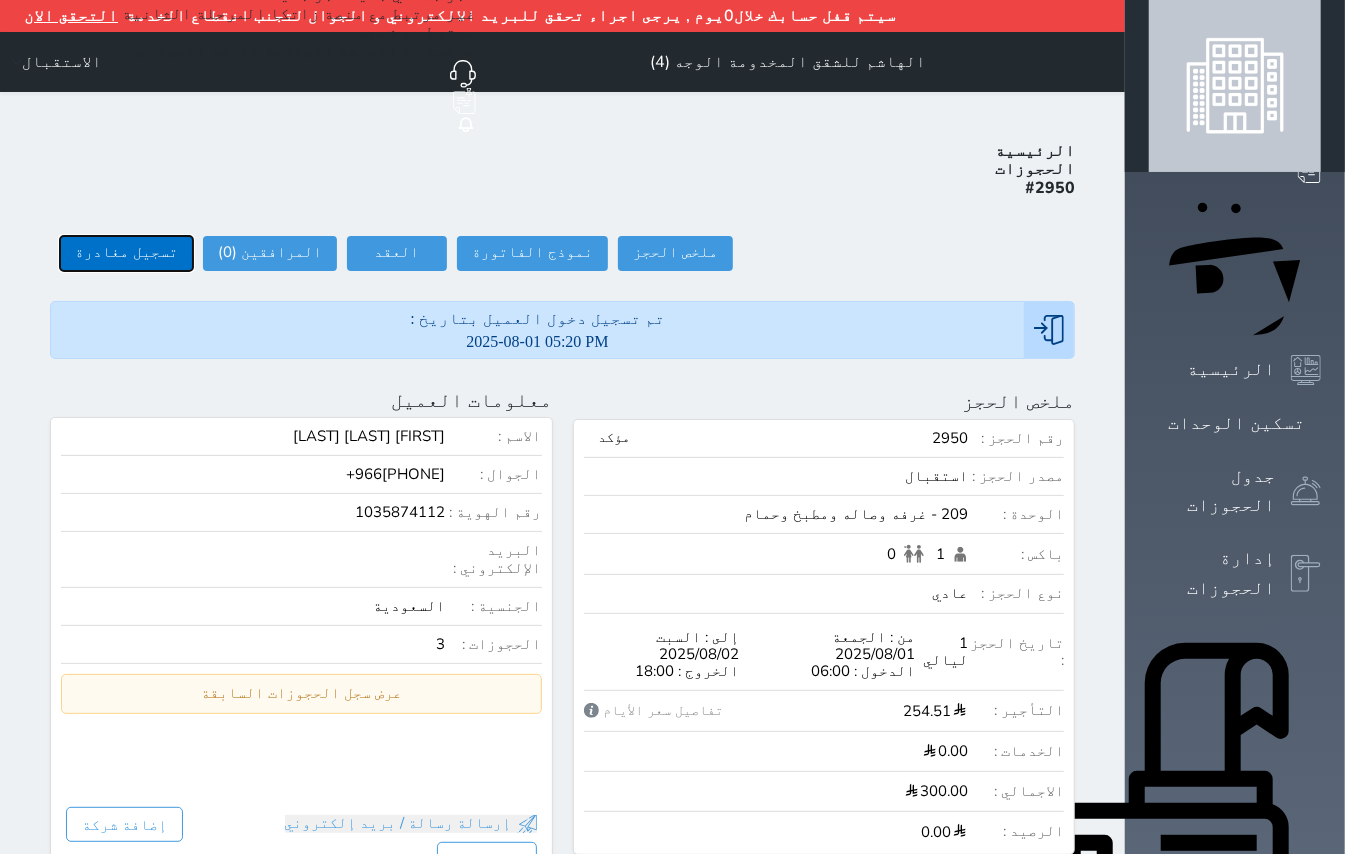 click on "تسجيل مغادرة" at bounding box center [126, 253] 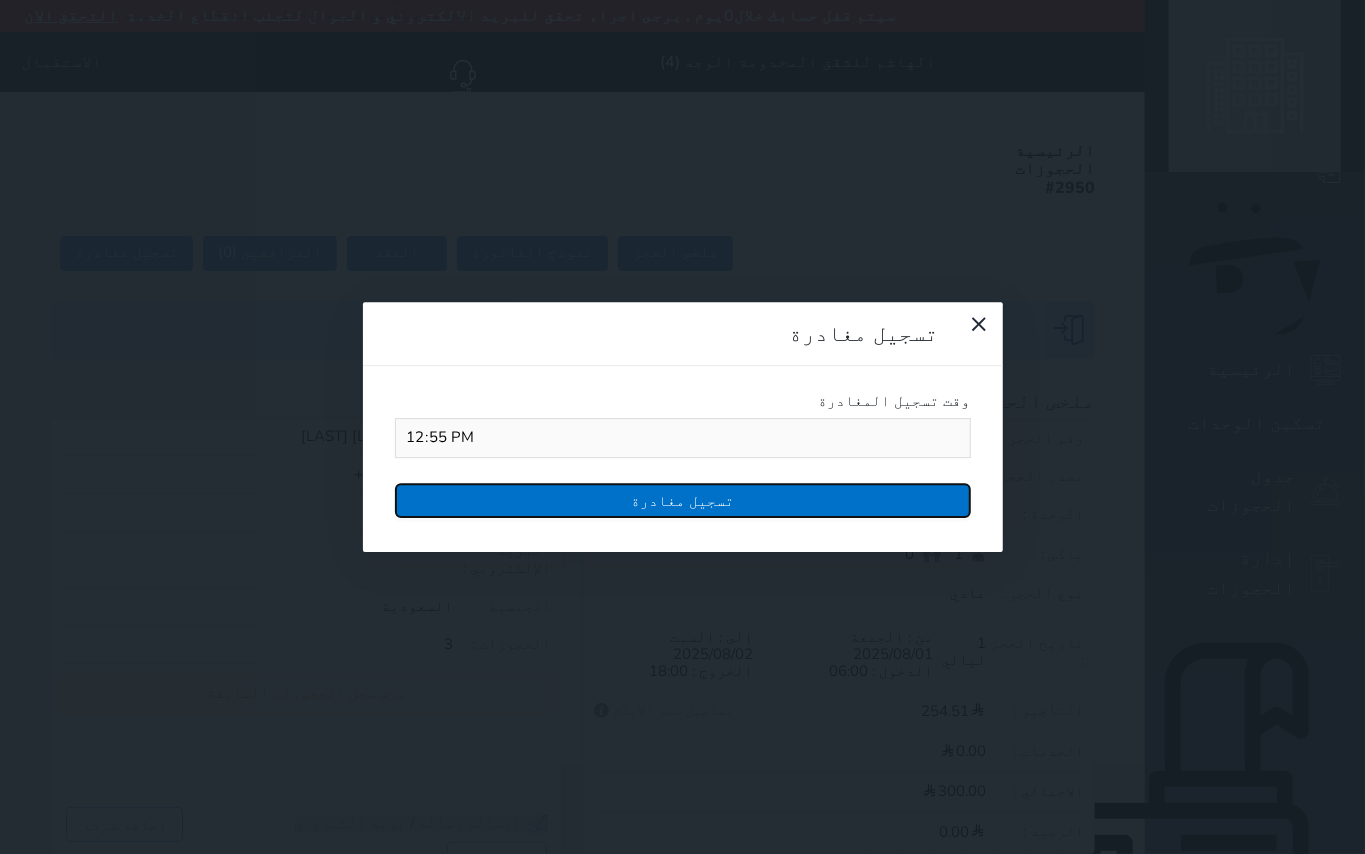 click on "تسجيل مغادرة" at bounding box center (683, 500) 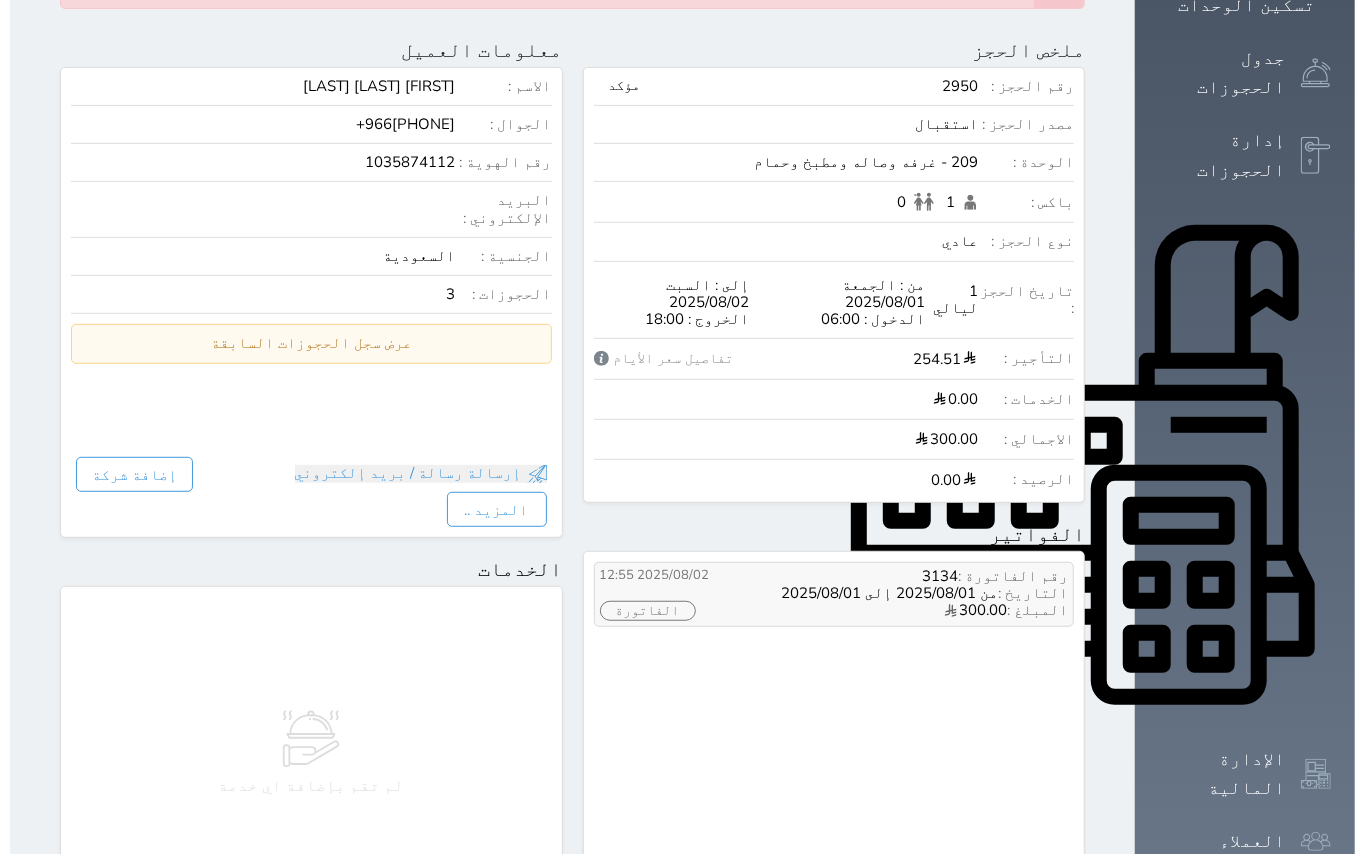 scroll, scrollTop: 533, scrollLeft: 0, axis: vertical 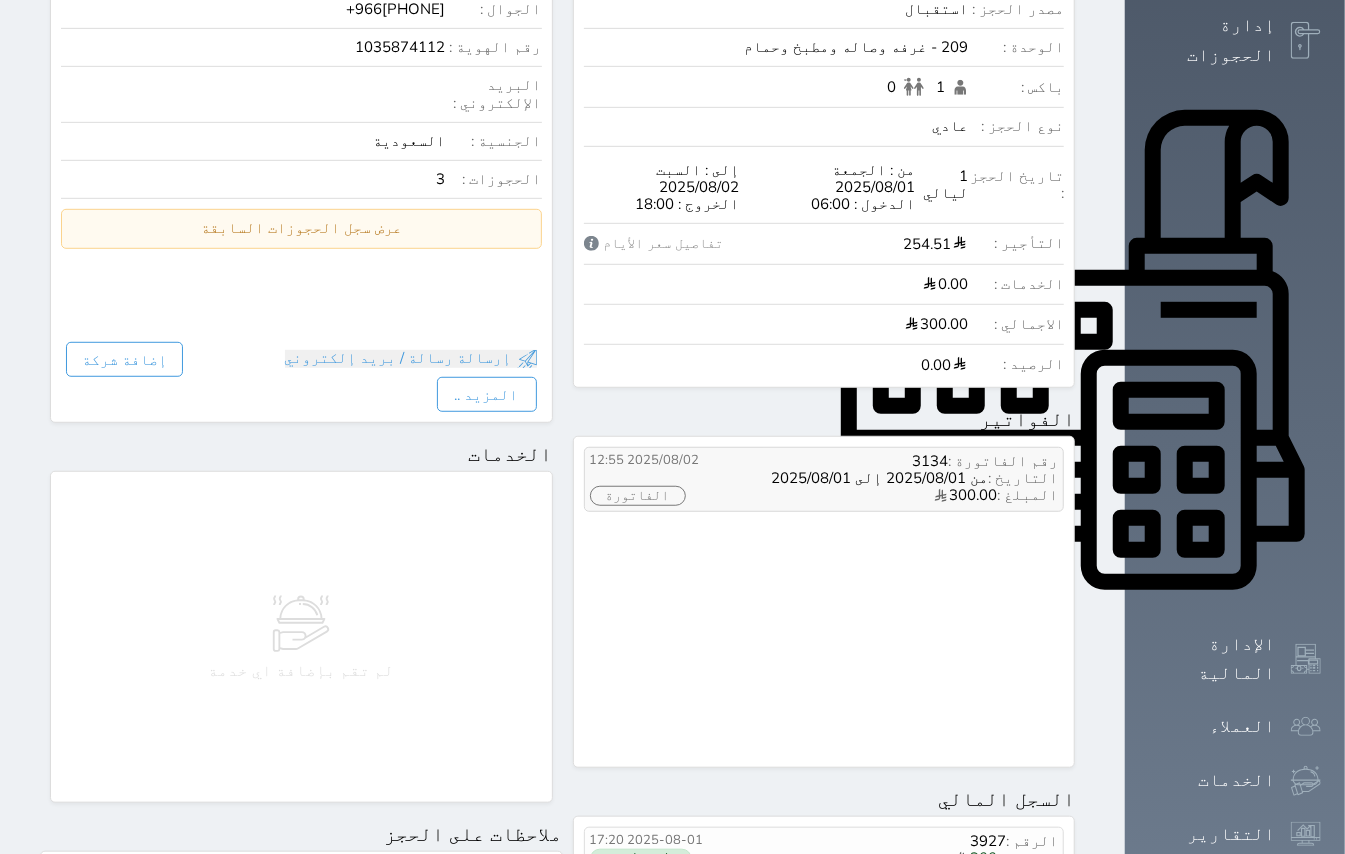 click on "الفاتورة" at bounding box center [638, 496] 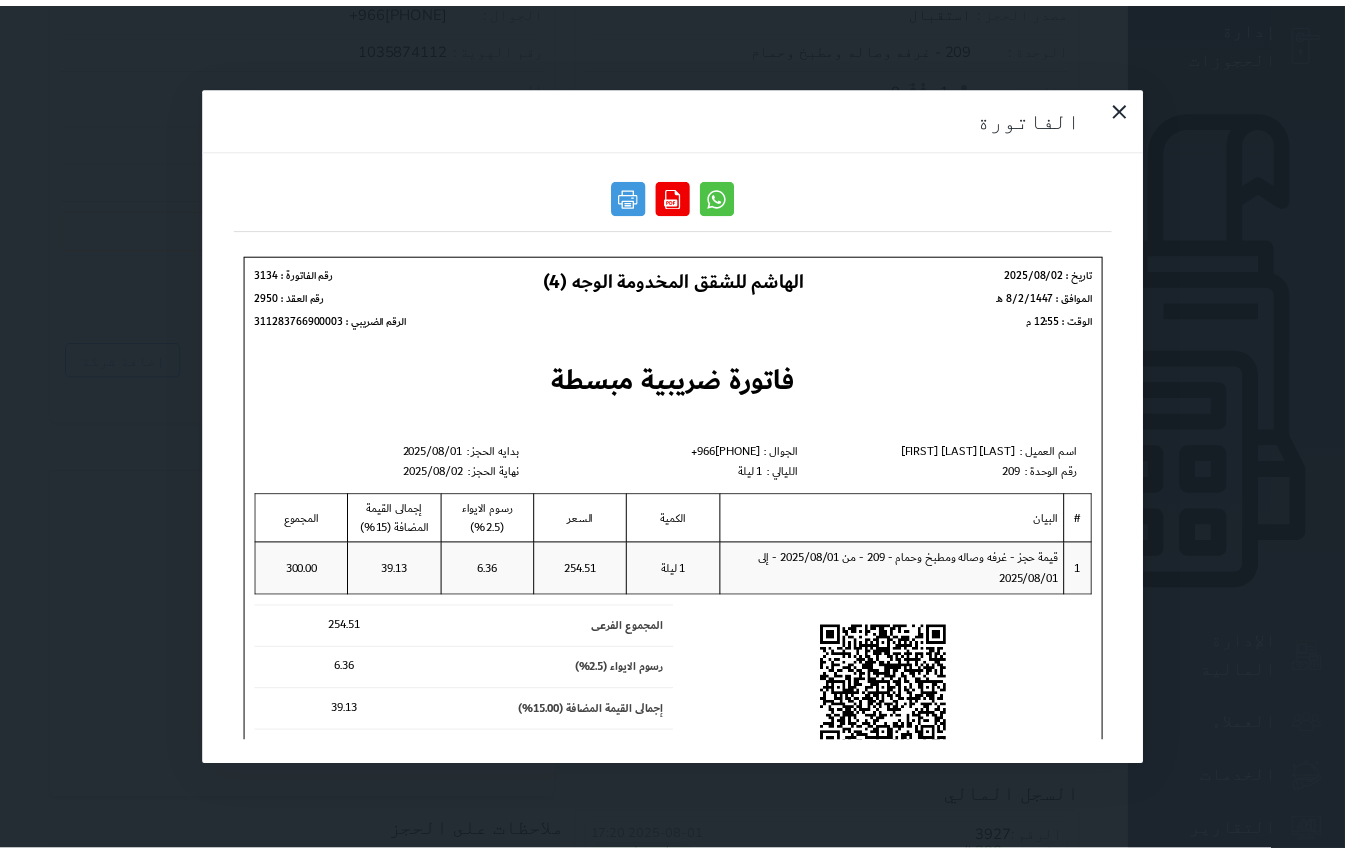 scroll, scrollTop: 0, scrollLeft: 0, axis: both 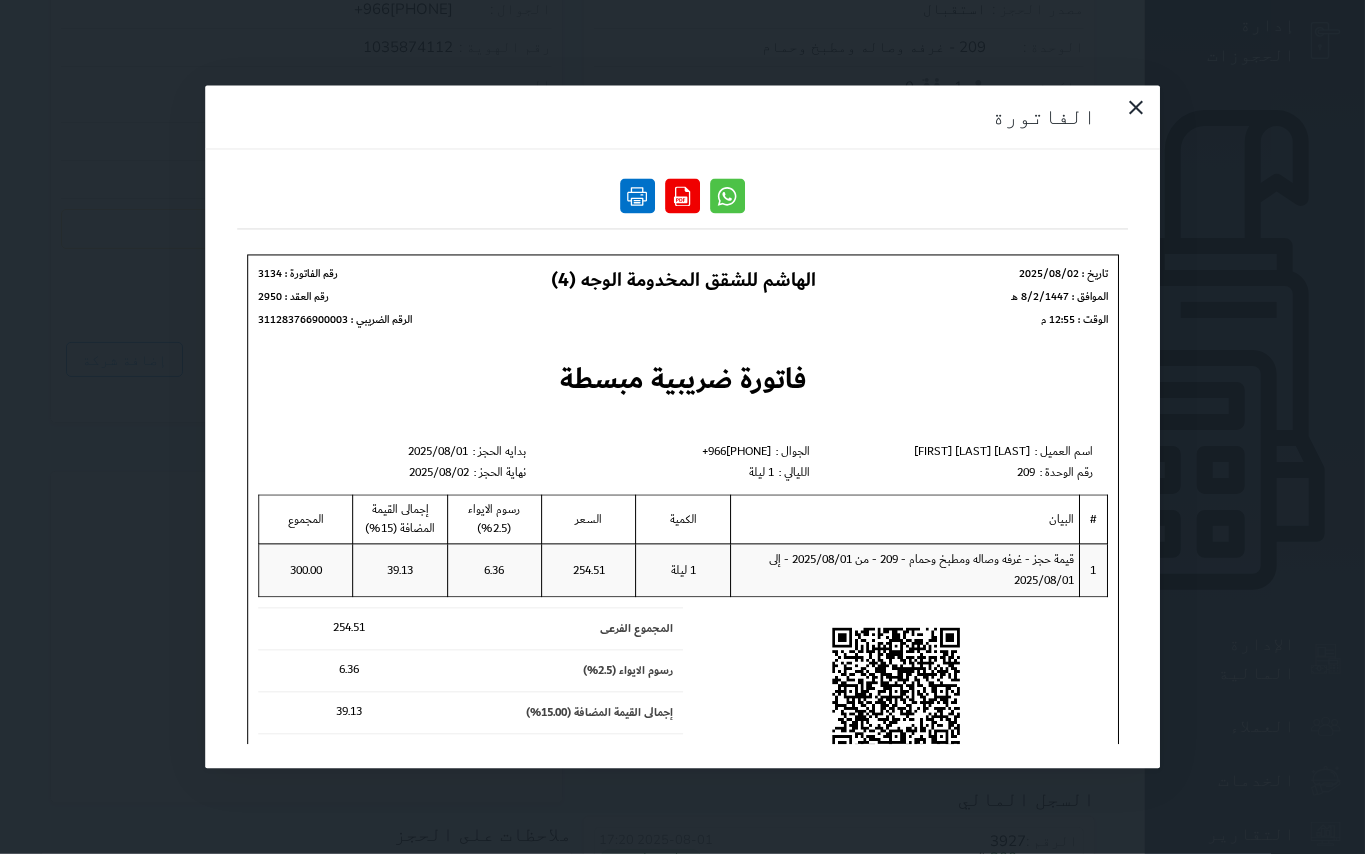 click at bounding box center [637, 196] 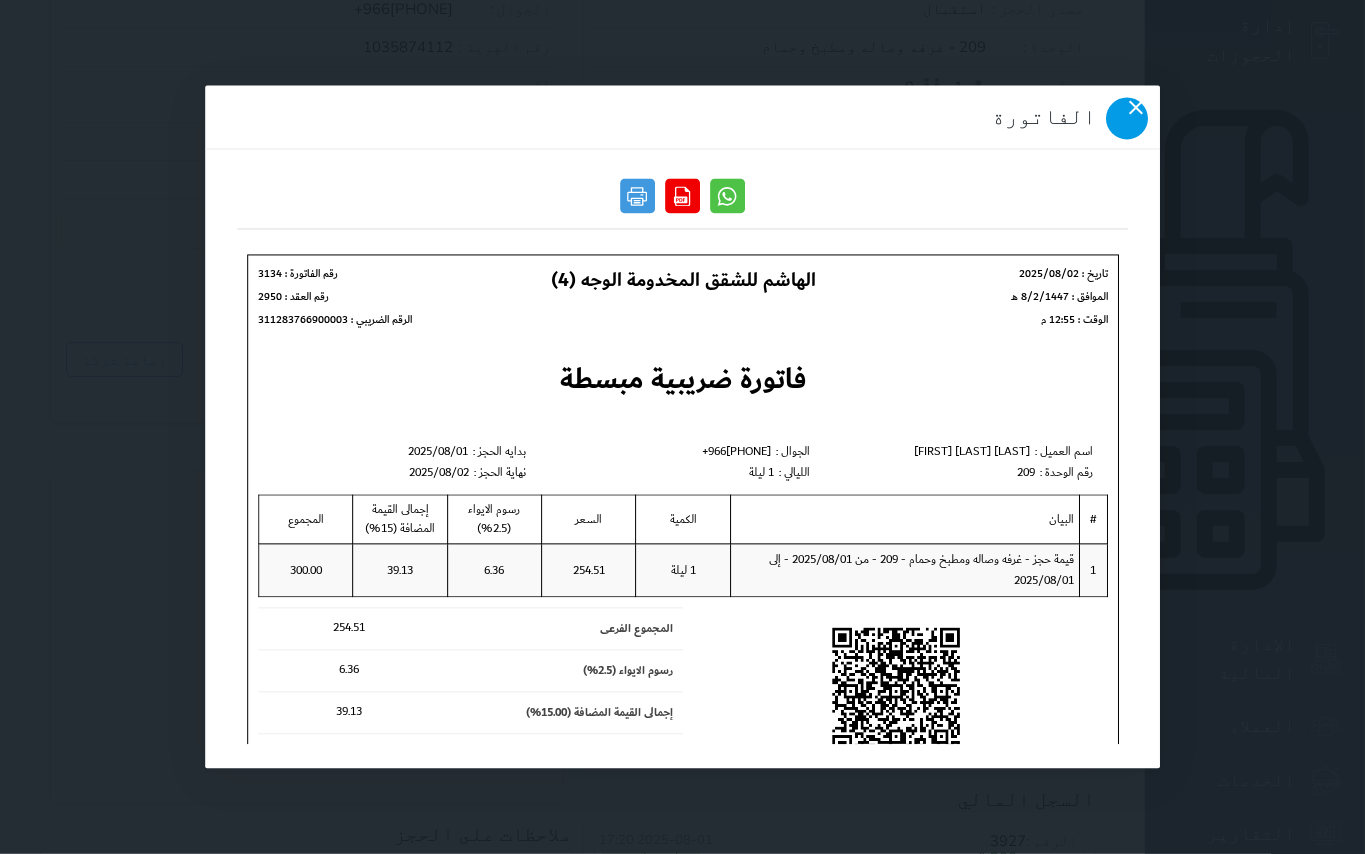 click 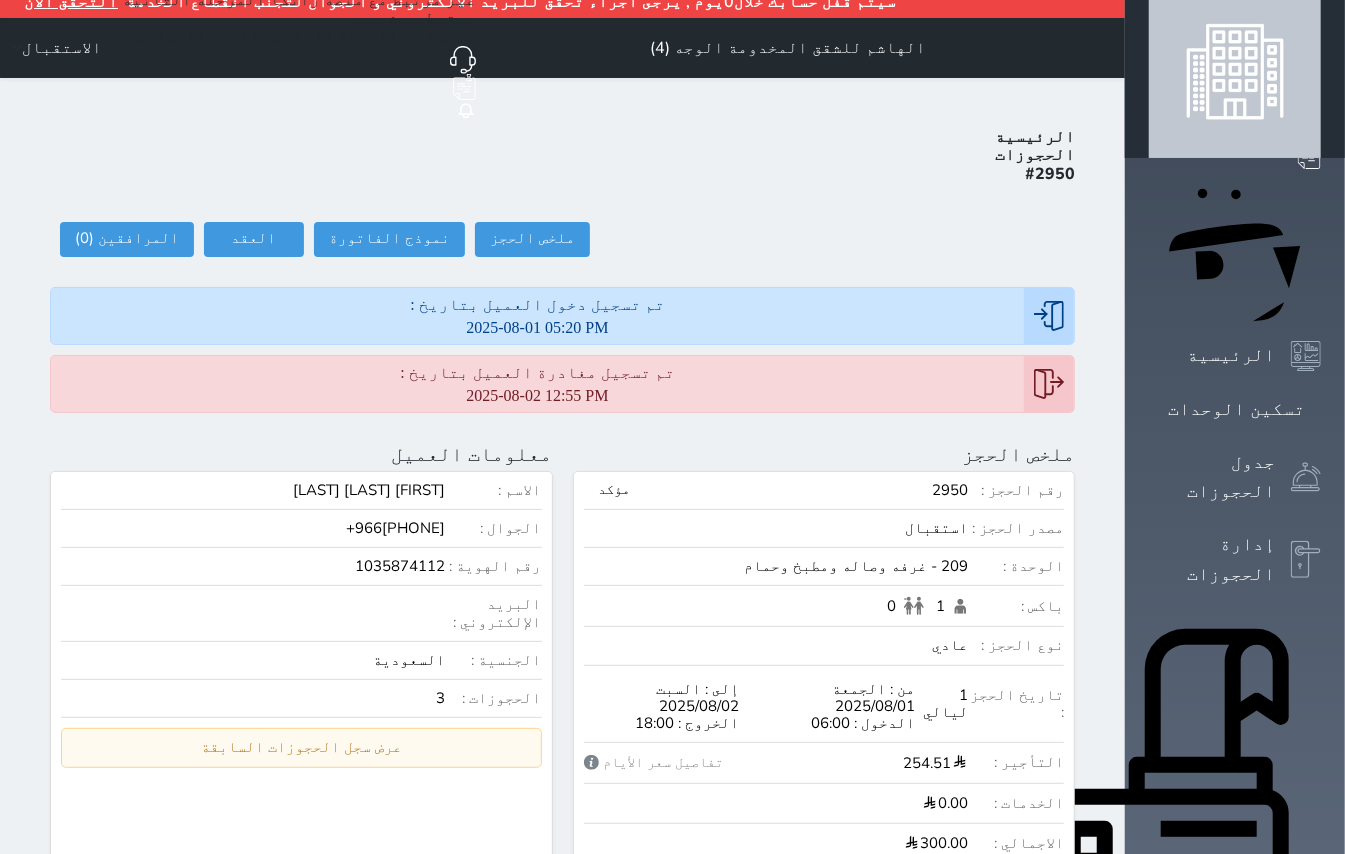scroll, scrollTop: 0, scrollLeft: 0, axis: both 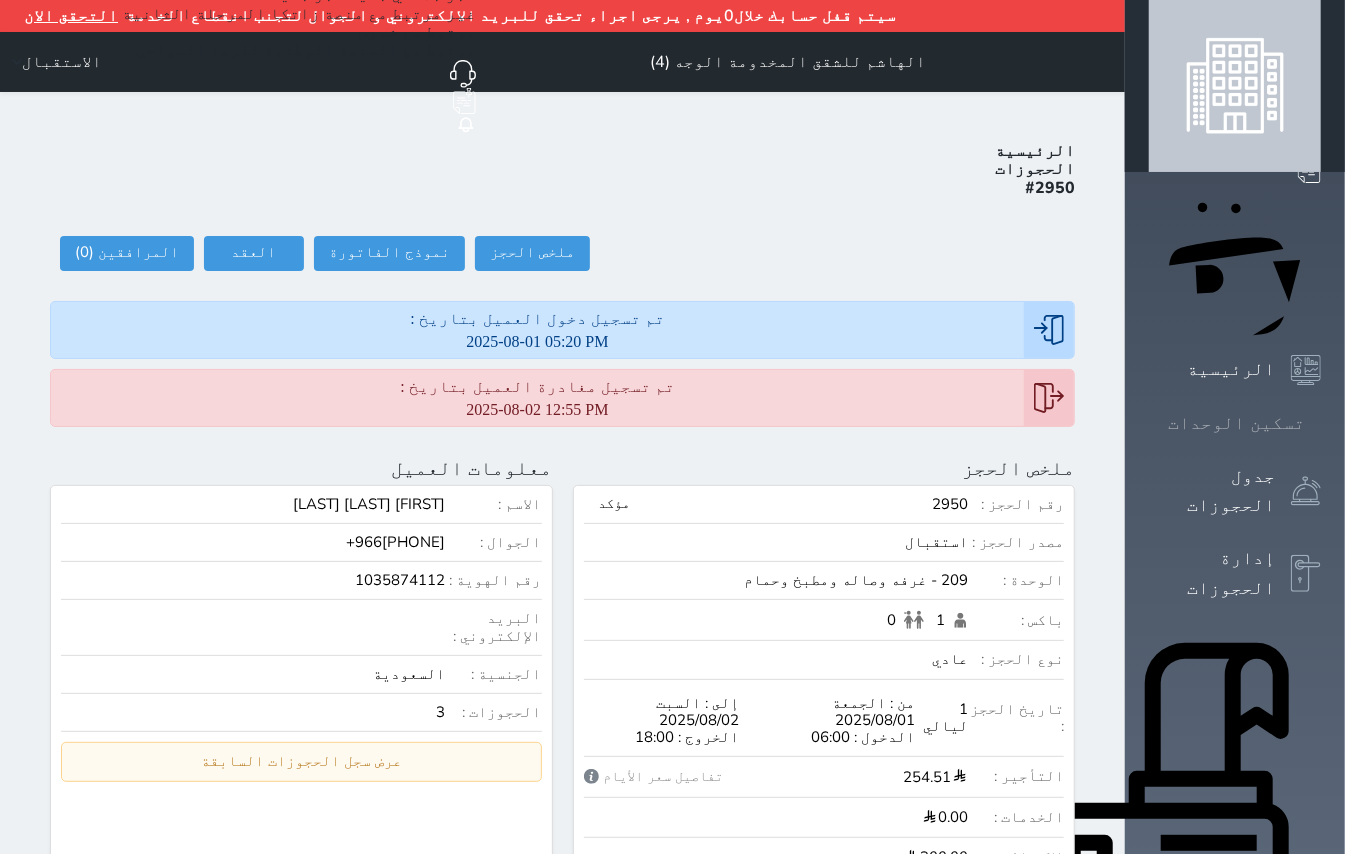 click on "تسكين الوحدات" at bounding box center (1236, 423) 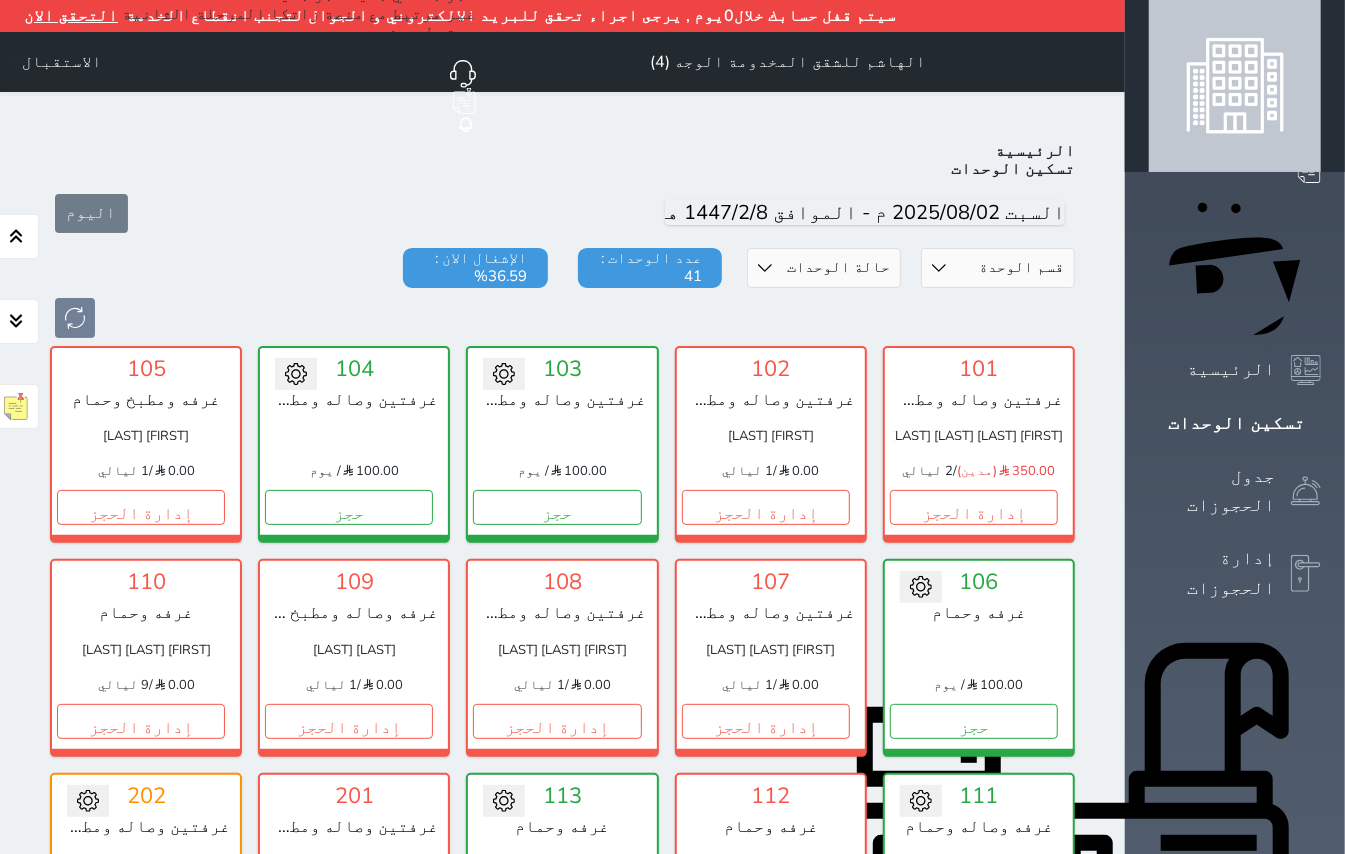scroll, scrollTop: 81, scrollLeft: 0, axis: vertical 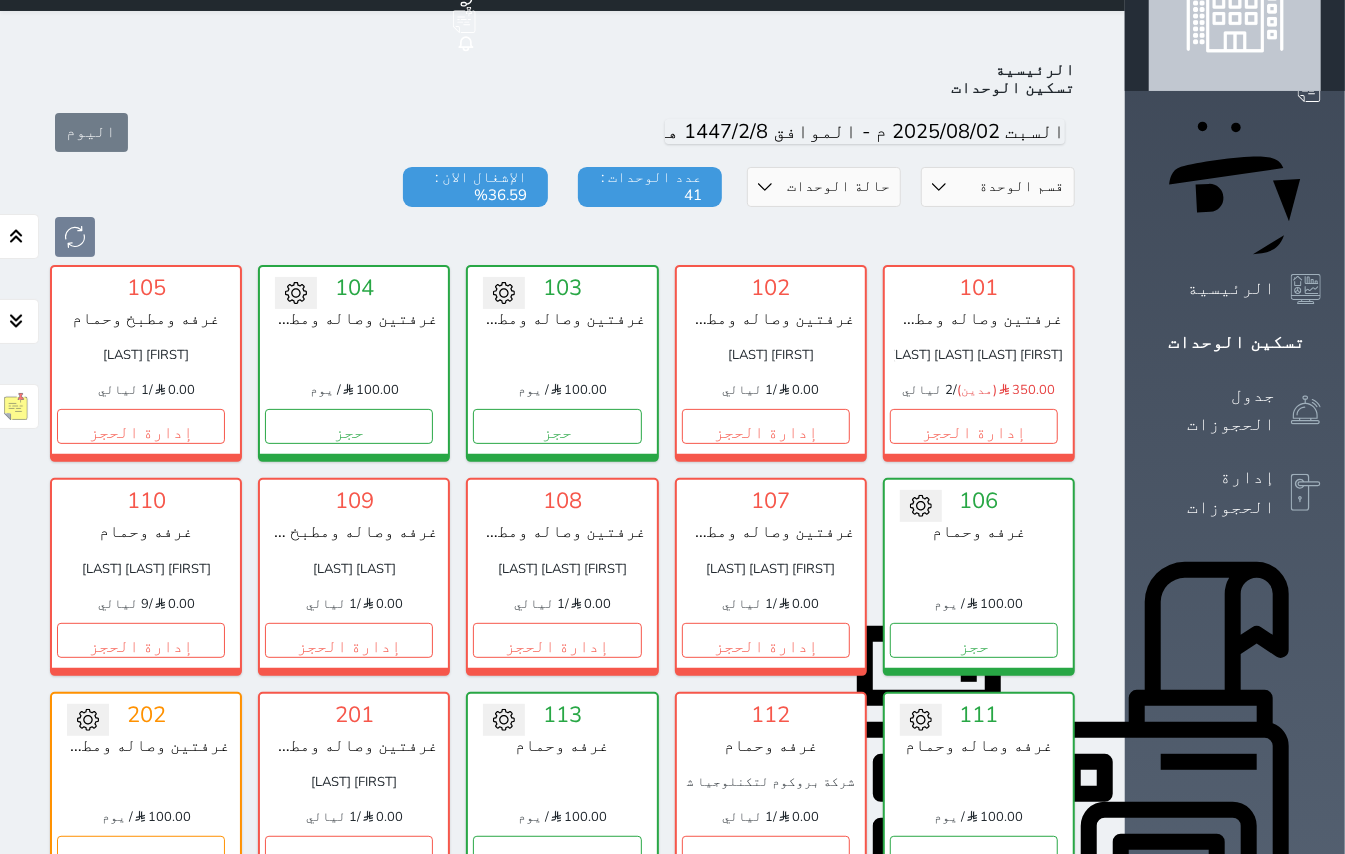 click on "تسكين الوحدات" at bounding box center (1235, 342) 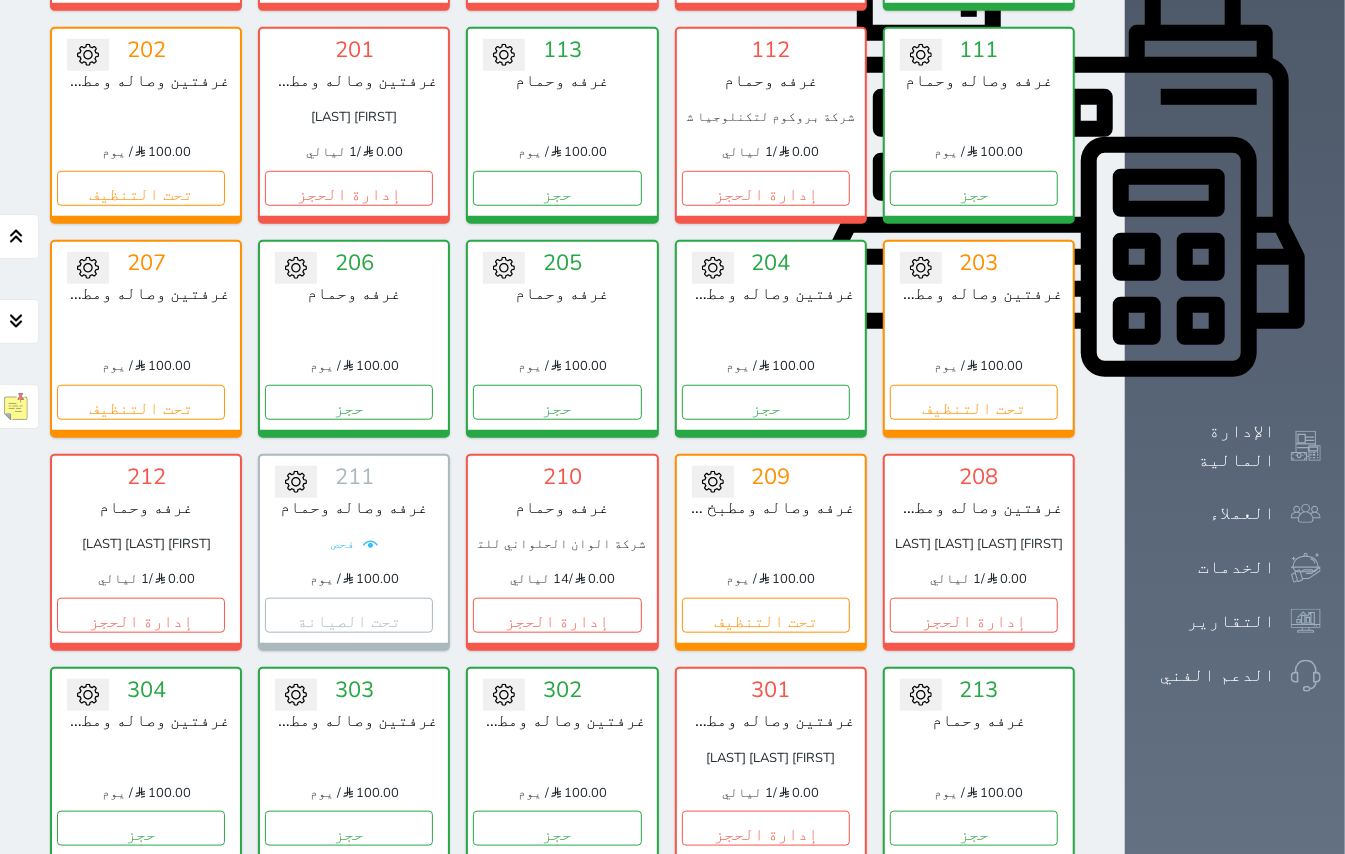 scroll, scrollTop: 748, scrollLeft: 0, axis: vertical 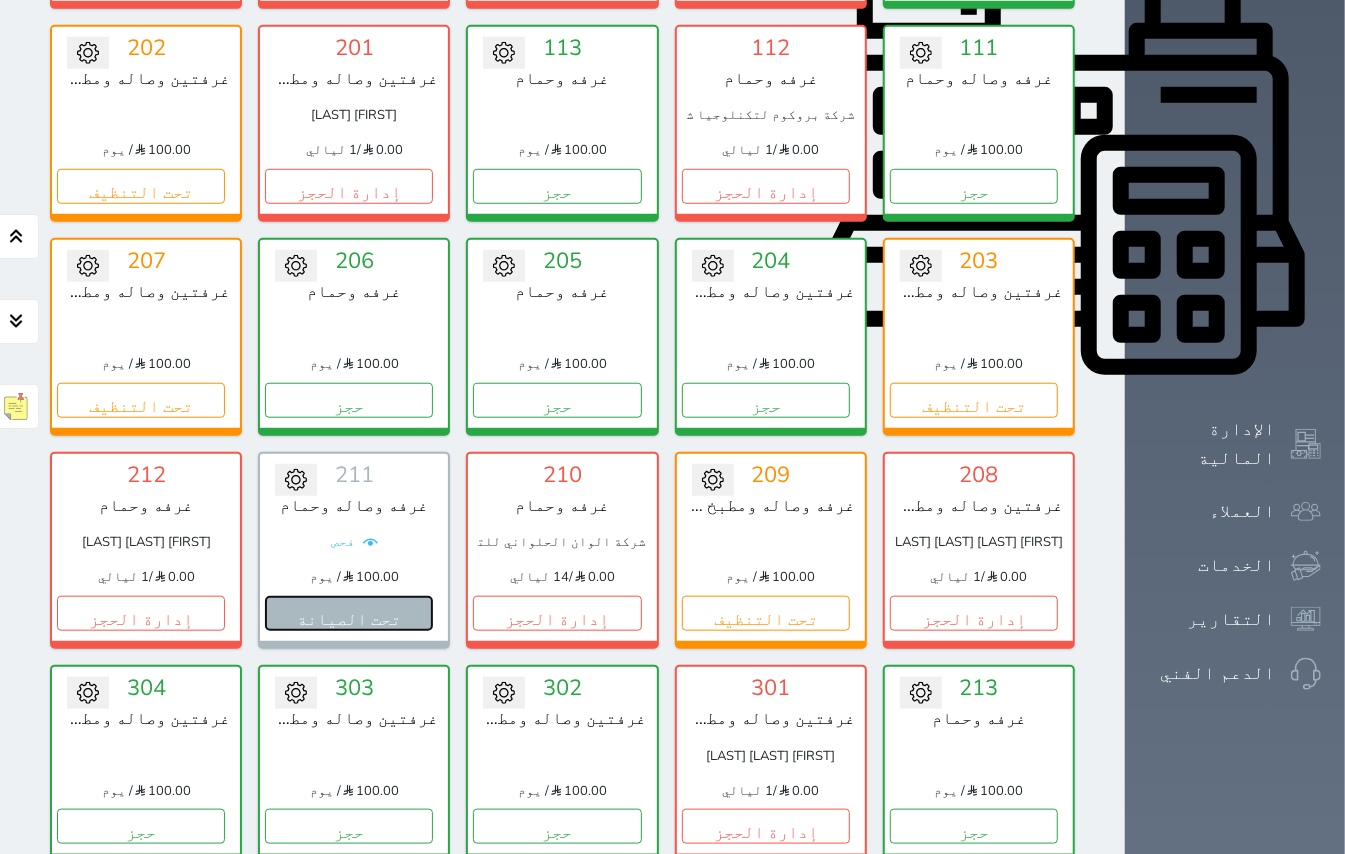 click on "تحت الصيانة" at bounding box center [349, 613] 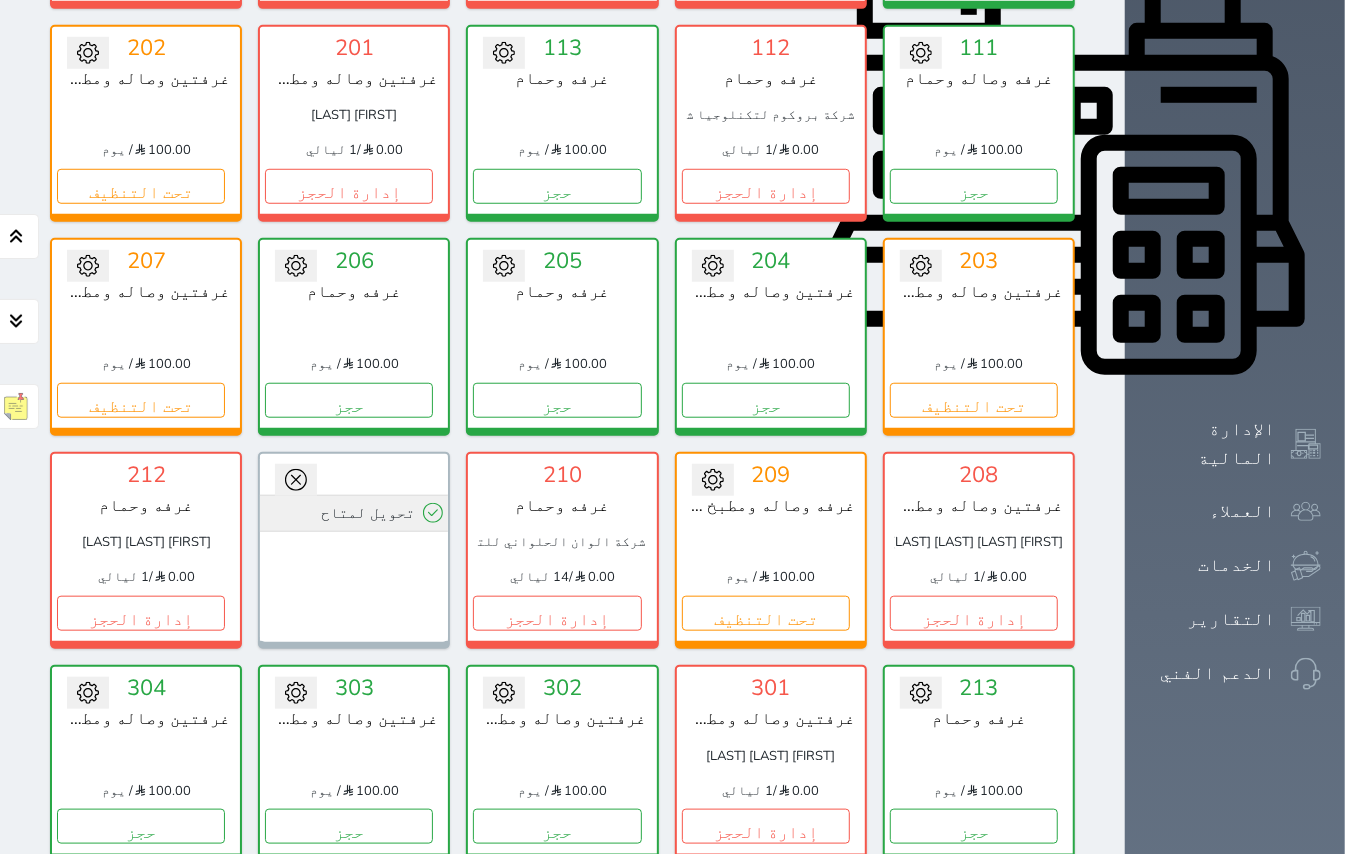 click on "تحويل لمتاح" at bounding box center (354, 513) 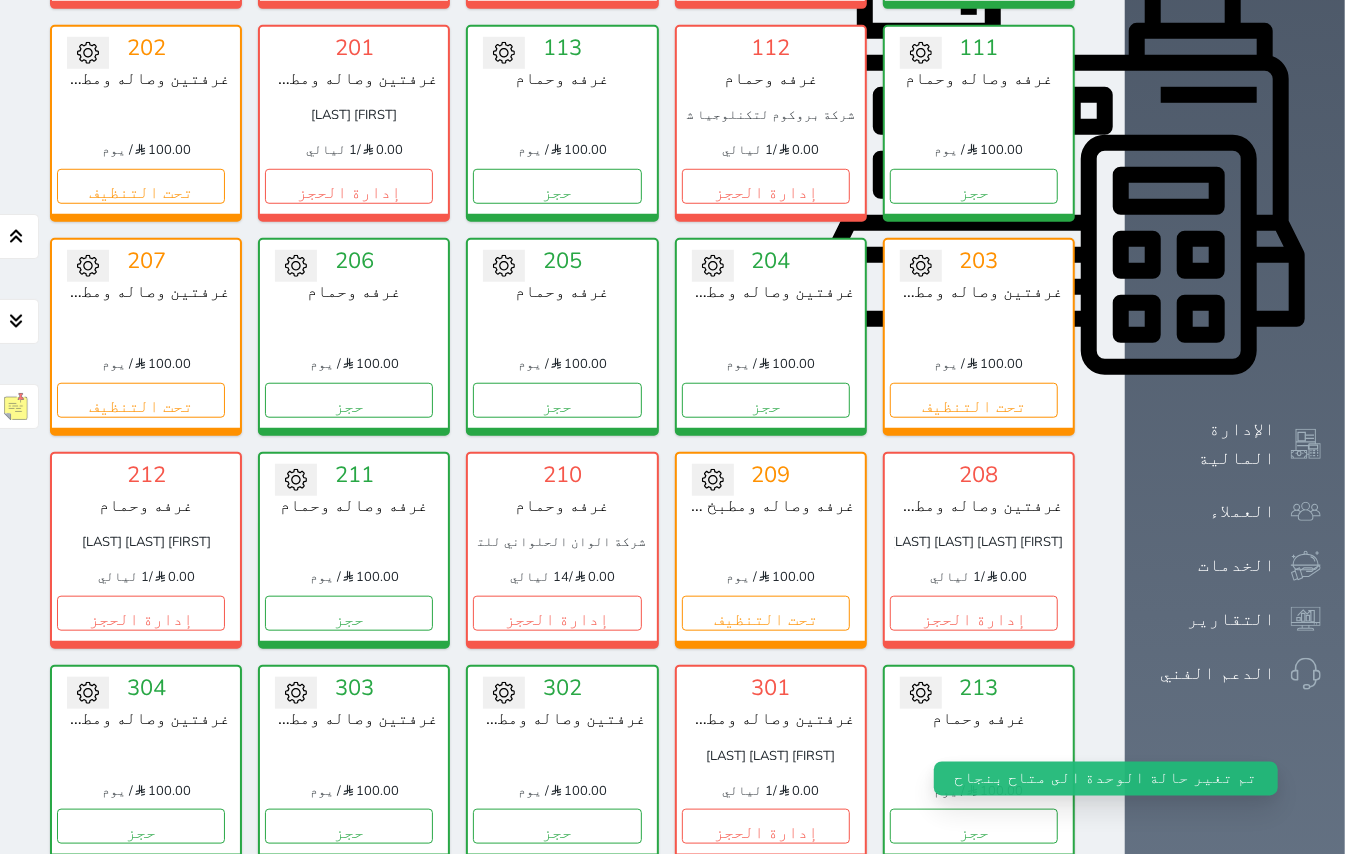 click on "تحويل لتحت الصيانة
تحويل لتحت التنظيف
211   غرفه وصاله وحمام
100.00
/ يوم       حجز" at bounding box center (354, 550) 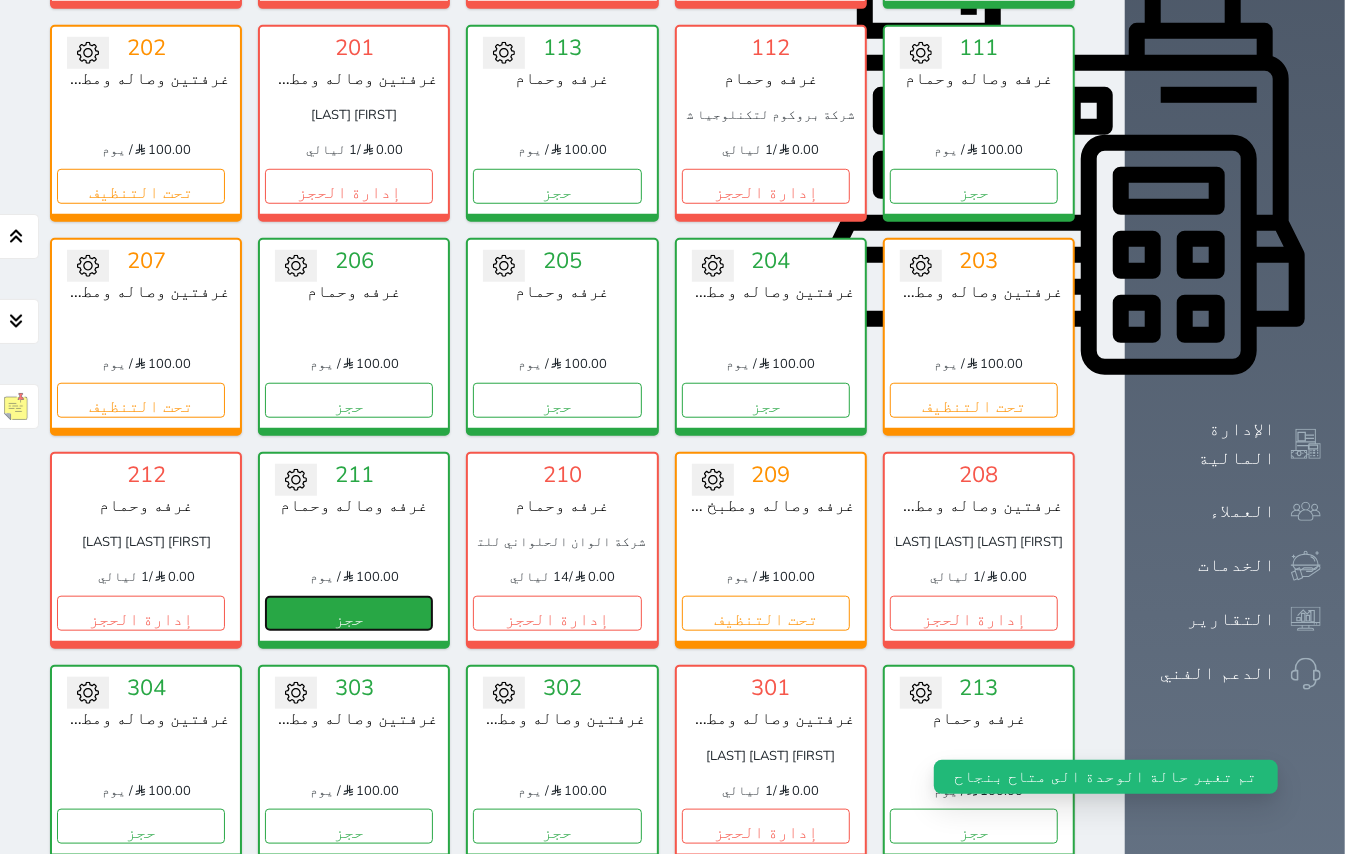 click on "حجز" at bounding box center (349, 613) 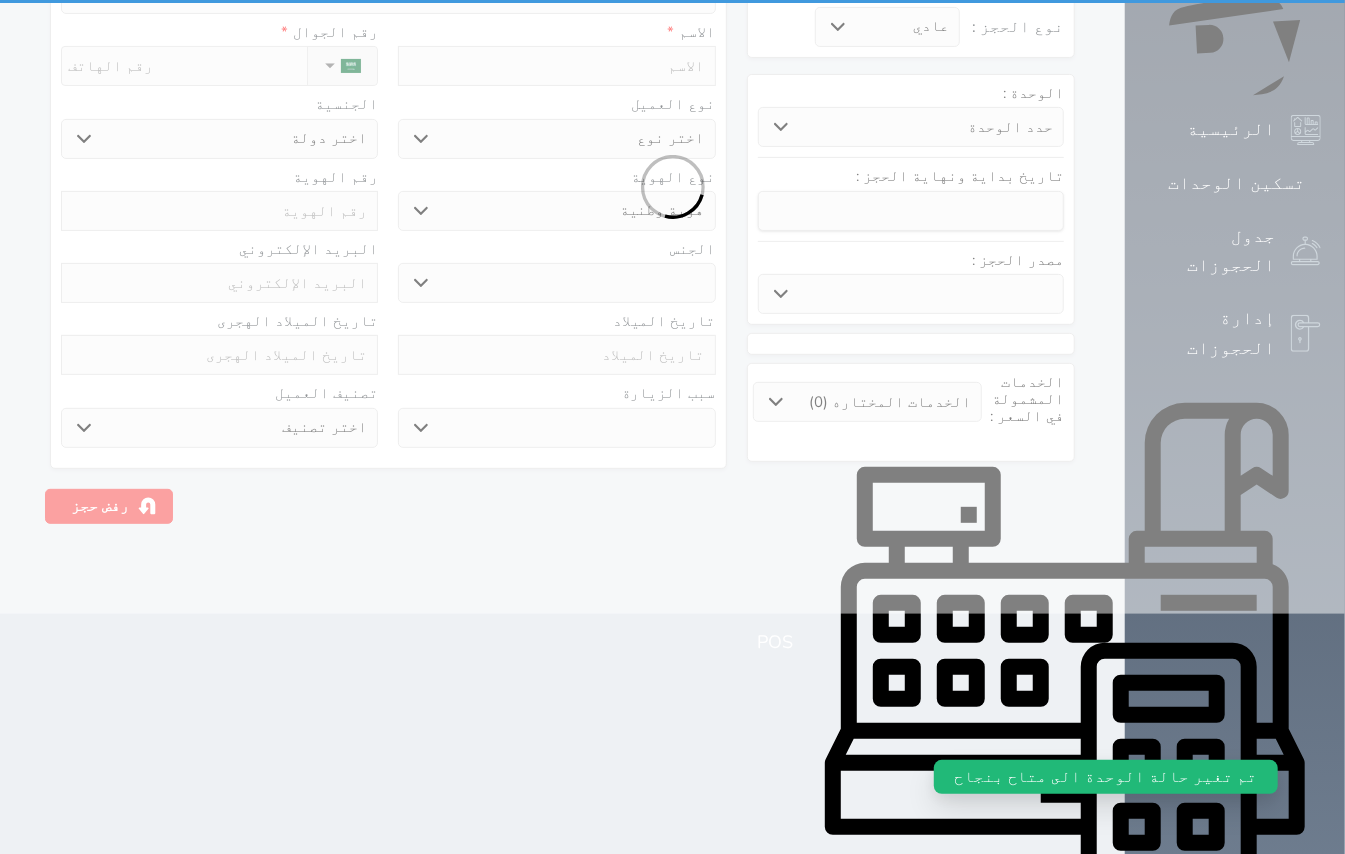 scroll, scrollTop: 0, scrollLeft: 0, axis: both 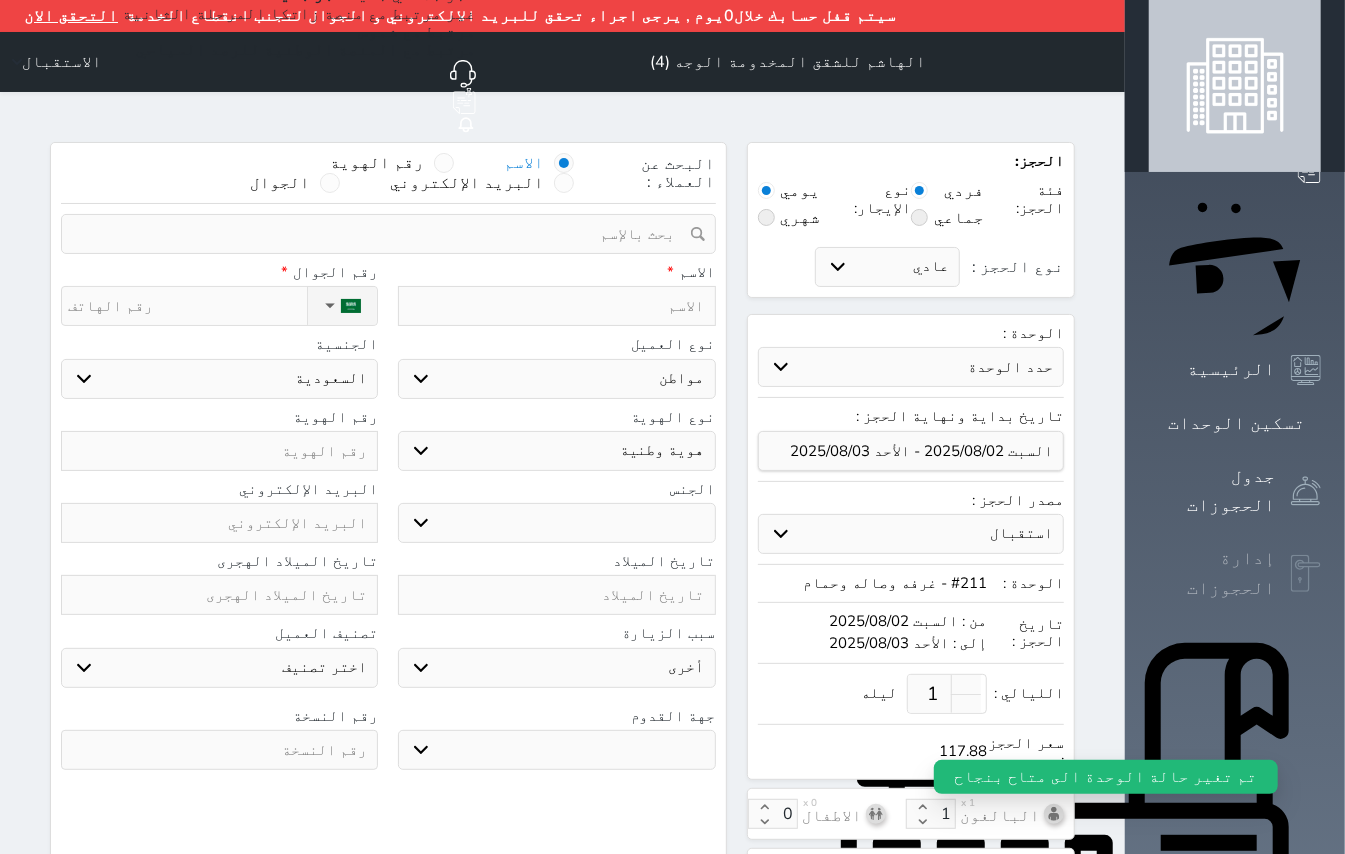 click 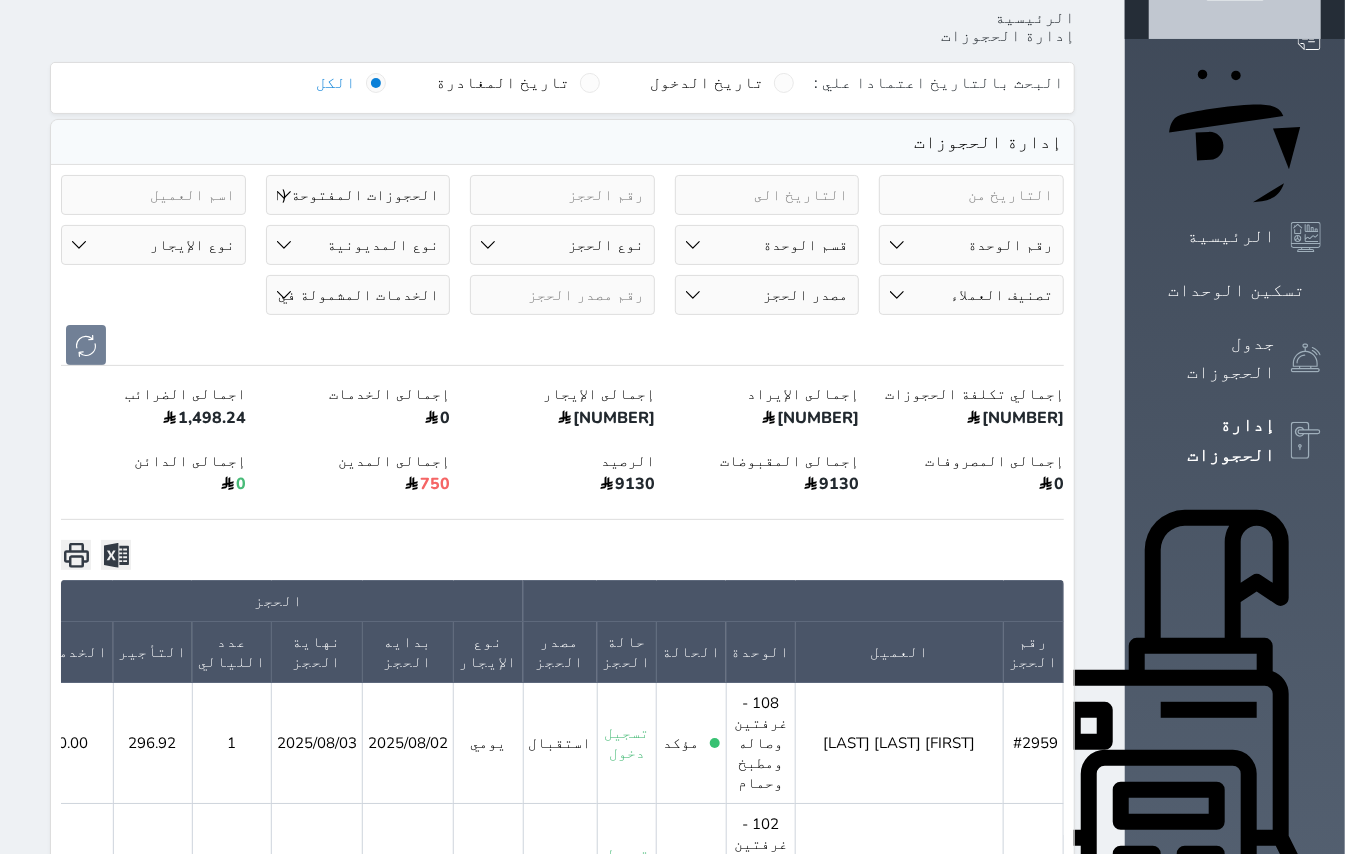 scroll, scrollTop: 0, scrollLeft: 0, axis: both 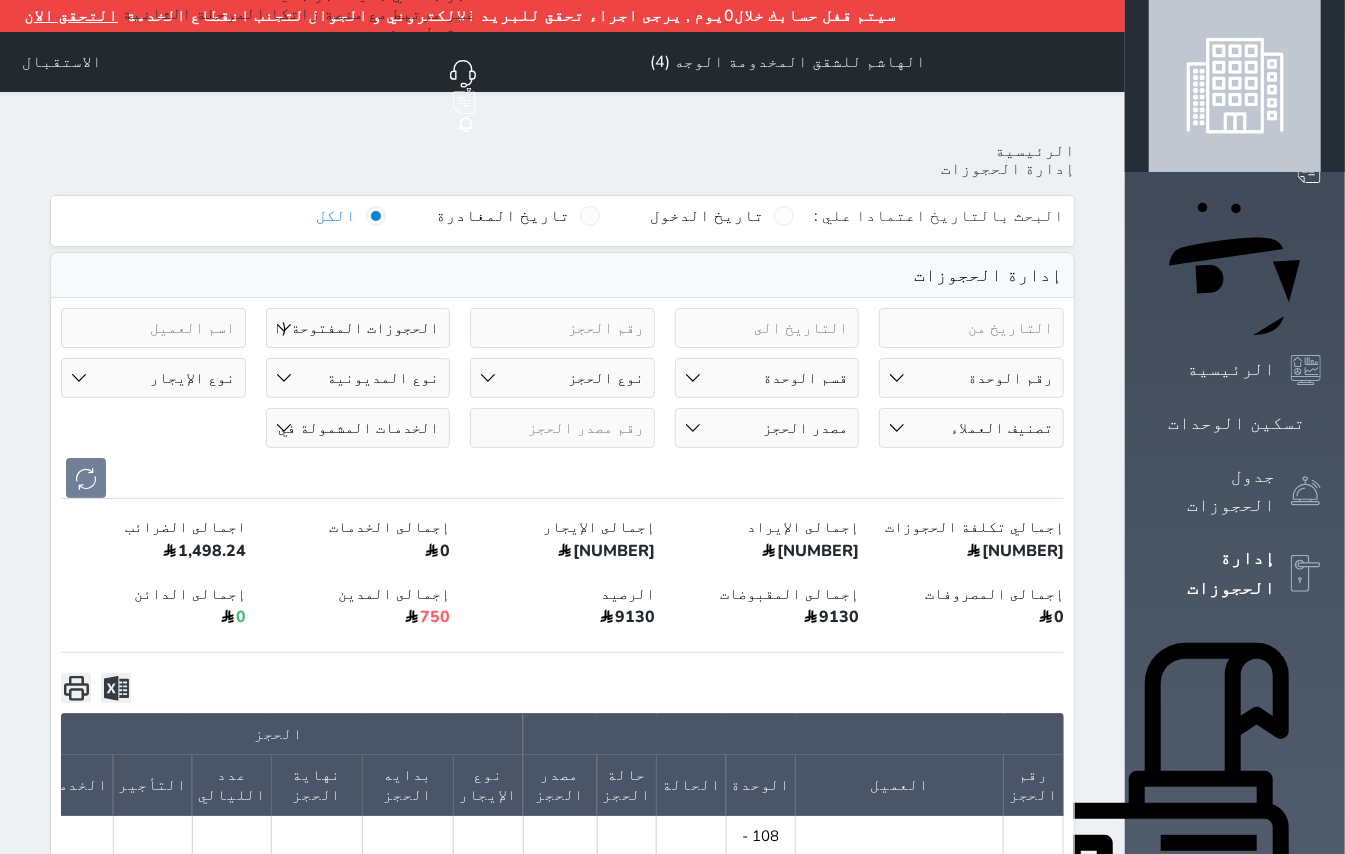 click on "حالة الحجز
الحجوزات المفتوحة (الكل)
الحجوزات المغلقة (الكل)
الحجوزات المفتوحة (مسجل دخول)
الحجوزات المغلقة (تسجيل مغادرة)
الحجوزات لم تسجل دخول
الحجوزات المؤكدة (الكل)
الحجوزات الملغية
الحجوزات المنتهية مهلة دفعها
حجوزات بانتظار الدفع" at bounding box center [358, 328] 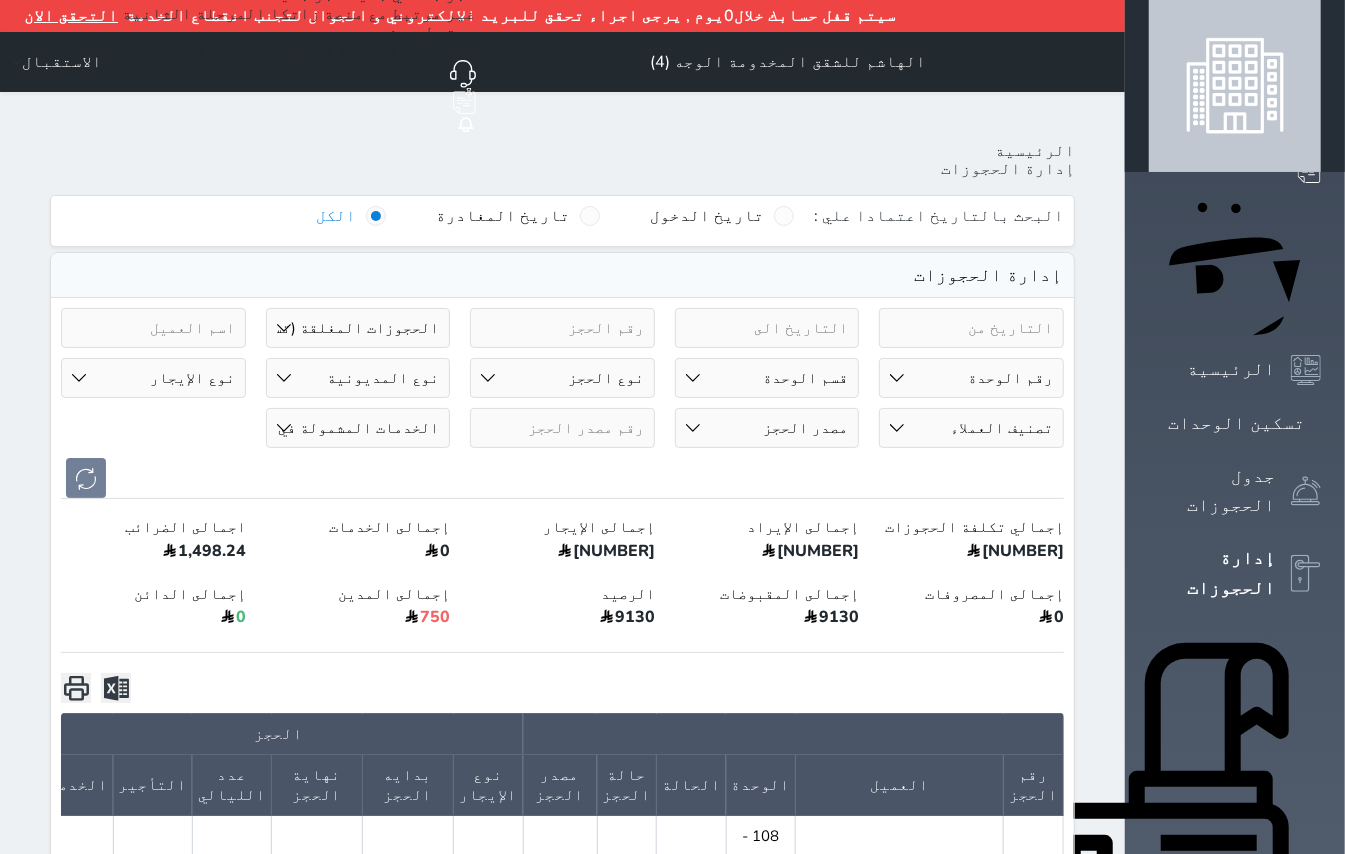 click on "حالة الحجز
الحجوزات المفتوحة (الكل)
الحجوزات المغلقة (الكل)
الحجوزات المفتوحة (مسجل دخول)
الحجوزات المغلقة (تسجيل مغادرة)
الحجوزات لم تسجل دخول
الحجوزات المؤكدة (الكل)
الحجوزات الملغية
الحجوزات المنتهية مهلة دفعها
حجوزات بانتظار الدفع" at bounding box center [358, 328] 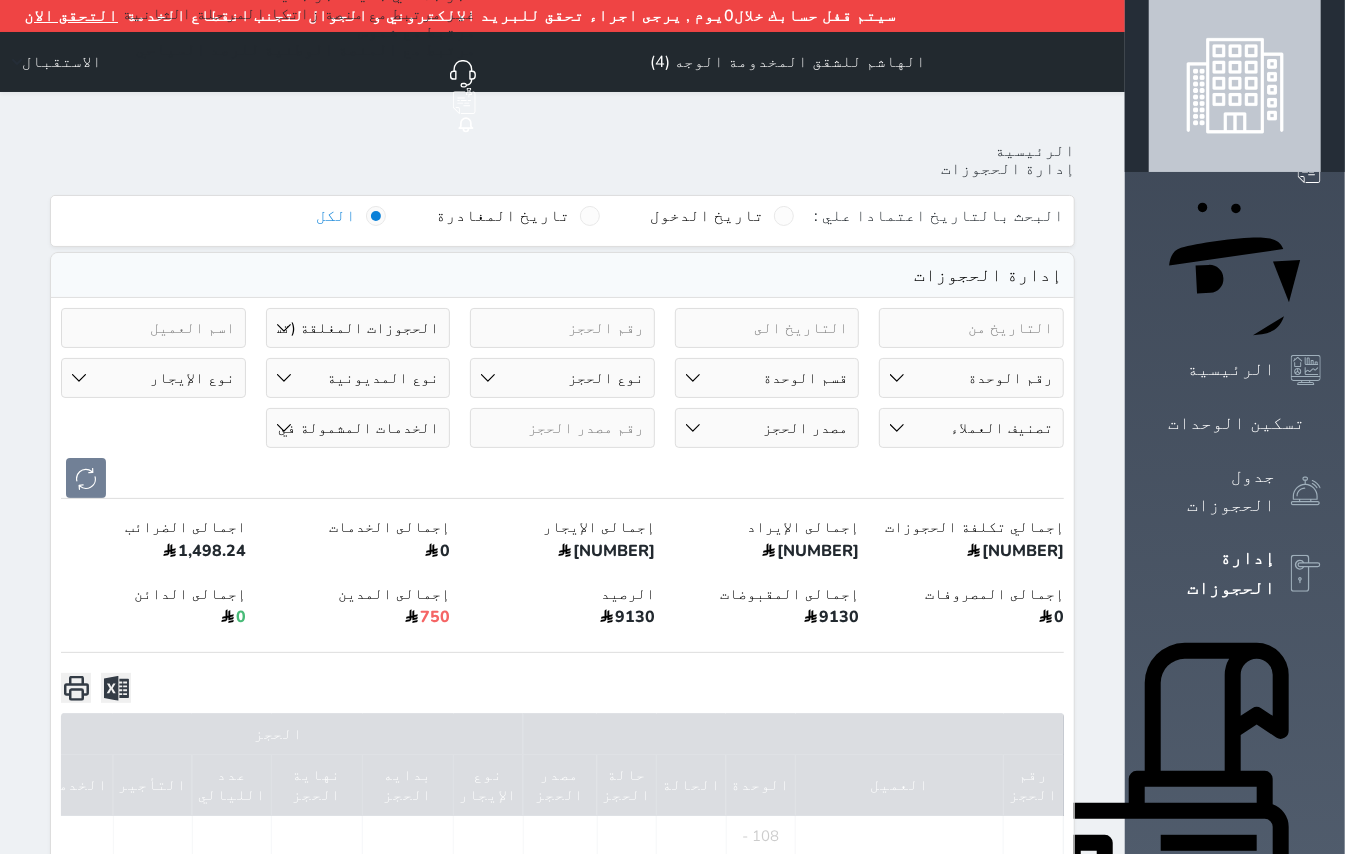 click on "رقم الوحدة
101 - غرفتين وصاله ومطبخ وحمام
102 - غرفتين وصاله ومطبخ وحمام
103 - غرفتين وصاله ومطبخ وحمام
104 - غرفتين وصاله ومطبخ وحمام
105 - غرفه ومطبخ وحمام
106 - غرفه وحمام
107 - غرفتين وصاله ومطبخ وحمام
108 - غرفتين وصاله ومطبخ وحمام
109 - غرفه وصاله ومطبخ وحمام
110 - غرفه وحمام
111 - غرفه وصاله وحمام
112 - غرفه وحمام
113 - غرفه وحمام
205 - غرفه وحمام" at bounding box center [971, 378] 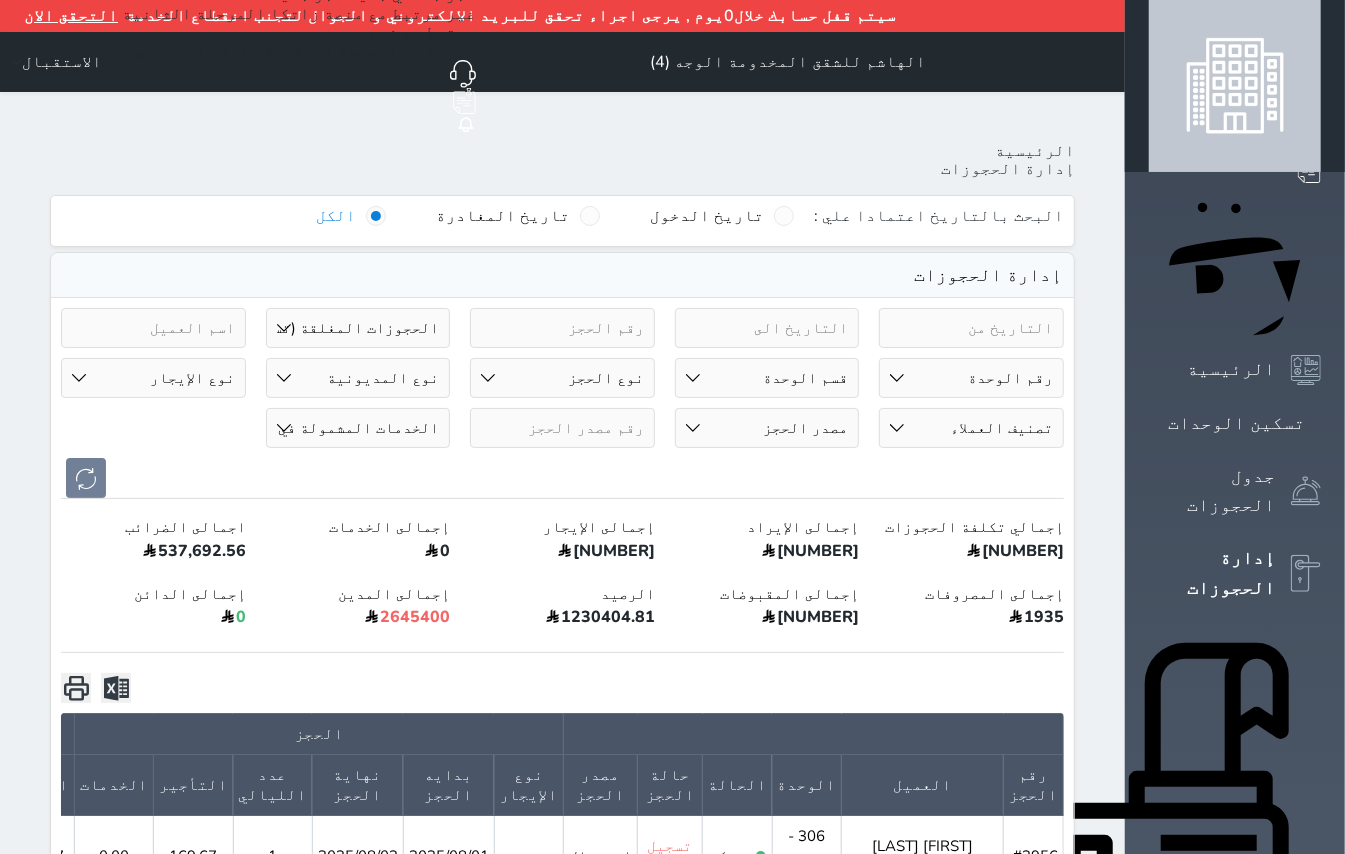click on "رقم الوحدة
101 - غرفتين وصاله ومطبخ وحمام
102 - غرفتين وصاله ومطبخ وحمام
103 - غرفتين وصاله ومطبخ وحمام
104 - غرفتين وصاله ومطبخ وحمام
105 - غرفه ومطبخ وحمام
106 - غرفه وحمام
107 - غرفتين وصاله ومطبخ وحمام
108 - غرفتين وصاله ومطبخ وحمام
109 - غرفه وصاله ومطبخ وحمام
110 - غرفه وحمام
111 - غرفه وصاله وحمام
112 - غرفه وحمام
113 - غرفه وحمام
205 - غرفه وحمام" at bounding box center (971, 378) 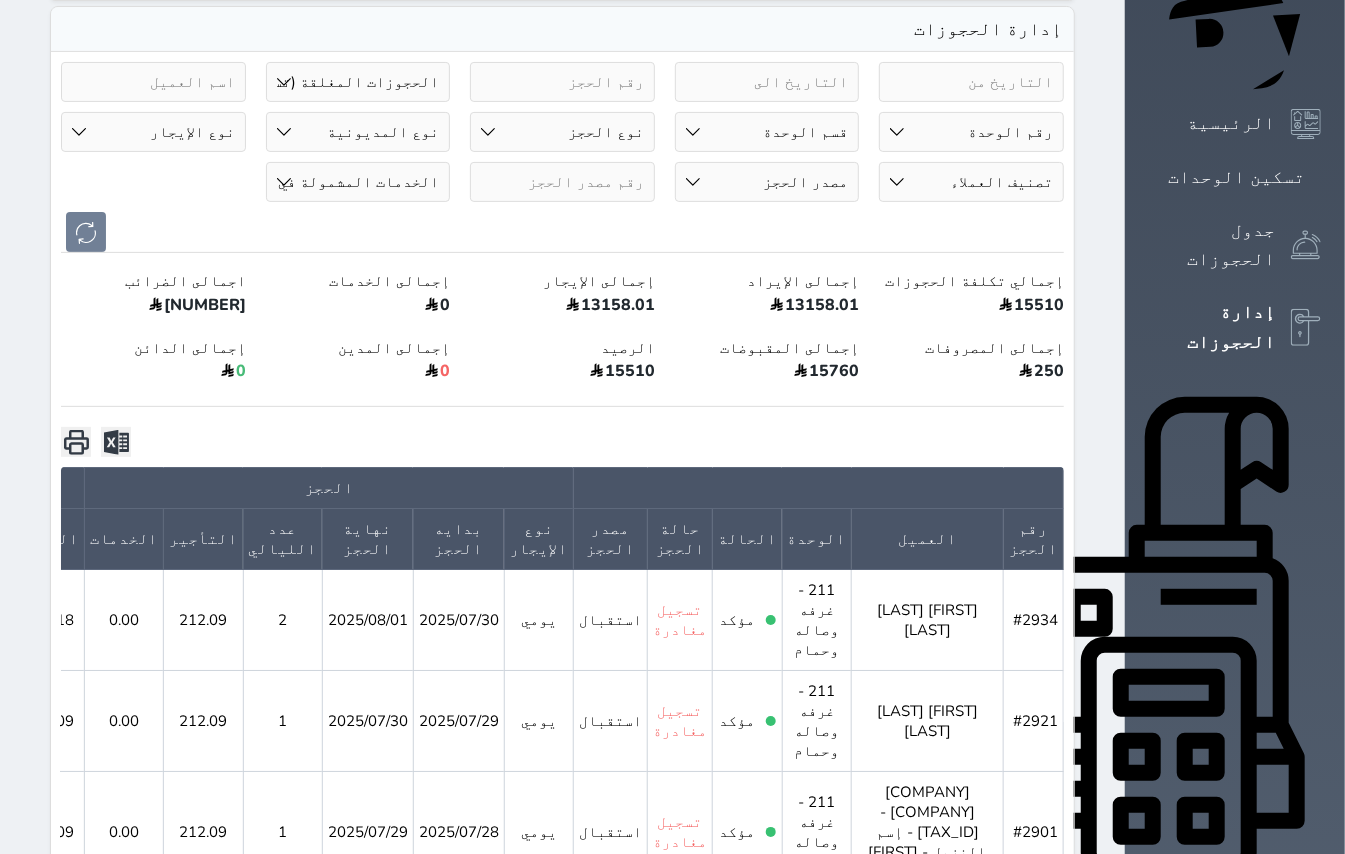scroll, scrollTop: 266, scrollLeft: 0, axis: vertical 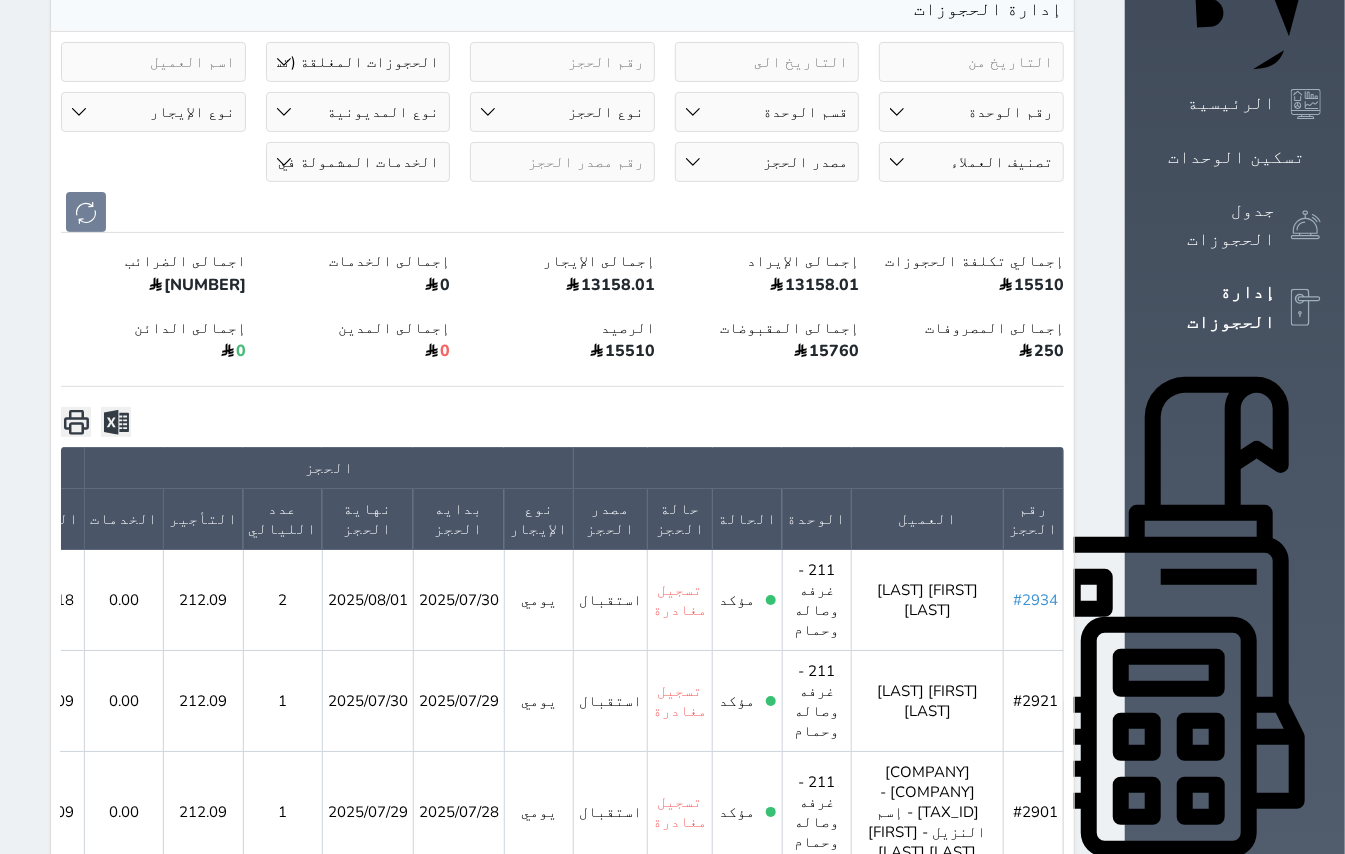click on "#2934" at bounding box center (1035, 600) 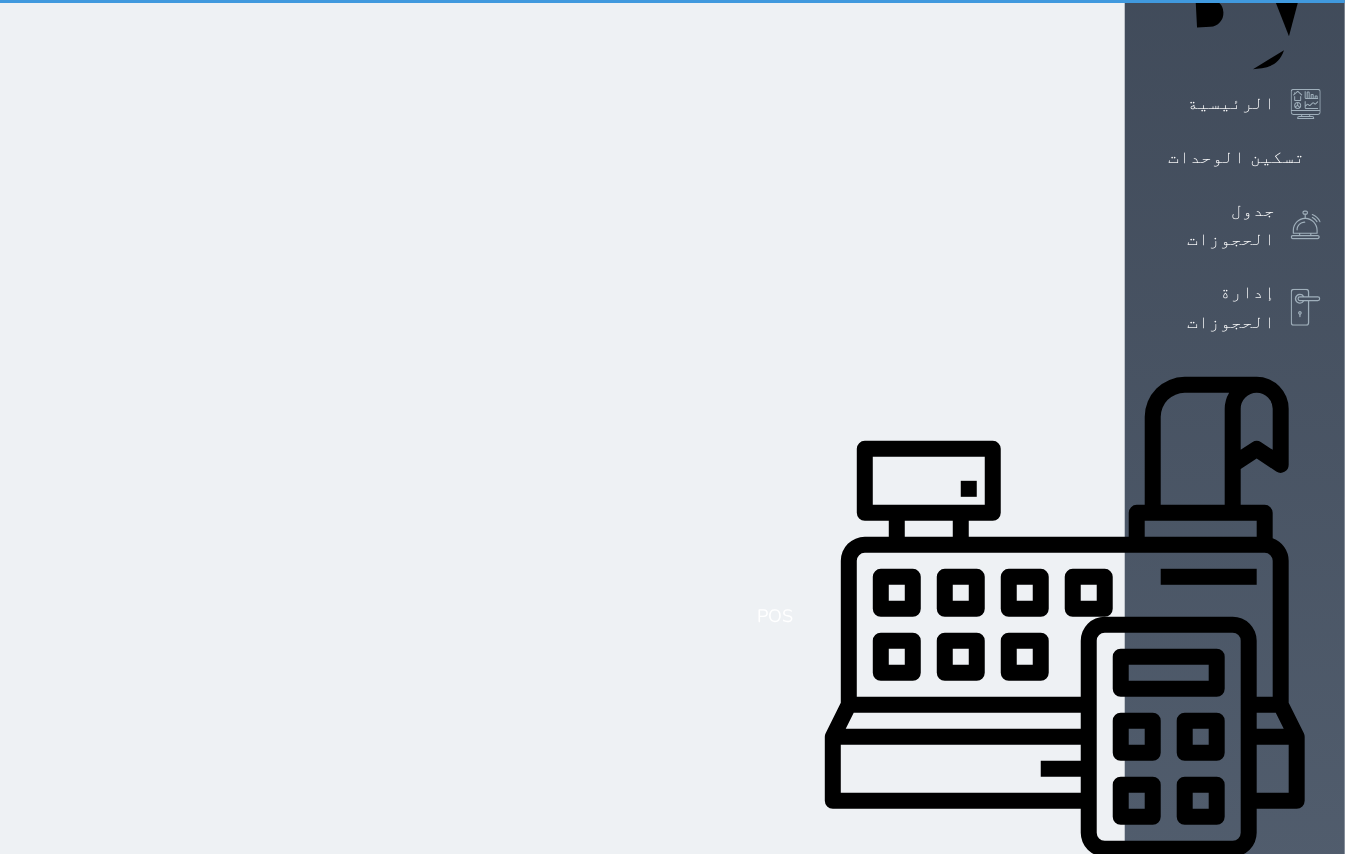 scroll, scrollTop: 0, scrollLeft: 0, axis: both 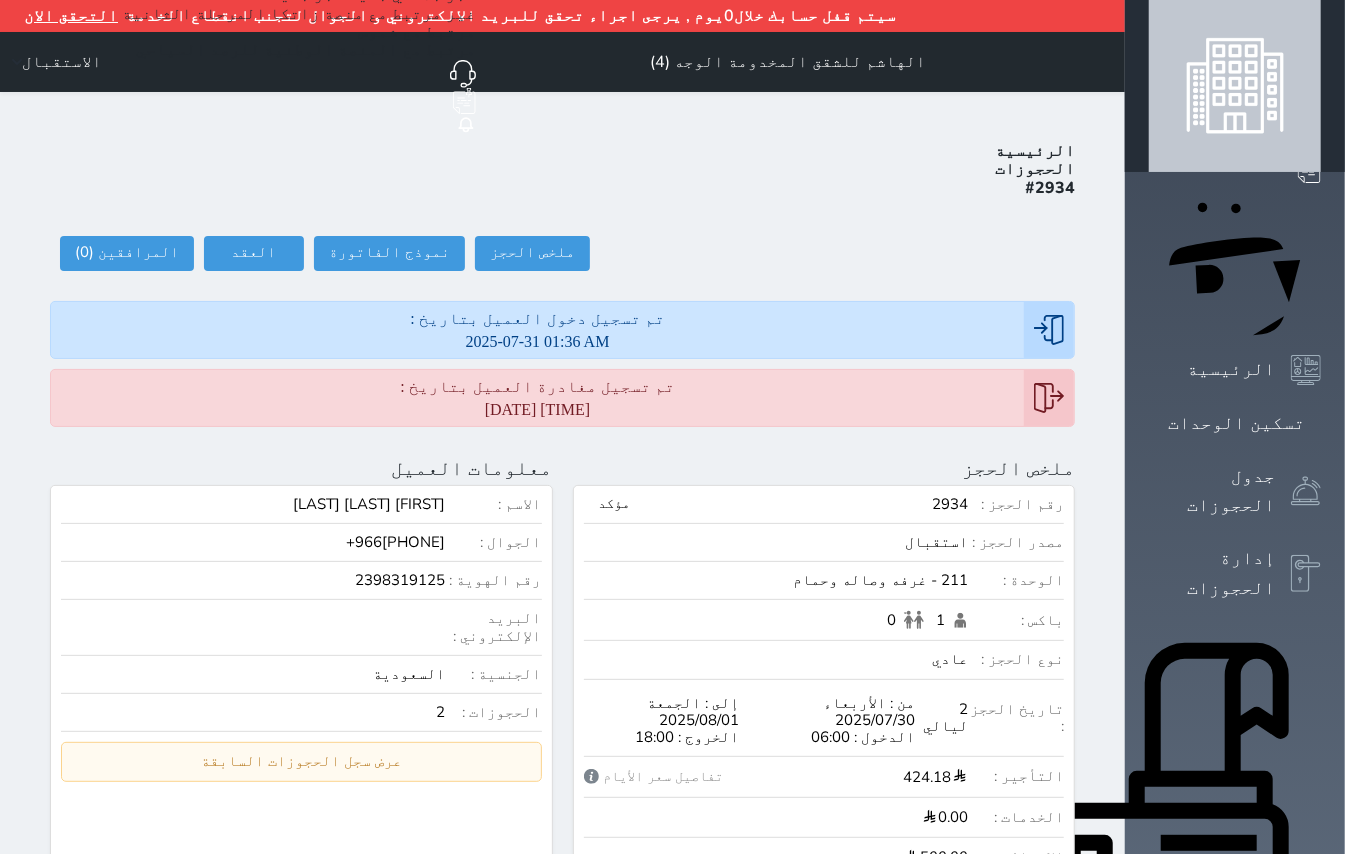 click on "2398319125" at bounding box center [253, 580] 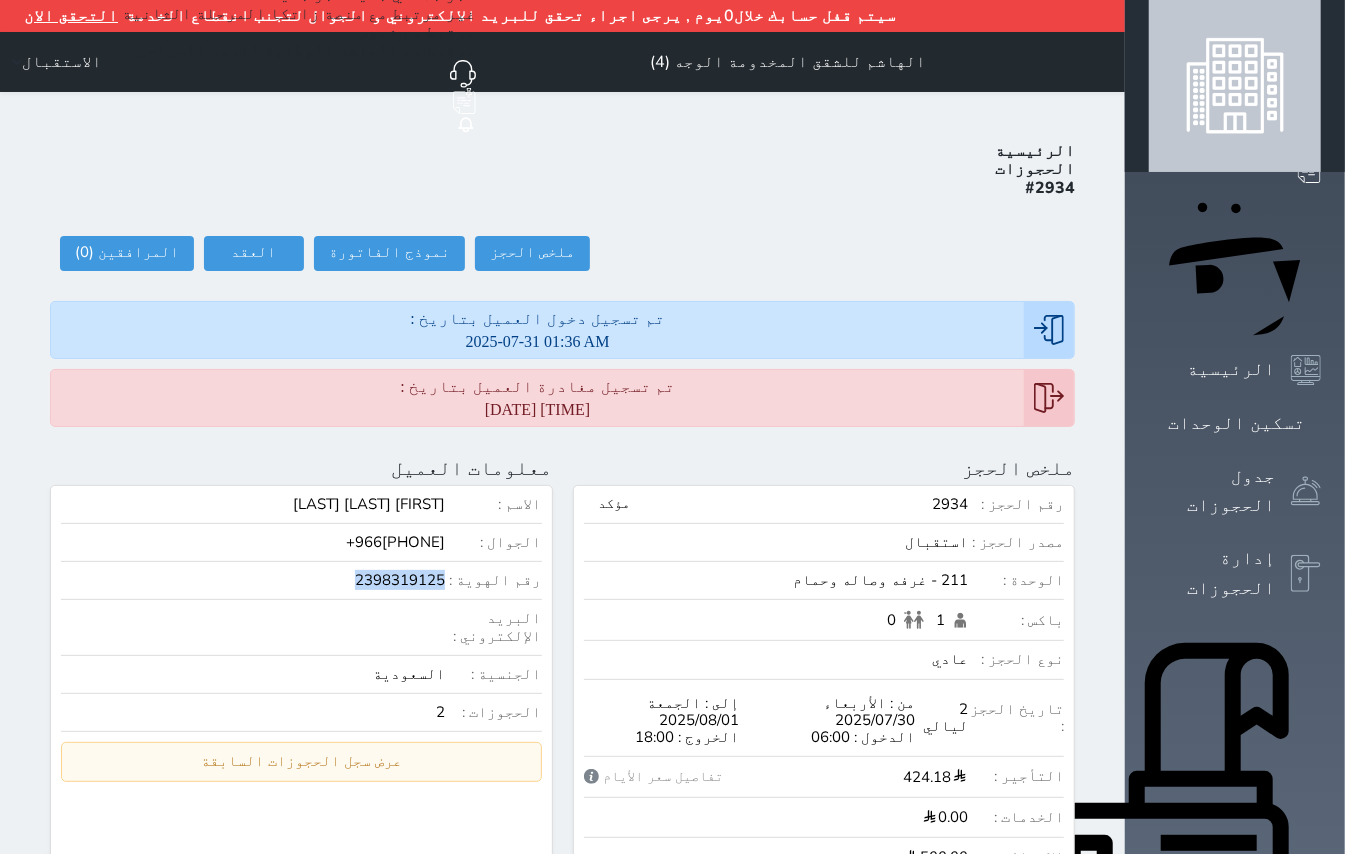 click on "2398319125" at bounding box center [253, 580] 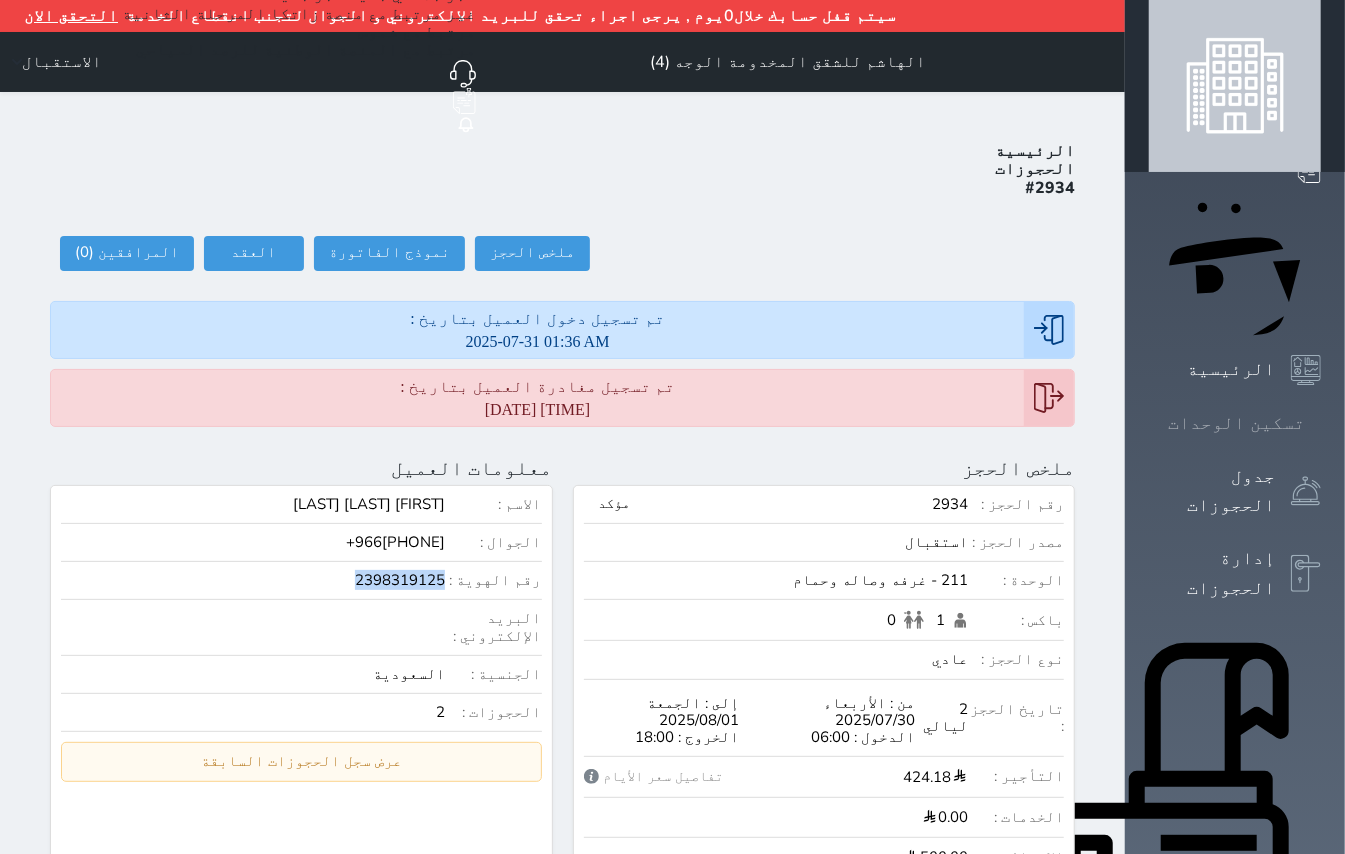 click at bounding box center (1321, 423) 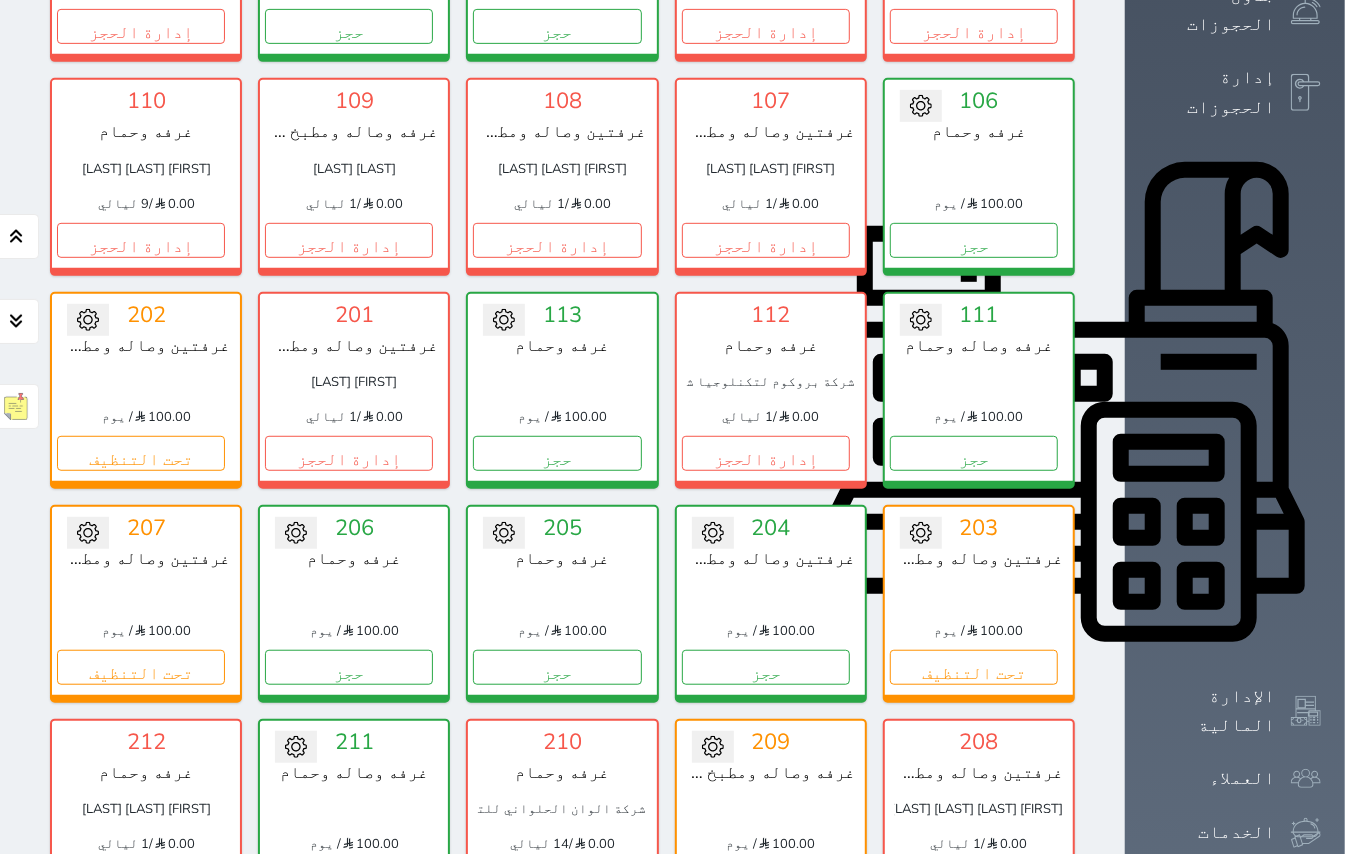 click on "حجز" at bounding box center [349, 880] 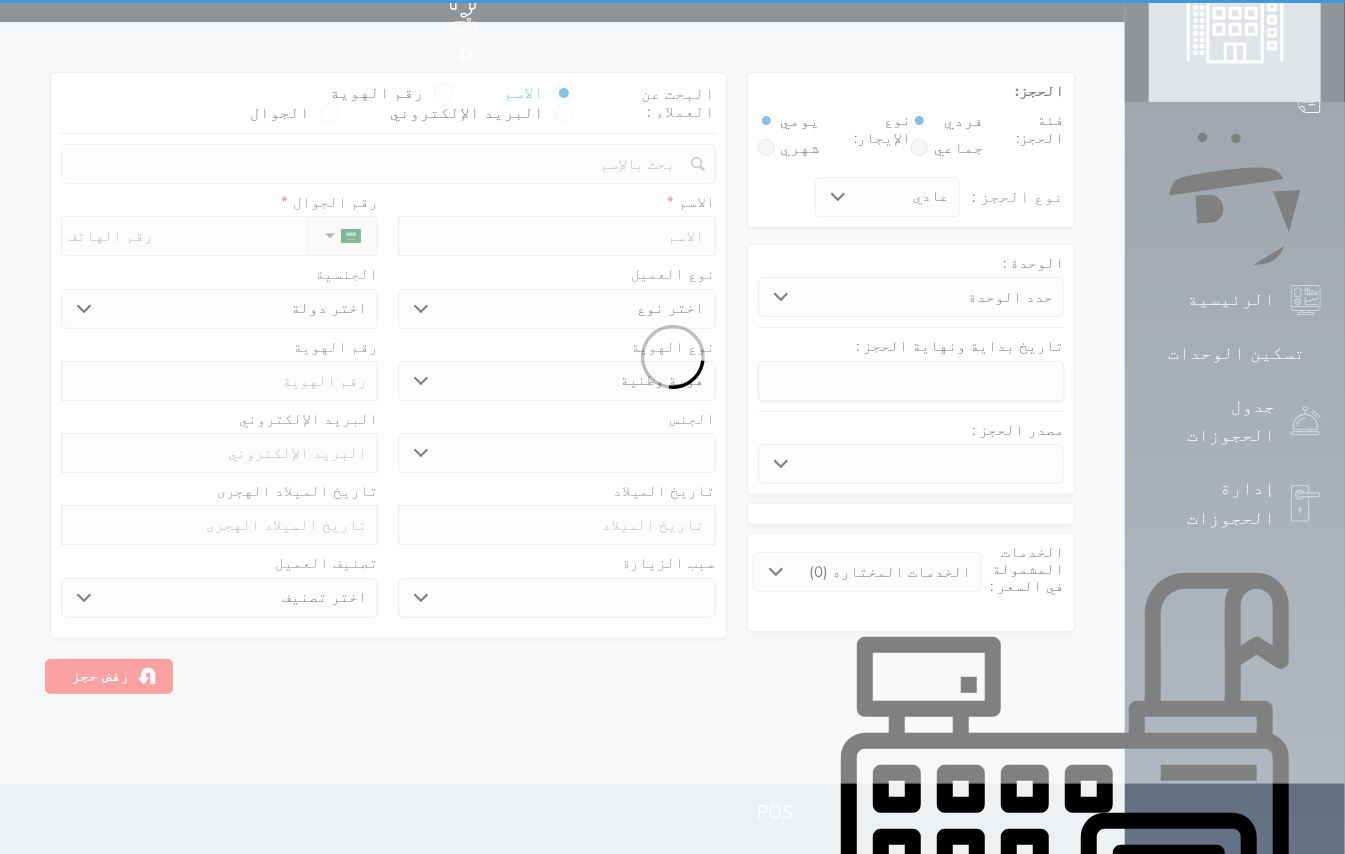 scroll, scrollTop: 0, scrollLeft: 0, axis: both 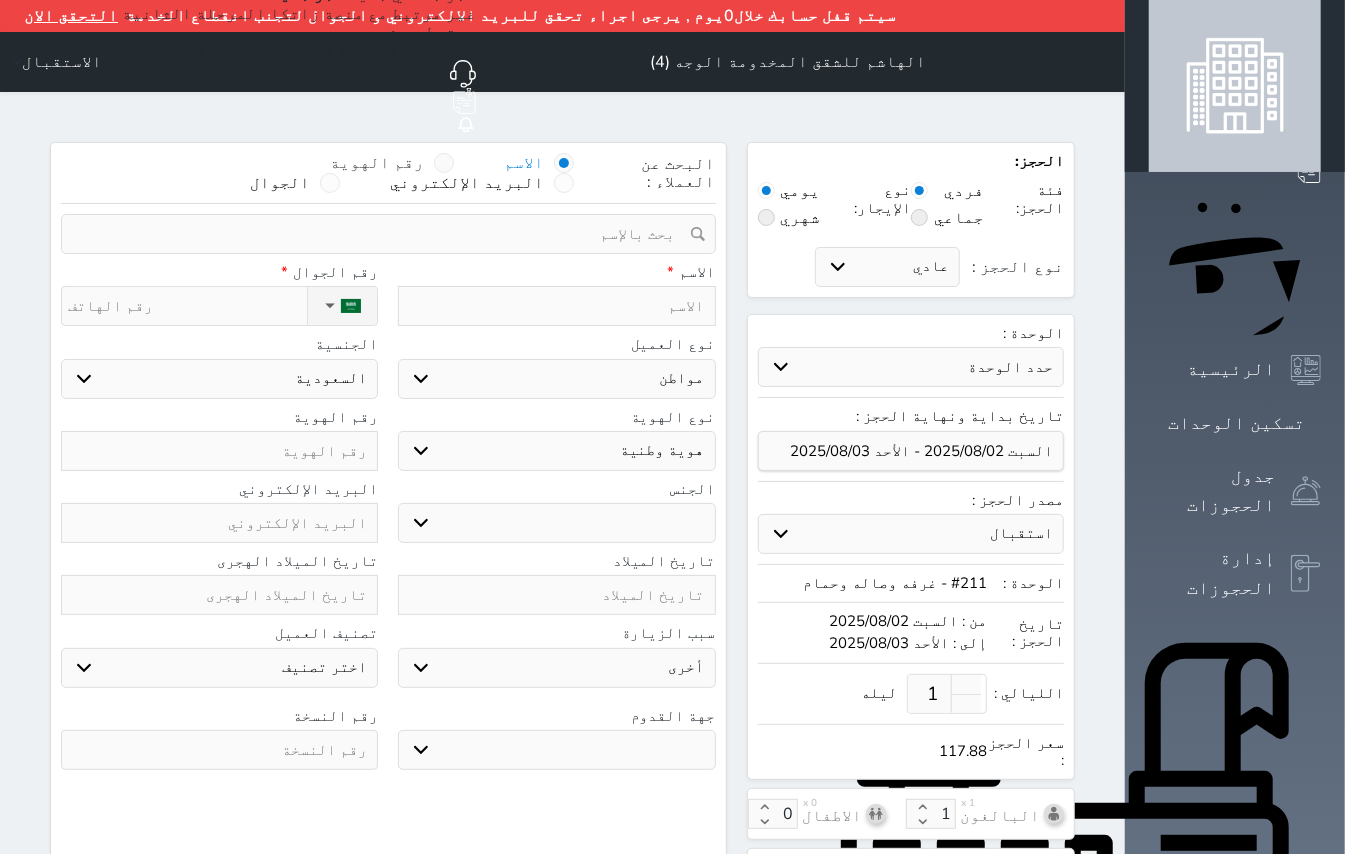 click at bounding box center [444, 163] 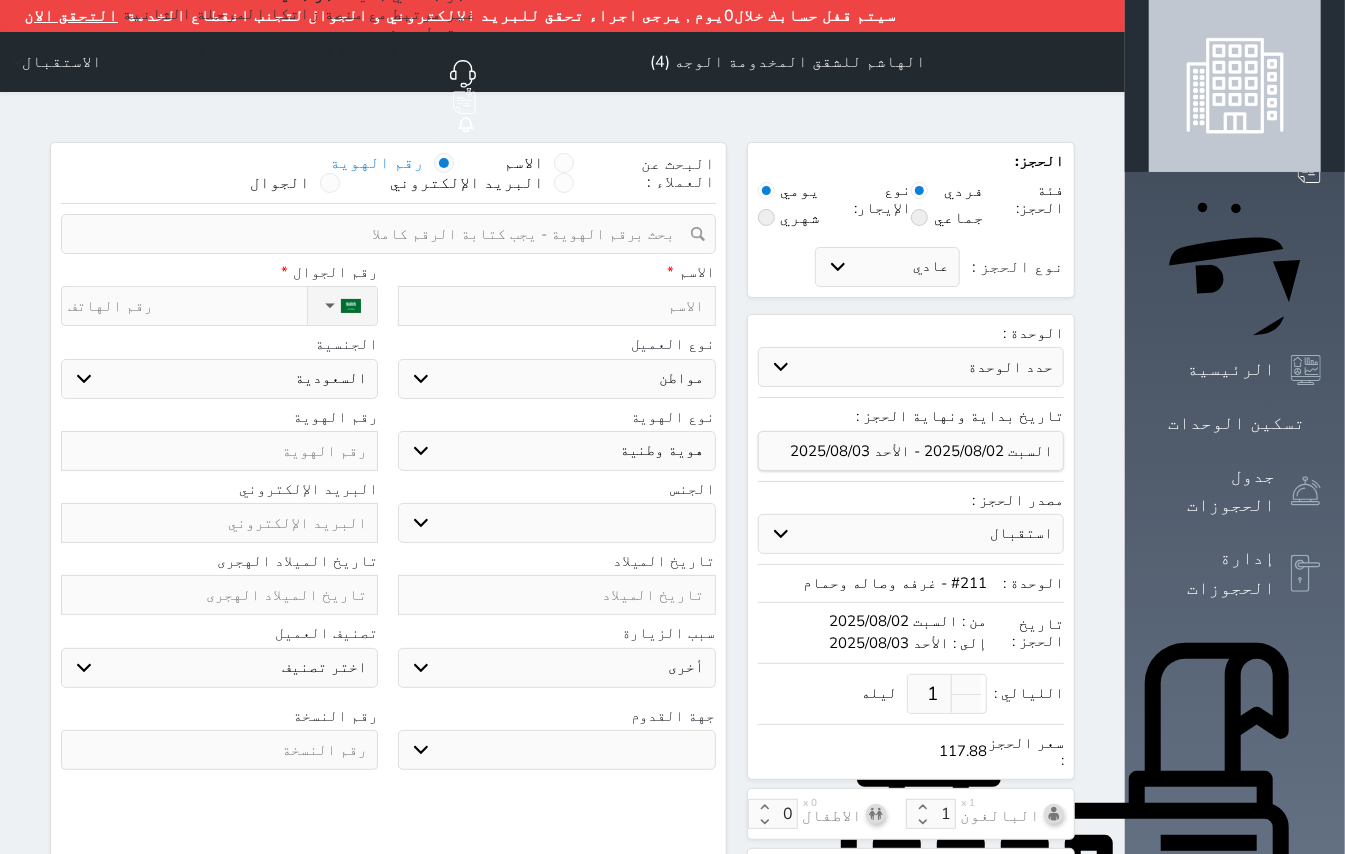 paste on "2398319125" 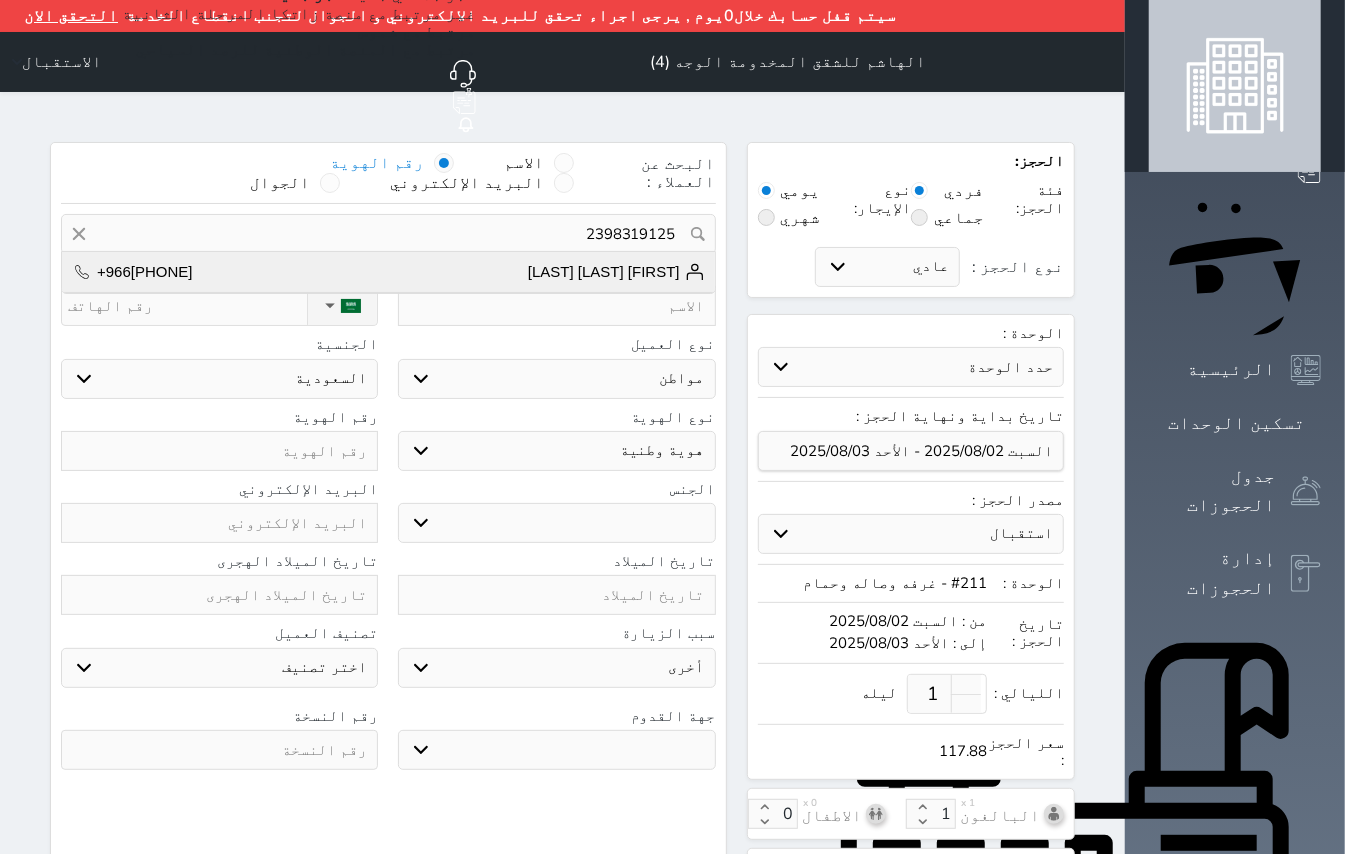 click on "[FIRST] [LAST] [LAST]" at bounding box center [616, 272] 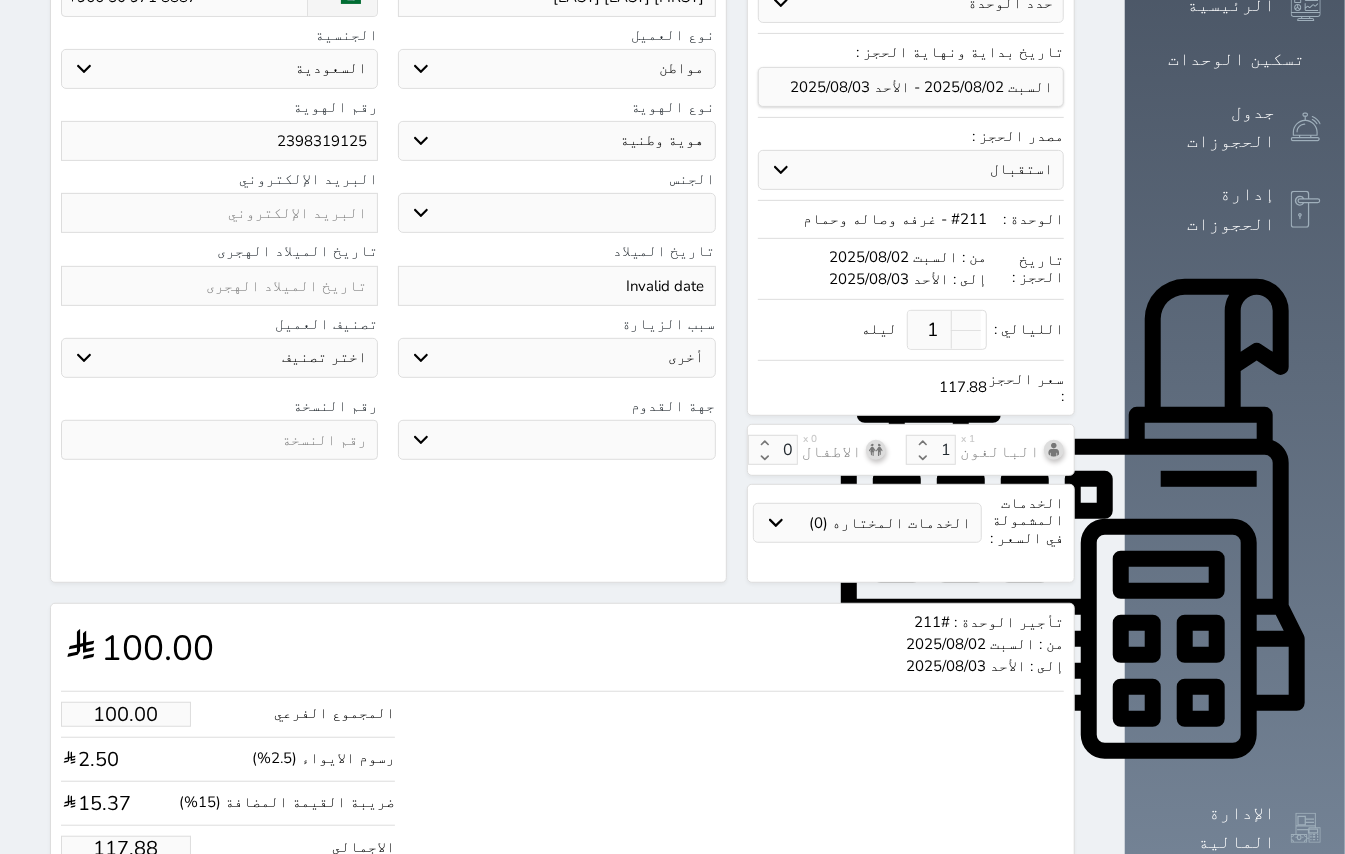scroll, scrollTop: 412, scrollLeft: 0, axis: vertical 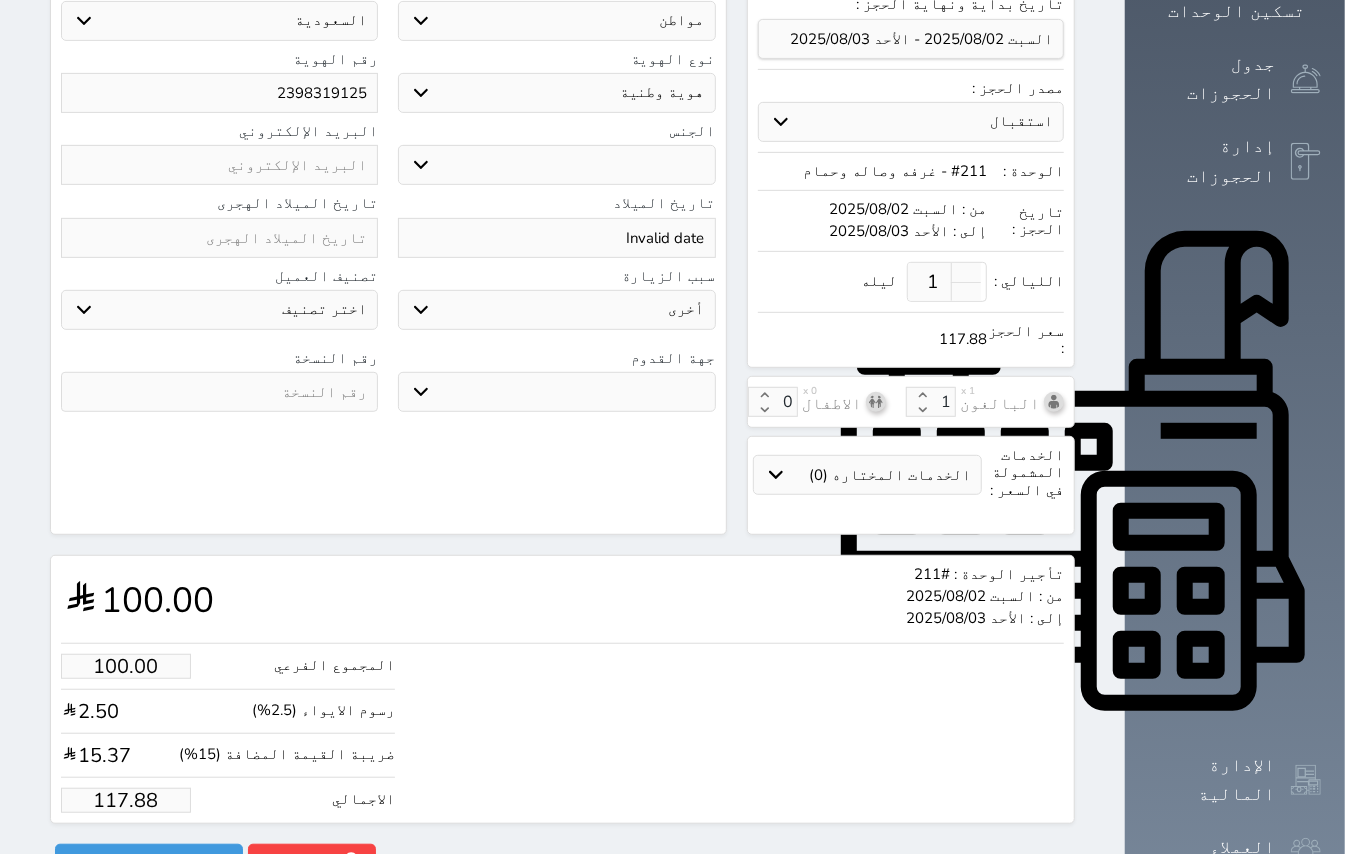 click on "117.88" at bounding box center (126, 800) 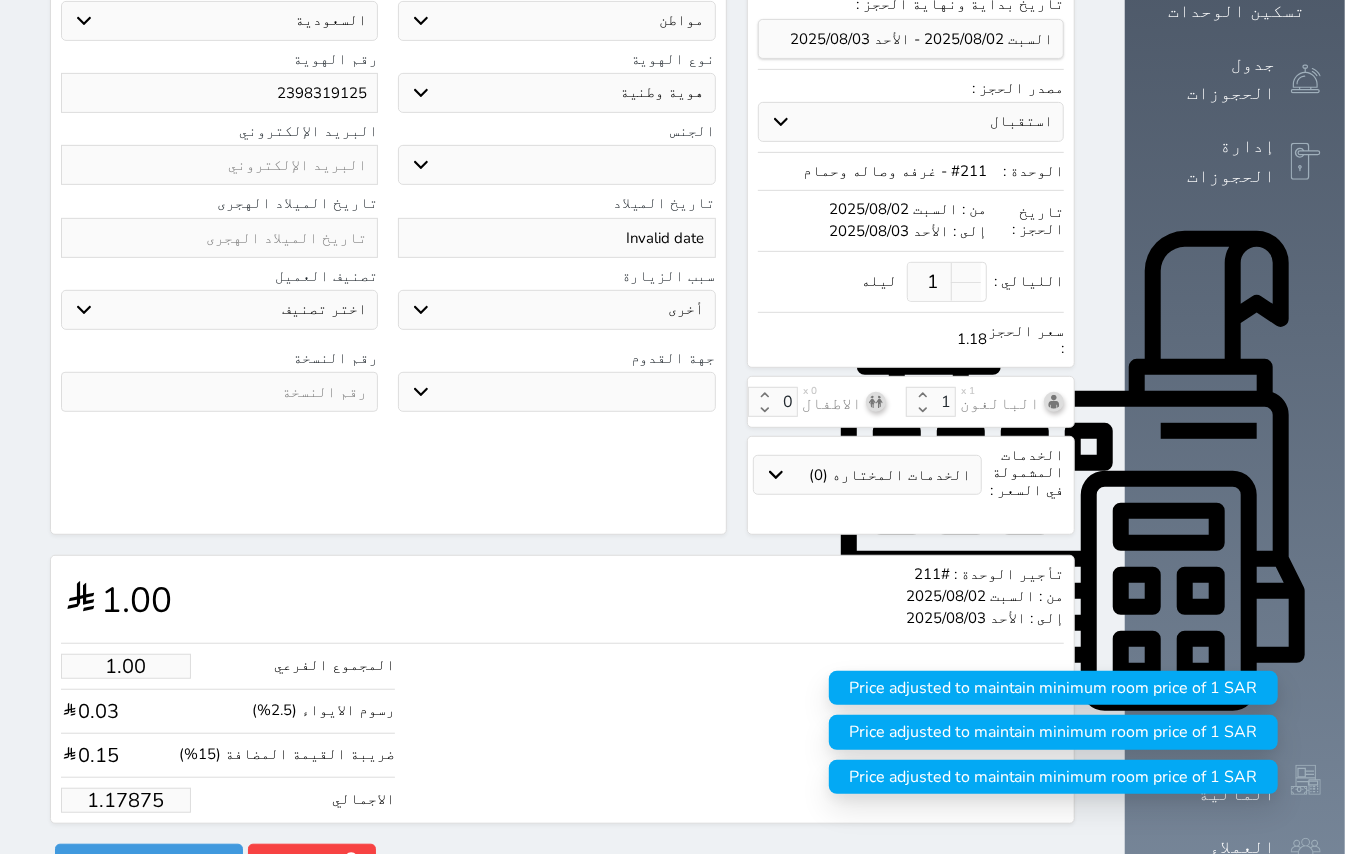 click on "1.17875" at bounding box center [126, 800] 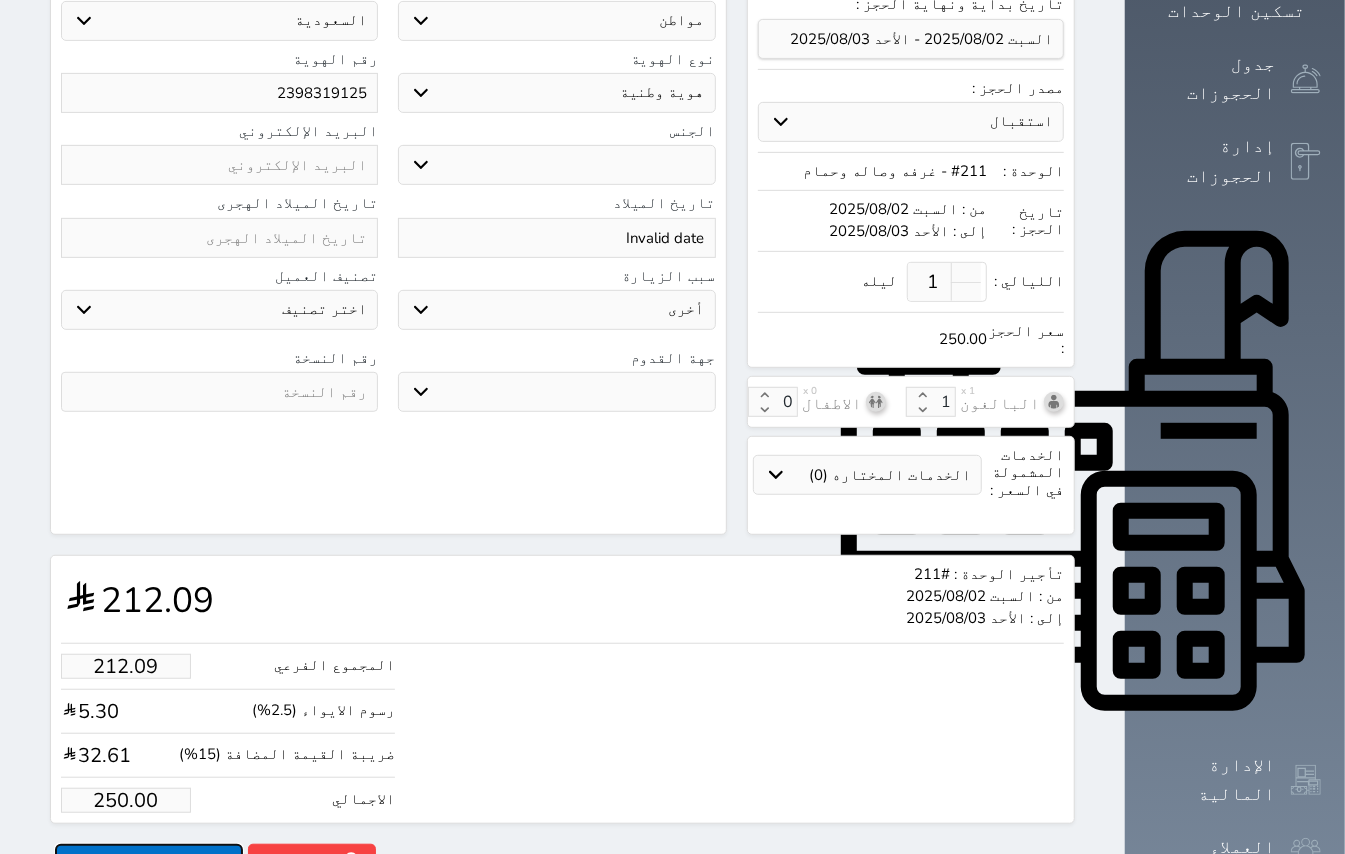 click on "حجز" at bounding box center [149, 861] 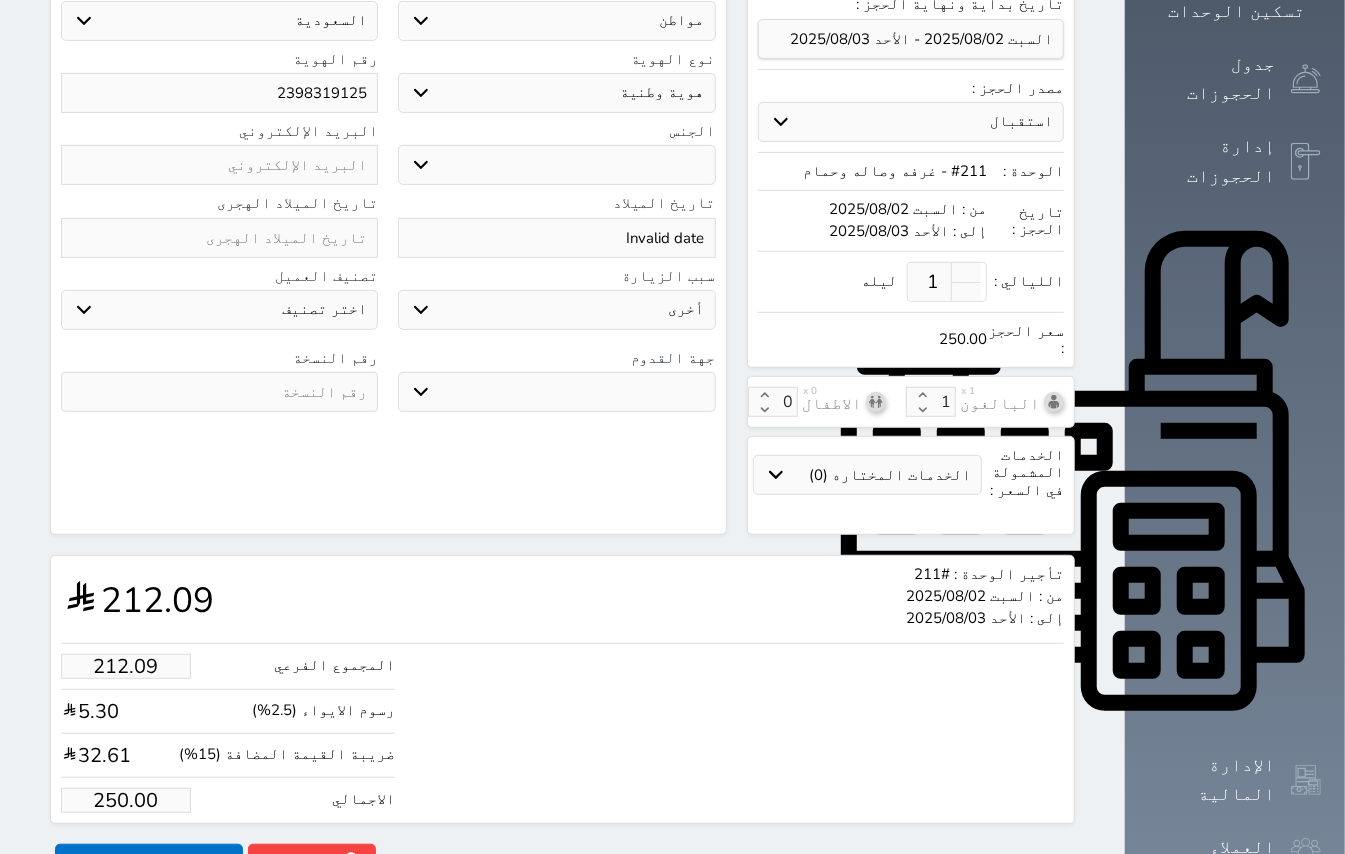 scroll, scrollTop: 85, scrollLeft: 0, axis: vertical 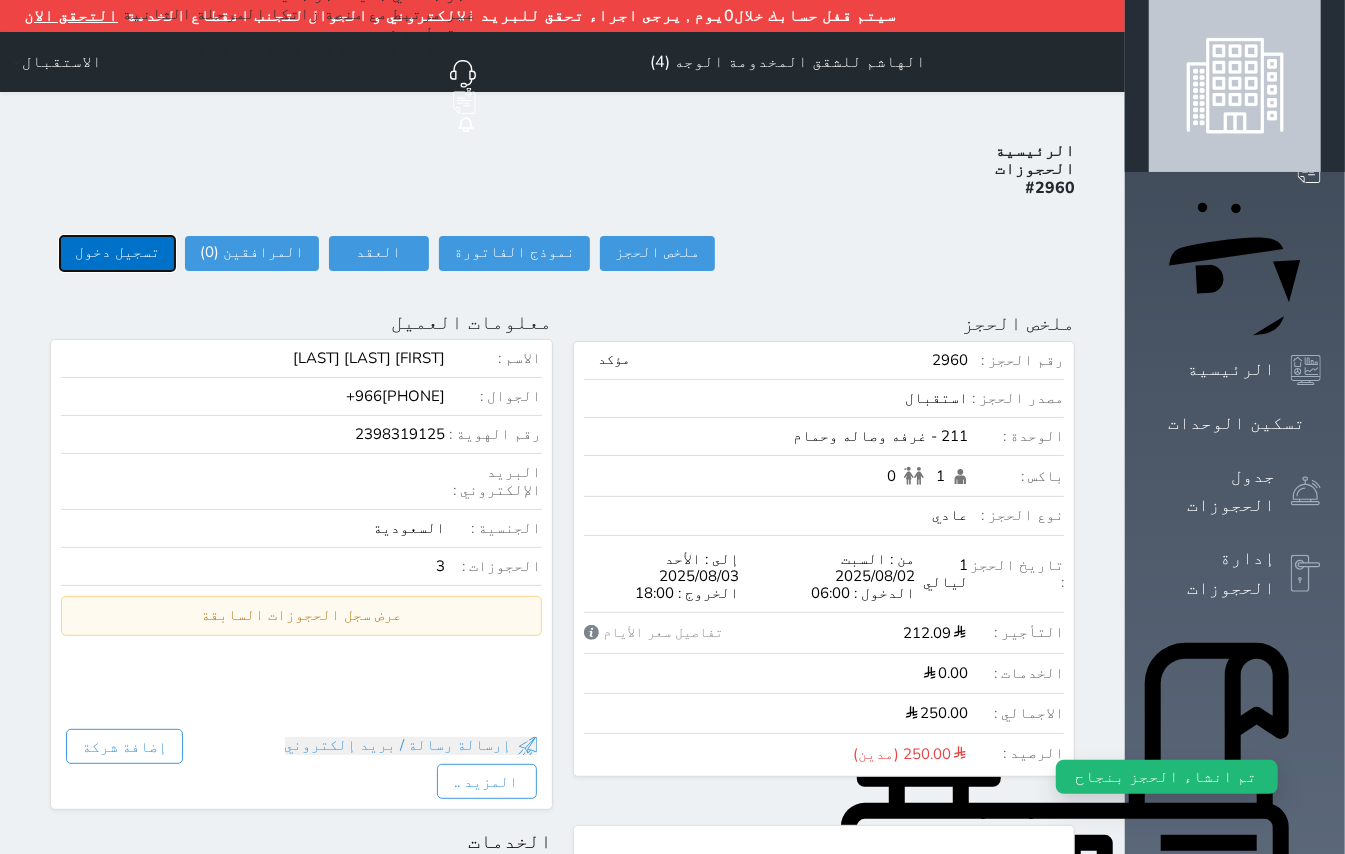 click on "تسجيل دخول" at bounding box center [117, 253] 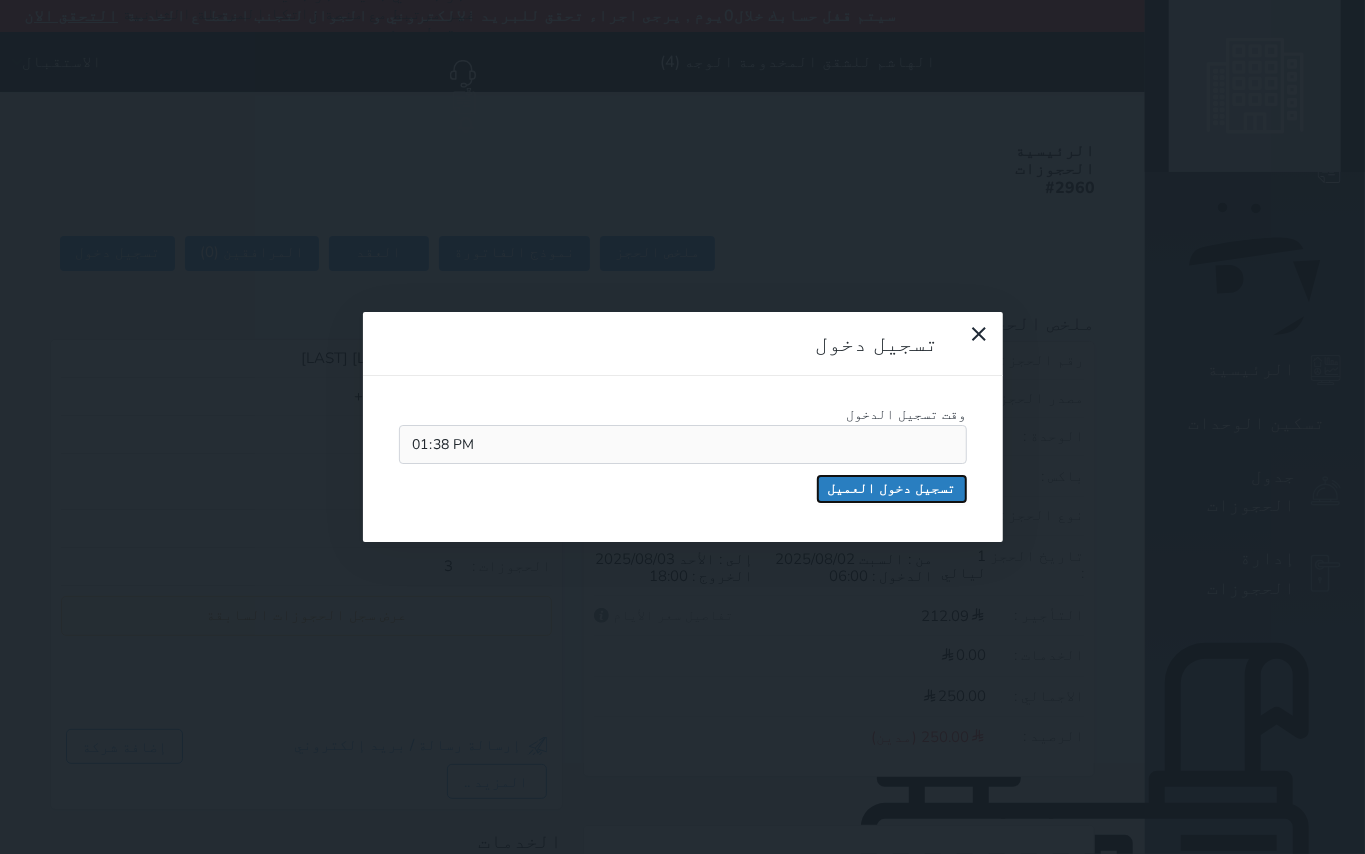 click on "تسجيل دخول العميل" at bounding box center (892, 489) 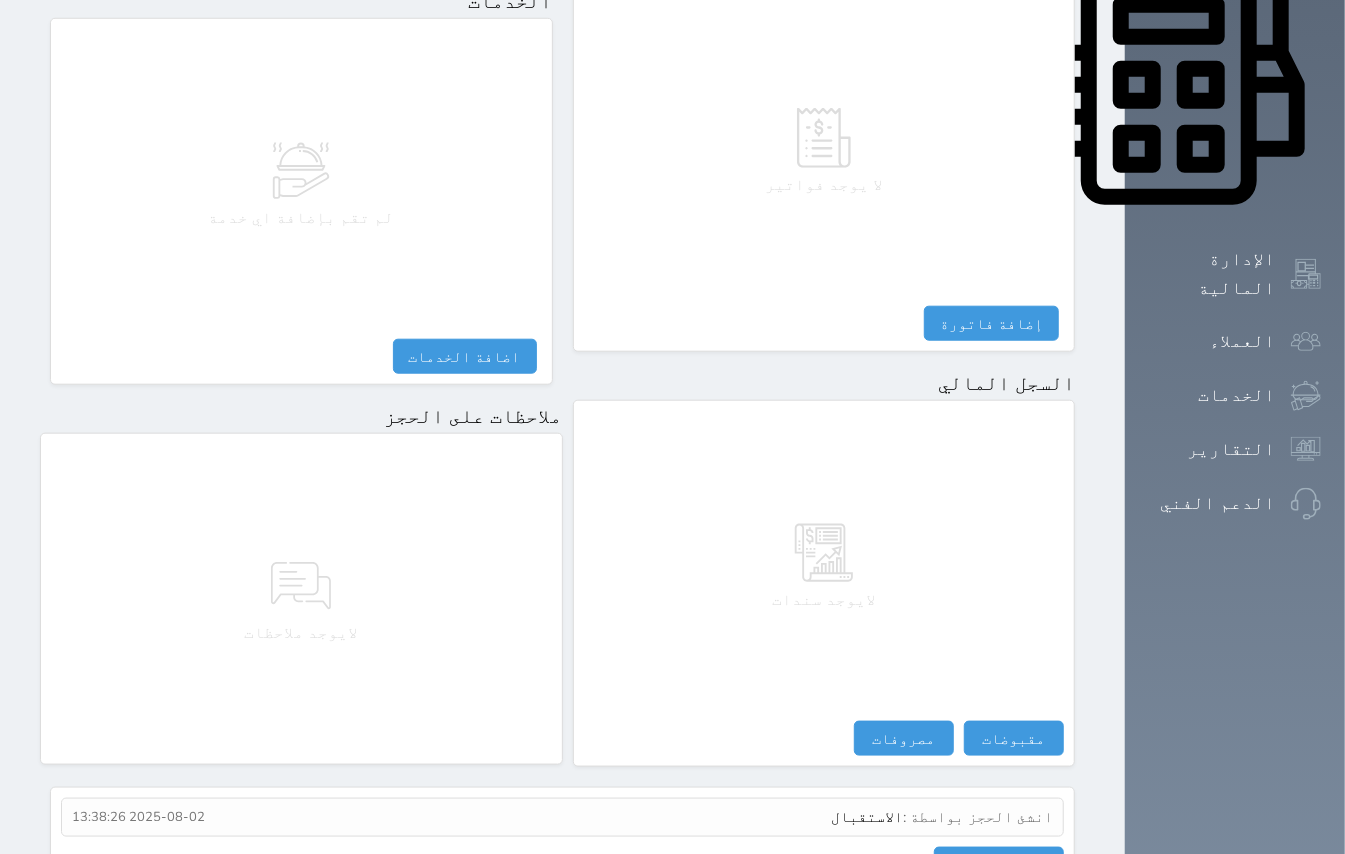 scroll, scrollTop: 961, scrollLeft: 0, axis: vertical 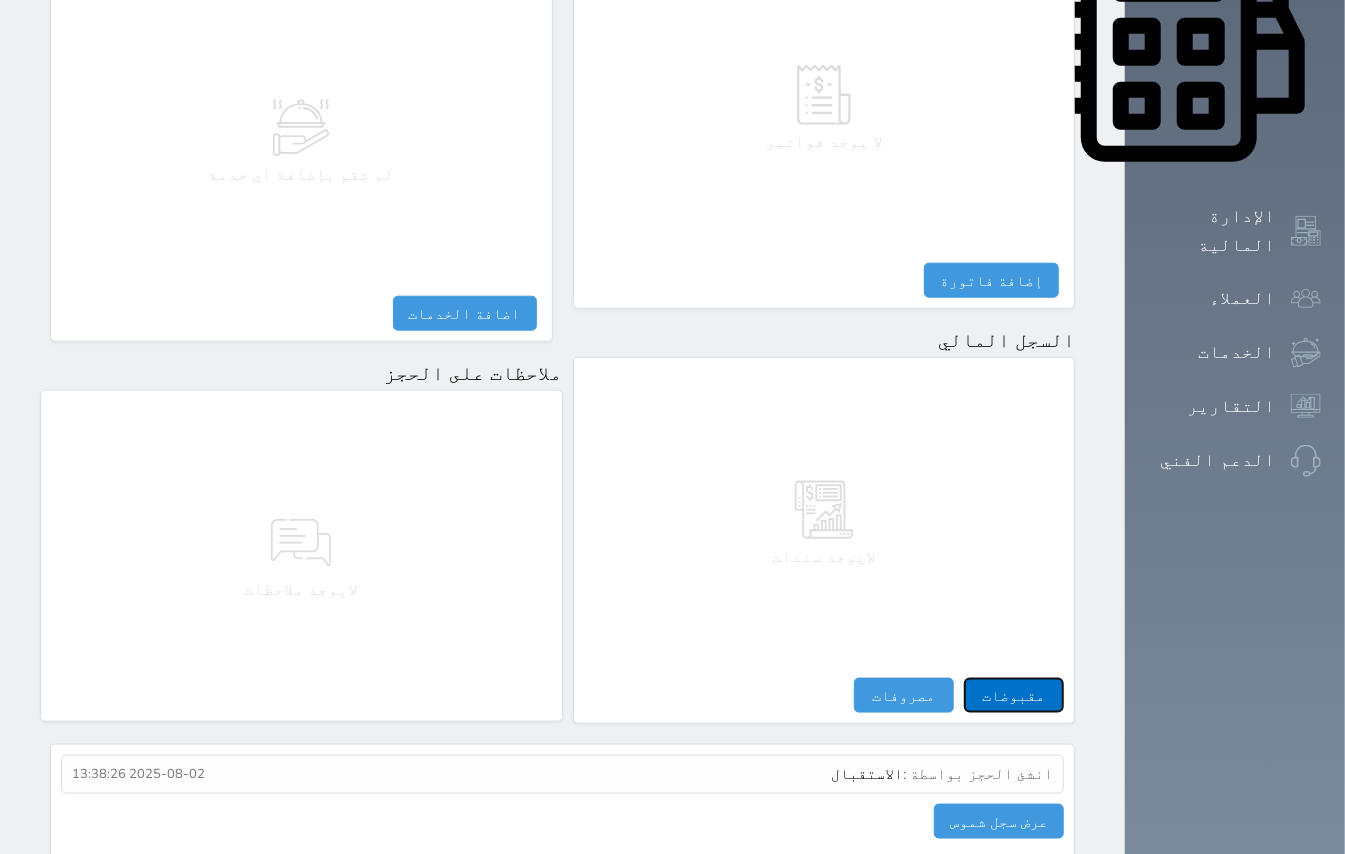 click on "مقبوضات" at bounding box center (1014, 695) 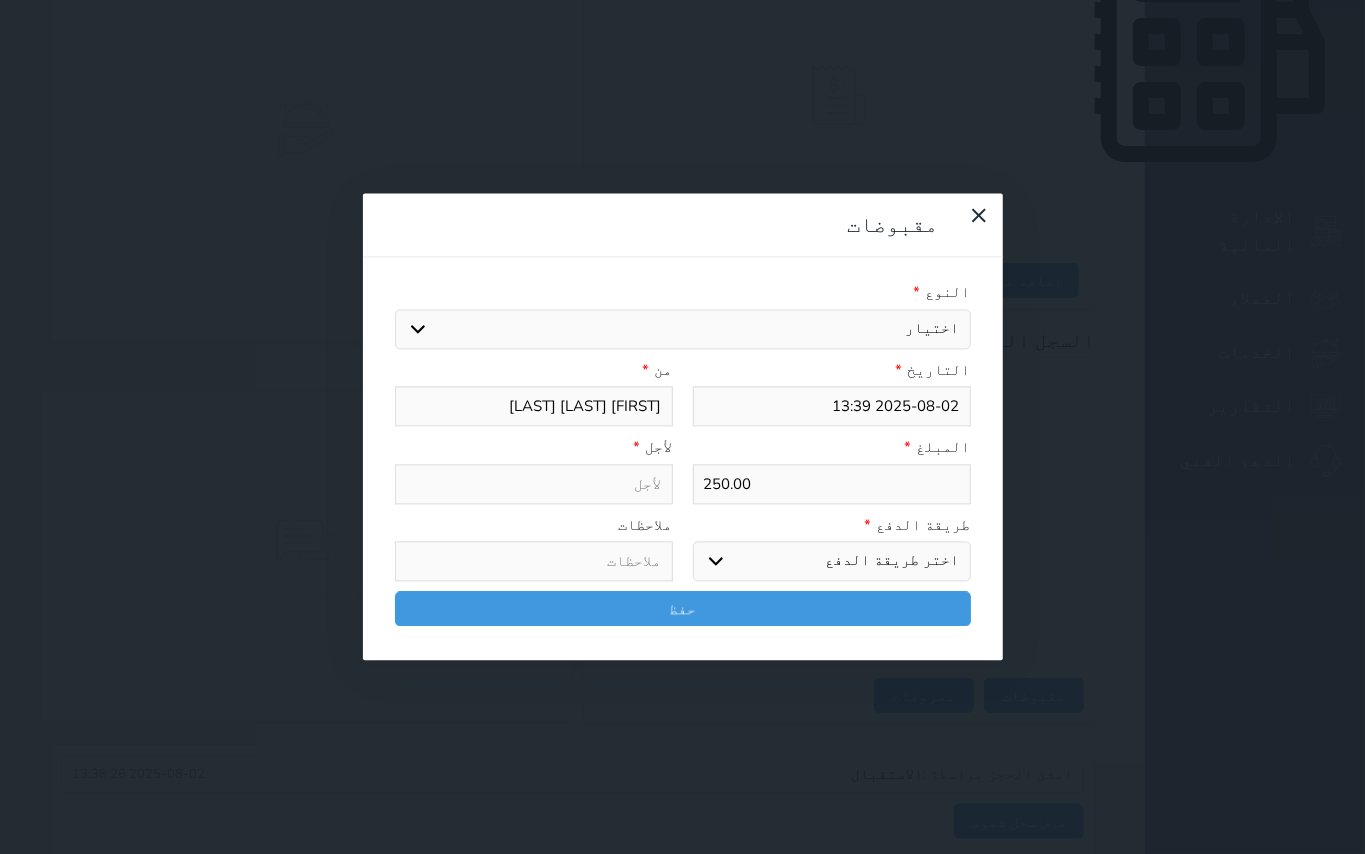 click on "اختيار   مقبوضات عامة قيمة إيجار فواتير تامين عربون لا ينطبق آخر مغسلة واي فاي - الإنترنت مواقف السيارات طعام الأغذية والمشروبات مشروبات المشروبات الباردة المشروبات الساخنة الإفطار غداء عشاء مخبز و كعك حمام سباحة الصالة الرياضية سبا و خدمات الجمال اختيار وإسقاط (خدمات النقل) ميني بار كابل - تلفزيون سرير إضافي تصفيف الشعر التسوق خدمات الجولات السياحية المنظمة خدمات الدليل السياحي" at bounding box center (683, 329) 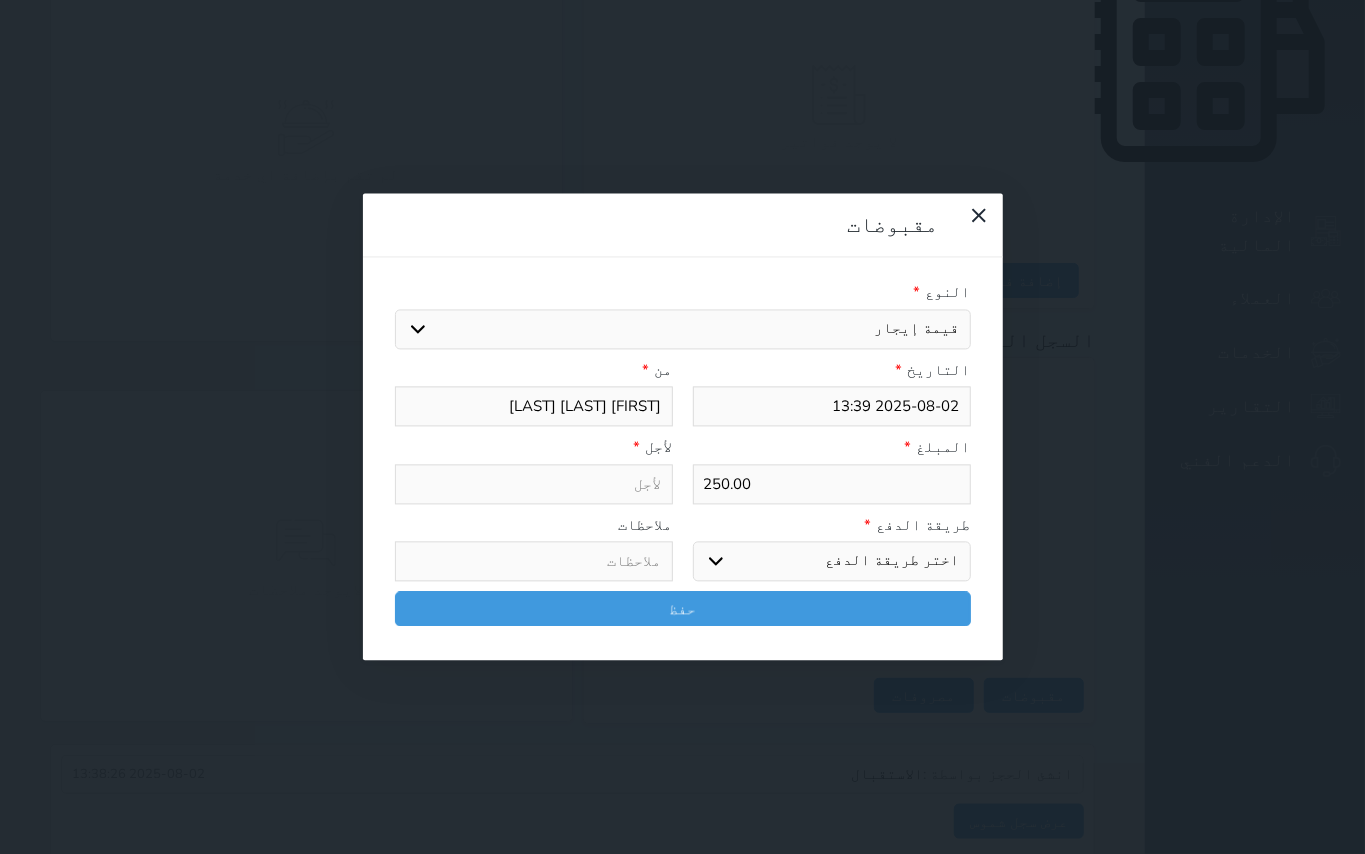 click on "اختيار   مقبوضات عامة قيمة إيجار فواتير تامين عربون لا ينطبق آخر مغسلة واي فاي - الإنترنت مواقف السيارات طعام الأغذية والمشروبات مشروبات المشروبات الباردة المشروبات الساخنة الإفطار غداء عشاء مخبز و كعك حمام سباحة الصالة الرياضية سبا و خدمات الجمال اختيار وإسقاط (خدمات النقل) ميني بار كابل - تلفزيون سرير إضافي تصفيف الشعر التسوق خدمات الجولات السياحية المنظمة خدمات الدليل السياحي" at bounding box center [683, 329] 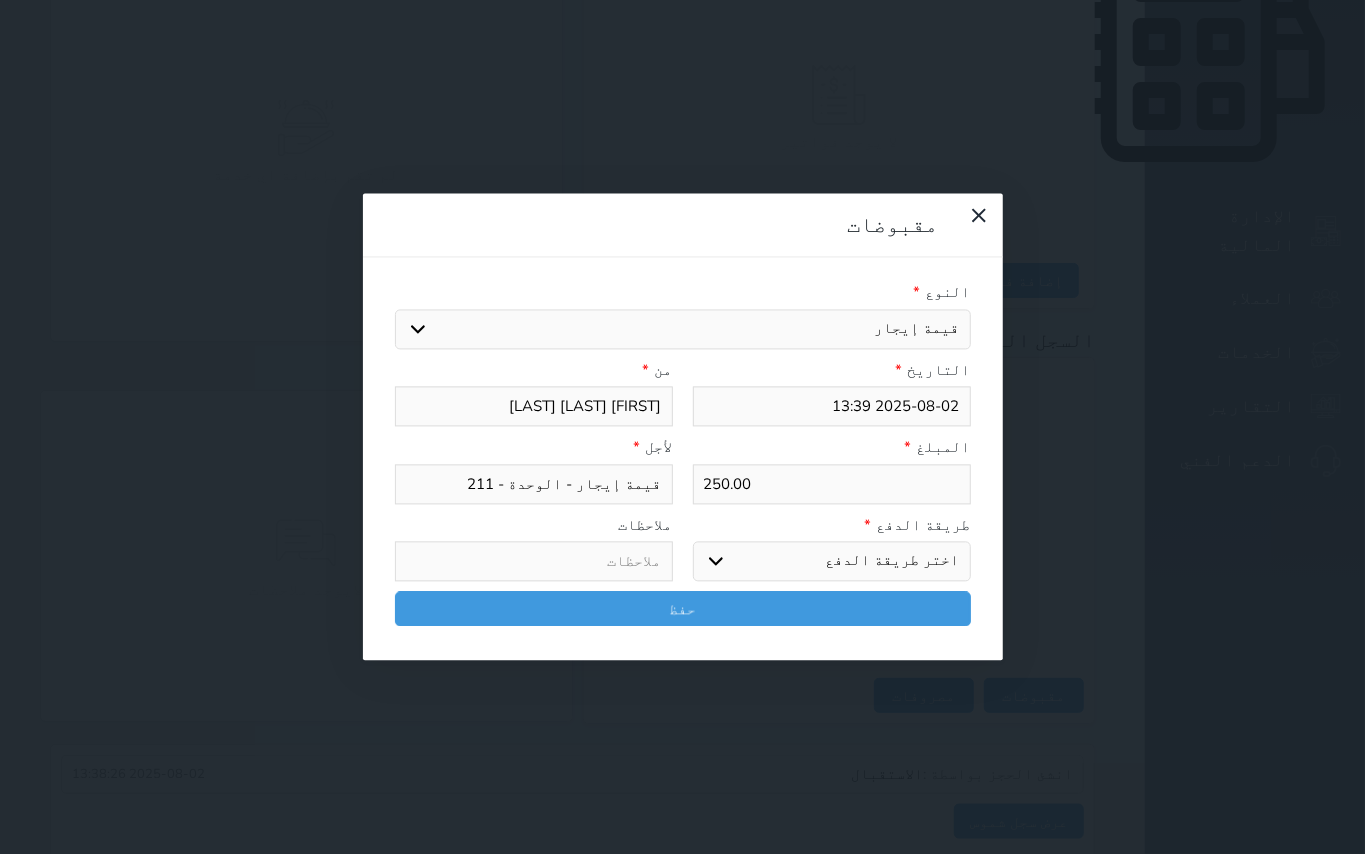 click on "اختر طريقة الدفع   دفع نقدى   تحويل بنكى   مدى   بطاقة ائتمان   آجل" at bounding box center (832, 562) 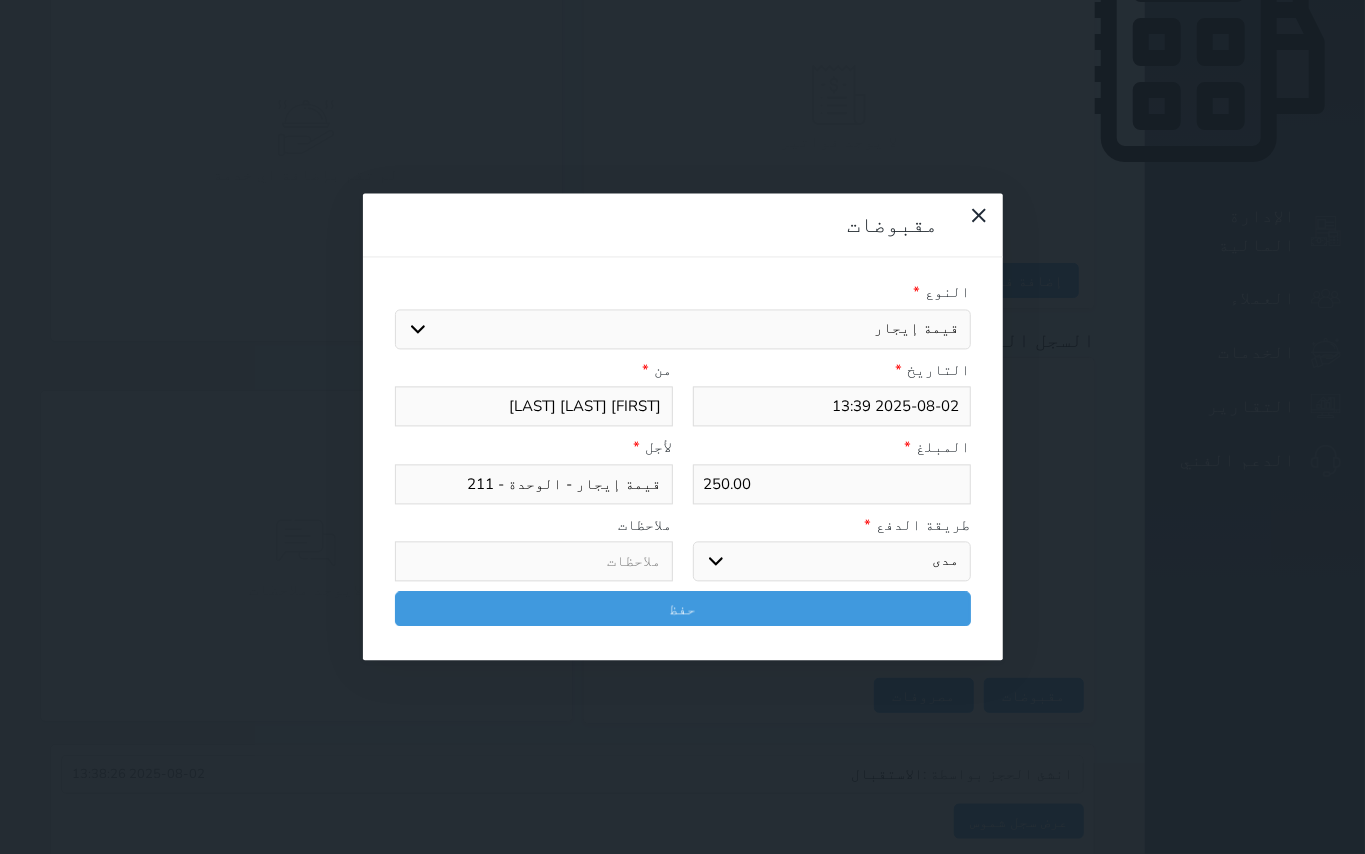 click on "اختر طريقة الدفع   دفع نقدى   تحويل بنكى   مدى   بطاقة ائتمان   آجل" at bounding box center (832, 562) 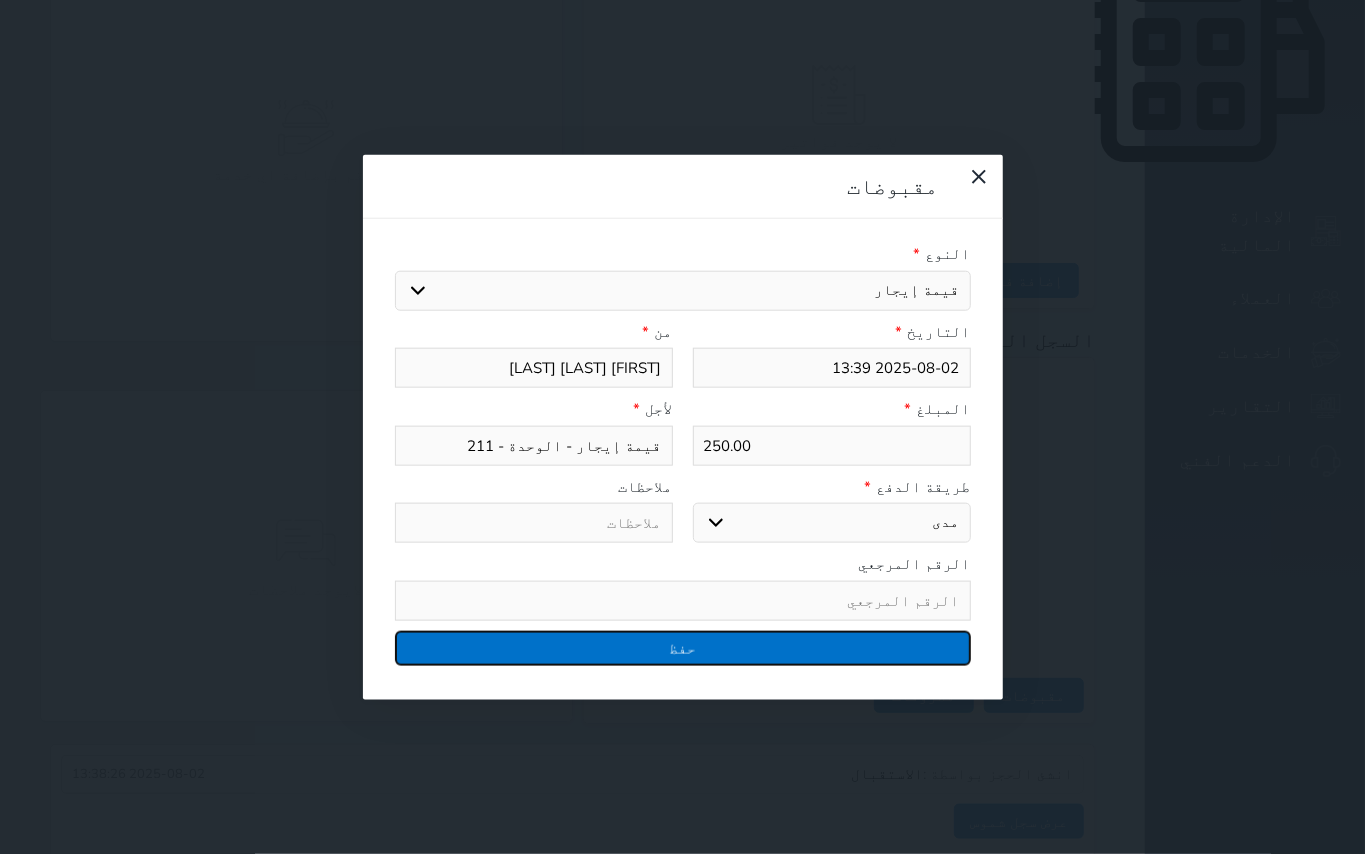 click on "حفظ" at bounding box center [683, 647] 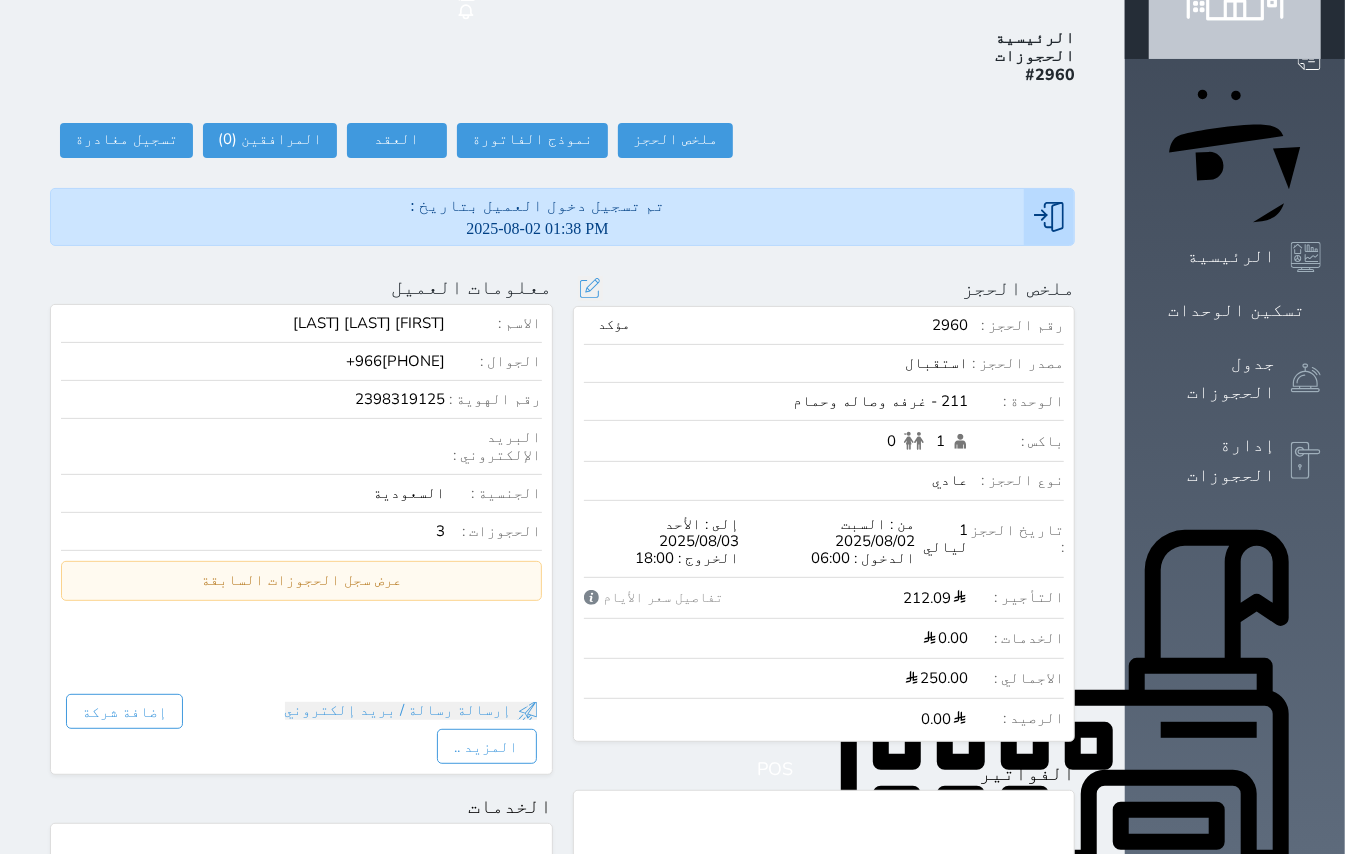 scroll, scrollTop: 28, scrollLeft: 0, axis: vertical 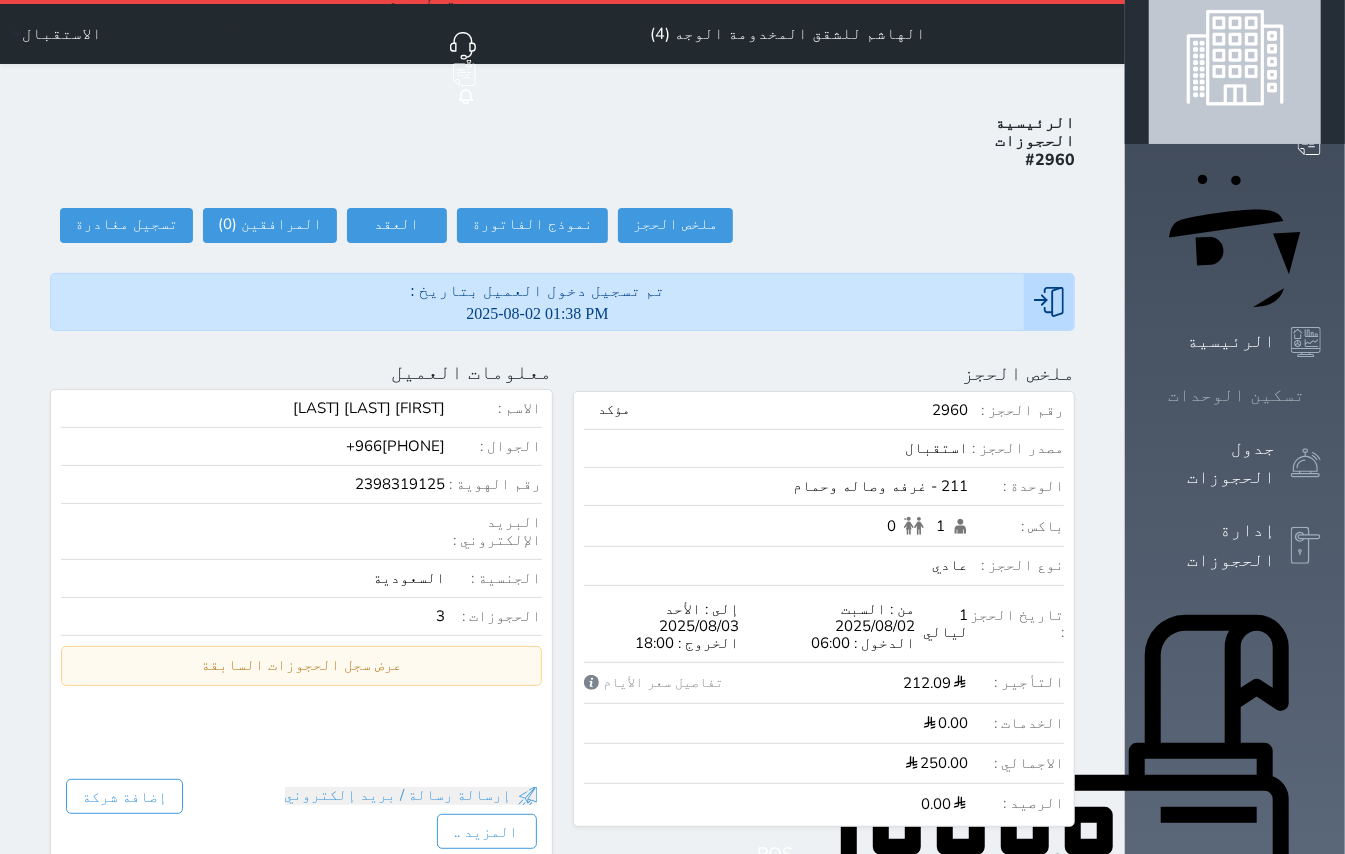 click 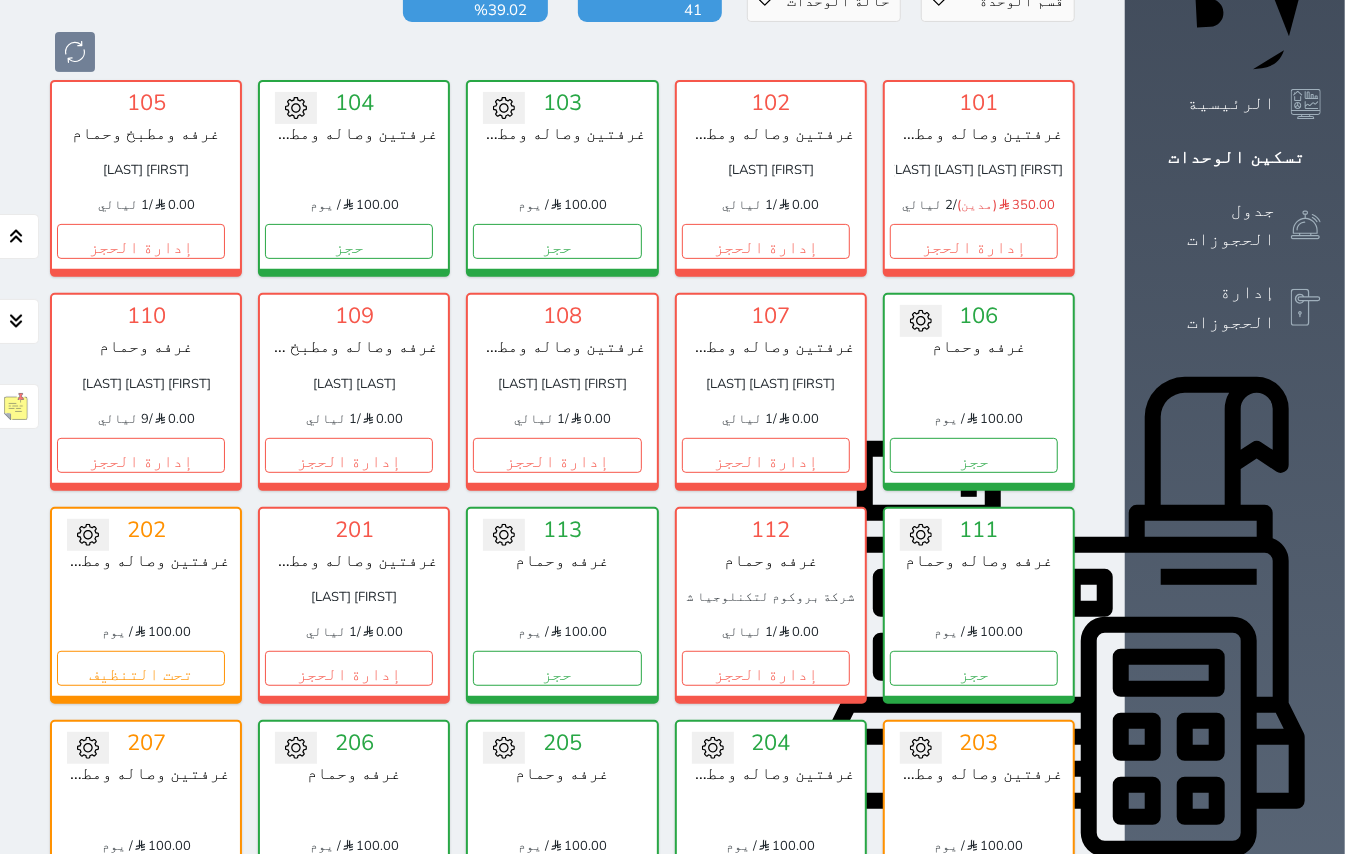 scroll, scrollTop: 133, scrollLeft: 0, axis: vertical 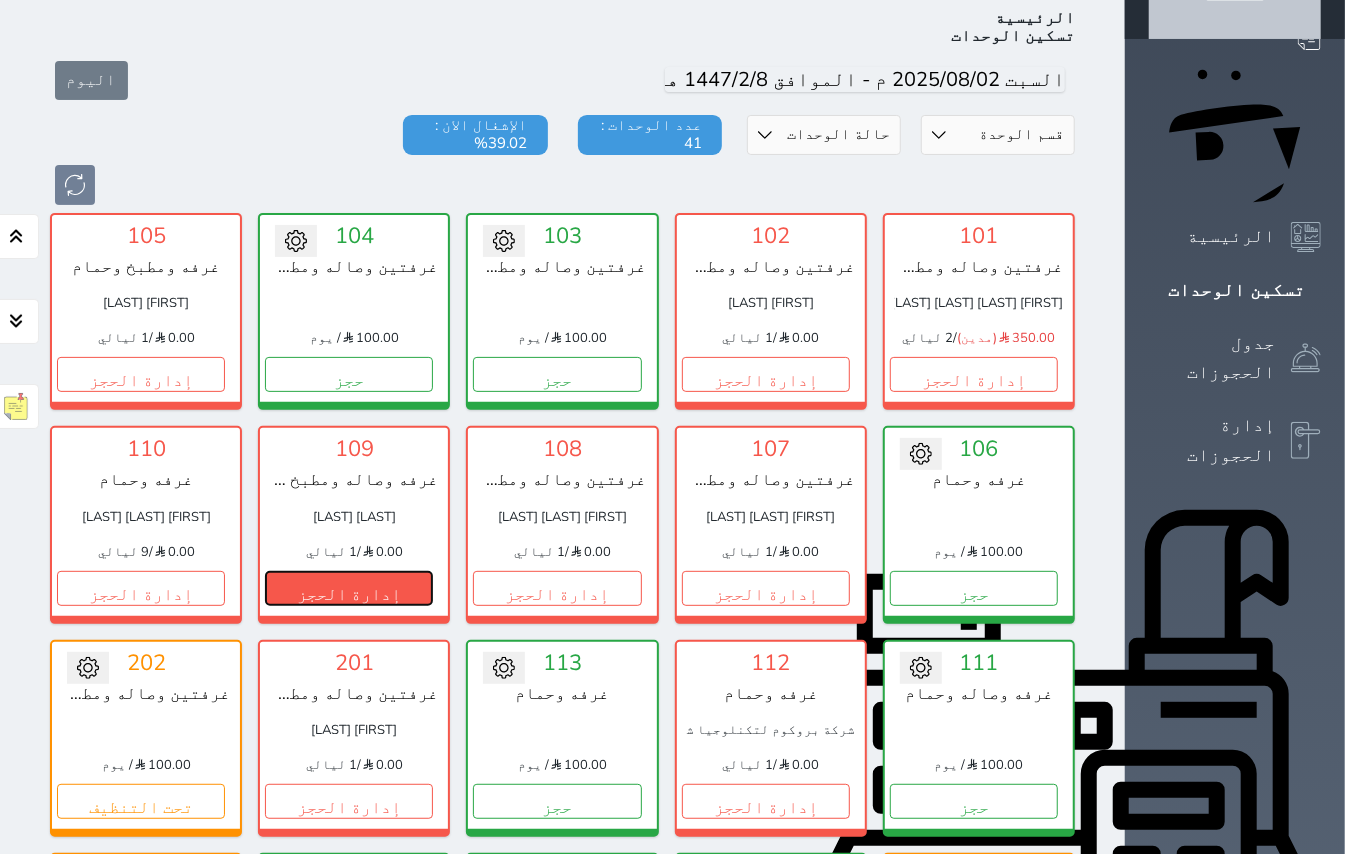 click on "إدارة الحجز" at bounding box center (349, 588) 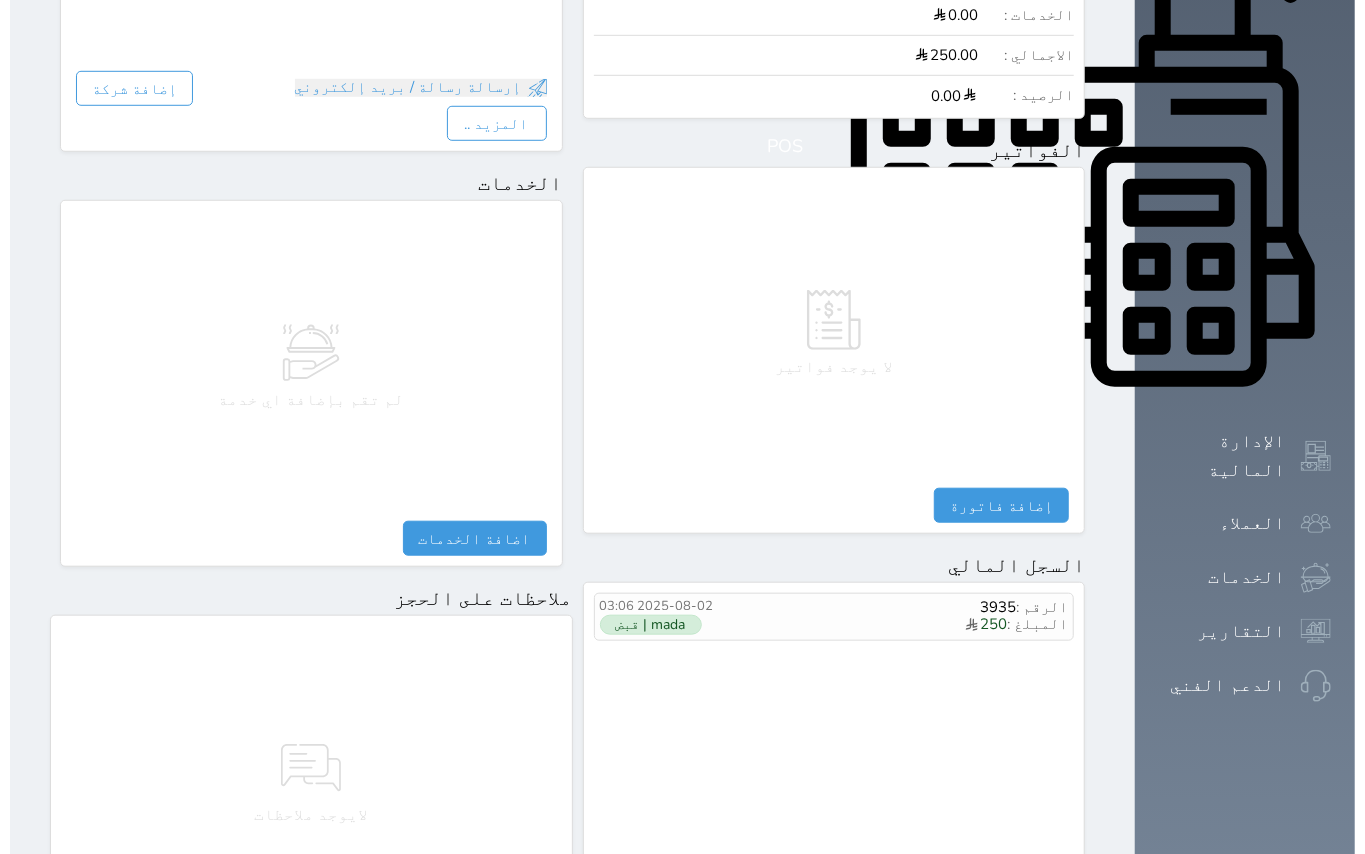 scroll, scrollTop: 666, scrollLeft: 0, axis: vertical 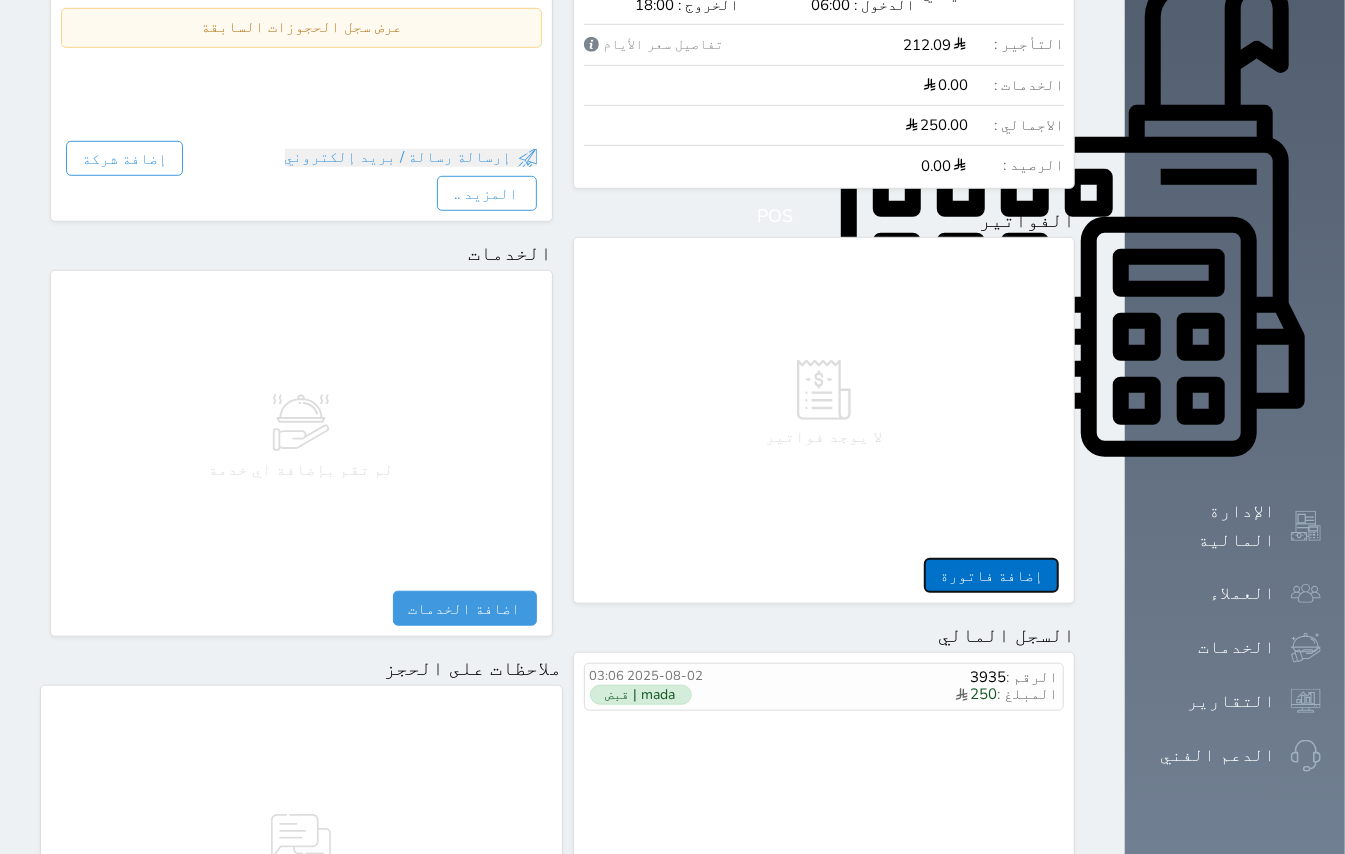 click on "إضافة فاتورة" at bounding box center [991, 575] 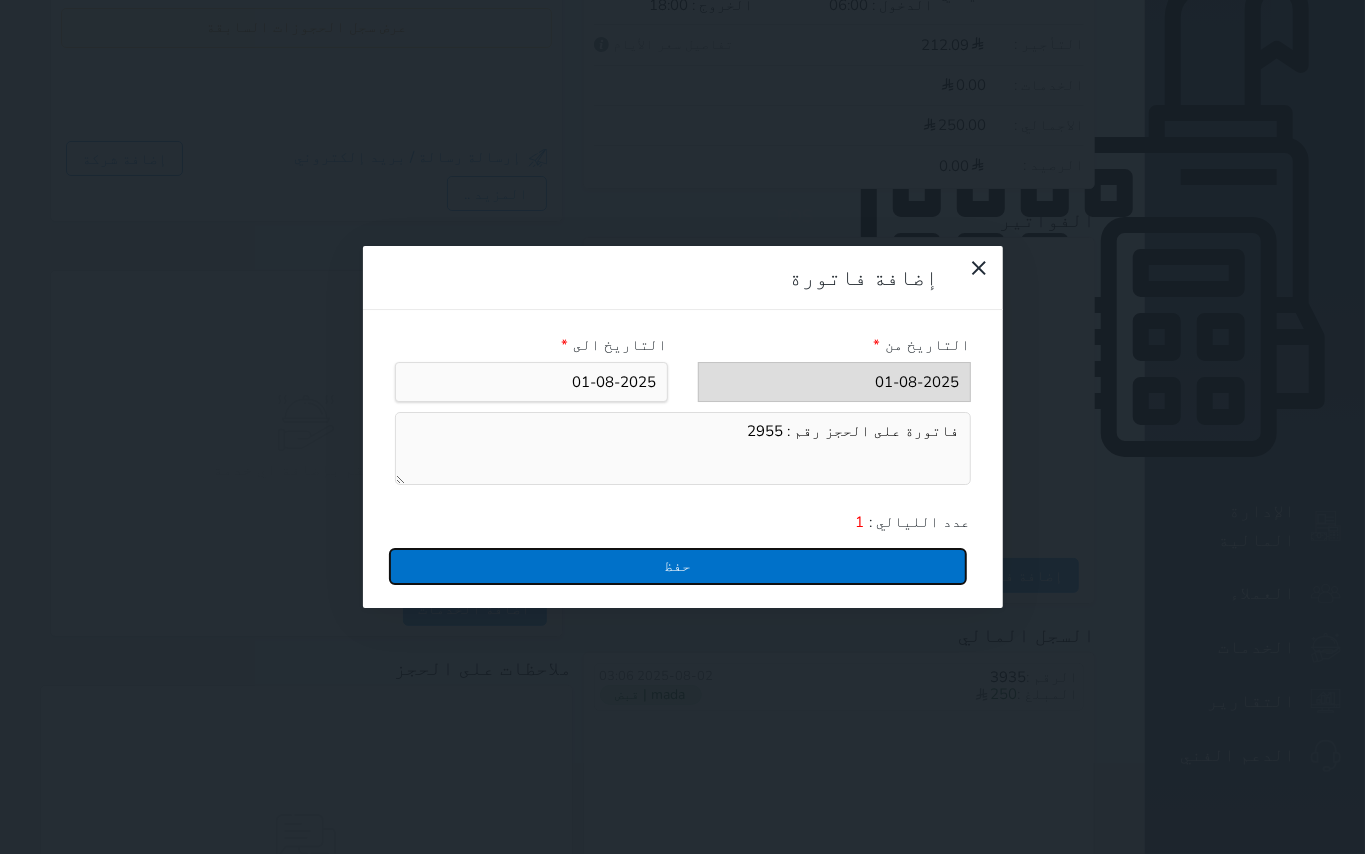click on "حفظ" at bounding box center (678, 566) 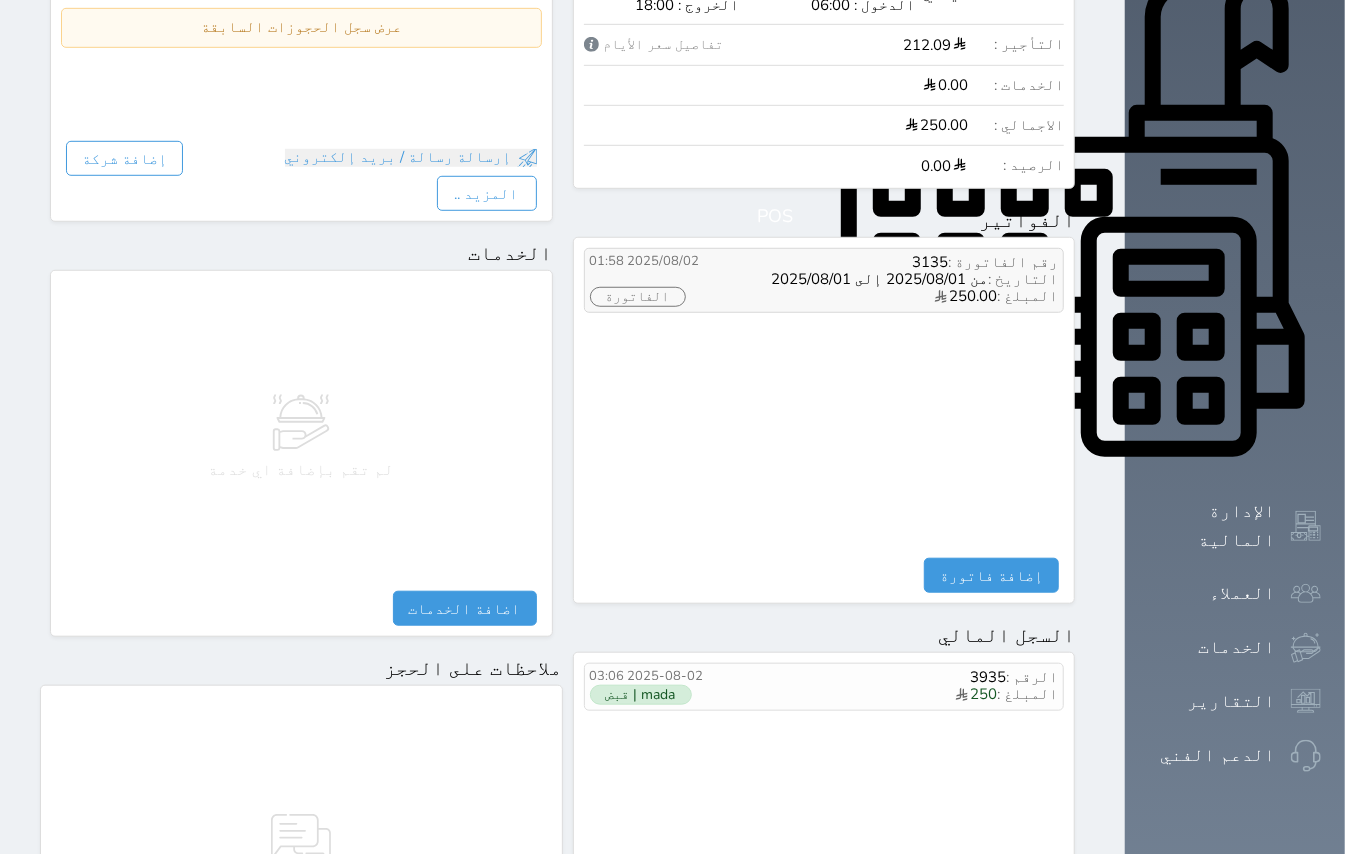 click on "الفاتورة" at bounding box center [638, 297] 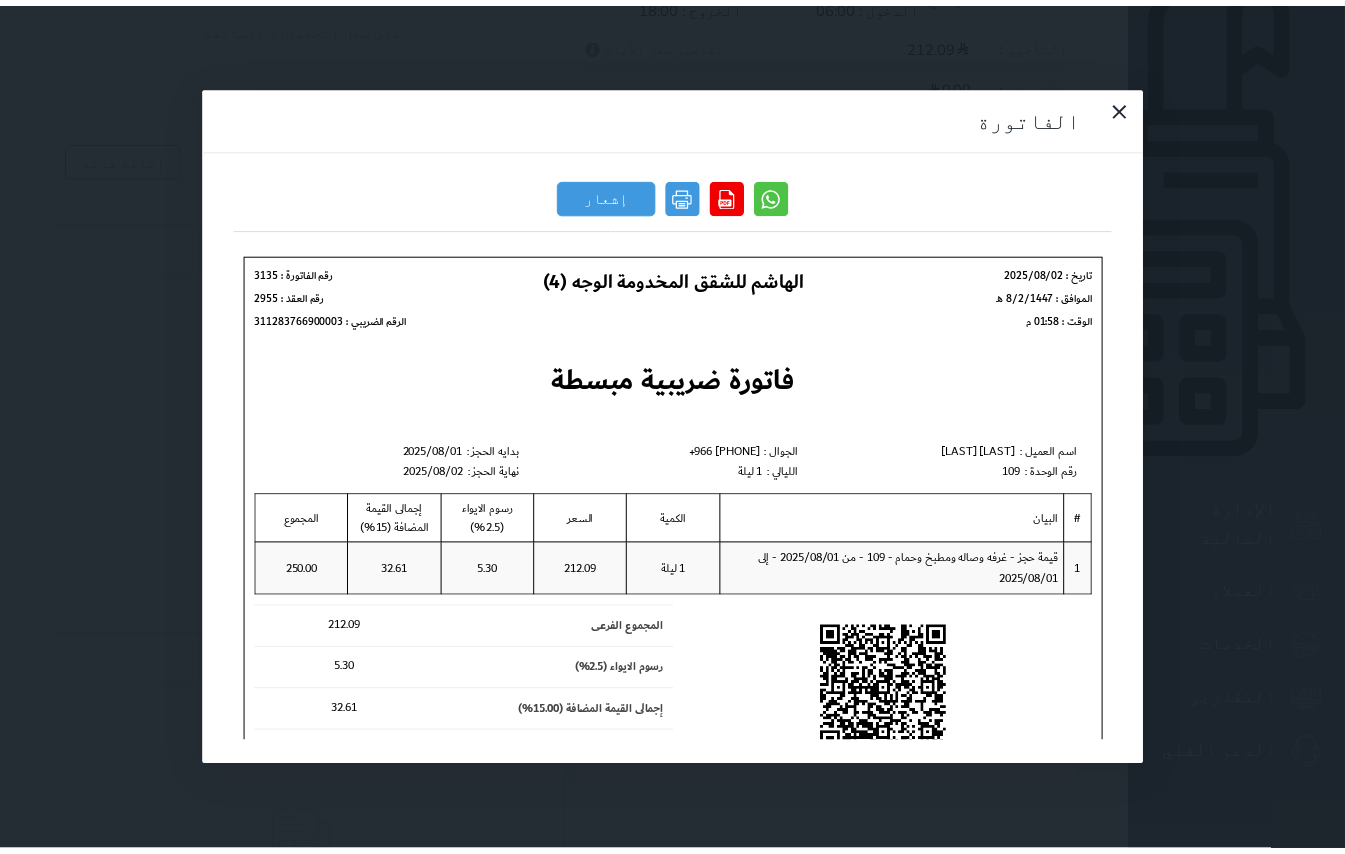 scroll, scrollTop: 0, scrollLeft: 0, axis: both 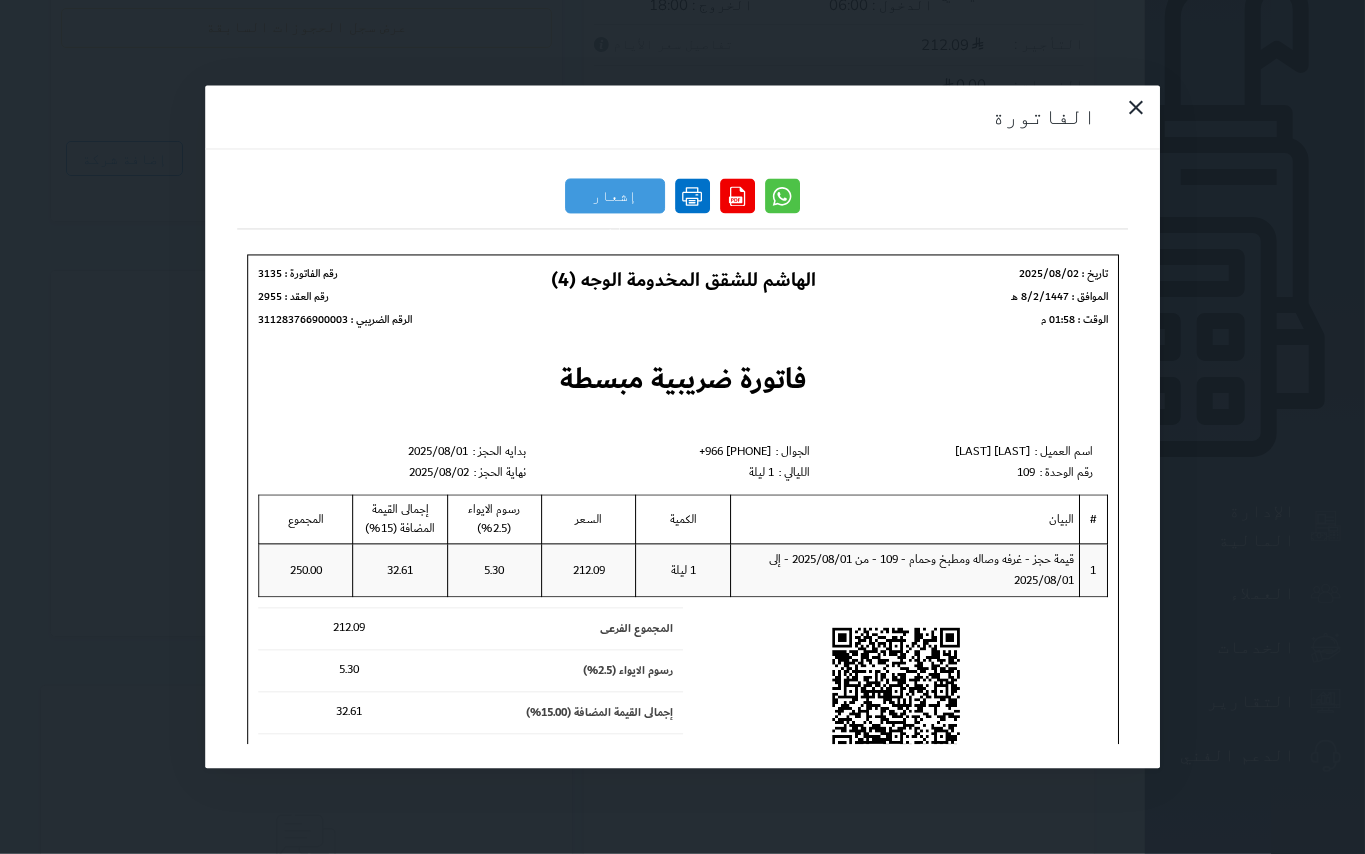click at bounding box center (692, 196) 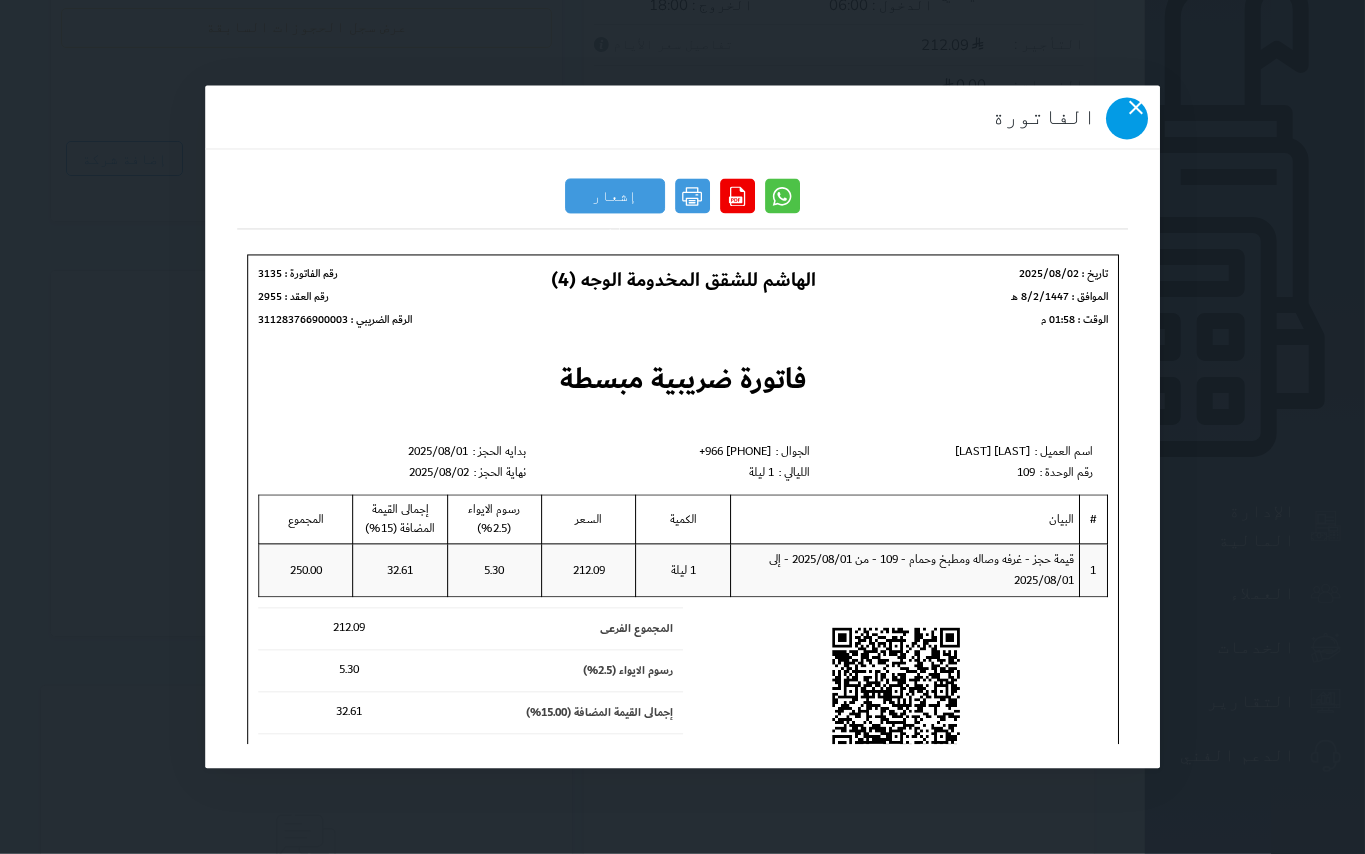 click 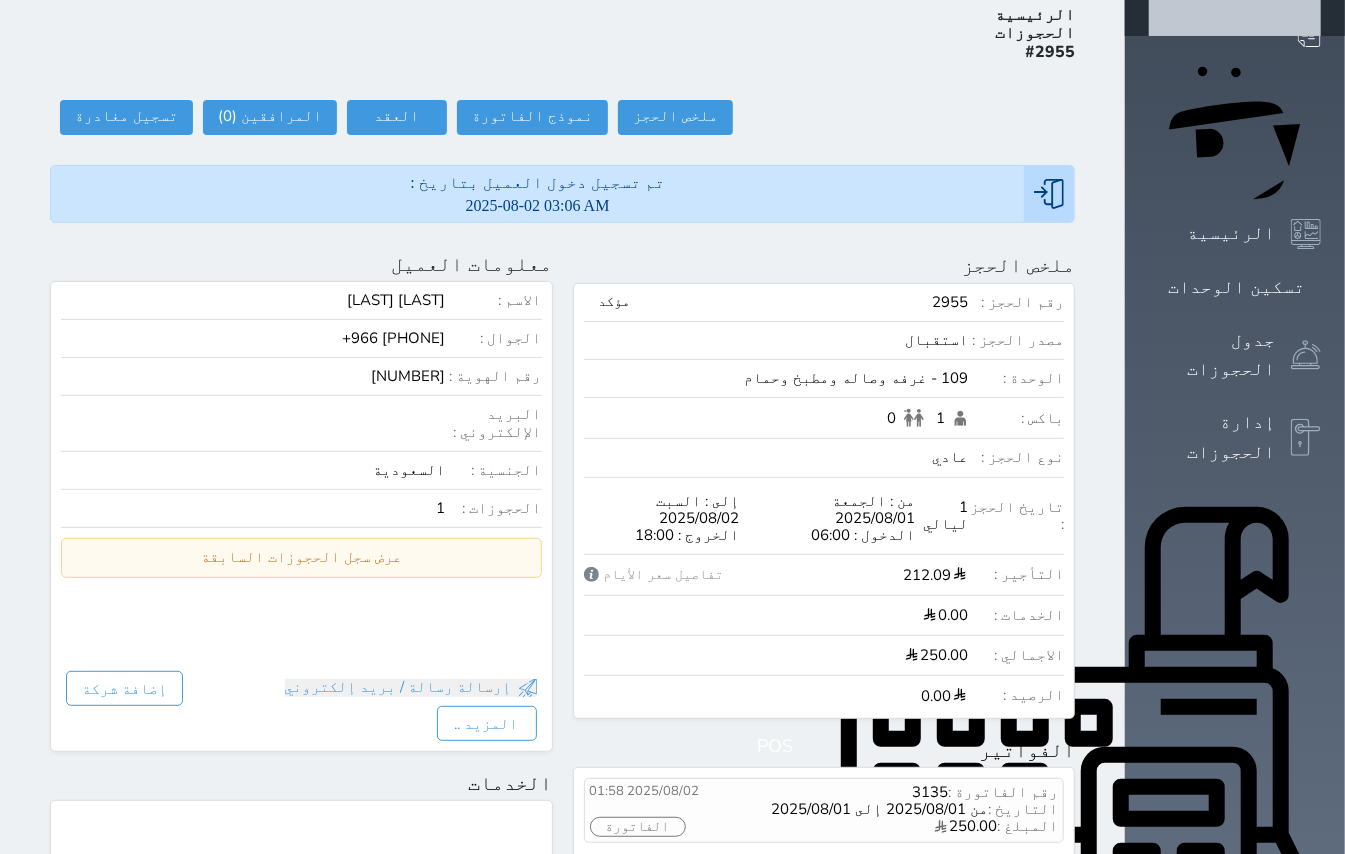 scroll, scrollTop: 133, scrollLeft: 0, axis: vertical 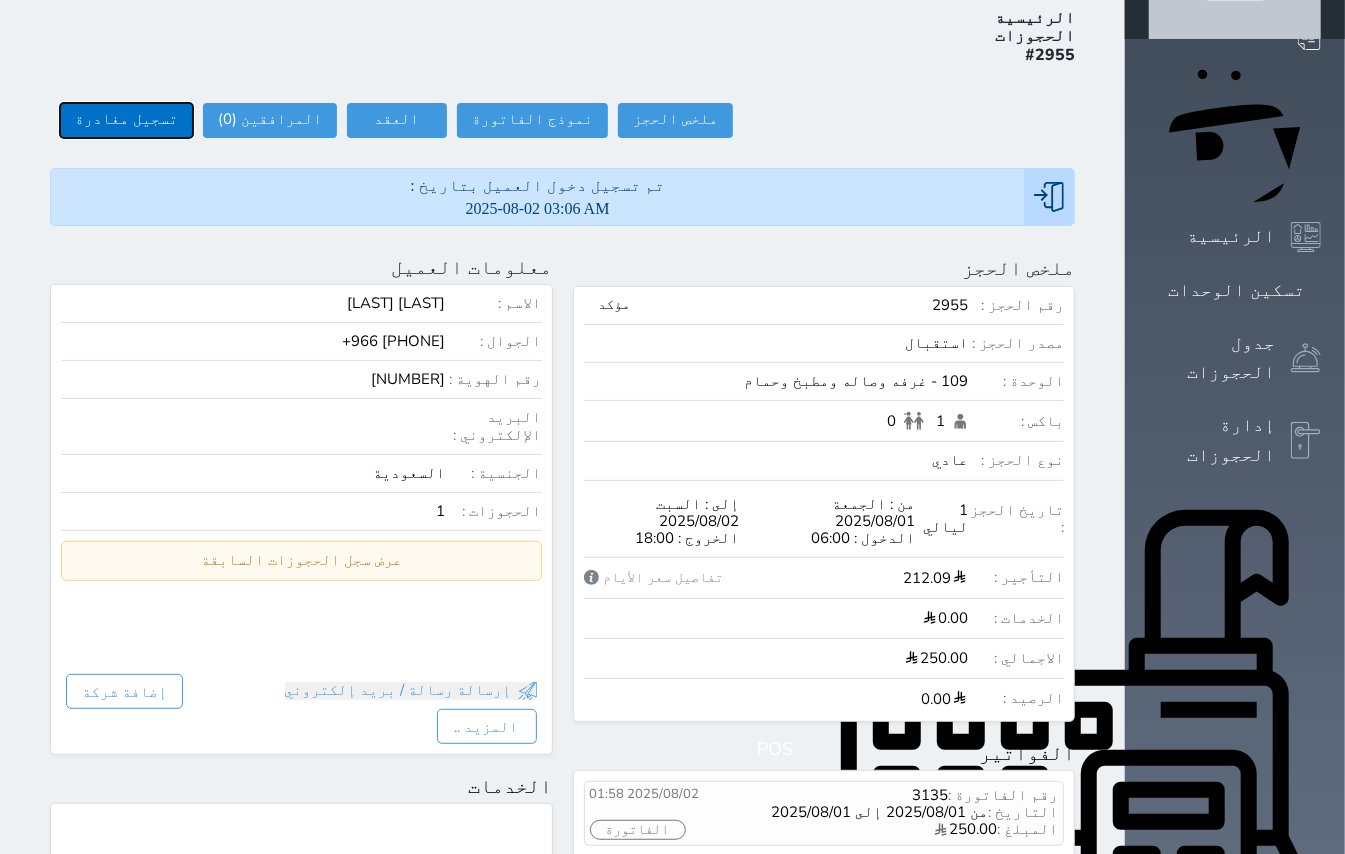 click on "تسجيل مغادرة" at bounding box center [126, 120] 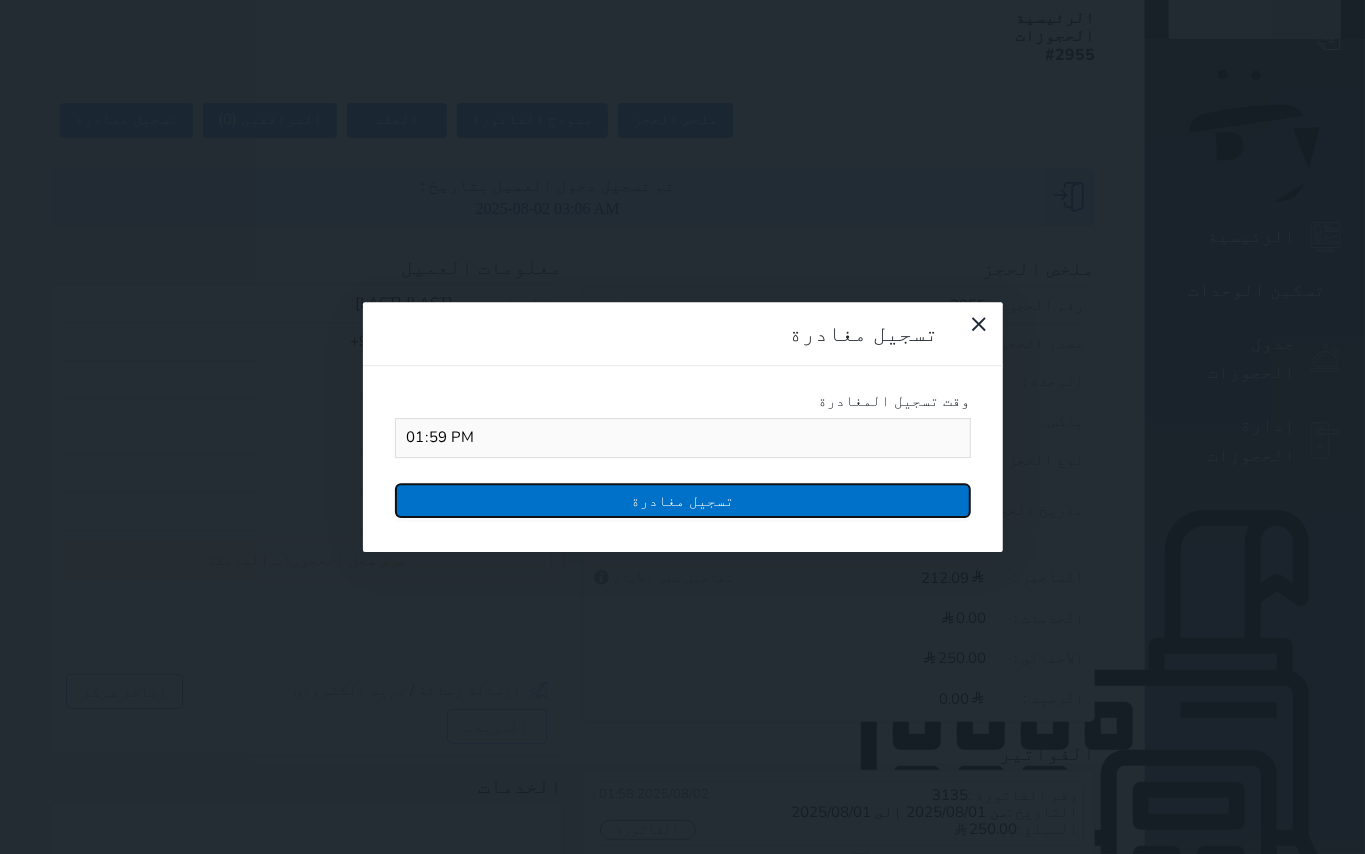 click on "تسجيل مغادرة" at bounding box center [683, 500] 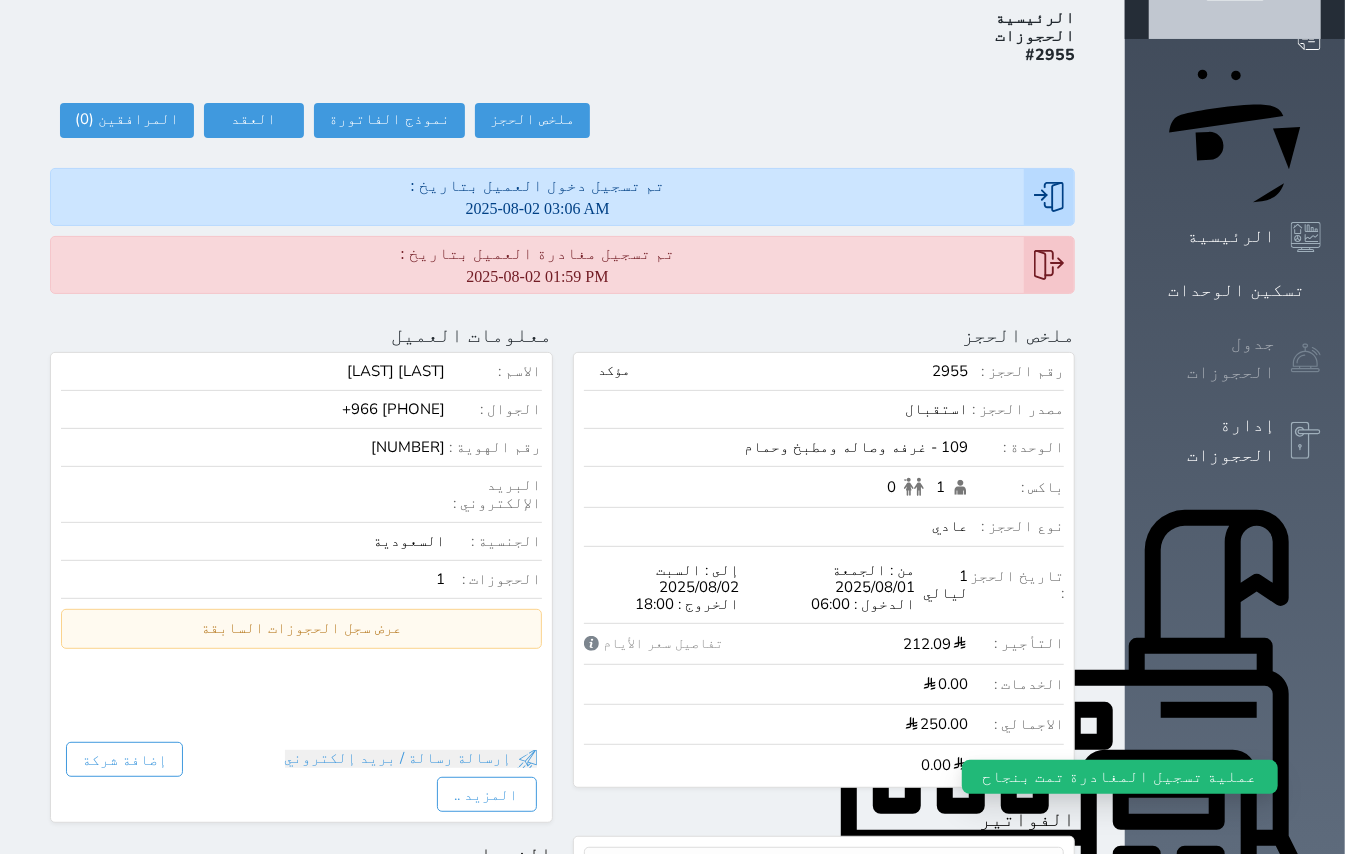 scroll, scrollTop: 0, scrollLeft: 0, axis: both 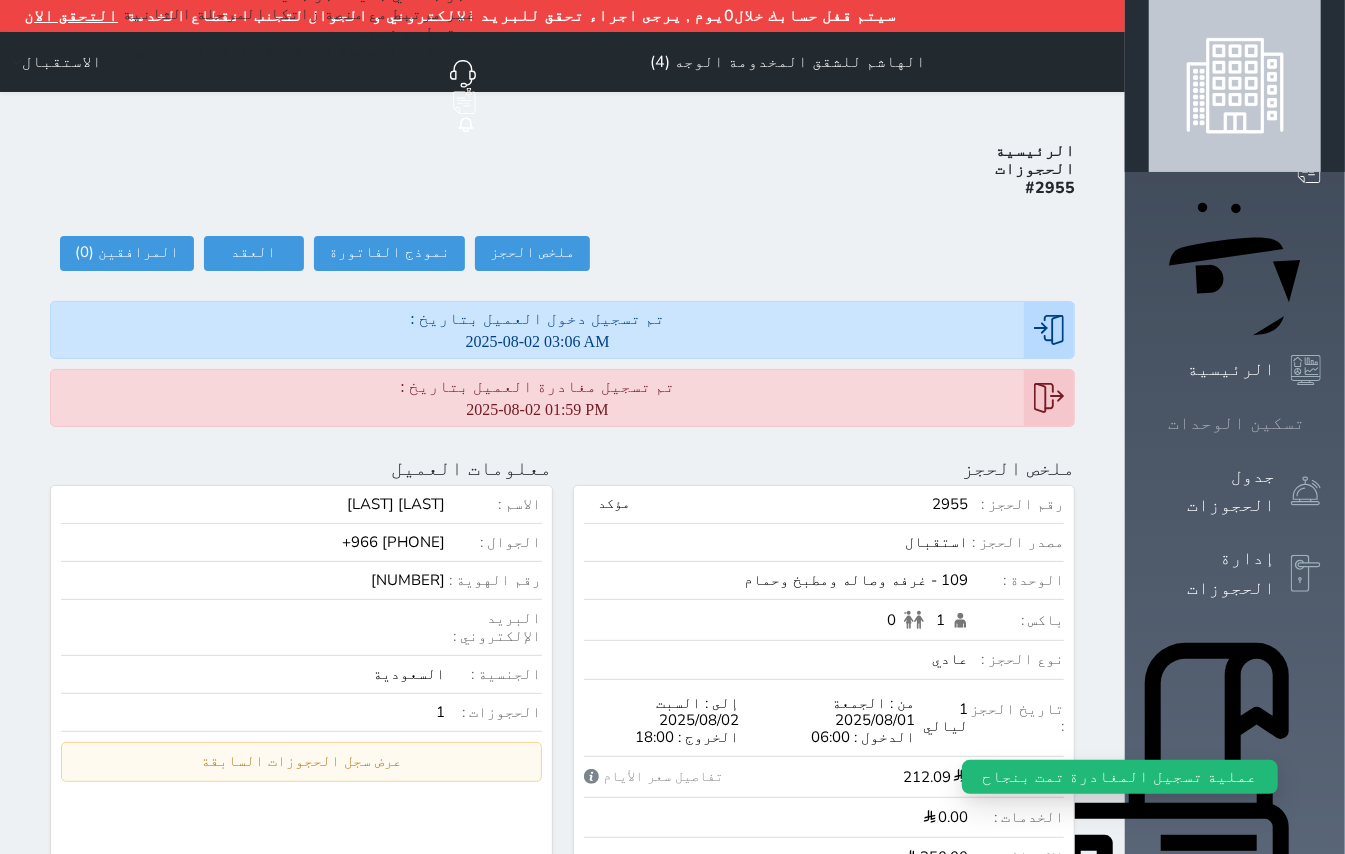 click 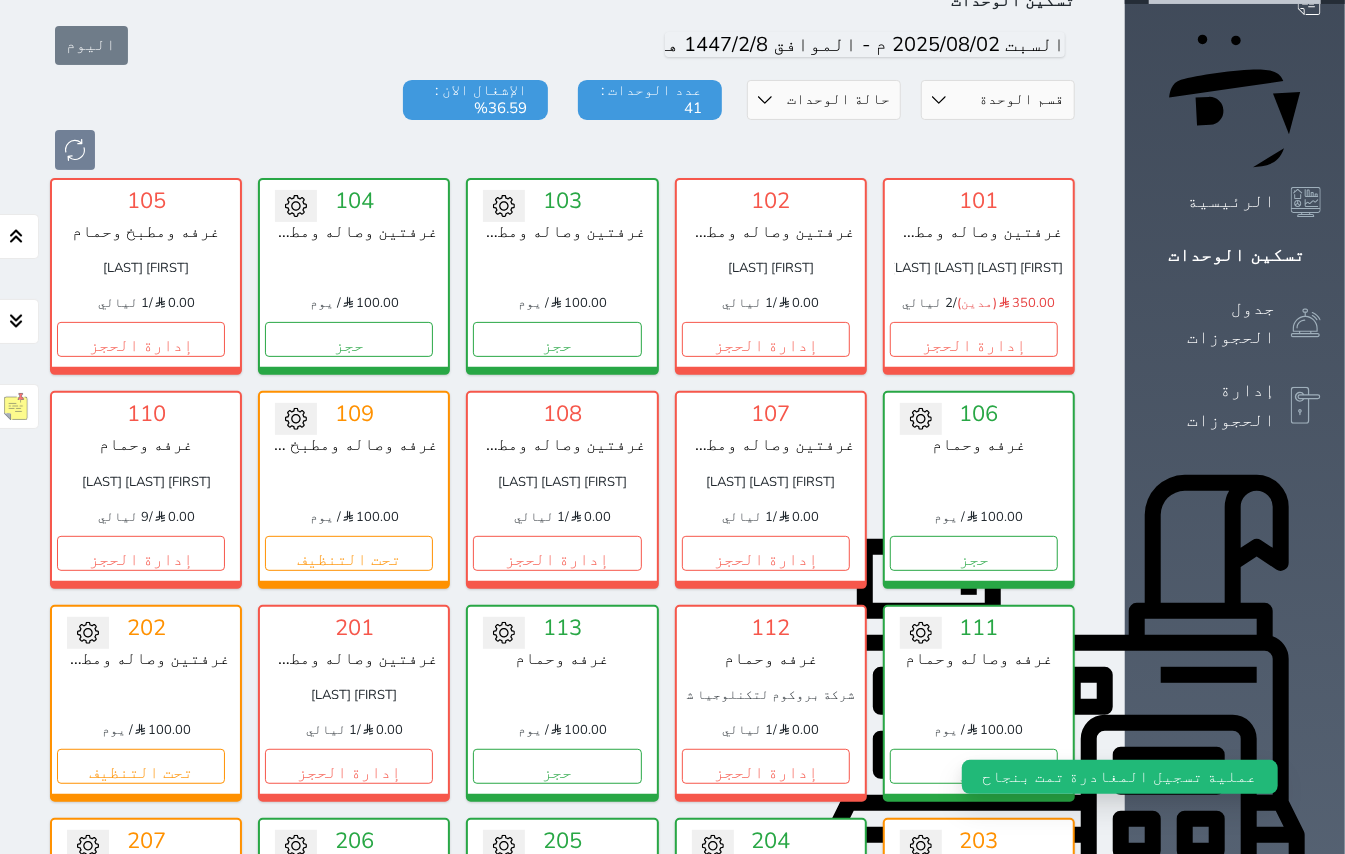 scroll, scrollTop: 214, scrollLeft: 0, axis: vertical 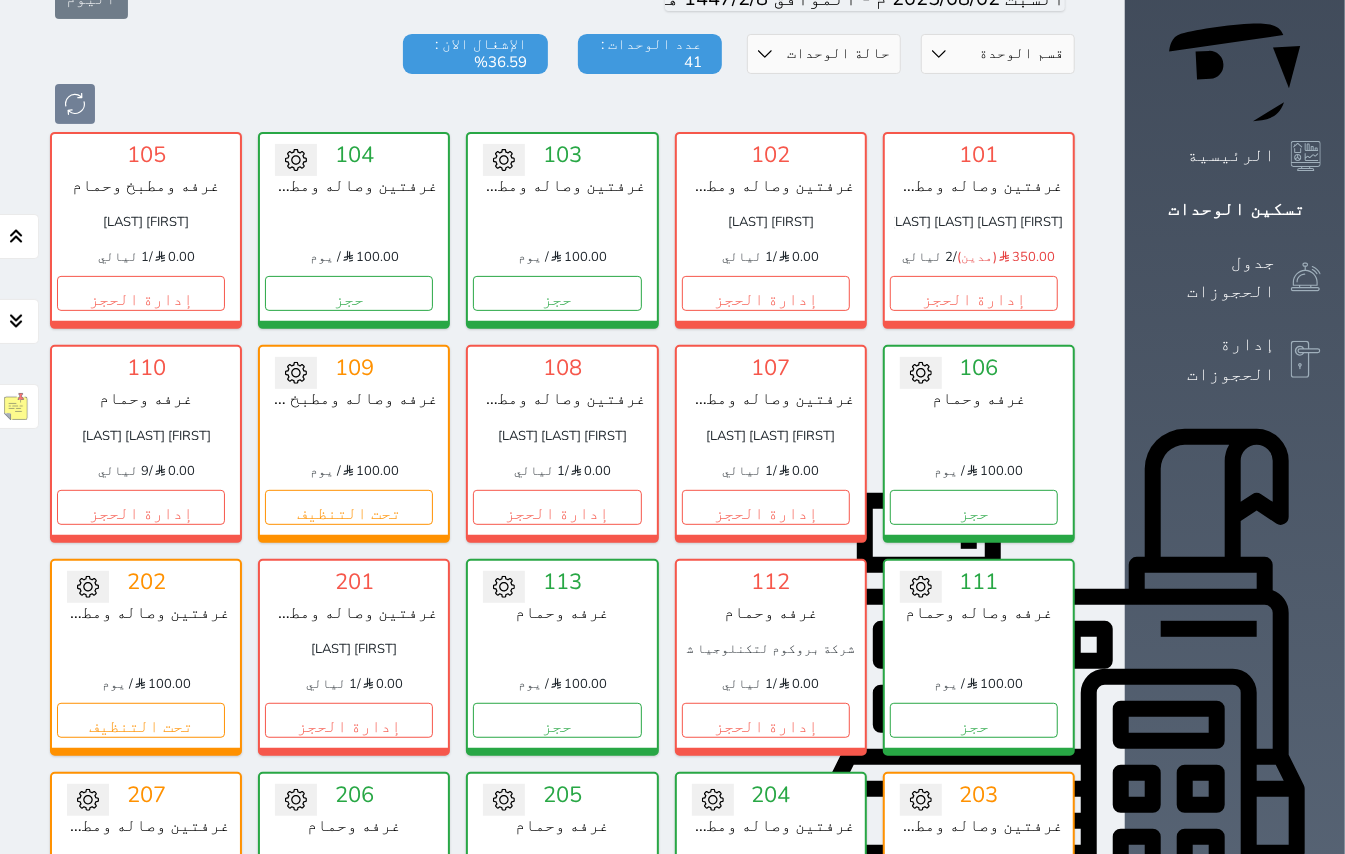 click on "تسكين الوحدات" at bounding box center (1235, 209) 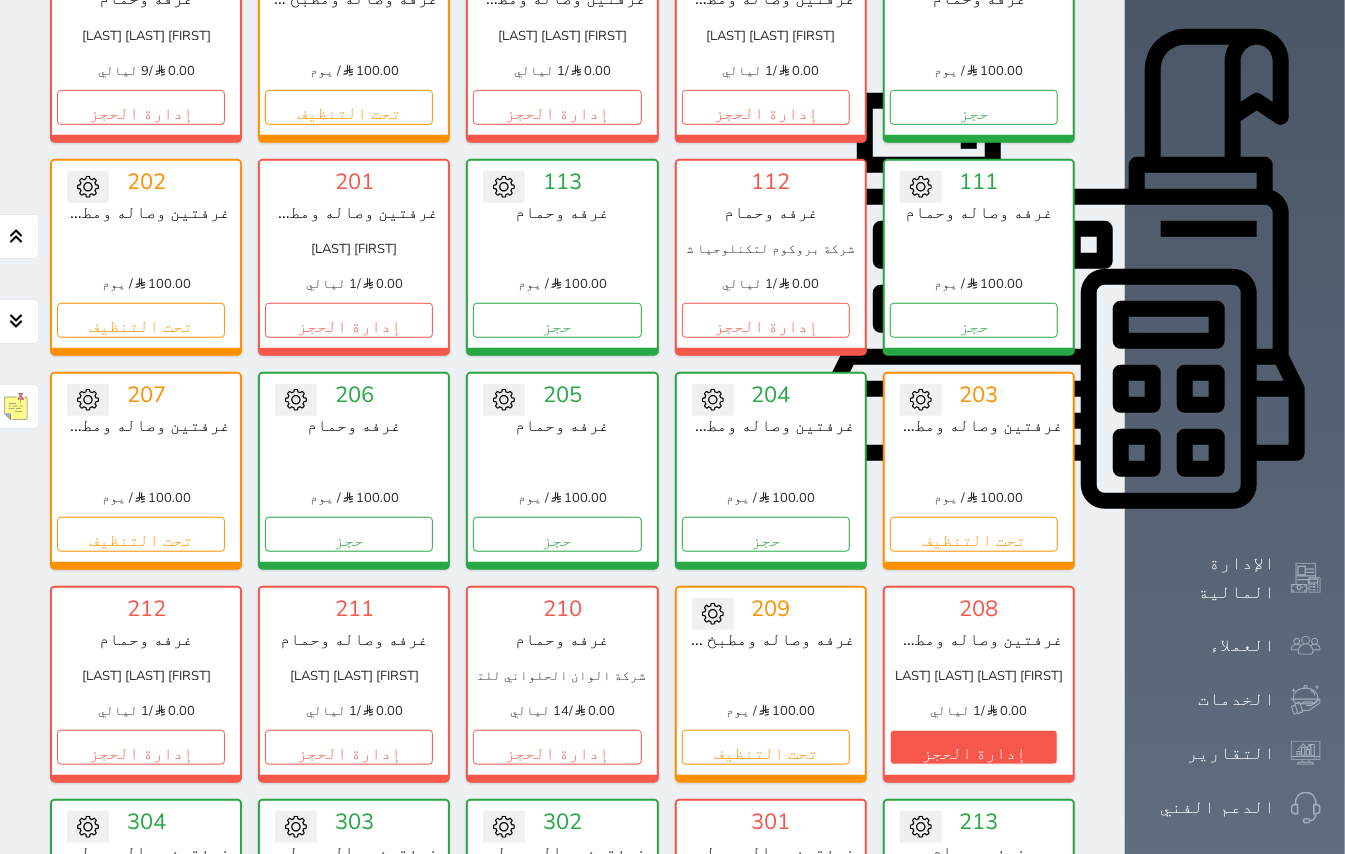 scroll, scrollTop: 748, scrollLeft: 0, axis: vertical 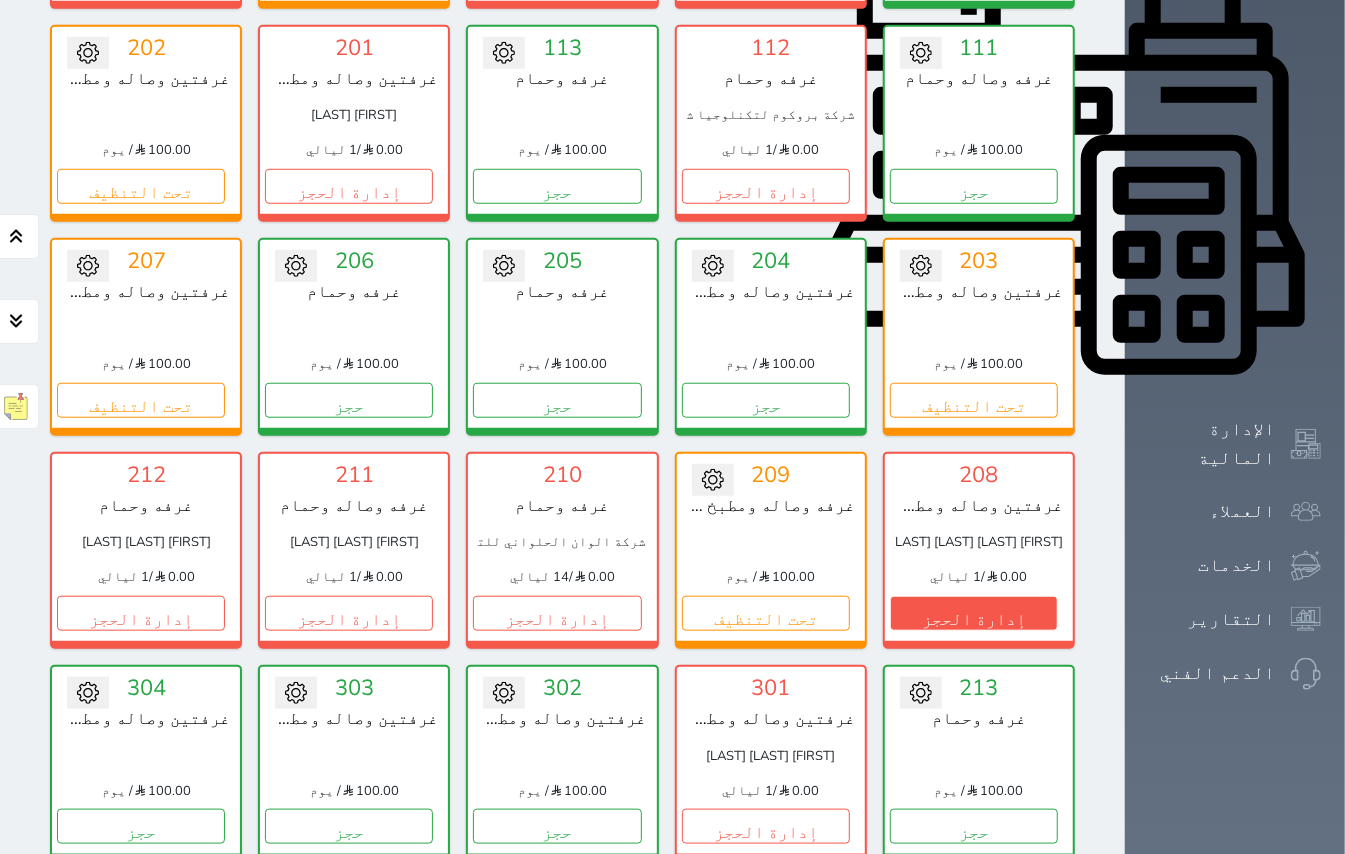 click on "تسكين الوحدات" at bounding box center [1235, -325] 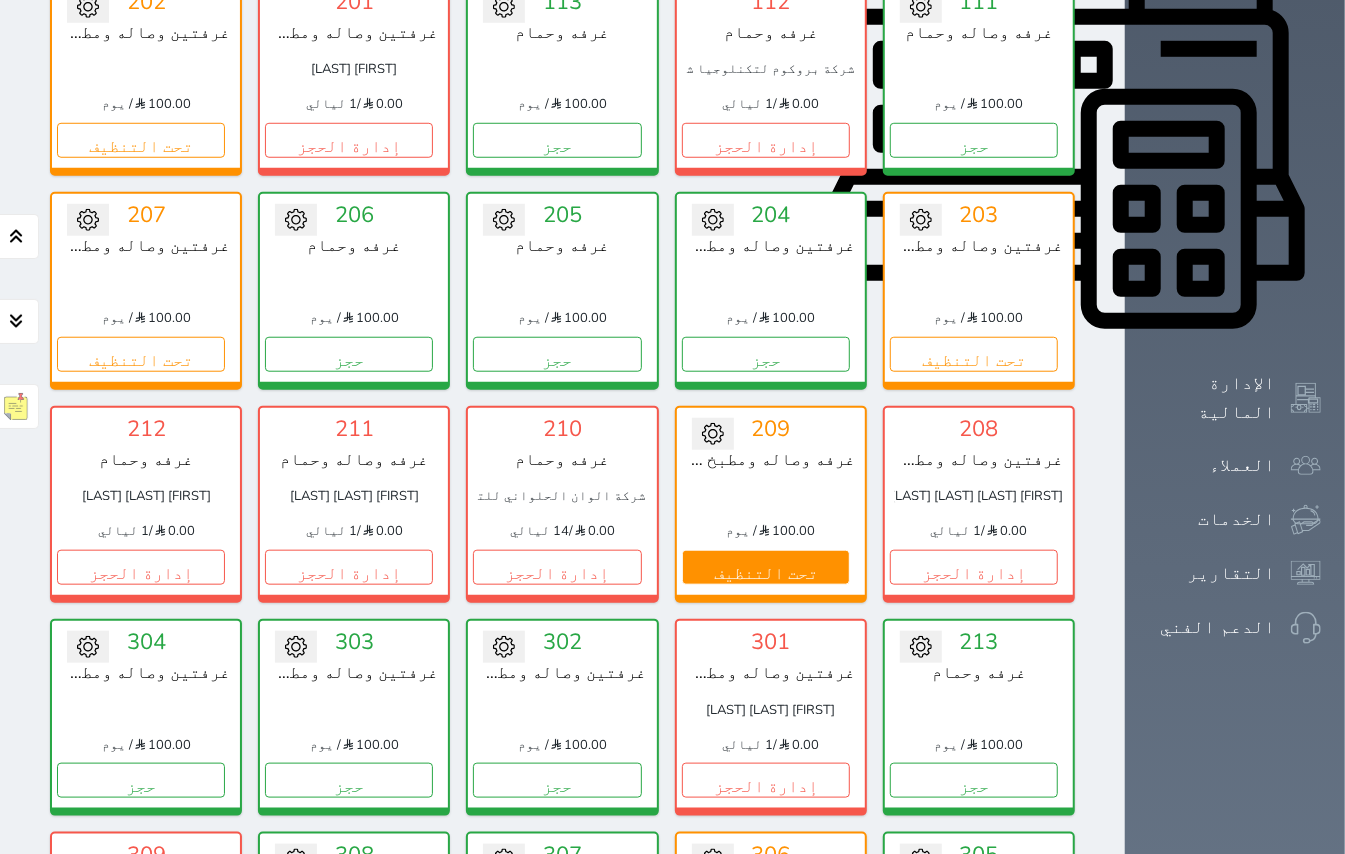 scroll, scrollTop: 748, scrollLeft: 0, axis: vertical 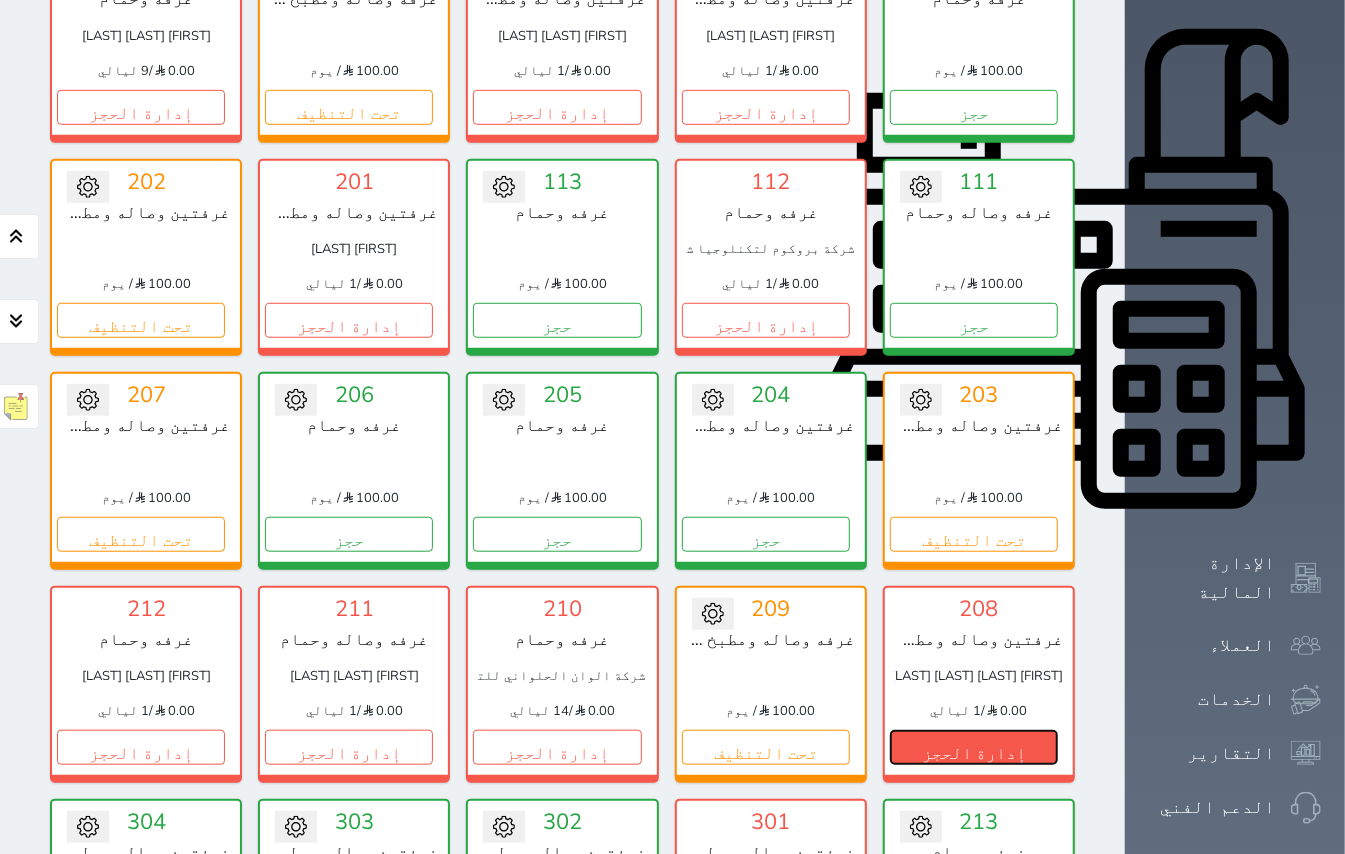 click on "إدارة الحجز" at bounding box center (974, 747) 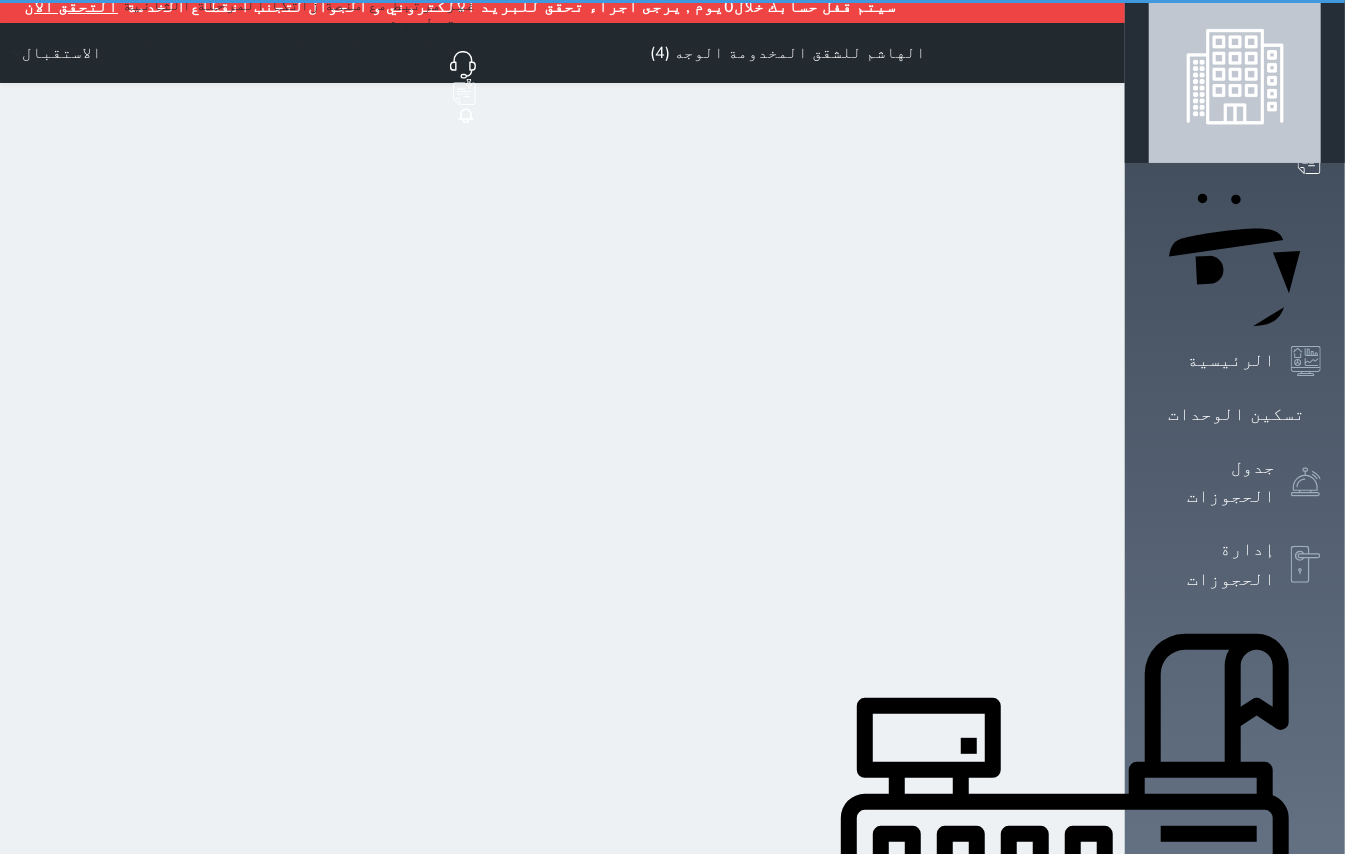 scroll, scrollTop: 0, scrollLeft: 0, axis: both 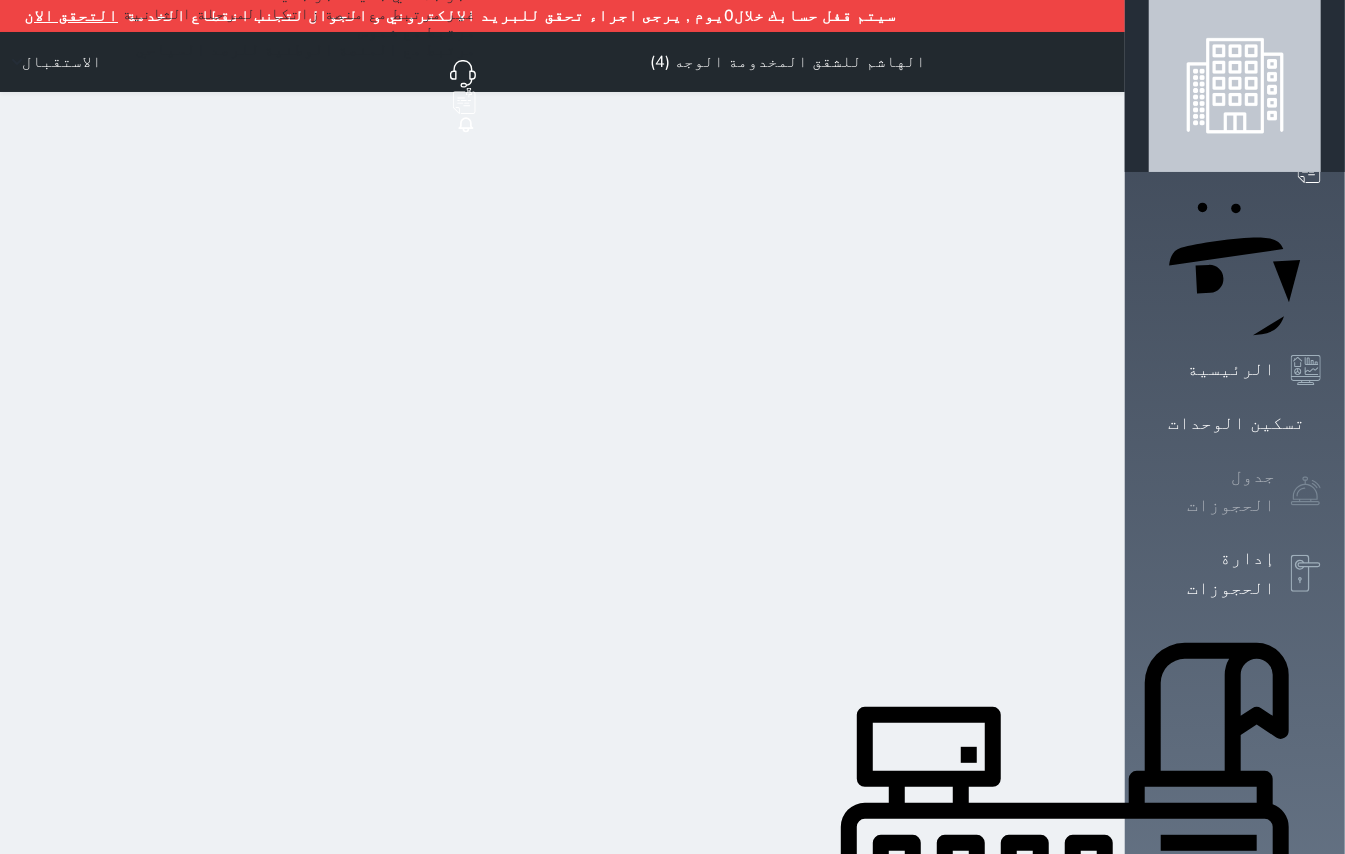 click 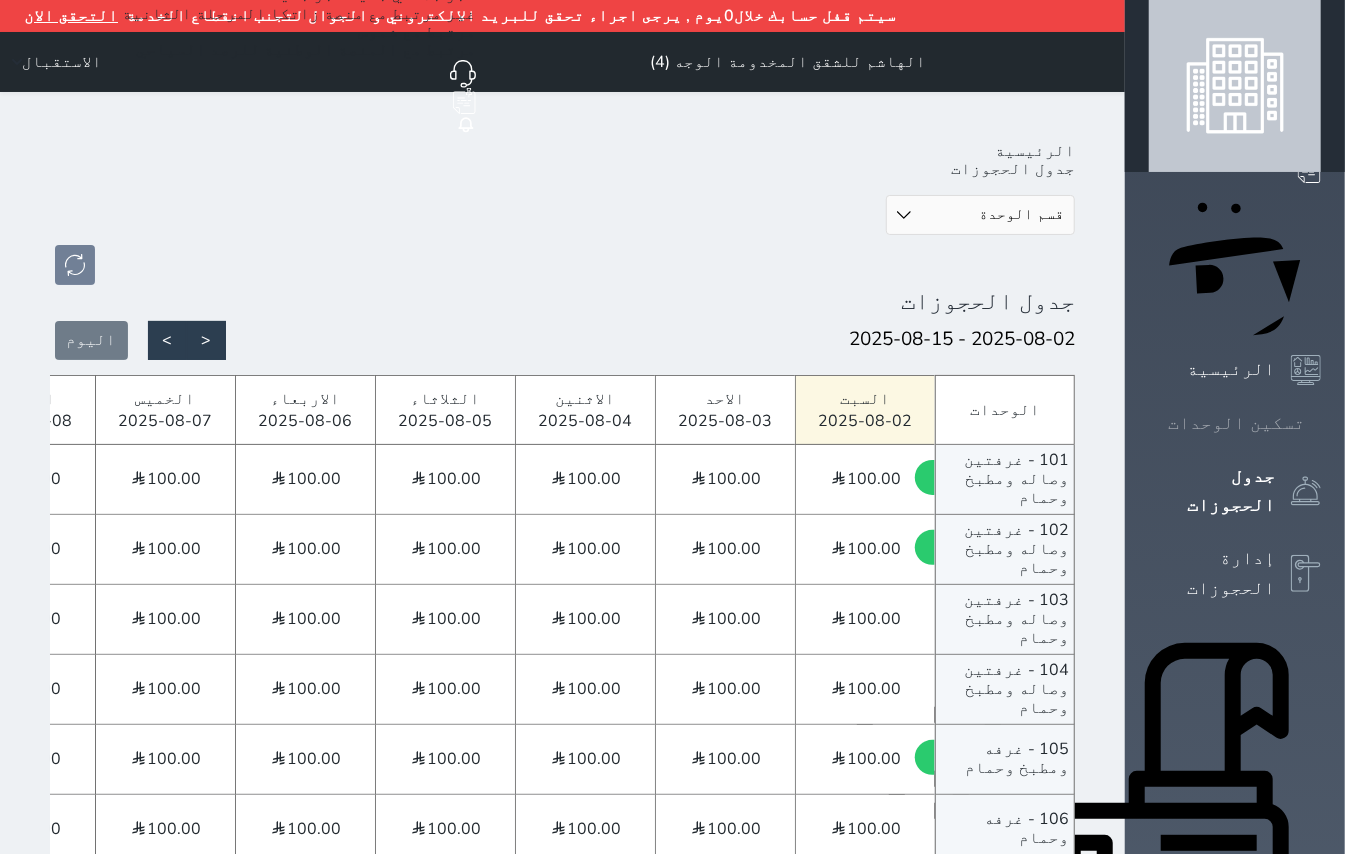 click on "تسكين الوحدات" at bounding box center (1236, 423) 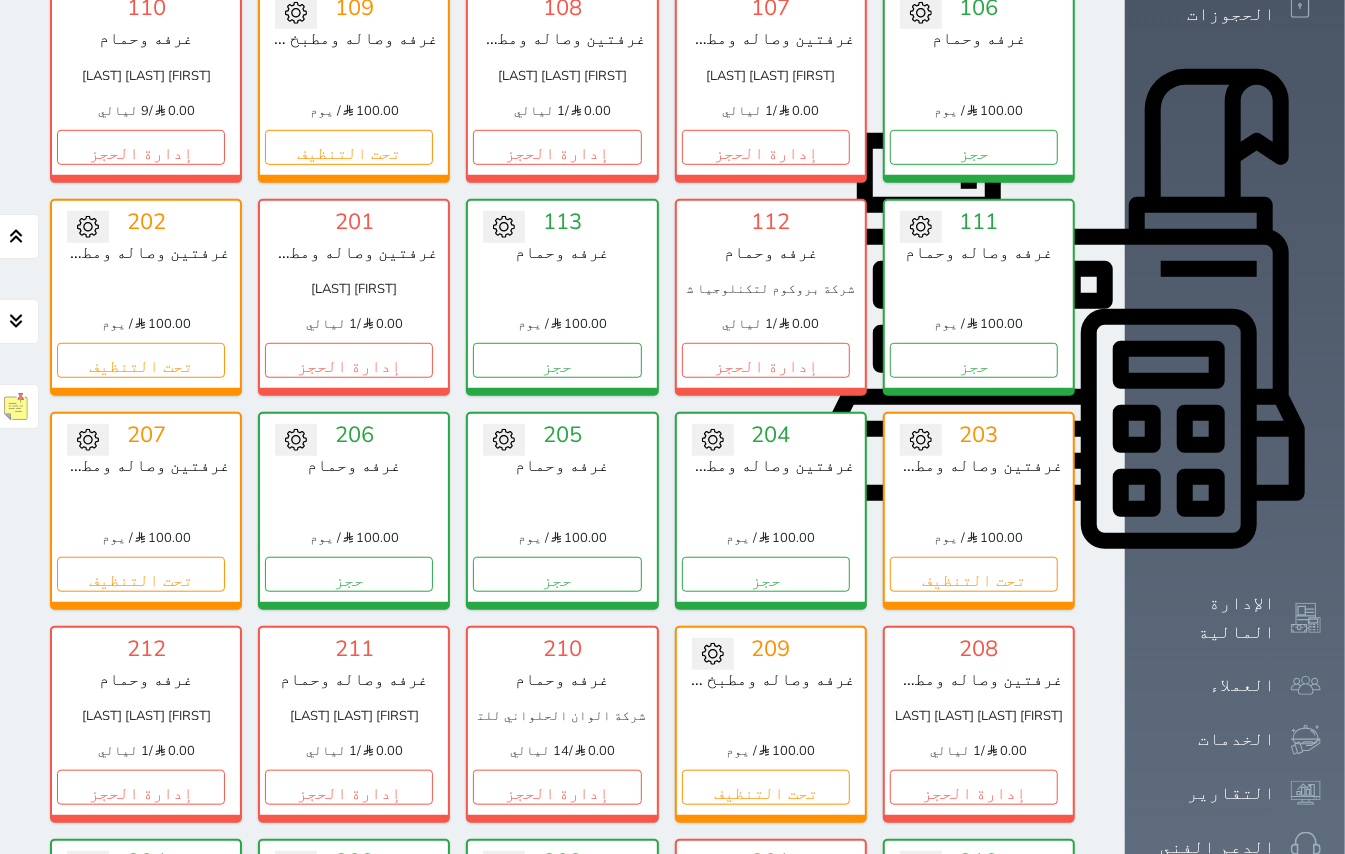 scroll, scrollTop: 614, scrollLeft: 0, axis: vertical 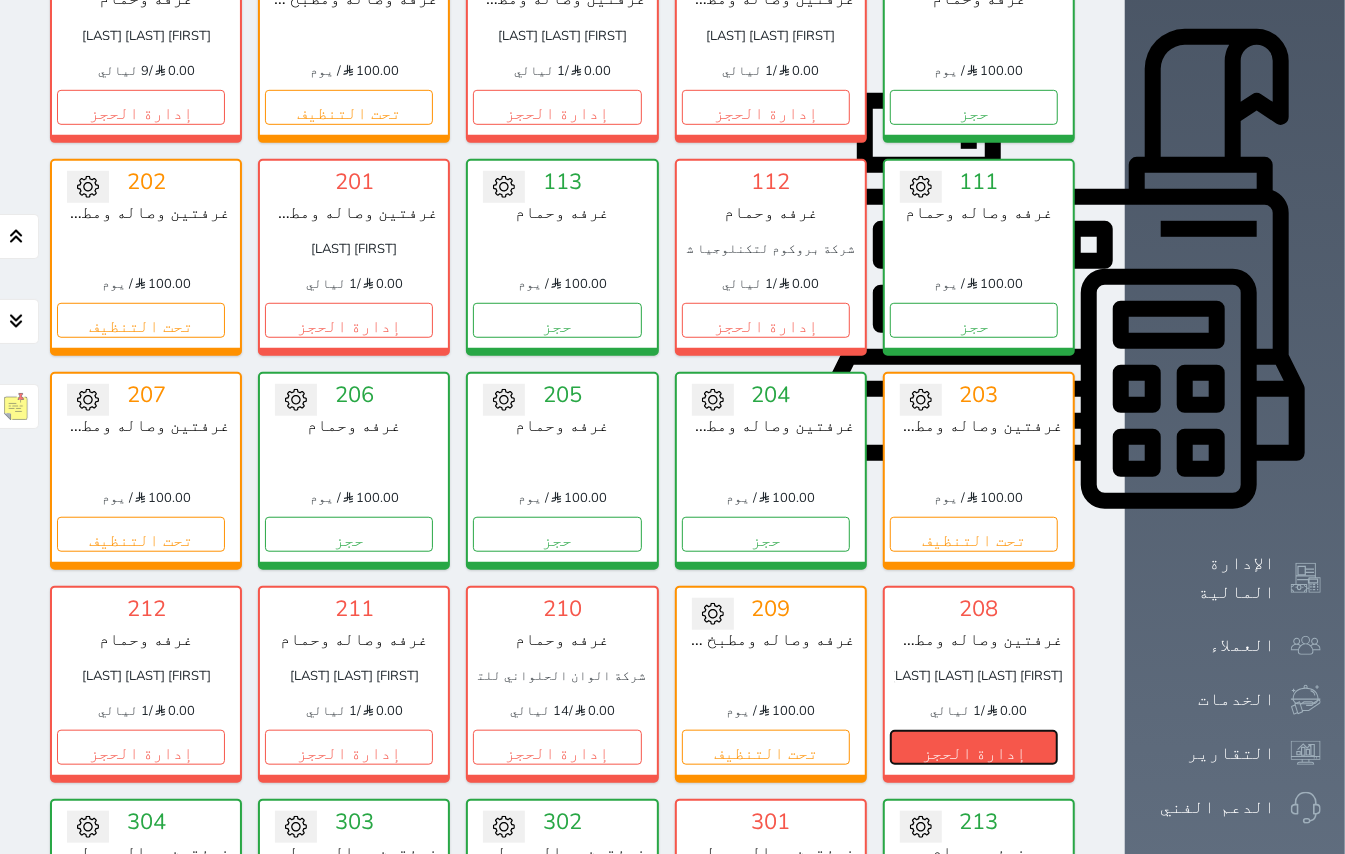 click on "إدارة الحجز" at bounding box center (974, 747) 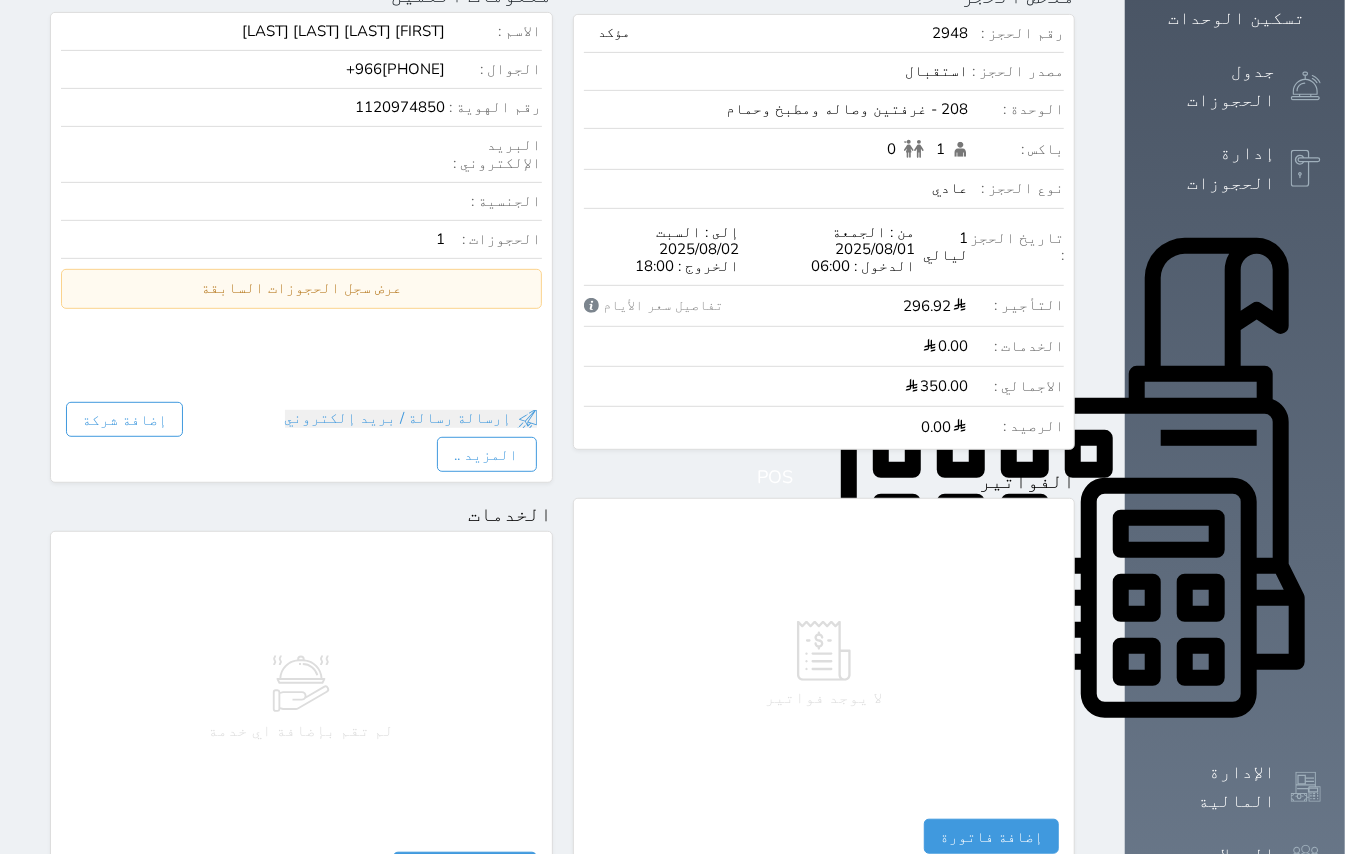 scroll, scrollTop: 800, scrollLeft: 0, axis: vertical 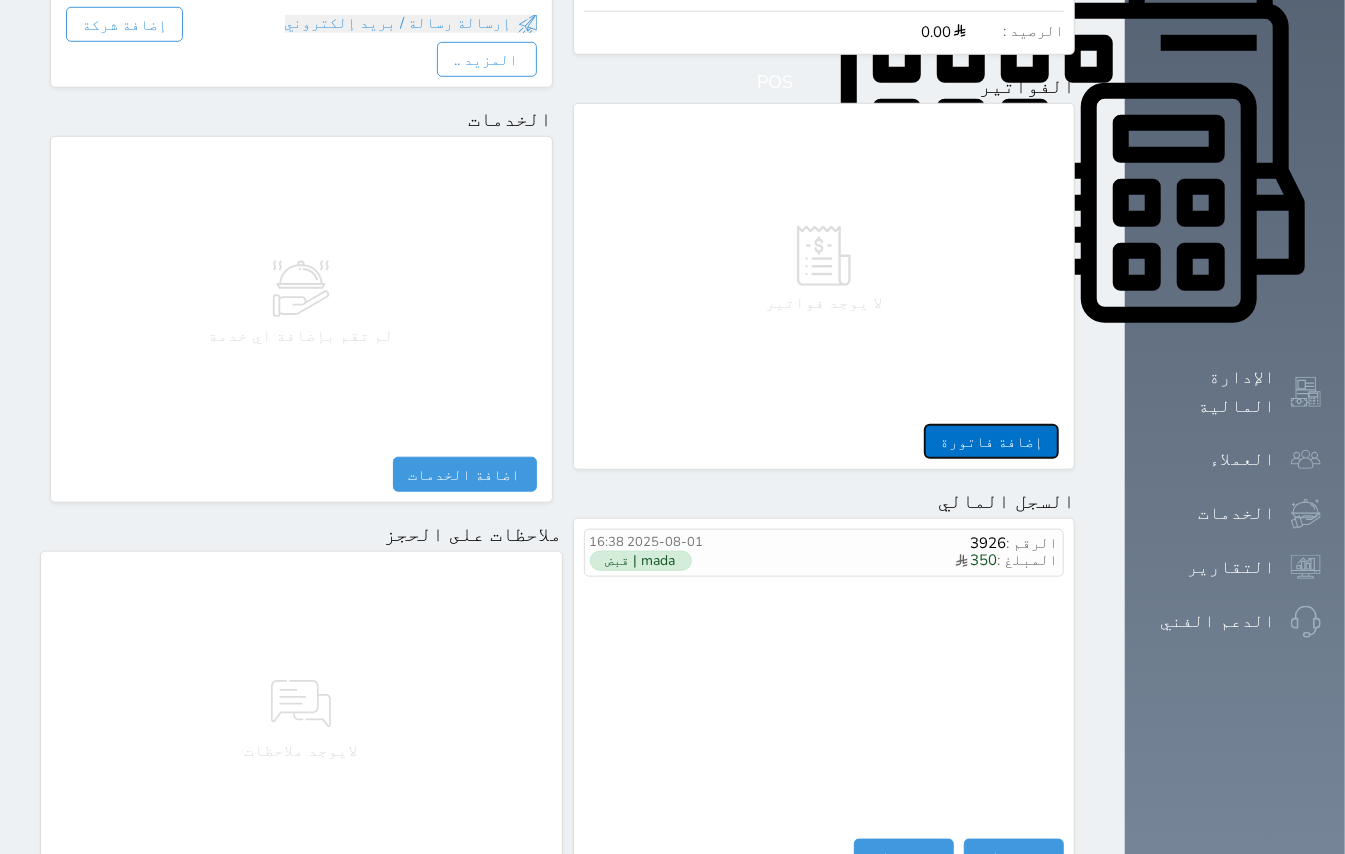 click on "إضافة فاتورة" at bounding box center (991, 441) 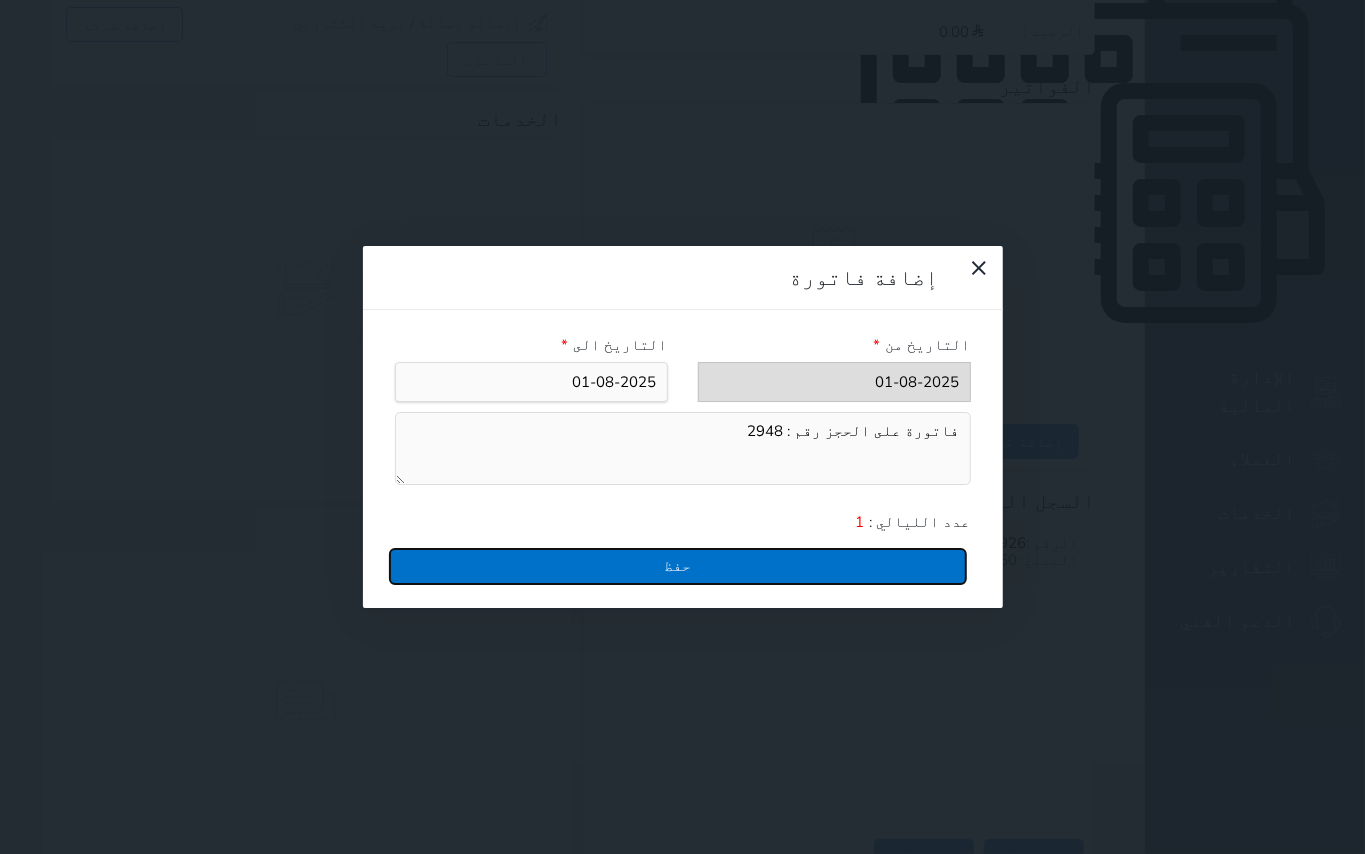 click on "حفظ" at bounding box center [678, 566] 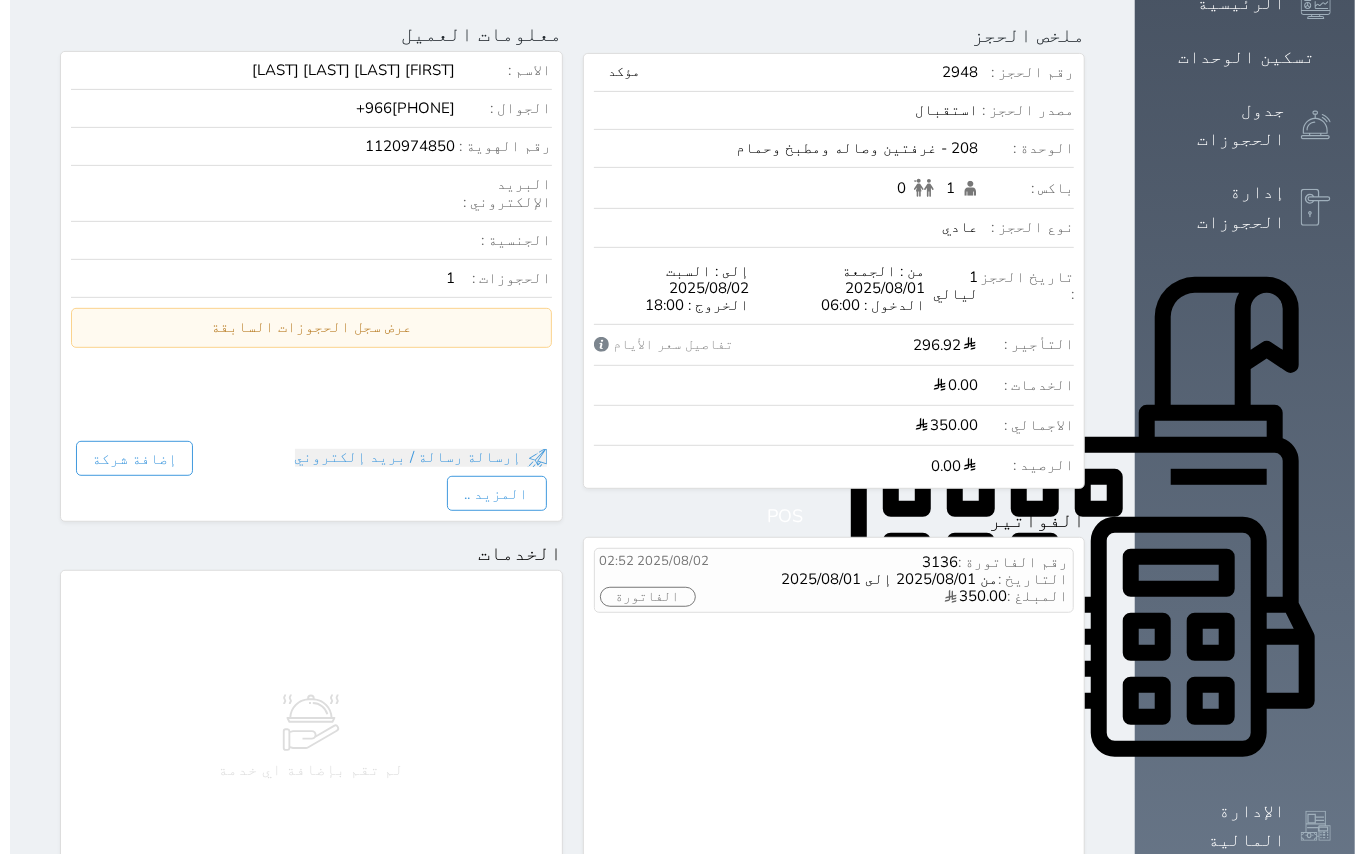 scroll, scrollTop: 533, scrollLeft: 0, axis: vertical 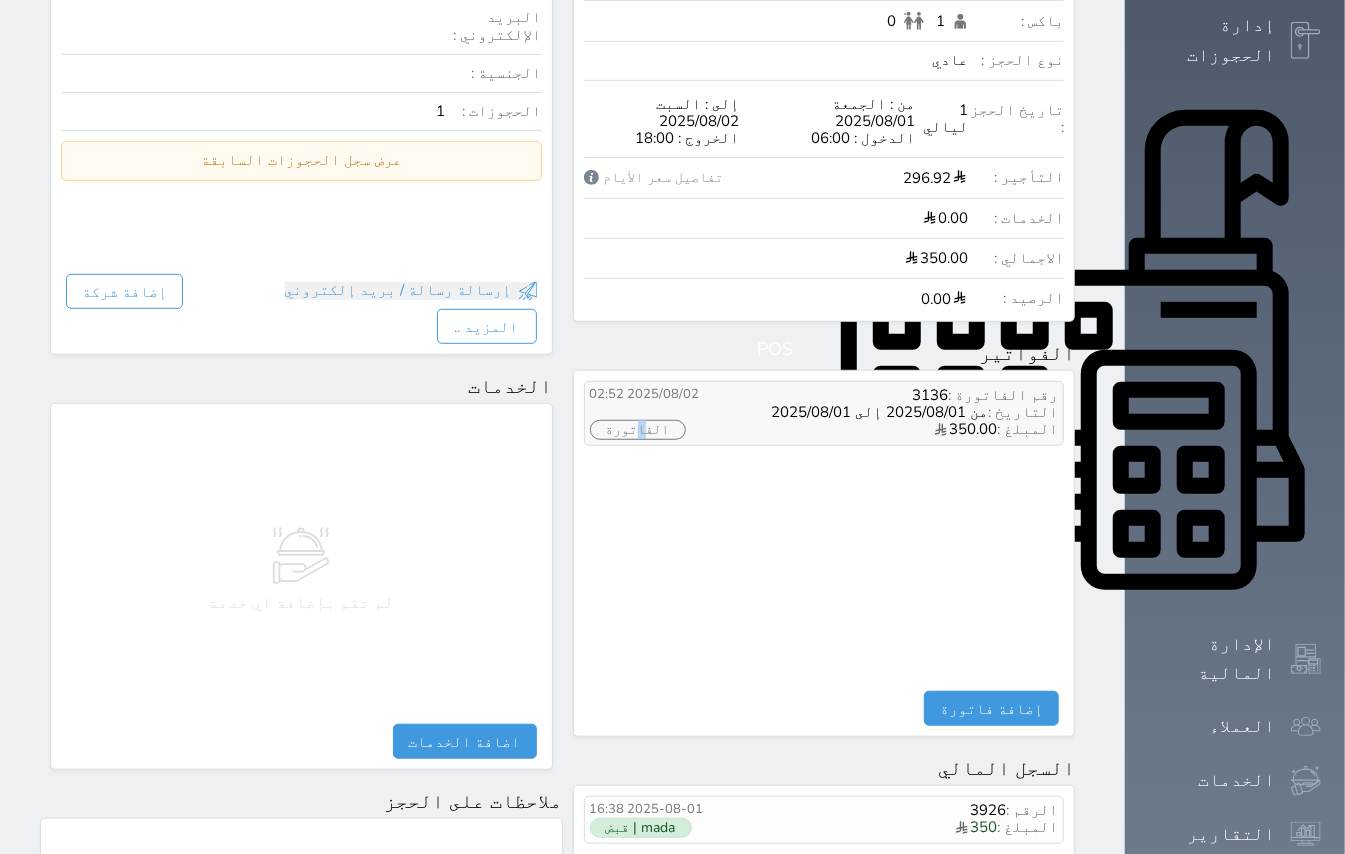 click on "الفاتورة" at bounding box center [638, 430] 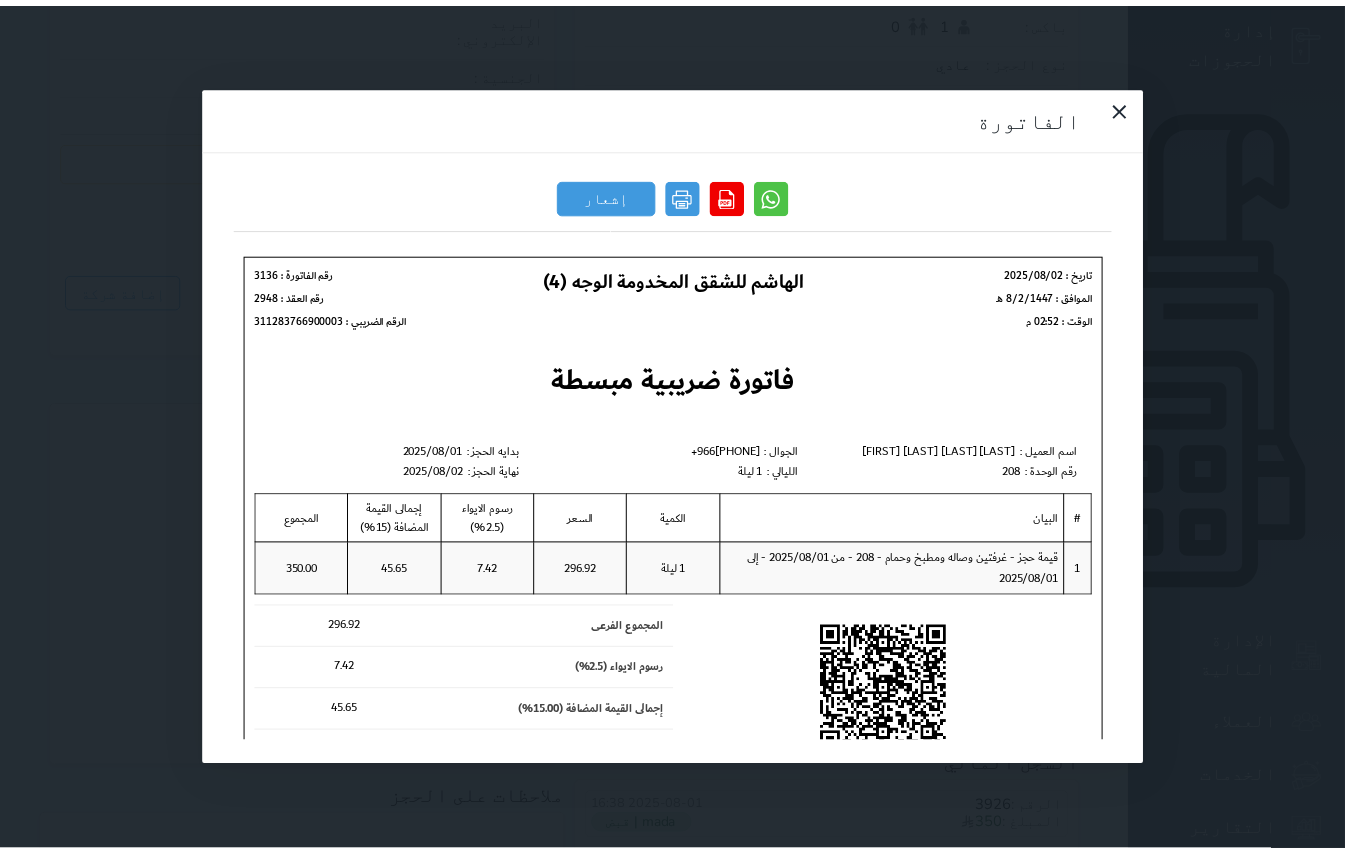 scroll, scrollTop: 0, scrollLeft: 0, axis: both 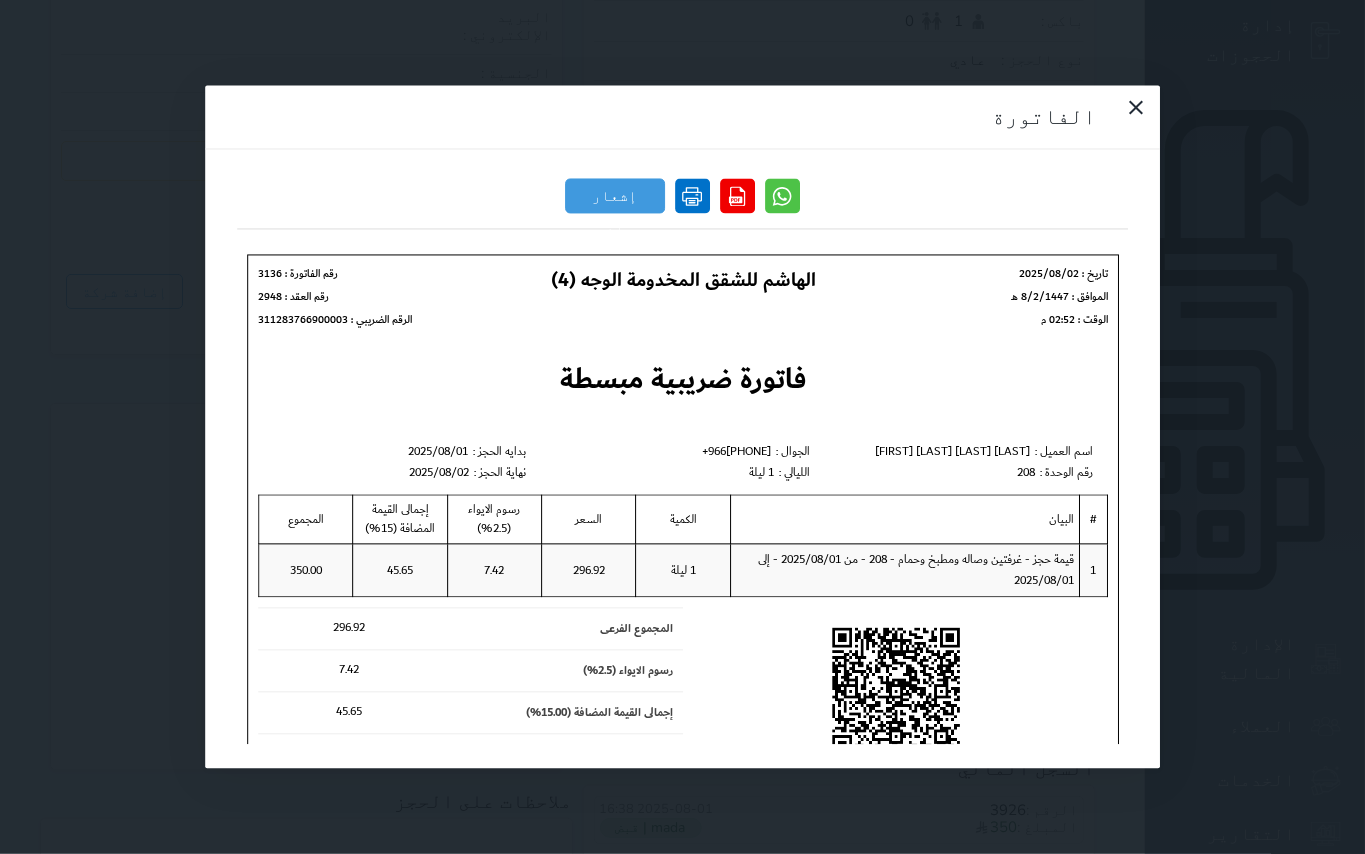 click at bounding box center (692, 196) 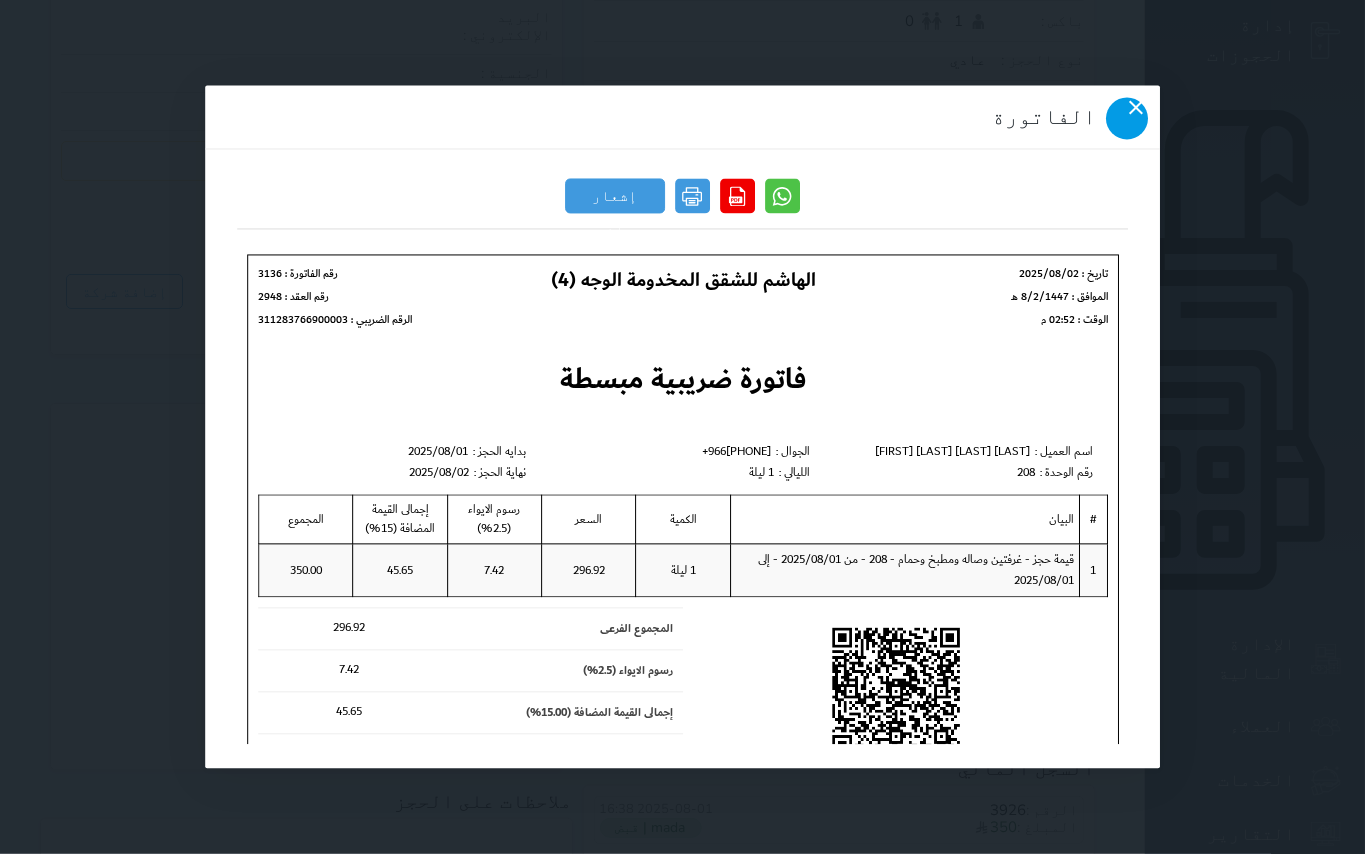 click 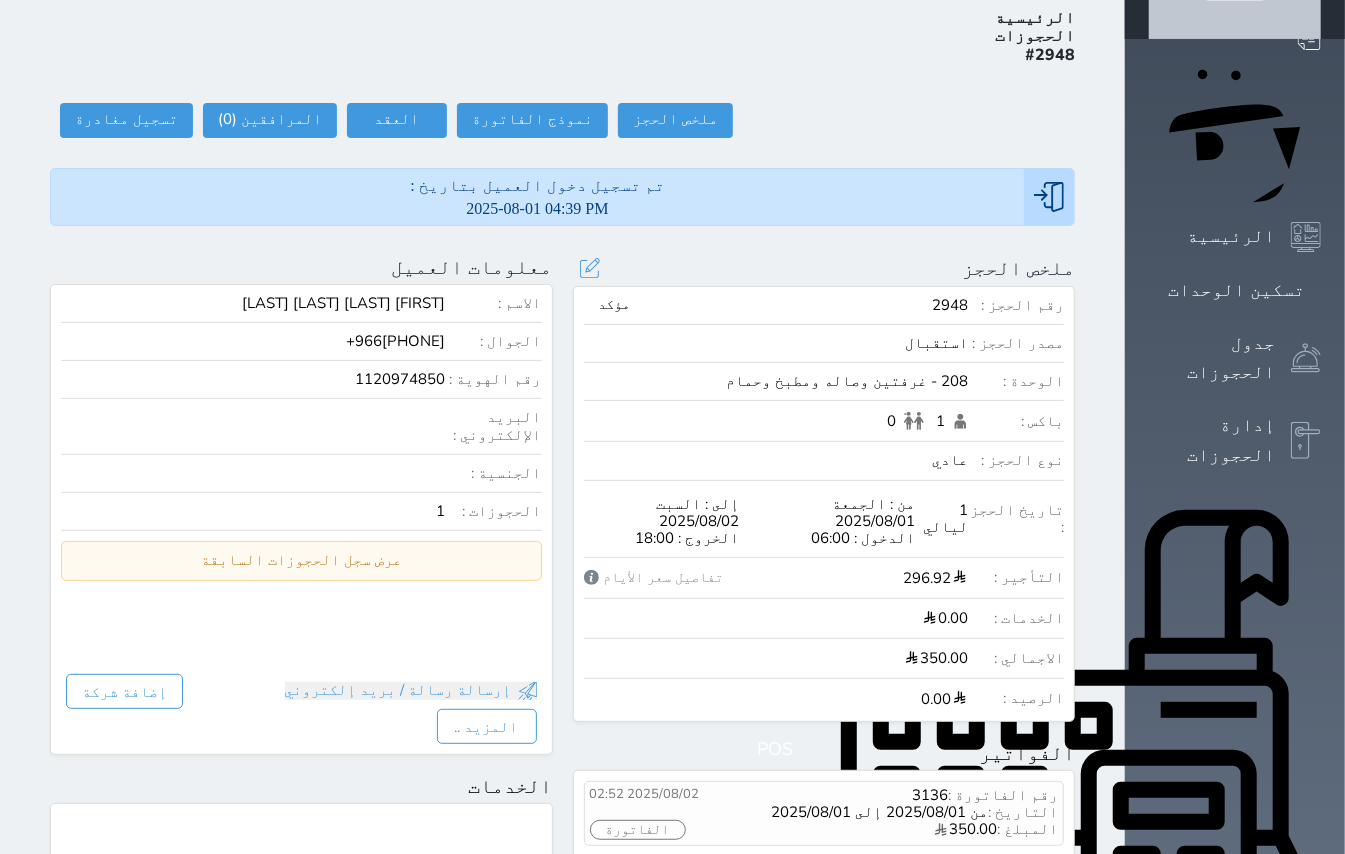 scroll, scrollTop: 0, scrollLeft: 0, axis: both 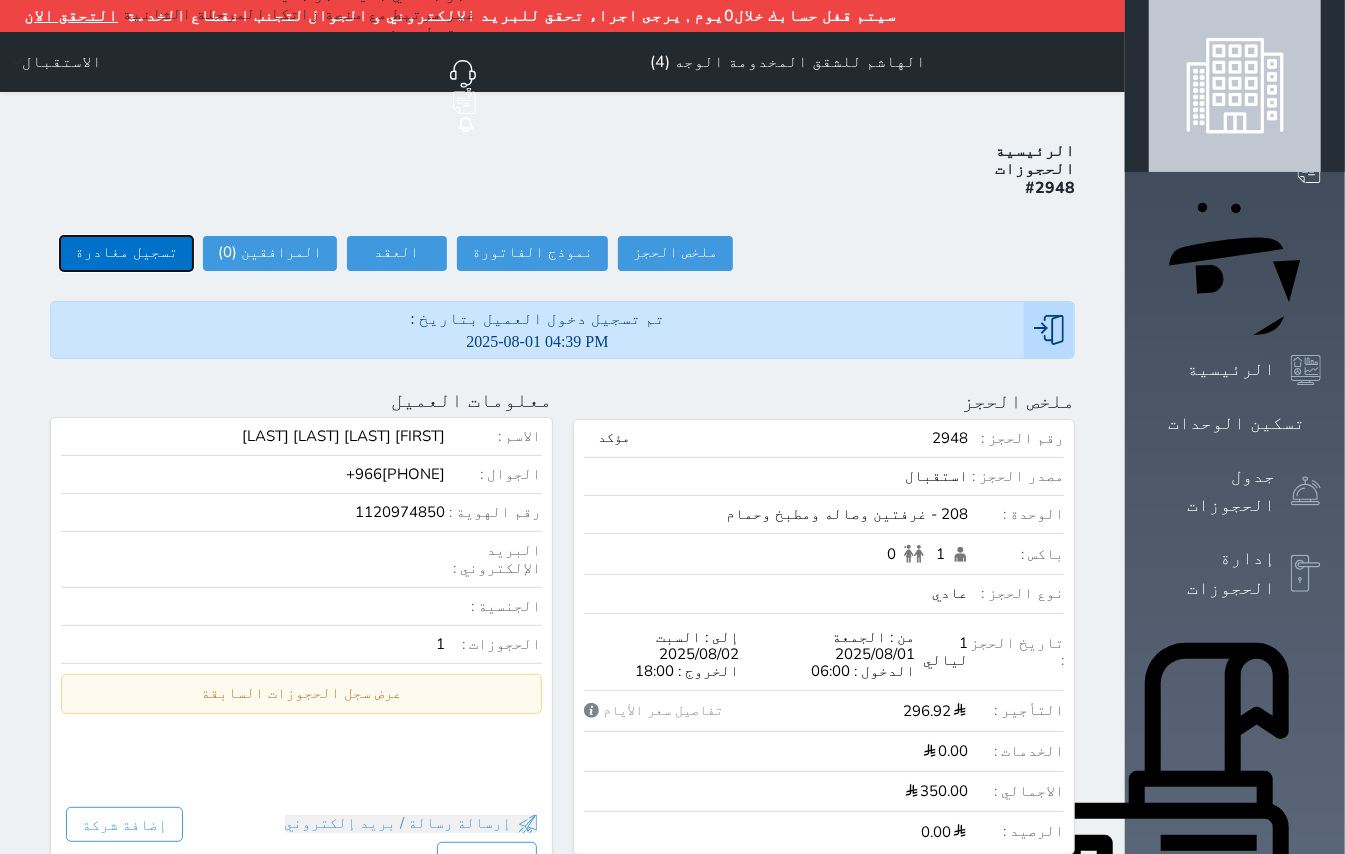 click on "تسجيل مغادرة" at bounding box center (126, 253) 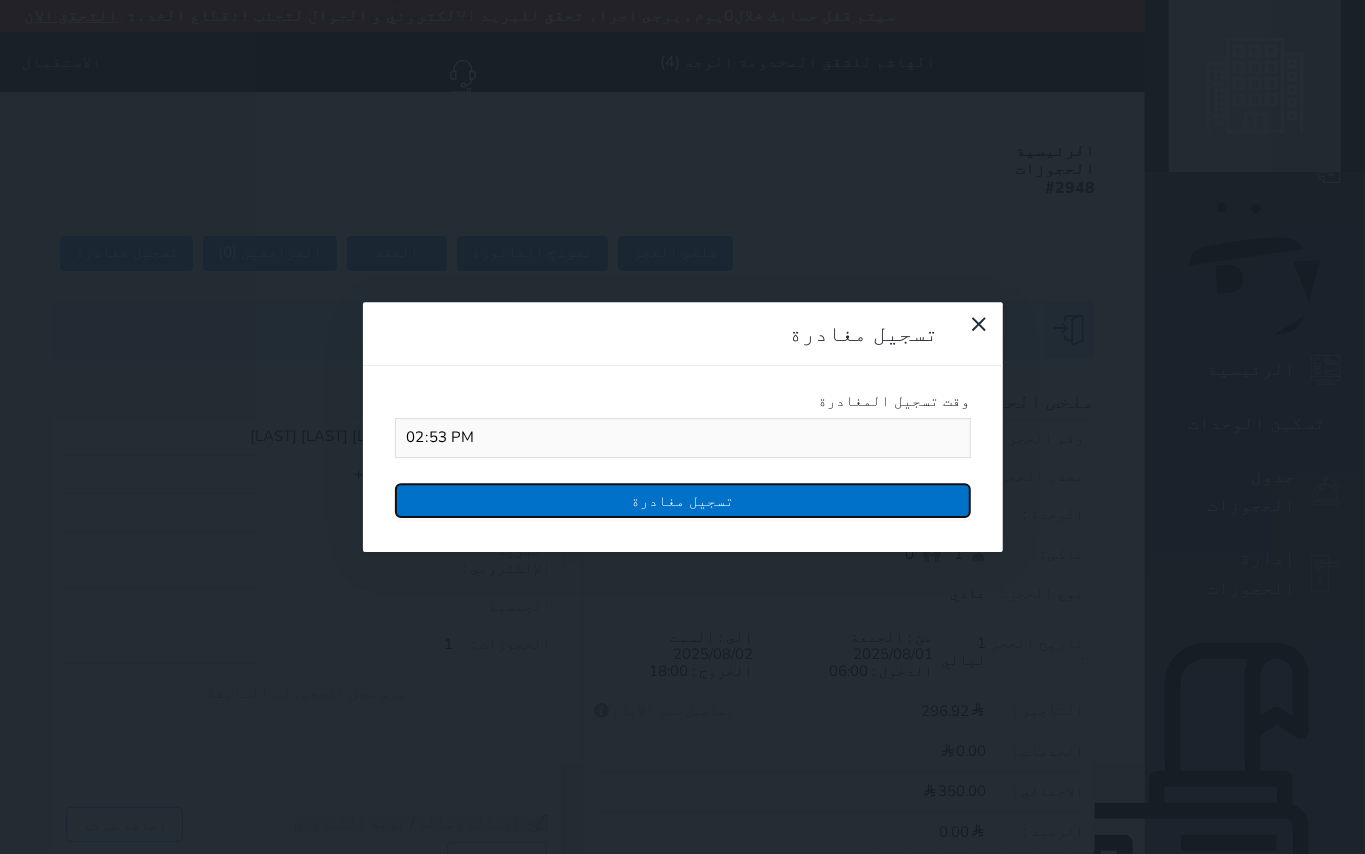 click on "تسجيل مغادرة" at bounding box center [683, 500] 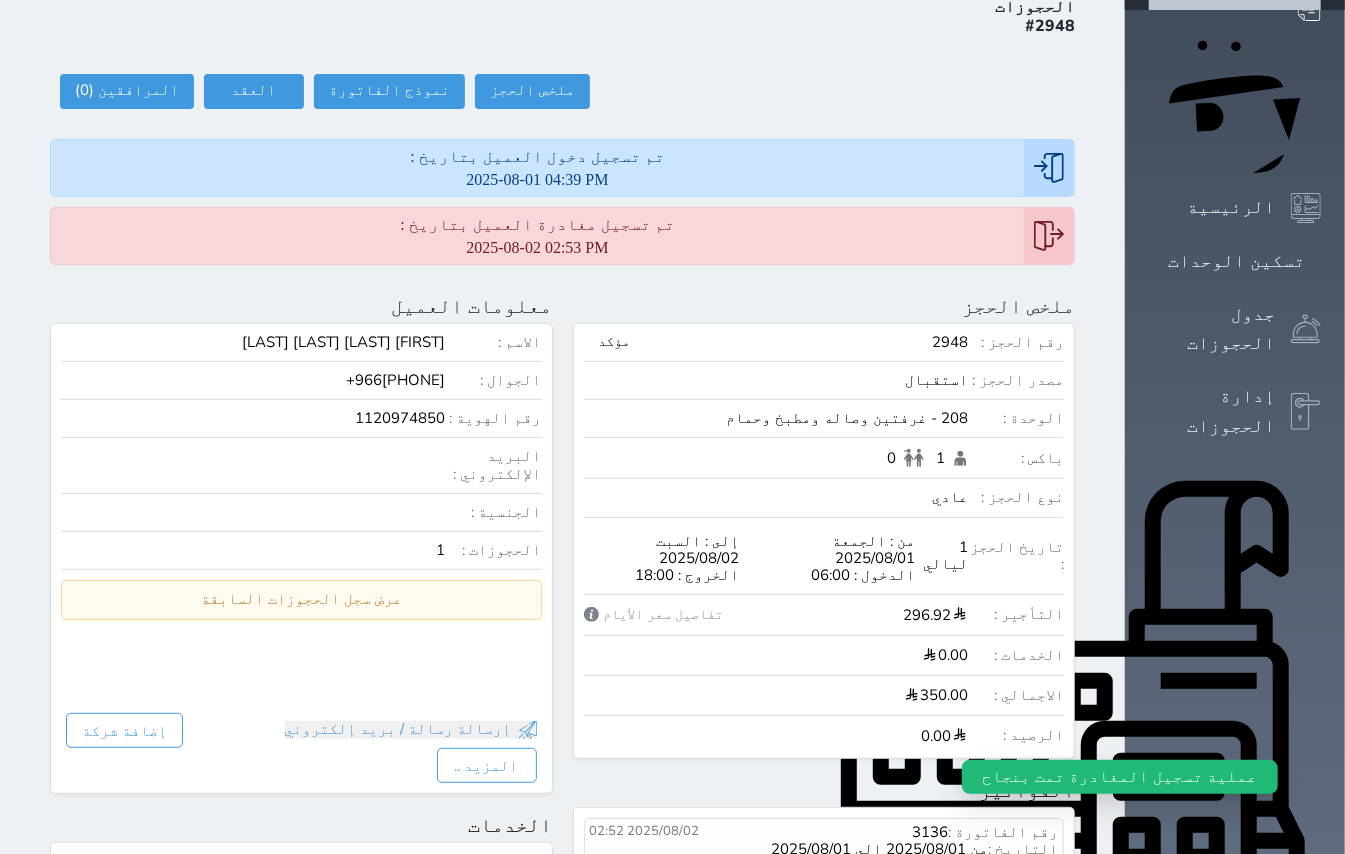 scroll, scrollTop: 0, scrollLeft: 0, axis: both 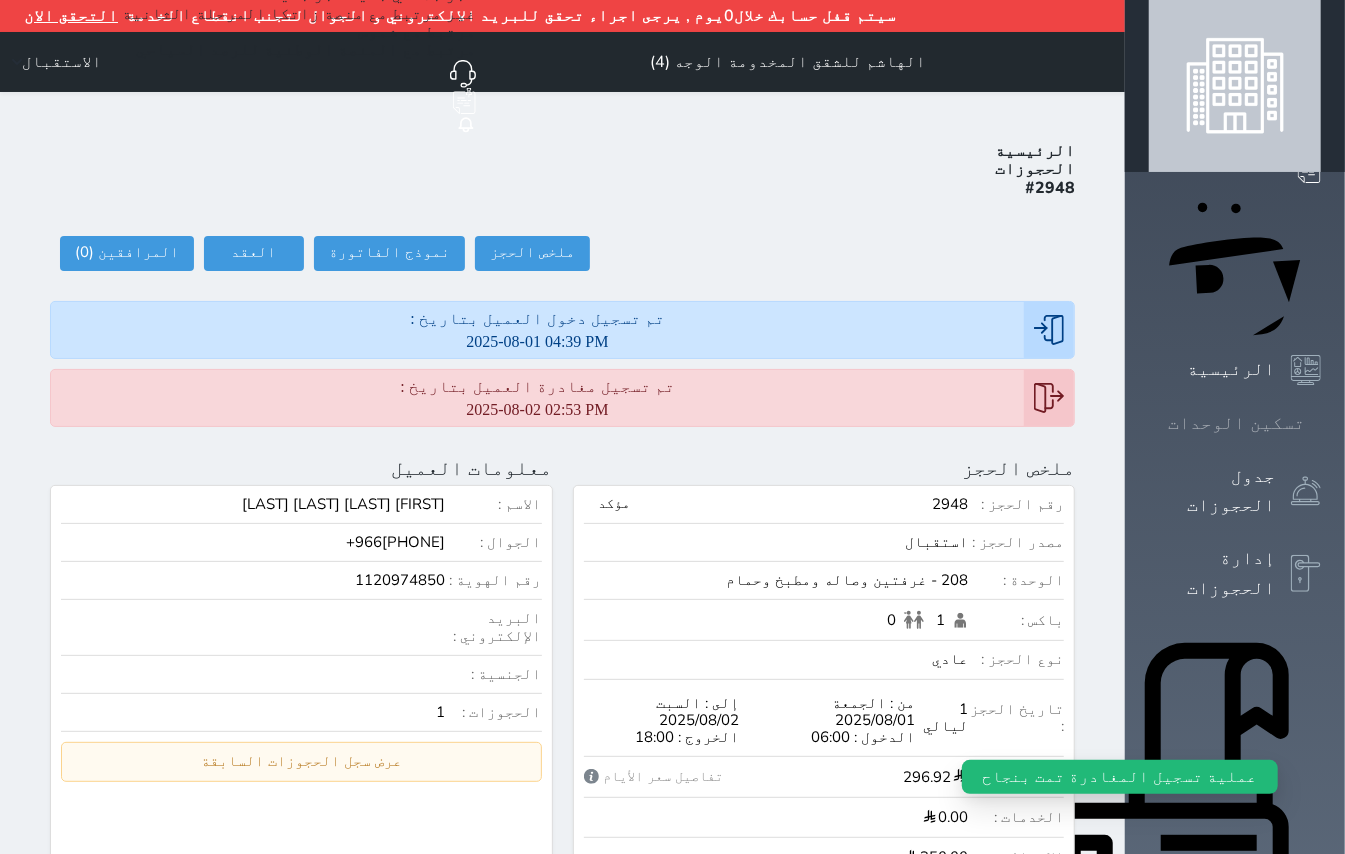 click 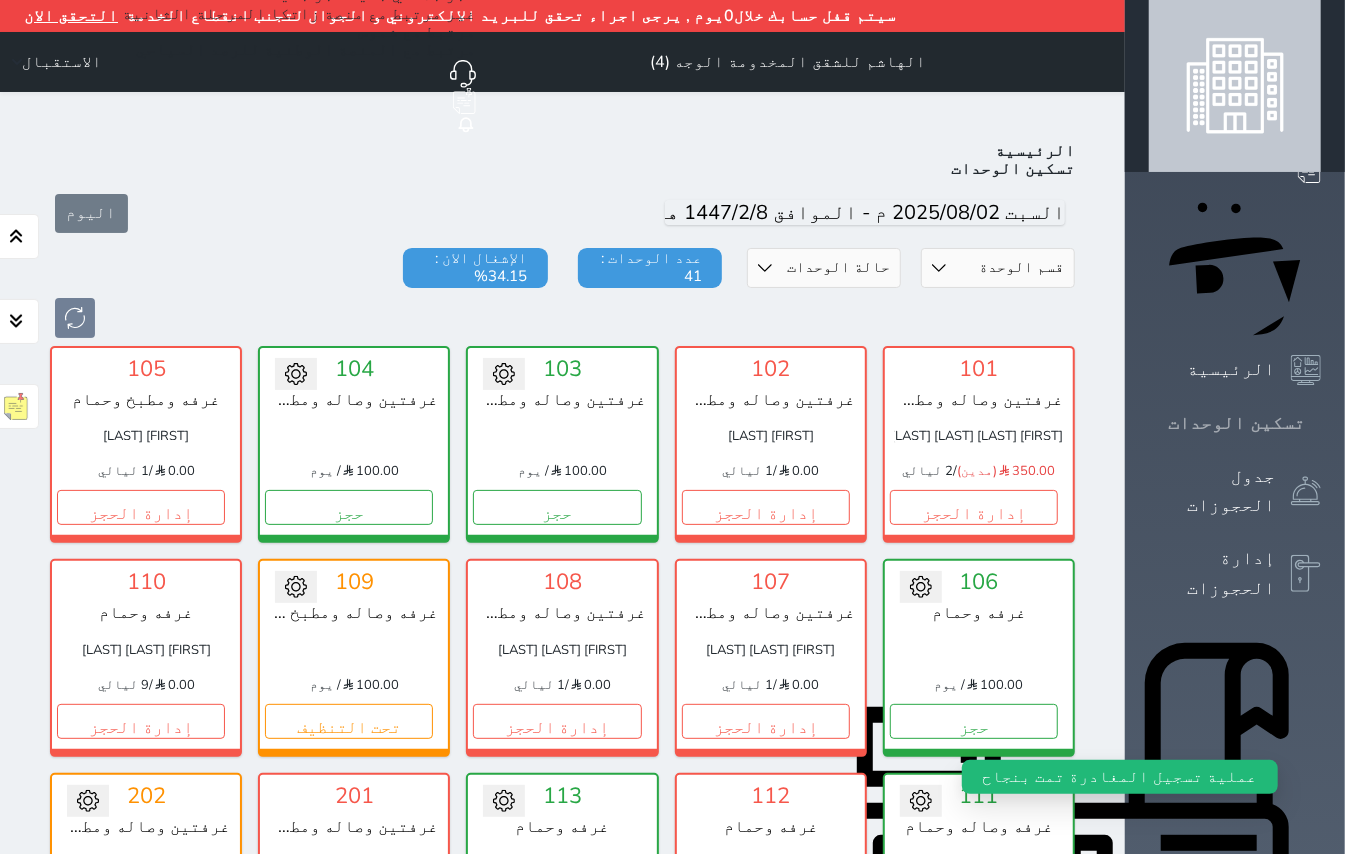 scroll, scrollTop: 81, scrollLeft: 0, axis: vertical 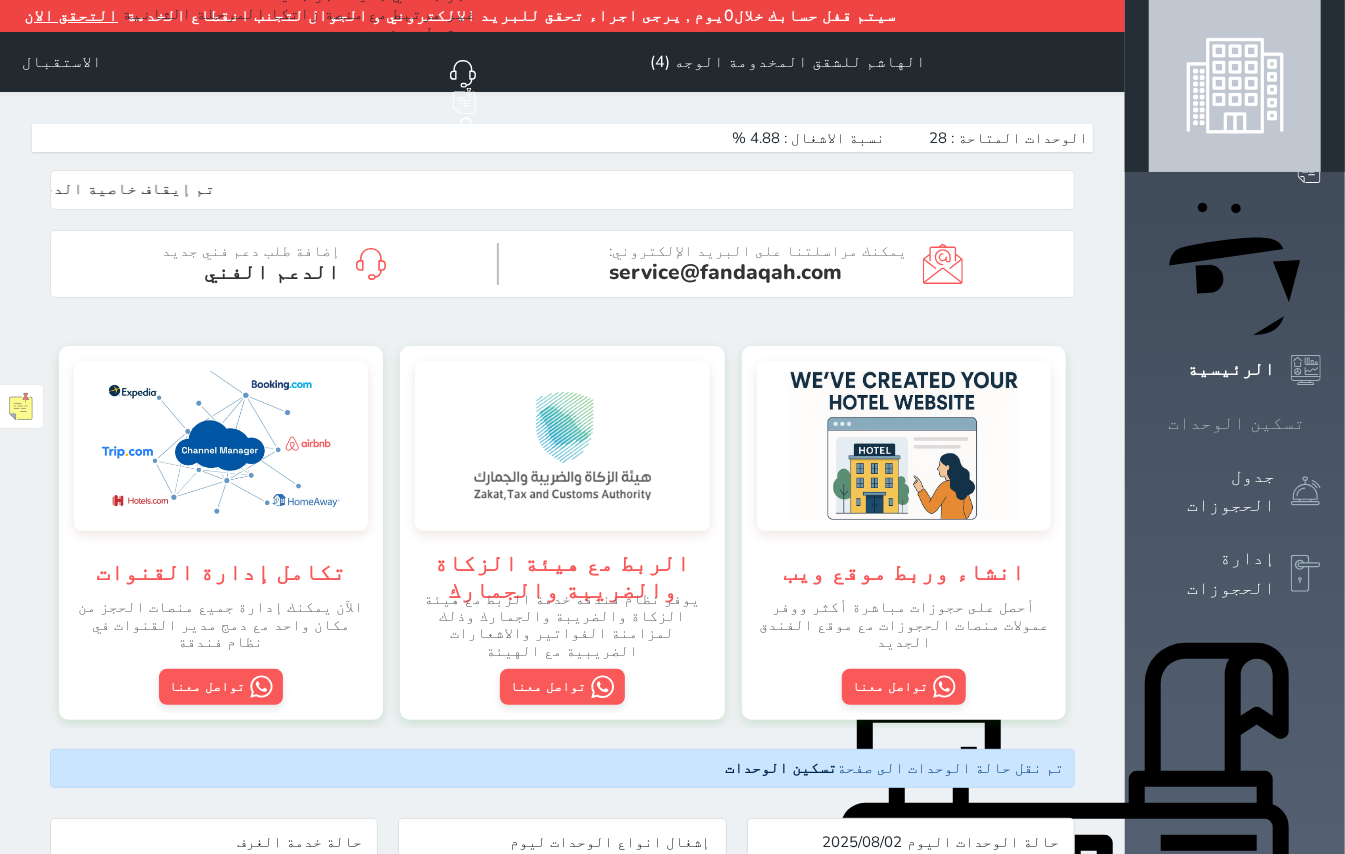 click 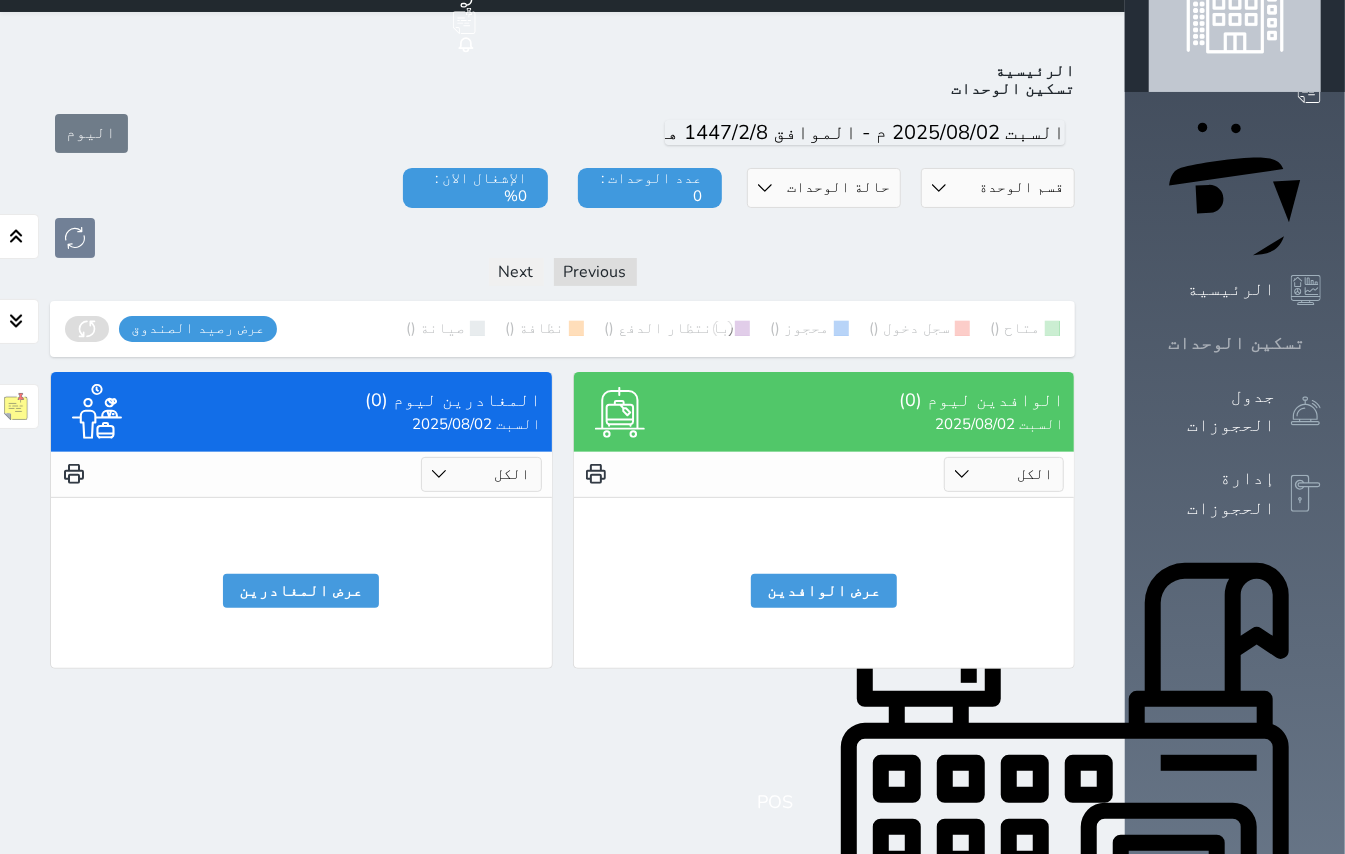 scroll, scrollTop: 81, scrollLeft: 0, axis: vertical 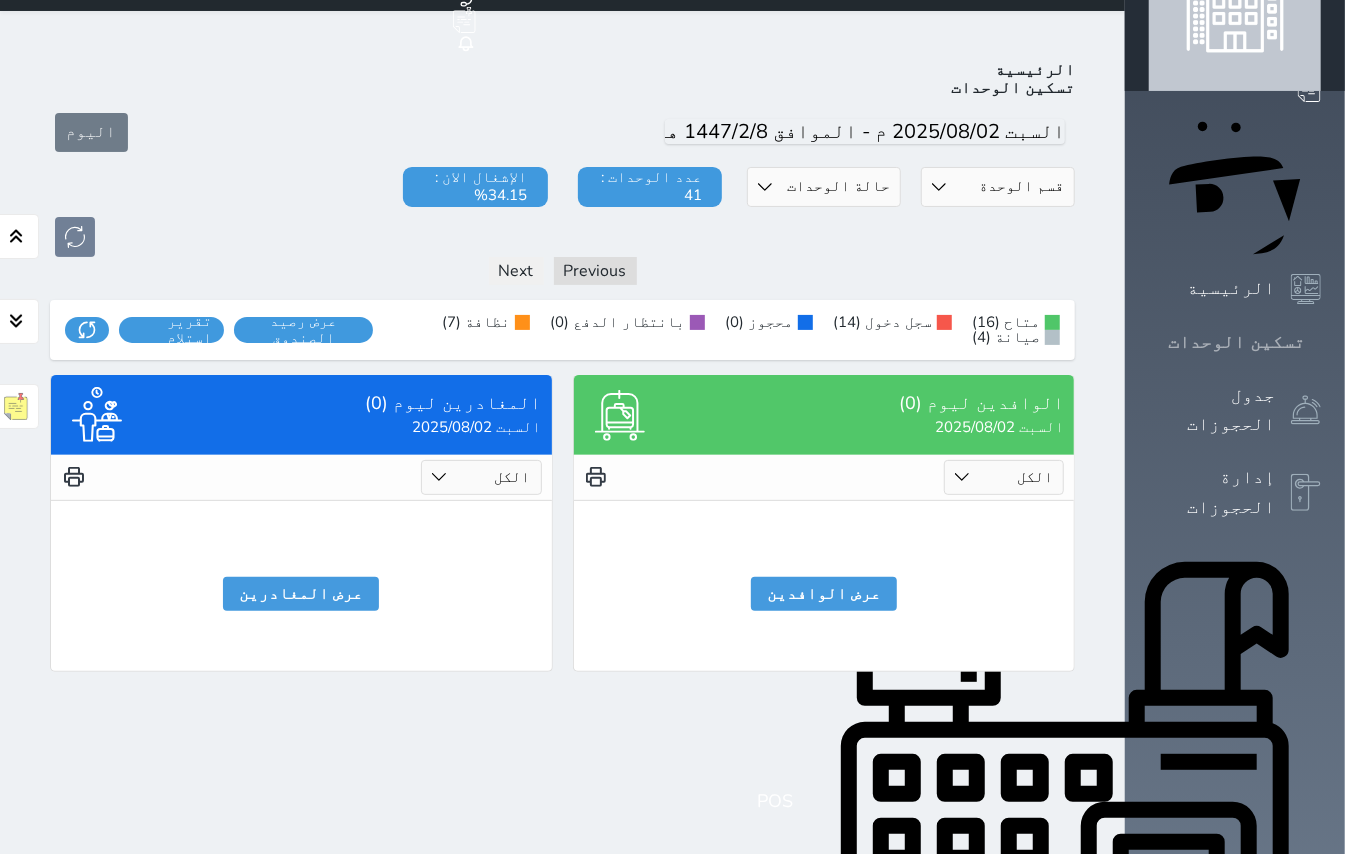 click at bounding box center (1321, 342) 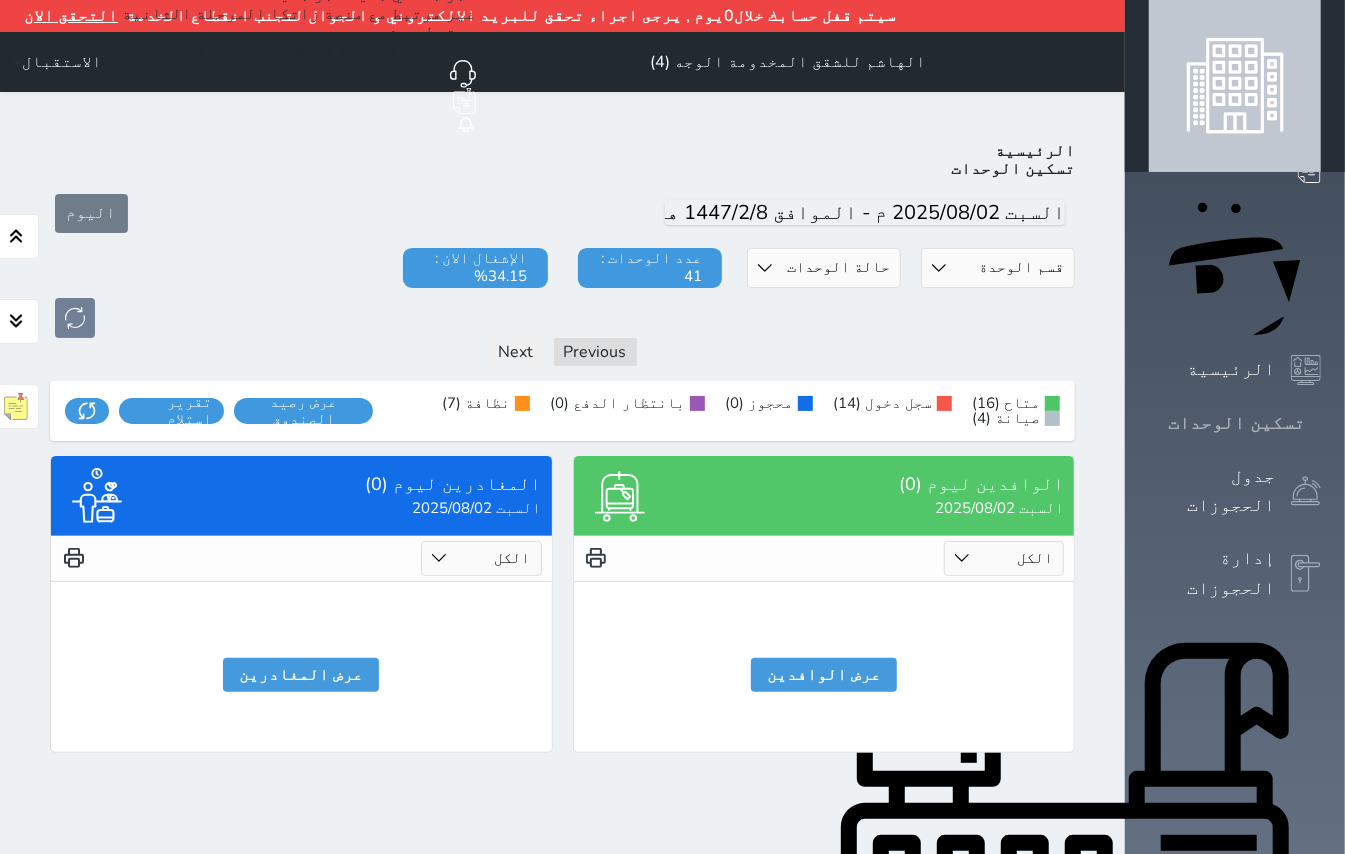 click 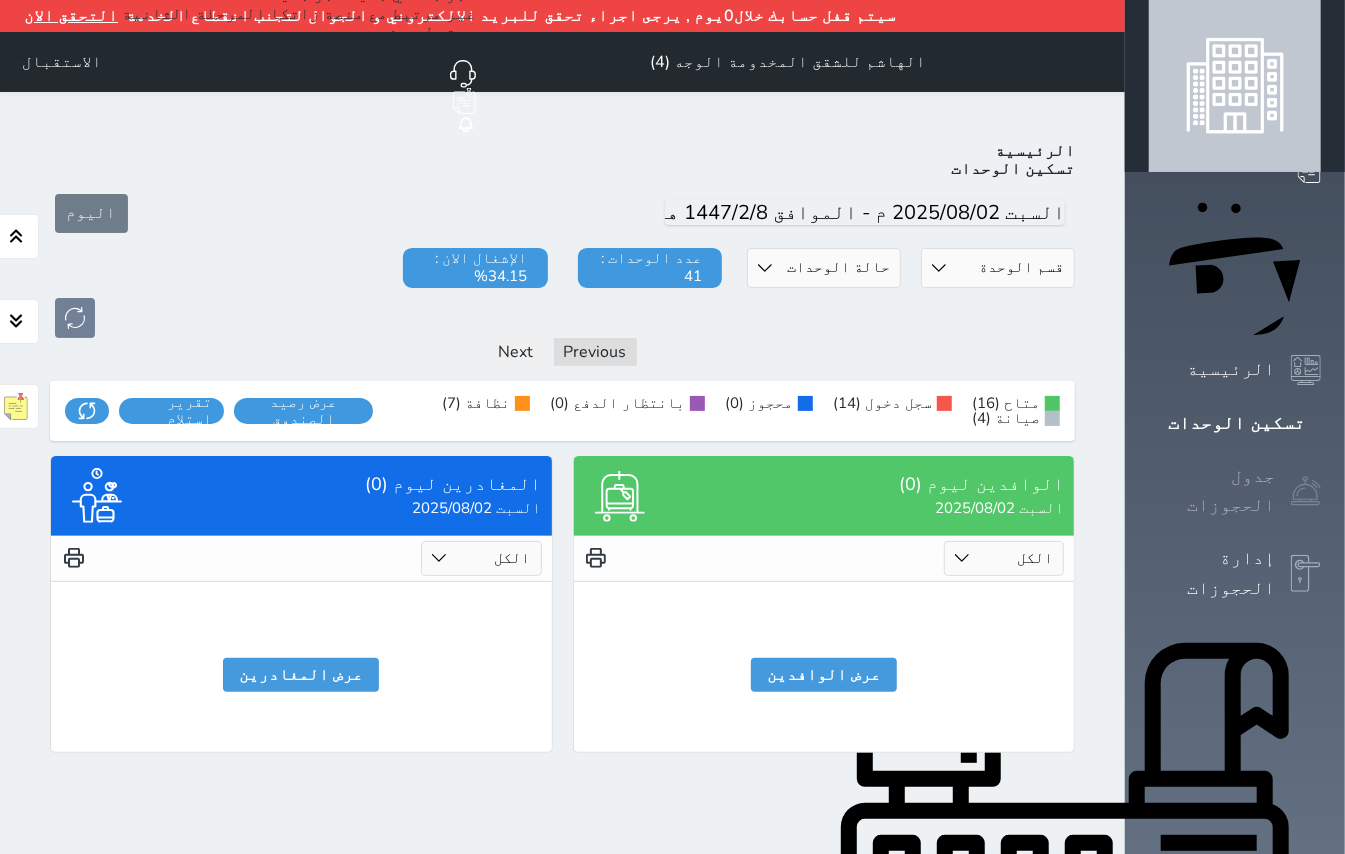 click 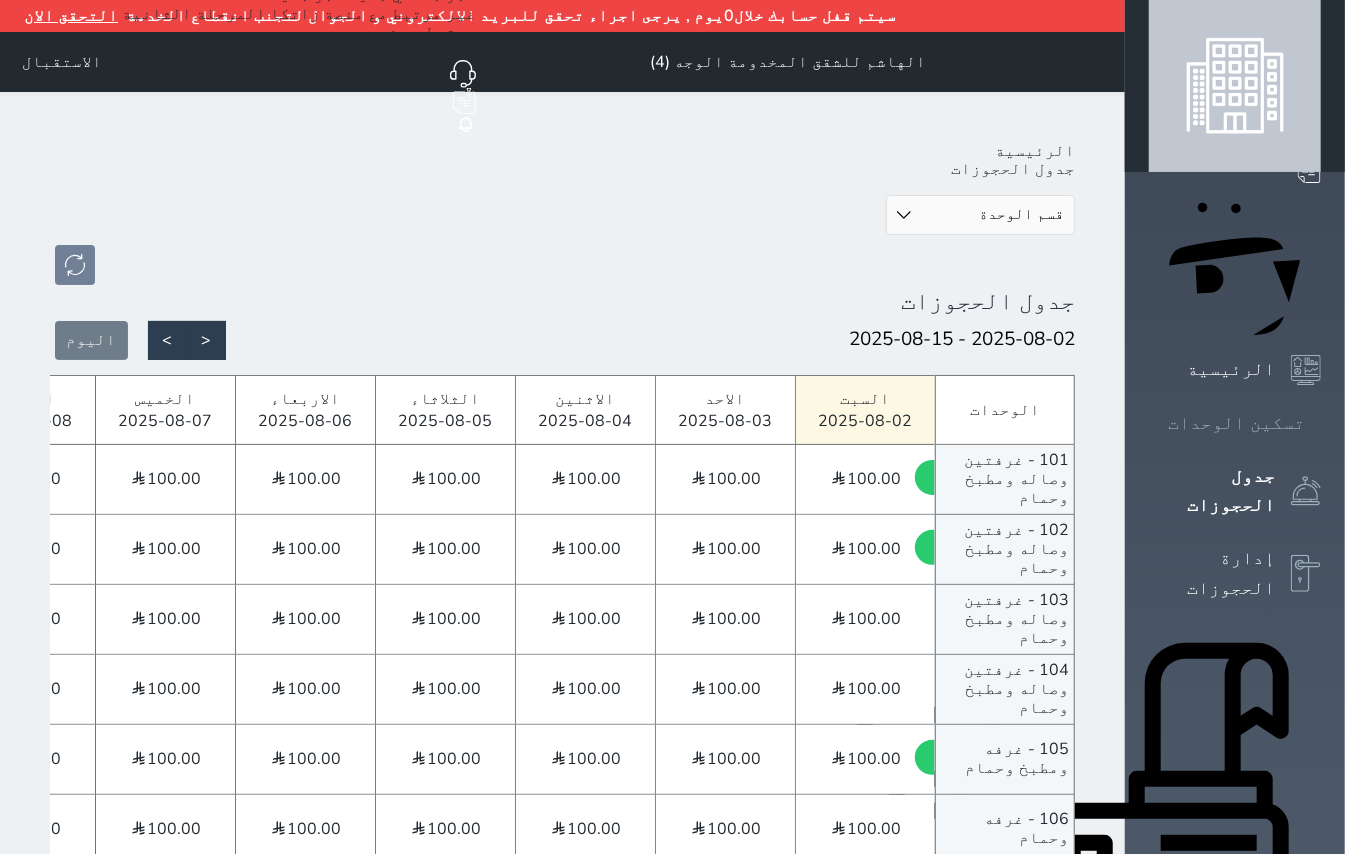 click 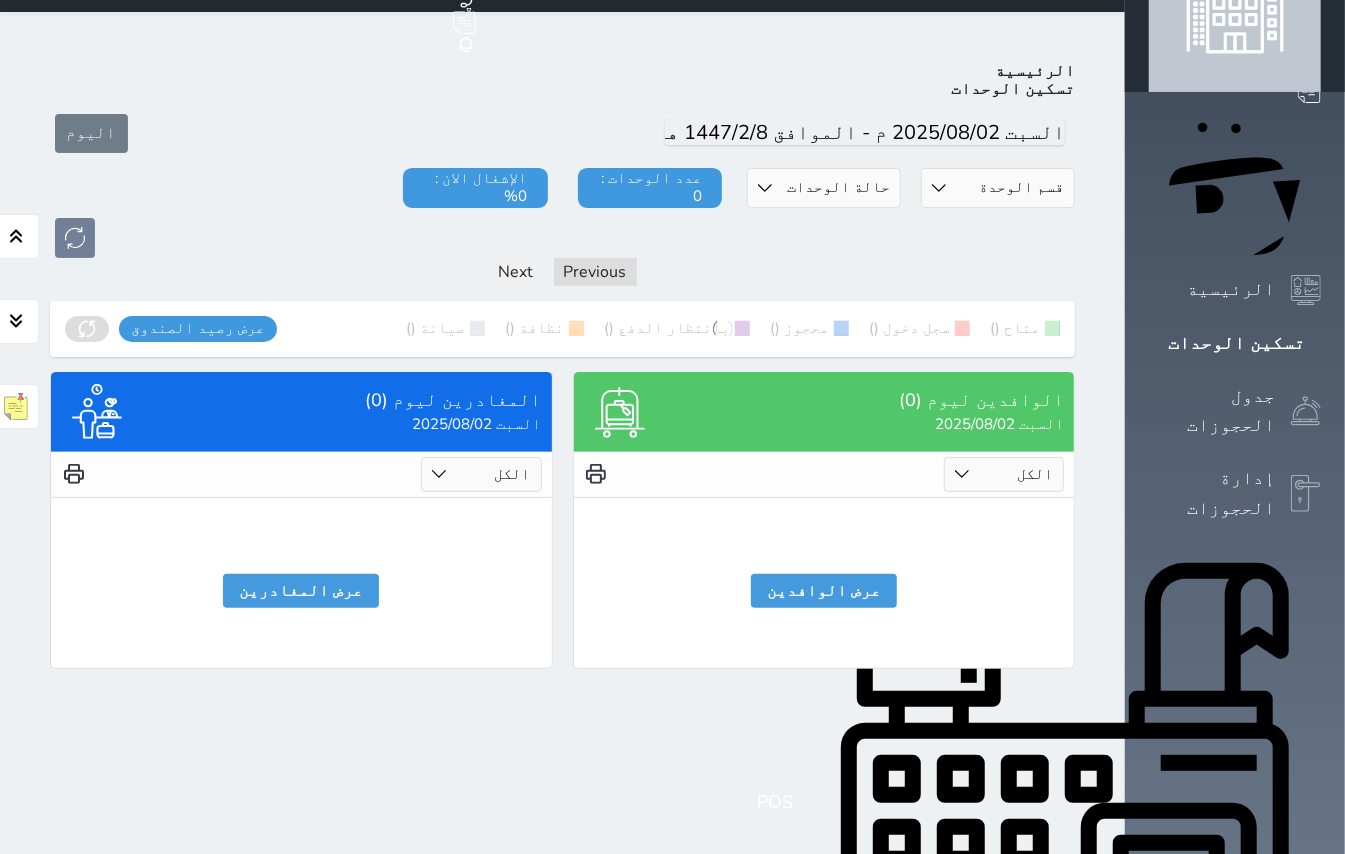 scroll, scrollTop: 81, scrollLeft: 0, axis: vertical 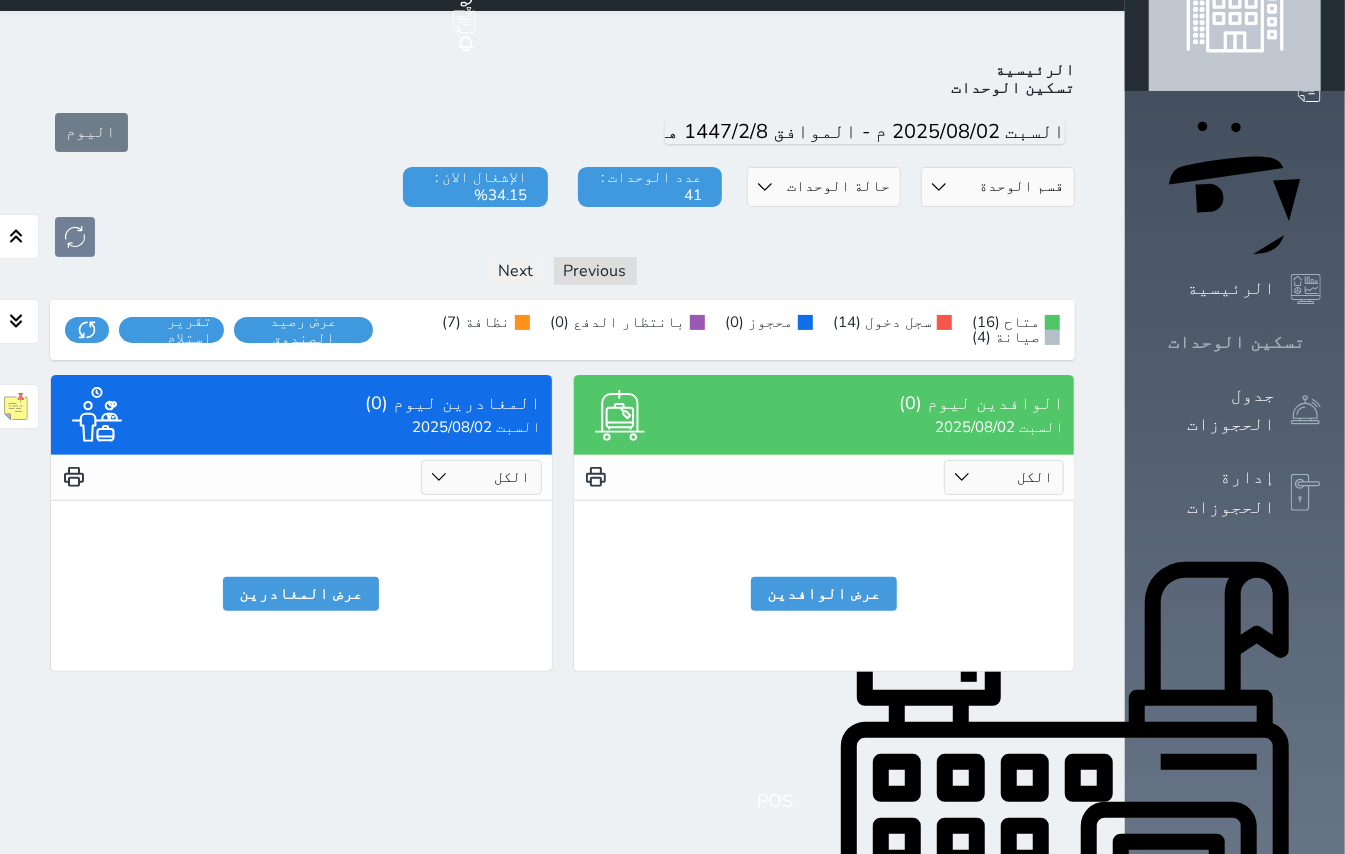 click 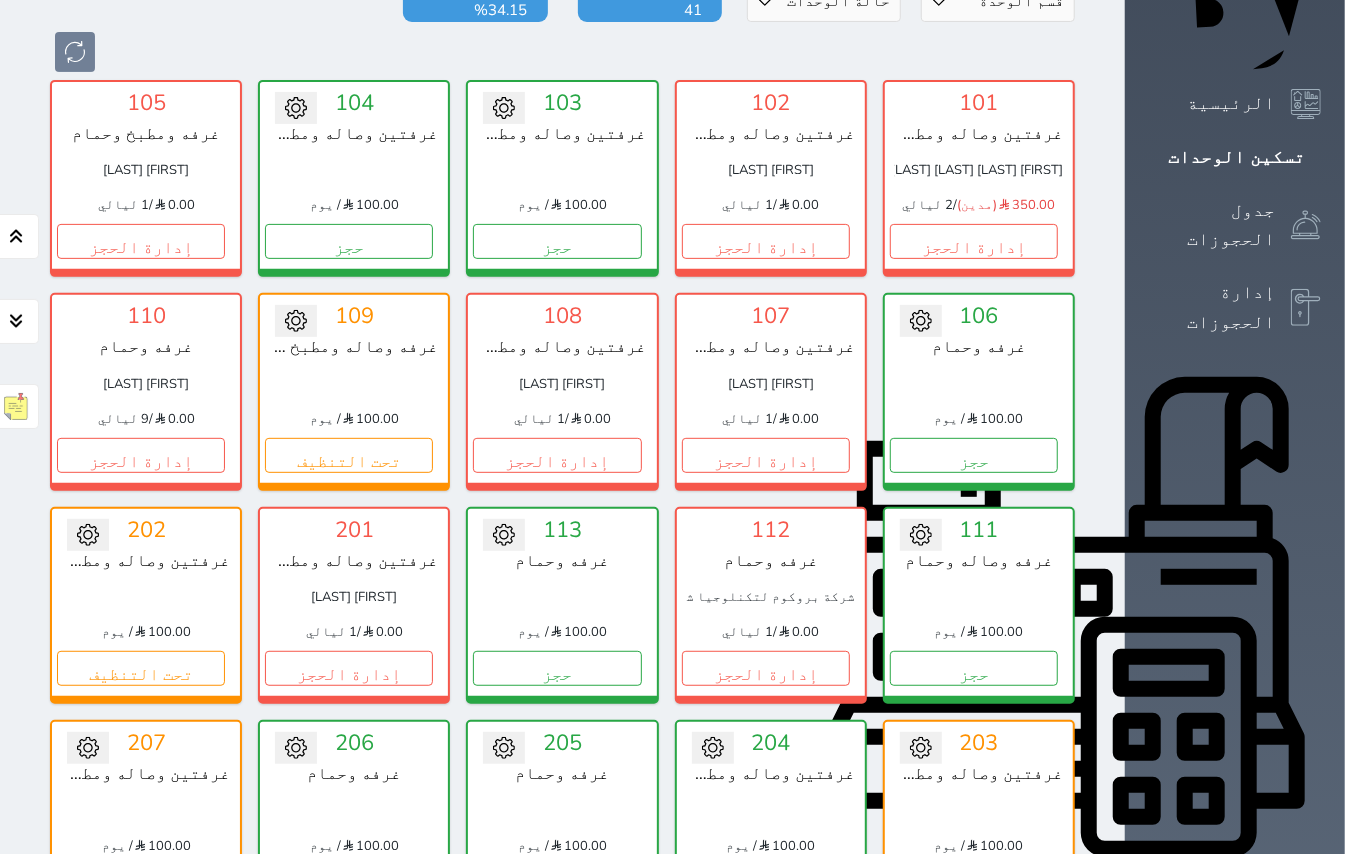 scroll, scrollTop: 133, scrollLeft: 0, axis: vertical 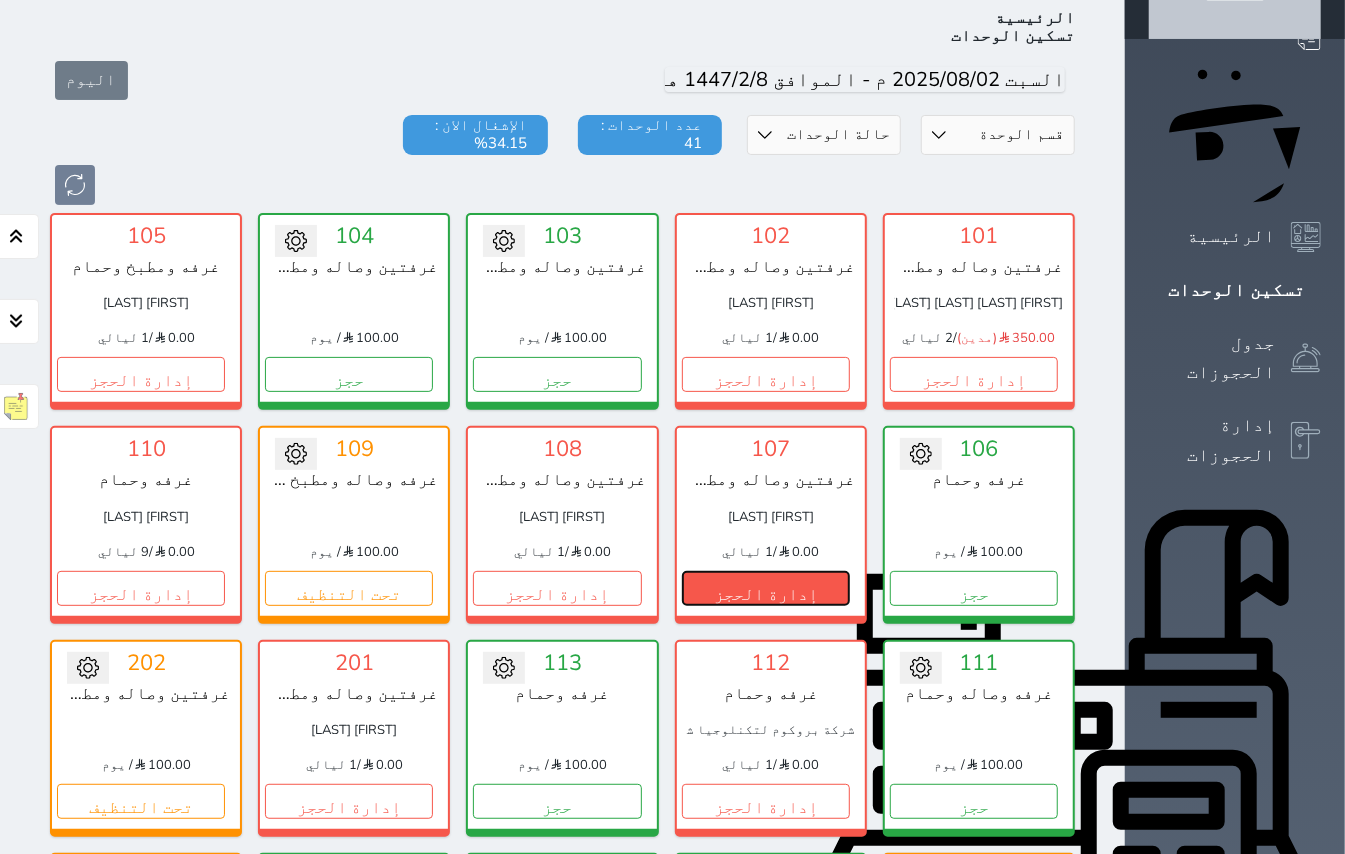 click on "إدارة الحجز" at bounding box center (766, 588) 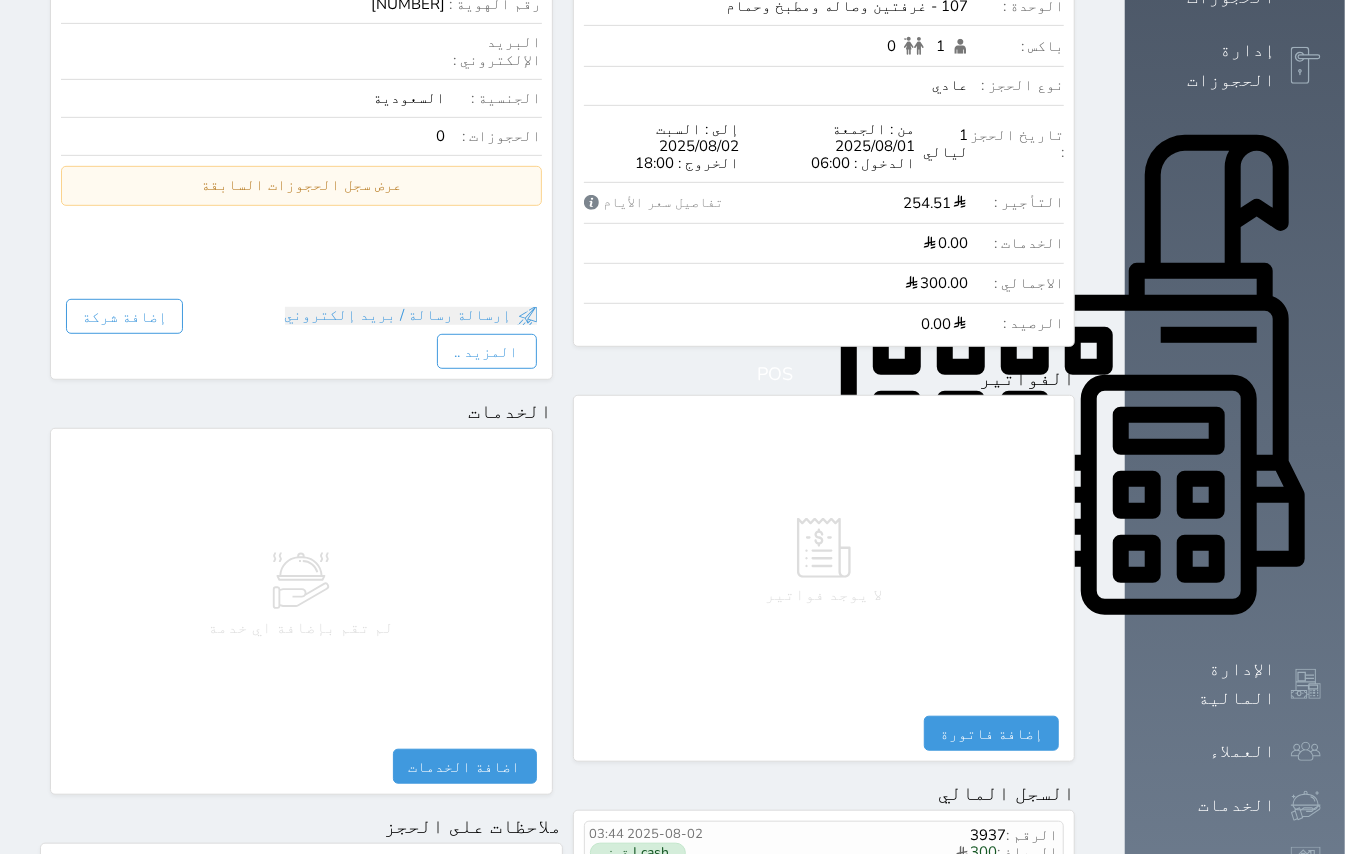 scroll, scrollTop: 666, scrollLeft: 0, axis: vertical 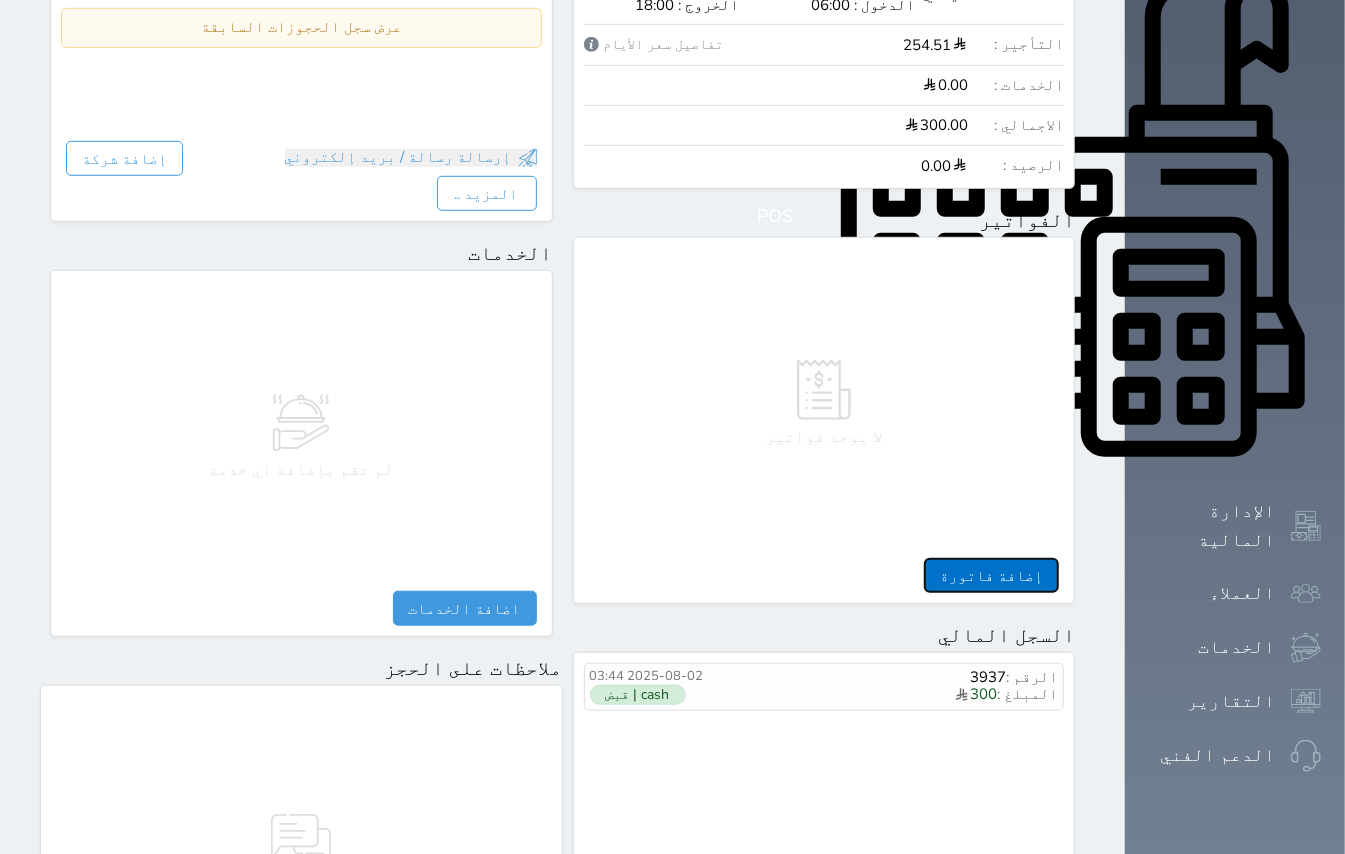 click on "إضافة فاتورة" at bounding box center [991, 575] 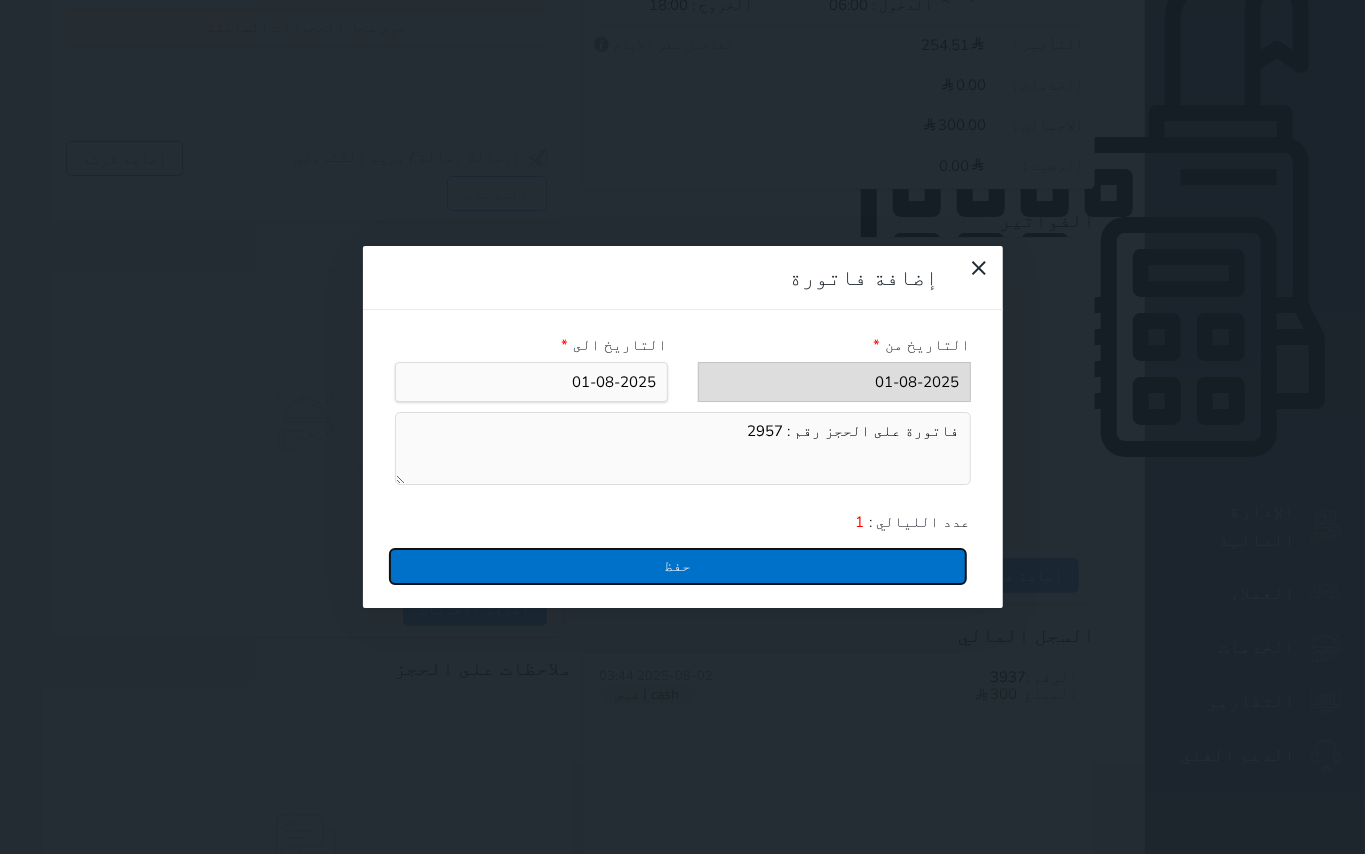 click on "حفظ" at bounding box center (678, 566) 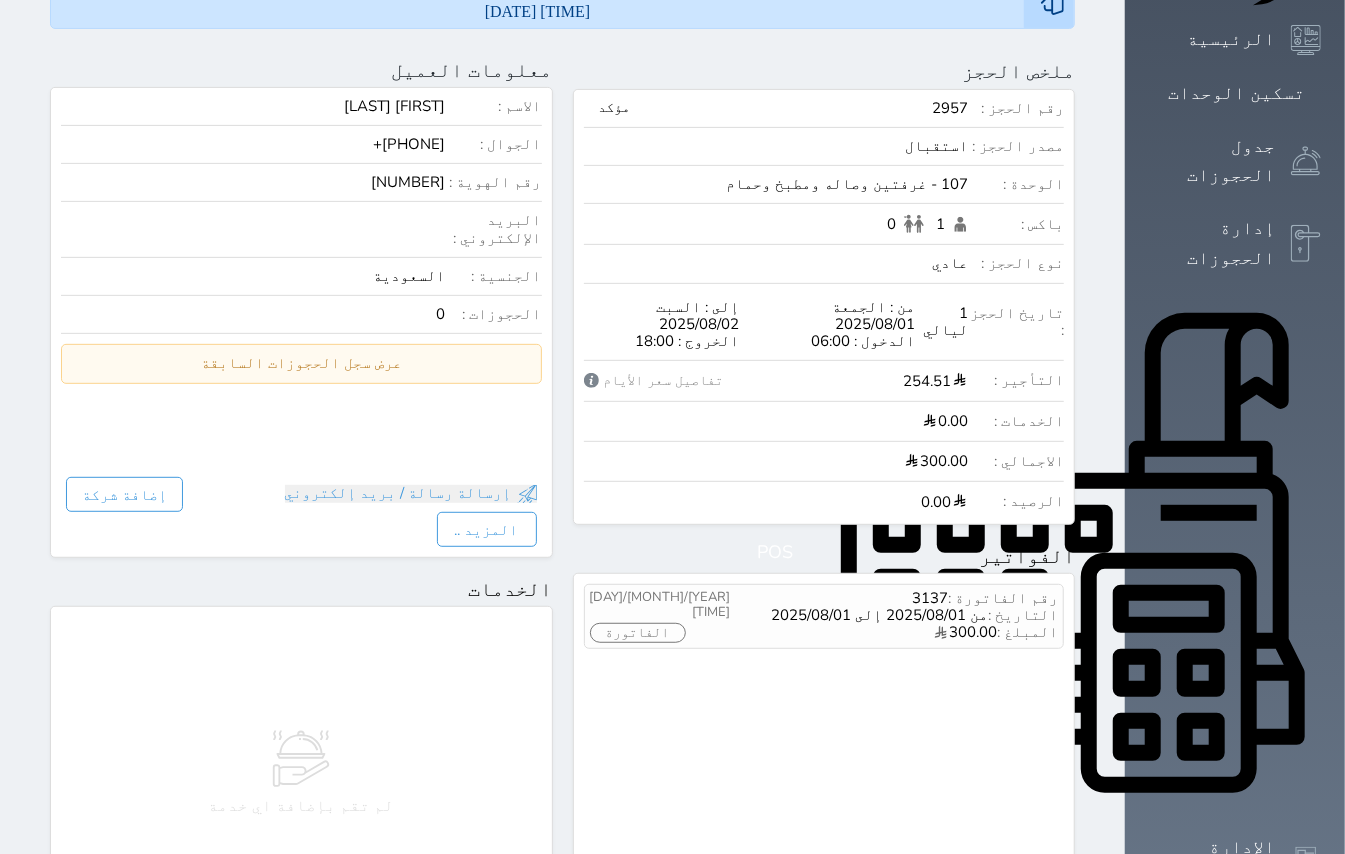 scroll, scrollTop: 533, scrollLeft: 0, axis: vertical 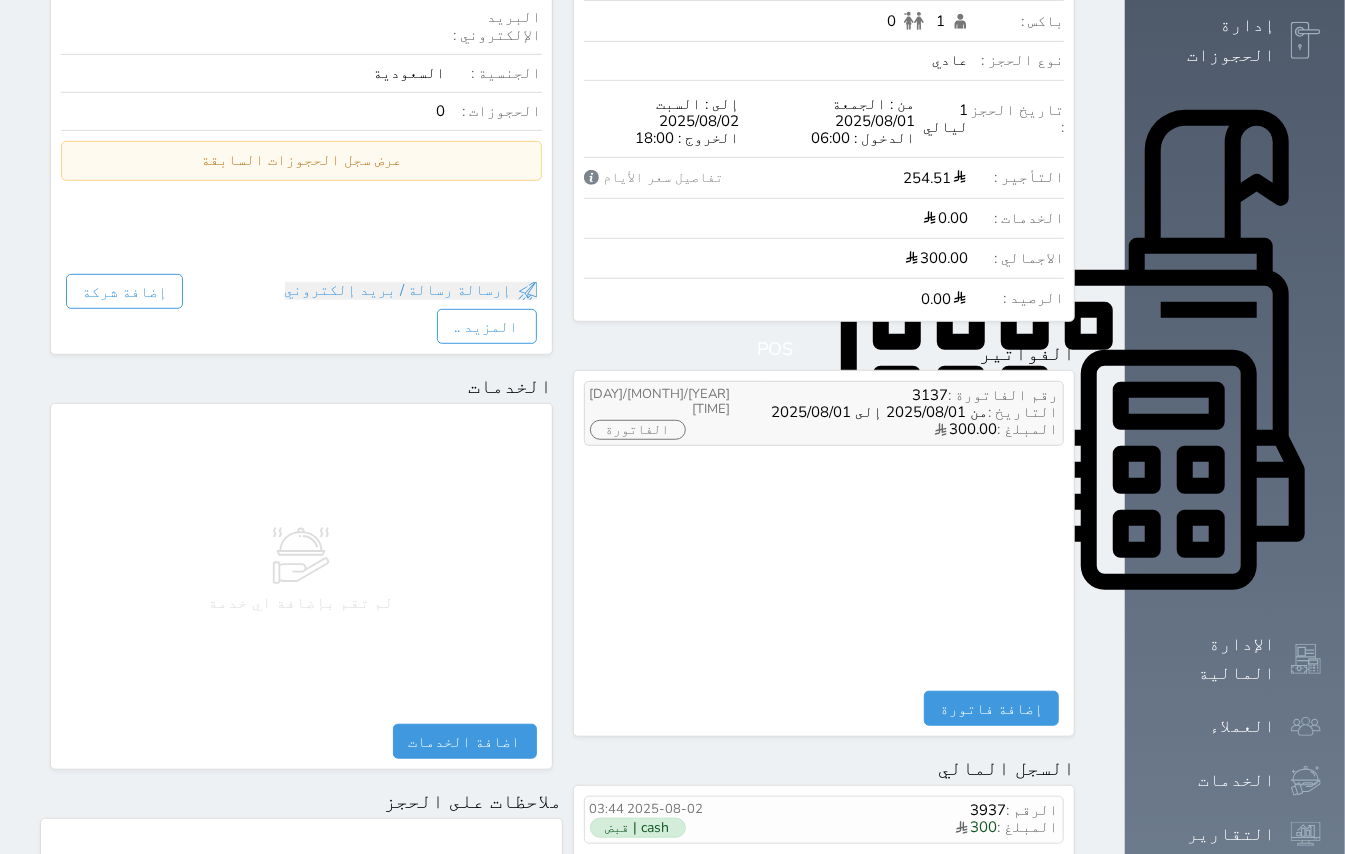 click on "الفاتورة" at bounding box center [638, 430] 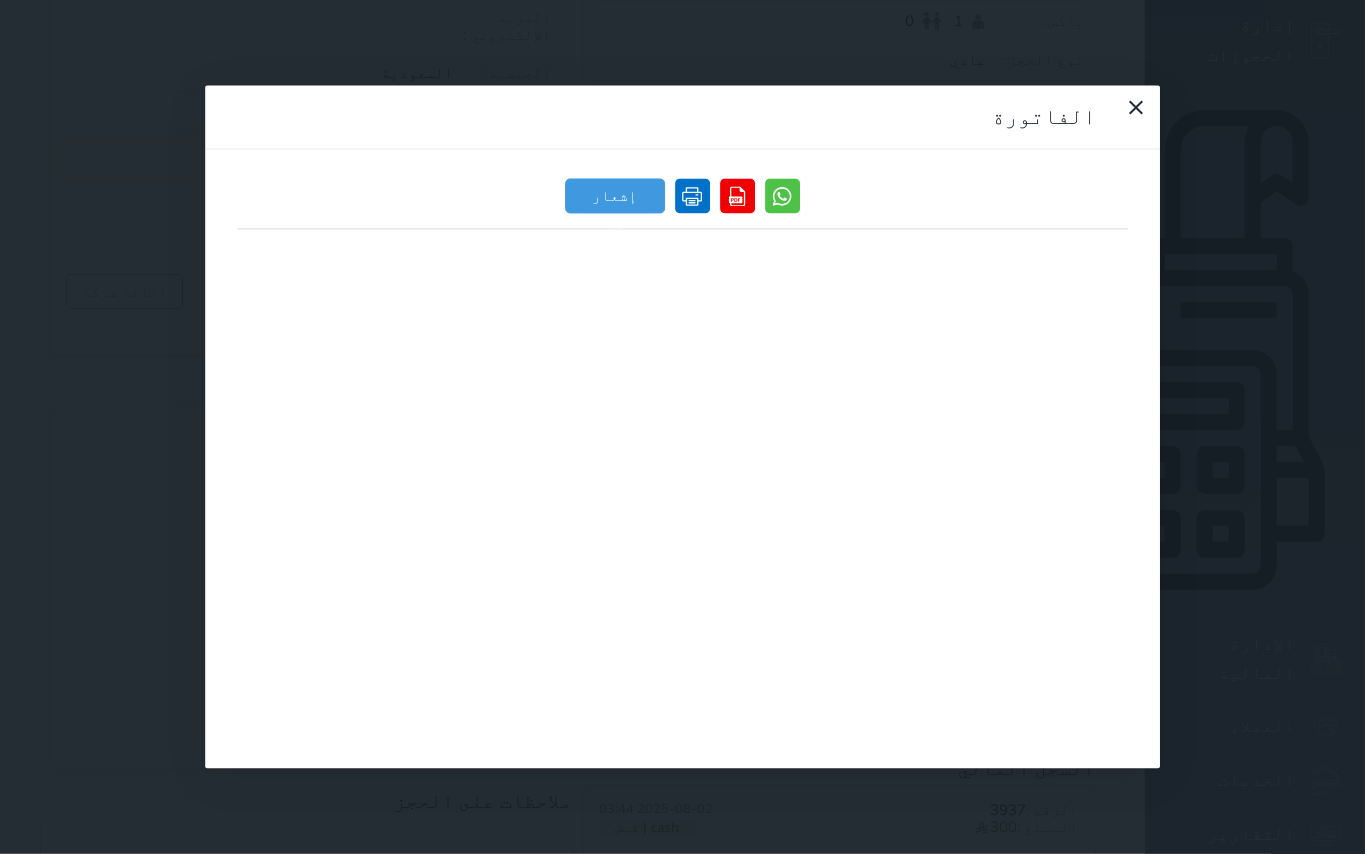 click at bounding box center [692, 196] 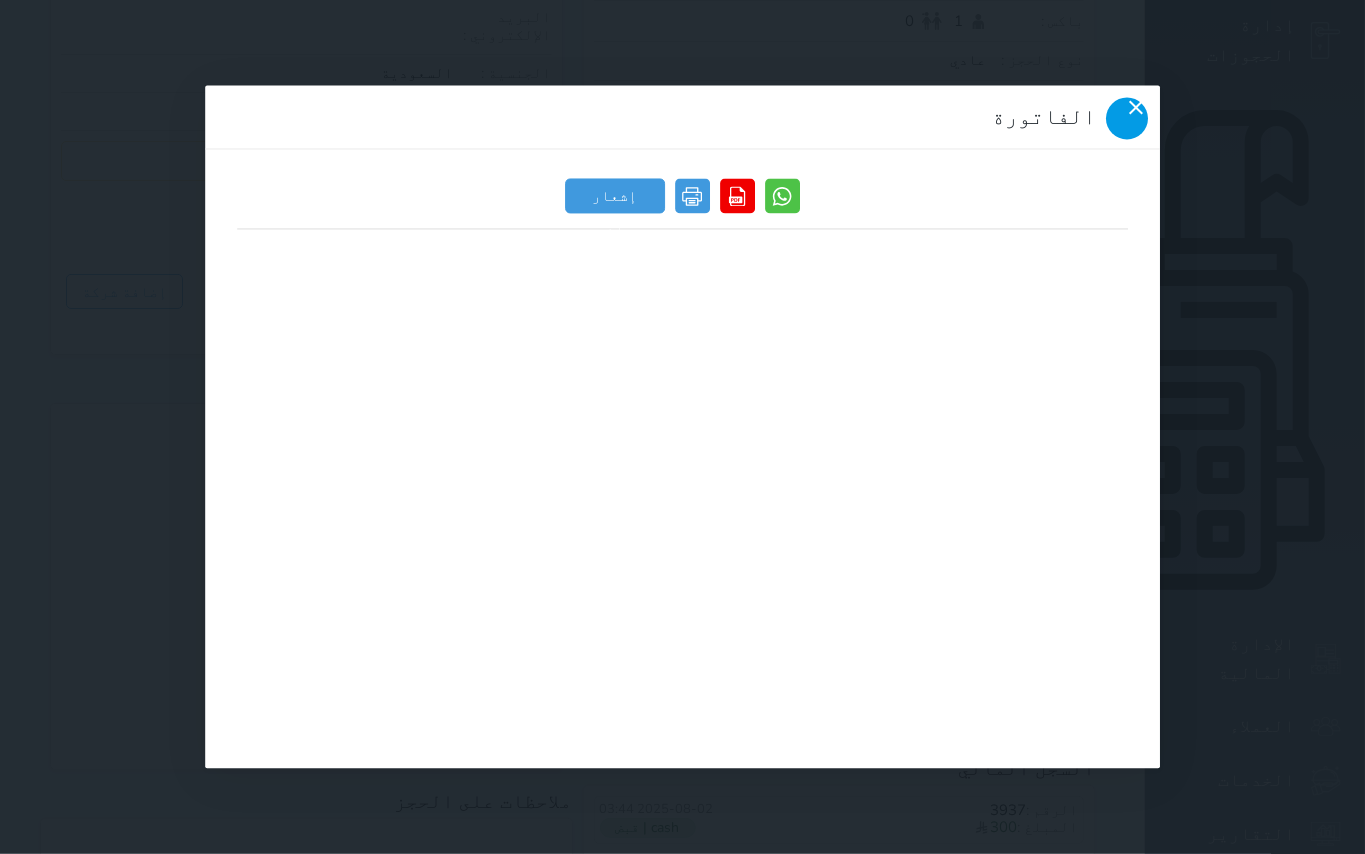 click 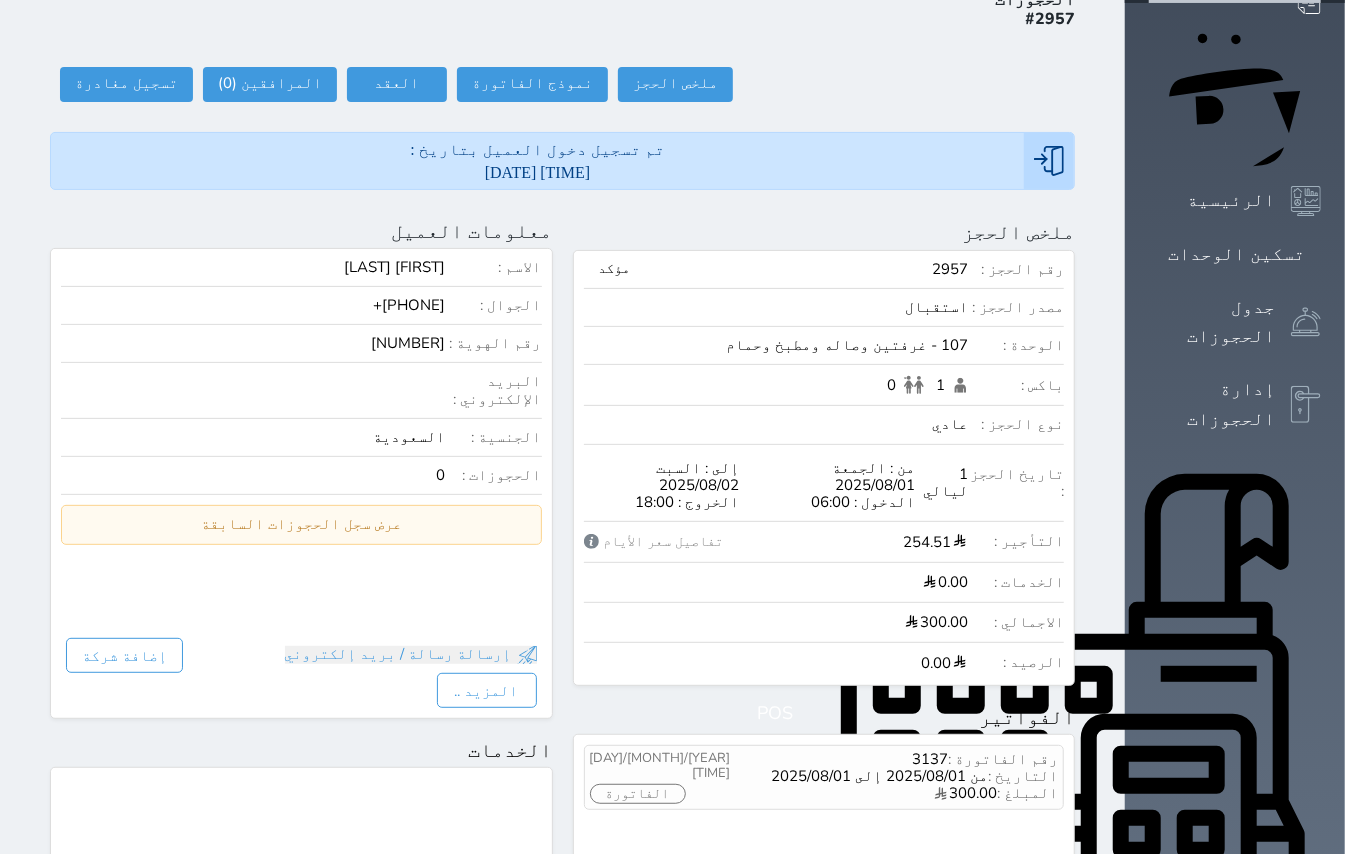 scroll, scrollTop: 133, scrollLeft: 0, axis: vertical 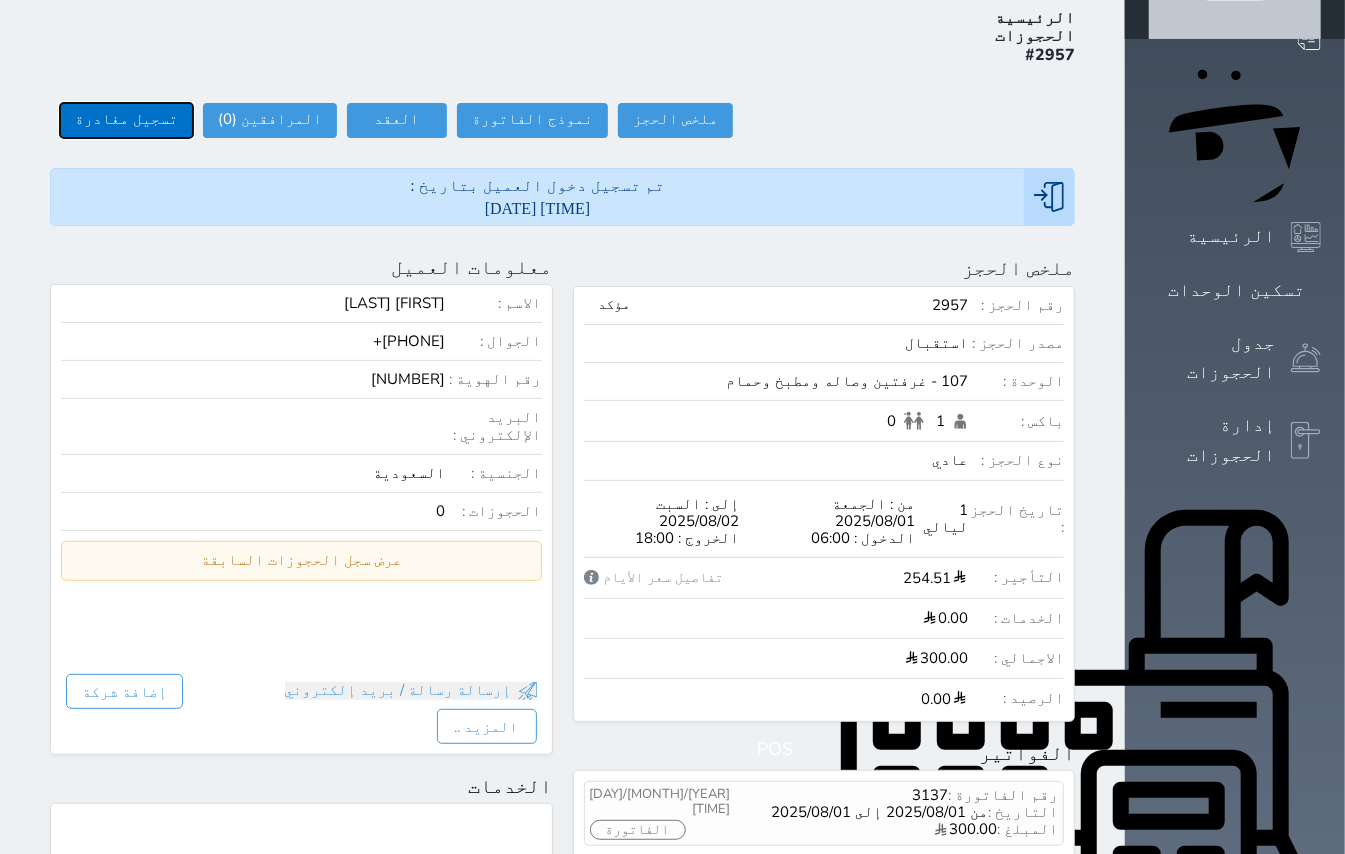 click on "تسجيل مغادرة" at bounding box center (126, 120) 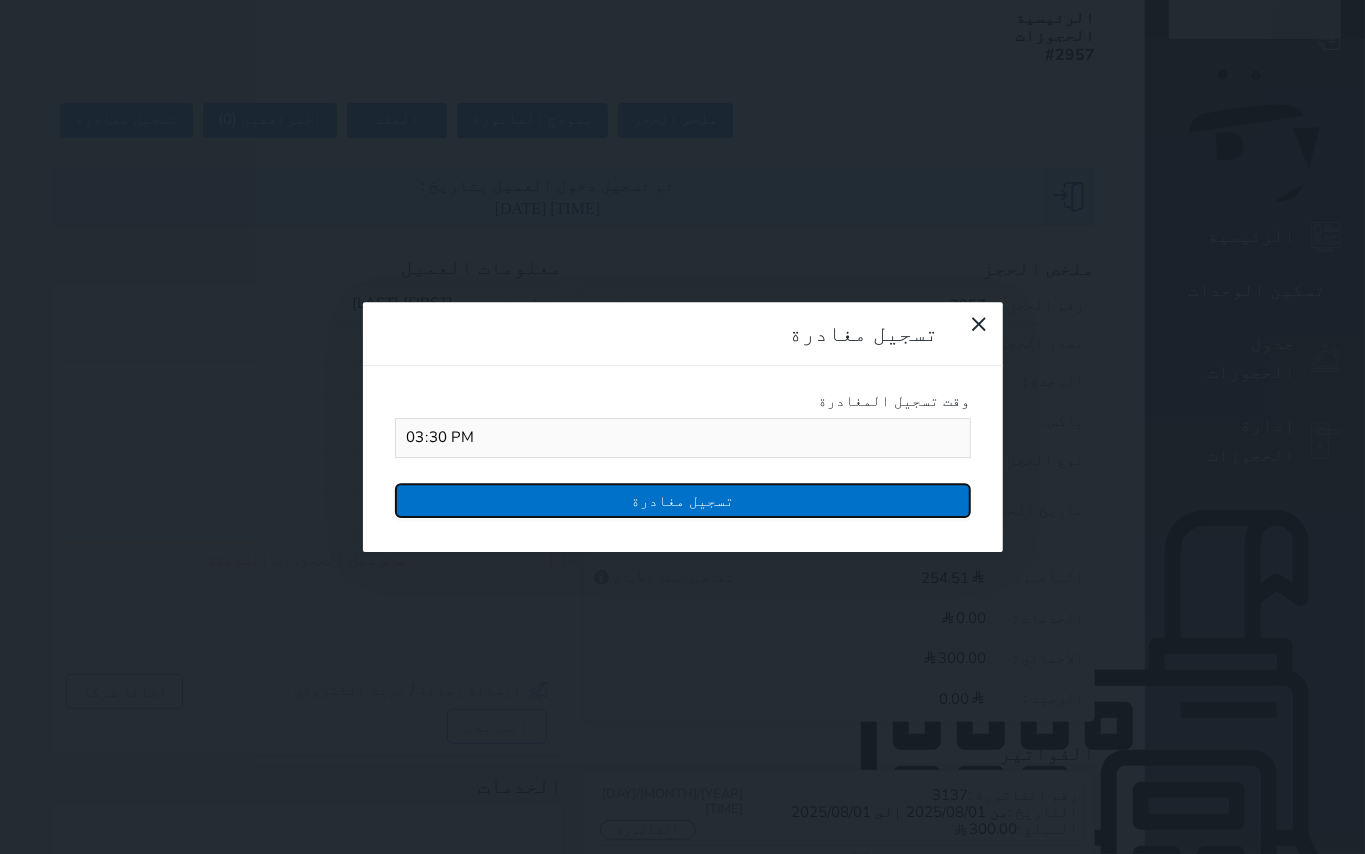 click on "تسجيل مغادرة" at bounding box center (683, 500) 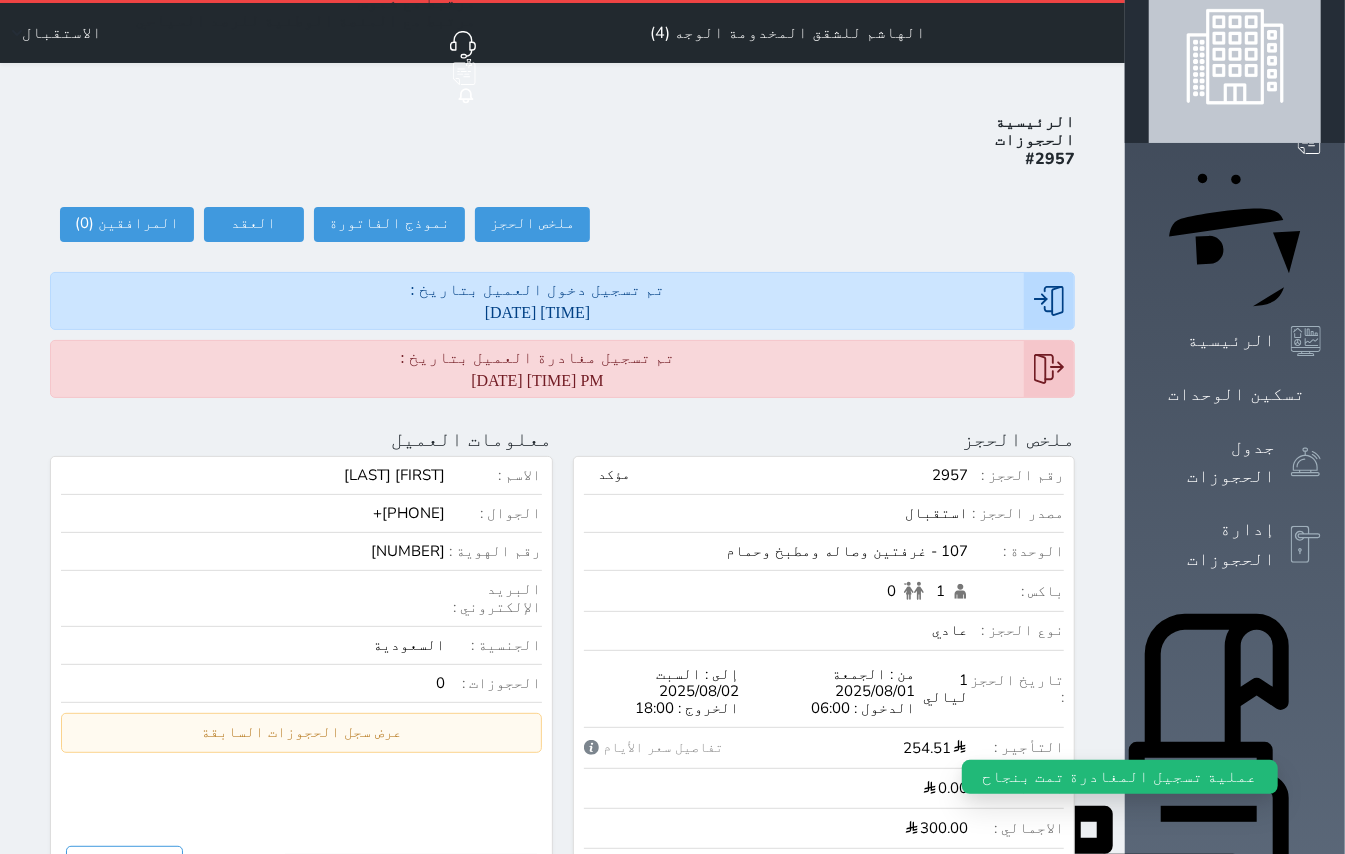 scroll, scrollTop: 0, scrollLeft: 0, axis: both 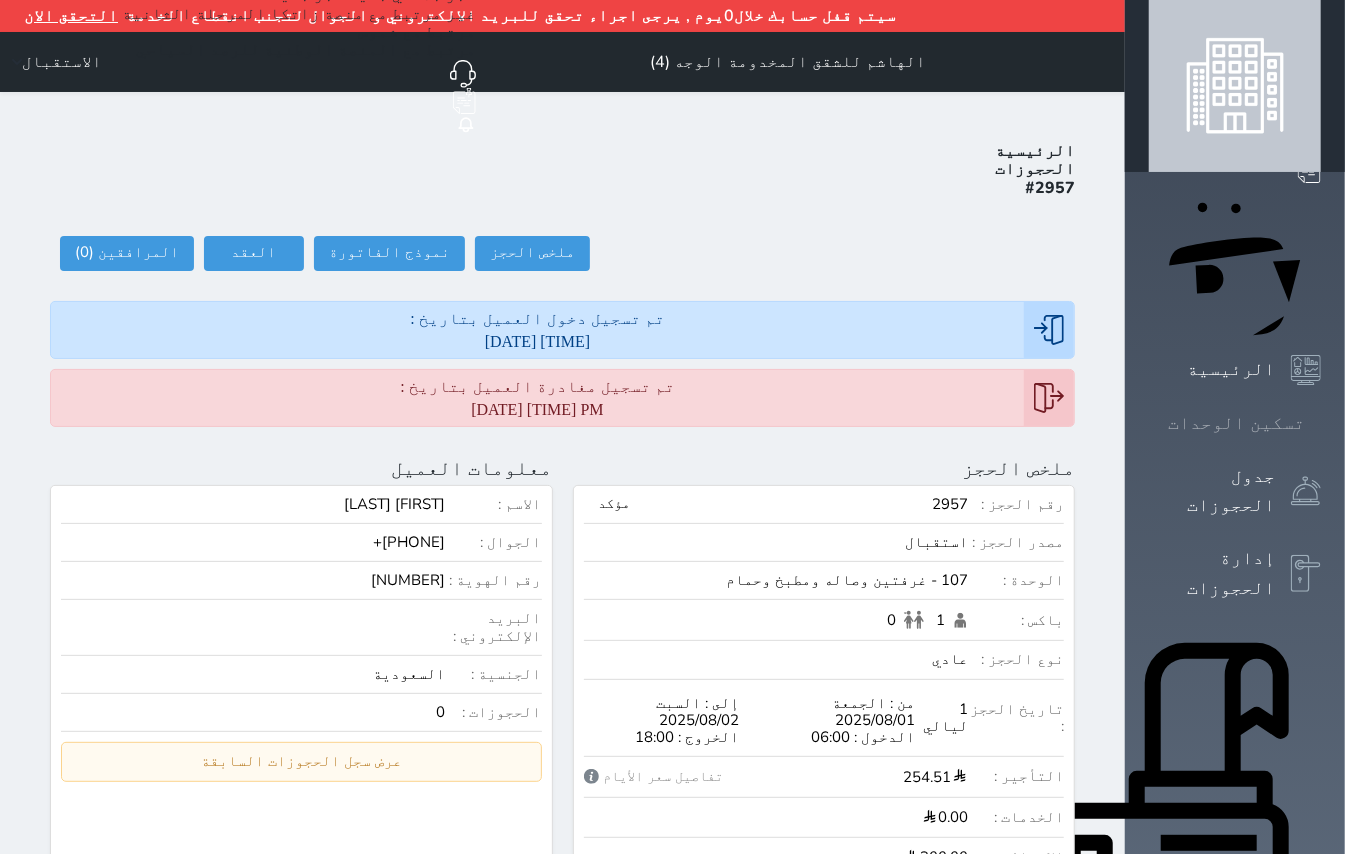 click on "تسكين الوحدات" at bounding box center [1236, 423] 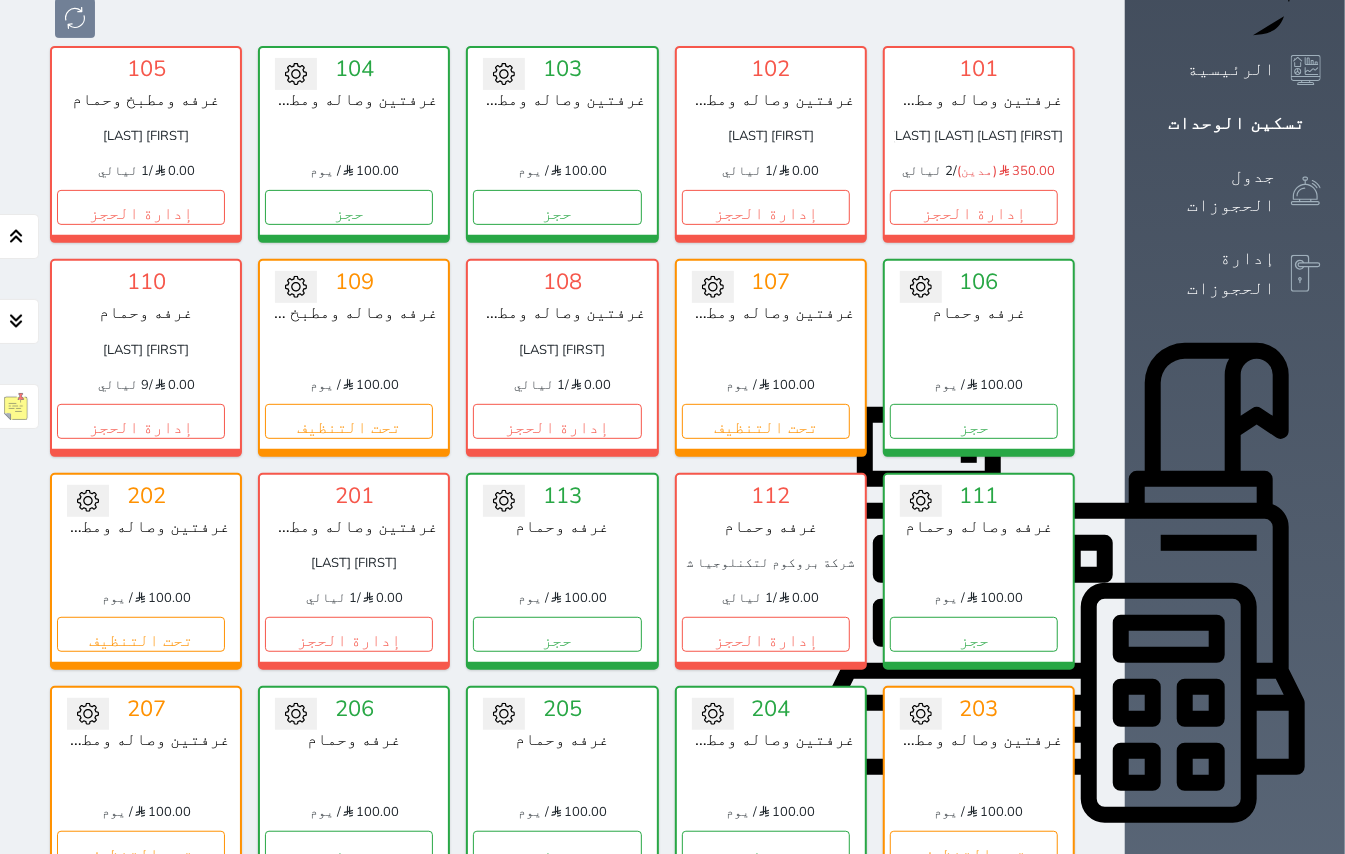 scroll, scrollTop: 348, scrollLeft: 0, axis: vertical 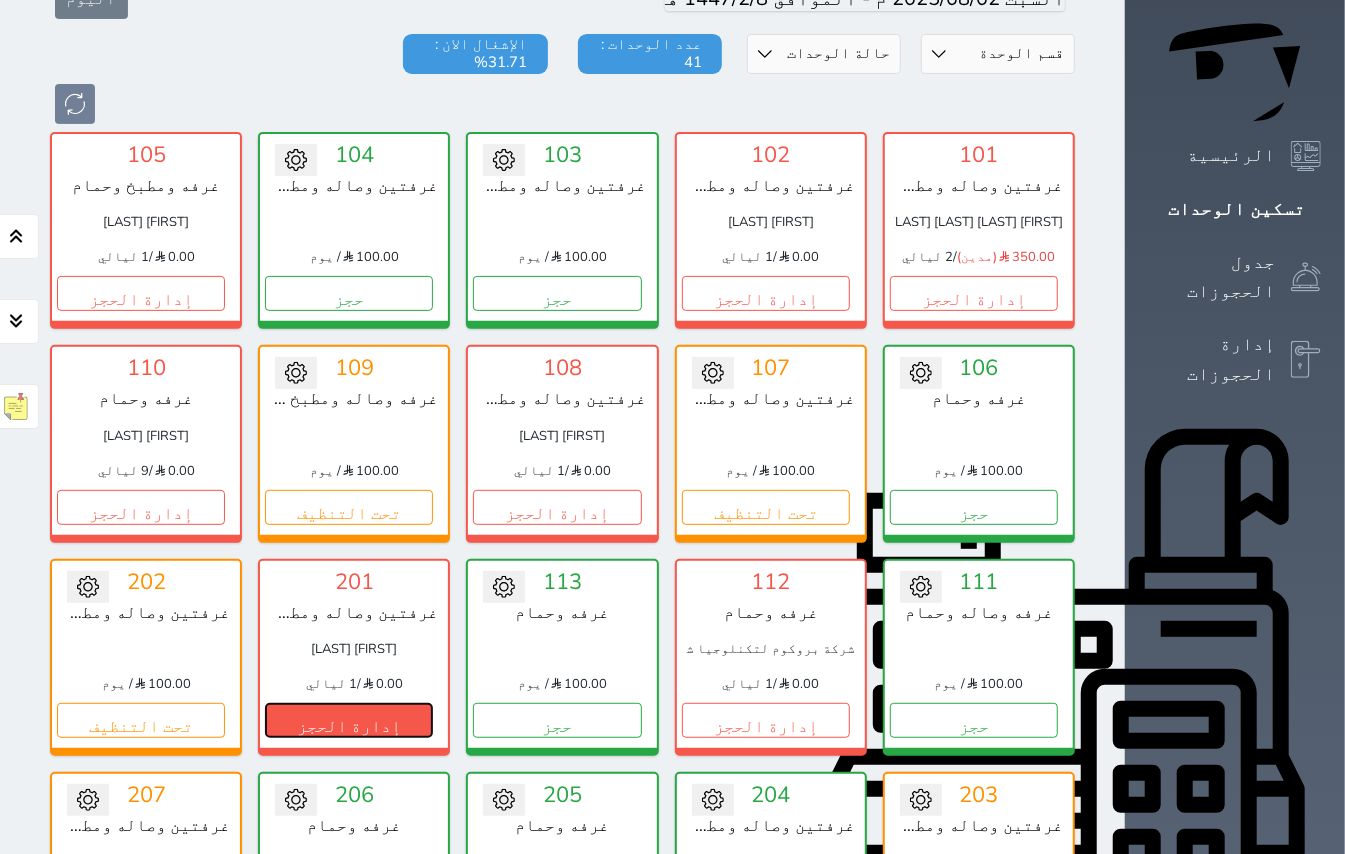 click on "إدارة الحجز" at bounding box center (349, 720) 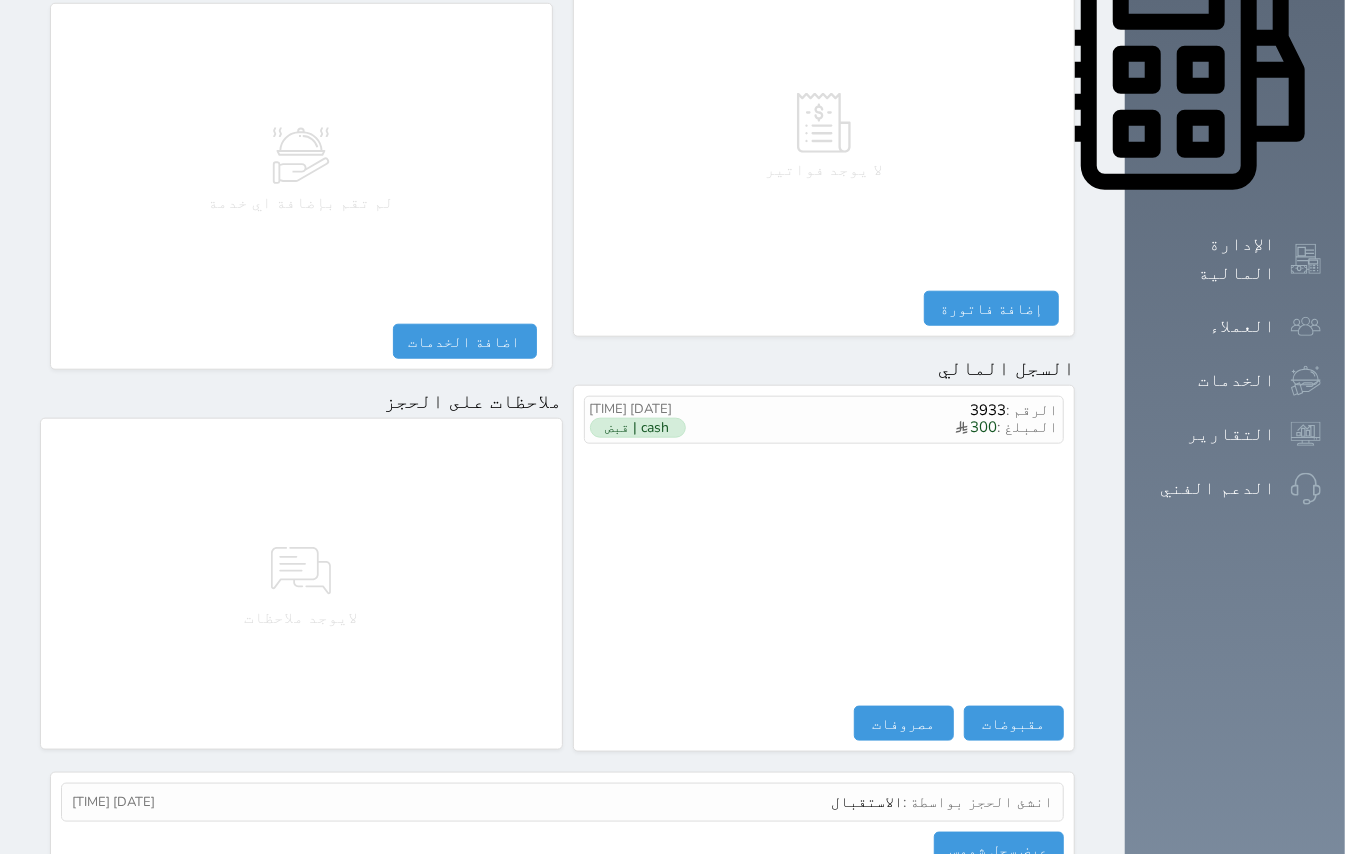 scroll, scrollTop: 800, scrollLeft: 0, axis: vertical 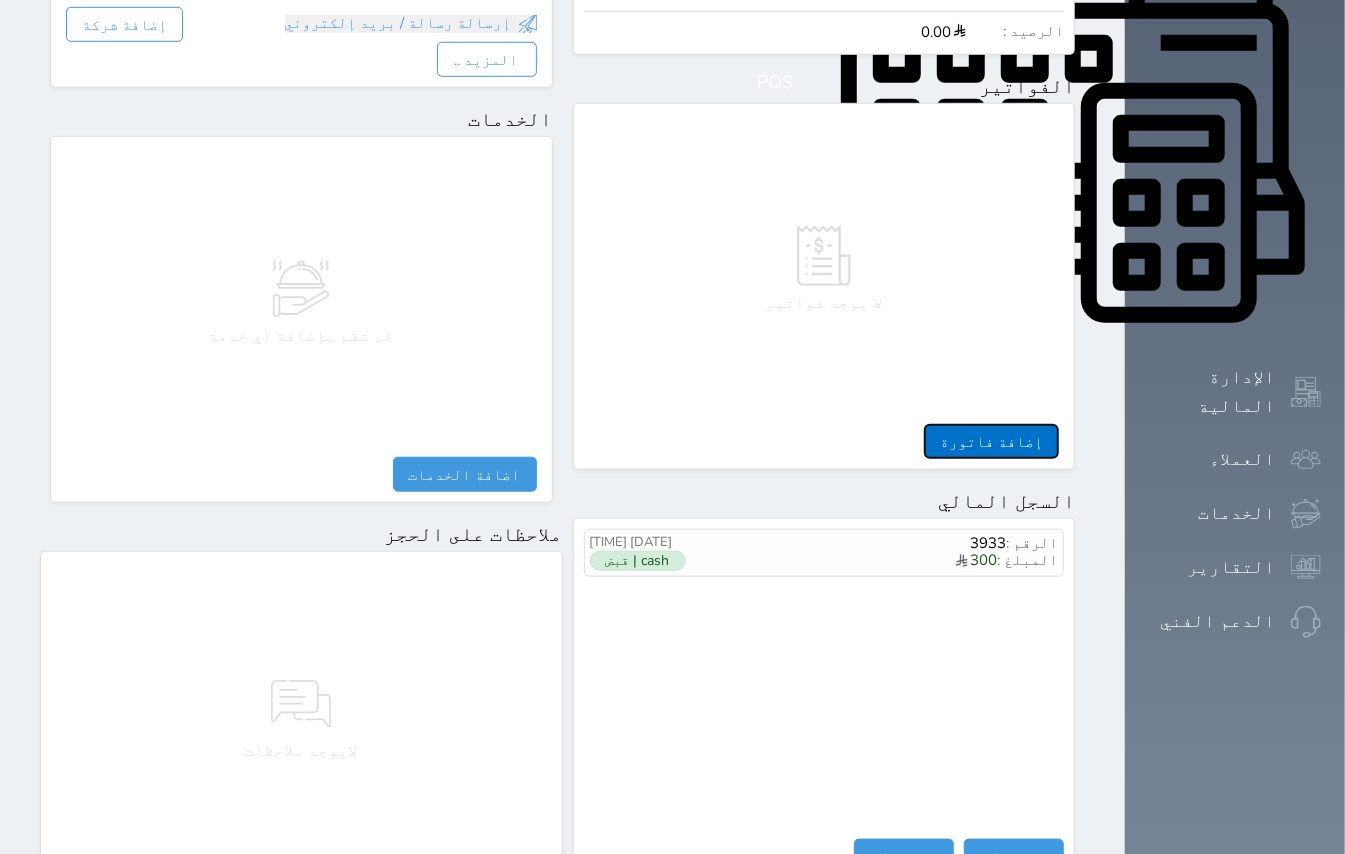 click on "إضافة فاتورة" at bounding box center [991, 441] 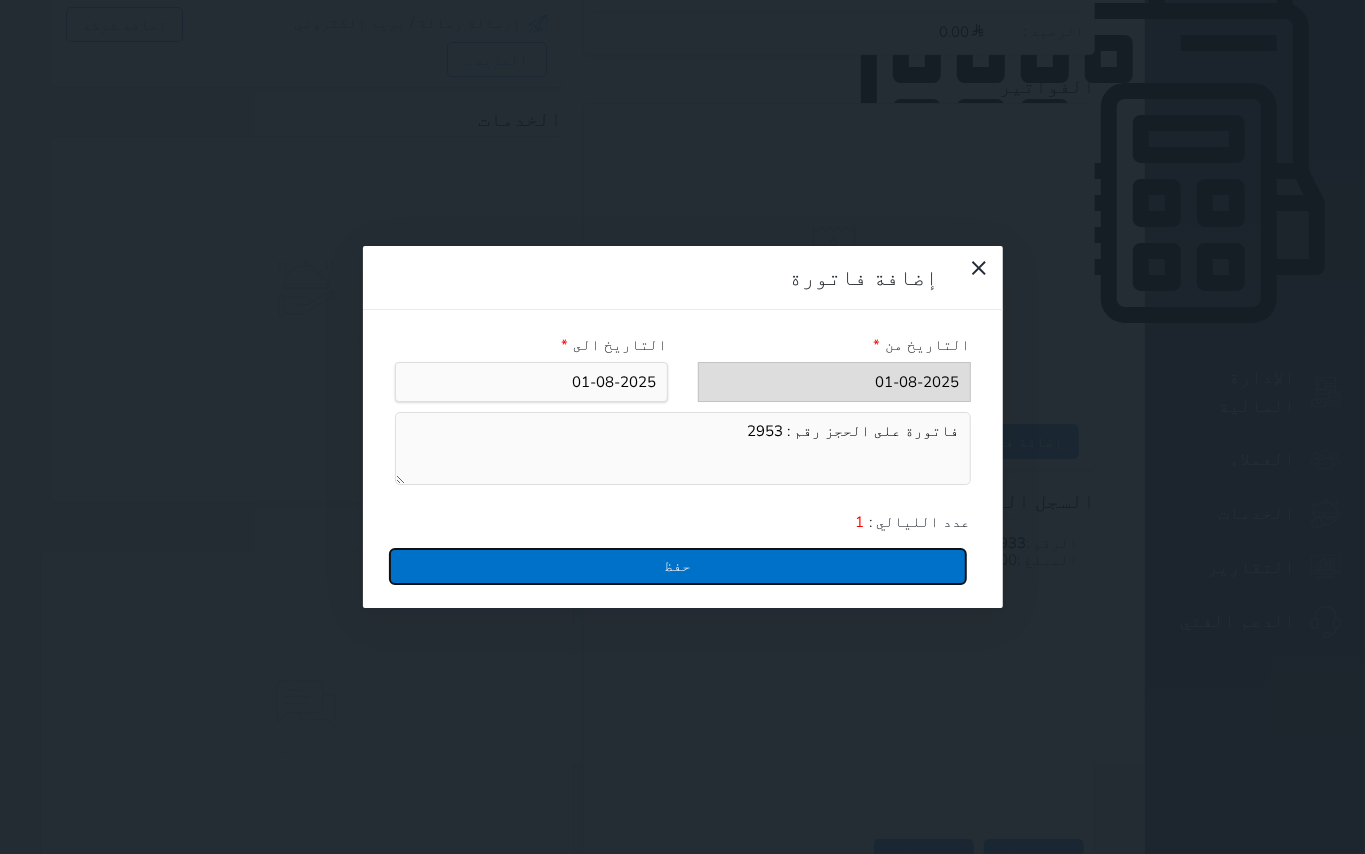 click on "حفظ" at bounding box center [678, 566] 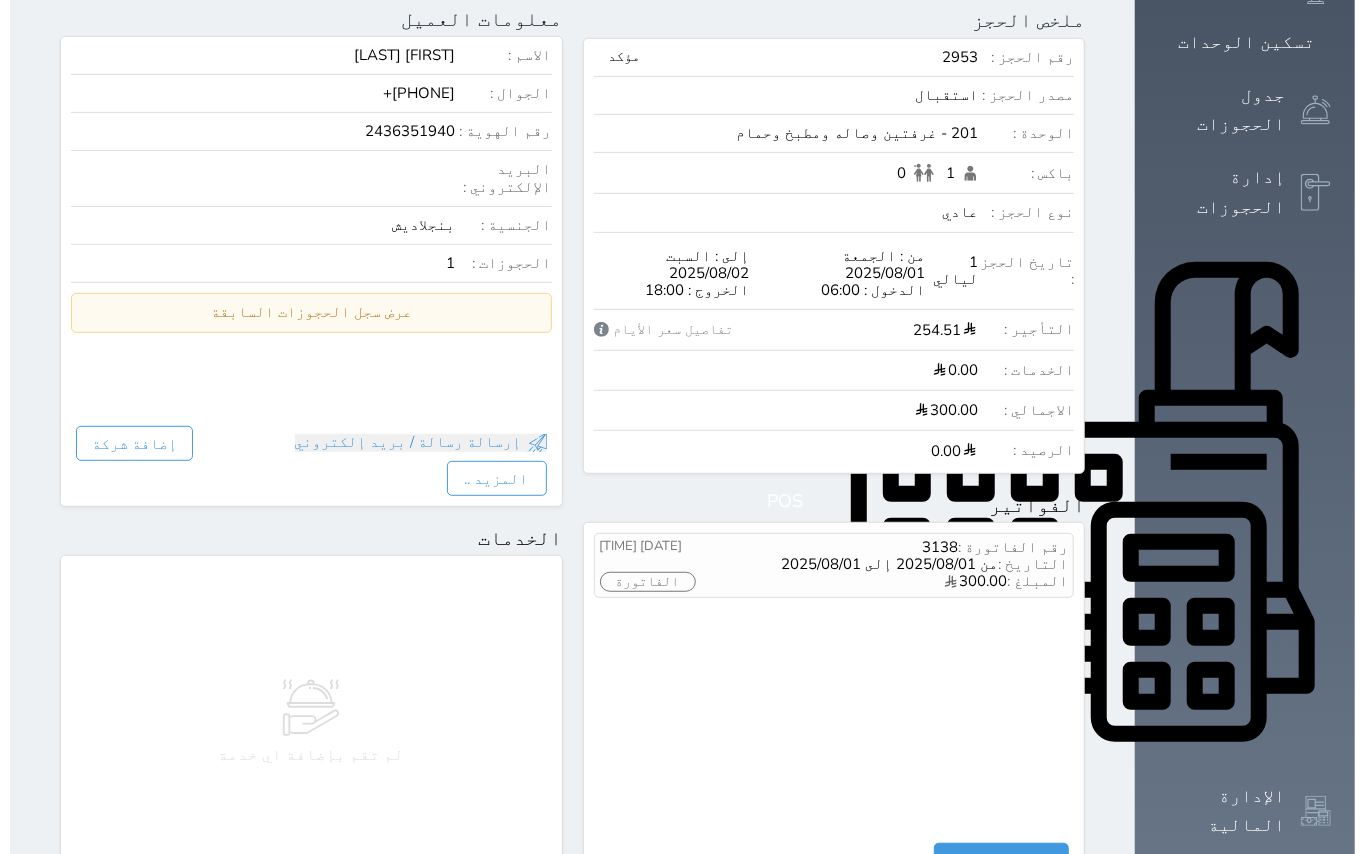 scroll, scrollTop: 400, scrollLeft: 0, axis: vertical 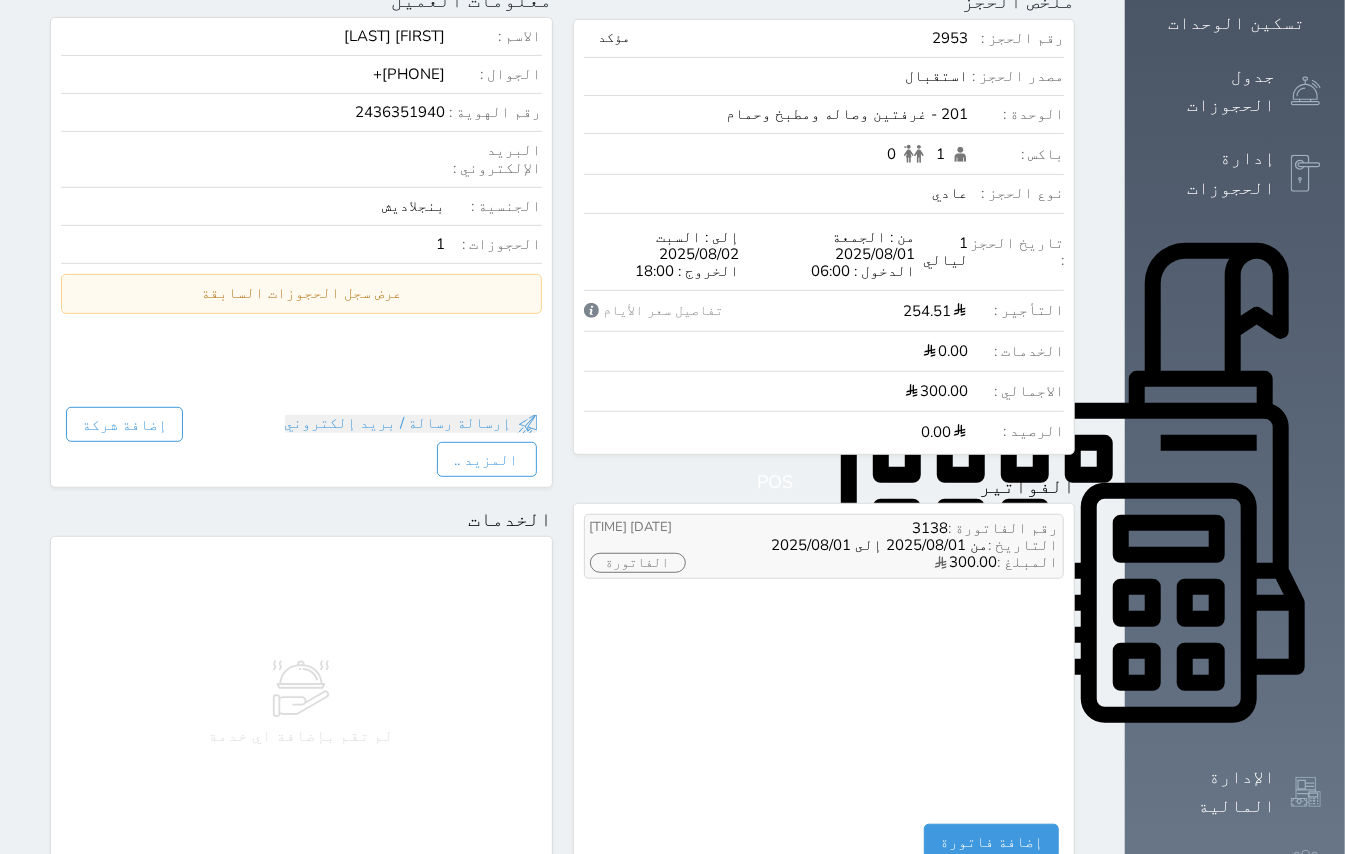 click on "الفاتورة" at bounding box center (638, 563) 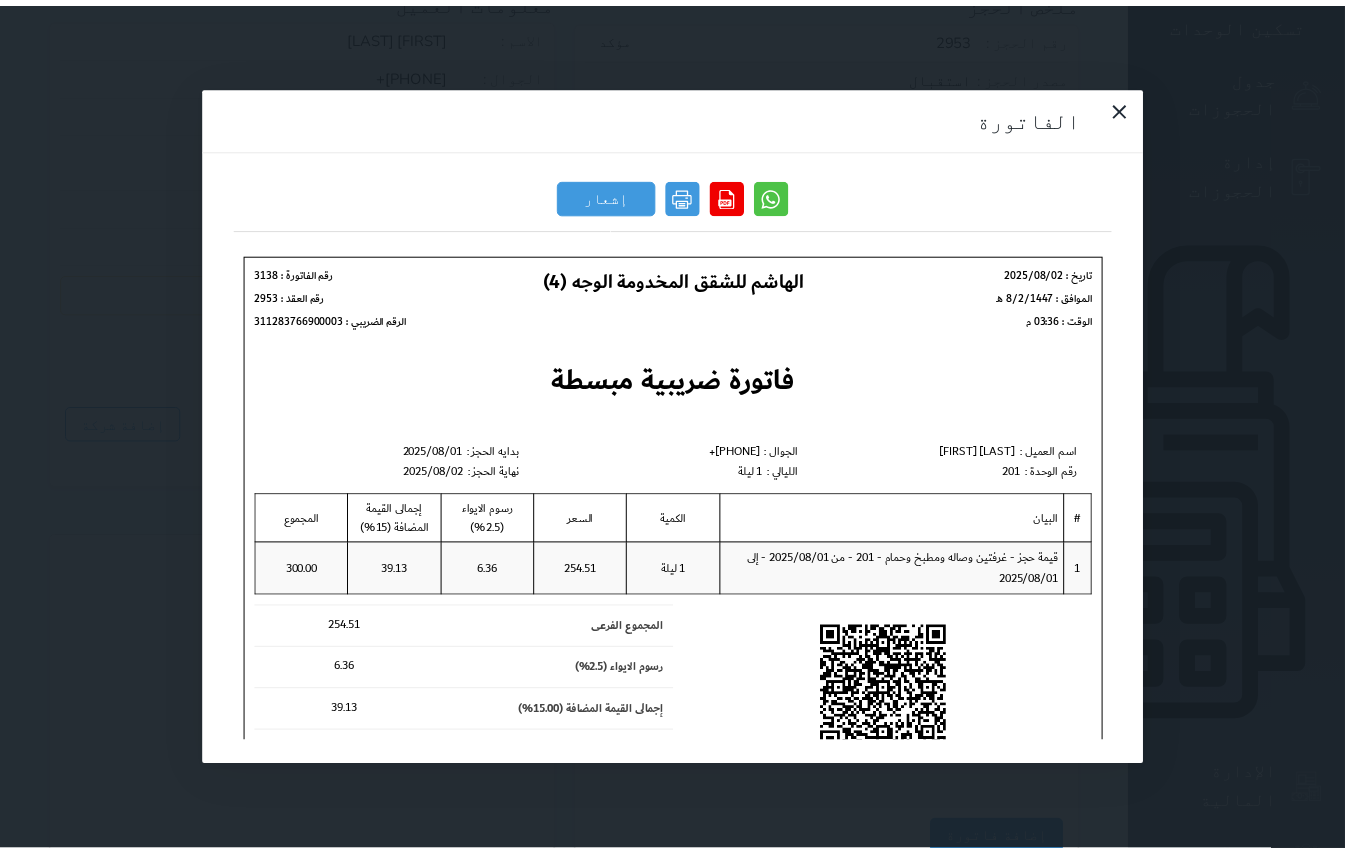 scroll, scrollTop: 0, scrollLeft: 0, axis: both 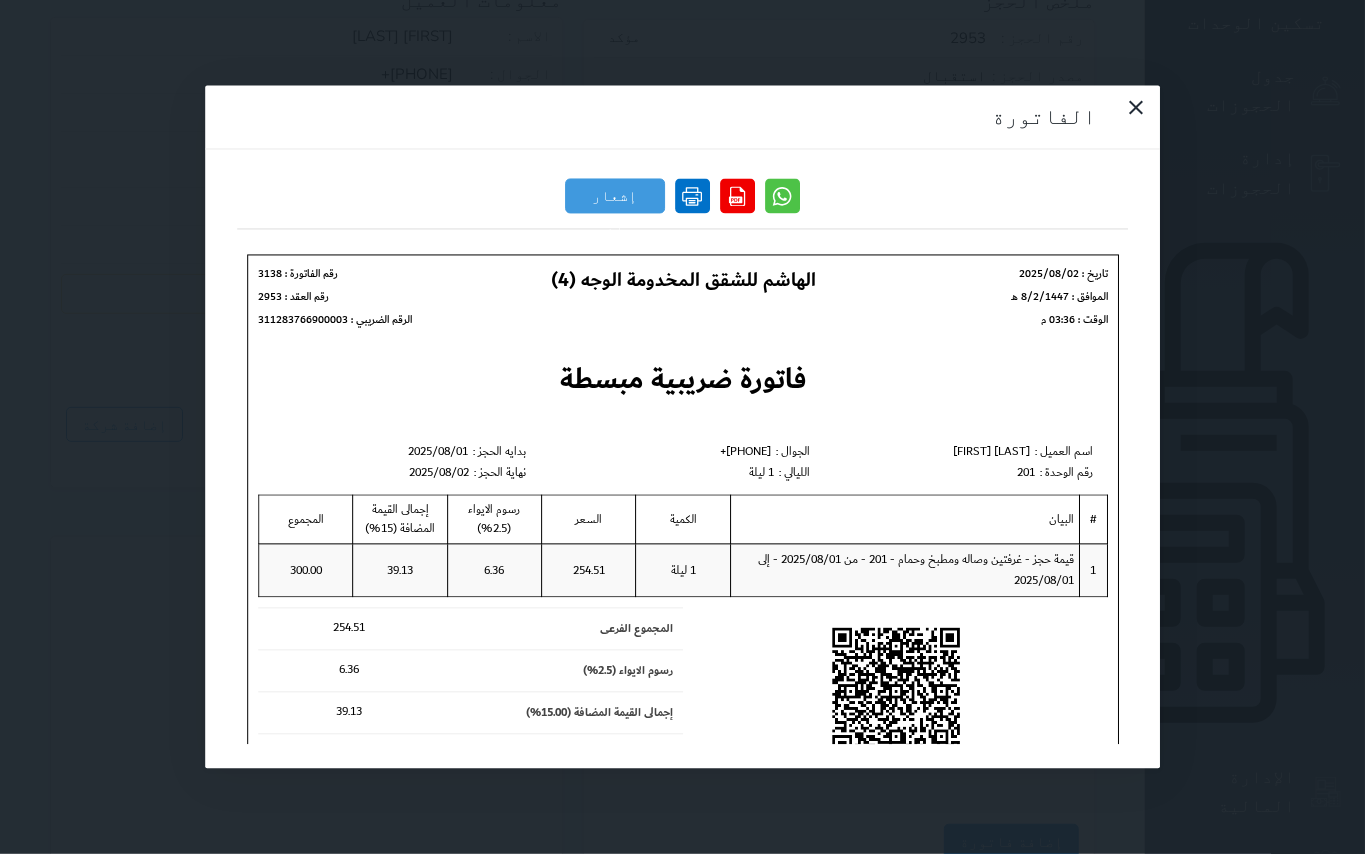 click at bounding box center [692, 196] 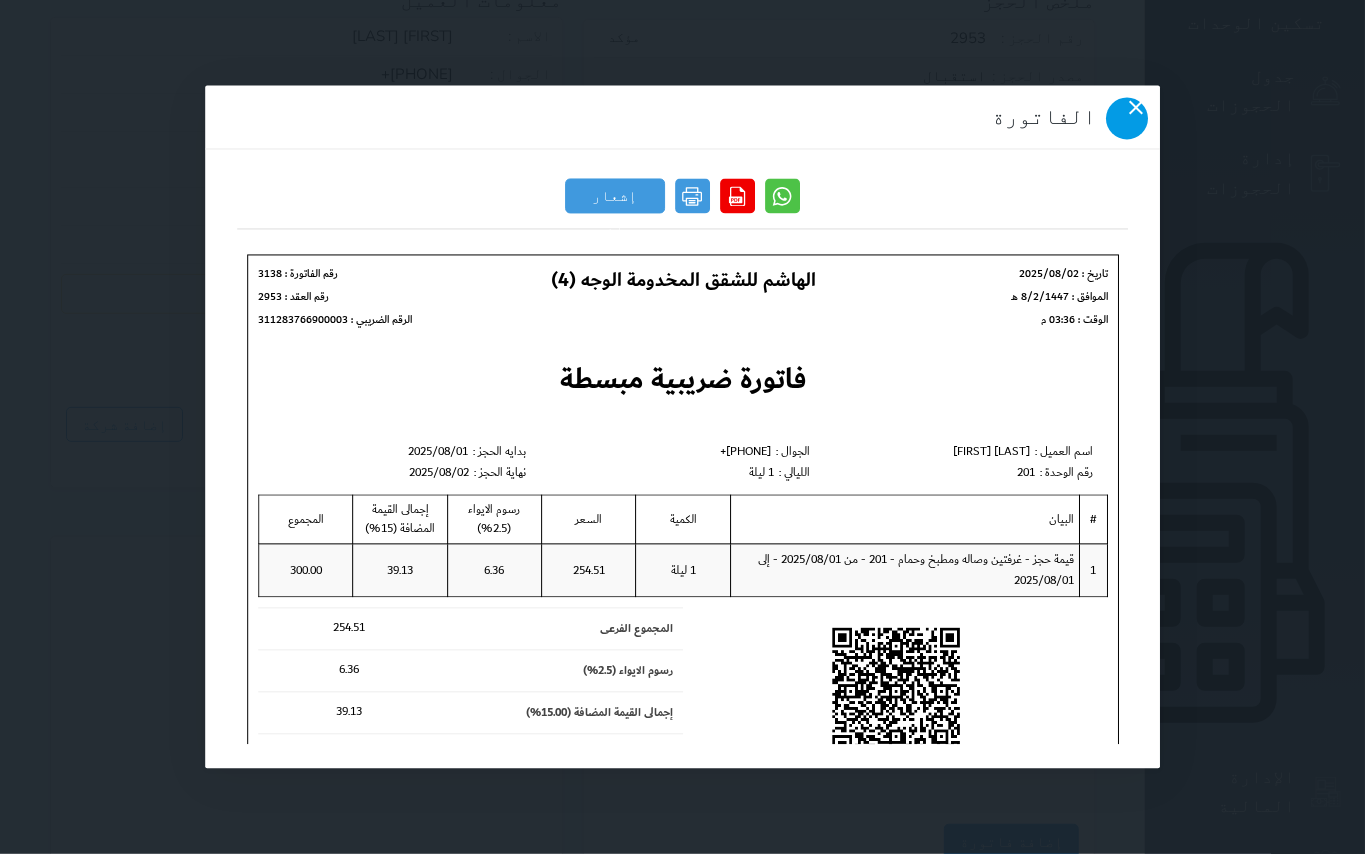 click 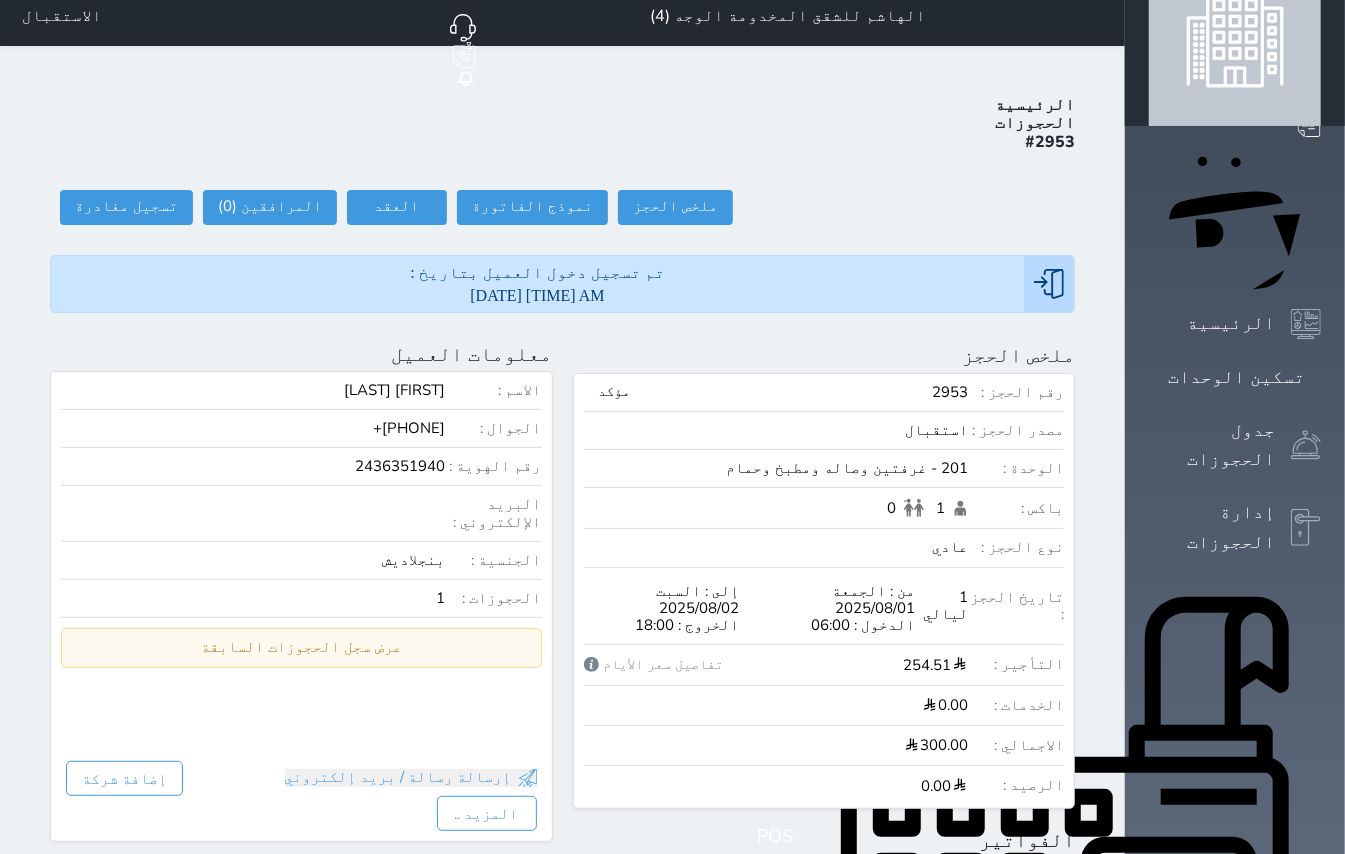 scroll, scrollTop: 0, scrollLeft: 0, axis: both 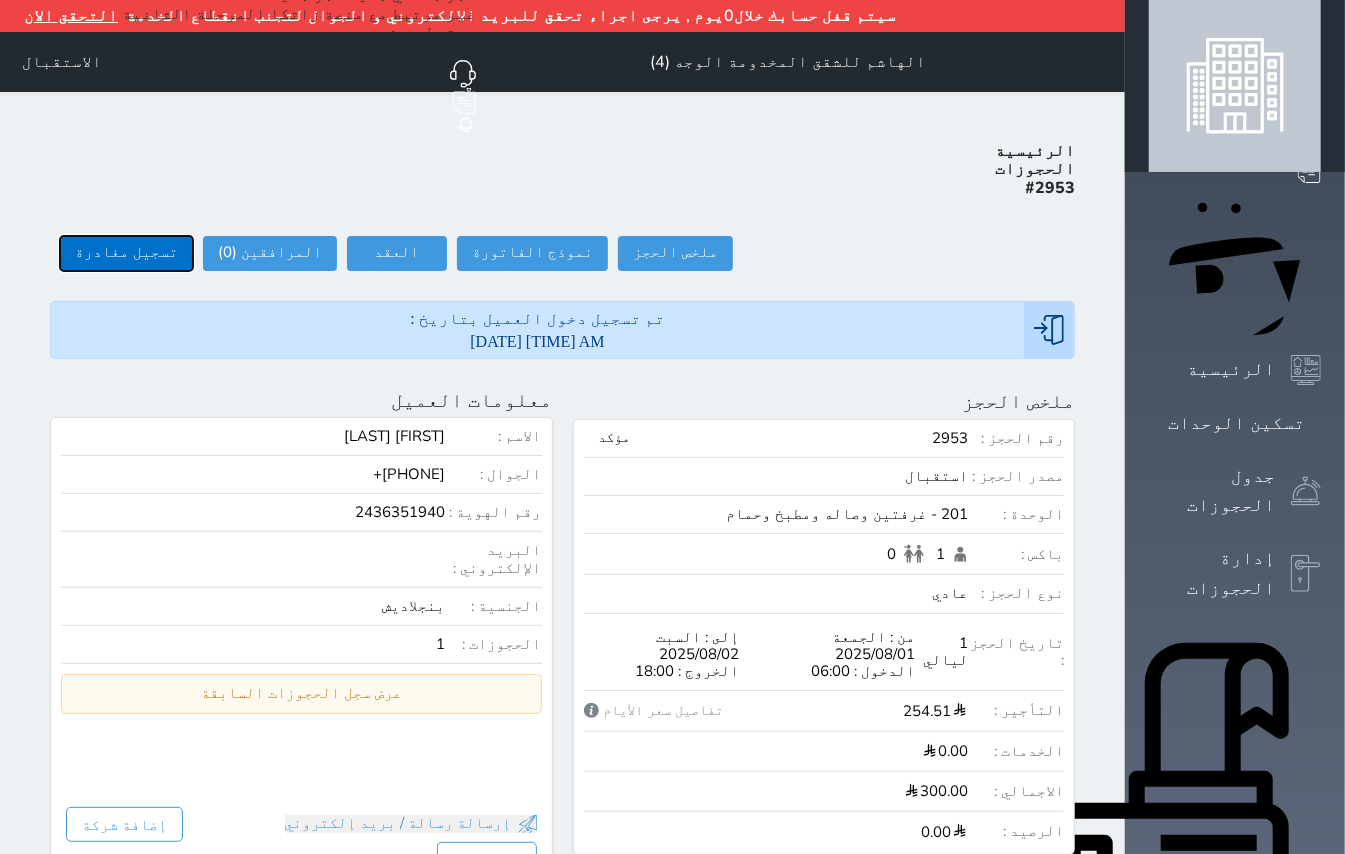 click on "تسجيل مغادرة" at bounding box center (126, 253) 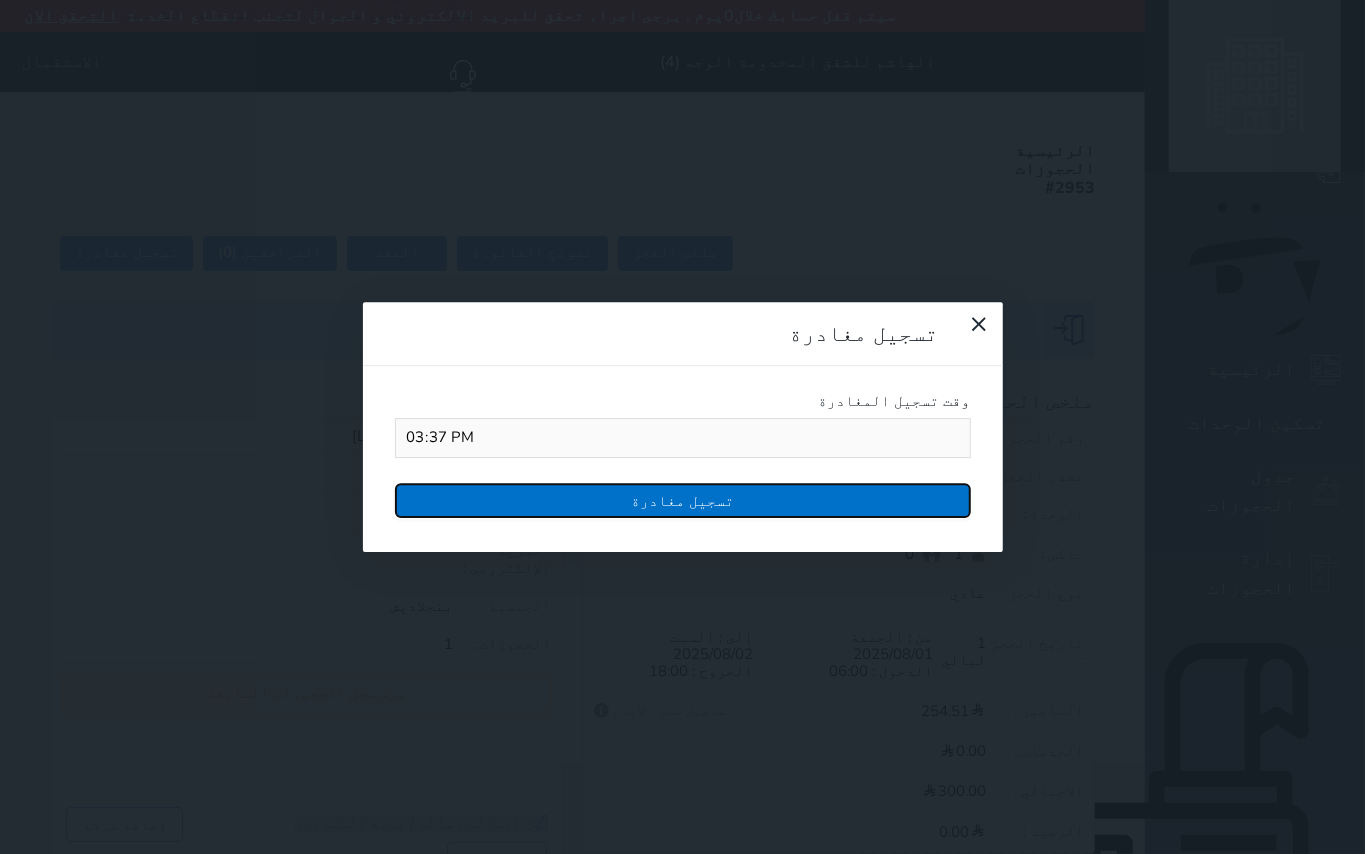 click on "تسجيل مغادرة" at bounding box center (683, 500) 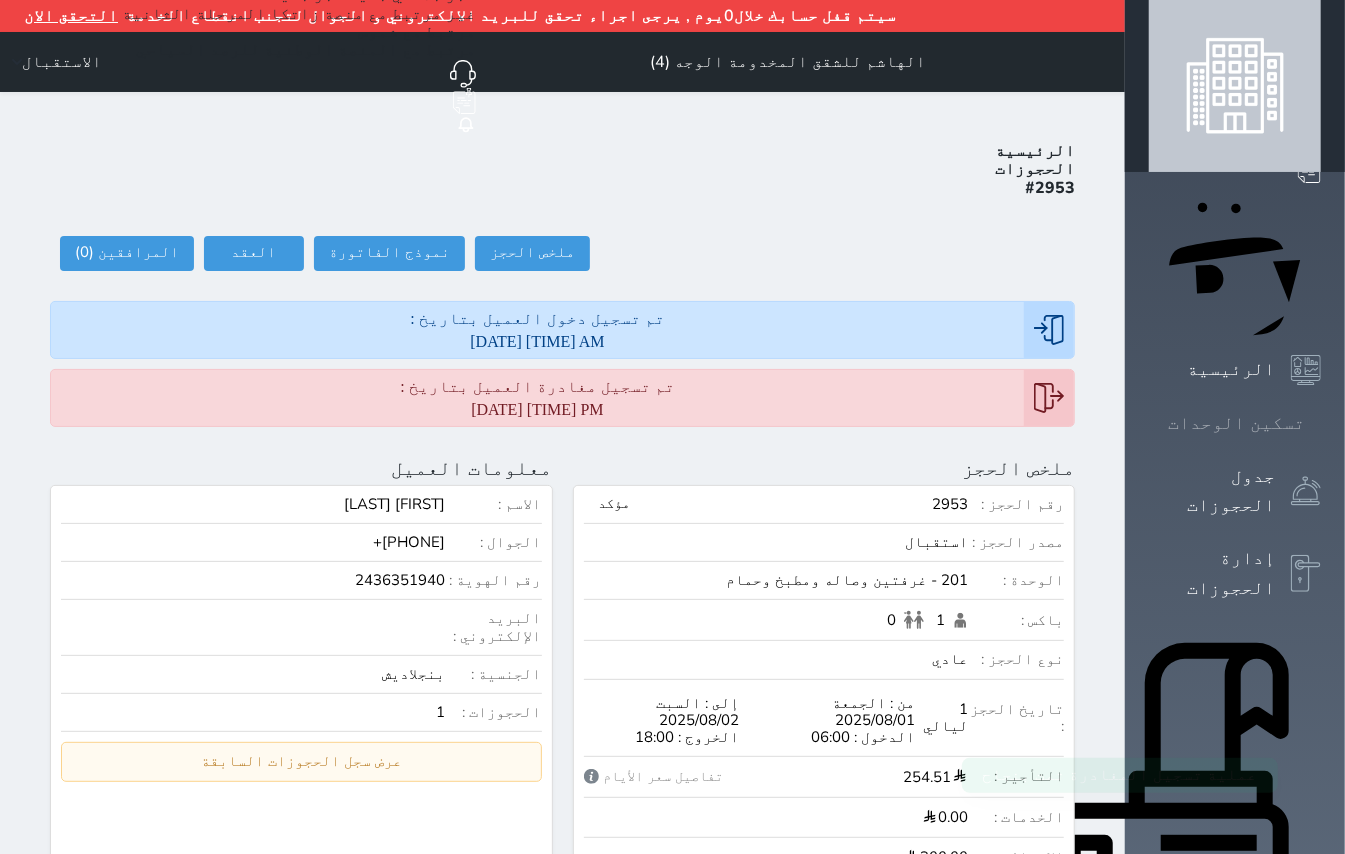 click 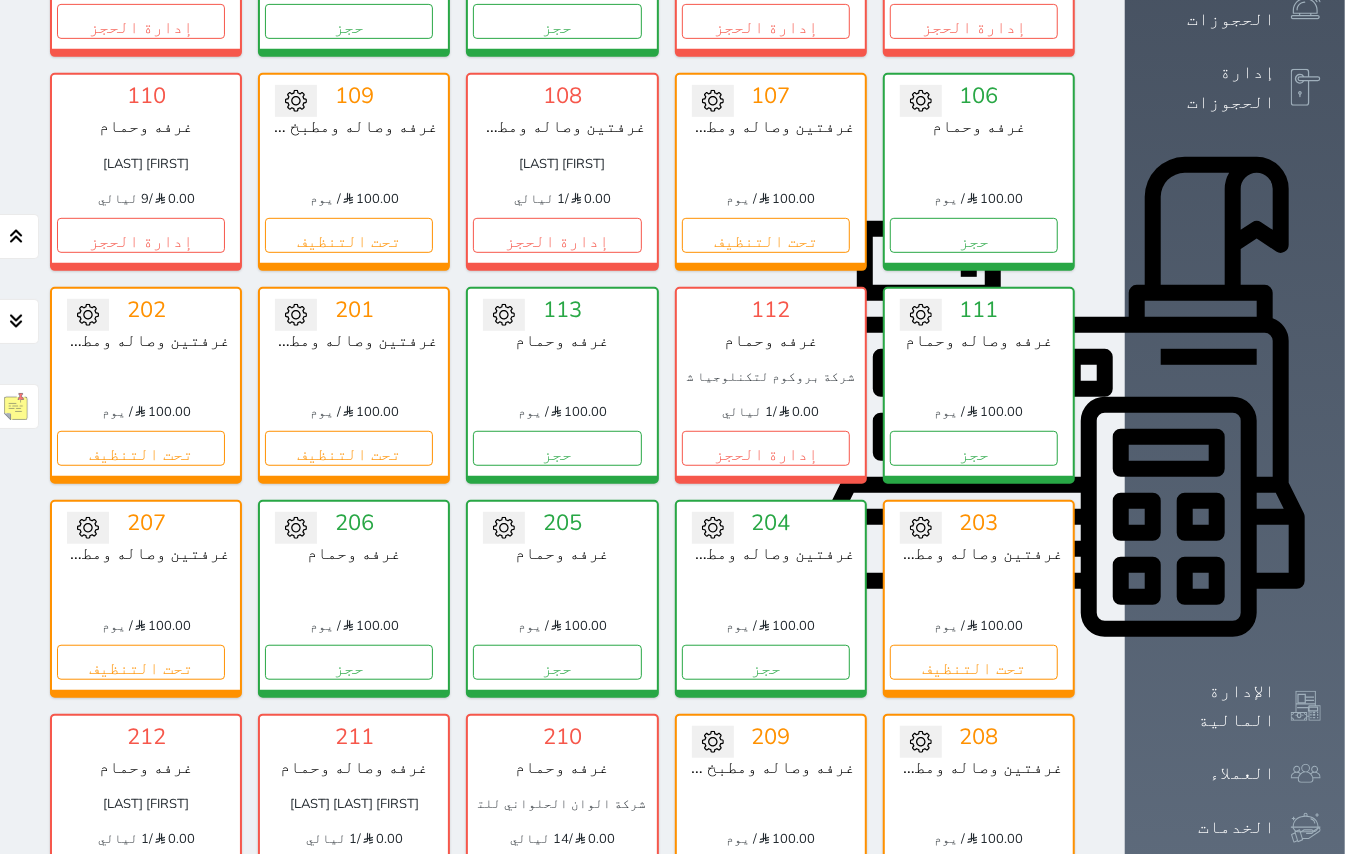 scroll, scrollTop: 533, scrollLeft: 0, axis: vertical 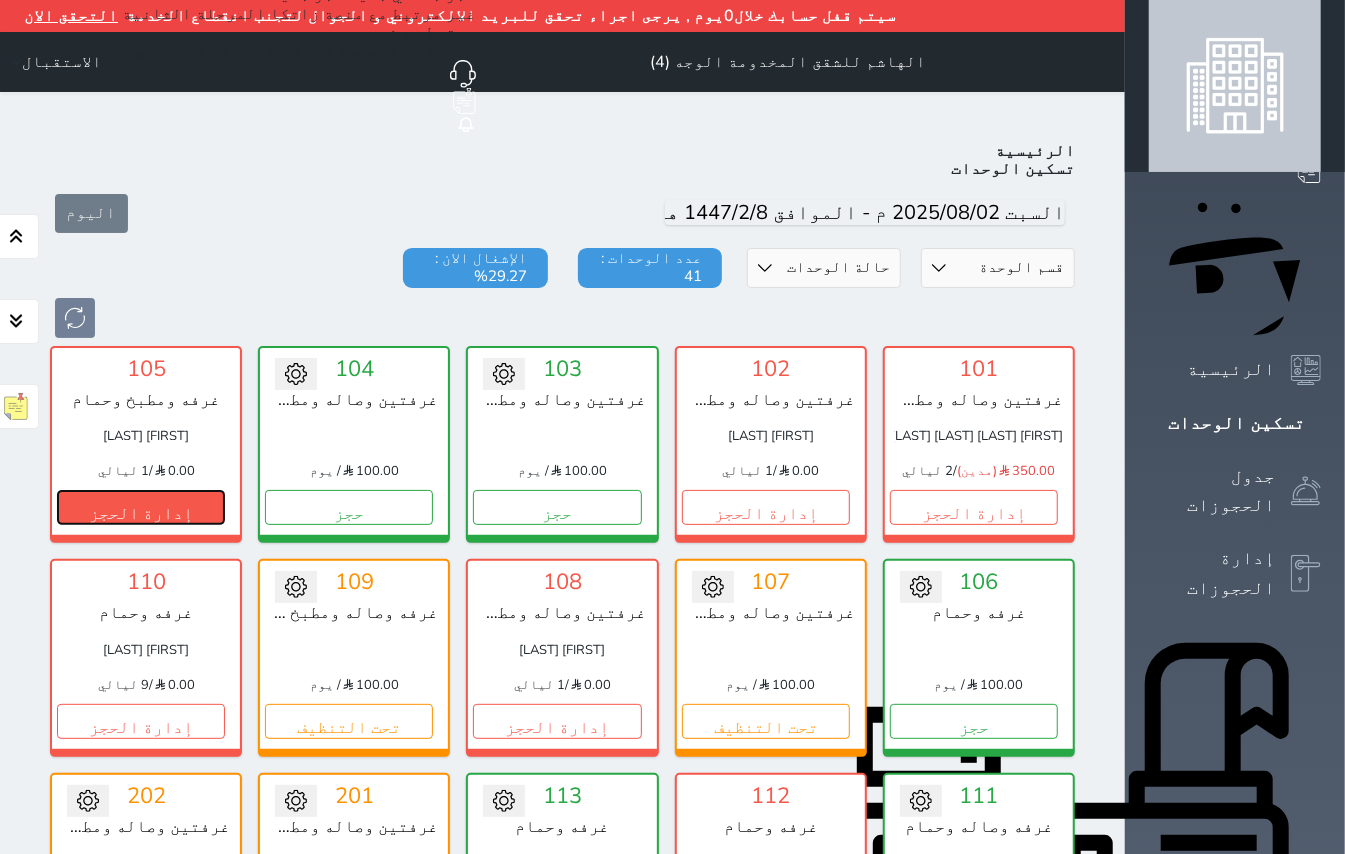 click on "إدارة الحجز" at bounding box center (141, 507) 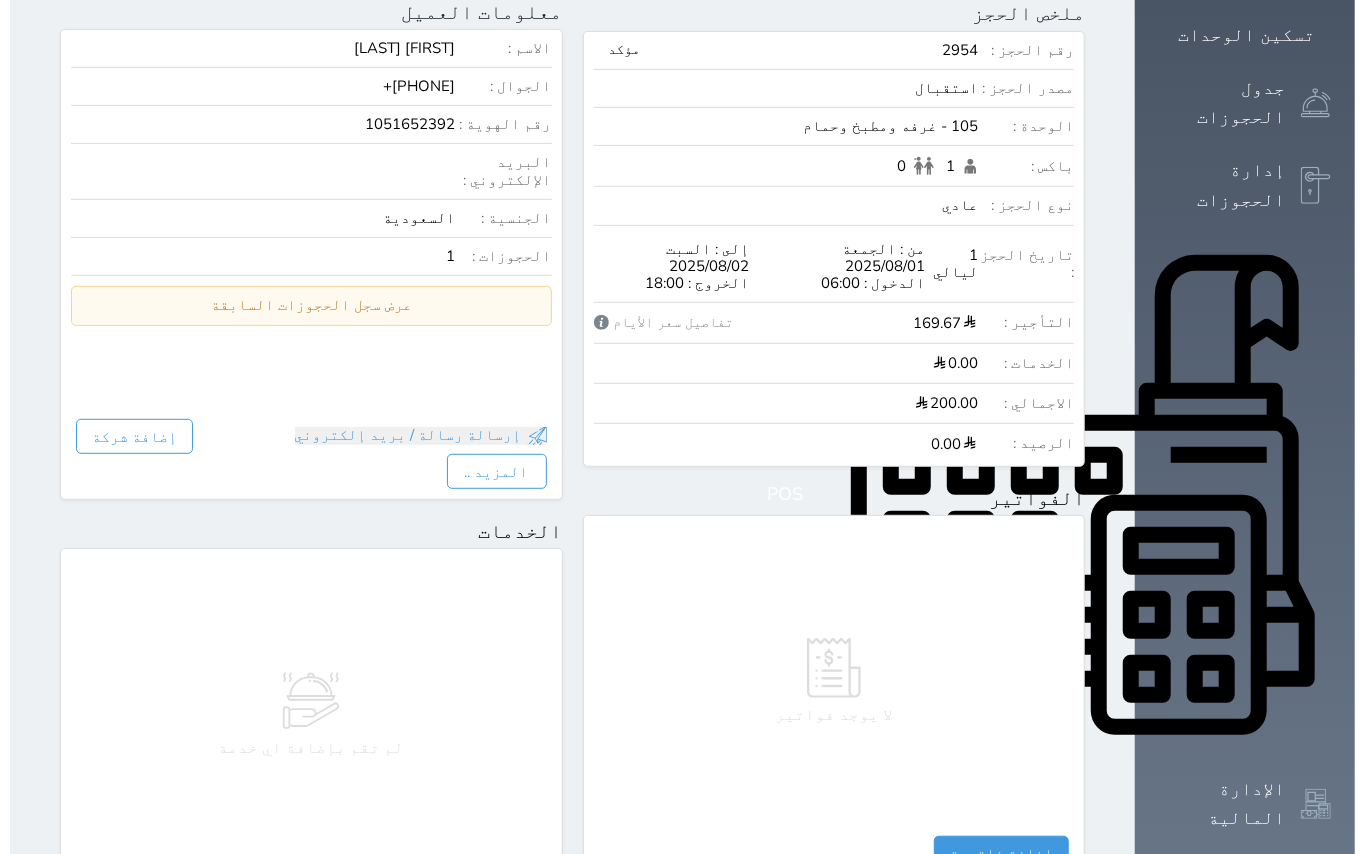 scroll, scrollTop: 400, scrollLeft: 0, axis: vertical 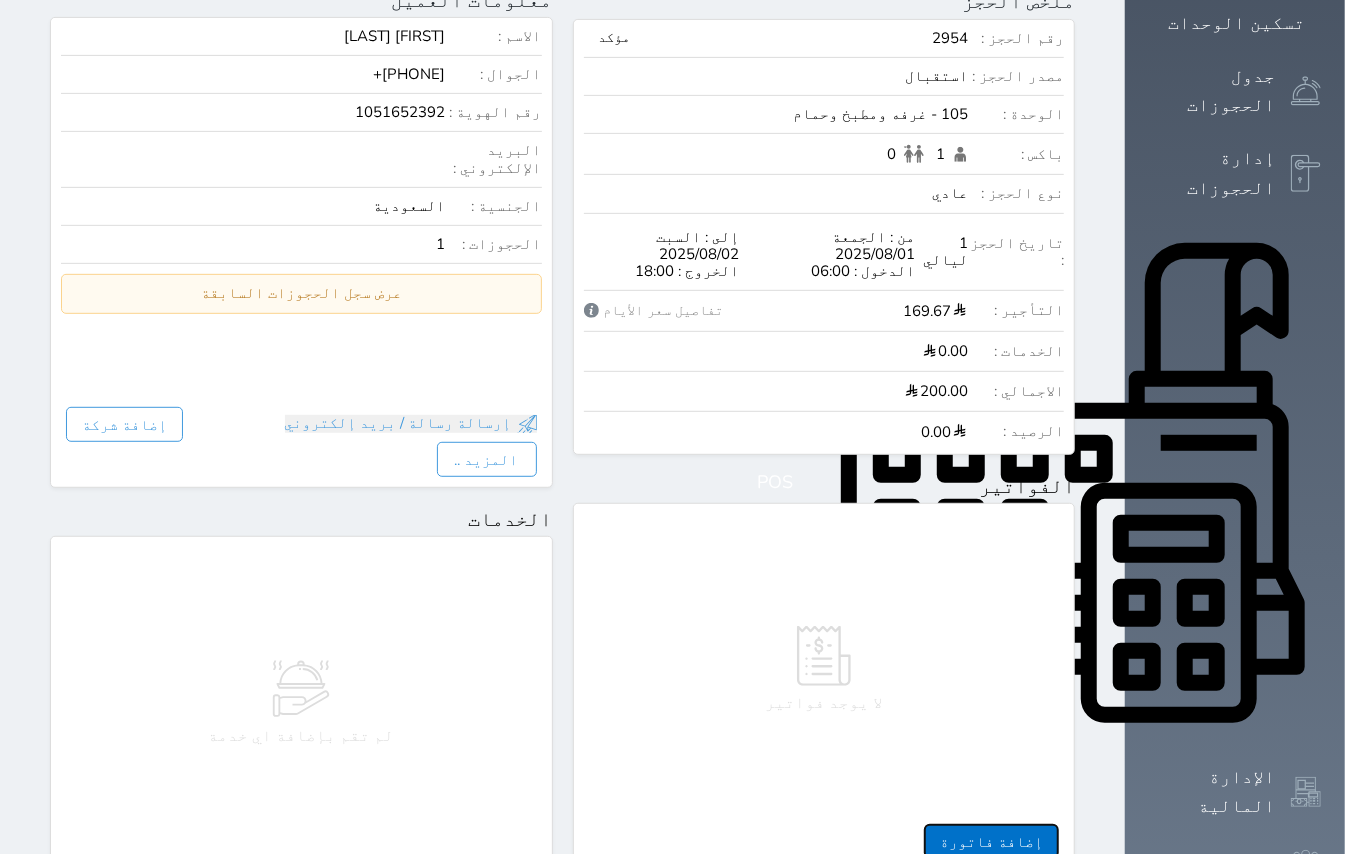 click on "إضافة فاتورة" at bounding box center [991, 841] 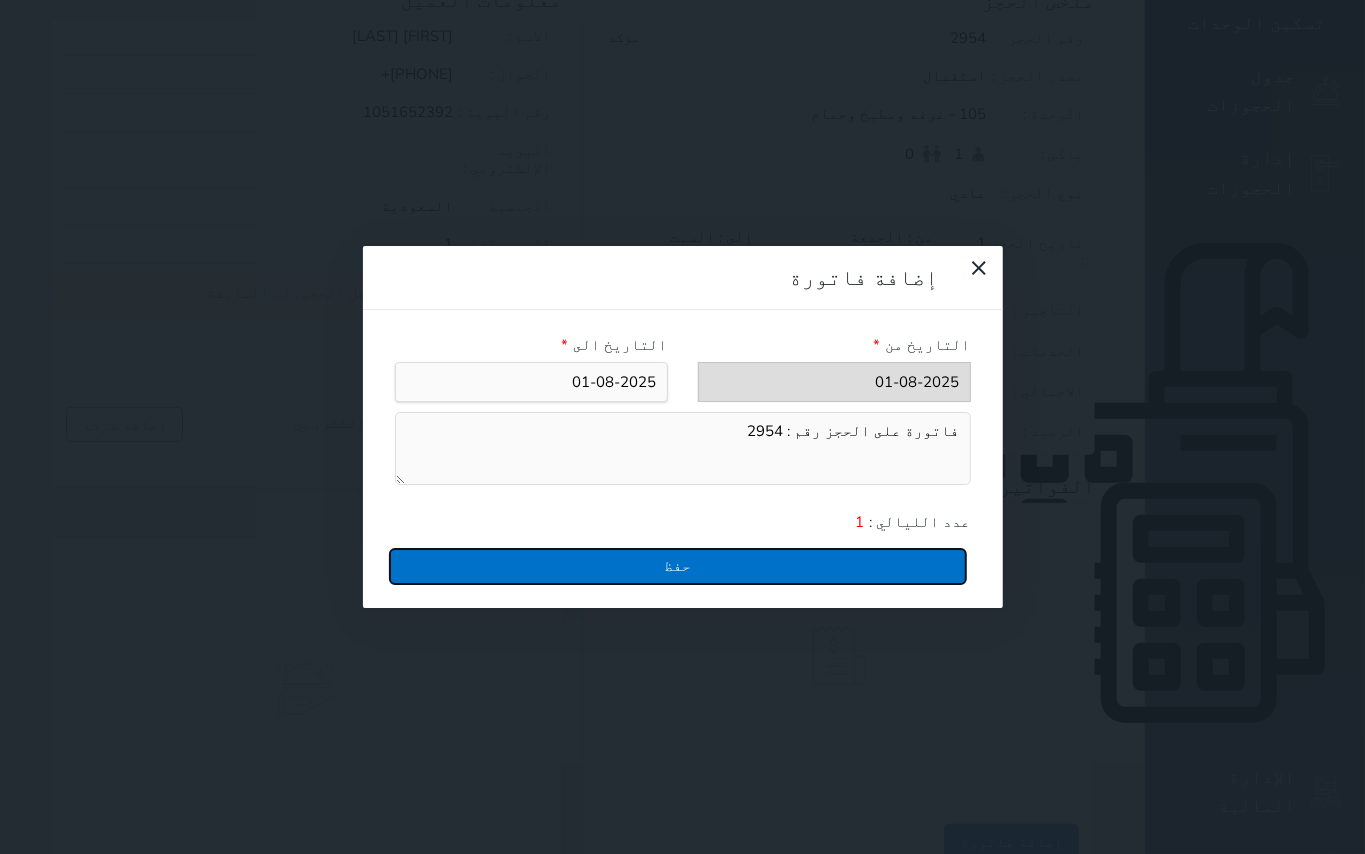 click on "حفظ" at bounding box center [678, 566] 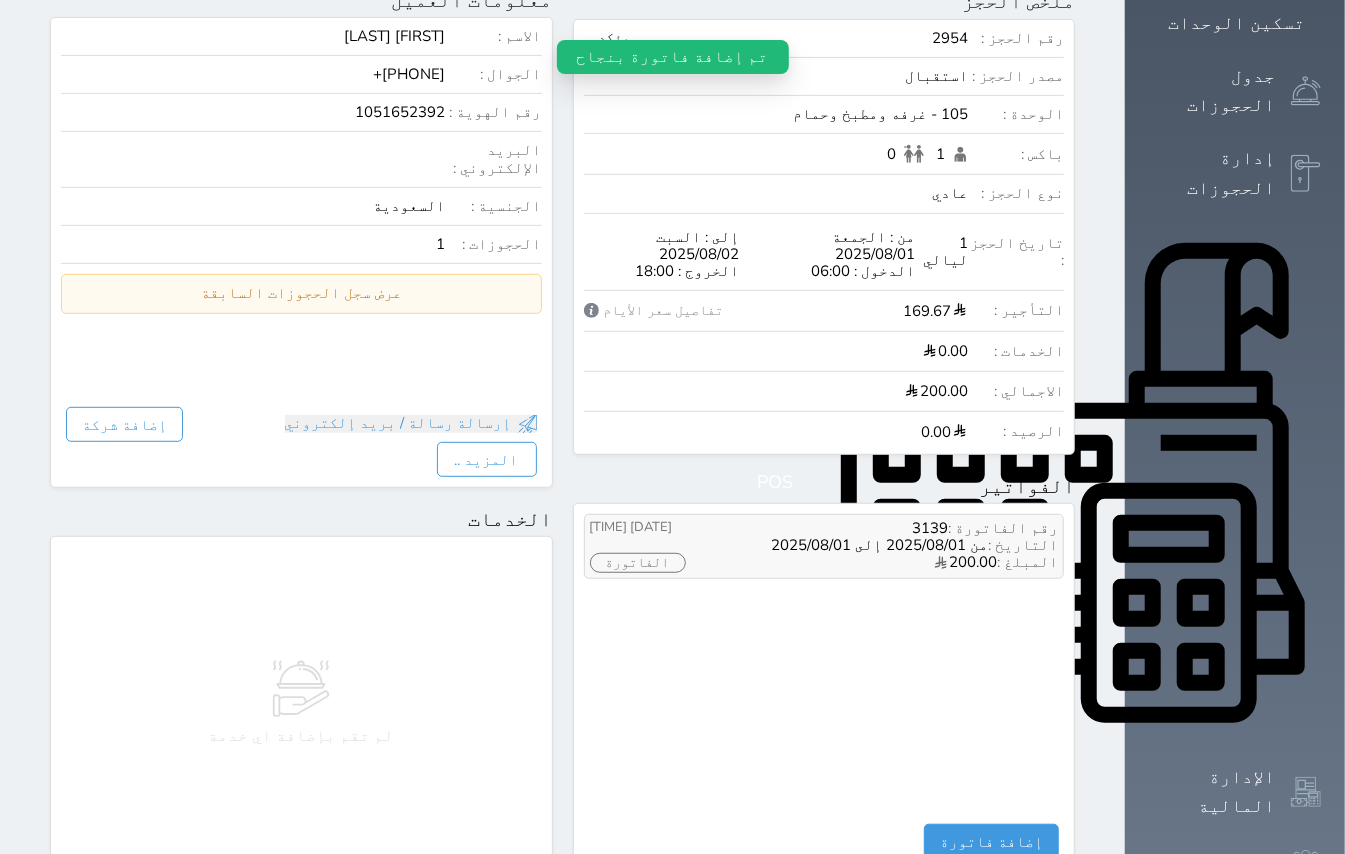 click on "الفاتورة" at bounding box center [638, 563] 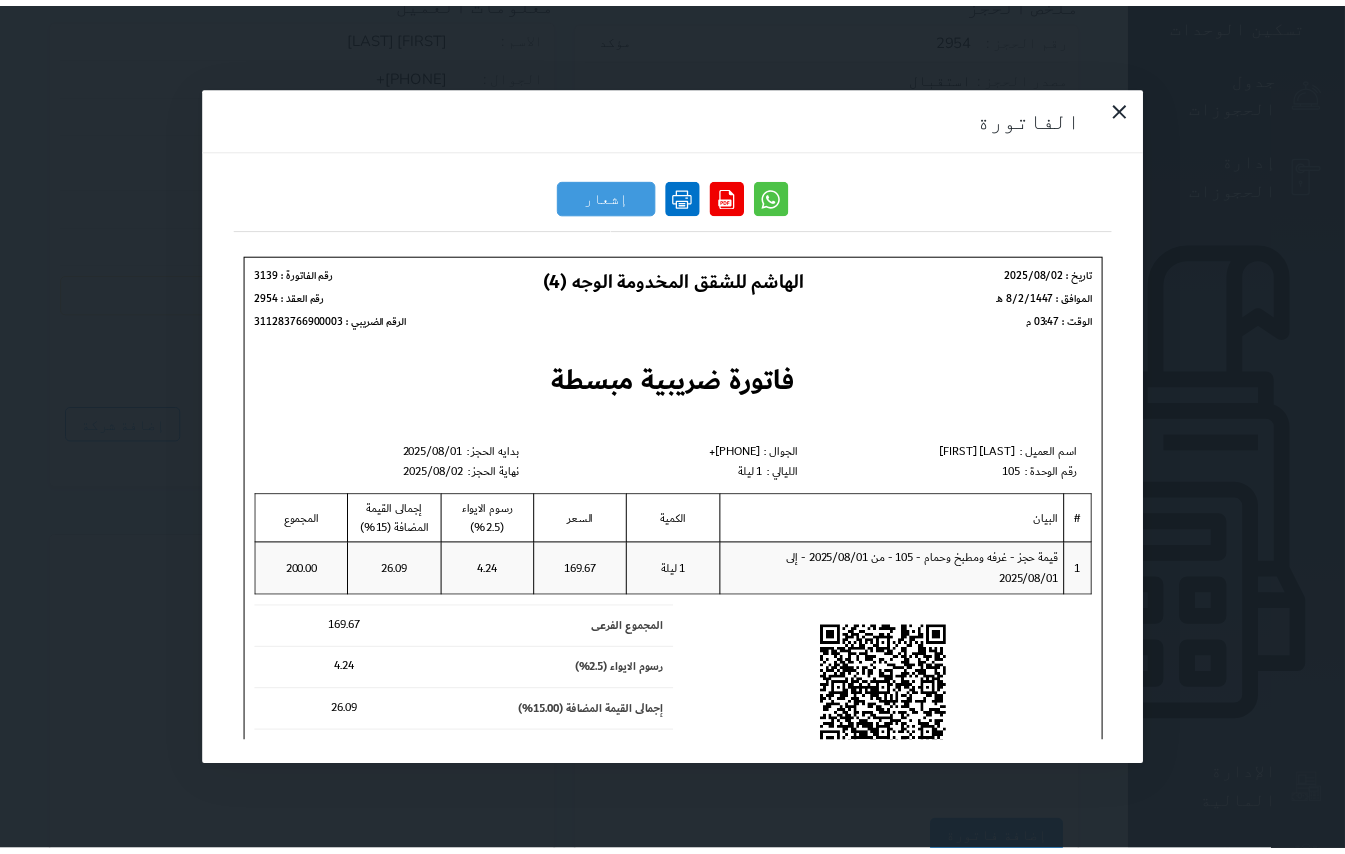 scroll, scrollTop: 0, scrollLeft: 0, axis: both 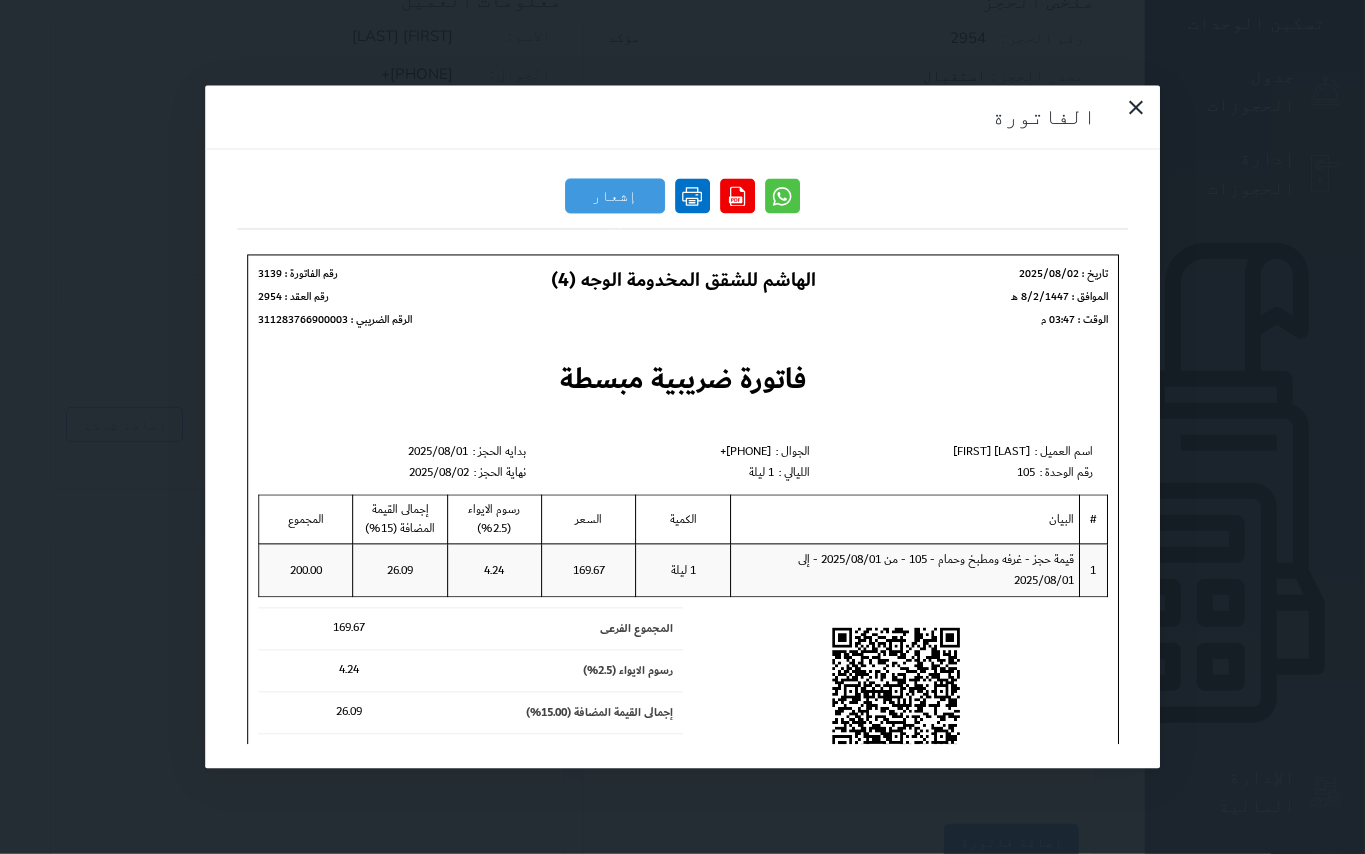 click at bounding box center [692, 196] 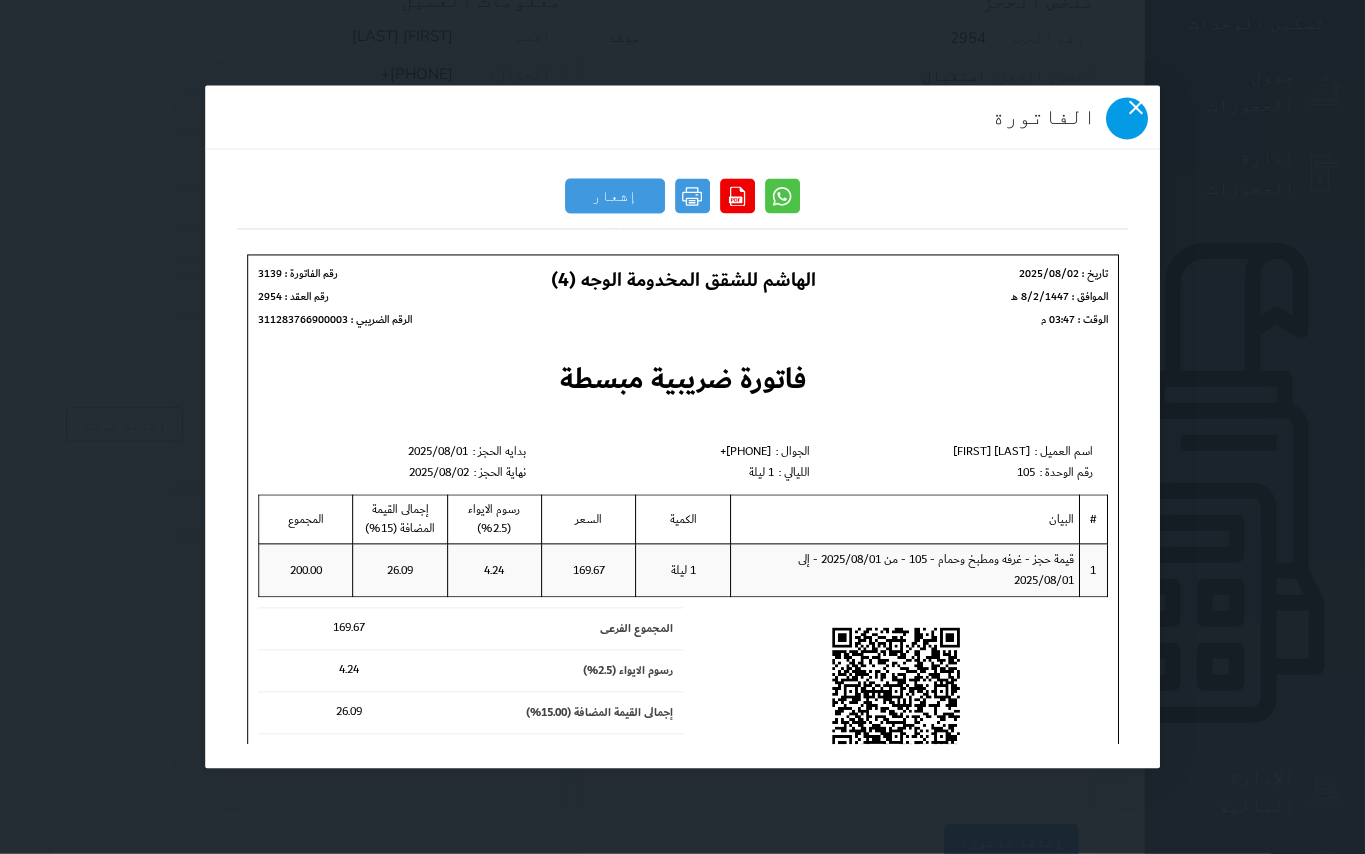 click 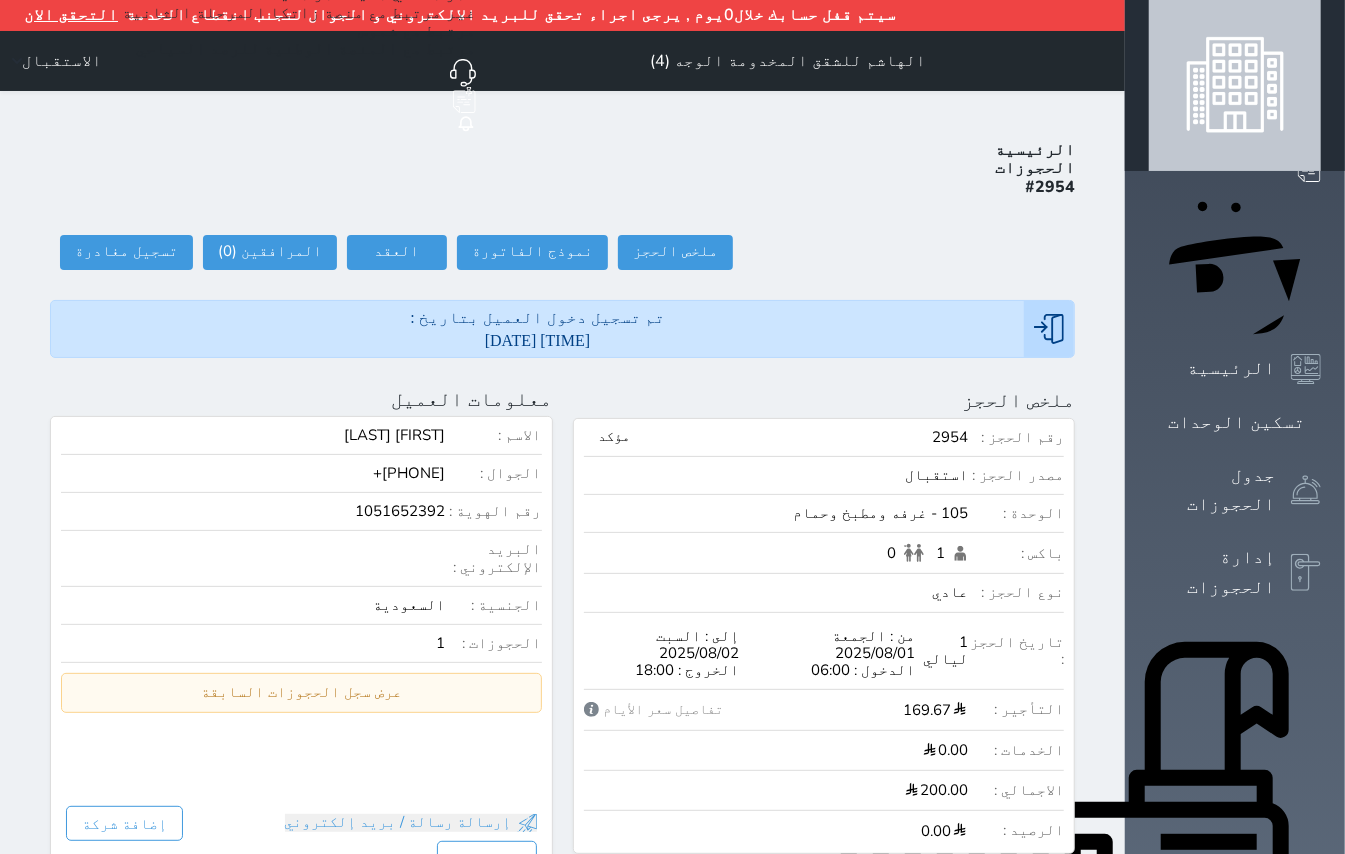 scroll, scrollTop: 0, scrollLeft: 0, axis: both 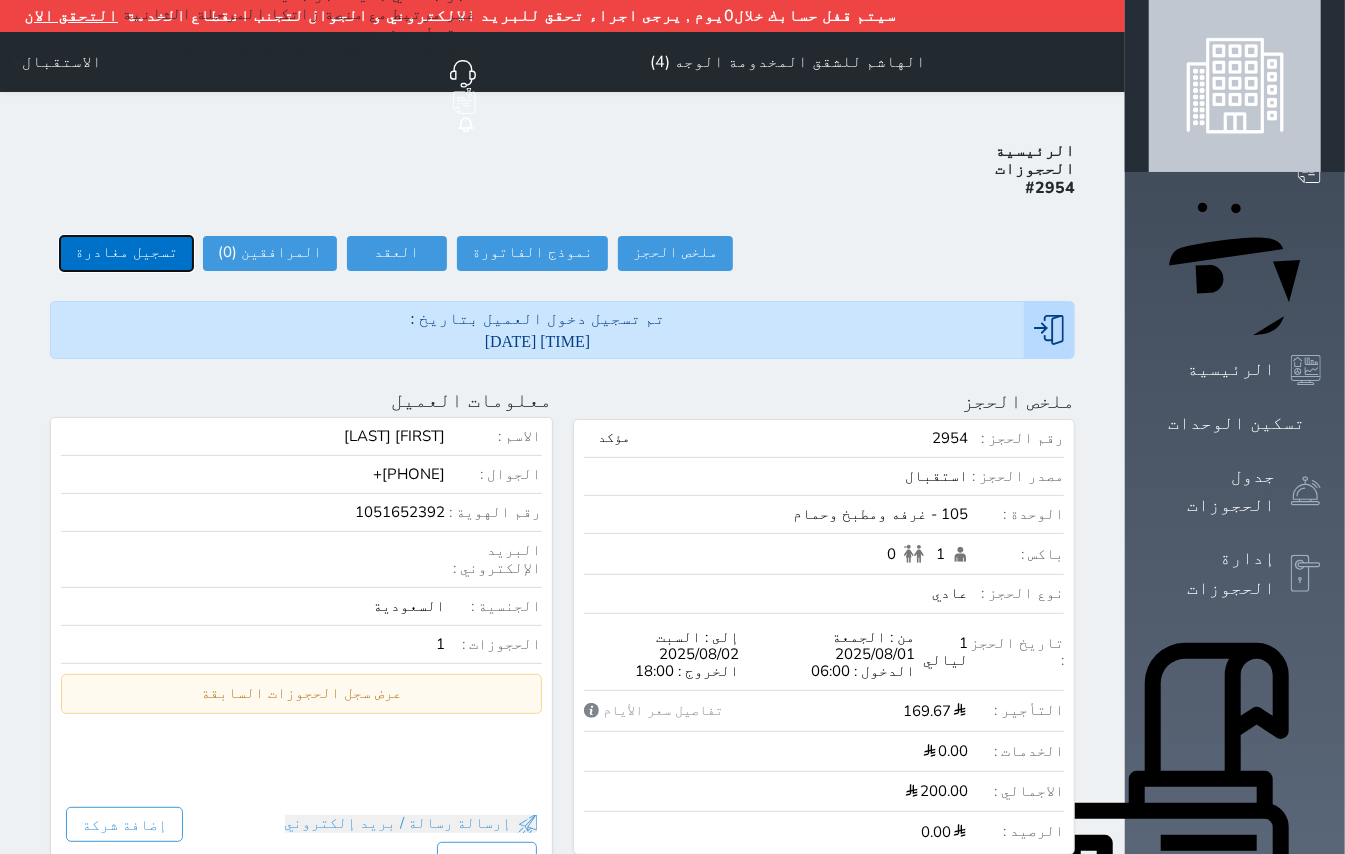 click on "تسجيل مغادرة" at bounding box center [126, 253] 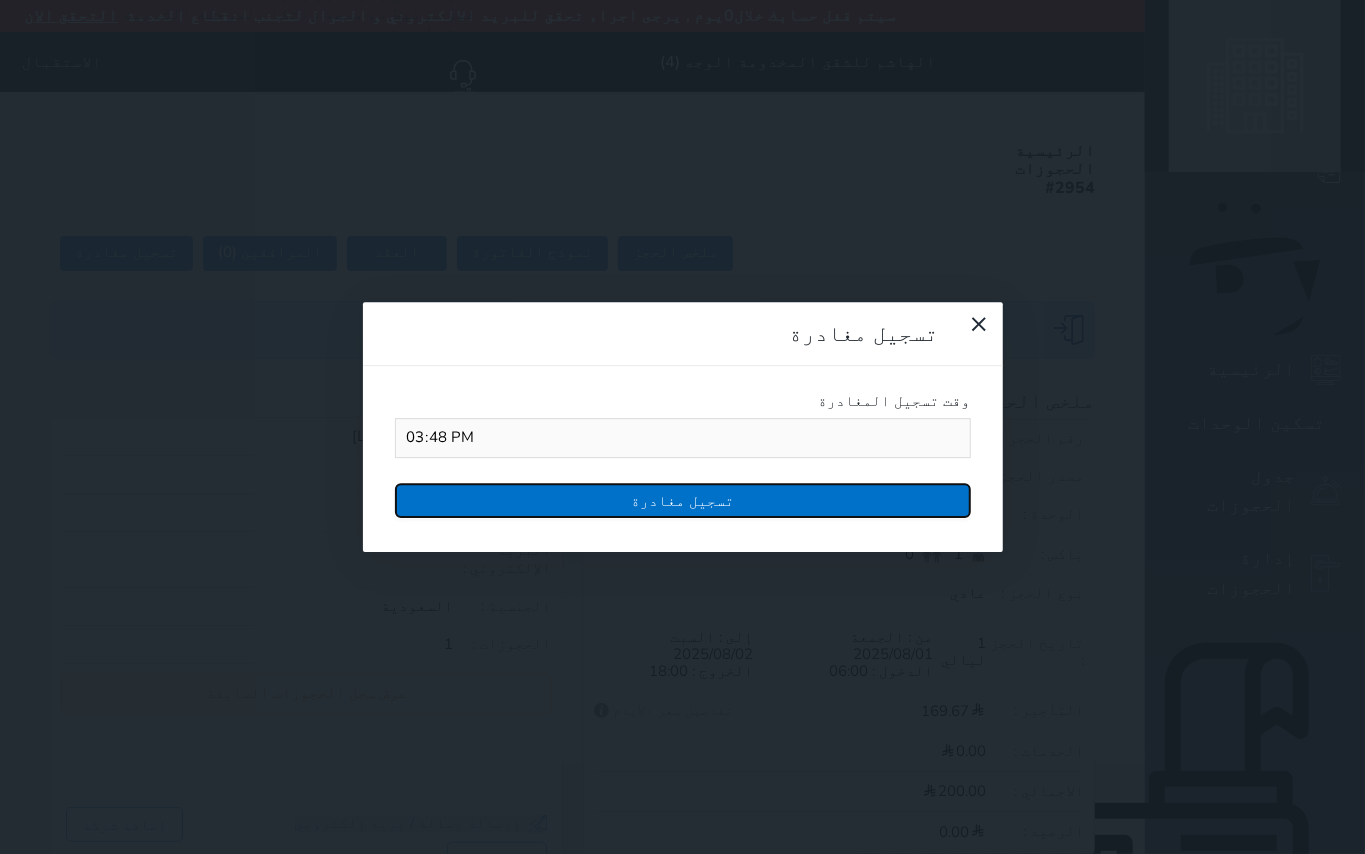 click on "تسجيل مغادرة" at bounding box center [683, 500] 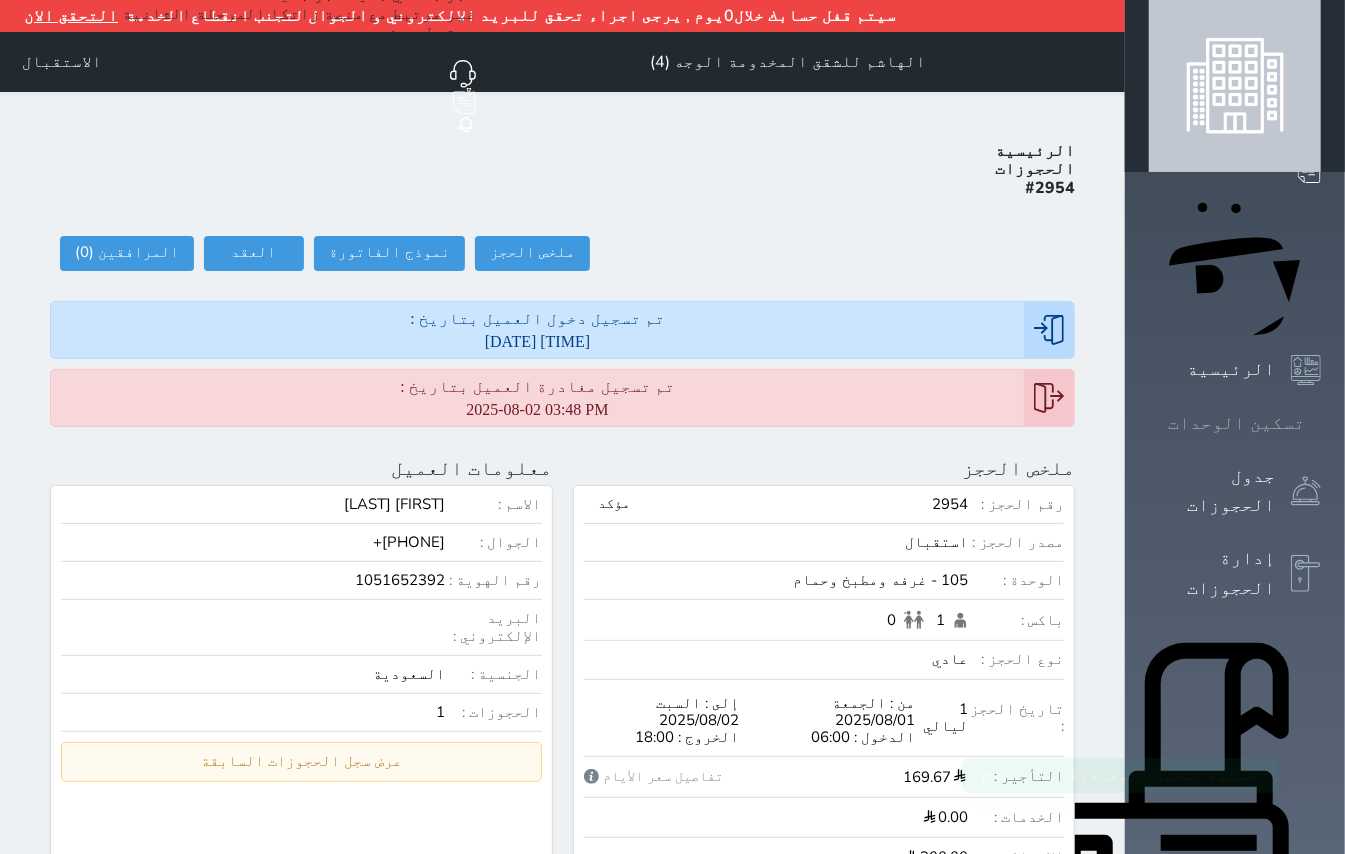 click 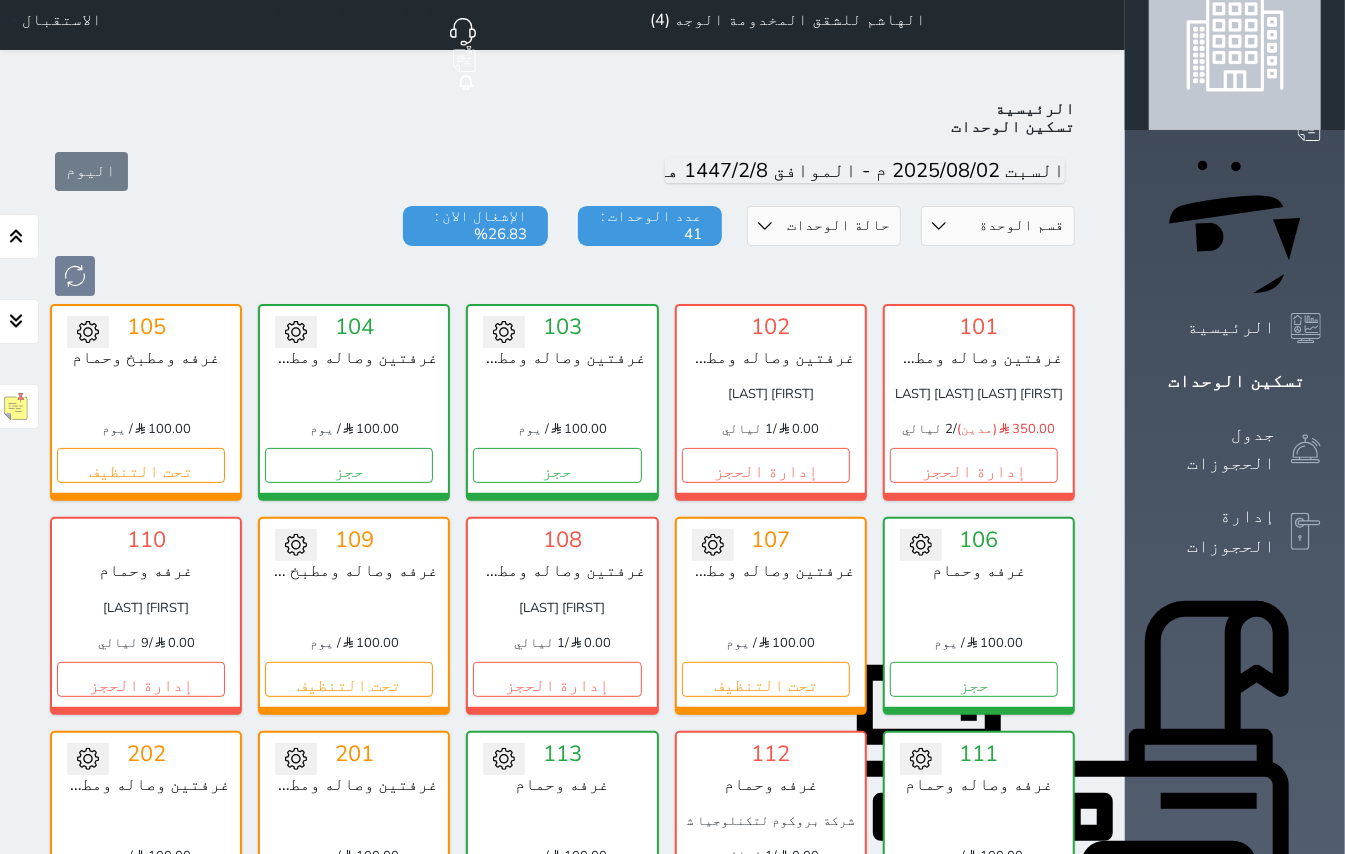 scroll, scrollTop: 0, scrollLeft: 0, axis: both 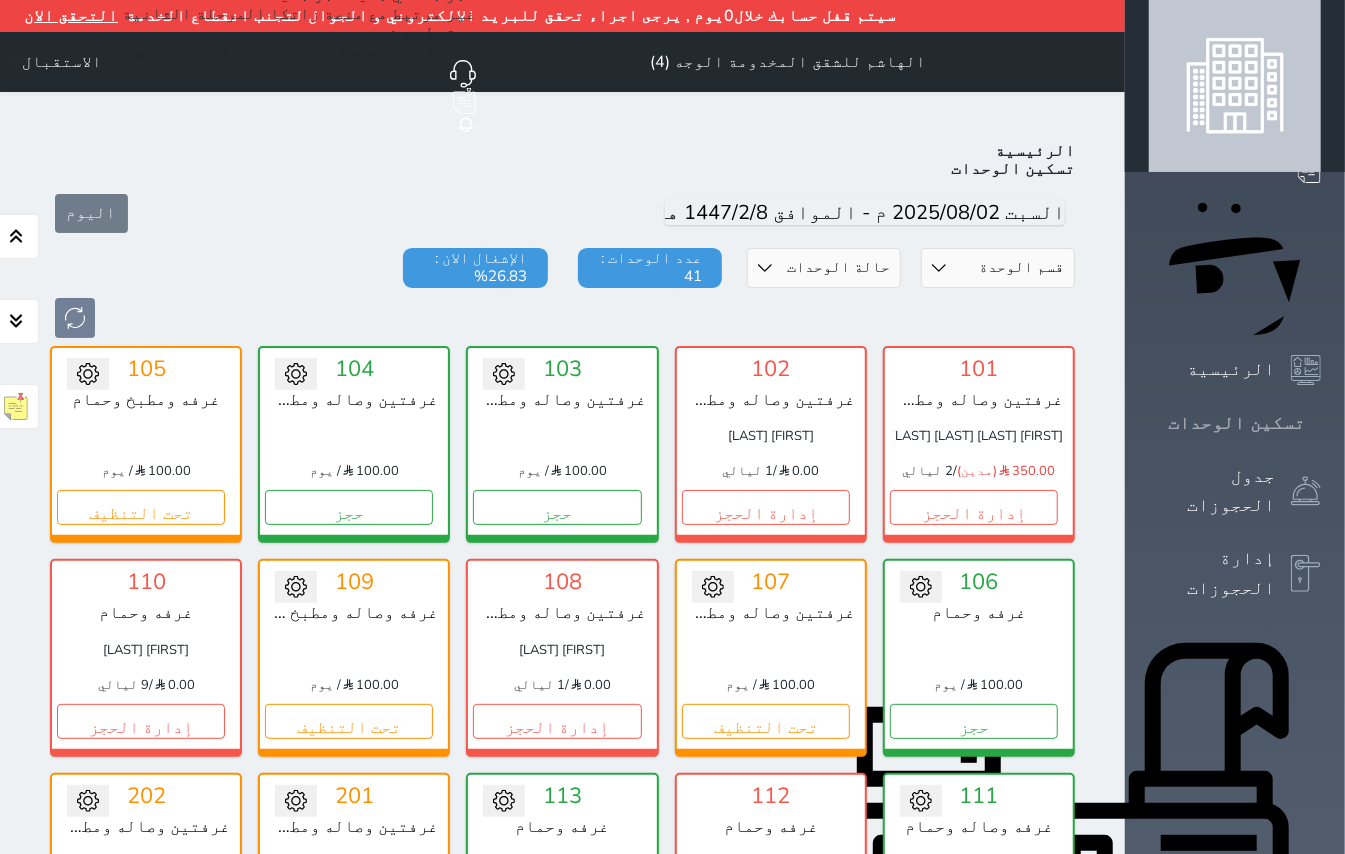 click 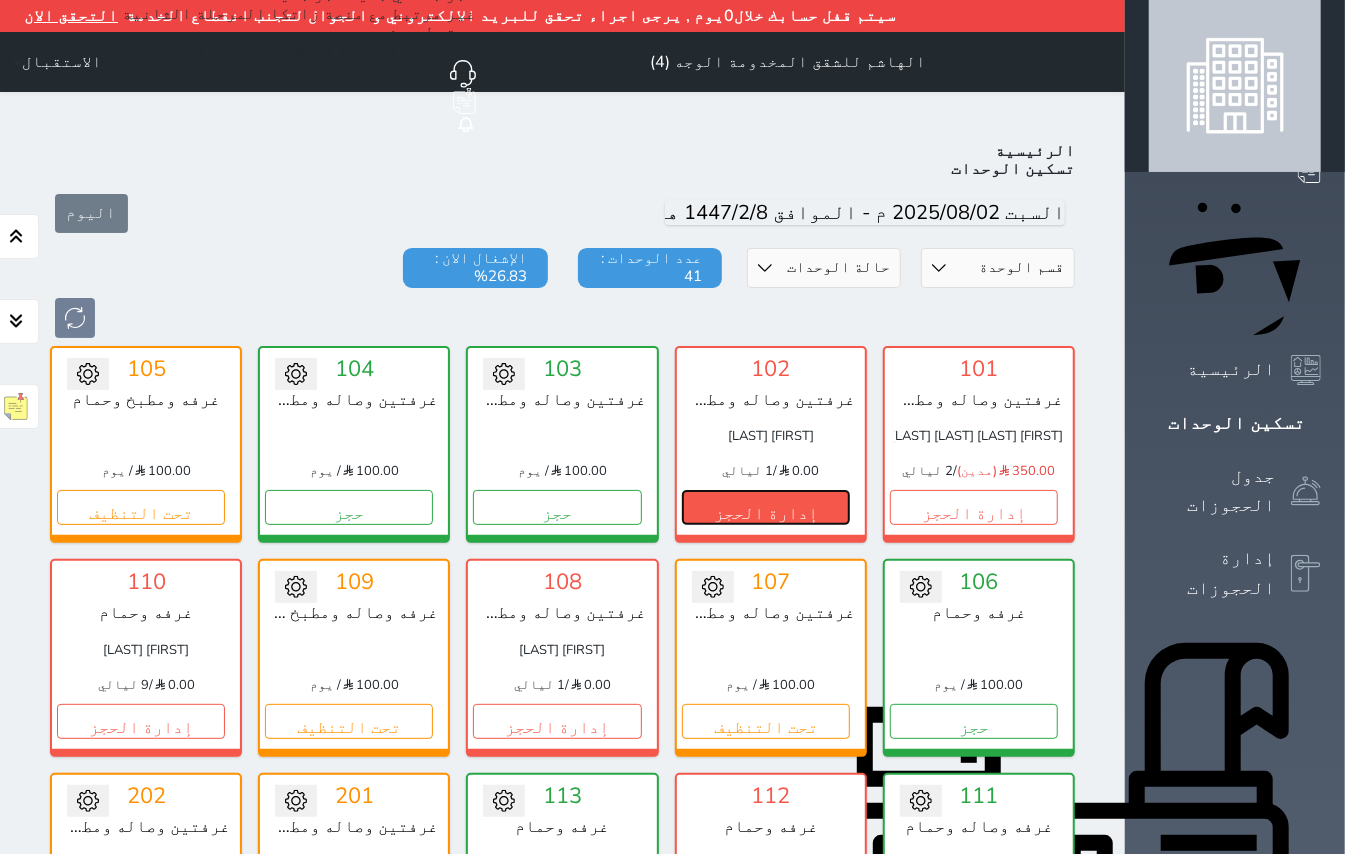 click on "إدارة الحجز" at bounding box center (766, 507) 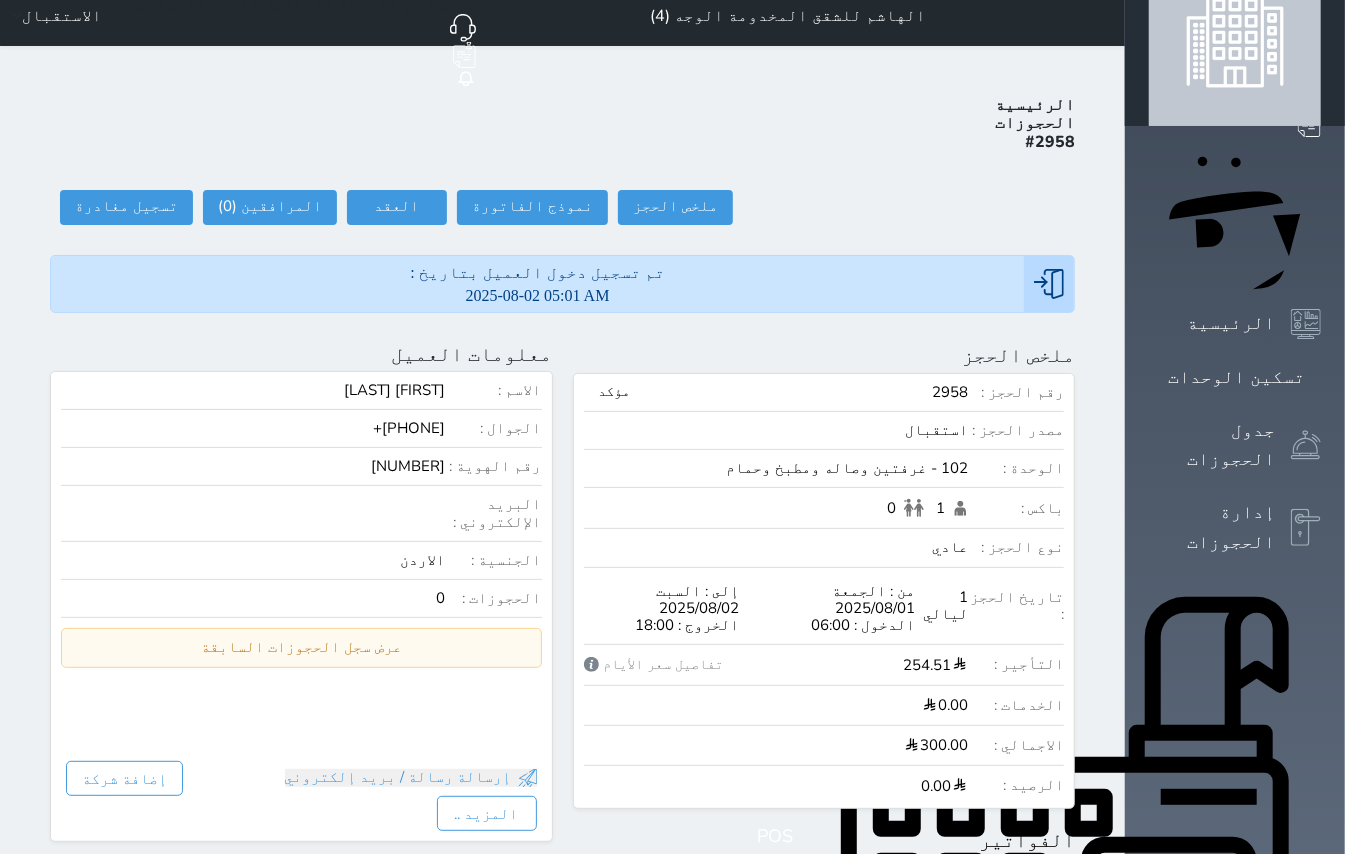 scroll, scrollTop: 0, scrollLeft: 0, axis: both 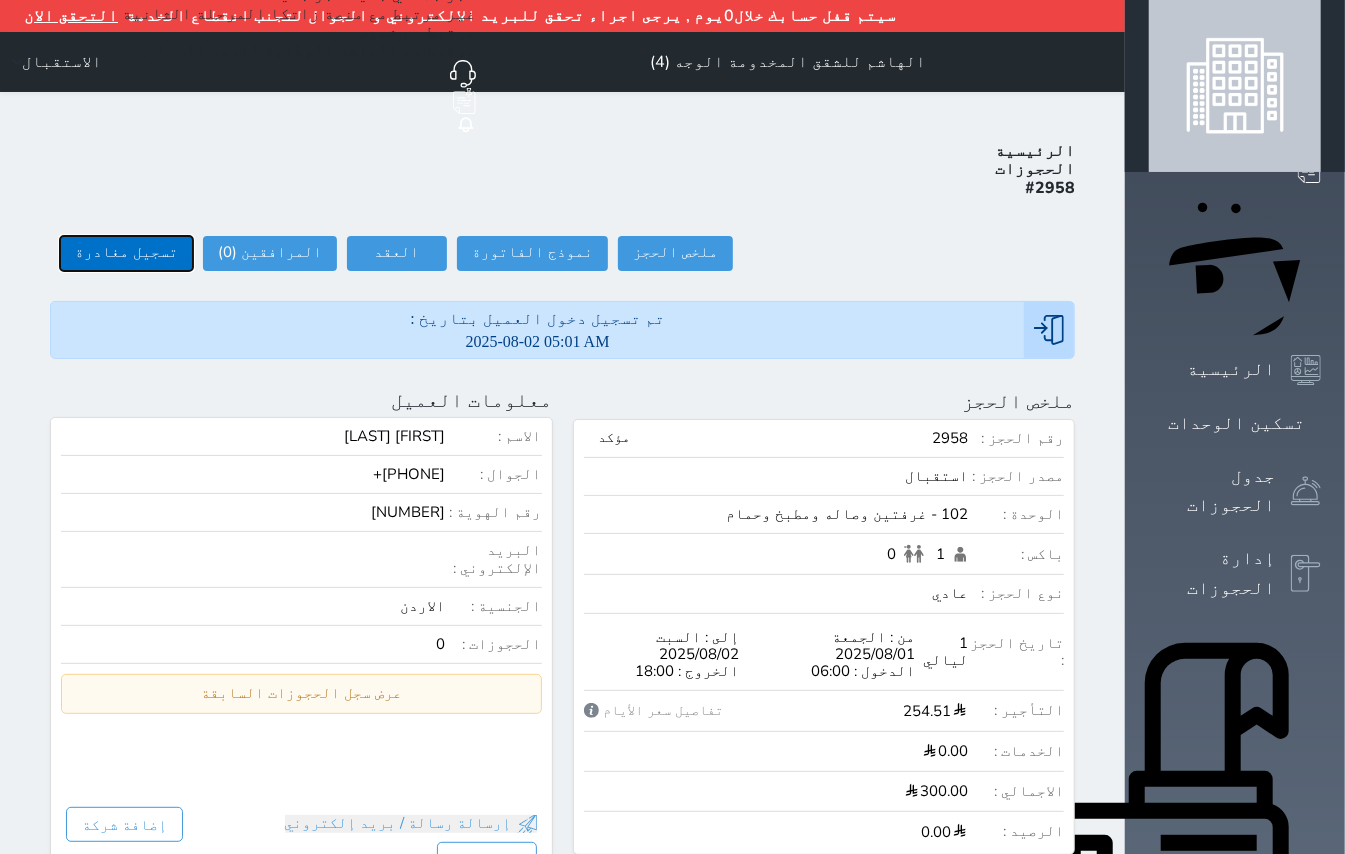 click on "تسجيل مغادرة" at bounding box center (126, 253) 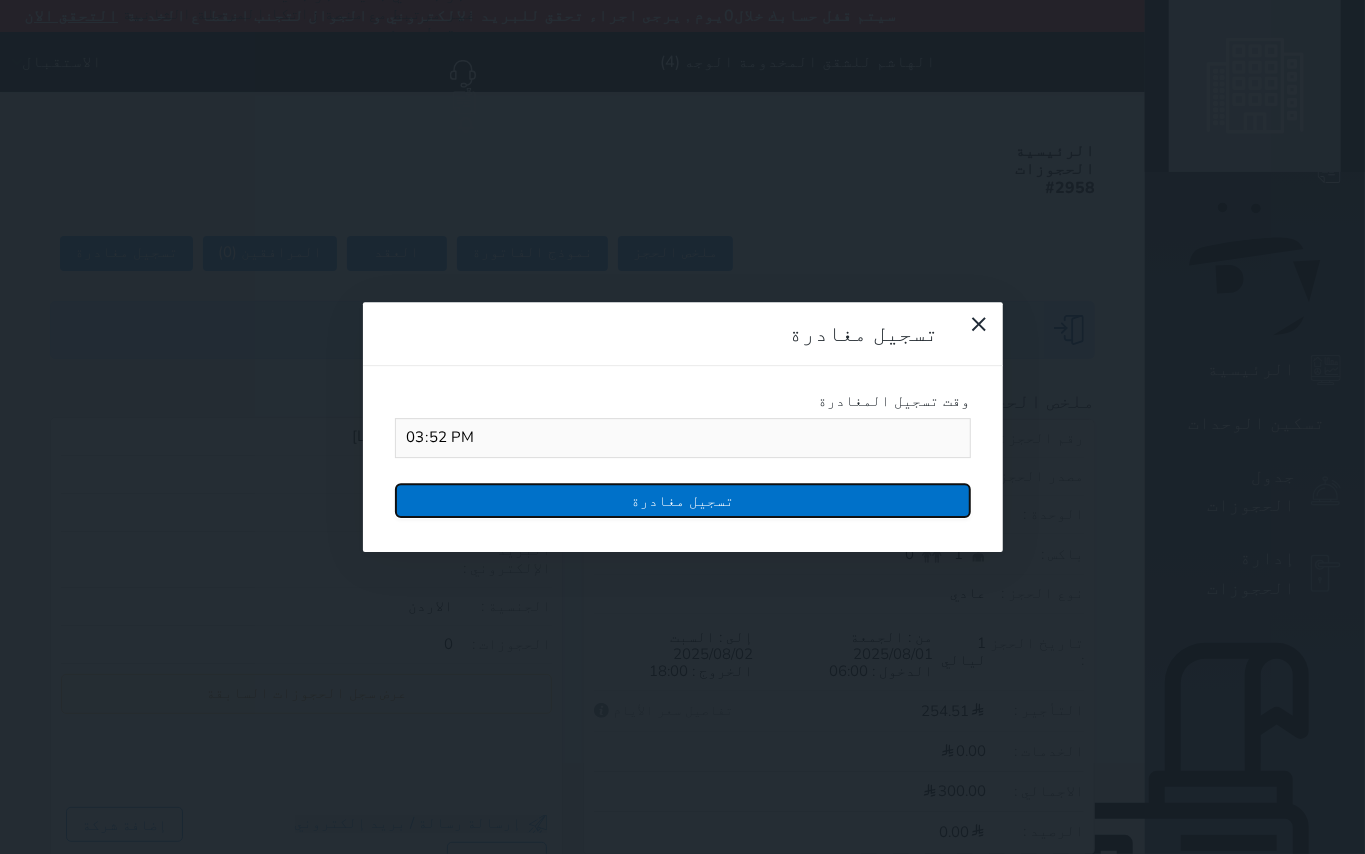 click on "تسجيل مغادرة" at bounding box center (683, 500) 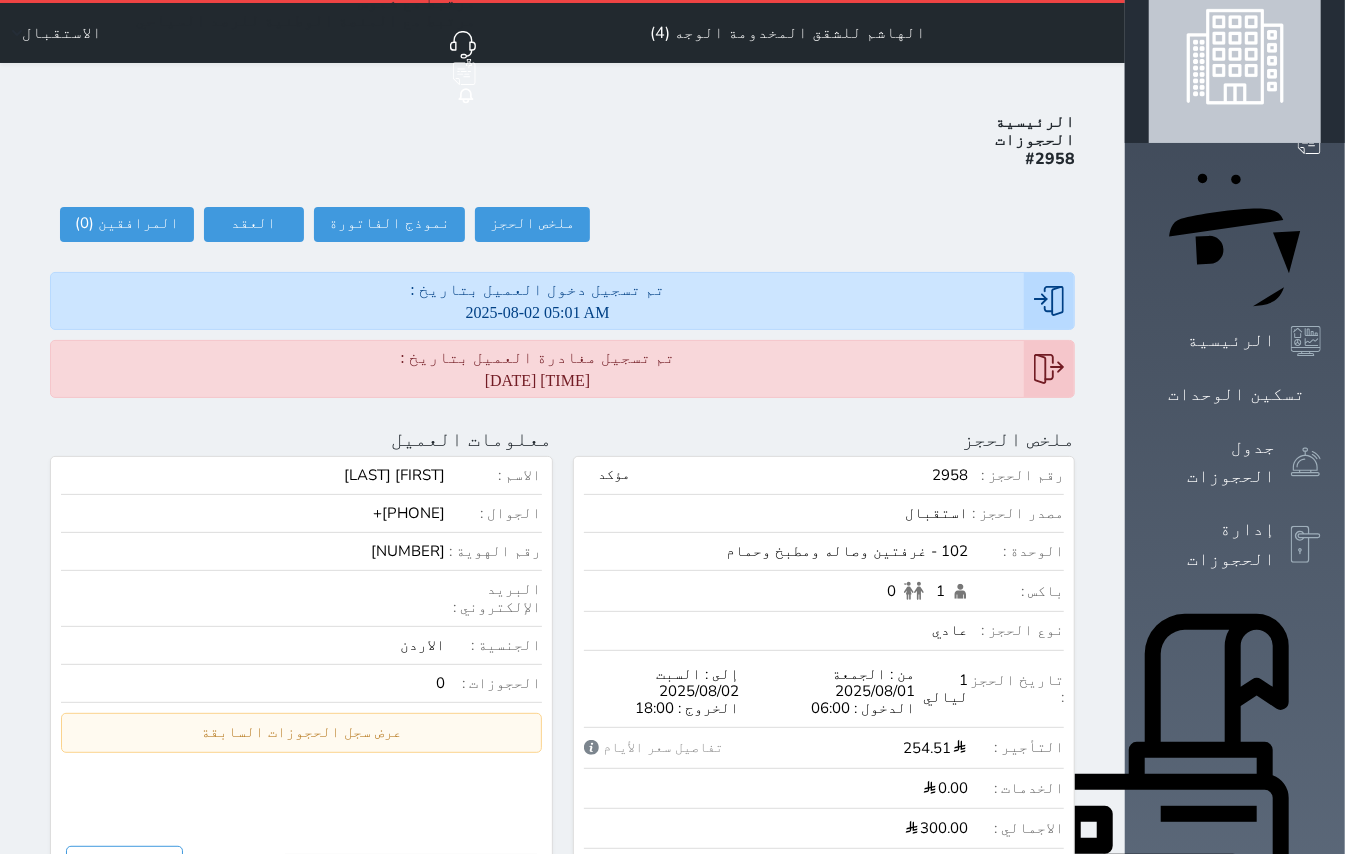 scroll, scrollTop: 0, scrollLeft: 0, axis: both 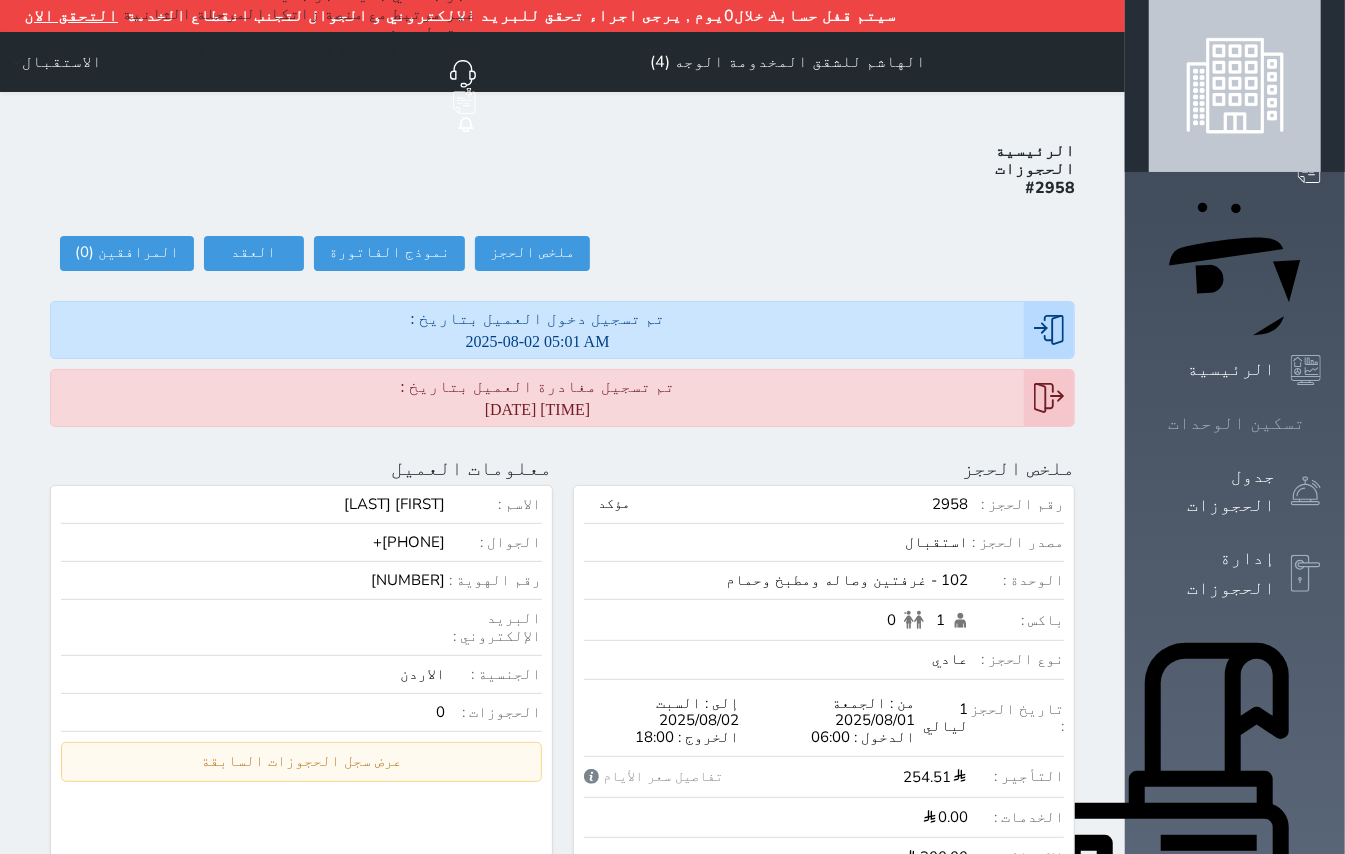click at bounding box center [1321, 423] 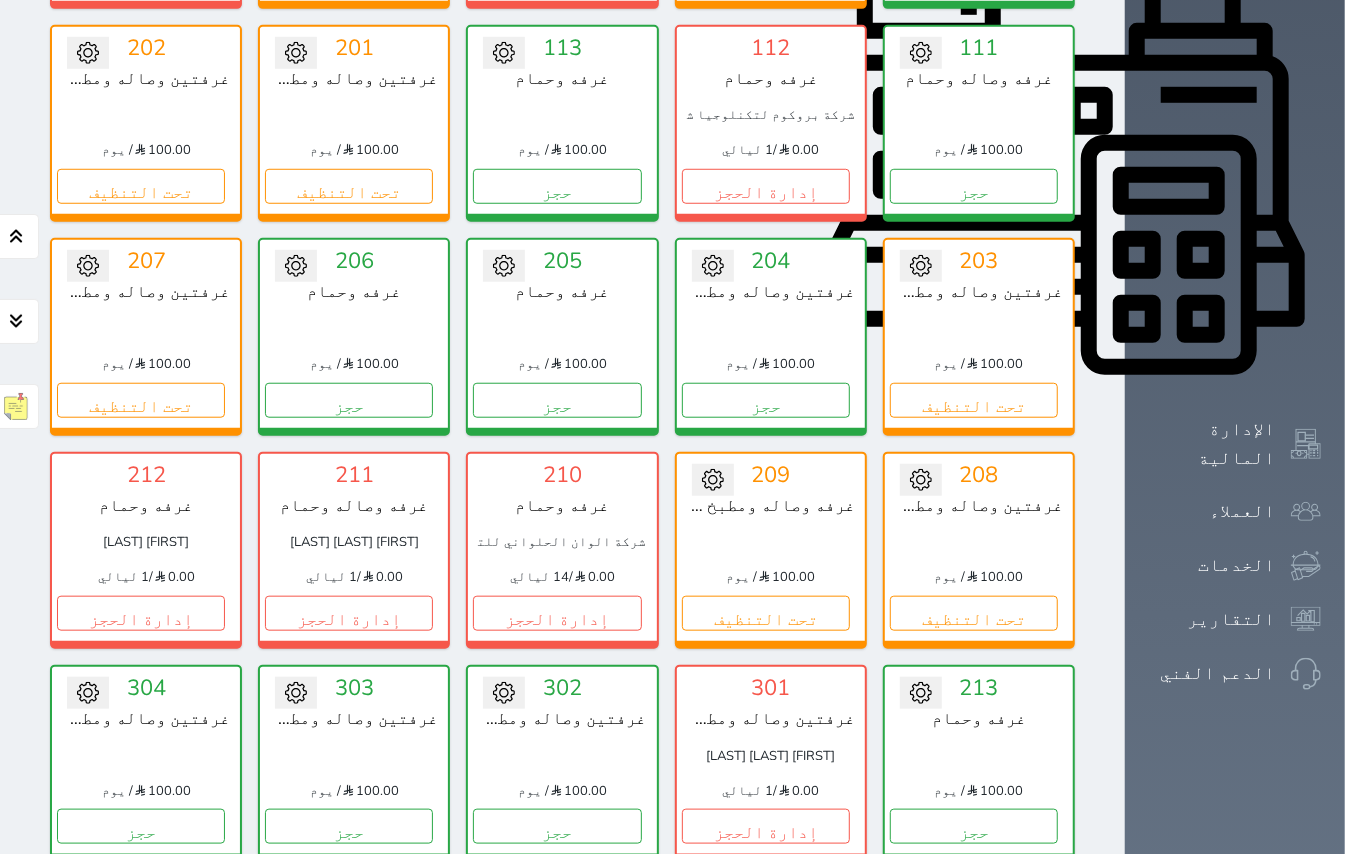 scroll, scrollTop: 881, scrollLeft: 0, axis: vertical 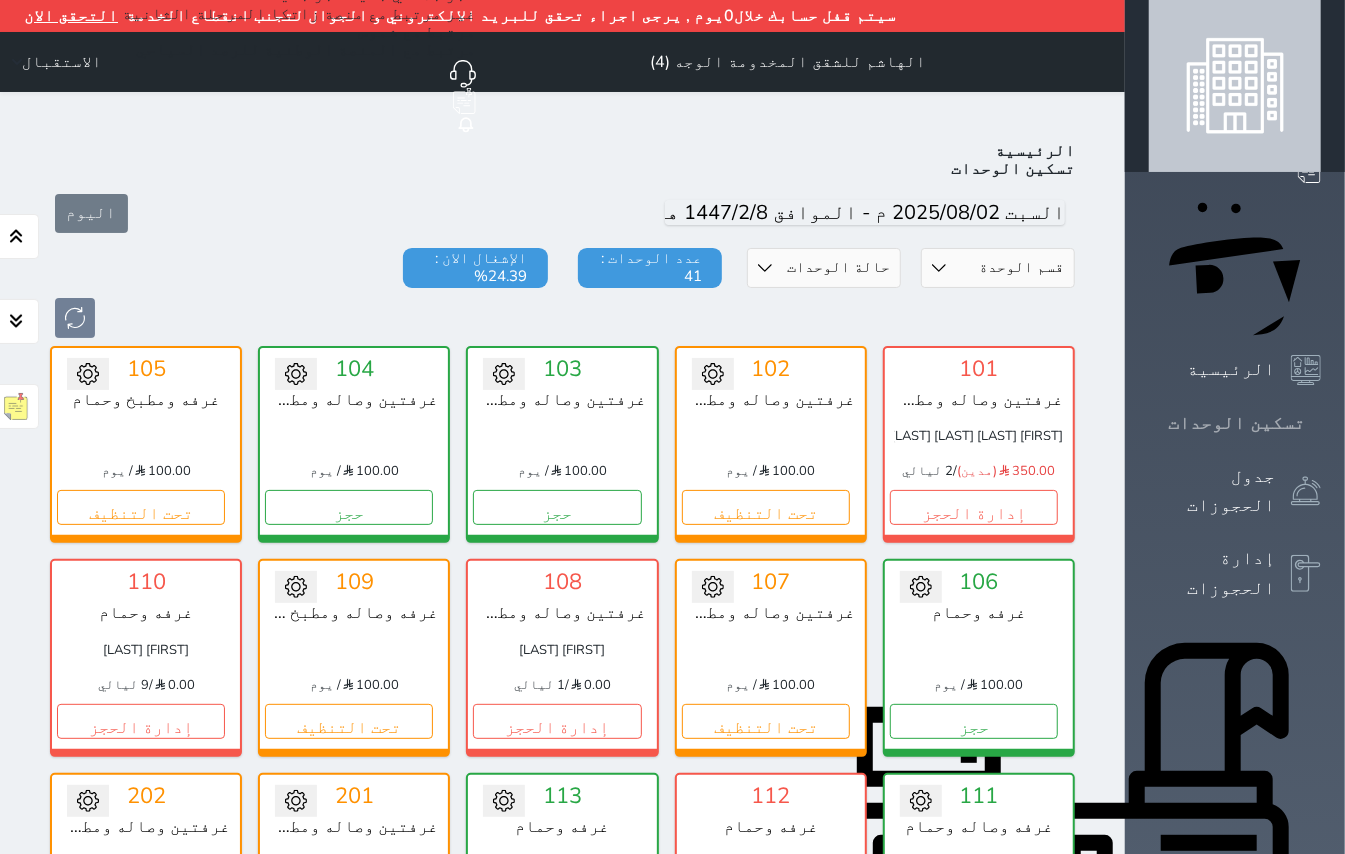 click 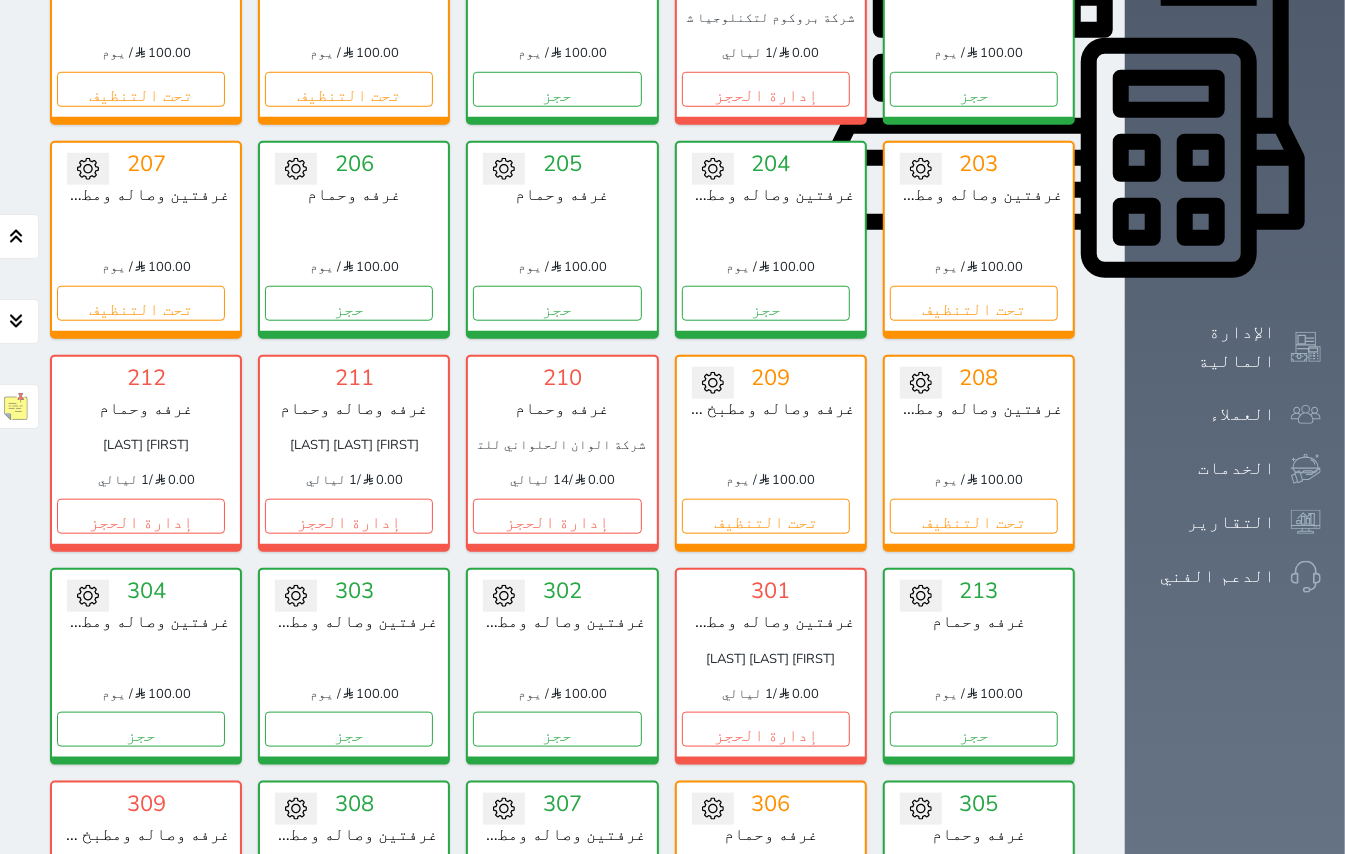 scroll, scrollTop: 800, scrollLeft: 0, axis: vertical 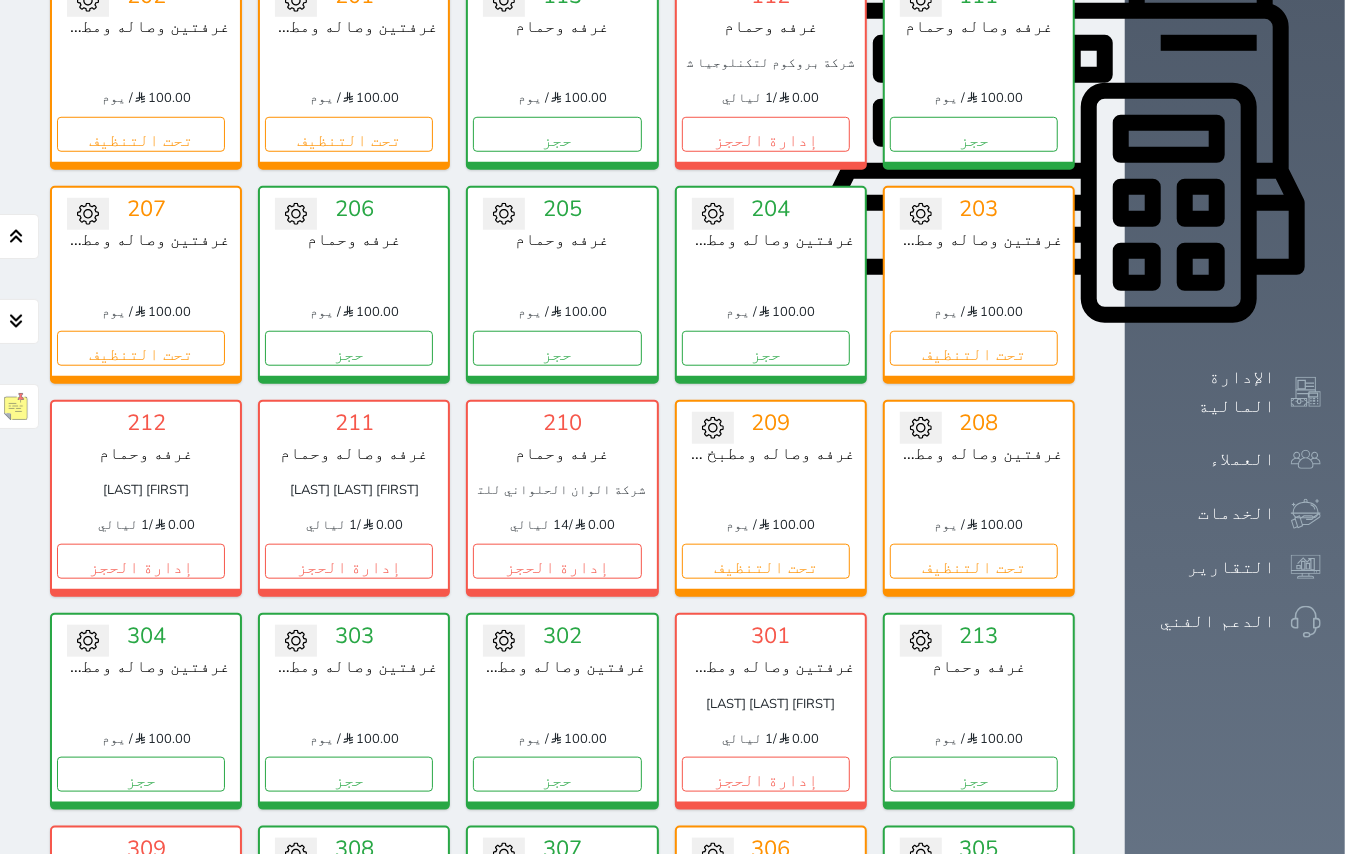 click 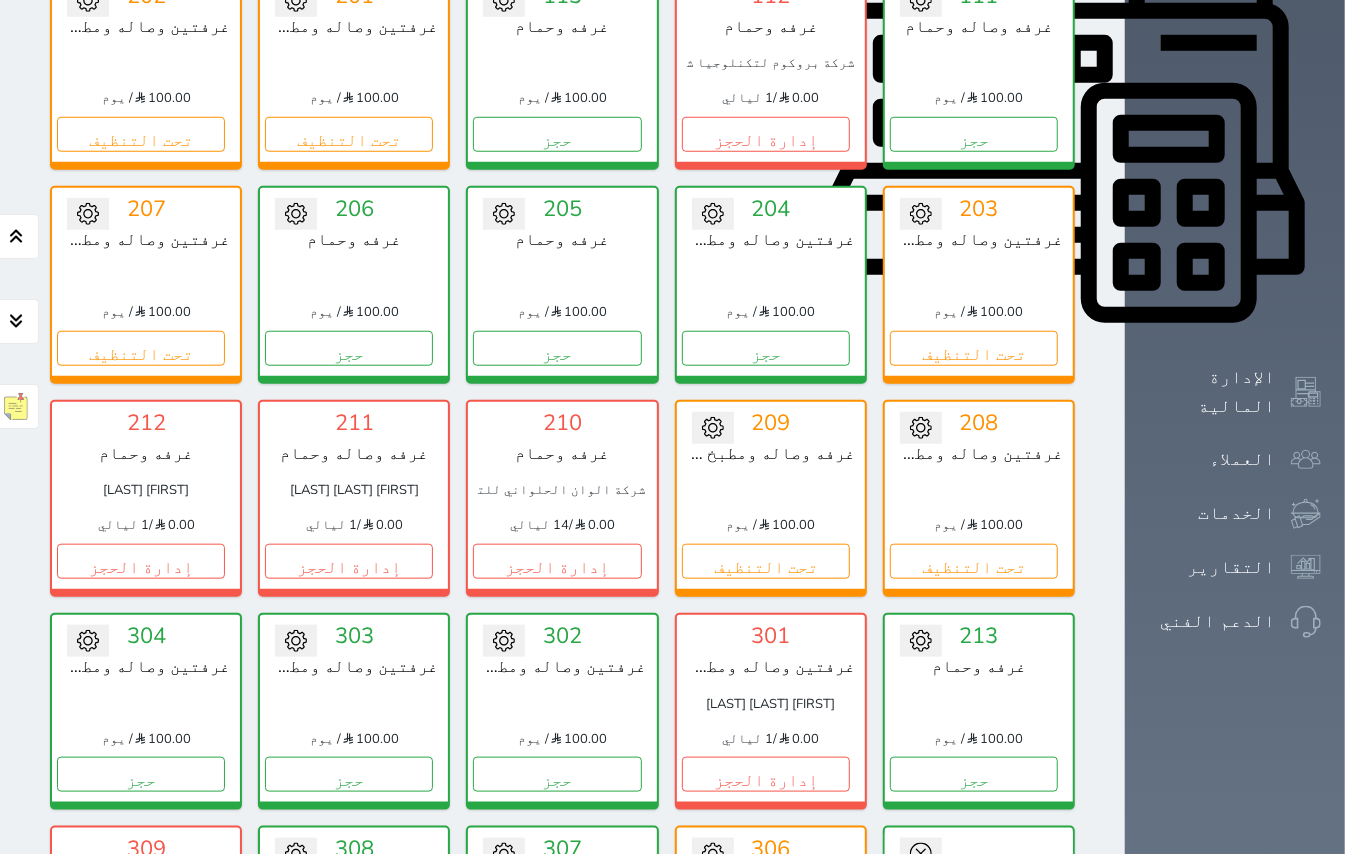 click on "تحويل لتحت التنظيف" at bounding box center [979, 961] 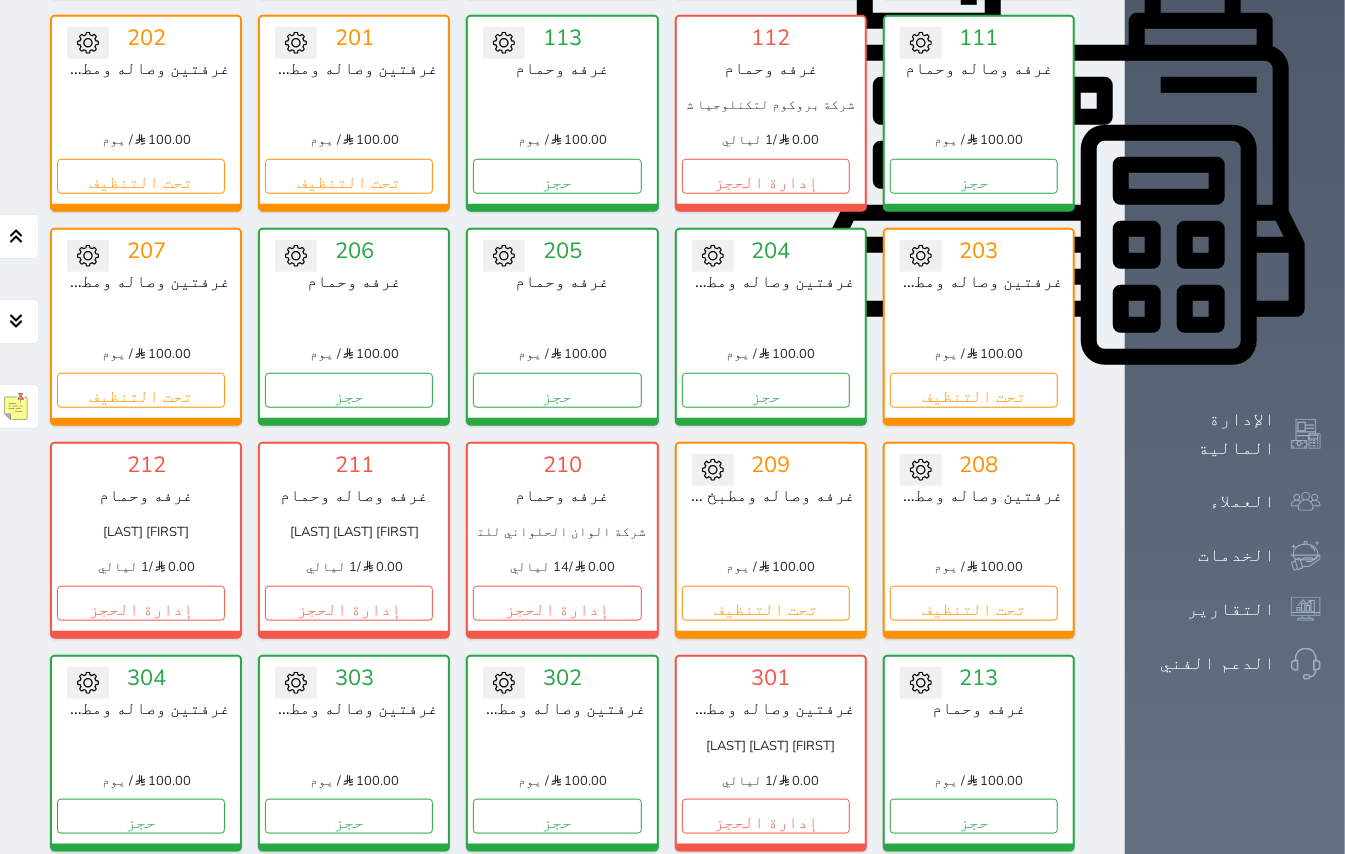scroll, scrollTop: 800, scrollLeft: 0, axis: vertical 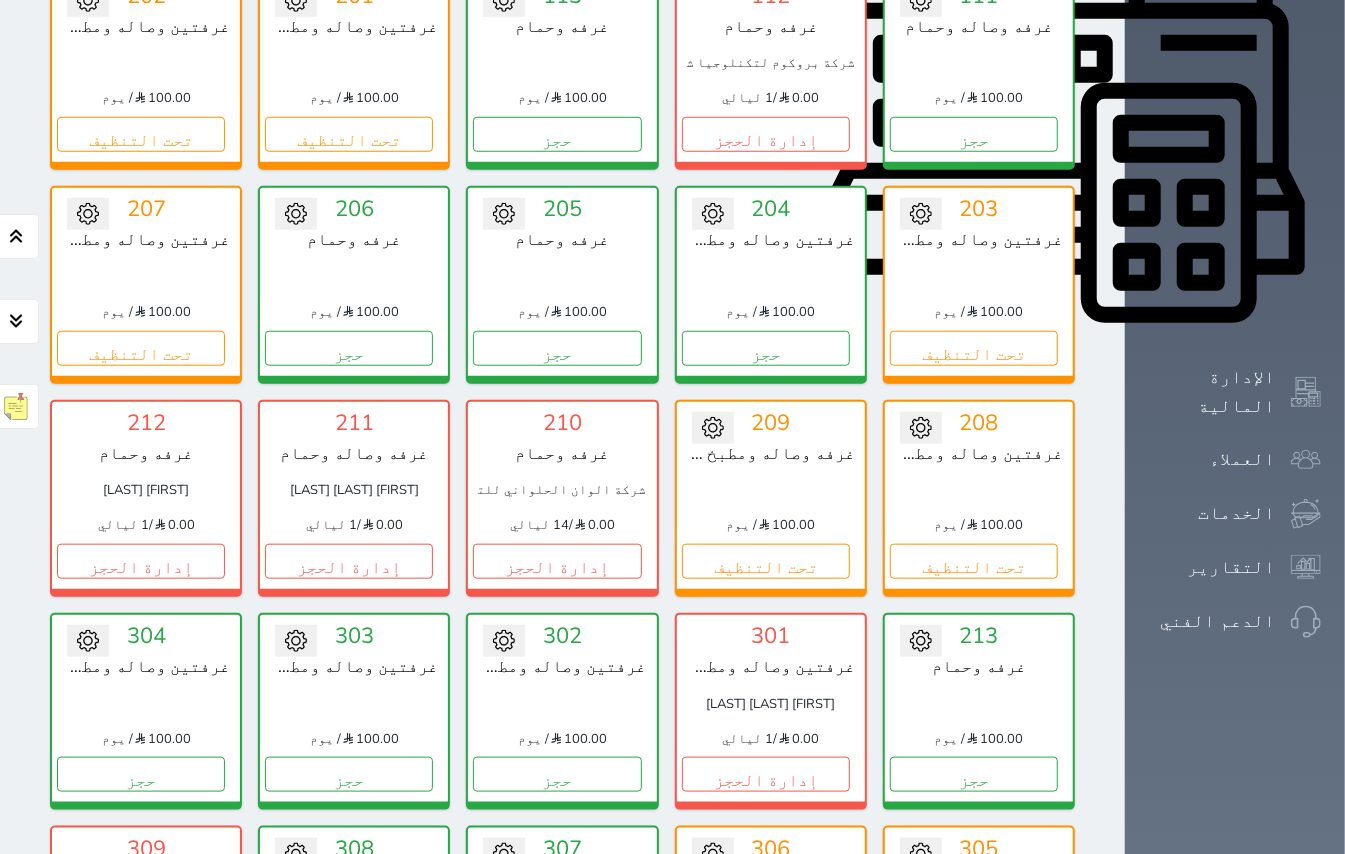 drag, startPoint x: 1058, startPoint y: 714, endPoint x: 1141, endPoint y: 609, distance: 133.84319 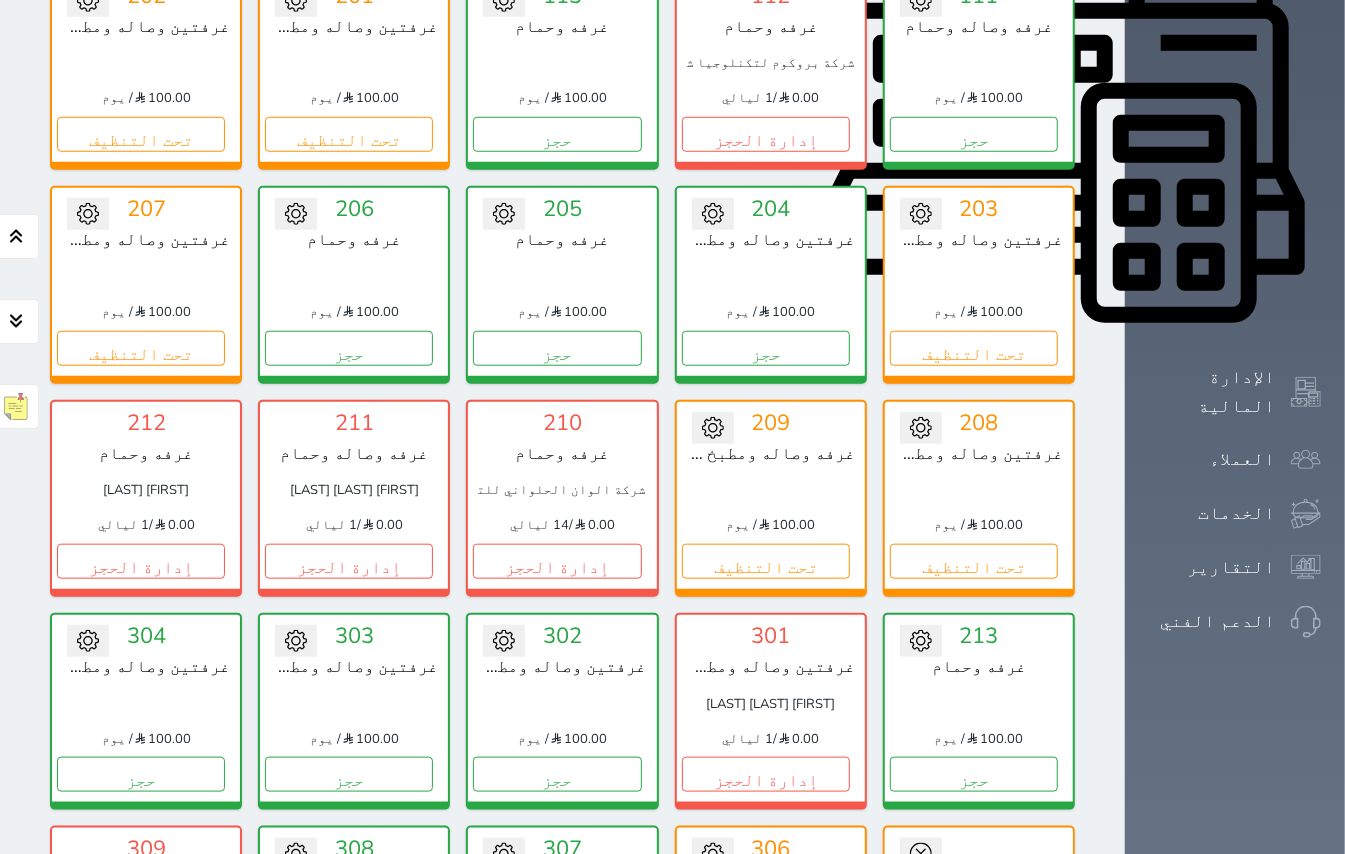drag, startPoint x: 1146, startPoint y: 593, endPoint x: 1145, endPoint y: 604, distance: 11.045361 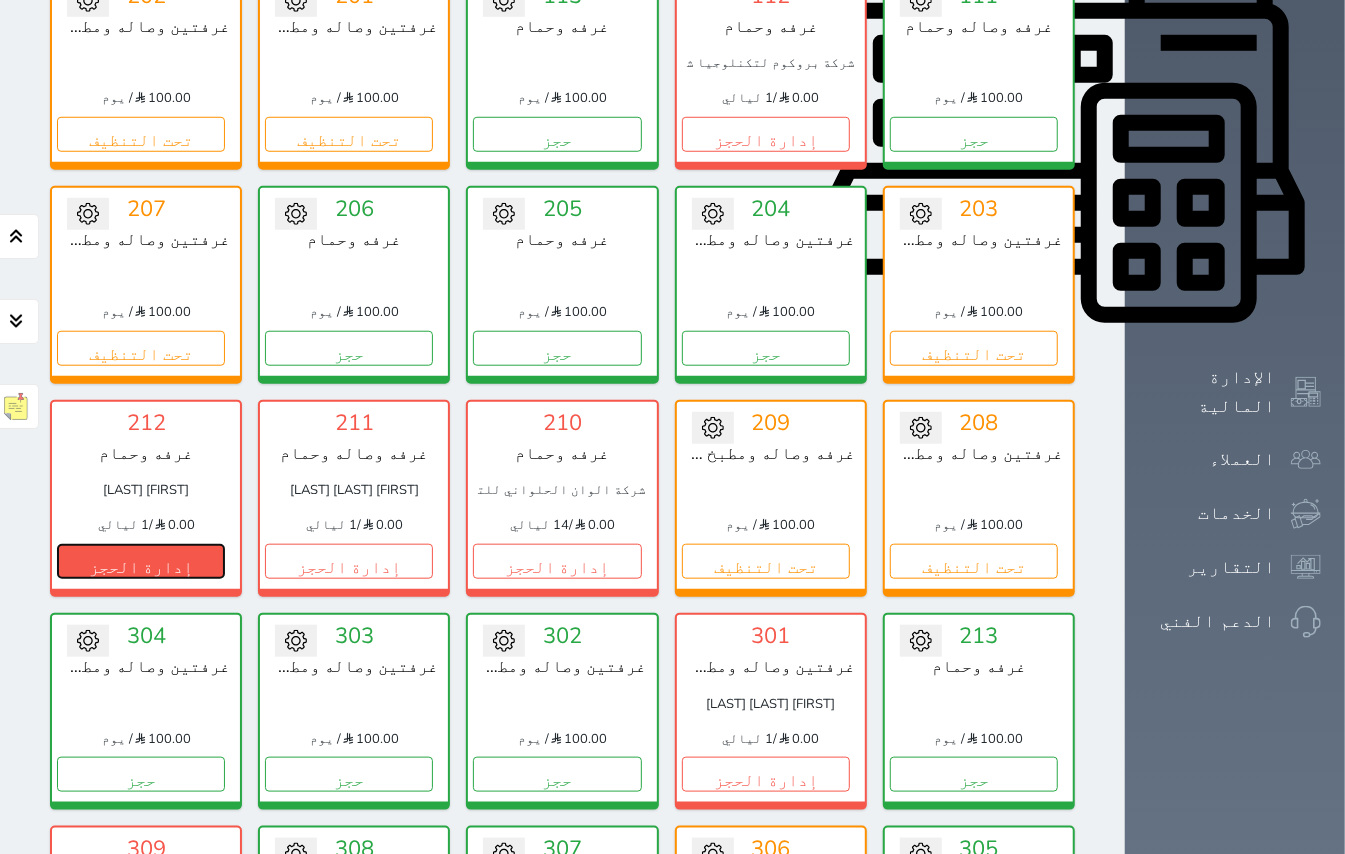 click on "إدارة الحجز" at bounding box center [141, 561] 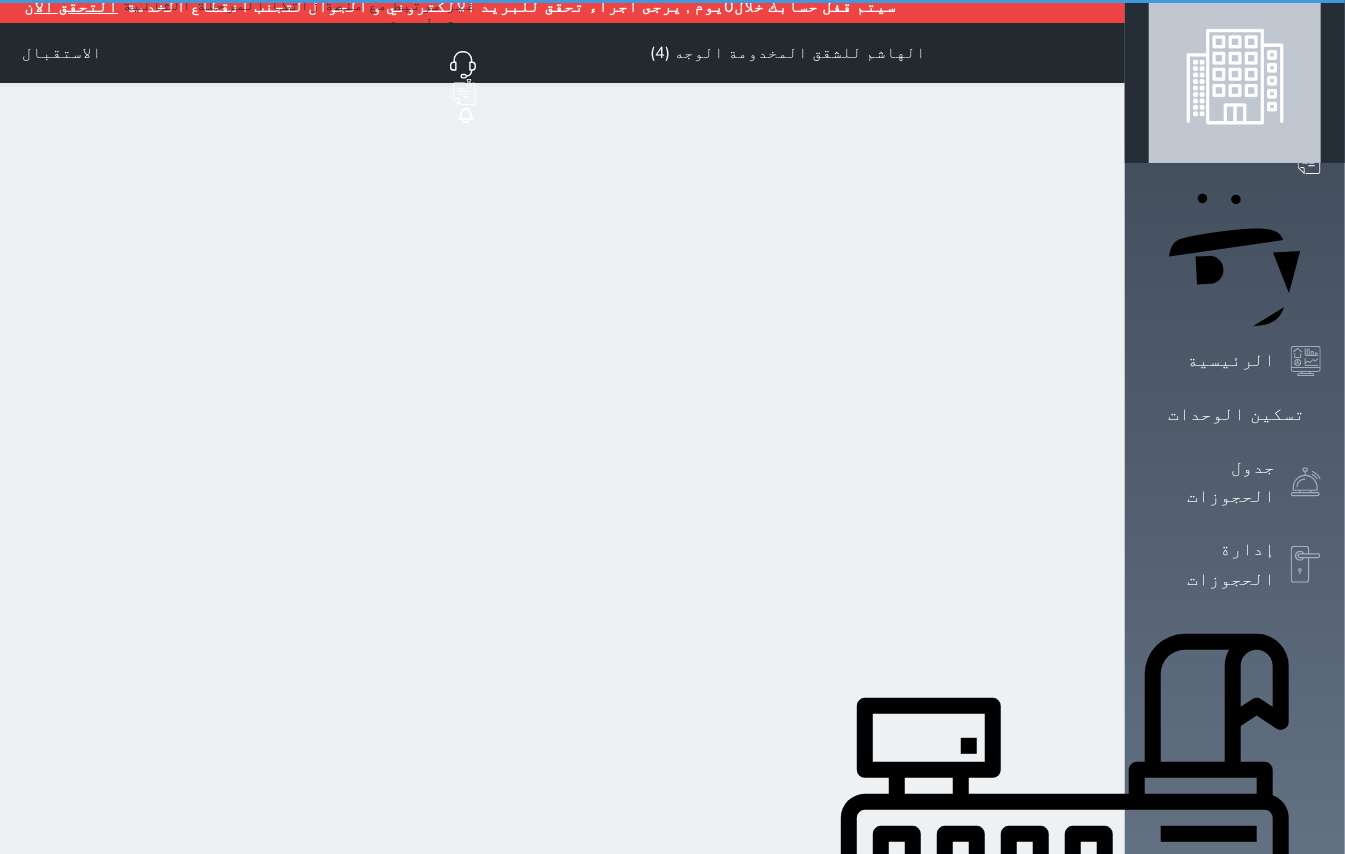 scroll, scrollTop: 0, scrollLeft: 0, axis: both 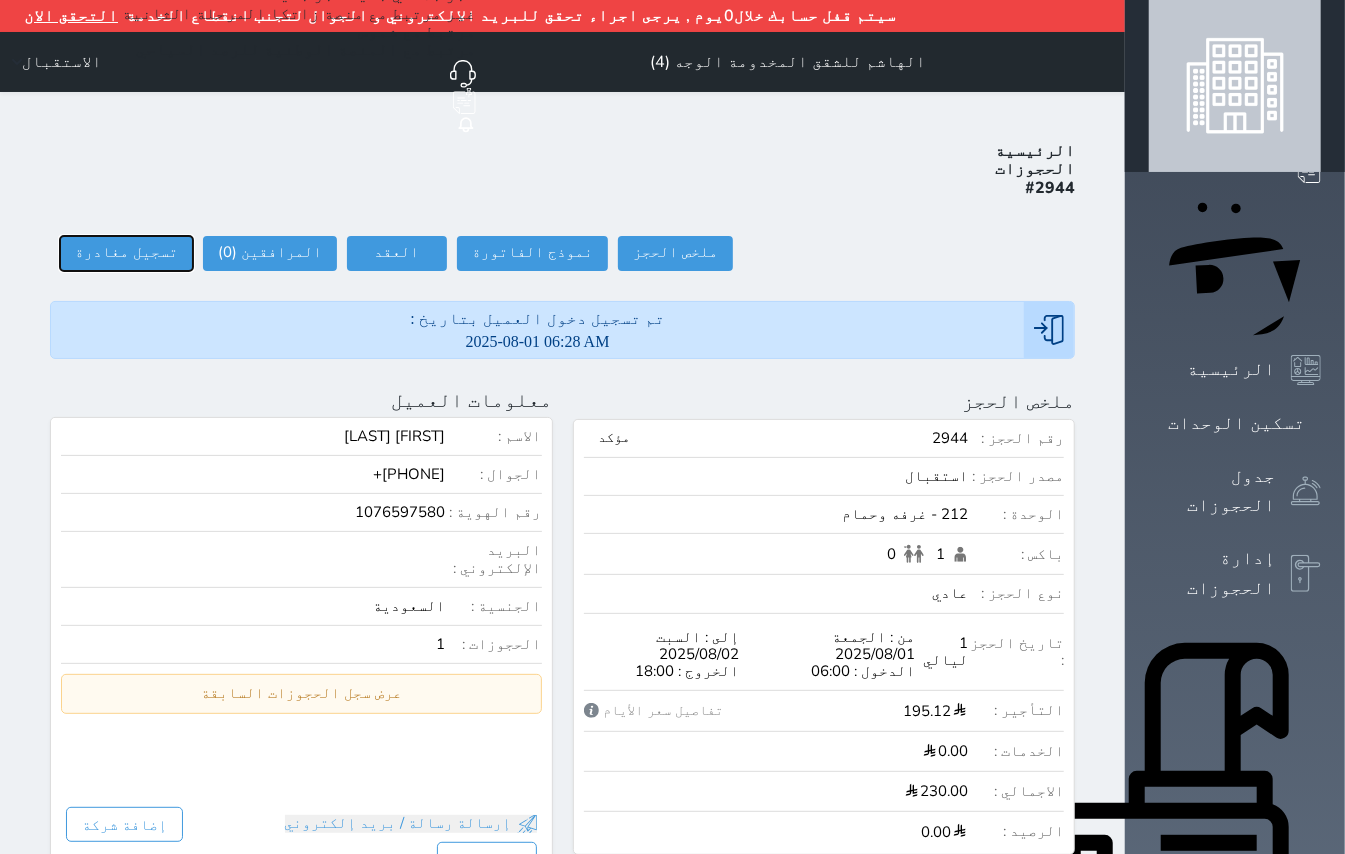 click on "تسجيل مغادرة" at bounding box center (126, 253) 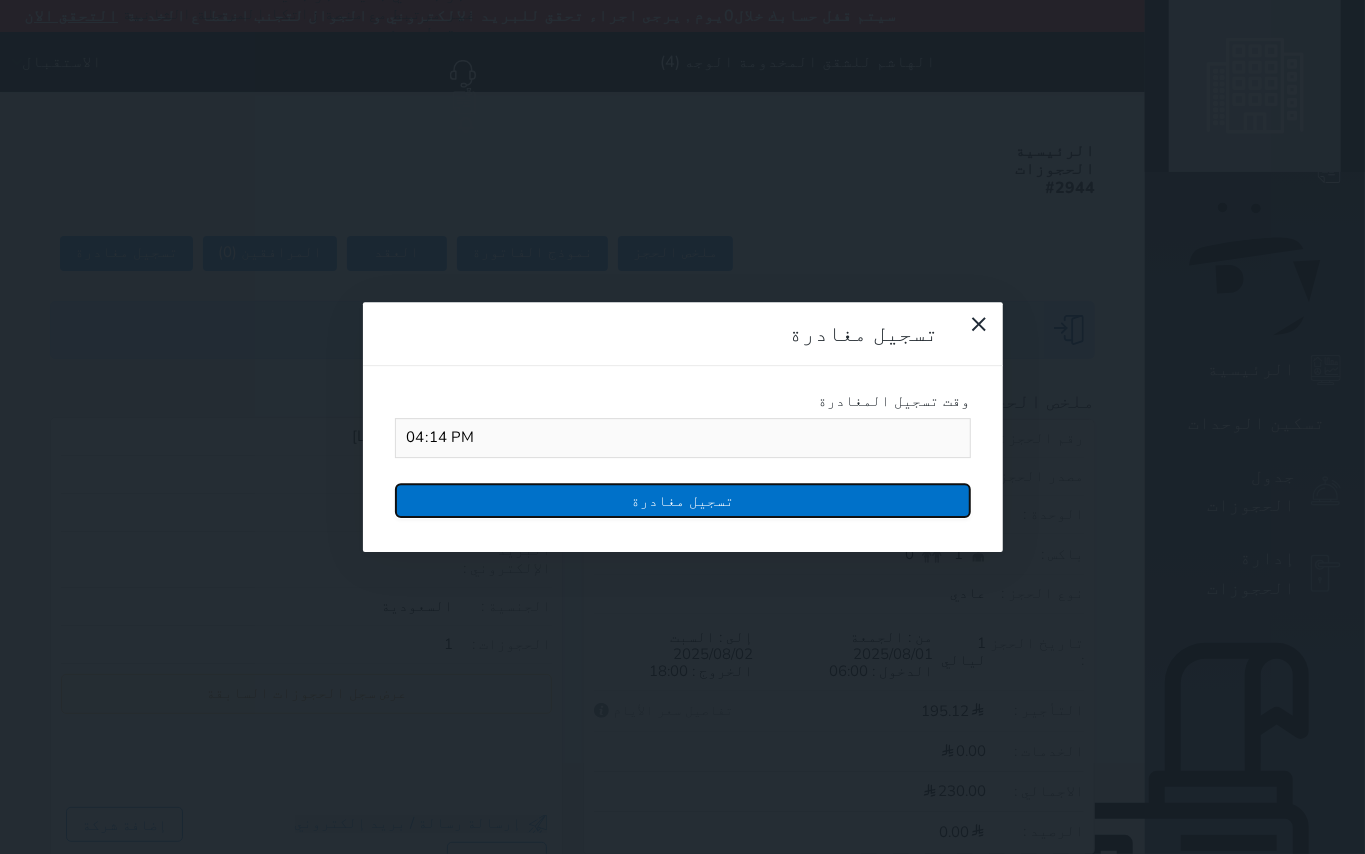 click on "تسجيل مغادرة" at bounding box center [683, 500] 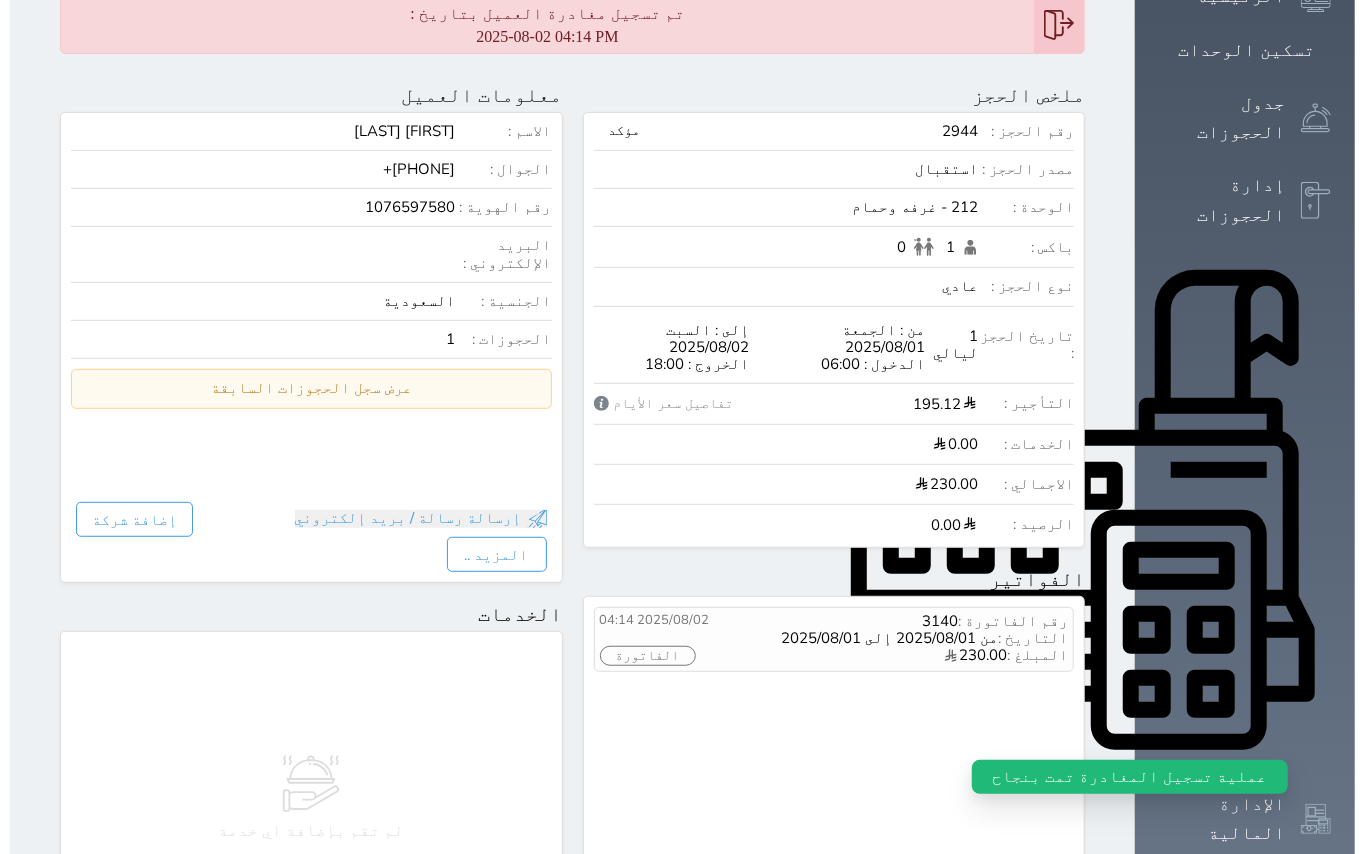 scroll, scrollTop: 533, scrollLeft: 0, axis: vertical 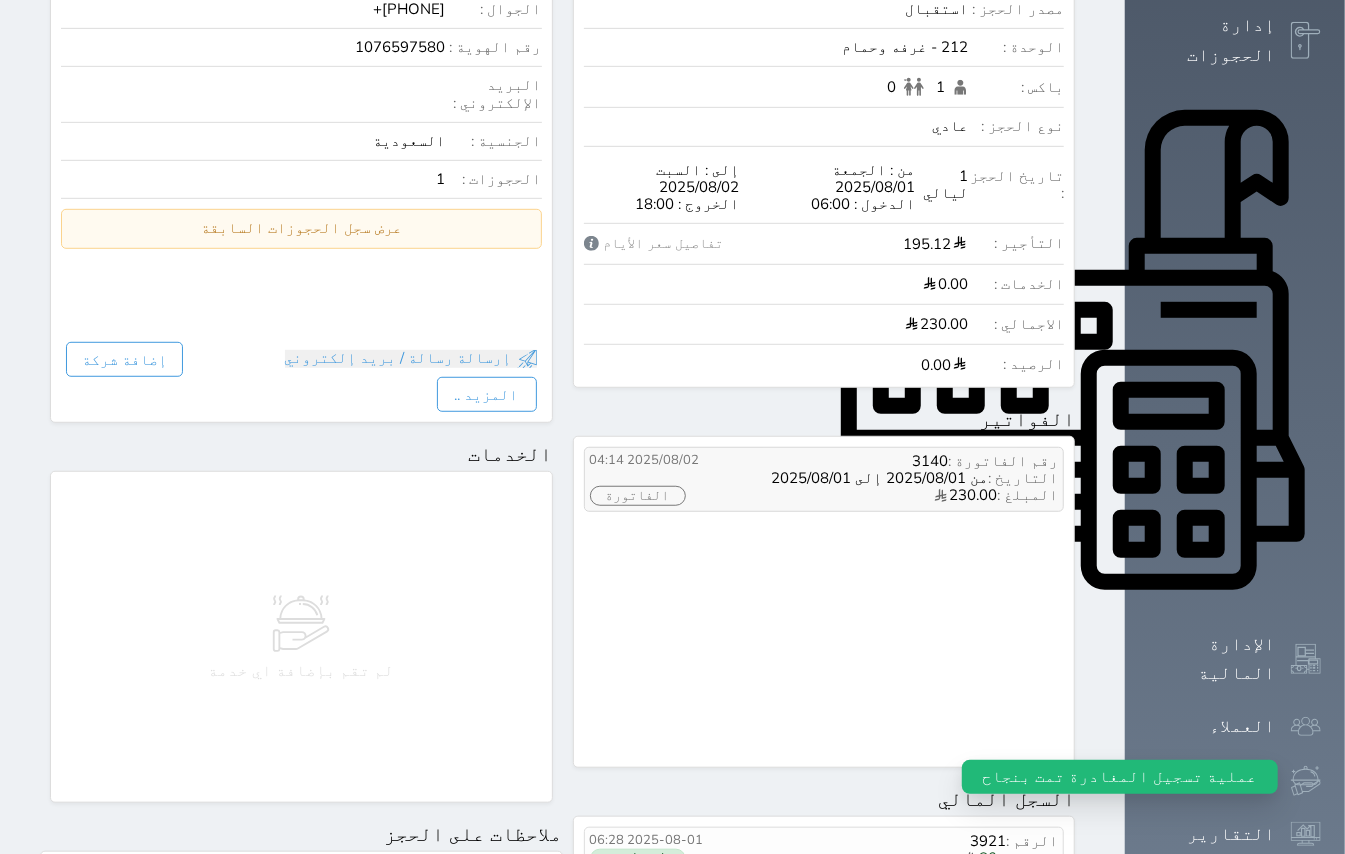 click on "الفاتورة" at bounding box center [638, 496] 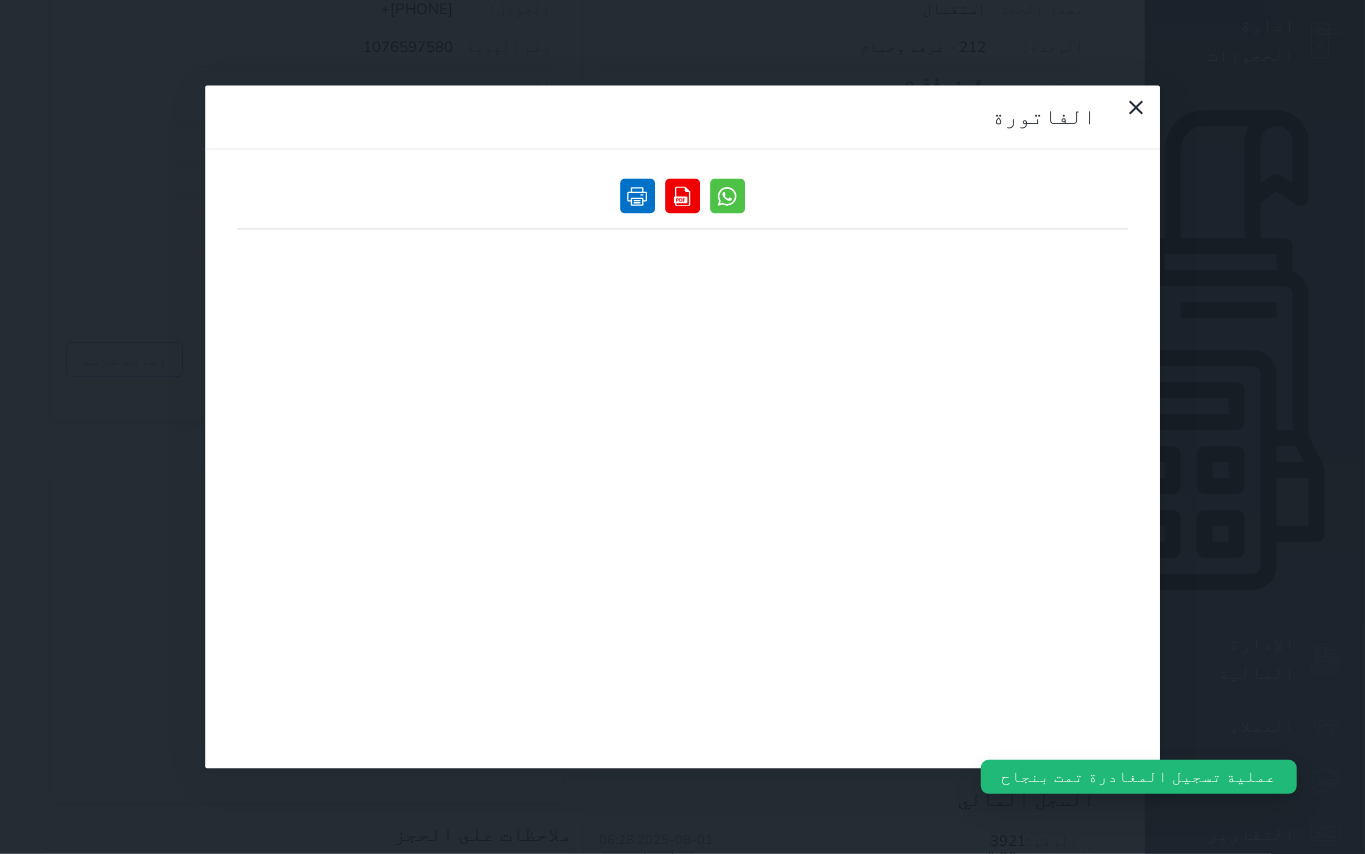 click at bounding box center [637, 196] 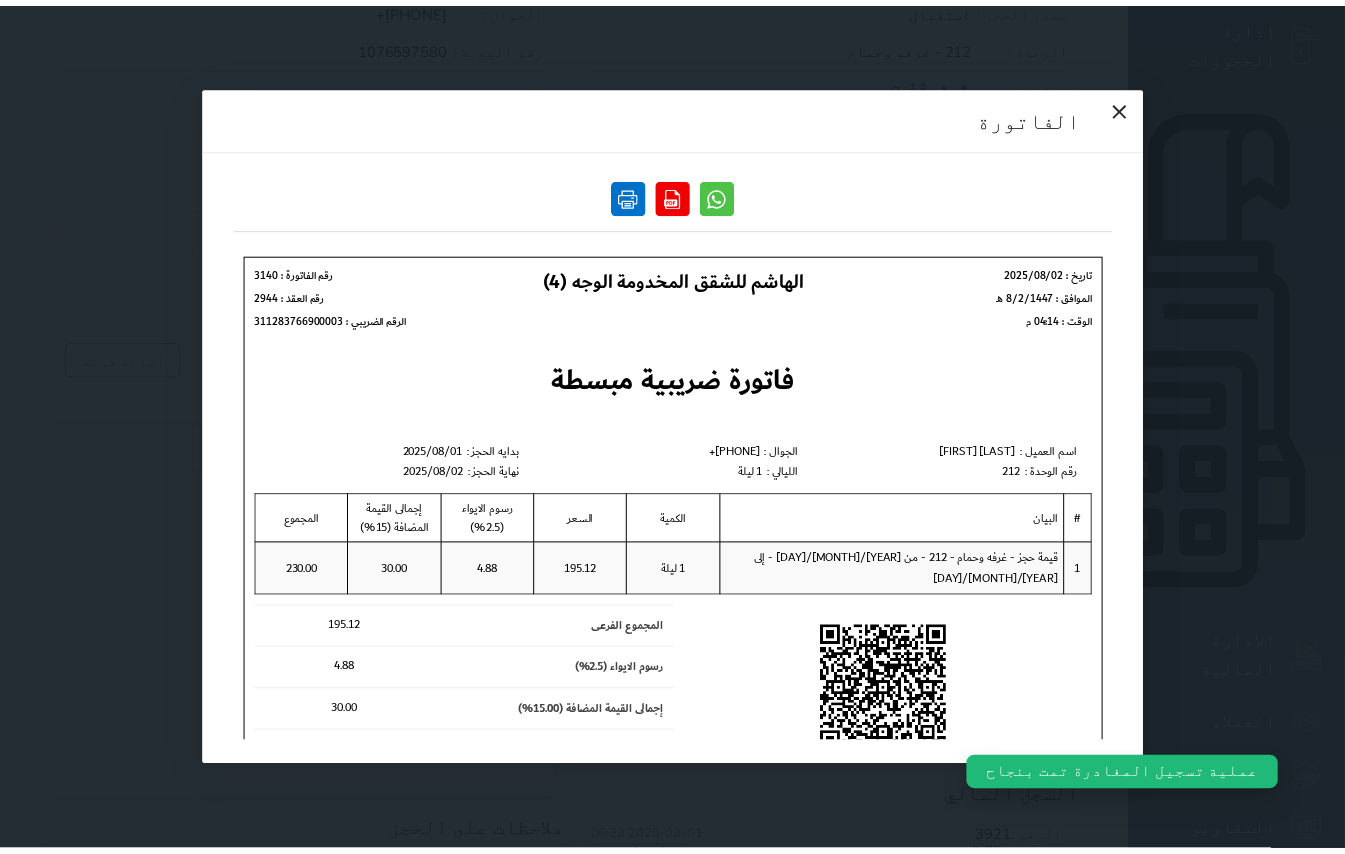 scroll, scrollTop: 0, scrollLeft: 0, axis: both 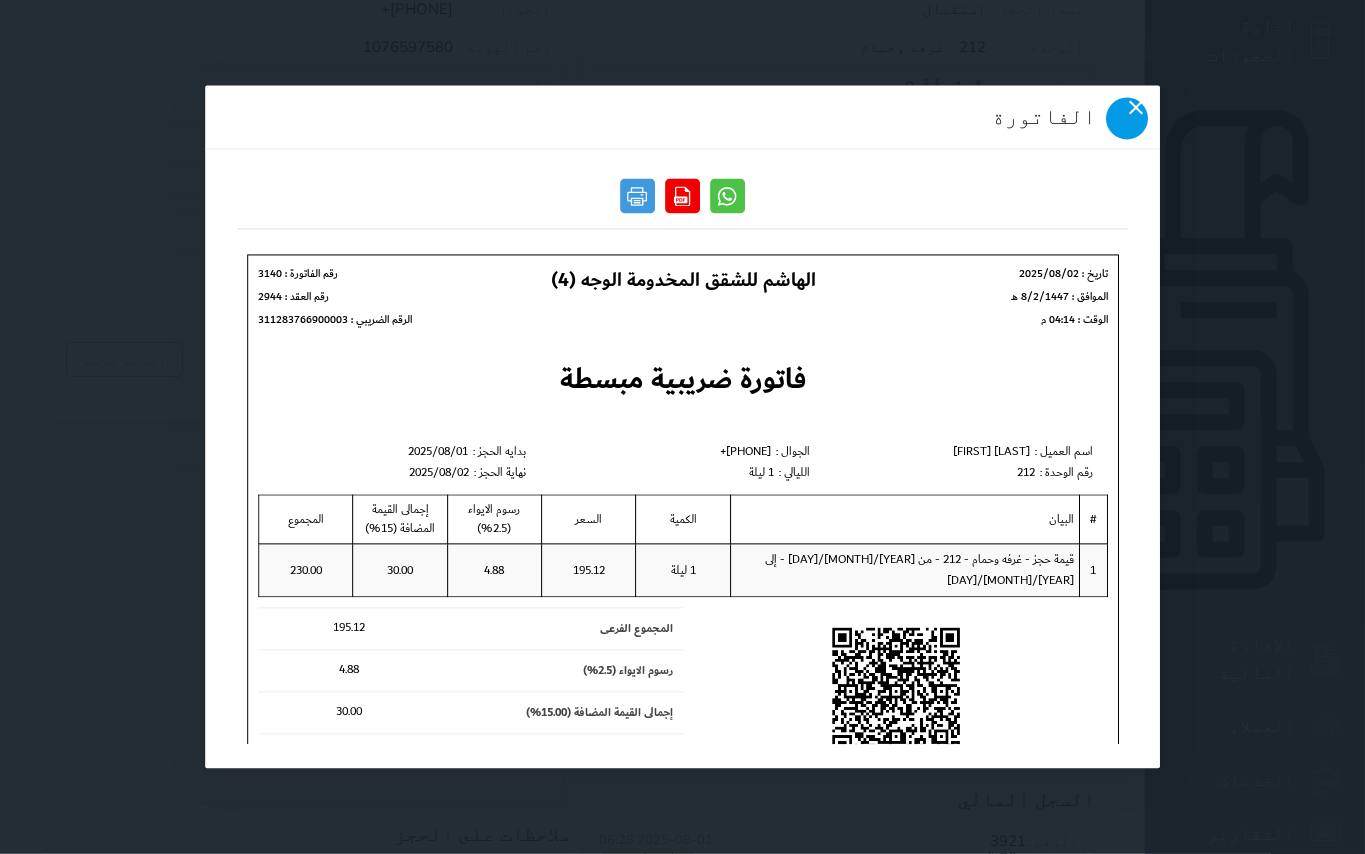 click 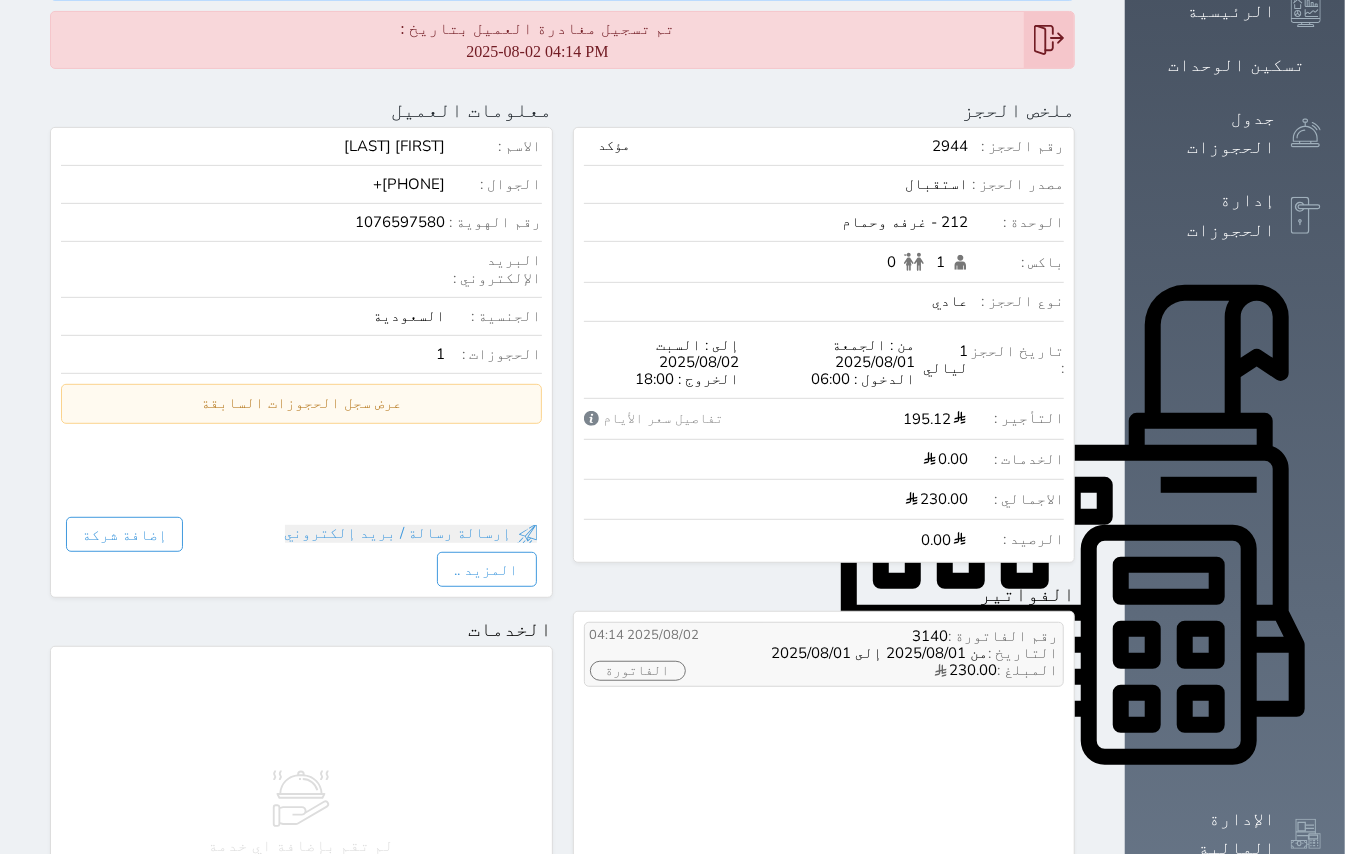 scroll, scrollTop: 133, scrollLeft: 0, axis: vertical 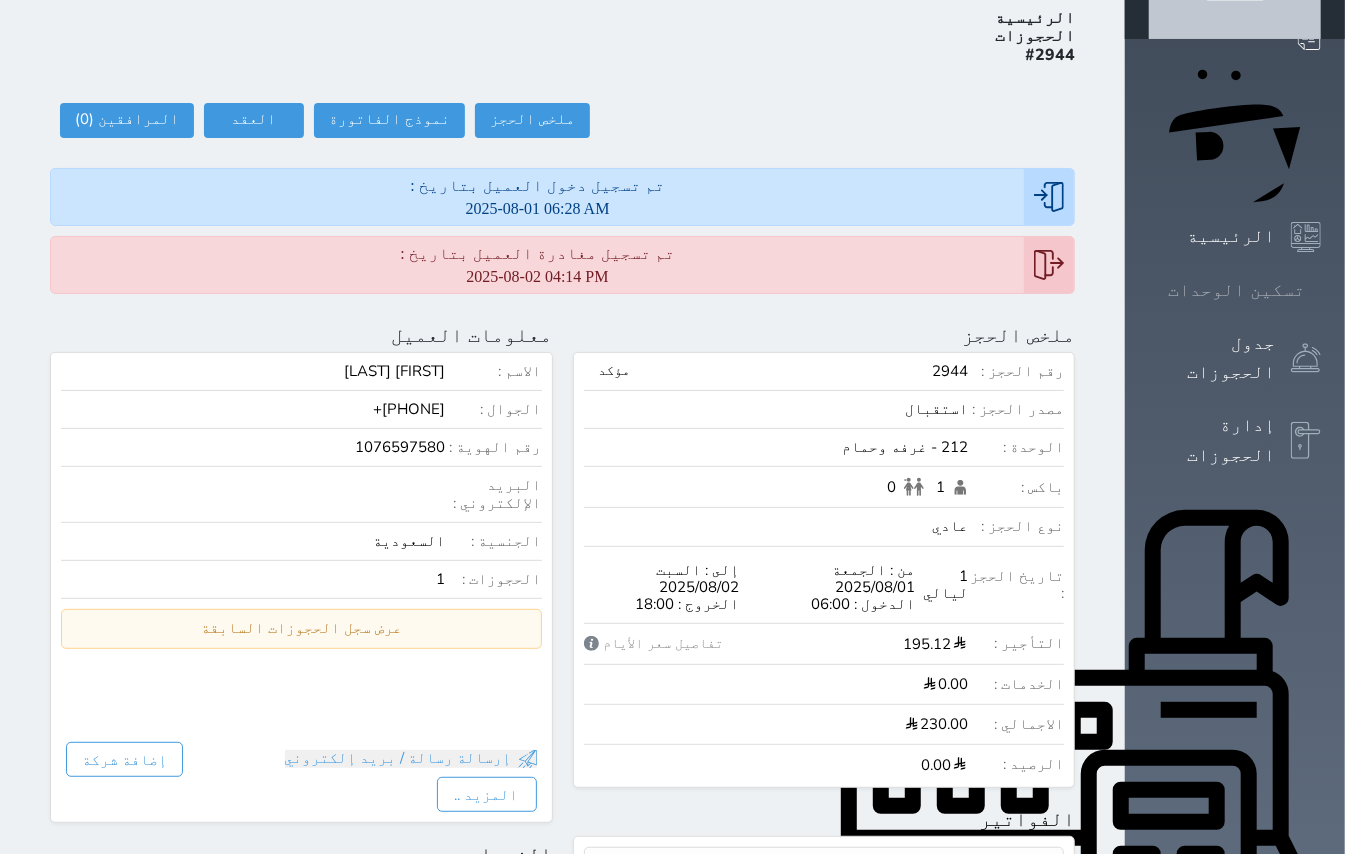 click 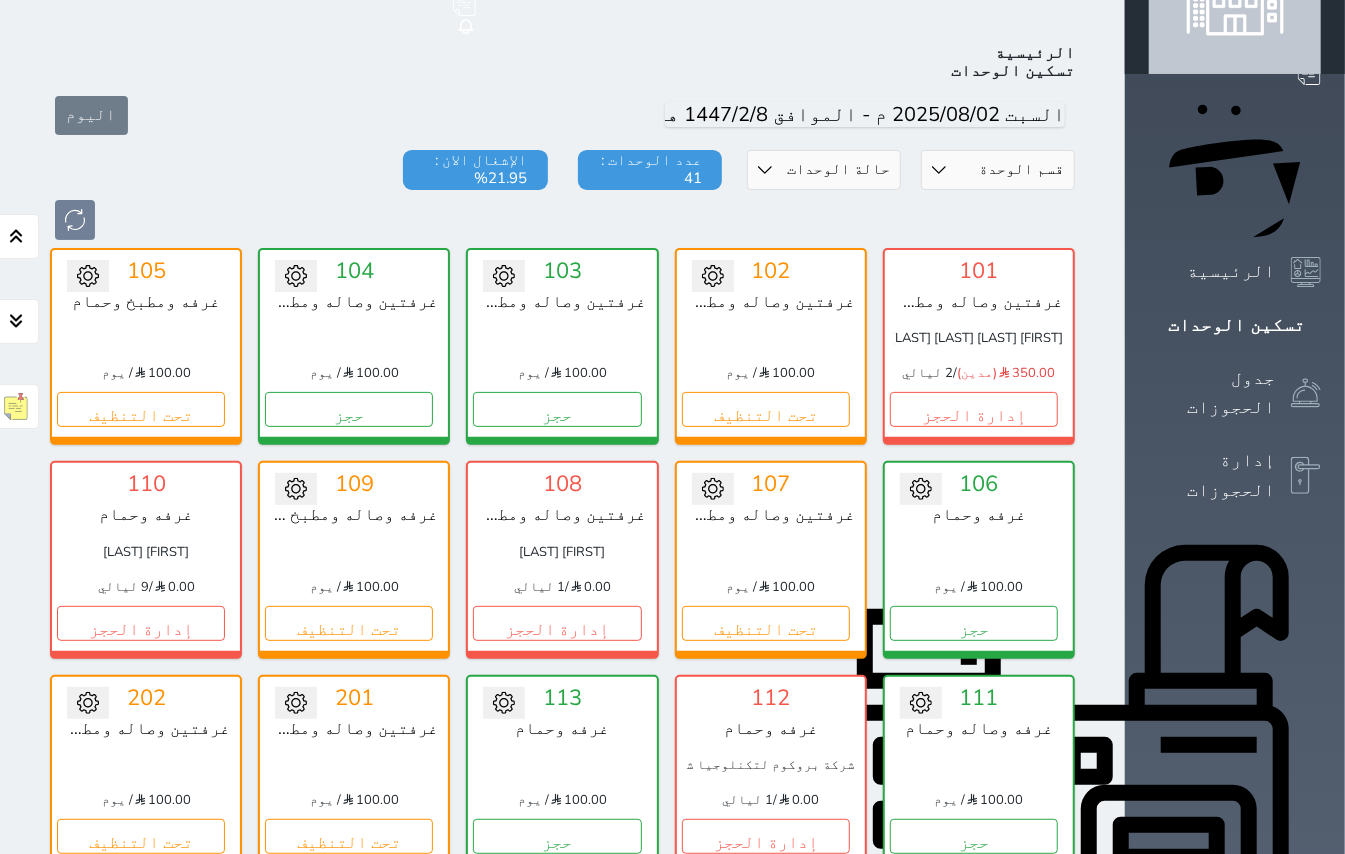 scroll, scrollTop: 81, scrollLeft: 0, axis: vertical 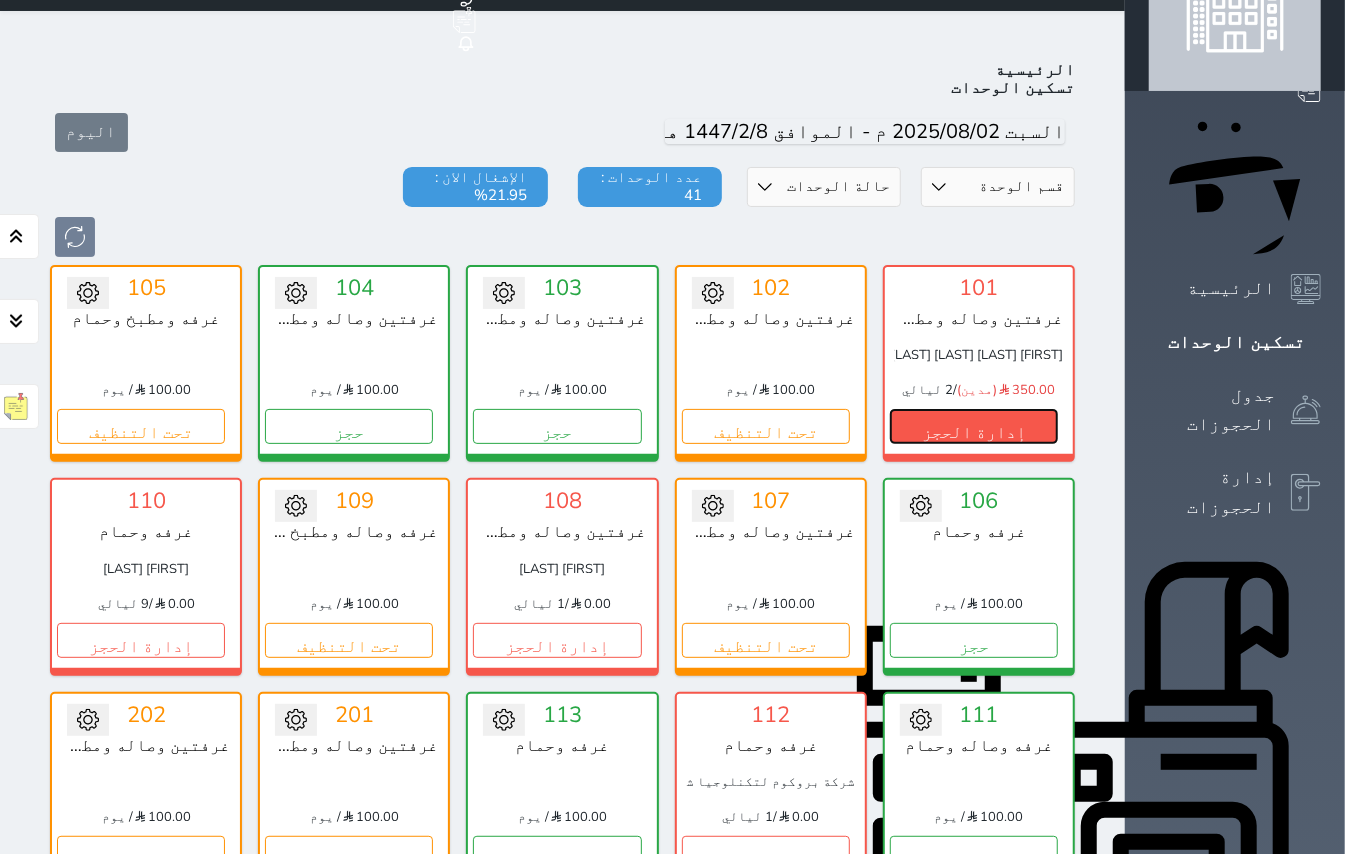 click on "إدارة الحجز" at bounding box center [974, 426] 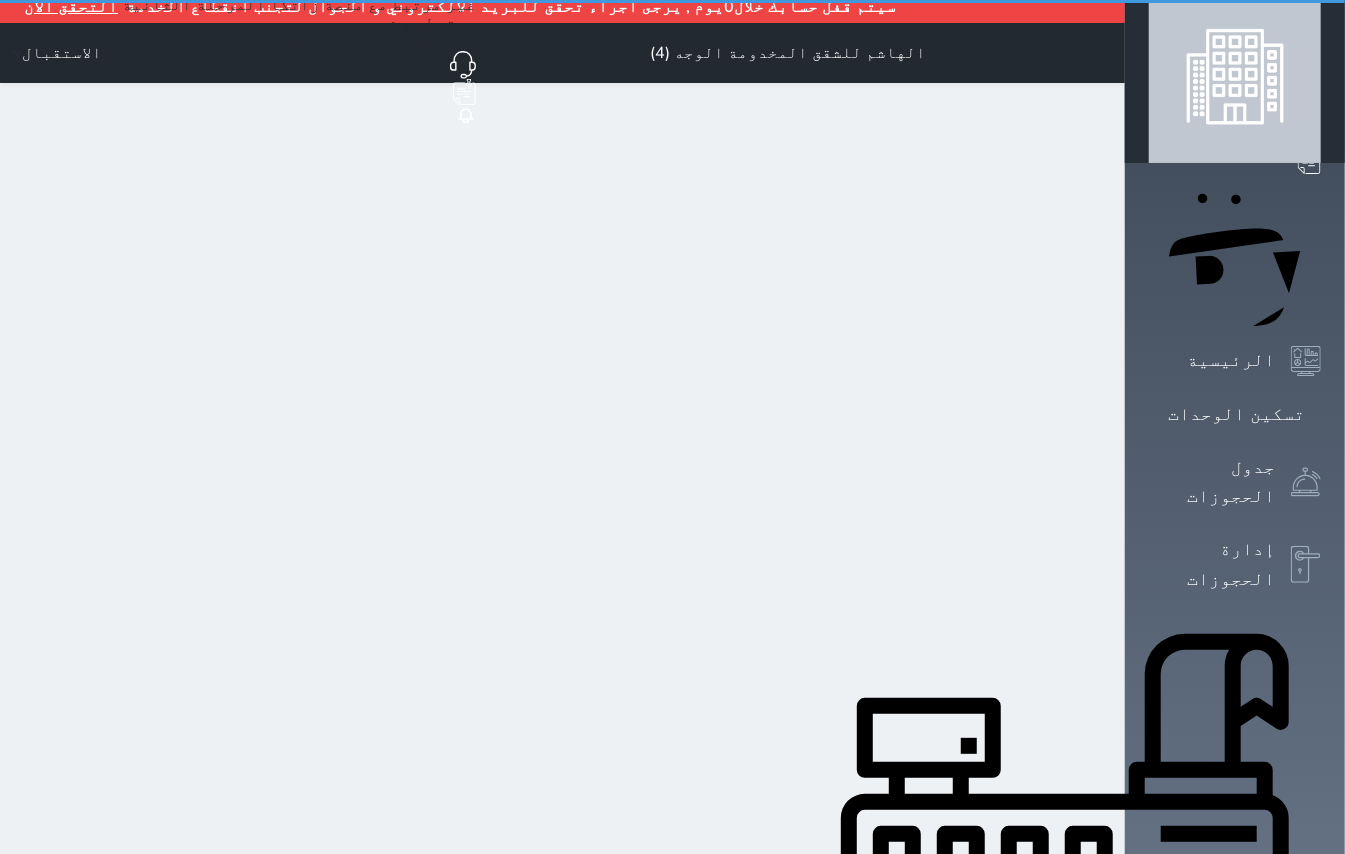scroll, scrollTop: 0, scrollLeft: 0, axis: both 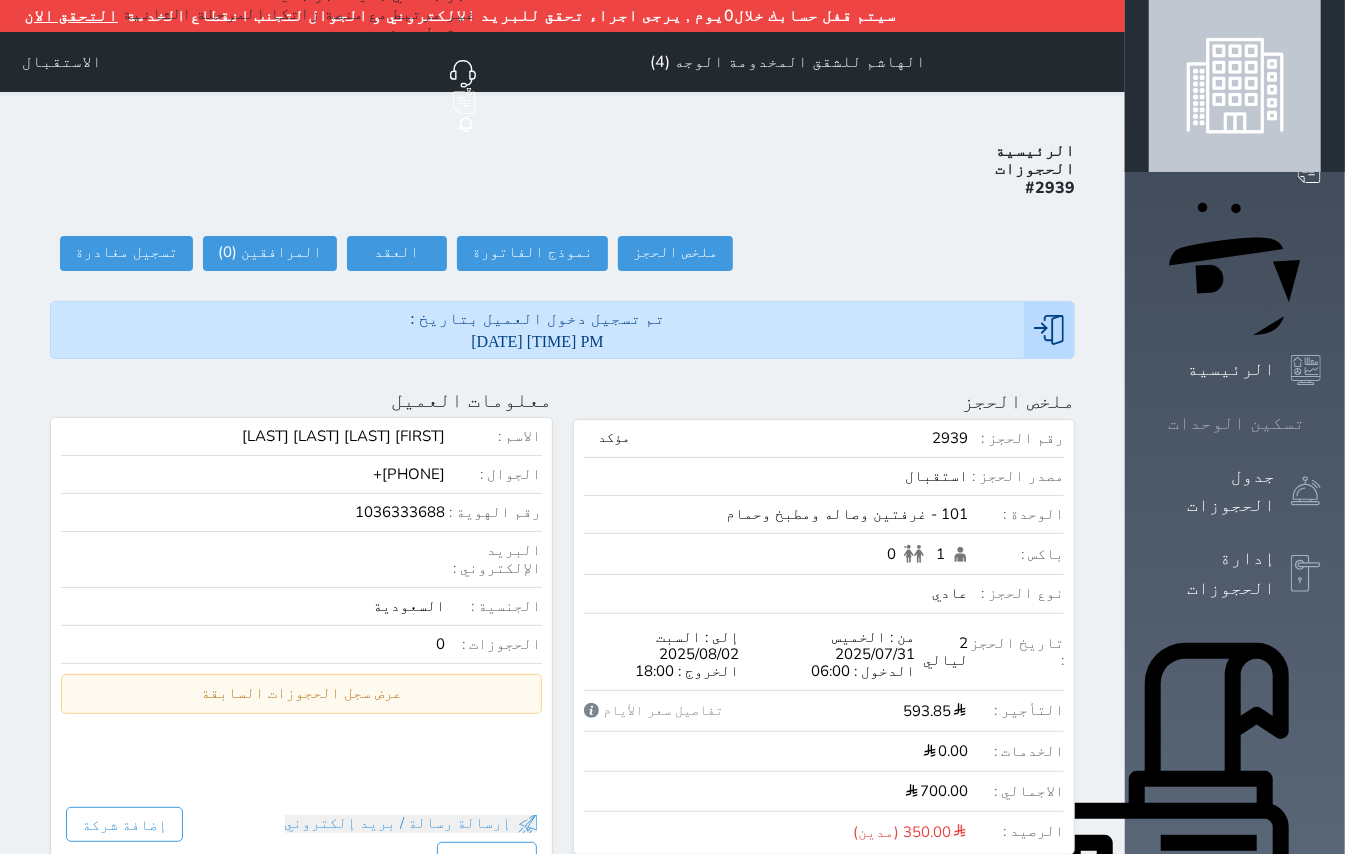 click 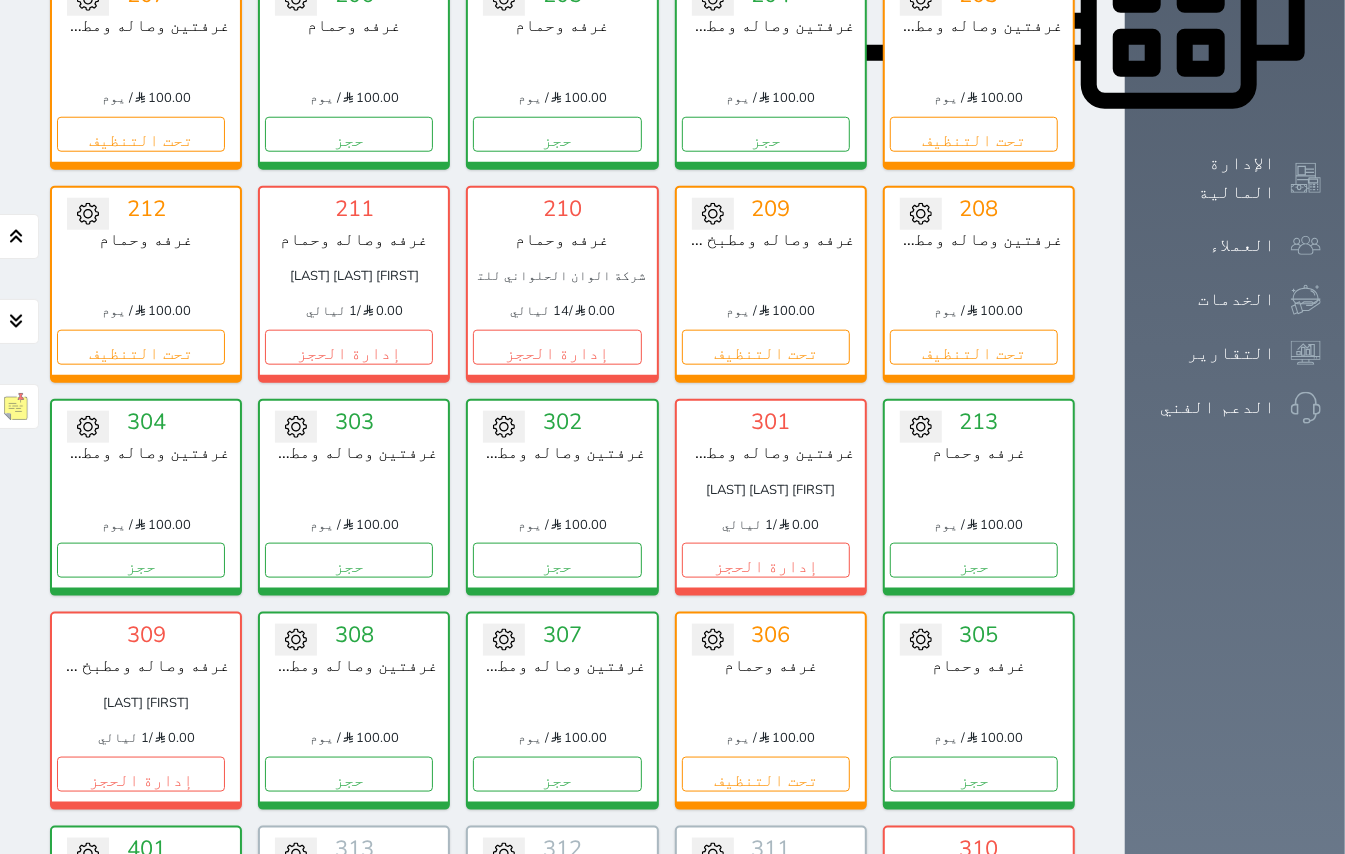 scroll, scrollTop: 1148, scrollLeft: 0, axis: vertical 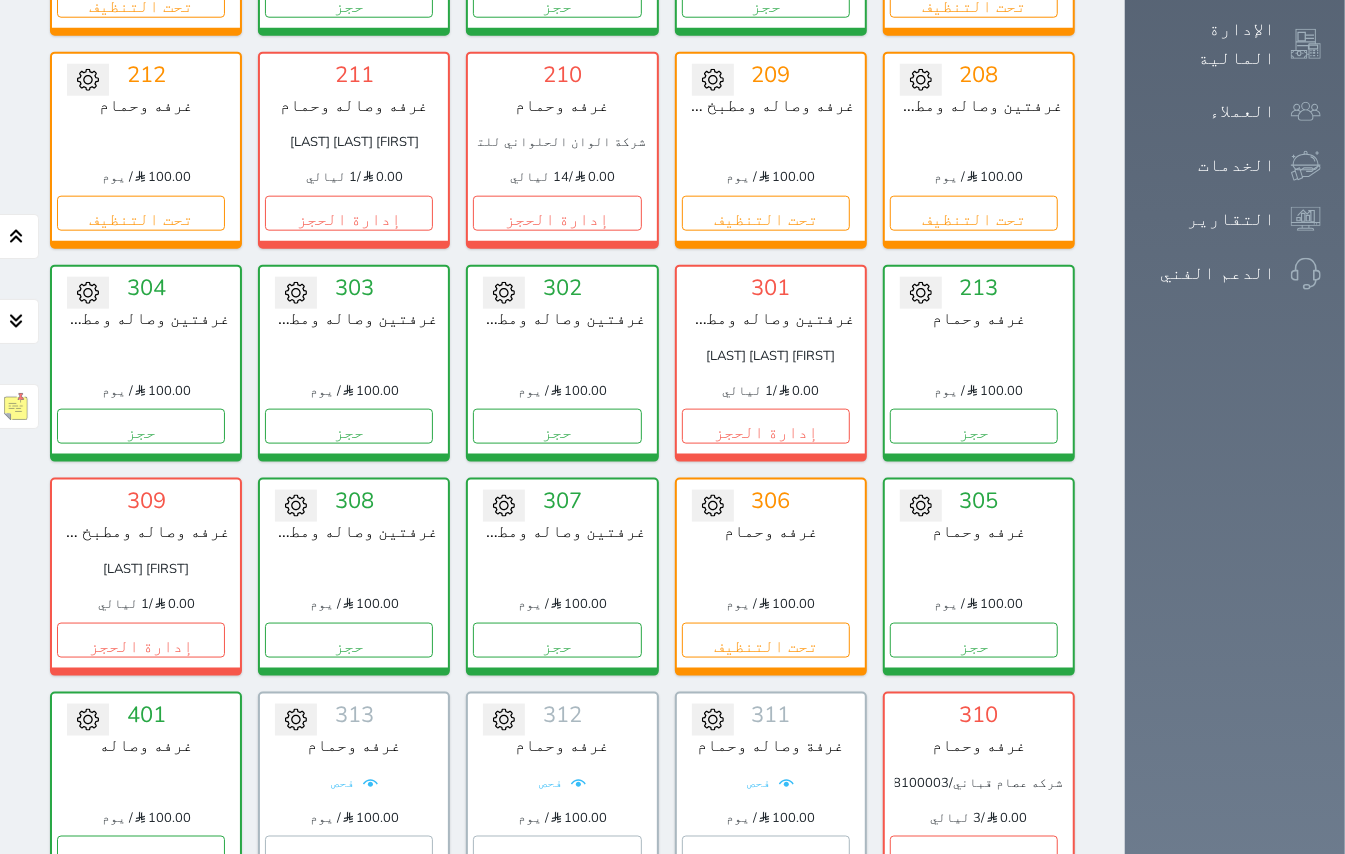 click on "عرض رصيد الصندوق" at bounding box center (303, 1184) 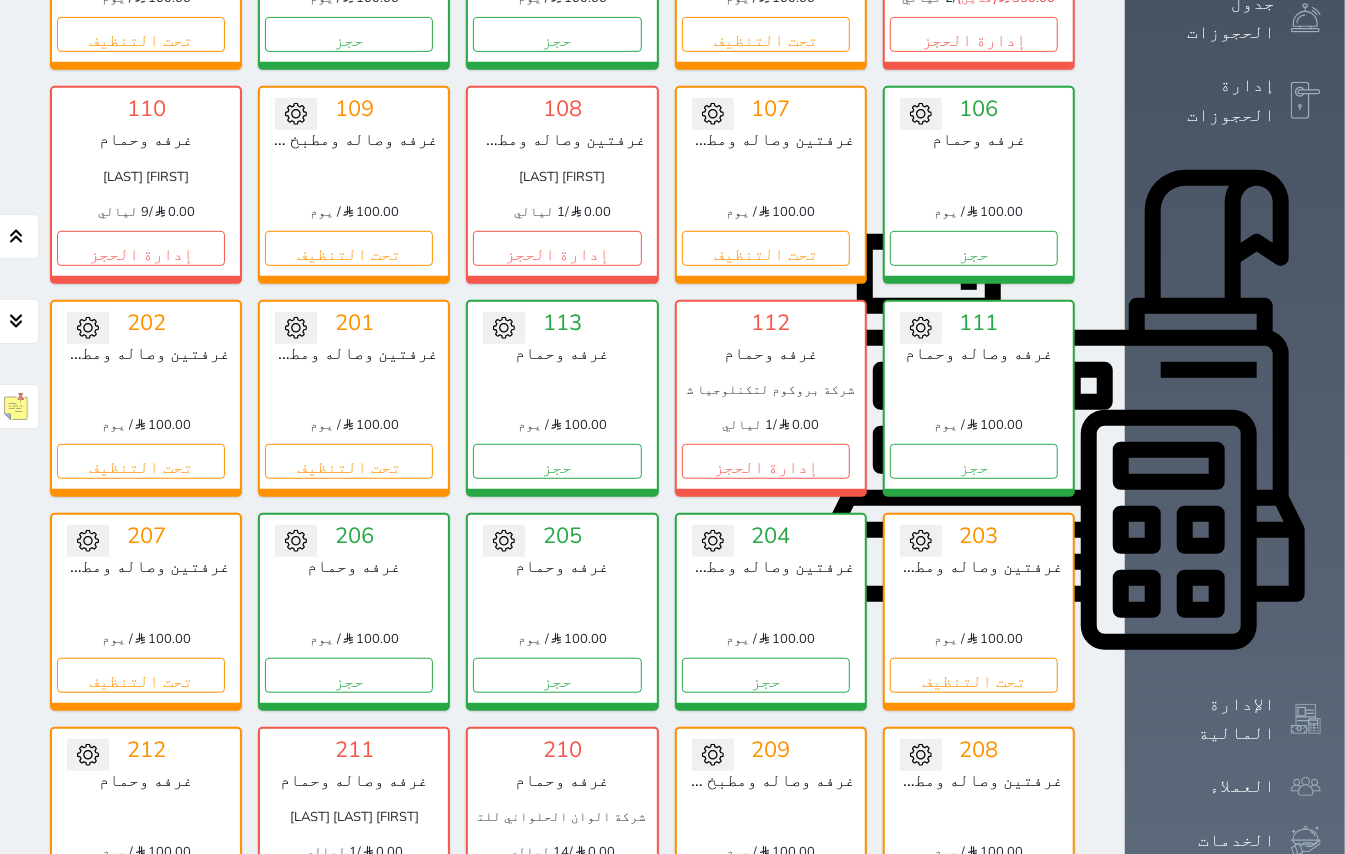 scroll, scrollTop: 214, scrollLeft: 0, axis: vertical 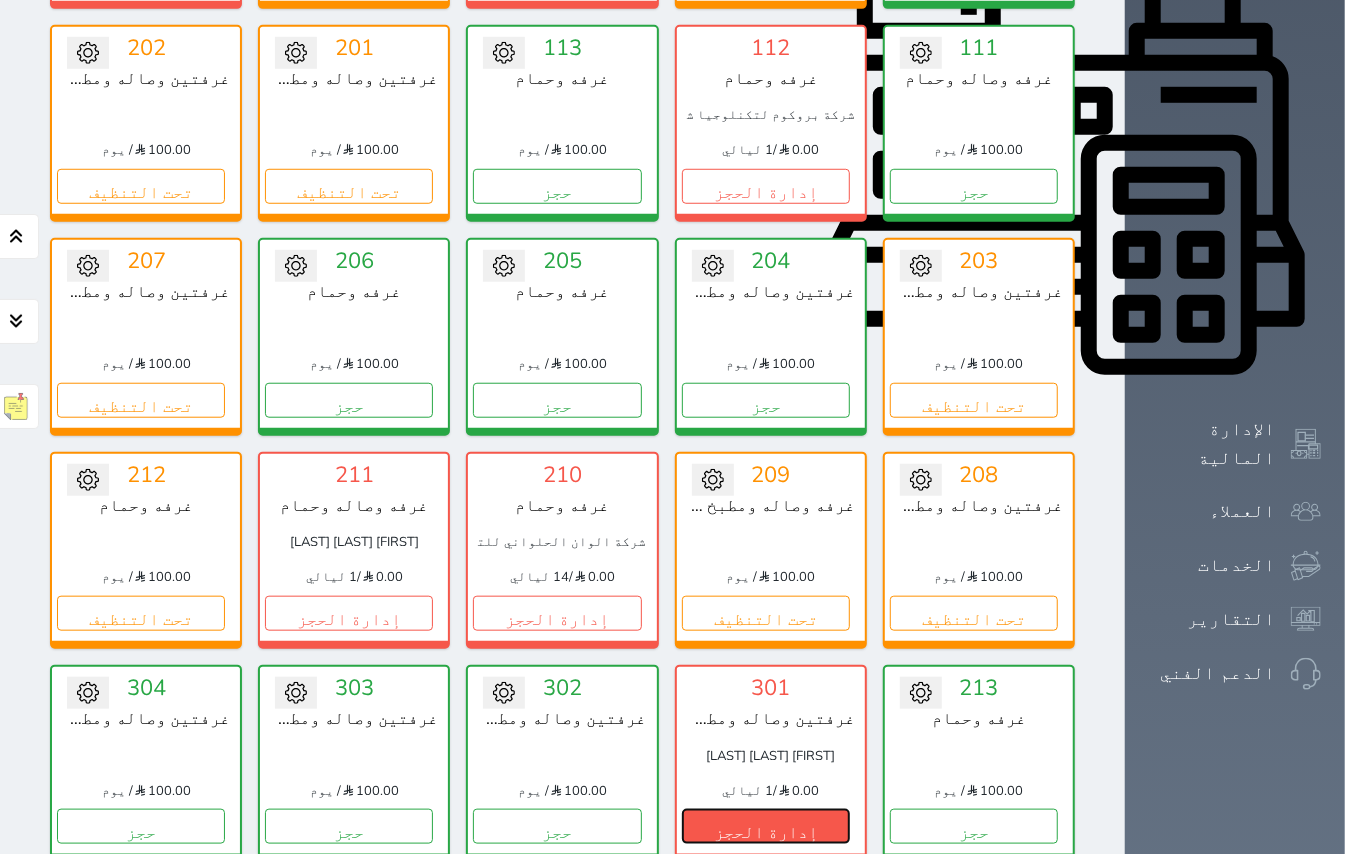 click on "إدارة الحجز" at bounding box center (766, 826) 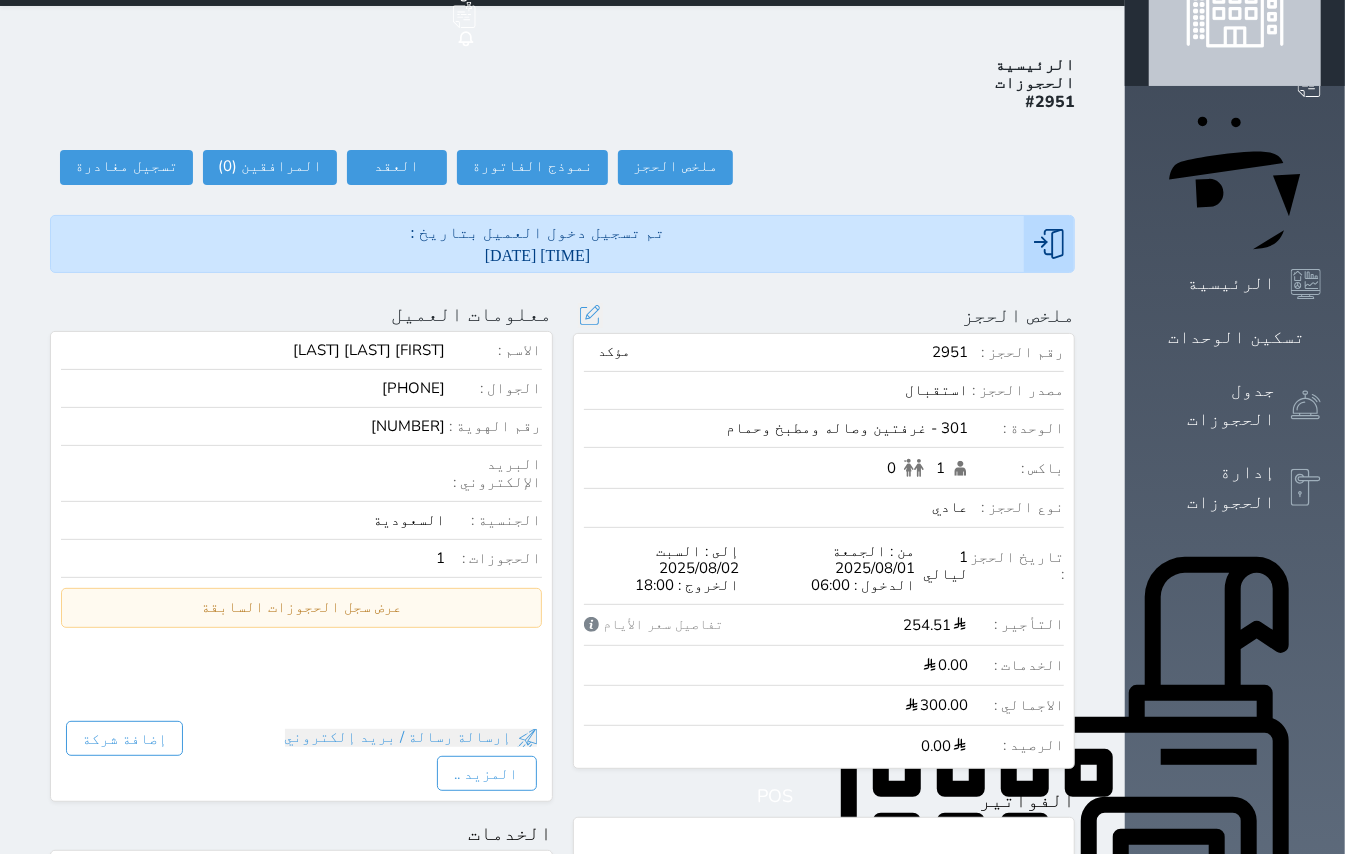 scroll, scrollTop: 133, scrollLeft: 0, axis: vertical 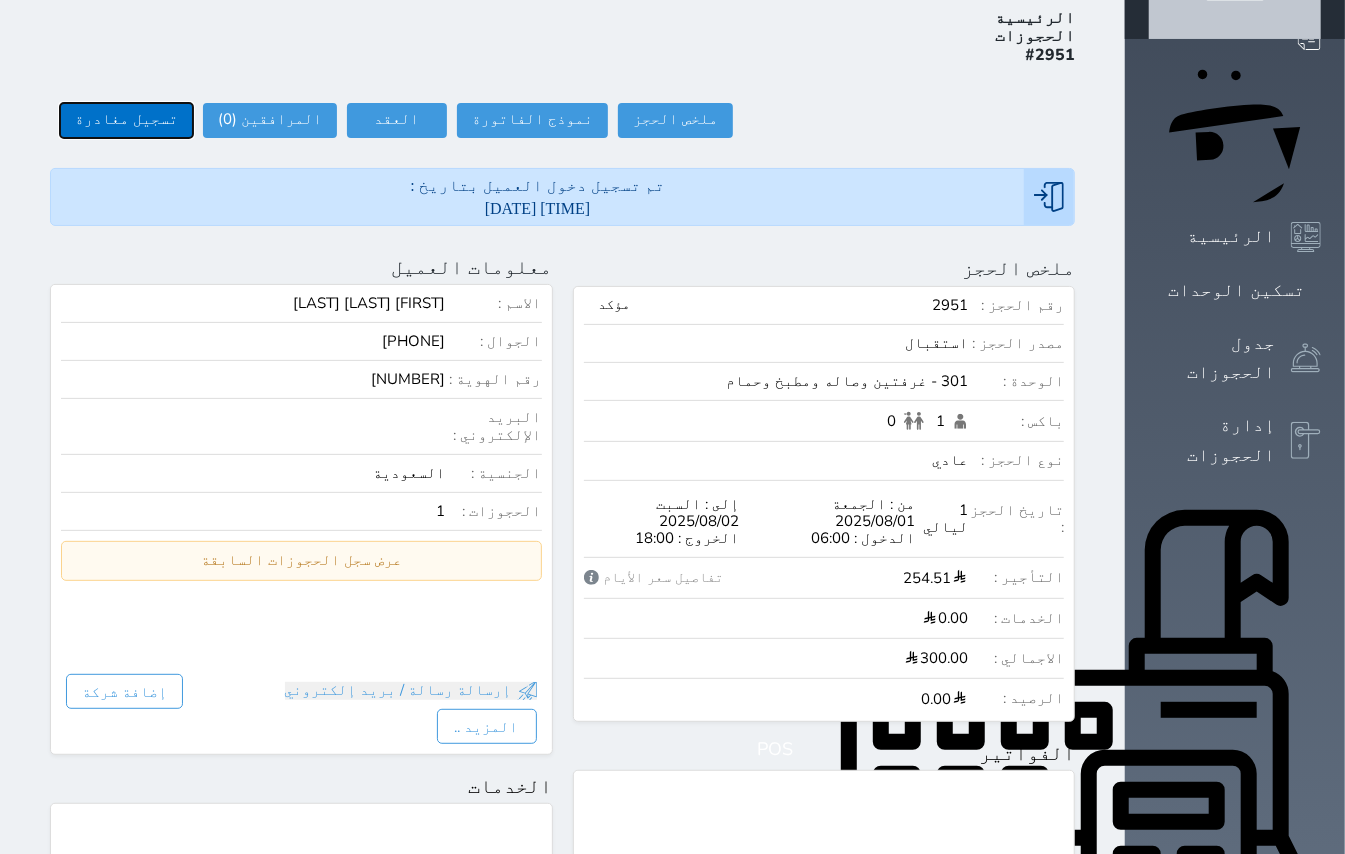 click on "تسجيل مغادرة" at bounding box center [126, 120] 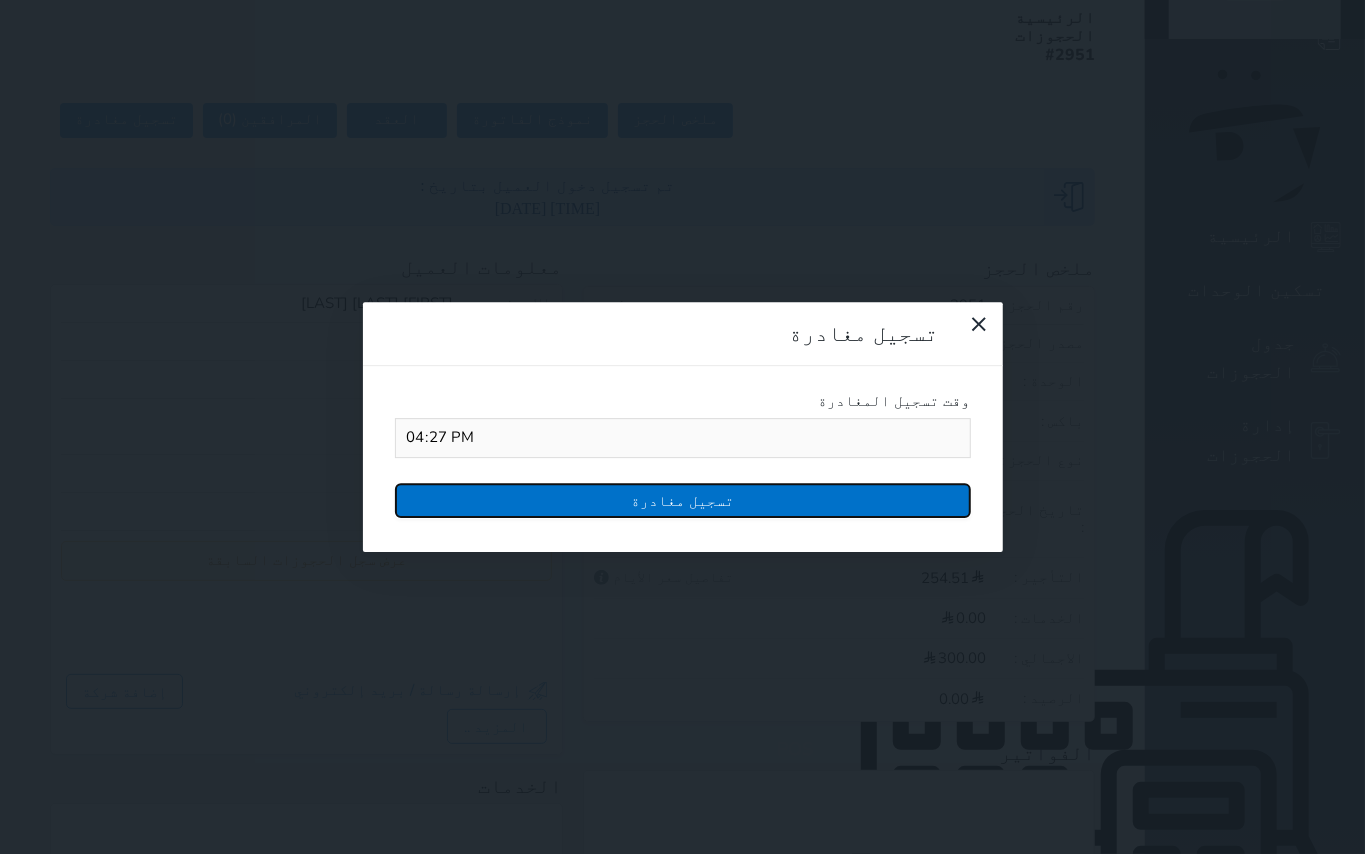 click on "تسجيل مغادرة" at bounding box center (683, 500) 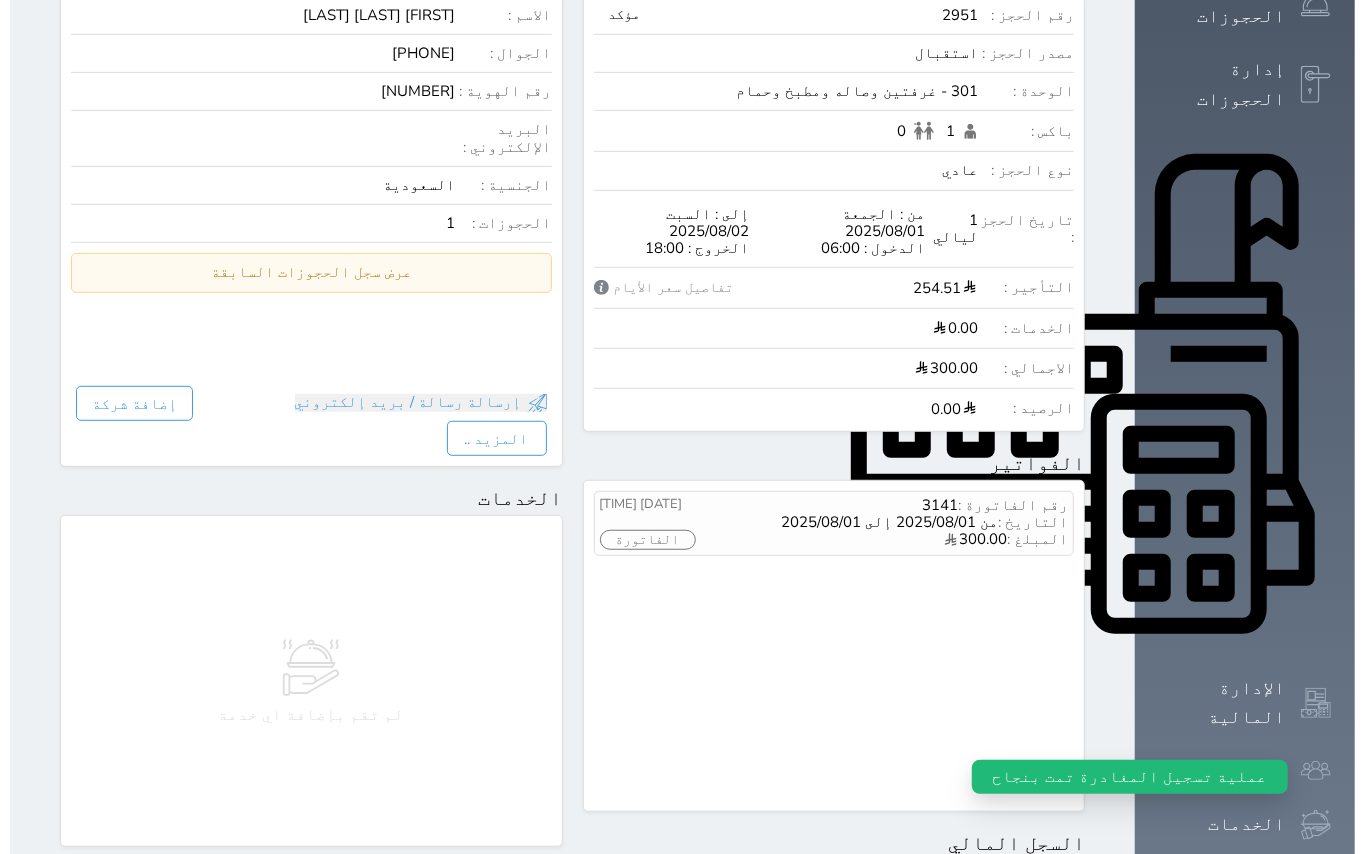 scroll, scrollTop: 533, scrollLeft: 0, axis: vertical 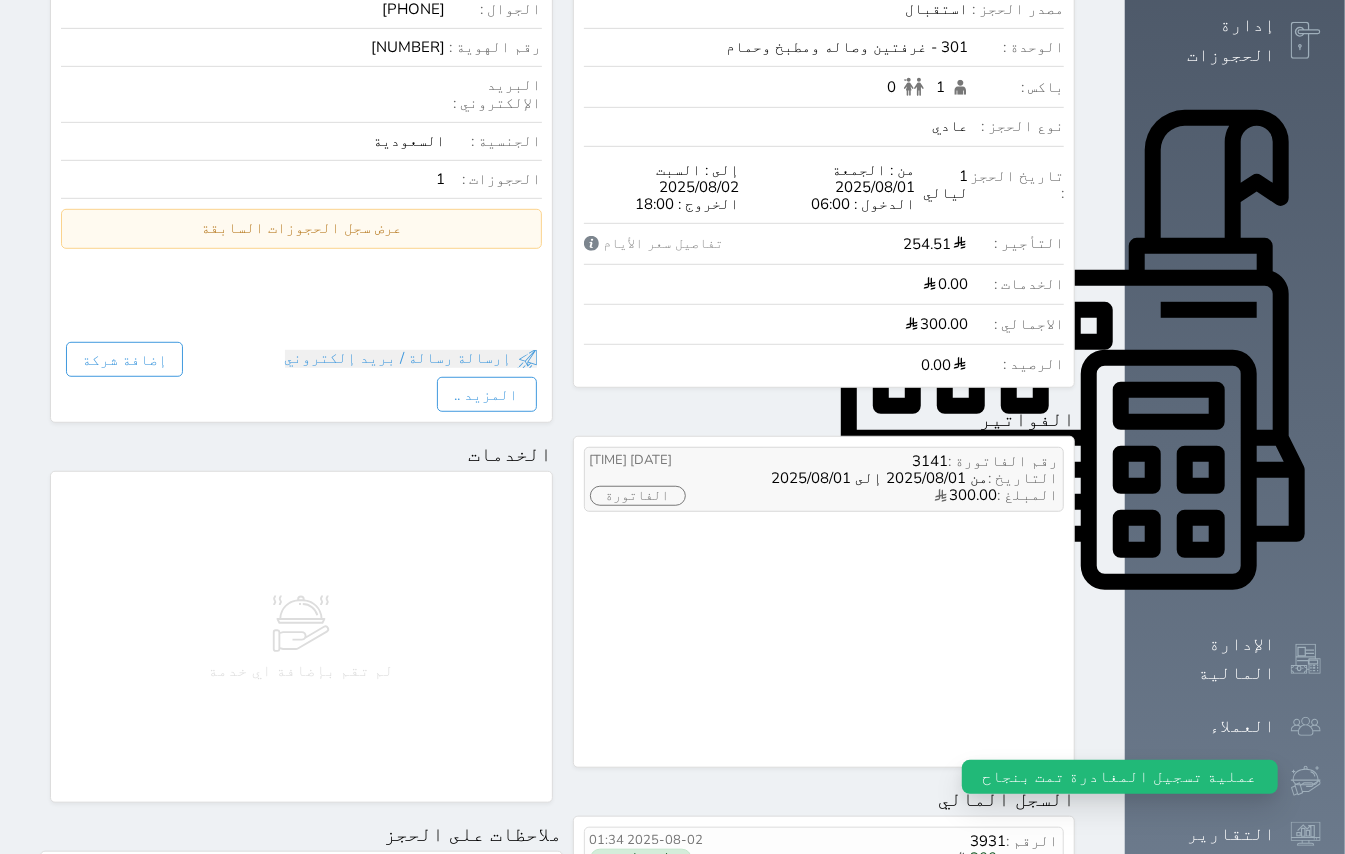 click on "الفاتورة" at bounding box center (638, 496) 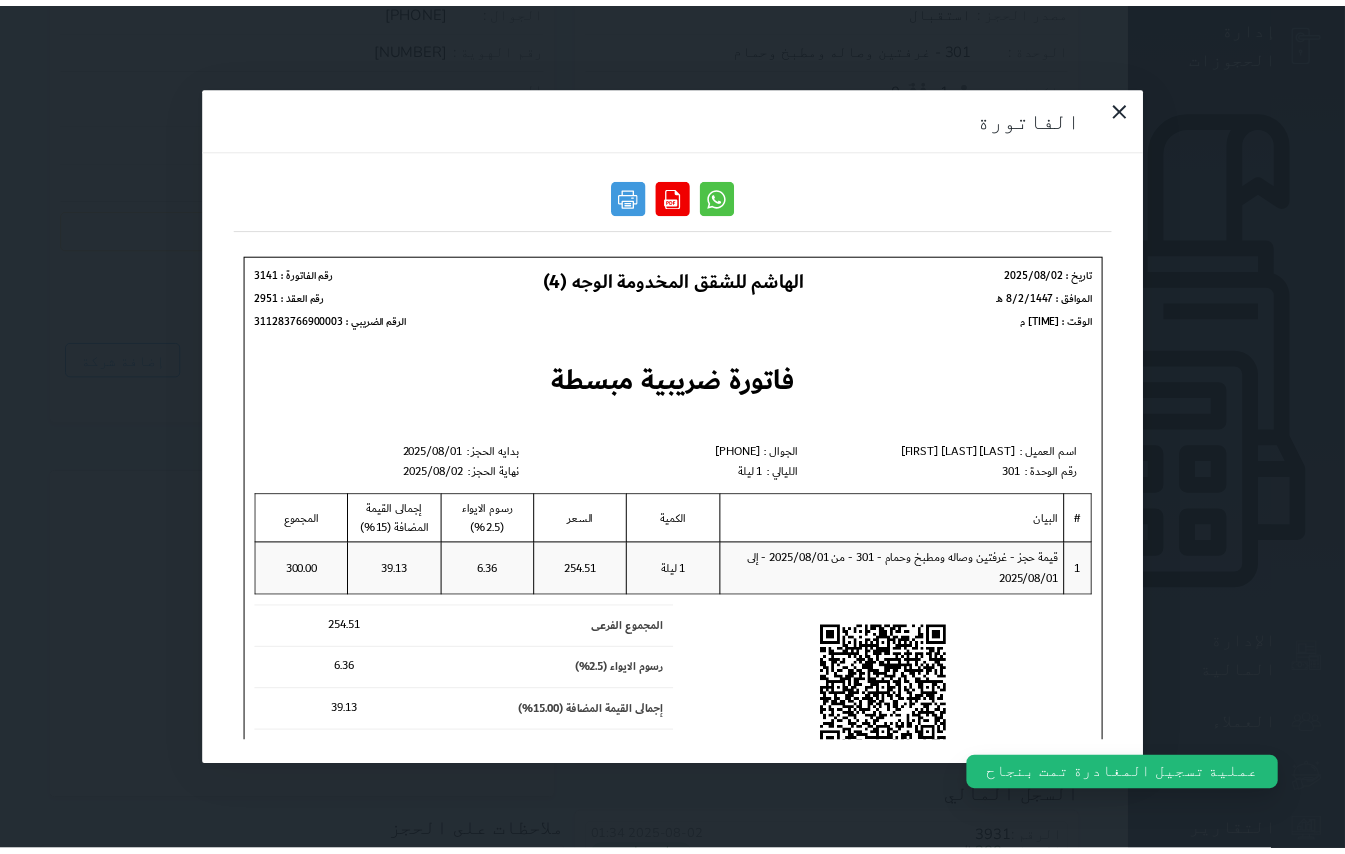 scroll, scrollTop: 0, scrollLeft: 0, axis: both 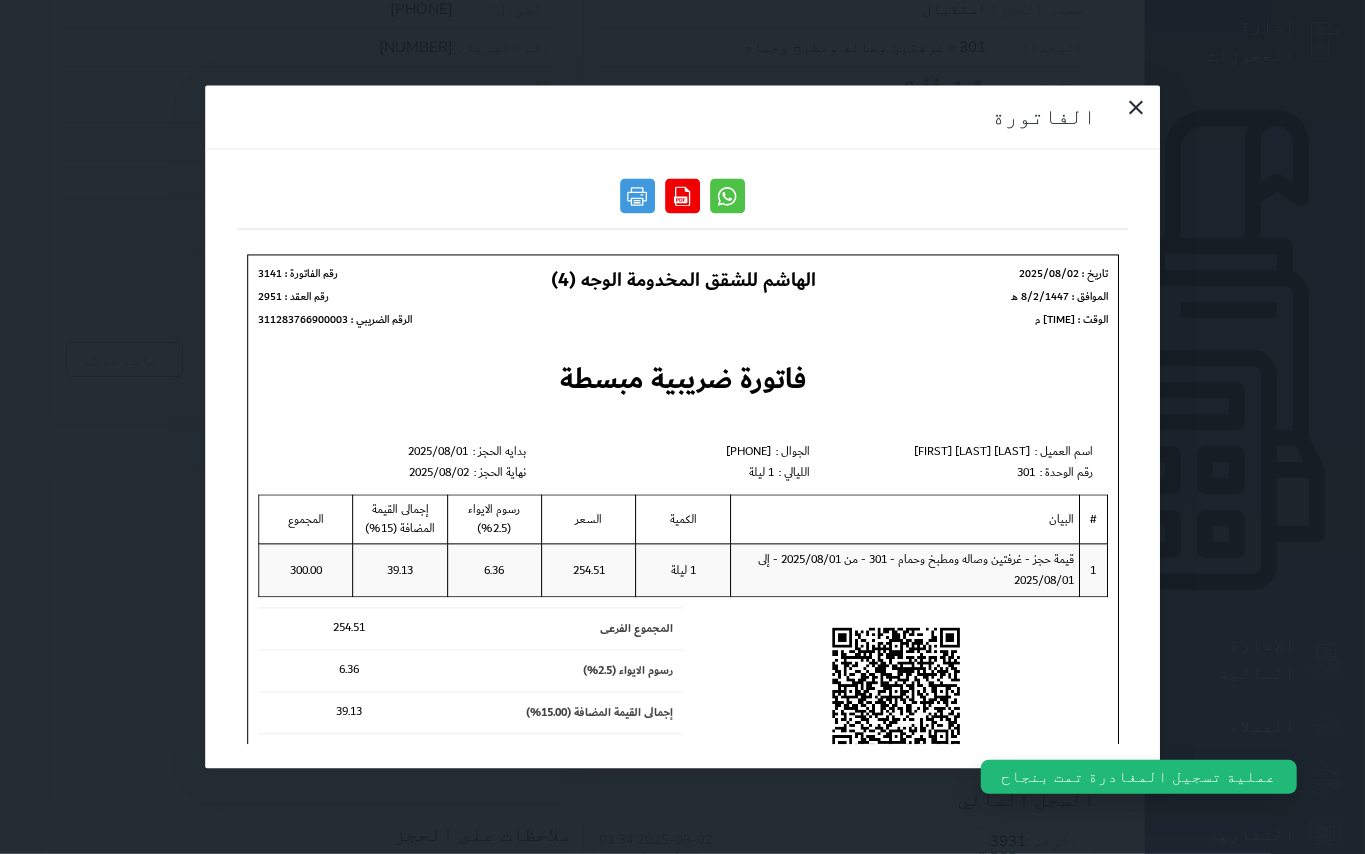 click at bounding box center [683, 202] 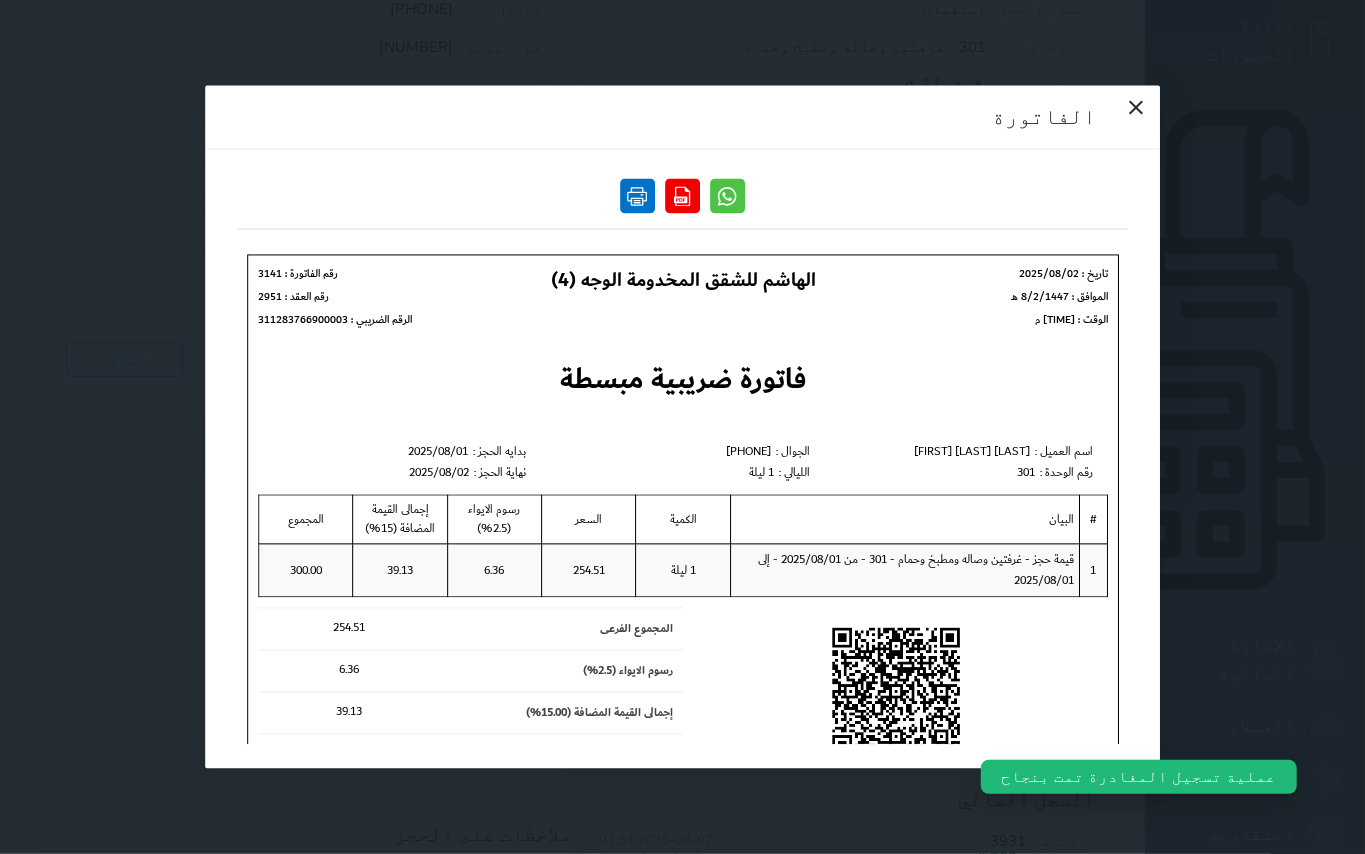 click at bounding box center (637, 196) 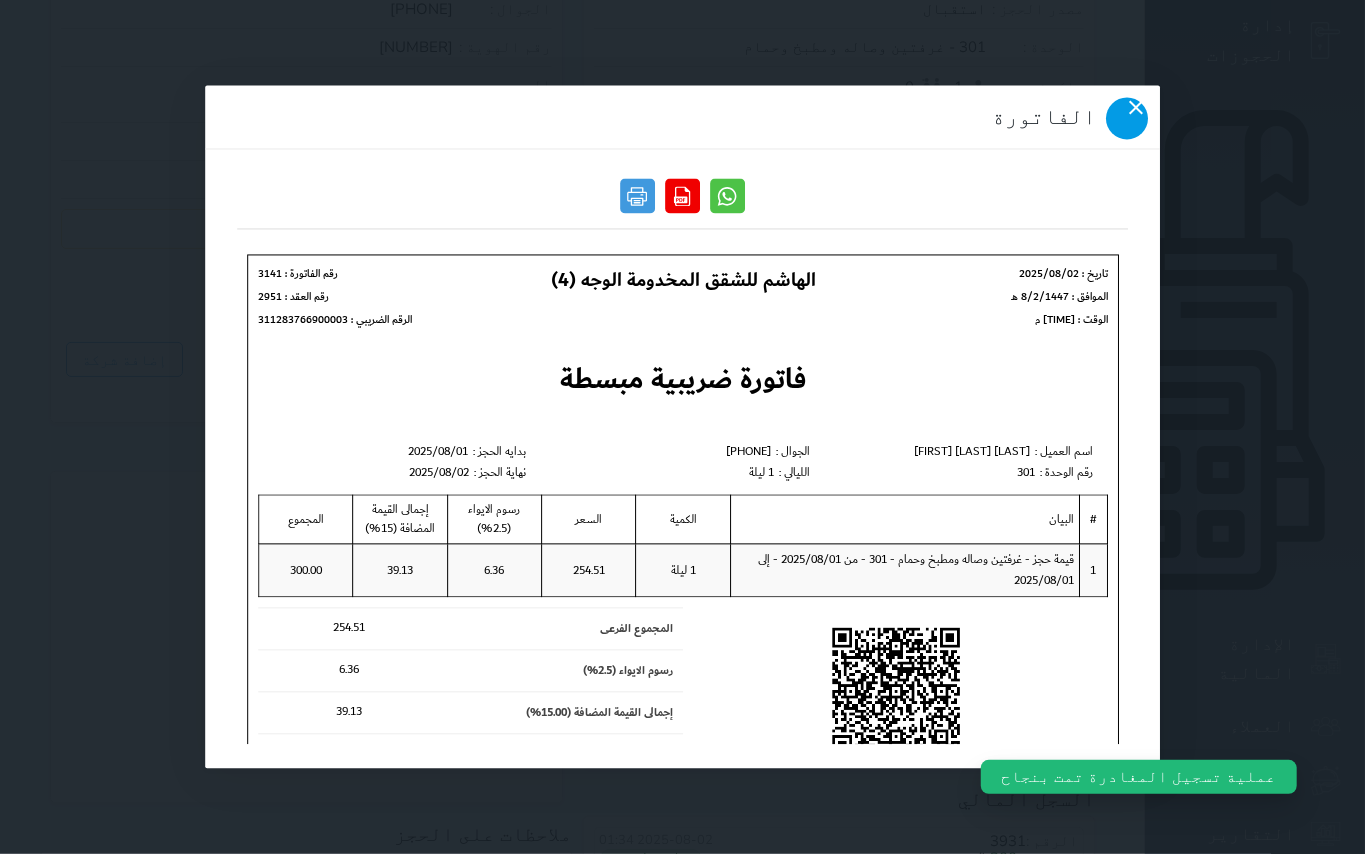 click 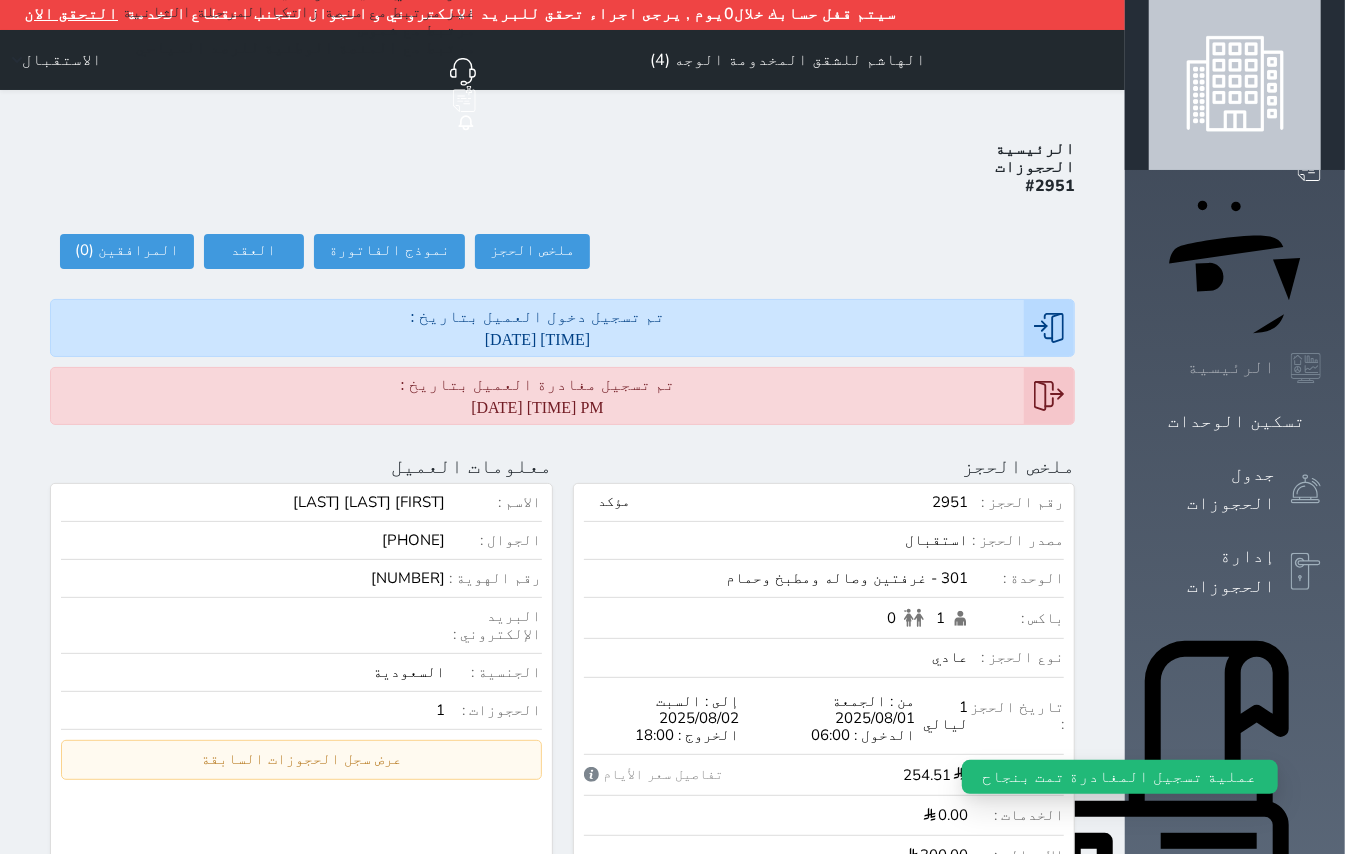 scroll, scrollTop: 0, scrollLeft: 0, axis: both 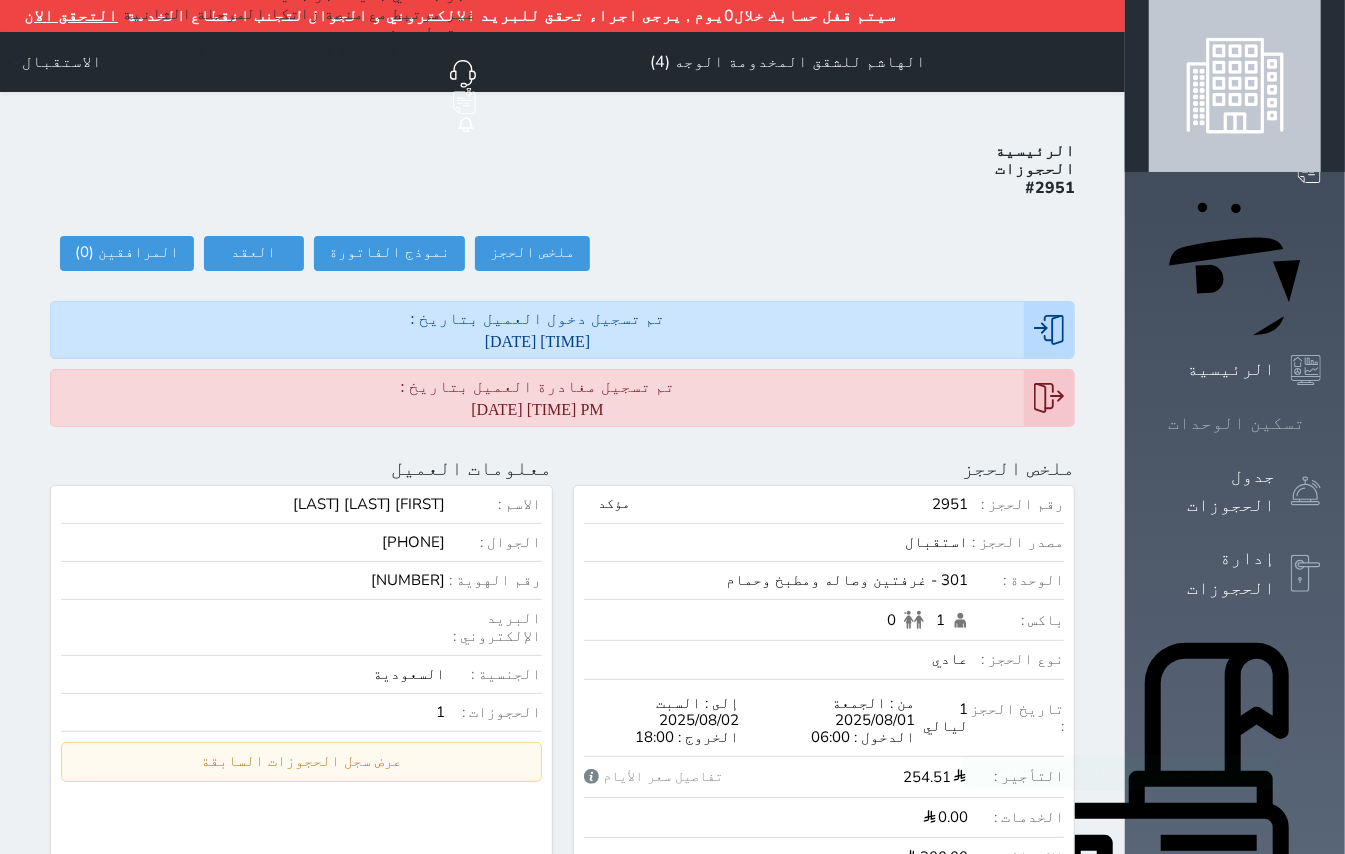 click at bounding box center (1321, 423) 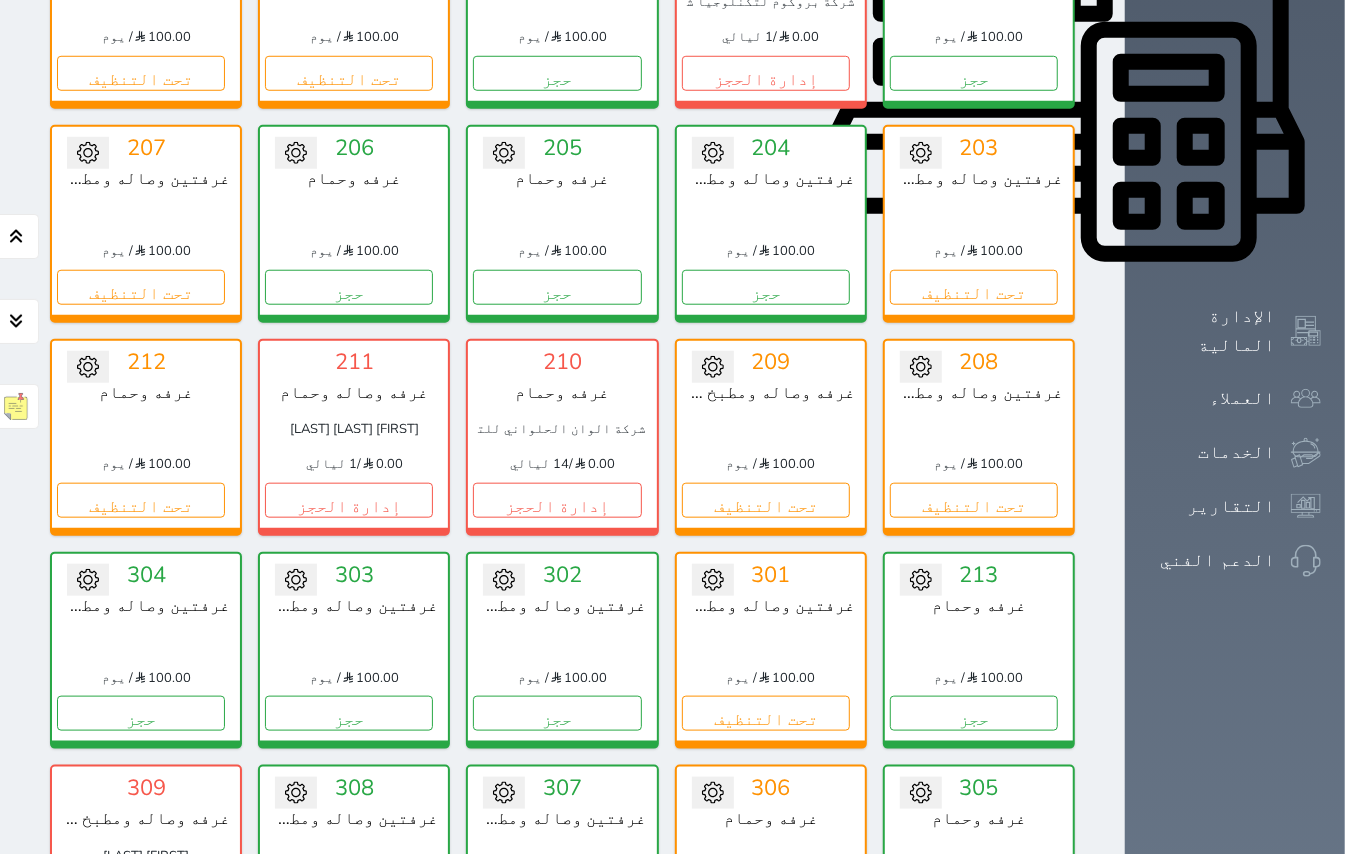 scroll, scrollTop: 881, scrollLeft: 0, axis: vertical 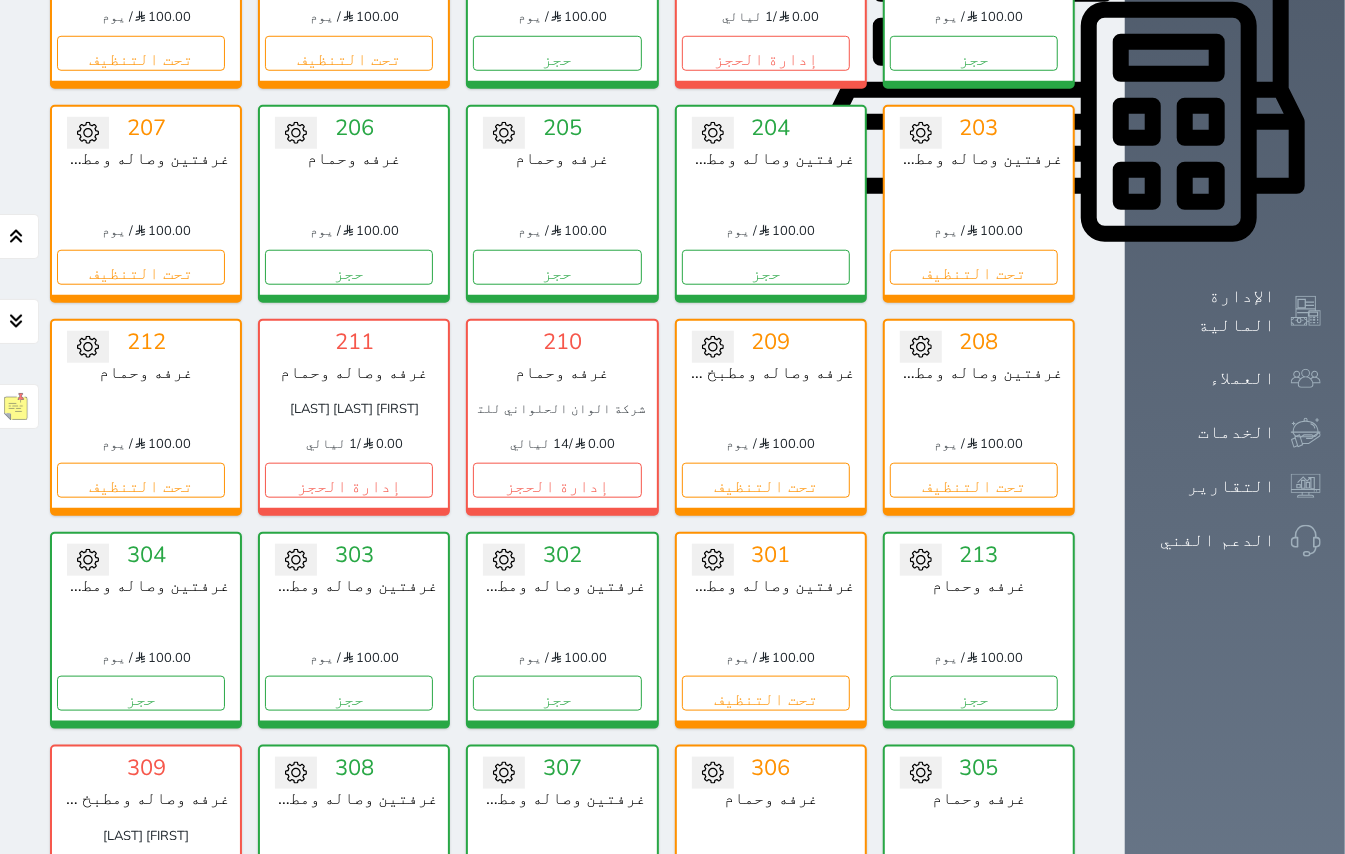 click on "إدارة الحجز" at bounding box center (141, 907) 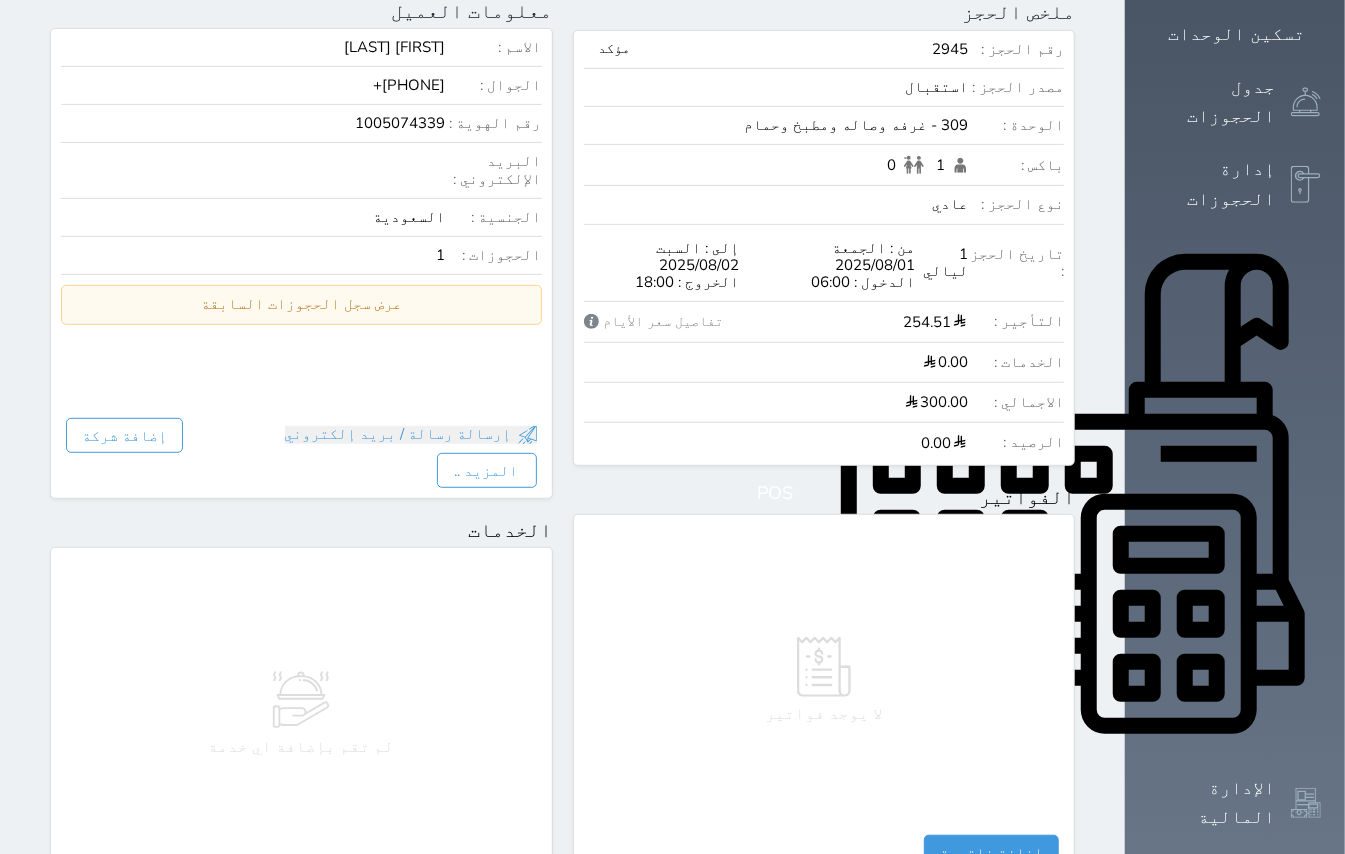 scroll, scrollTop: 400, scrollLeft: 0, axis: vertical 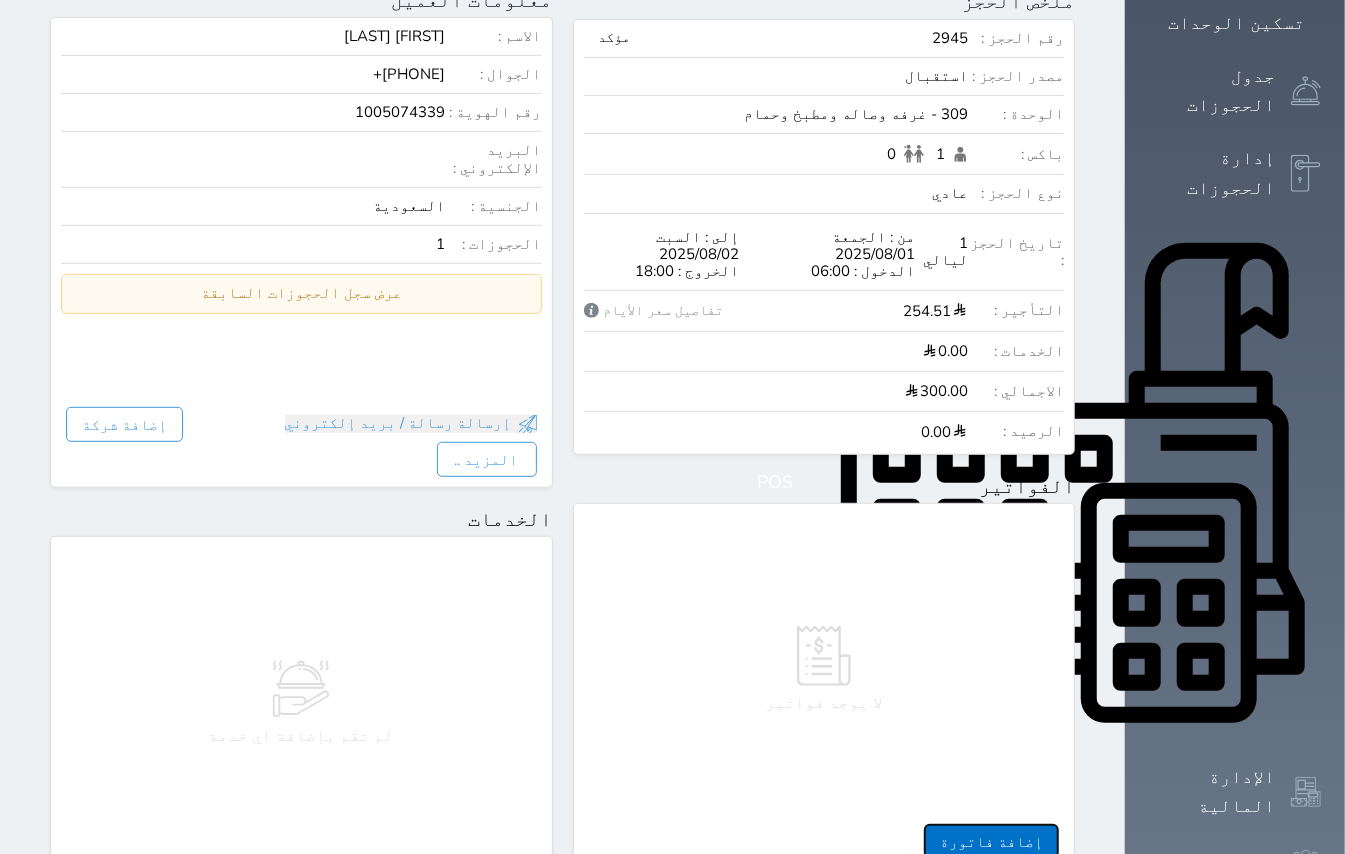 click on "إضافة فاتورة" at bounding box center (991, 841) 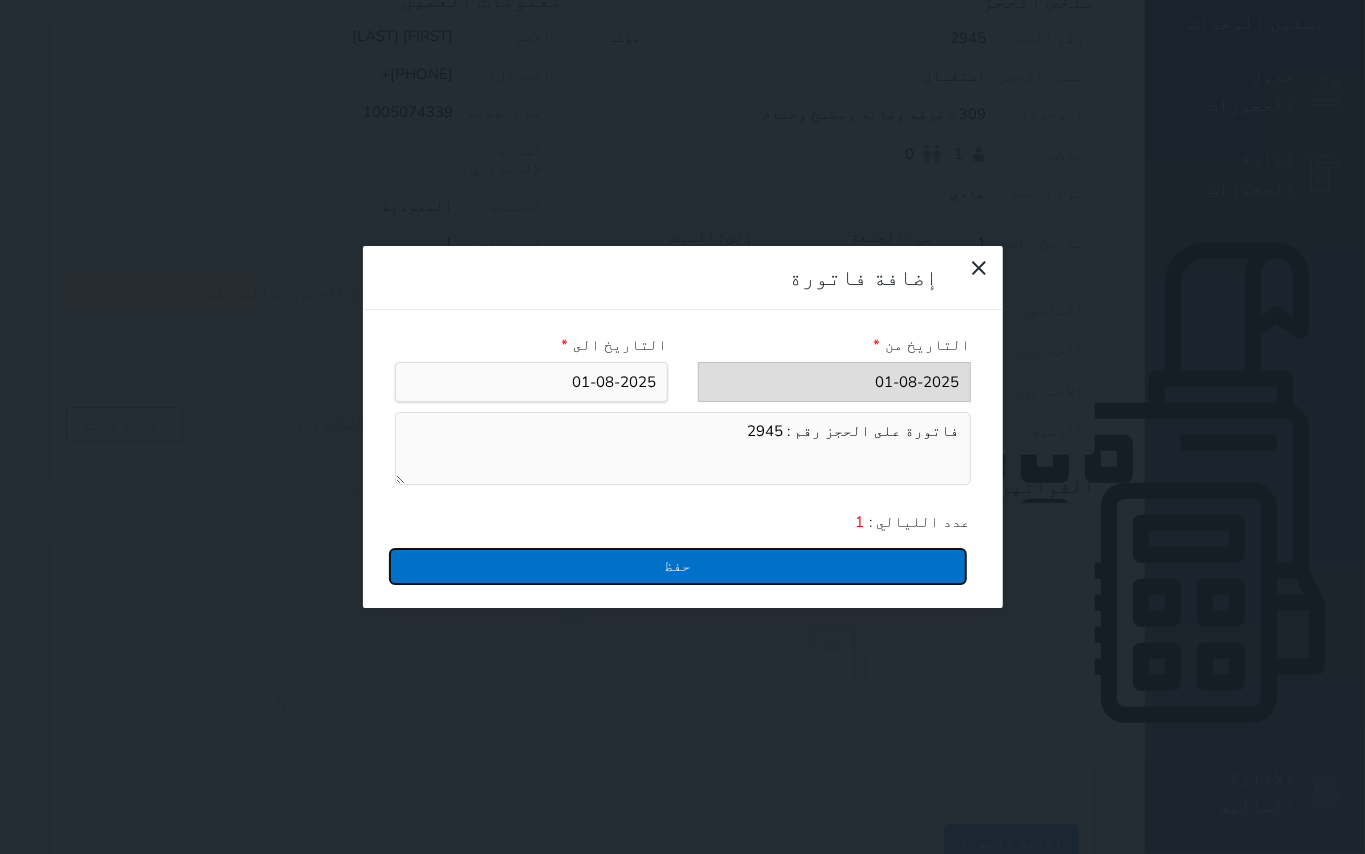 click on "حفظ" at bounding box center [678, 566] 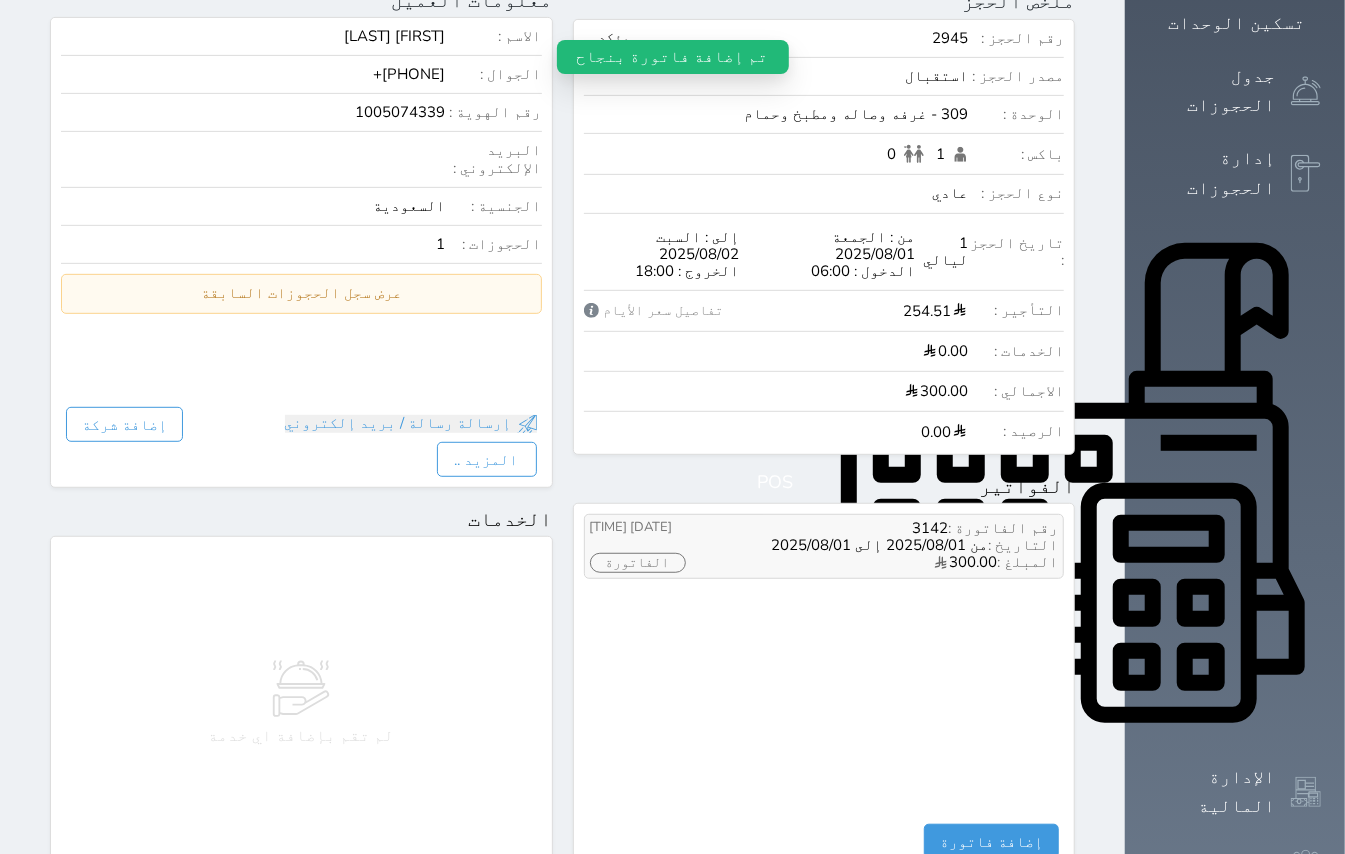 click on "الفاتورة" at bounding box center [638, 563] 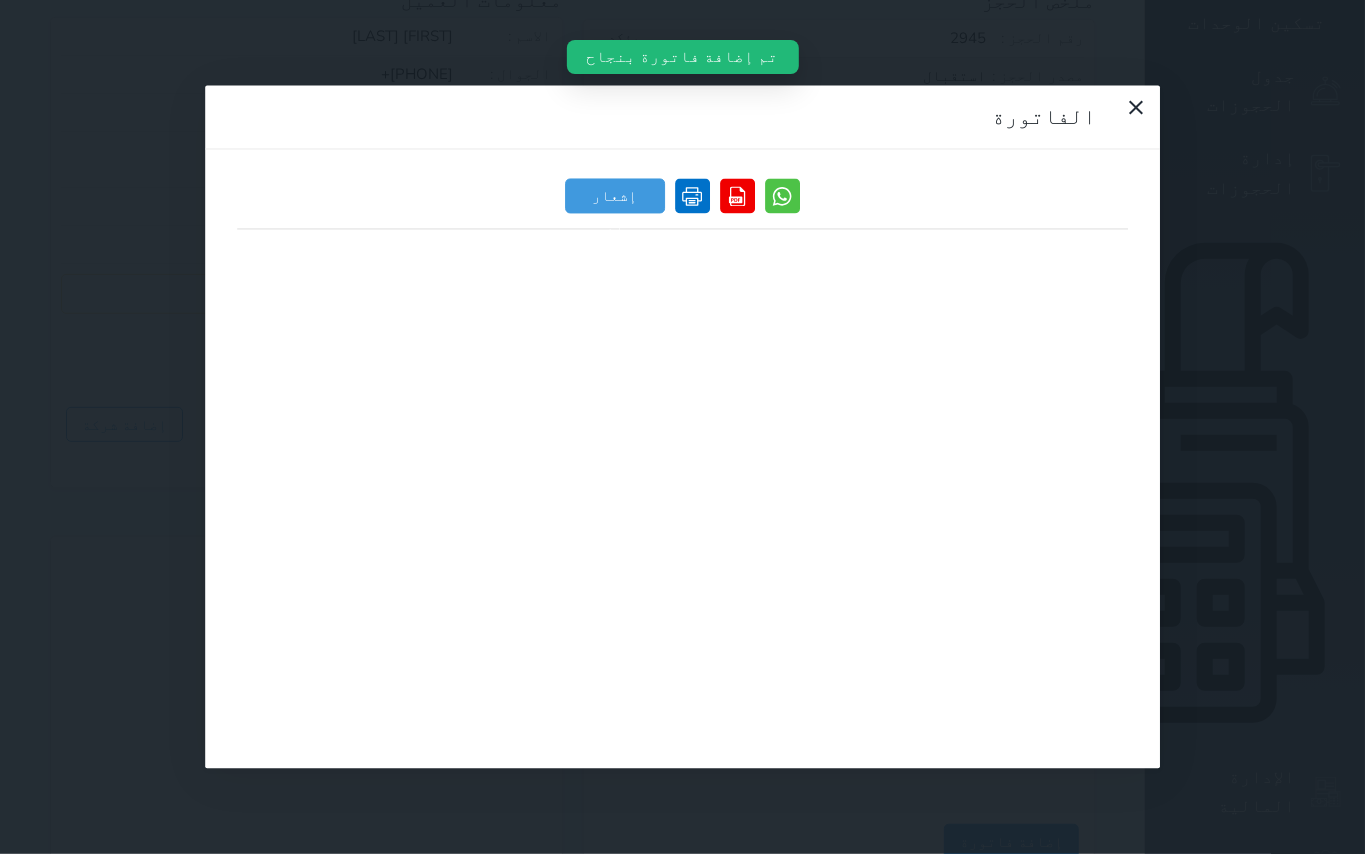 click at bounding box center (692, 196) 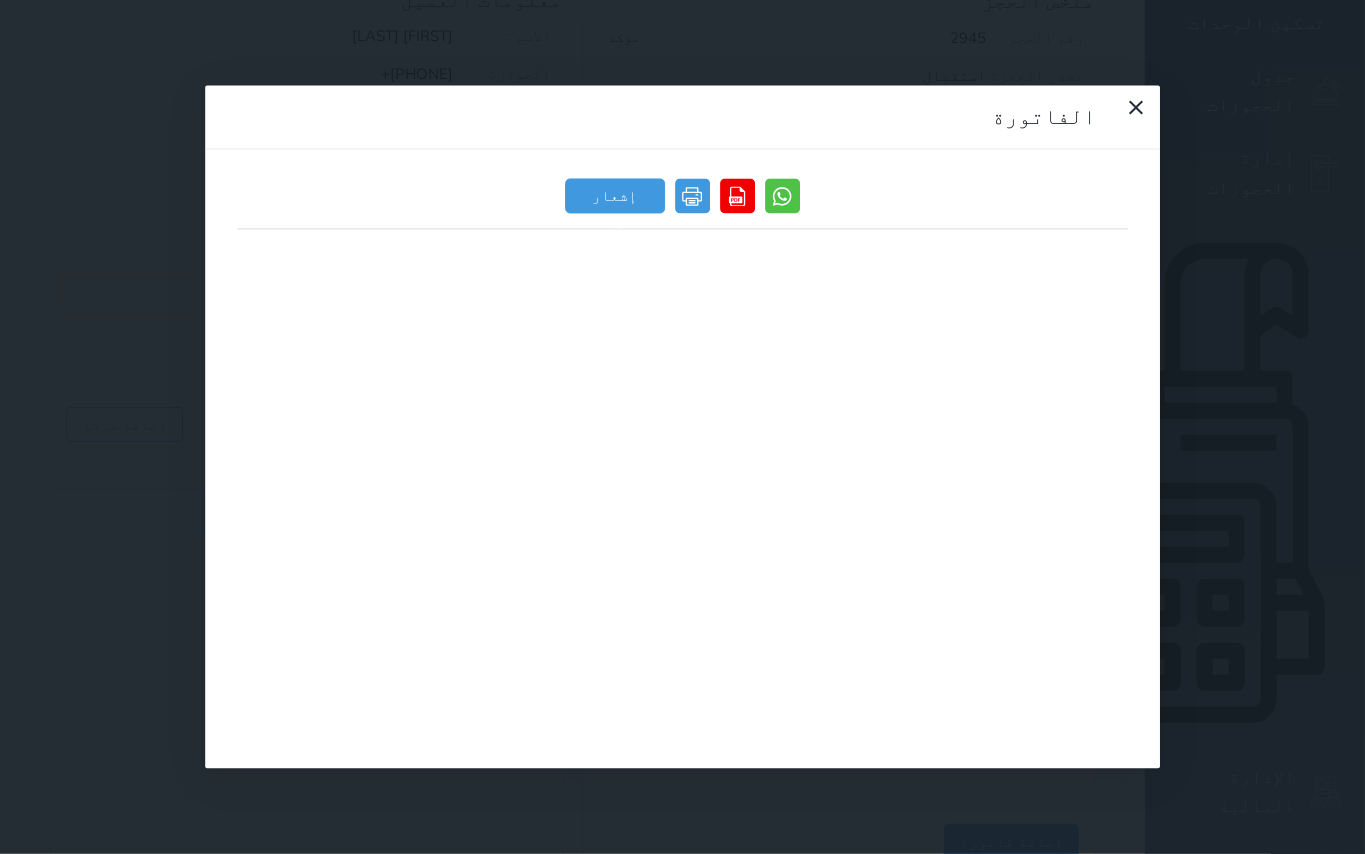 click on "الفاتورة" at bounding box center [683, 118] 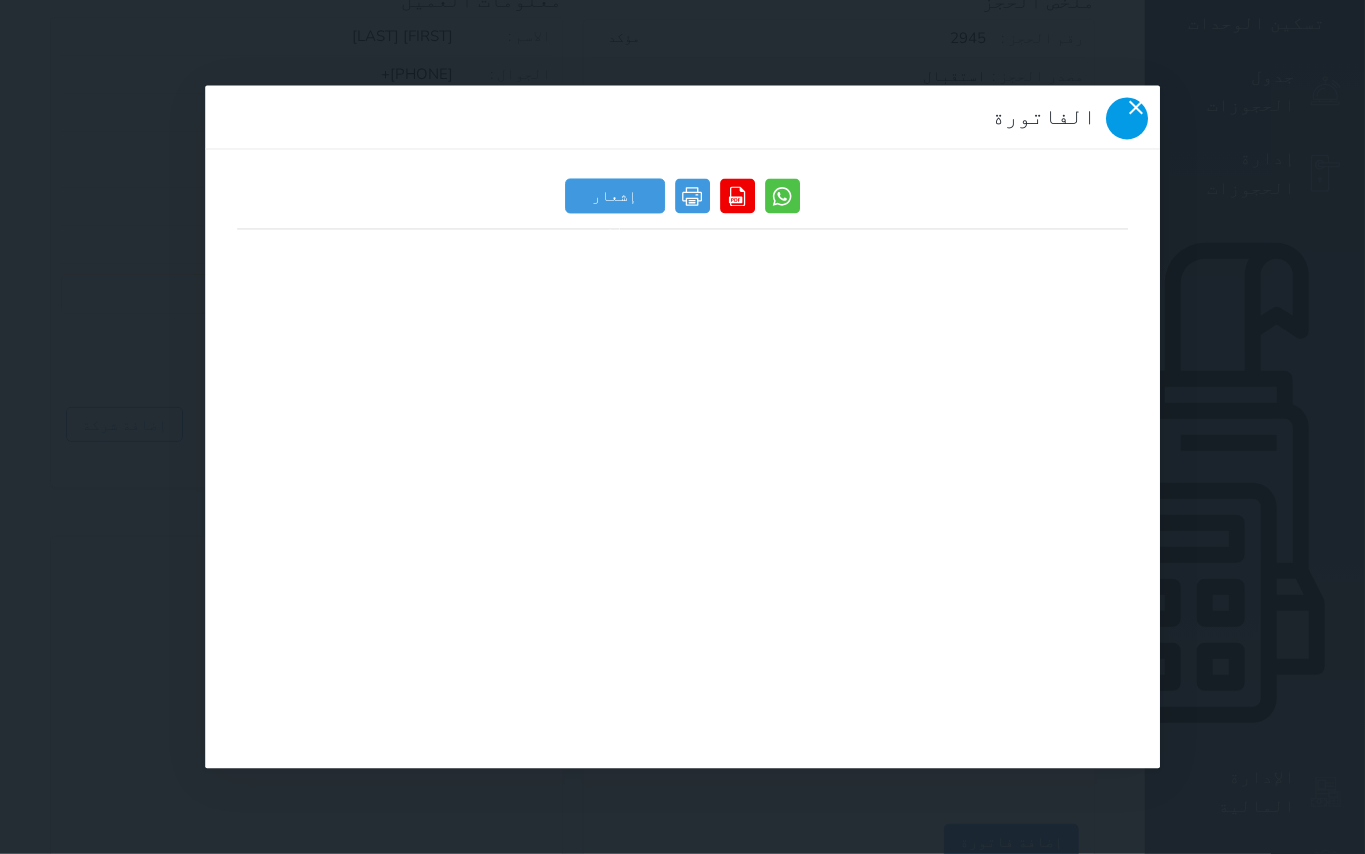 click 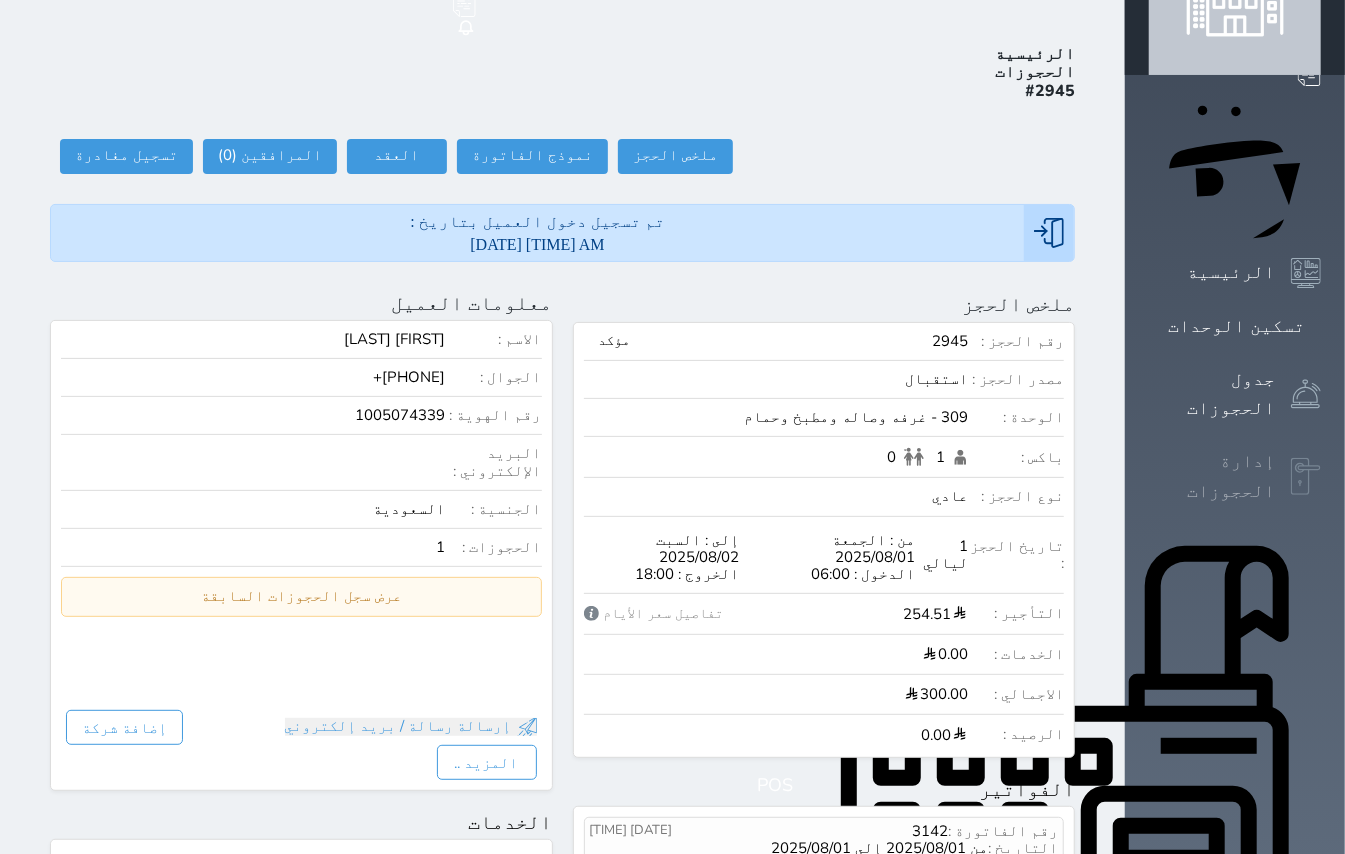 scroll, scrollTop: 0, scrollLeft: 0, axis: both 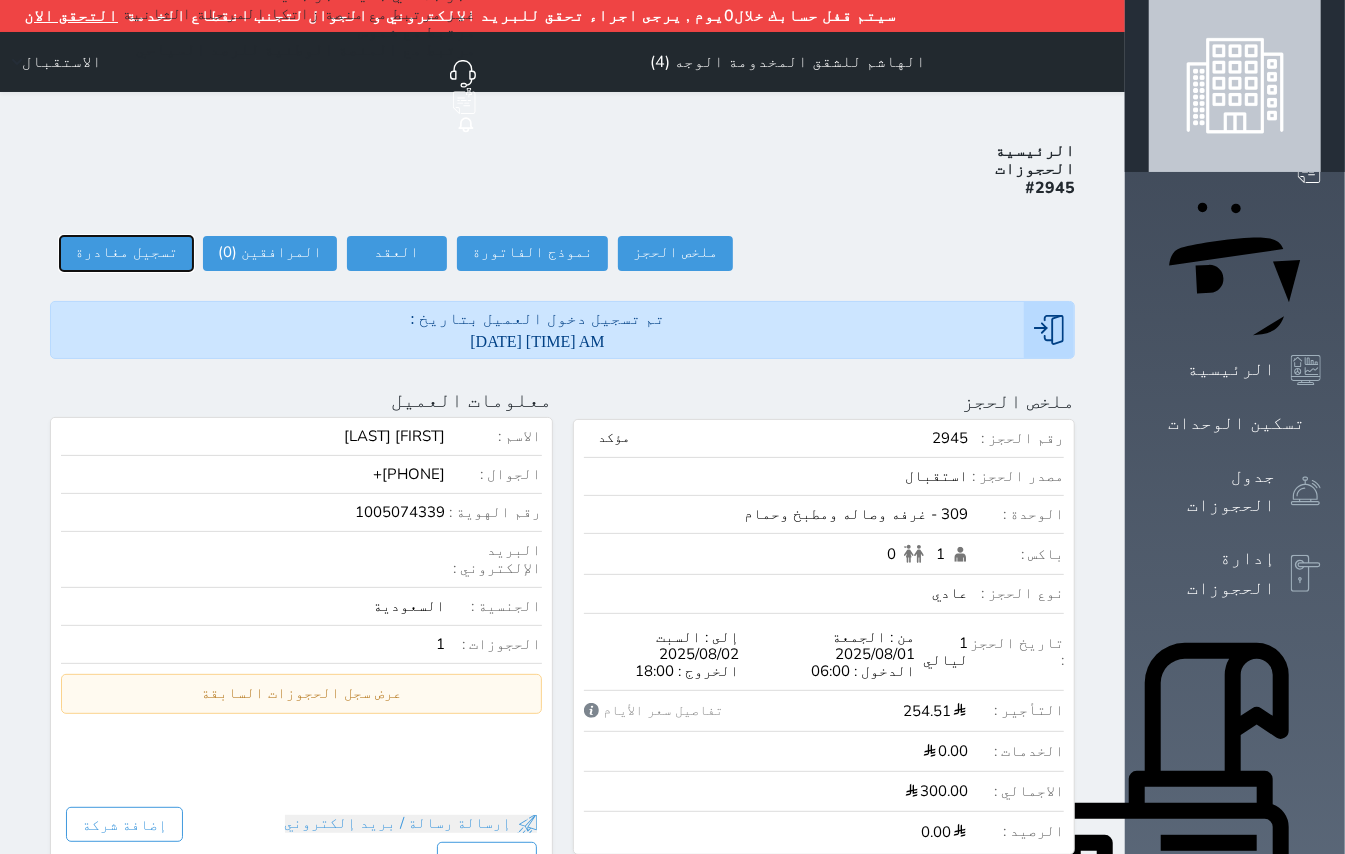 click on "تسجيل مغادرة" at bounding box center (126, 253) 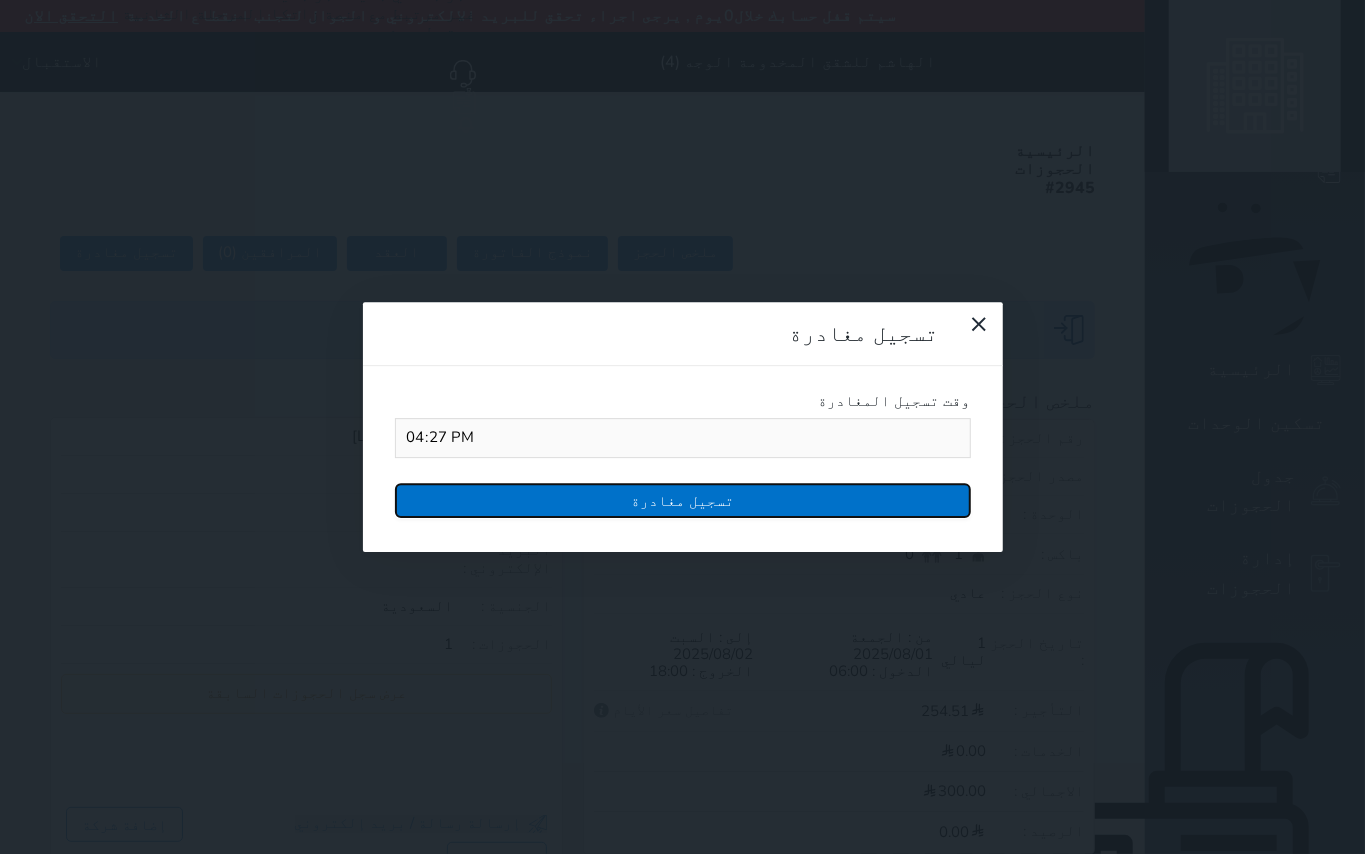 click on "تسجيل مغادرة" at bounding box center [683, 500] 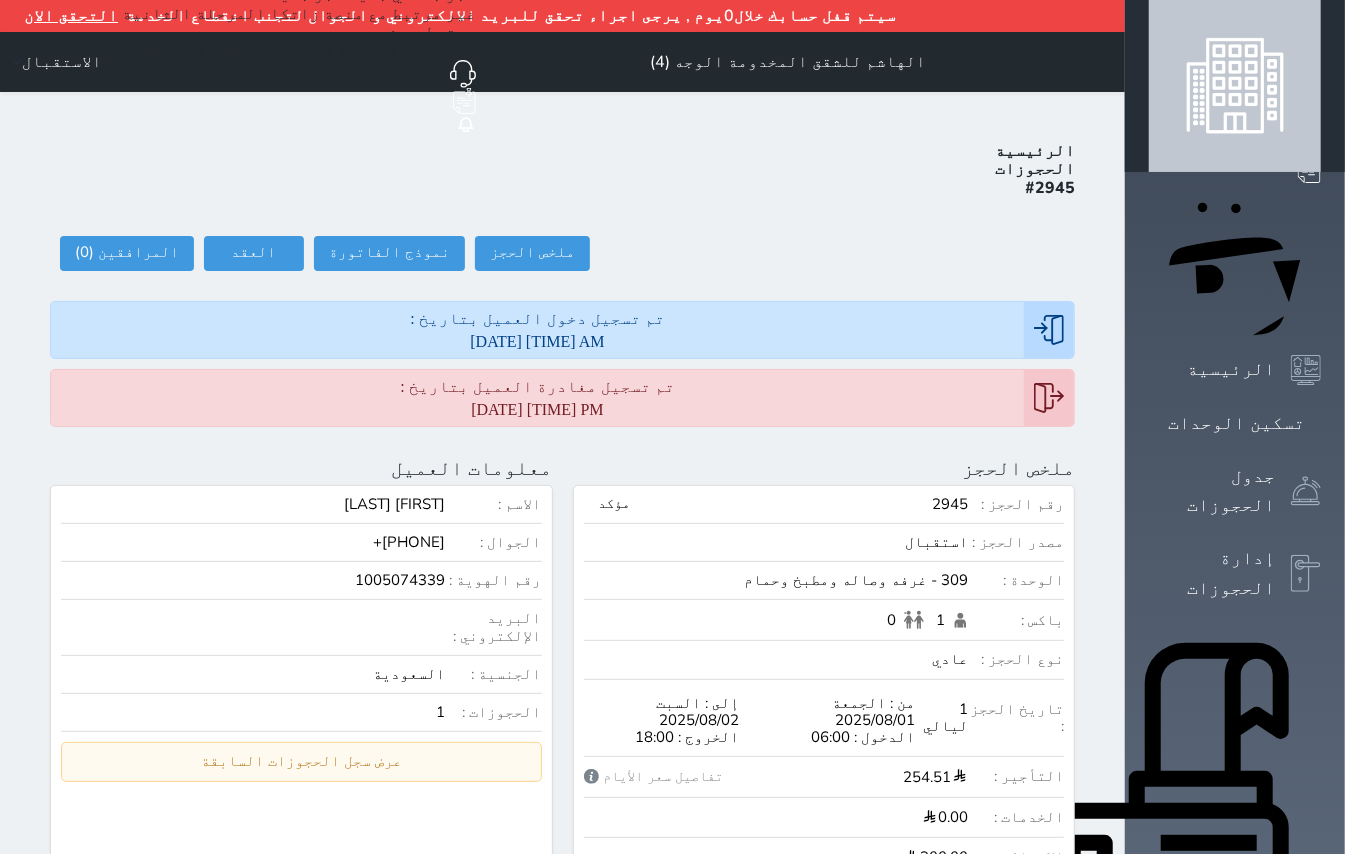 scroll, scrollTop: 0, scrollLeft: 0, axis: both 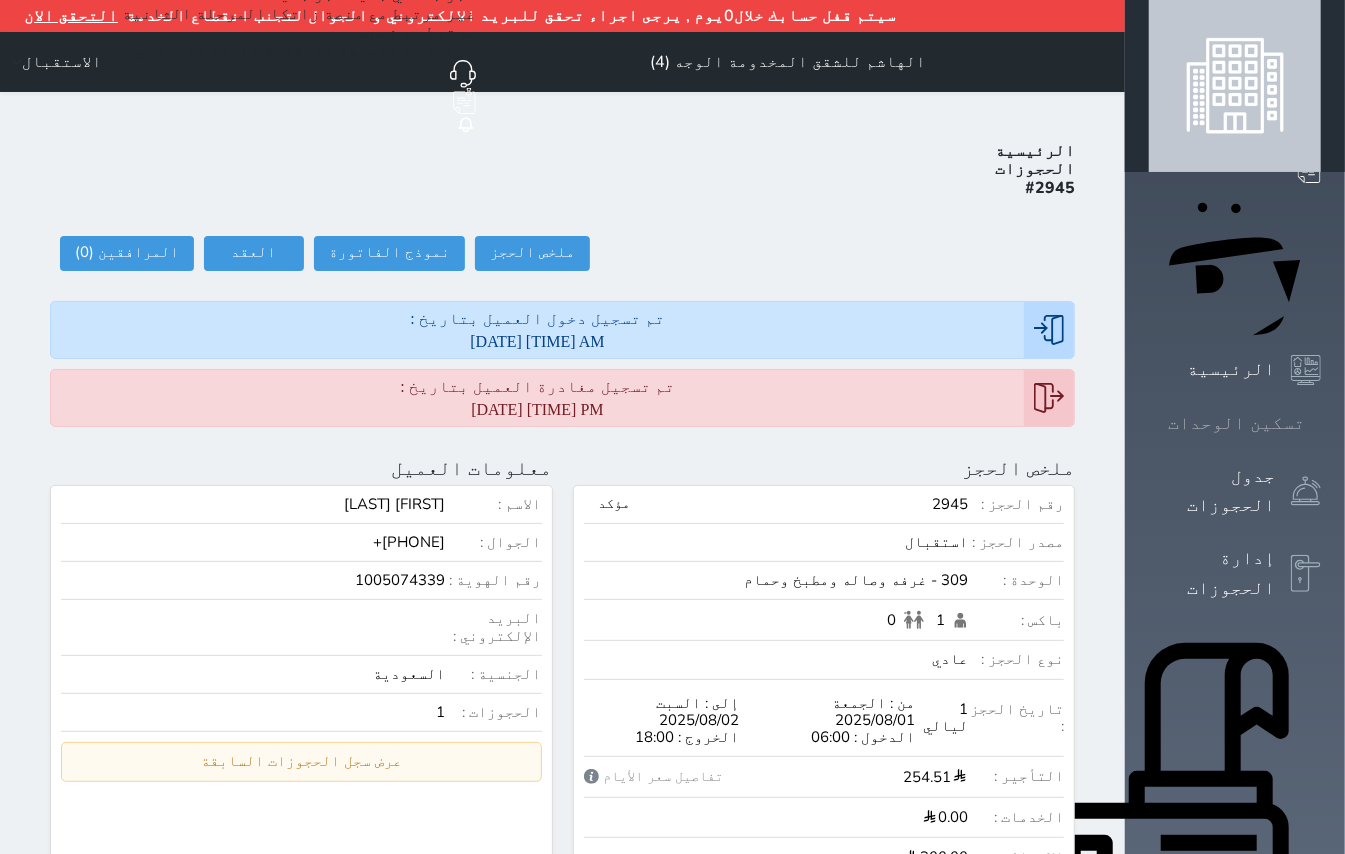 click 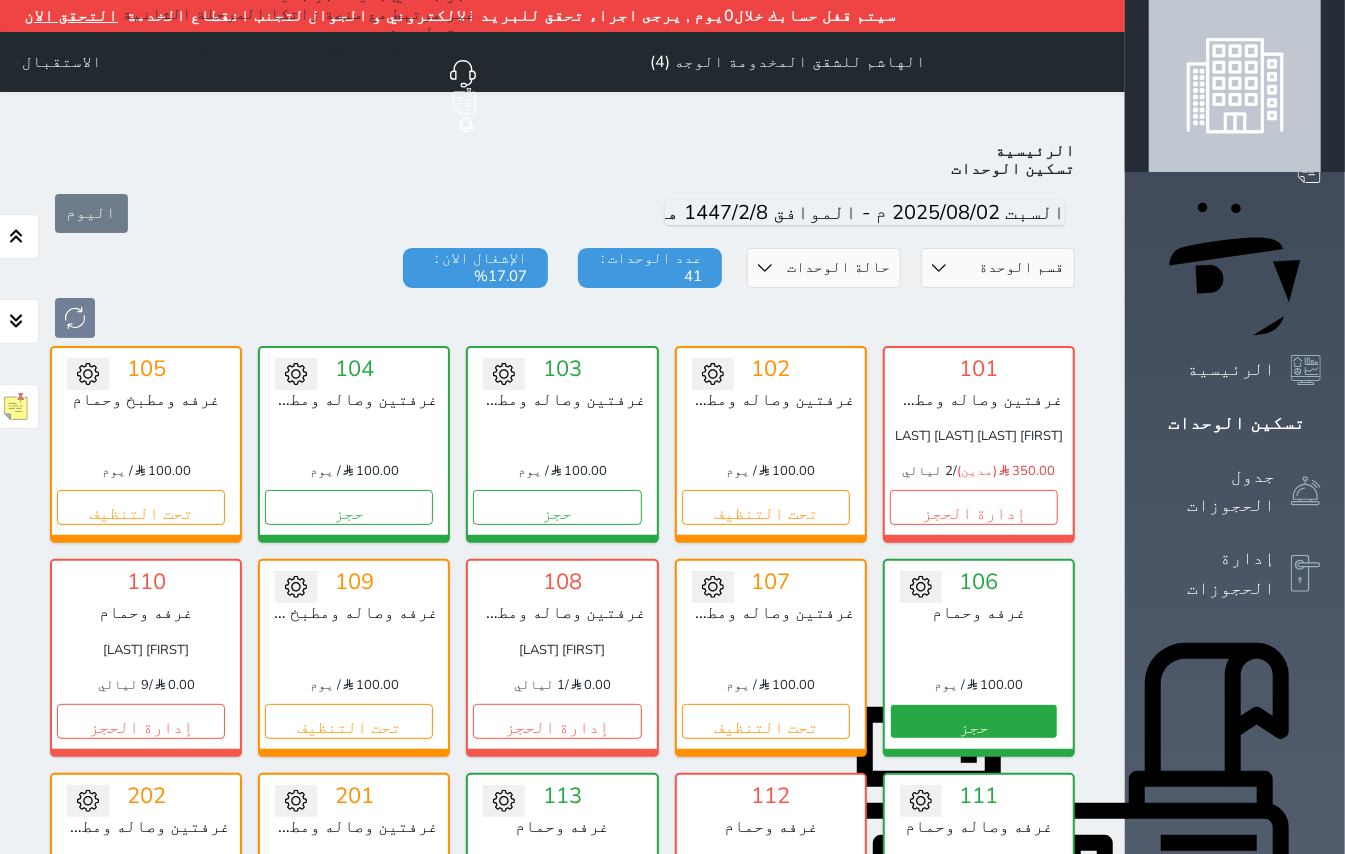 scroll, scrollTop: 81, scrollLeft: 0, axis: vertical 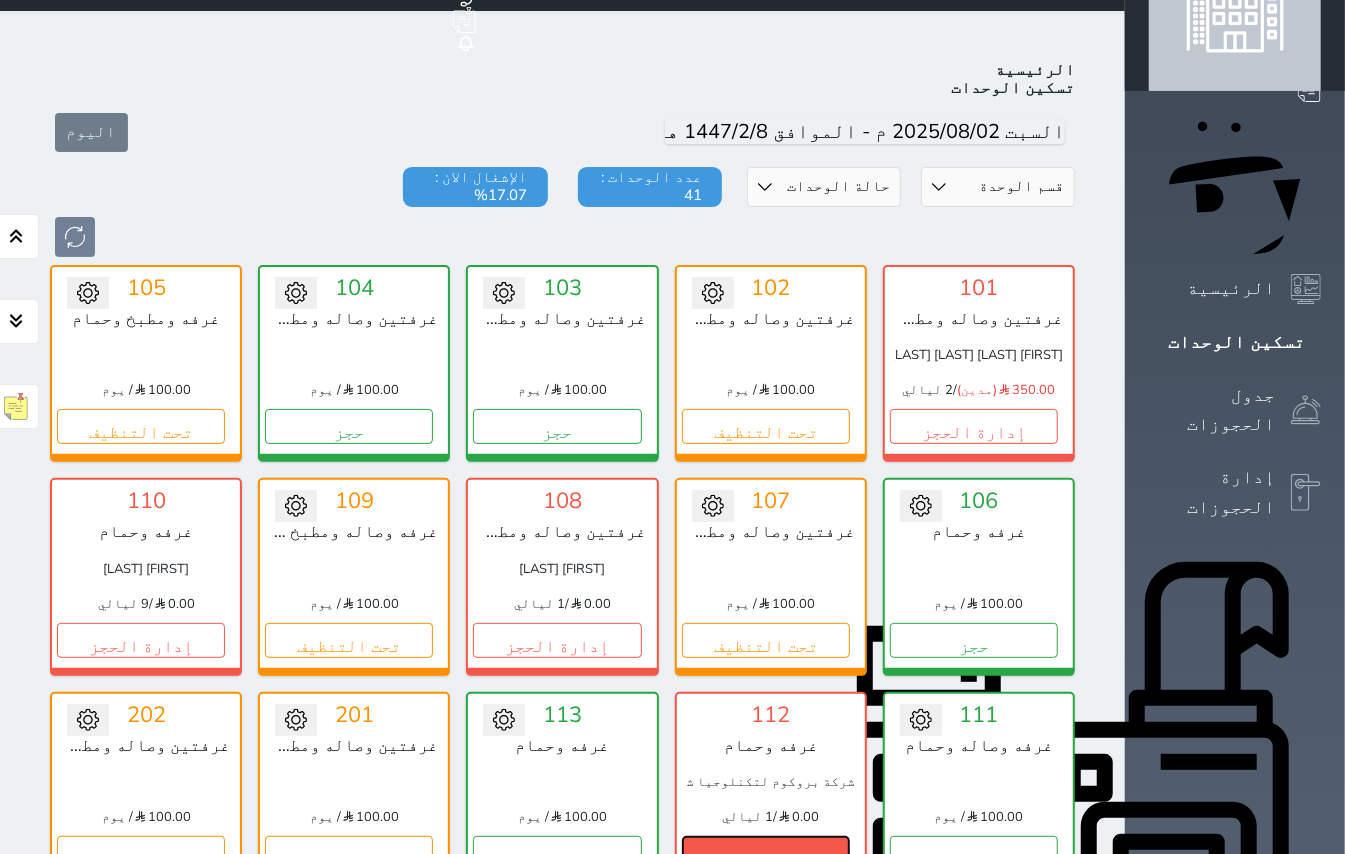 click on "إدارة الحجز" at bounding box center [766, 853] 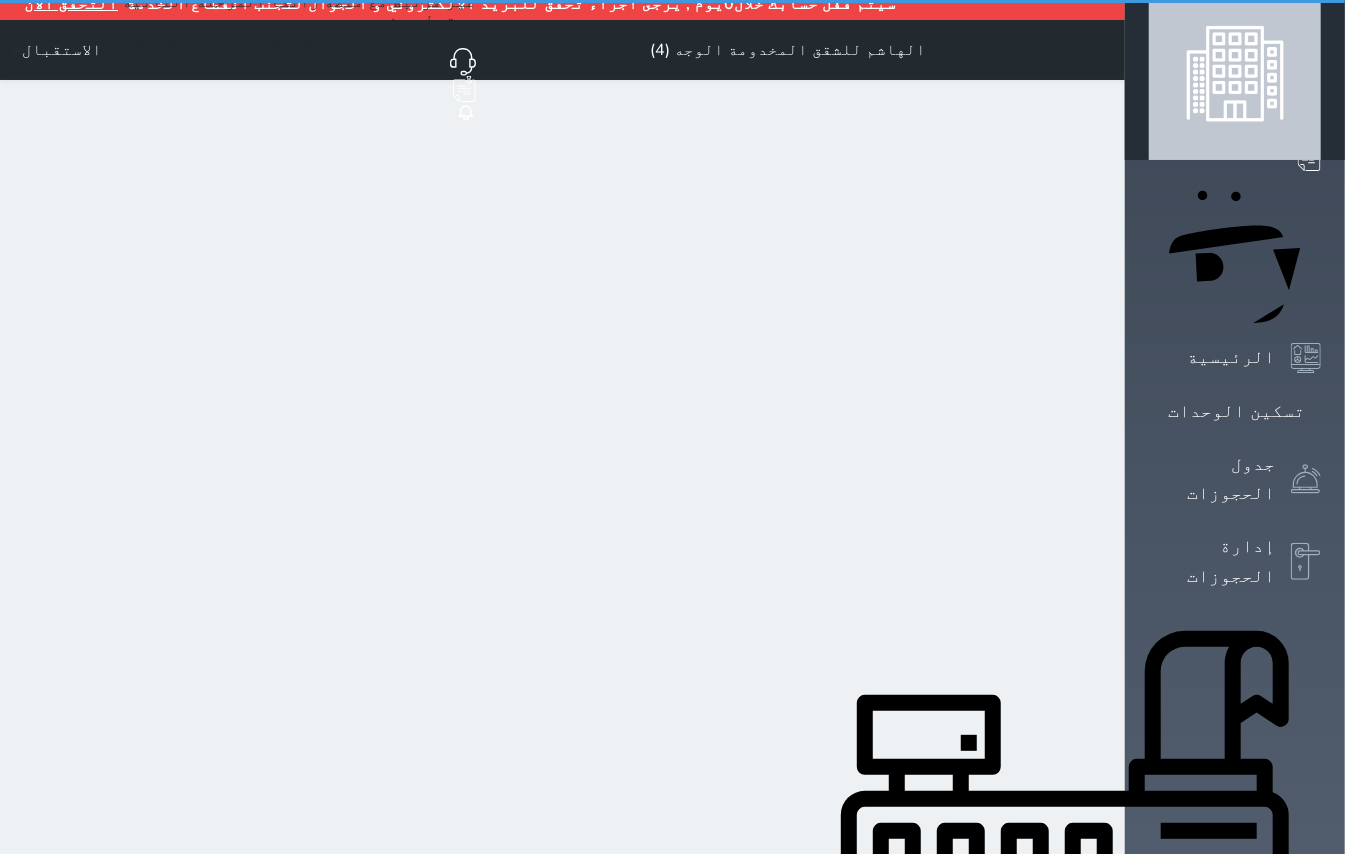 scroll, scrollTop: 0, scrollLeft: 0, axis: both 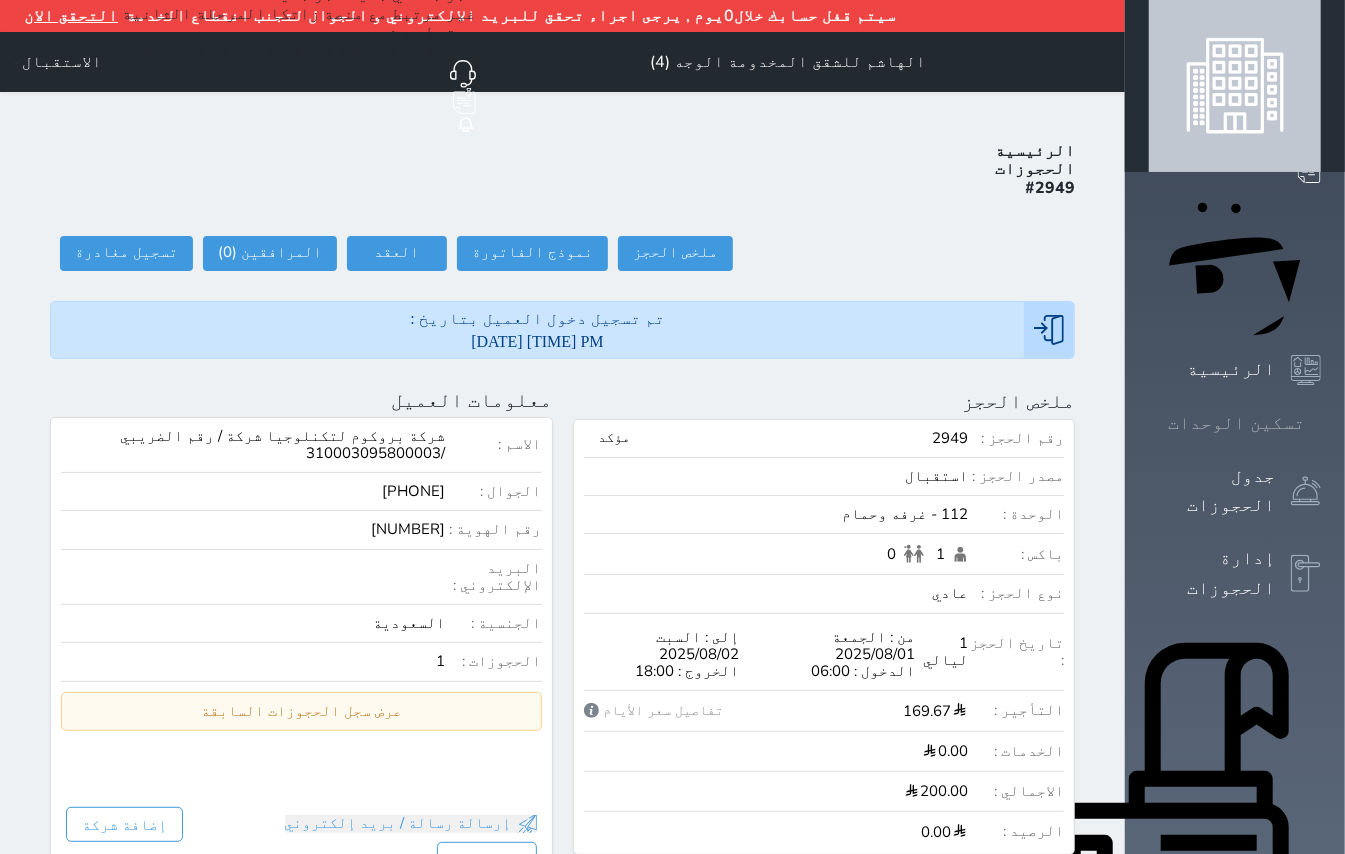 click 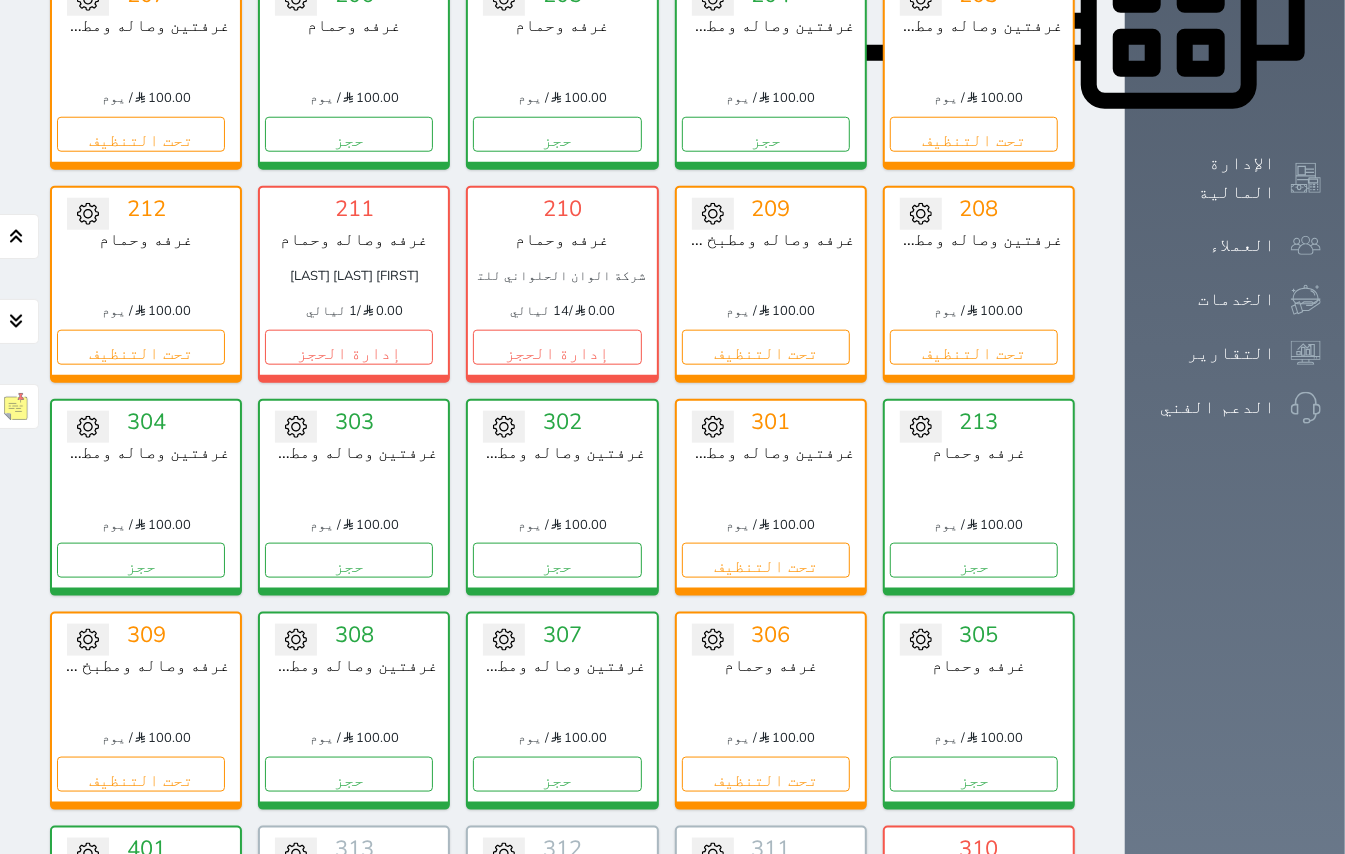 scroll, scrollTop: 881, scrollLeft: 0, axis: vertical 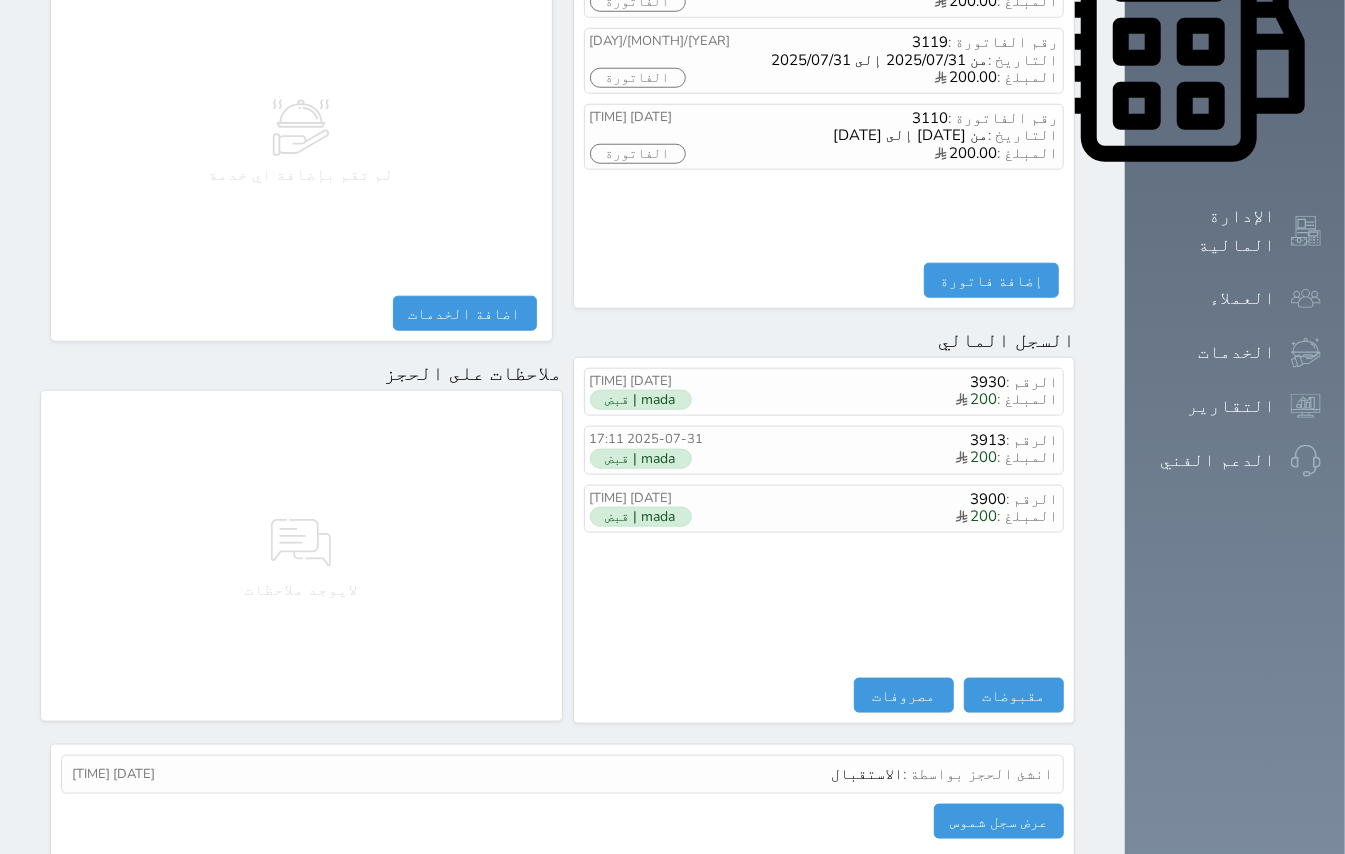 click on "لايوجد ملاحظات" at bounding box center [301, 556] 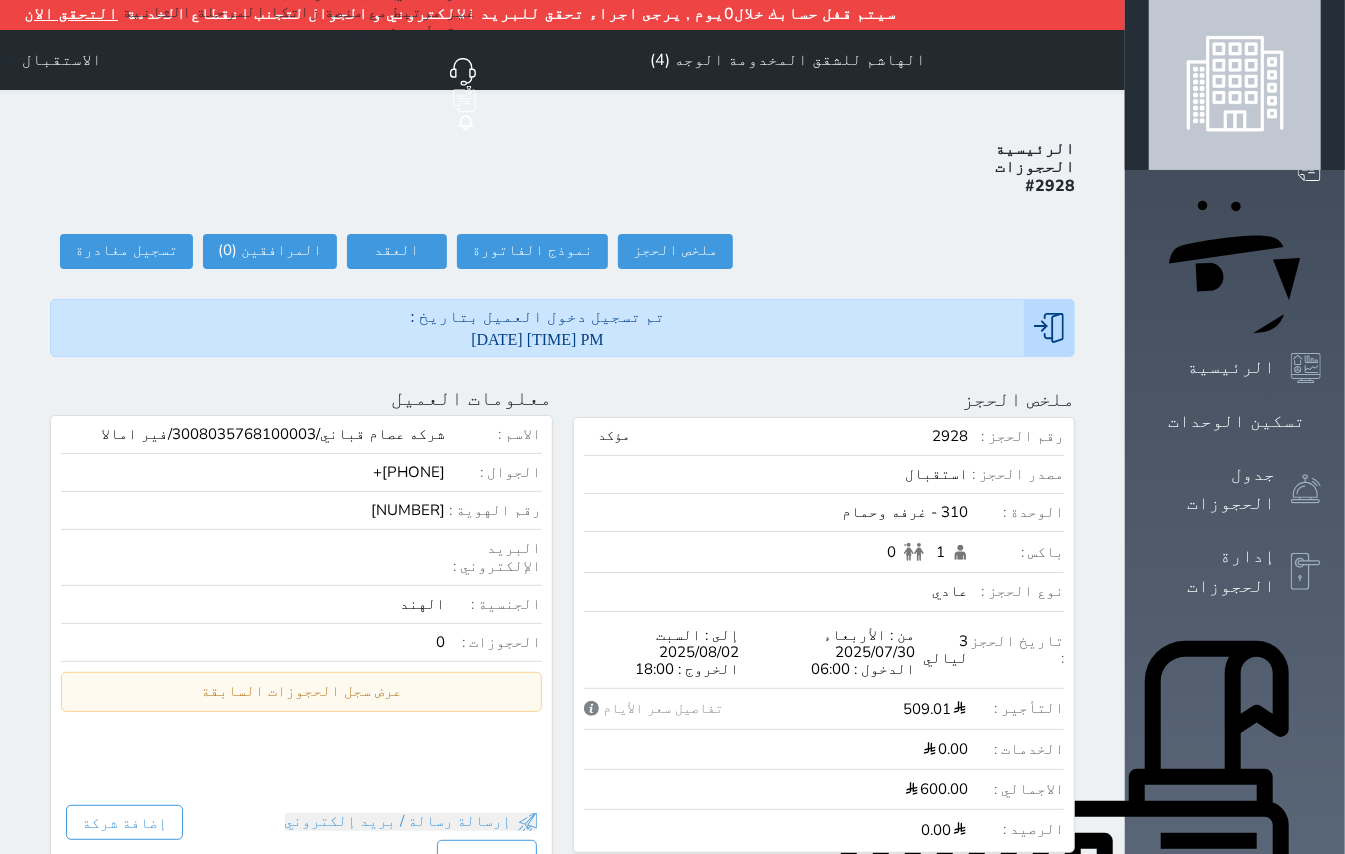 scroll, scrollTop: 0, scrollLeft: 0, axis: both 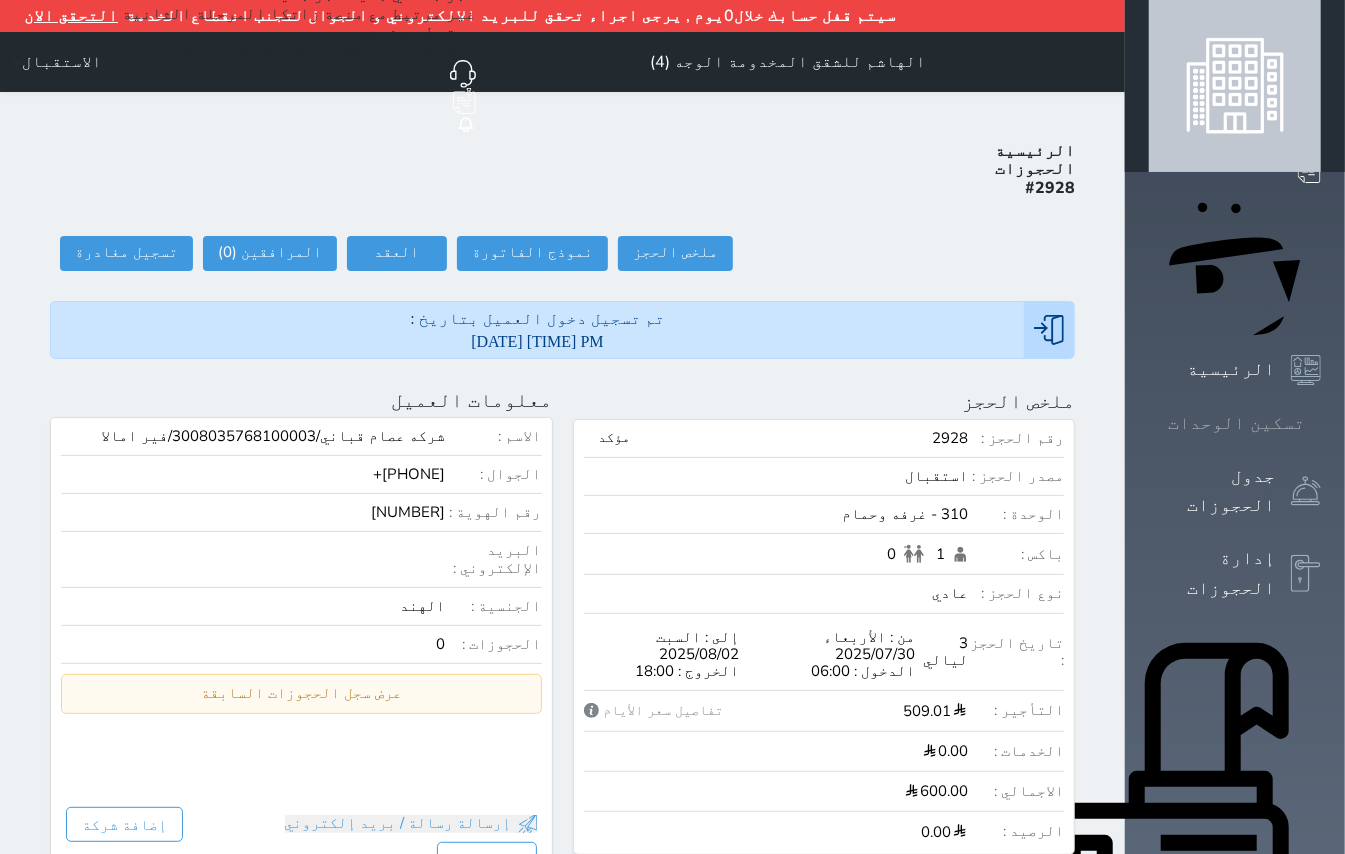 click on "تسكين الوحدات" at bounding box center [1235, 423] 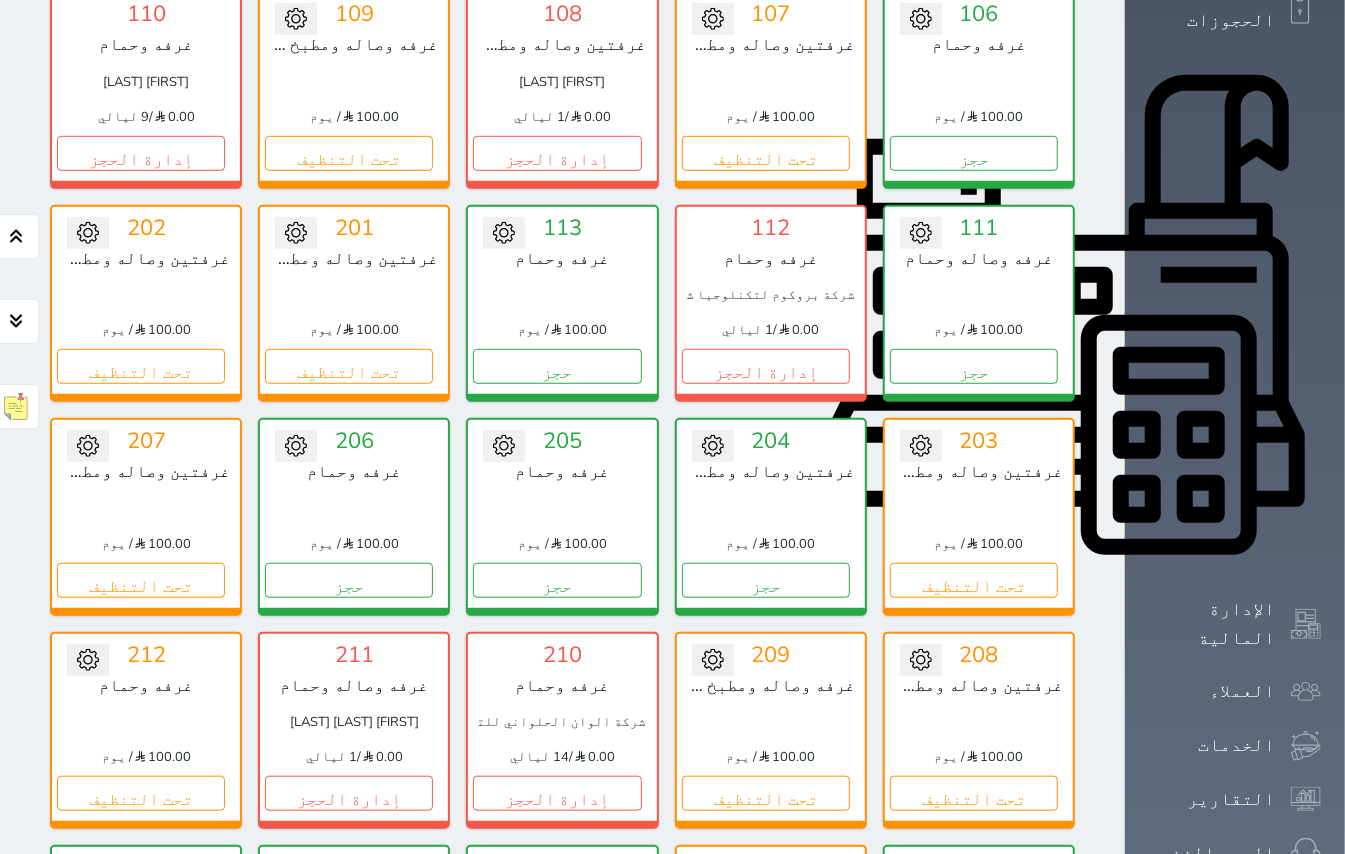 scroll, scrollTop: 614, scrollLeft: 0, axis: vertical 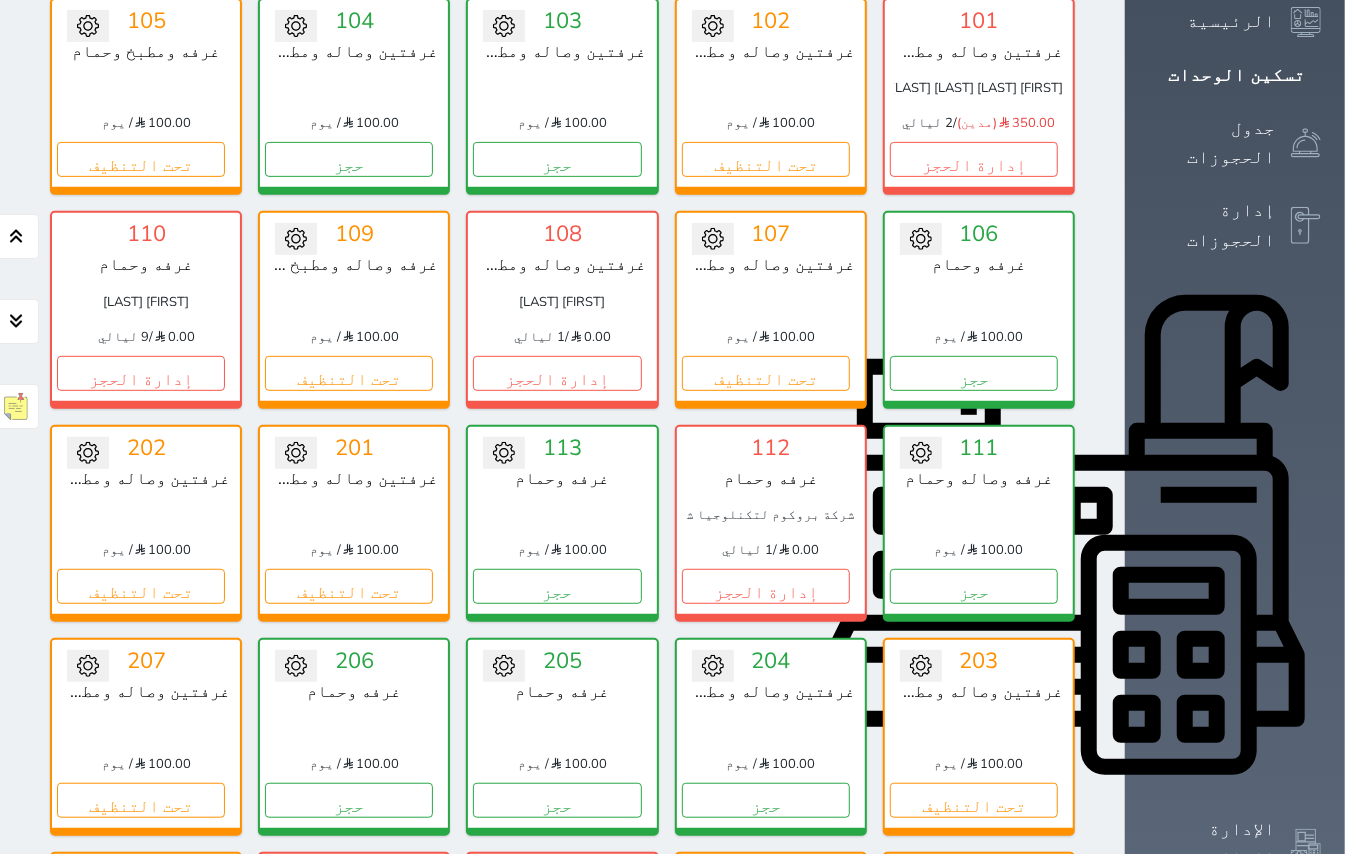 click on "إدارة الحجز" at bounding box center (557, 1013) 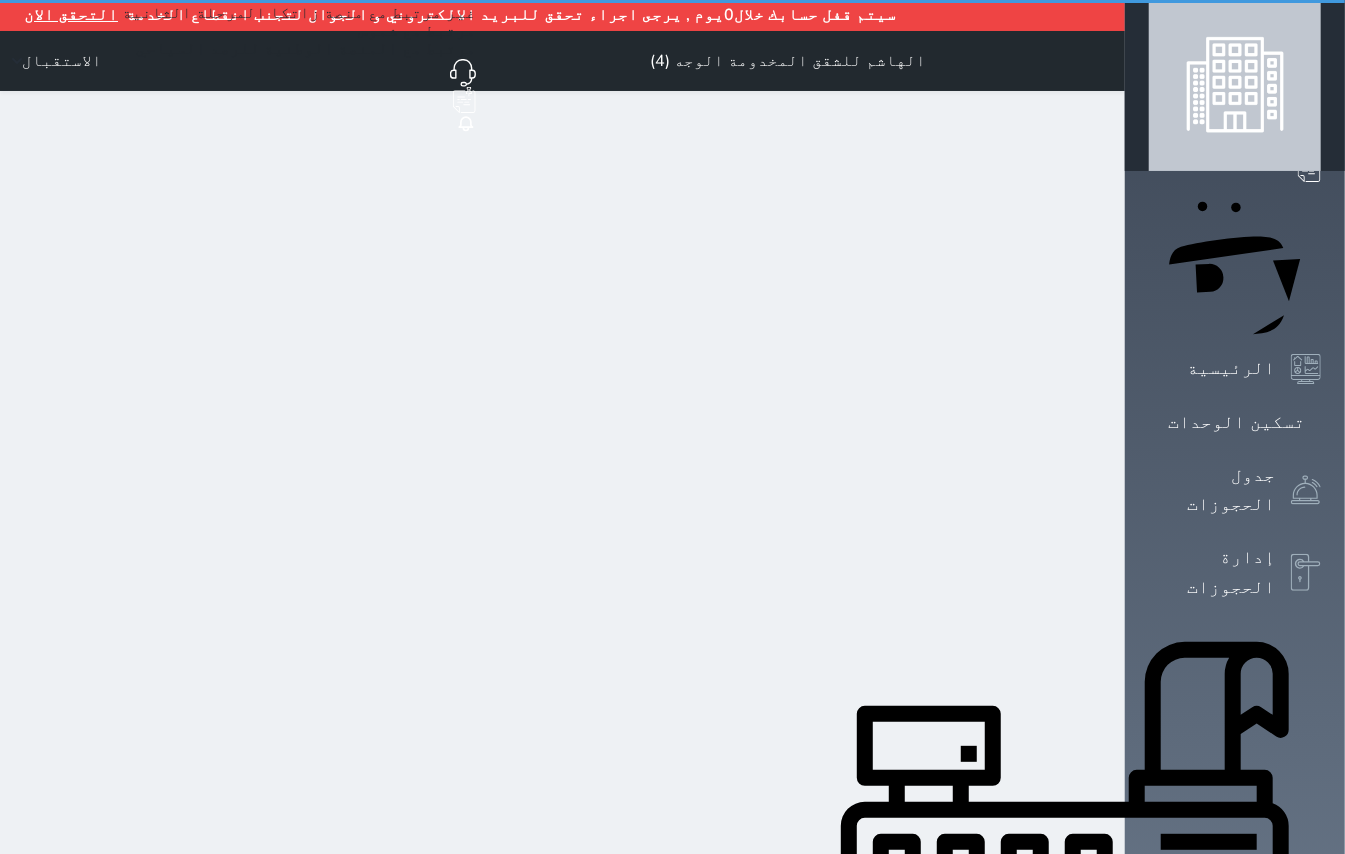 scroll, scrollTop: 0, scrollLeft: 0, axis: both 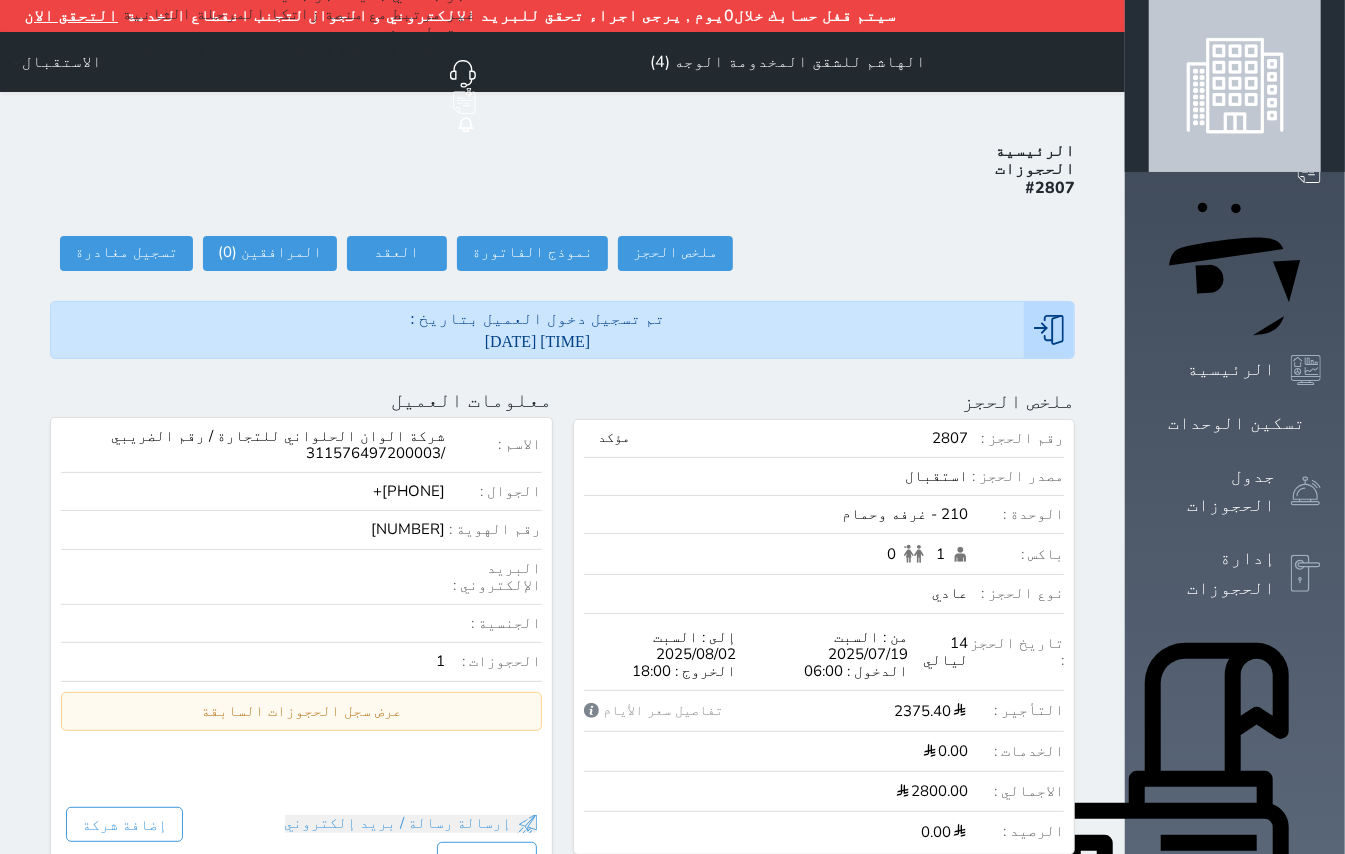 select 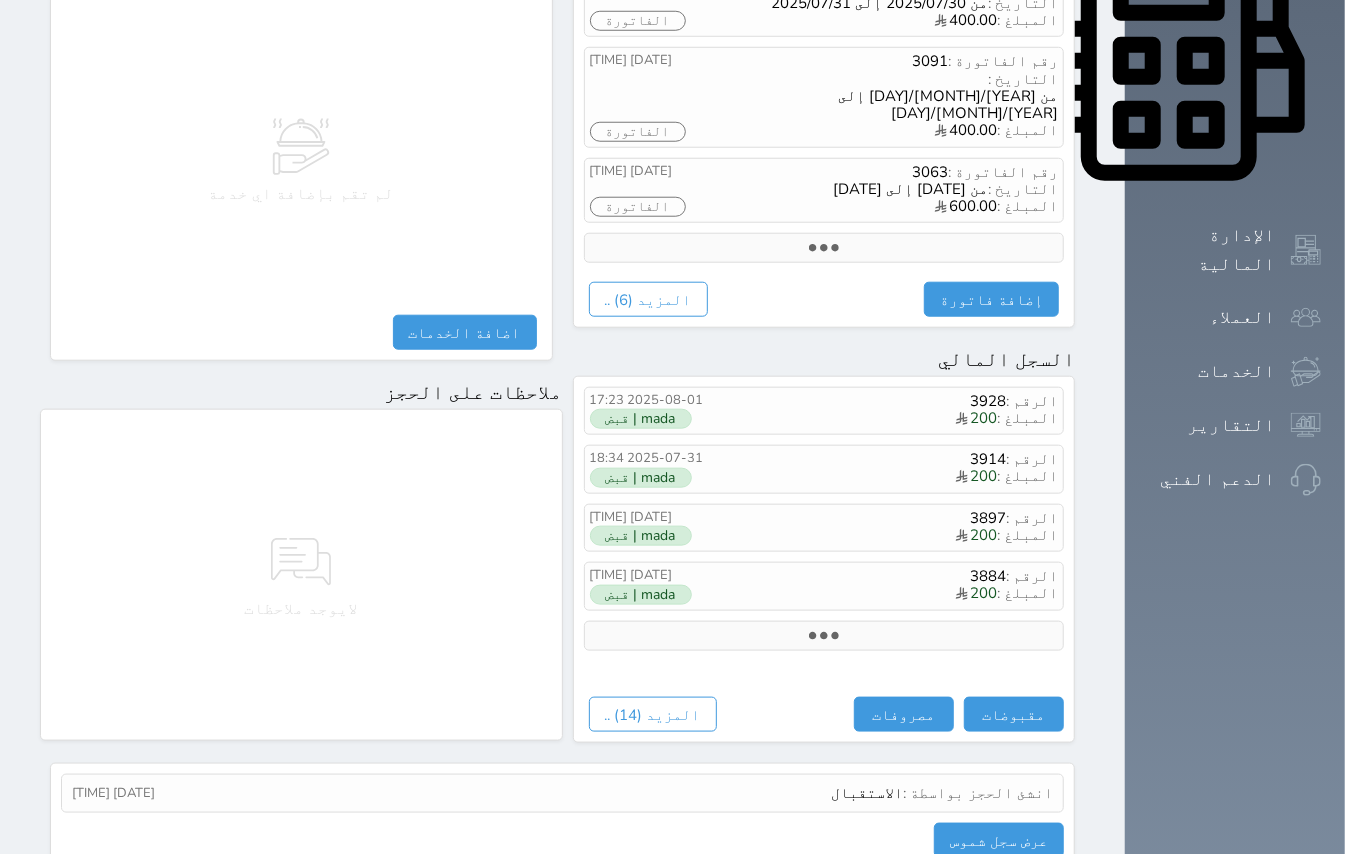 scroll, scrollTop: 961, scrollLeft: 0, axis: vertical 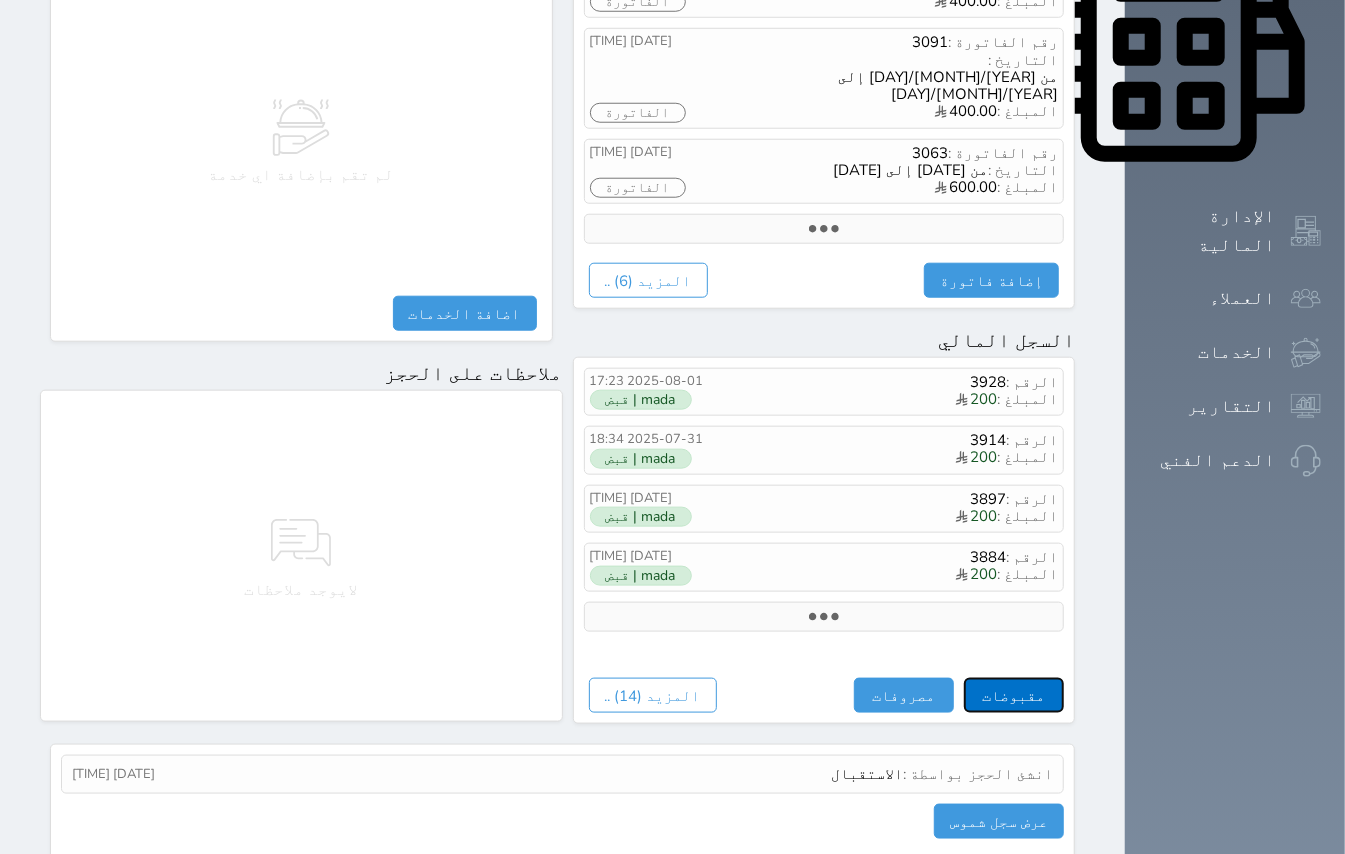 click on "مقبوضات" at bounding box center (1014, 695) 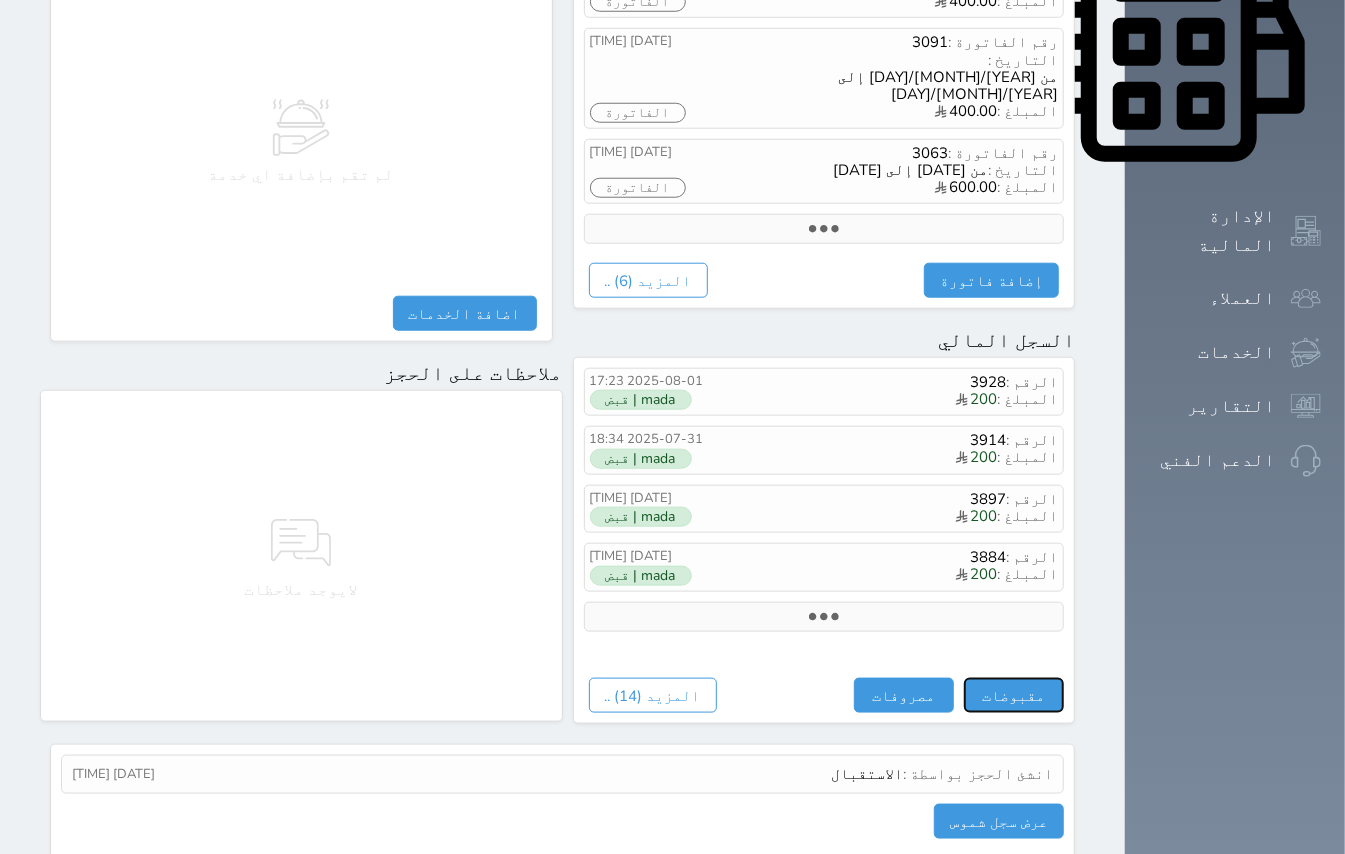 select 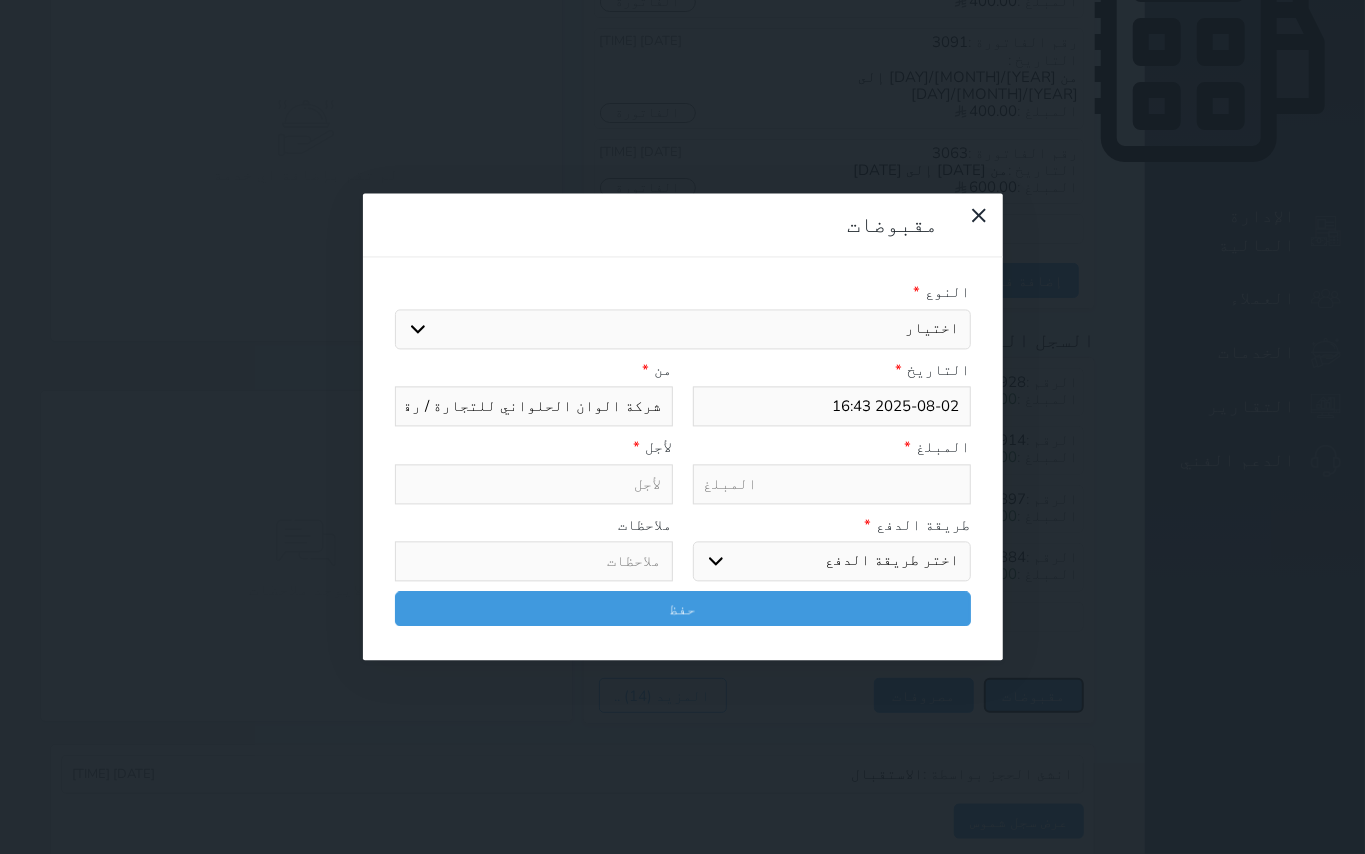 select 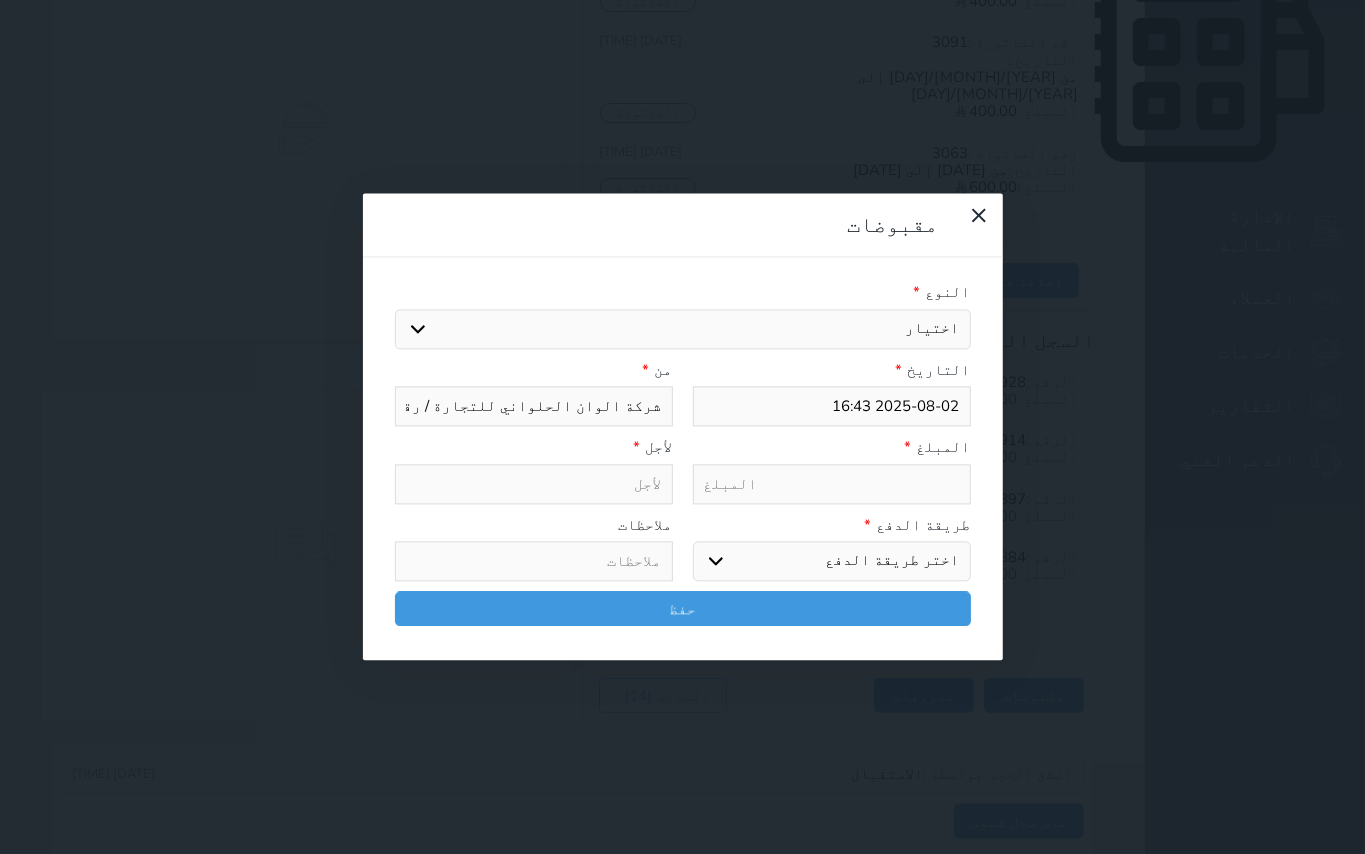 click on "اختيار   مقبوضات عامة قيمة إيجار فواتير تامين عربون لا ينطبق آخر مغسلة واي فاي - الإنترنت مواقف السيارات طعام الأغذية والمشروبات مشروبات المشروبات الباردة المشروبات الساخنة الإفطار غداء عشاء مخبز و كعك حمام سباحة الصالة الرياضية سبا و خدمات الجمال اختيار وإسقاط (خدمات النقل) ميني بار كابل - تلفزيون سرير إضافي تصفيف الشعر التسوق خدمات الجولات السياحية المنظمة خدمات الدليل السياحي" at bounding box center (683, 329) 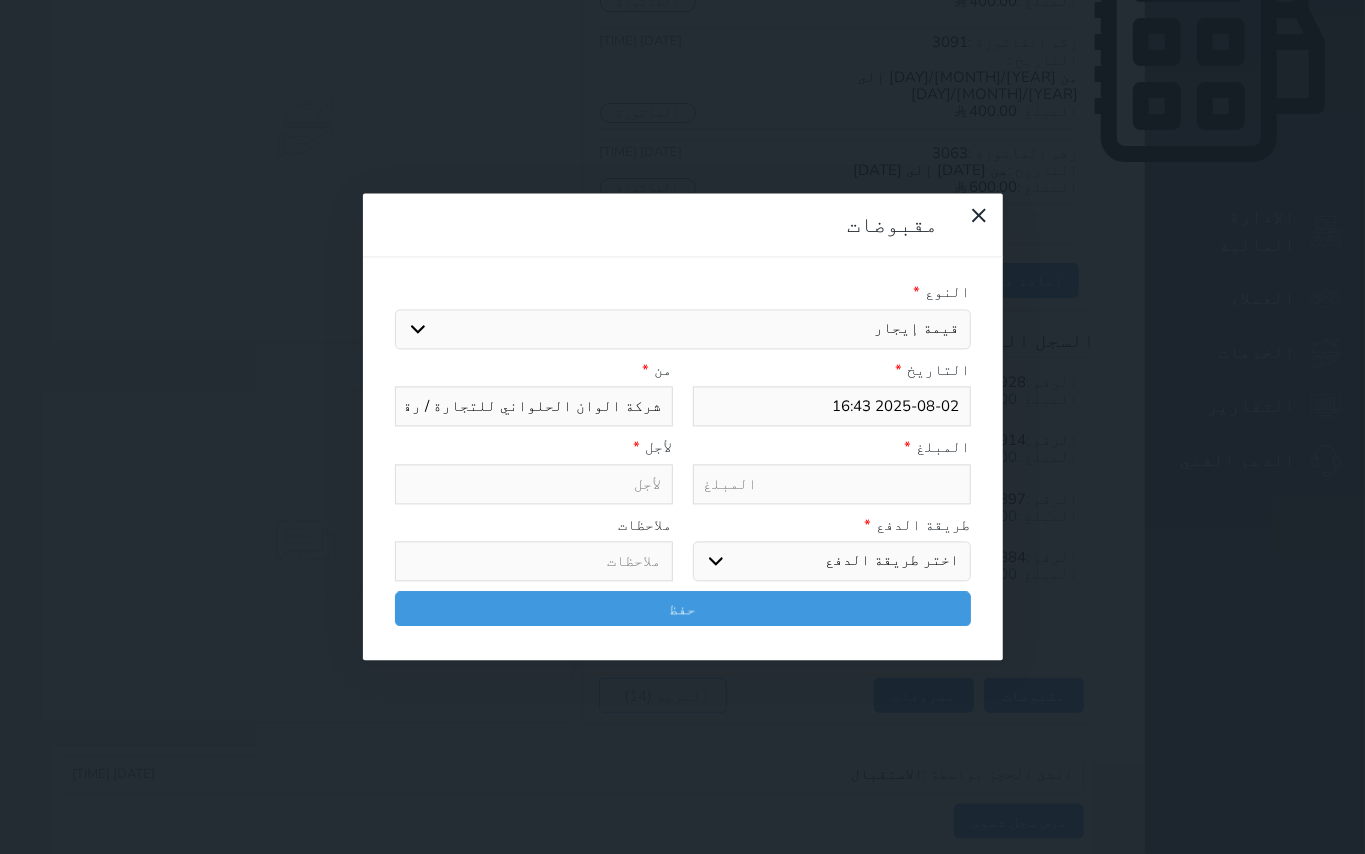 click on "اختيار   مقبوضات عامة قيمة إيجار فواتير تامين عربون لا ينطبق آخر مغسلة واي فاي - الإنترنت مواقف السيارات طعام الأغذية والمشروبات مشروبات المشروبات الباردة المشروبات الساخنة الإفطار غداء عشاء مخبز و كعك حمام سباحة الصالة الرياضية سبا و خدمات الجمال اختيار وإسقاط (خدمات النقل) ميني بار كابل - تلفزيون سرير إضافي تصفيف الشعر التسوق خدمات الجولات السياحية المنظمة خدمات الدليل السياحي" at bounding box center (683, 329) 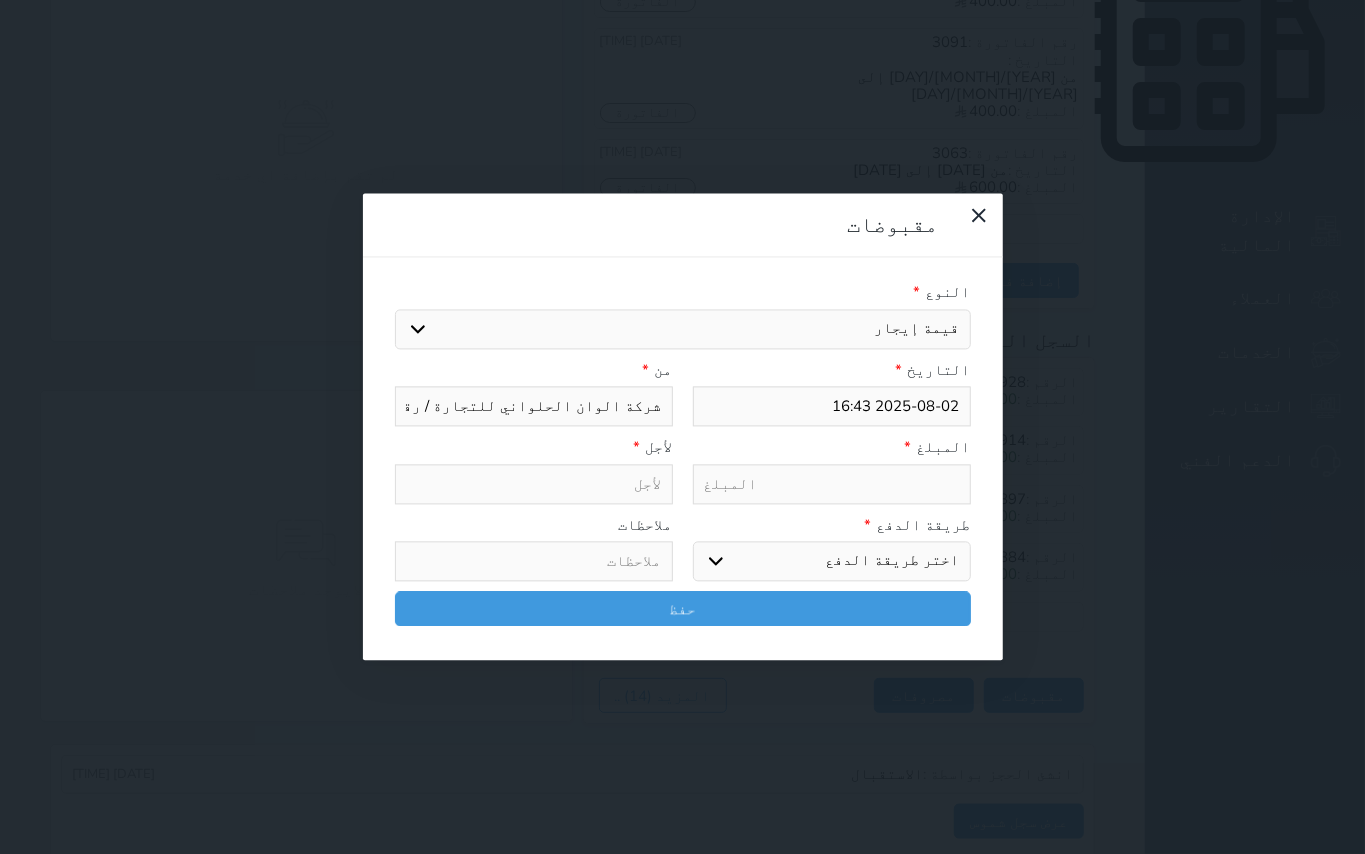 type on "قيمة إيجار - الوحدة - 210" 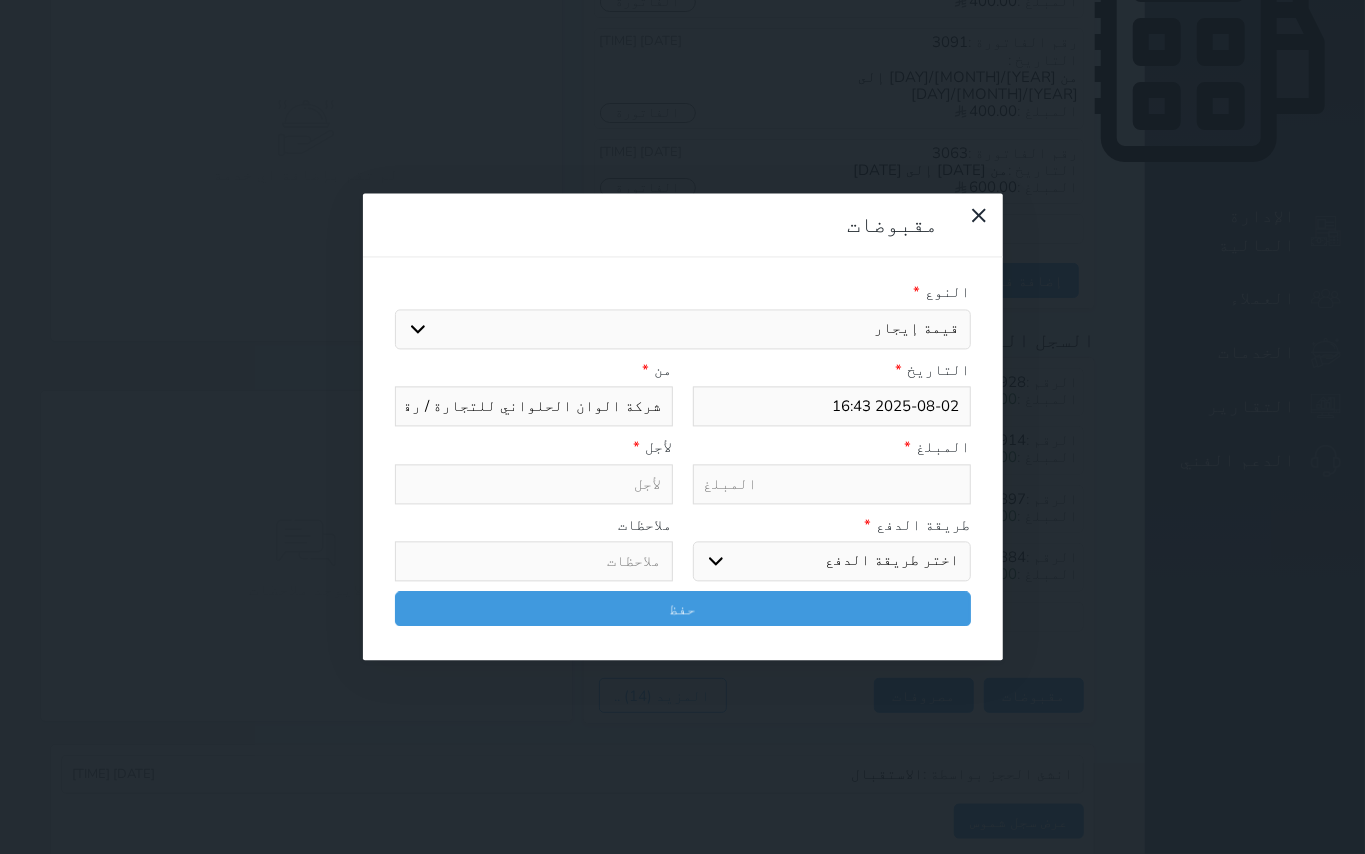 select 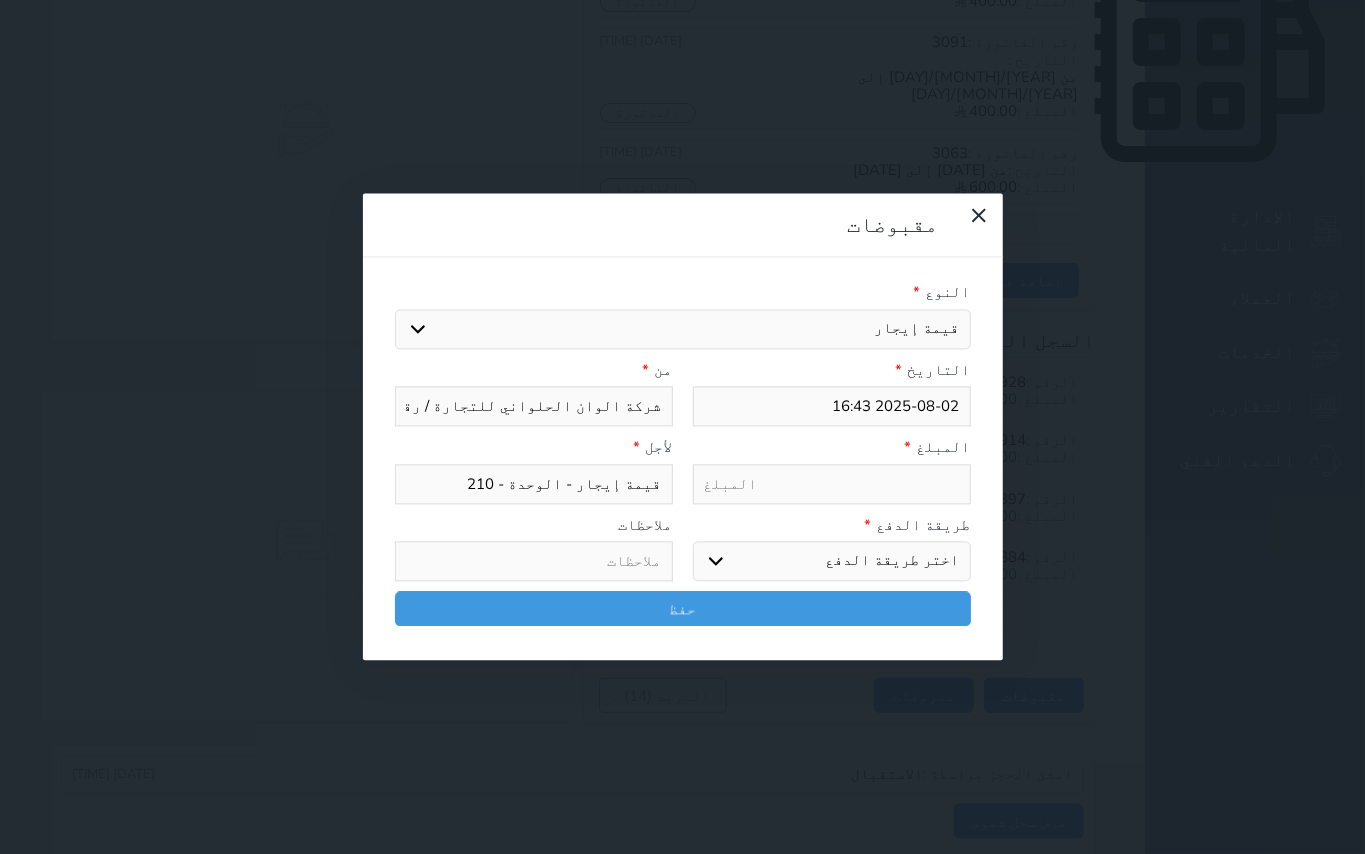 click at bounding box center (832, 484) 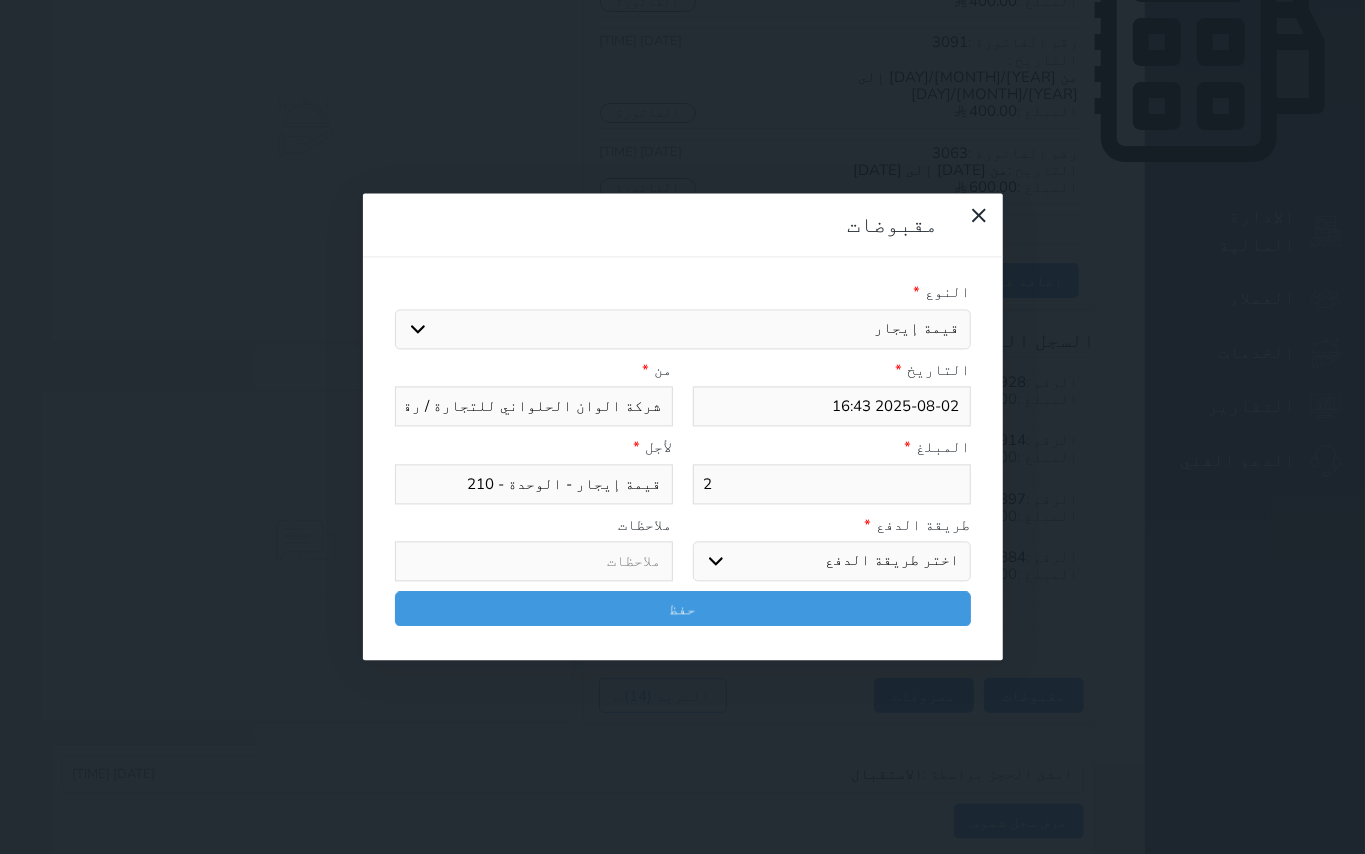 type on "20" 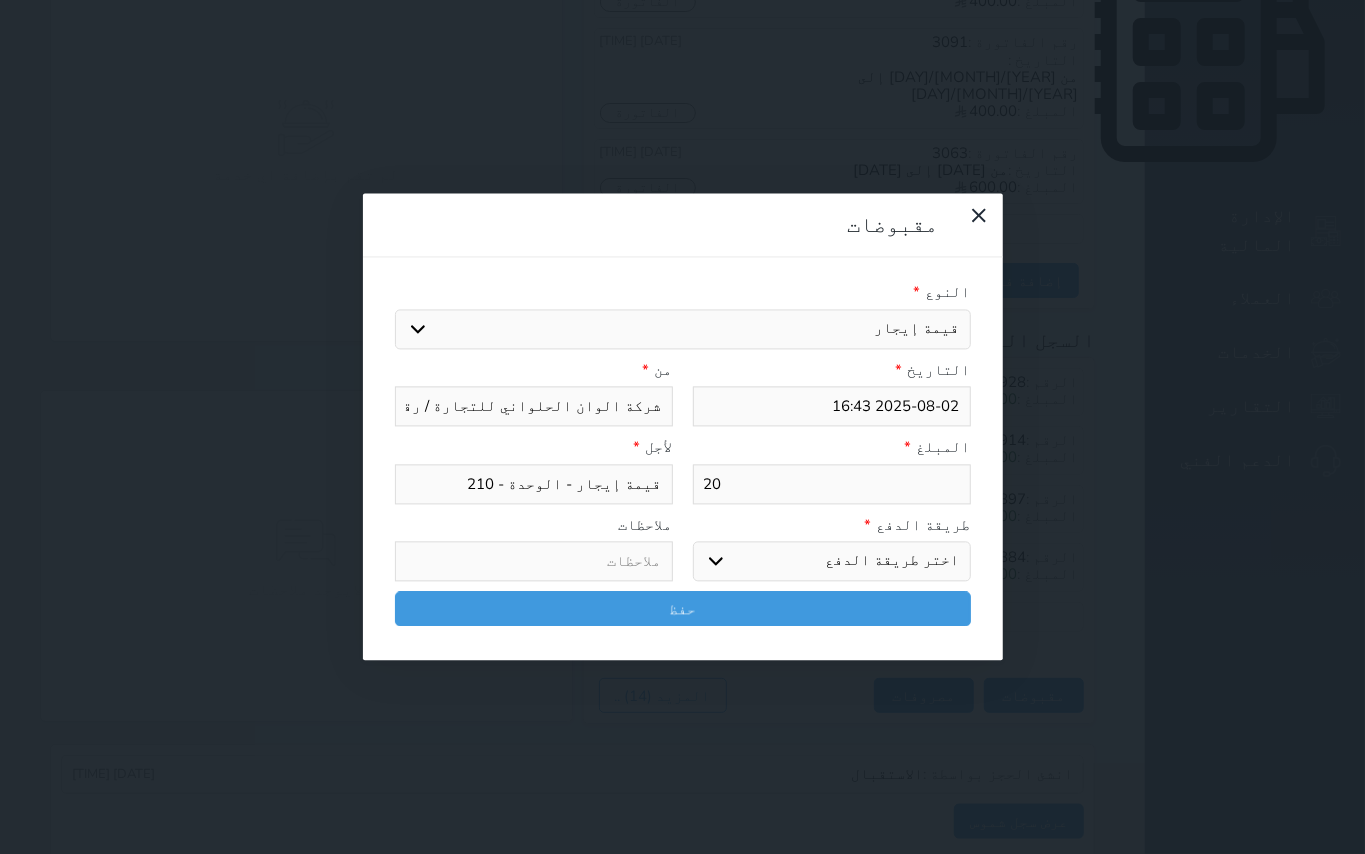 type on "200" 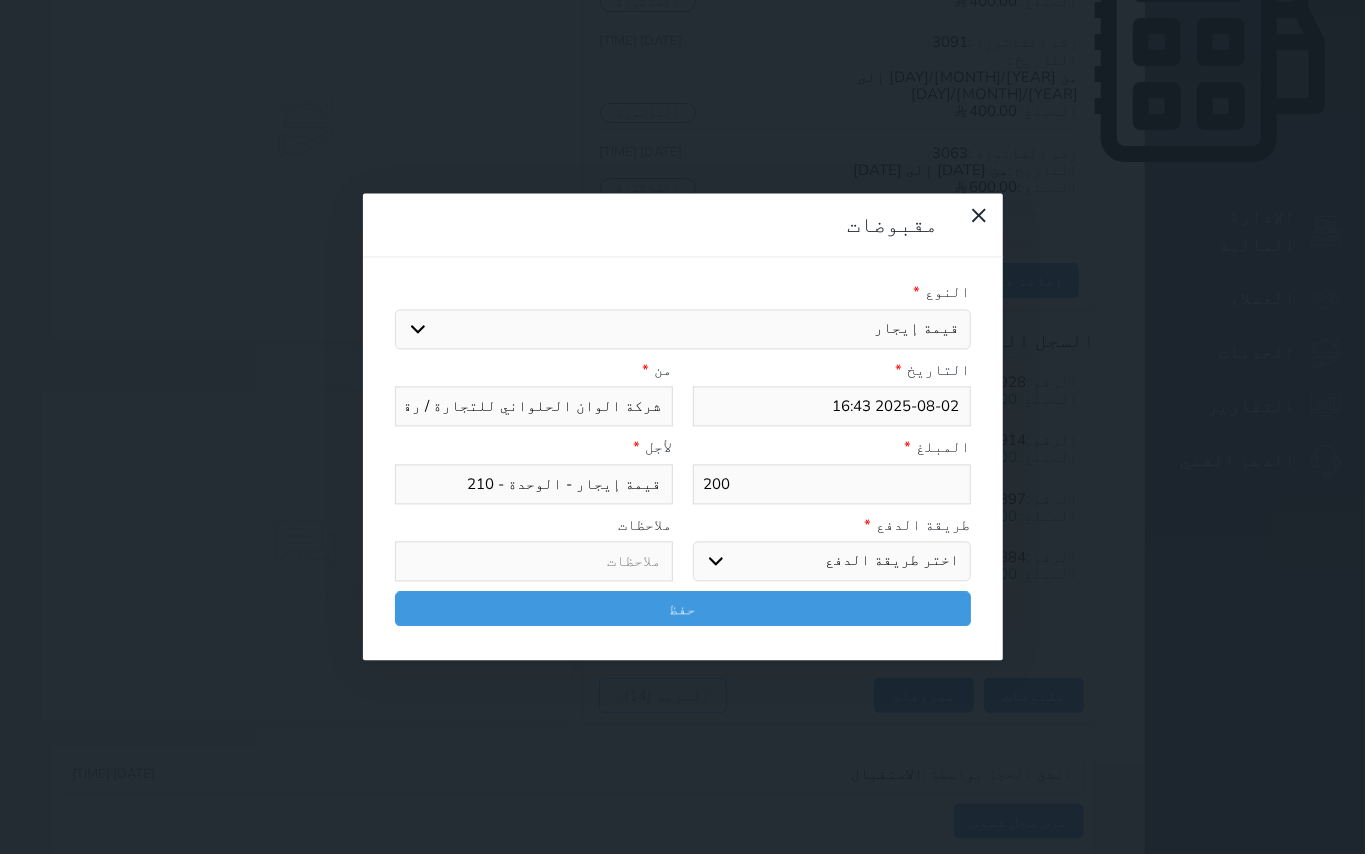 type on "200" 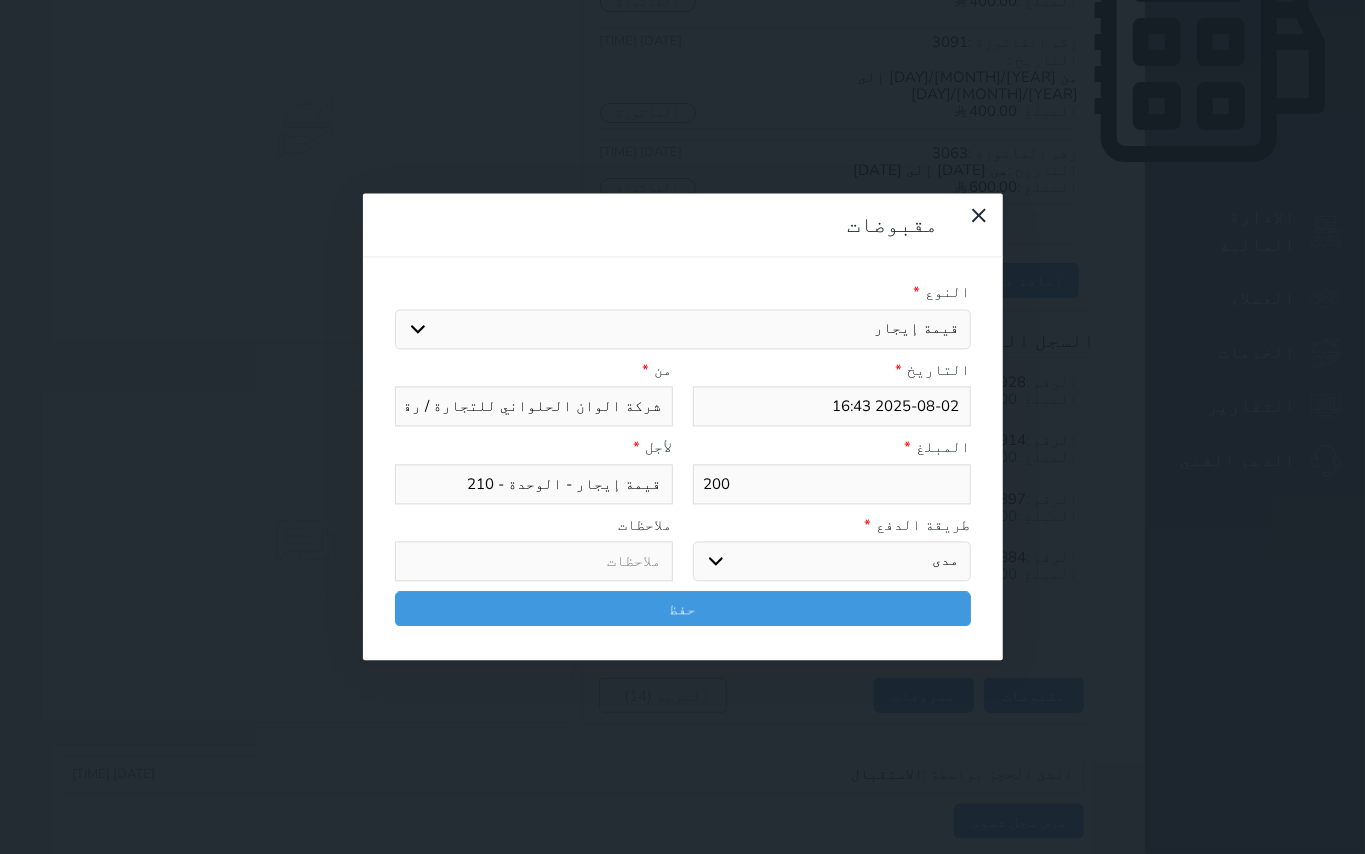 click on "اختر طريقة الدفع   دفع نقدى   تحويل بنكى   مدى   بطاقة ائتمان   آجل" at bounding box center [832, 562] 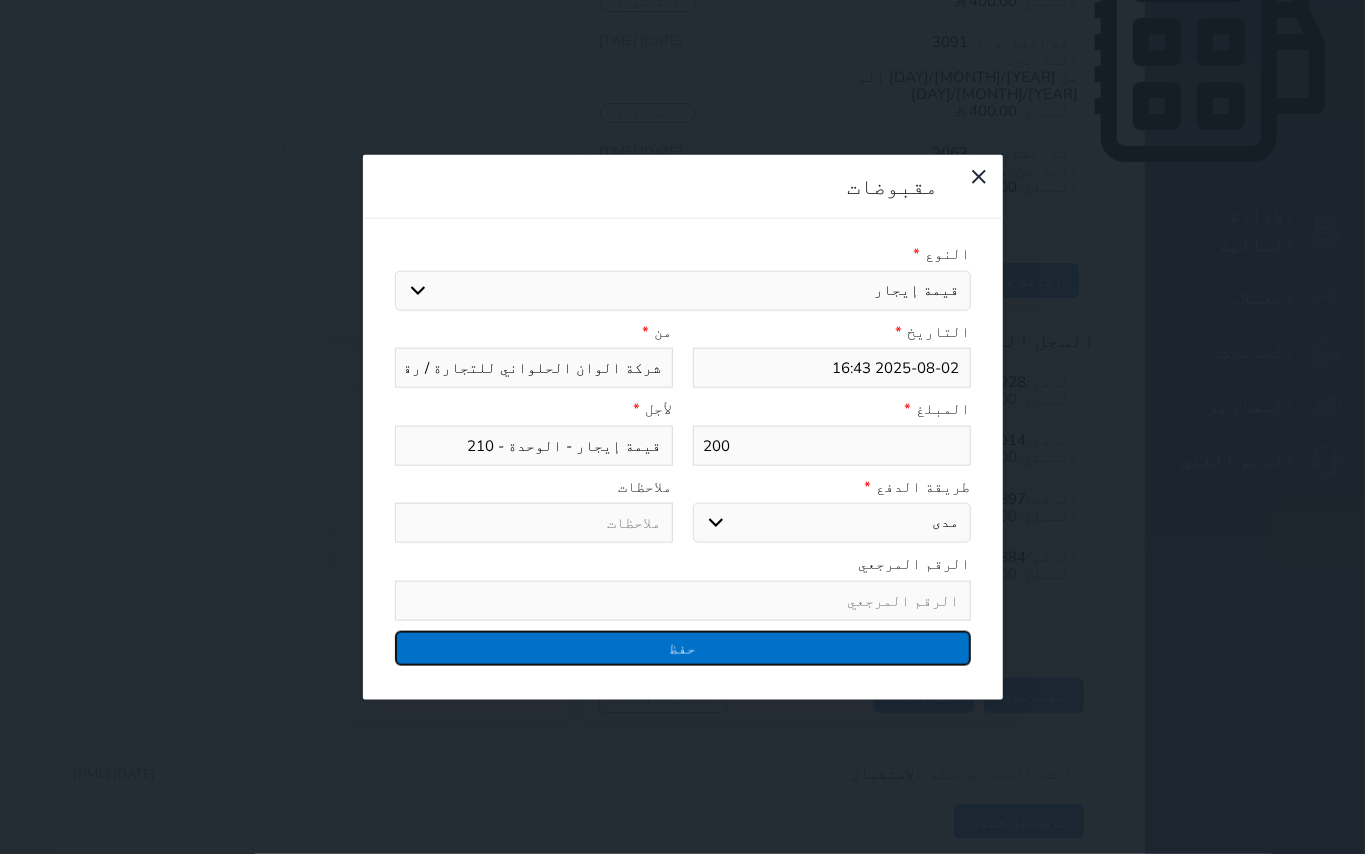 click on "حفظ" at bounding box center [683, 647] 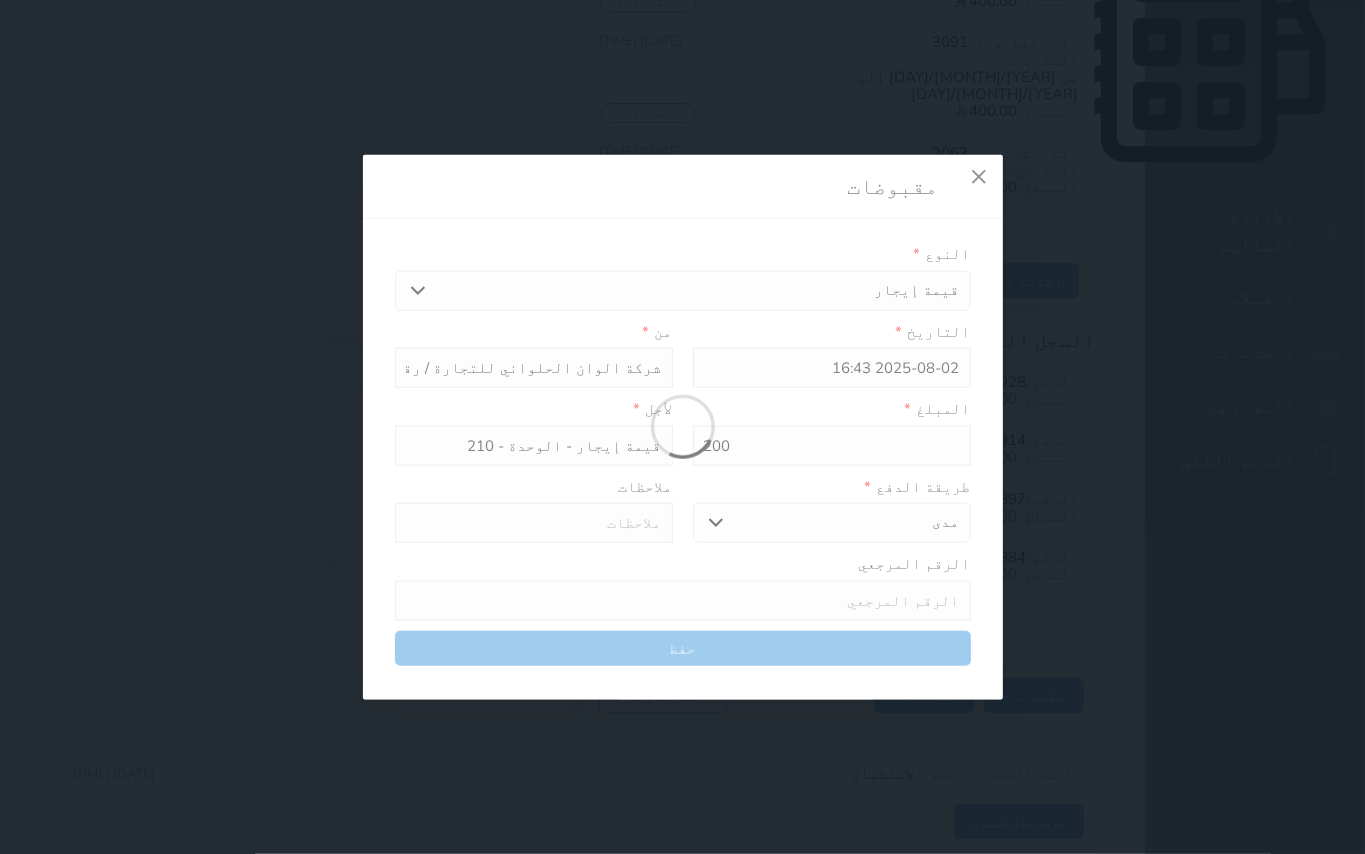 select 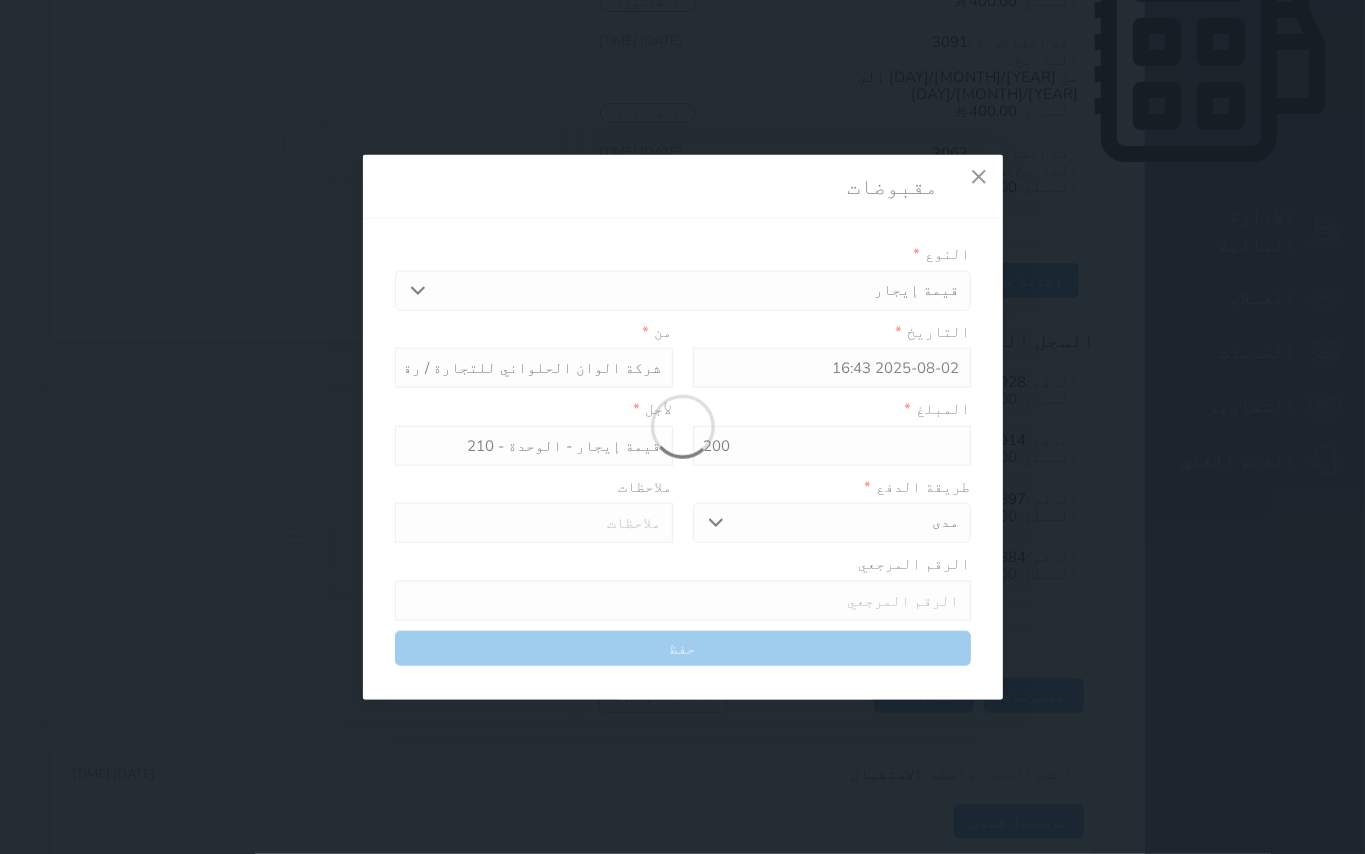 type 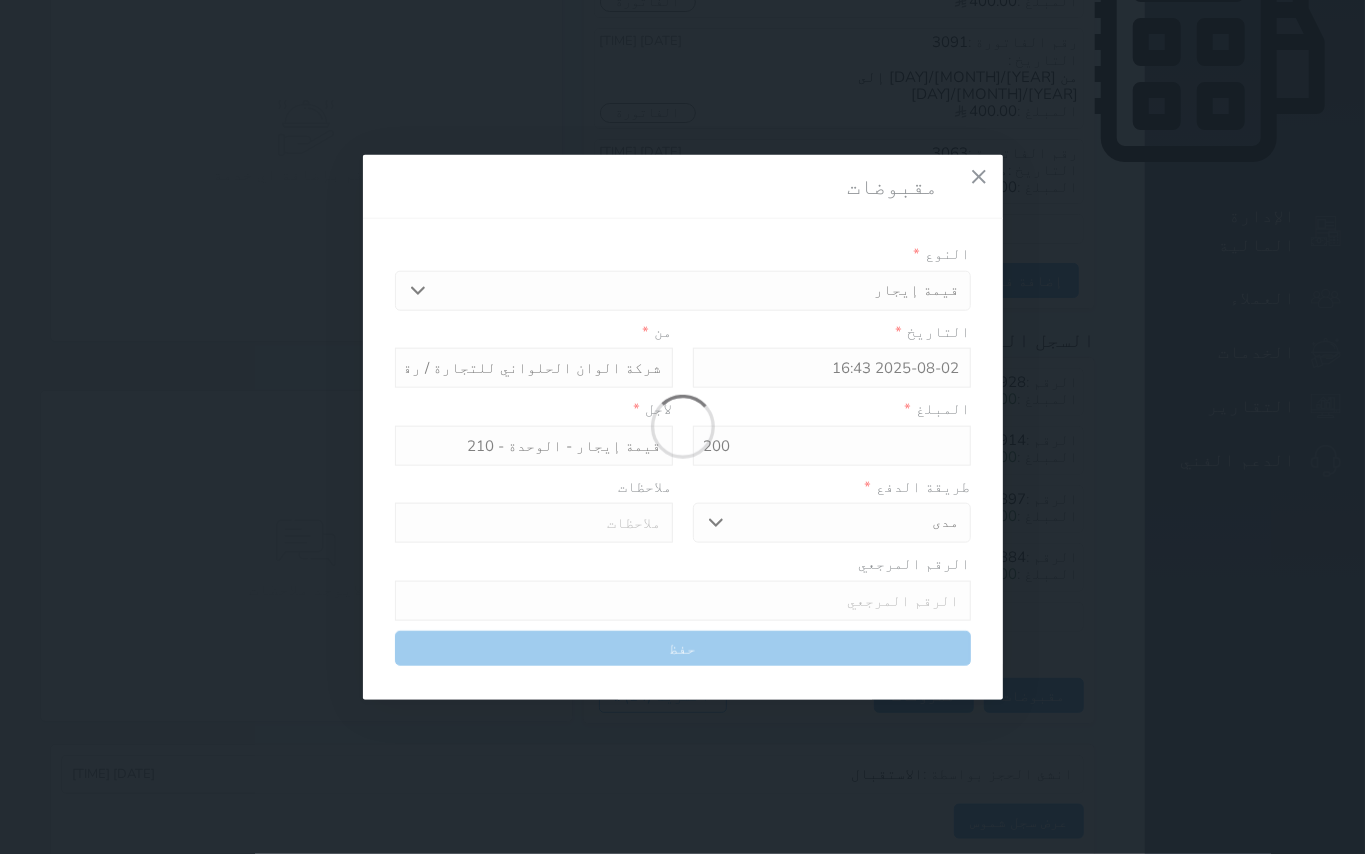 type on "0" 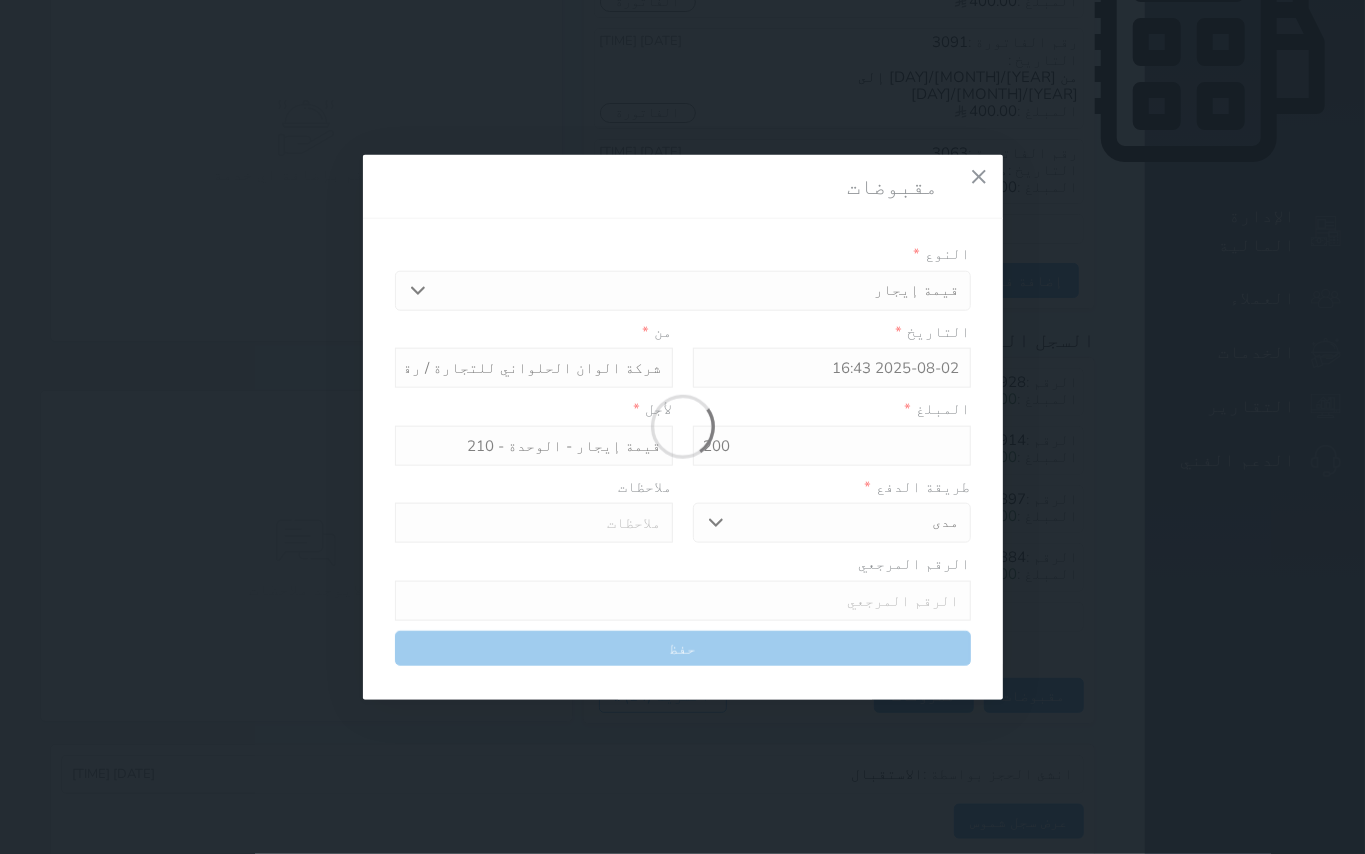 select 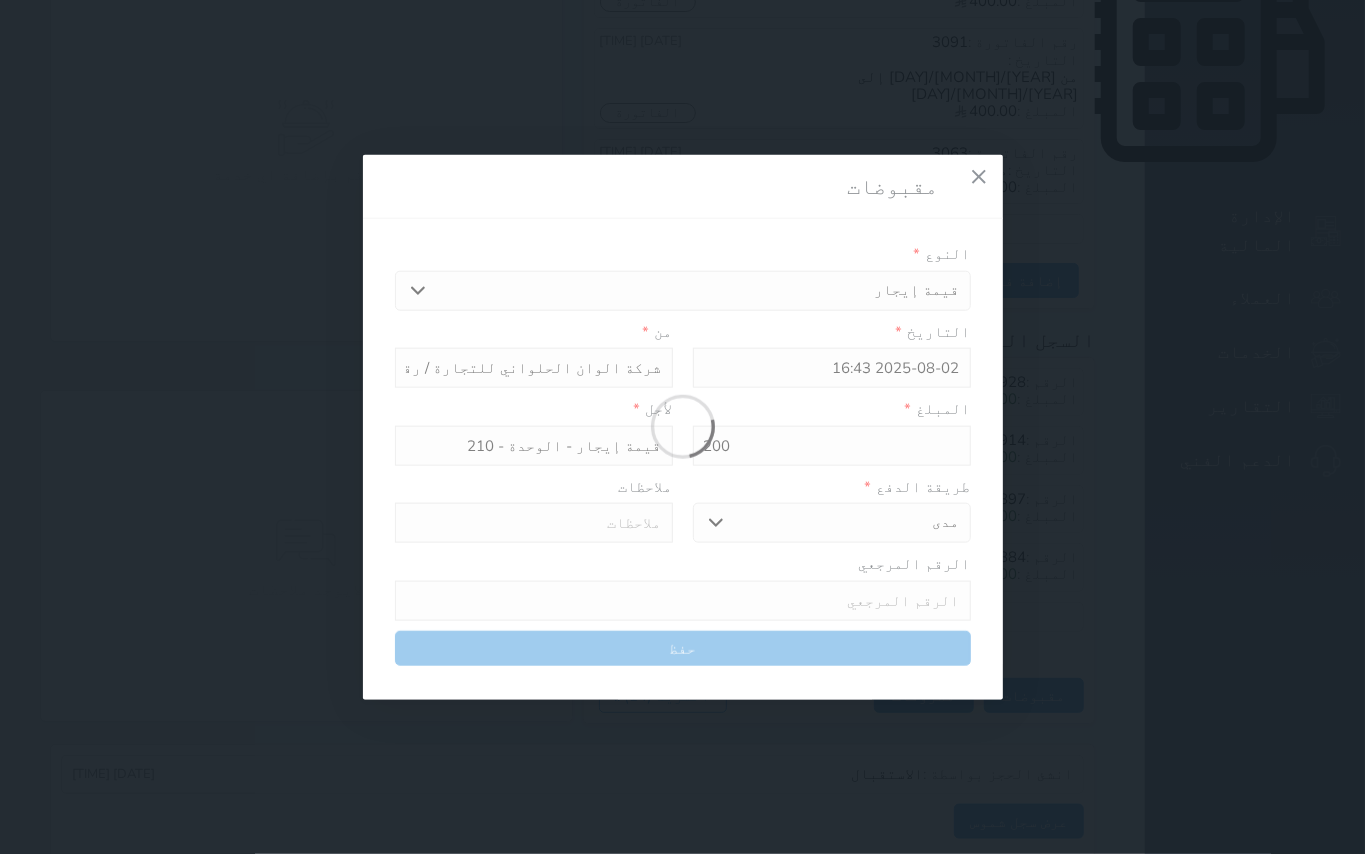 type on "0" 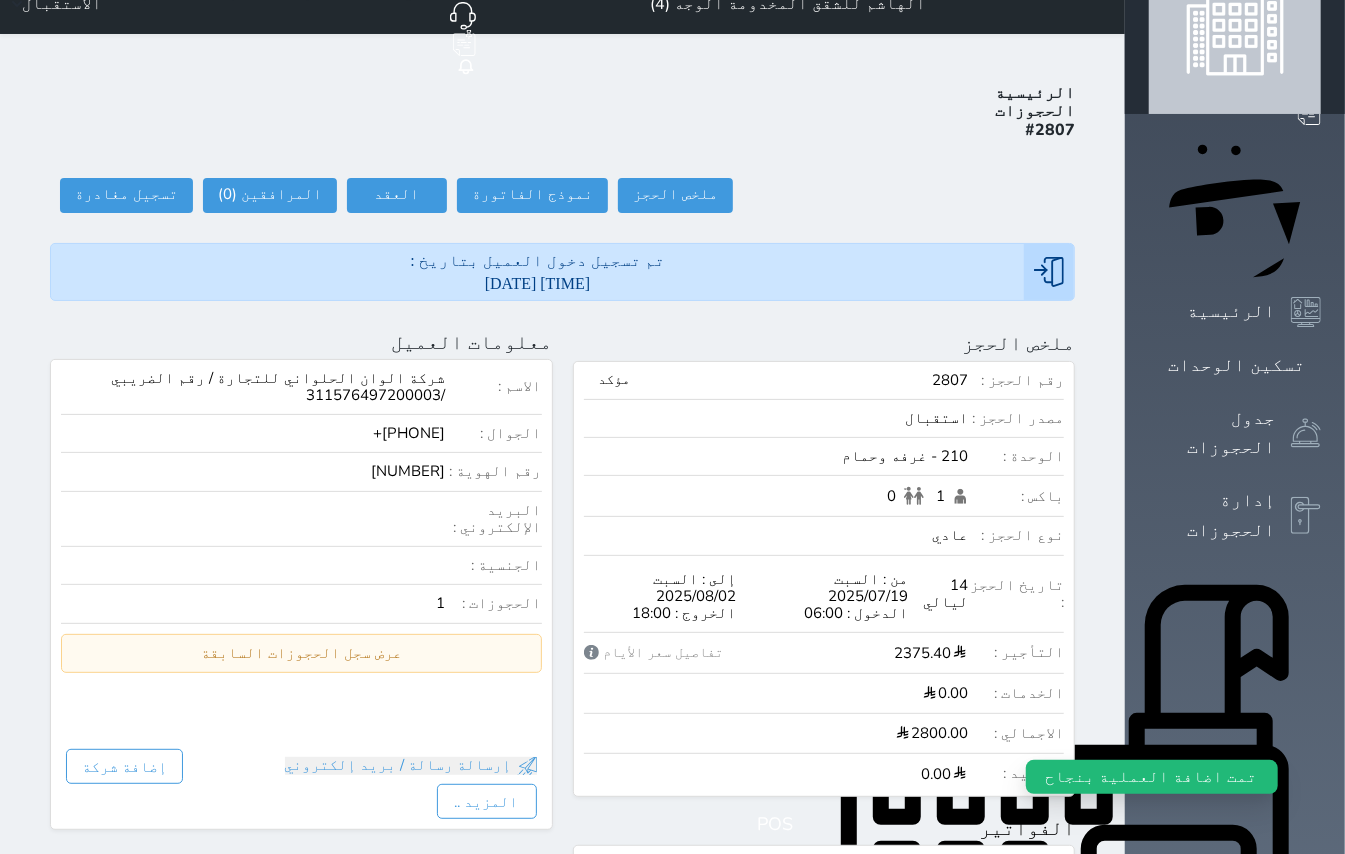 scroll, scrollTop: 28, scrollLeft: 0, axis: vertical 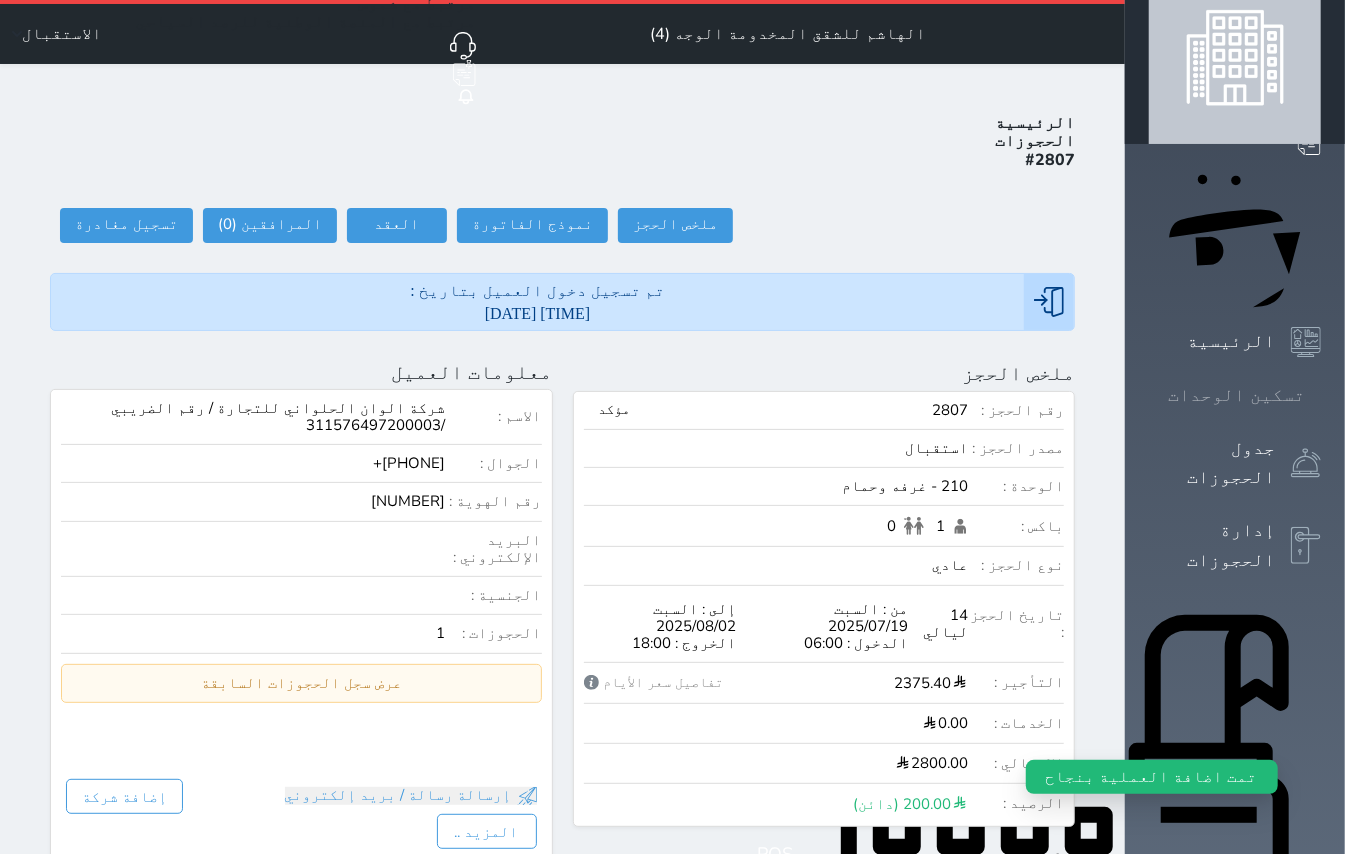 click at bounding box center [1321, 395] 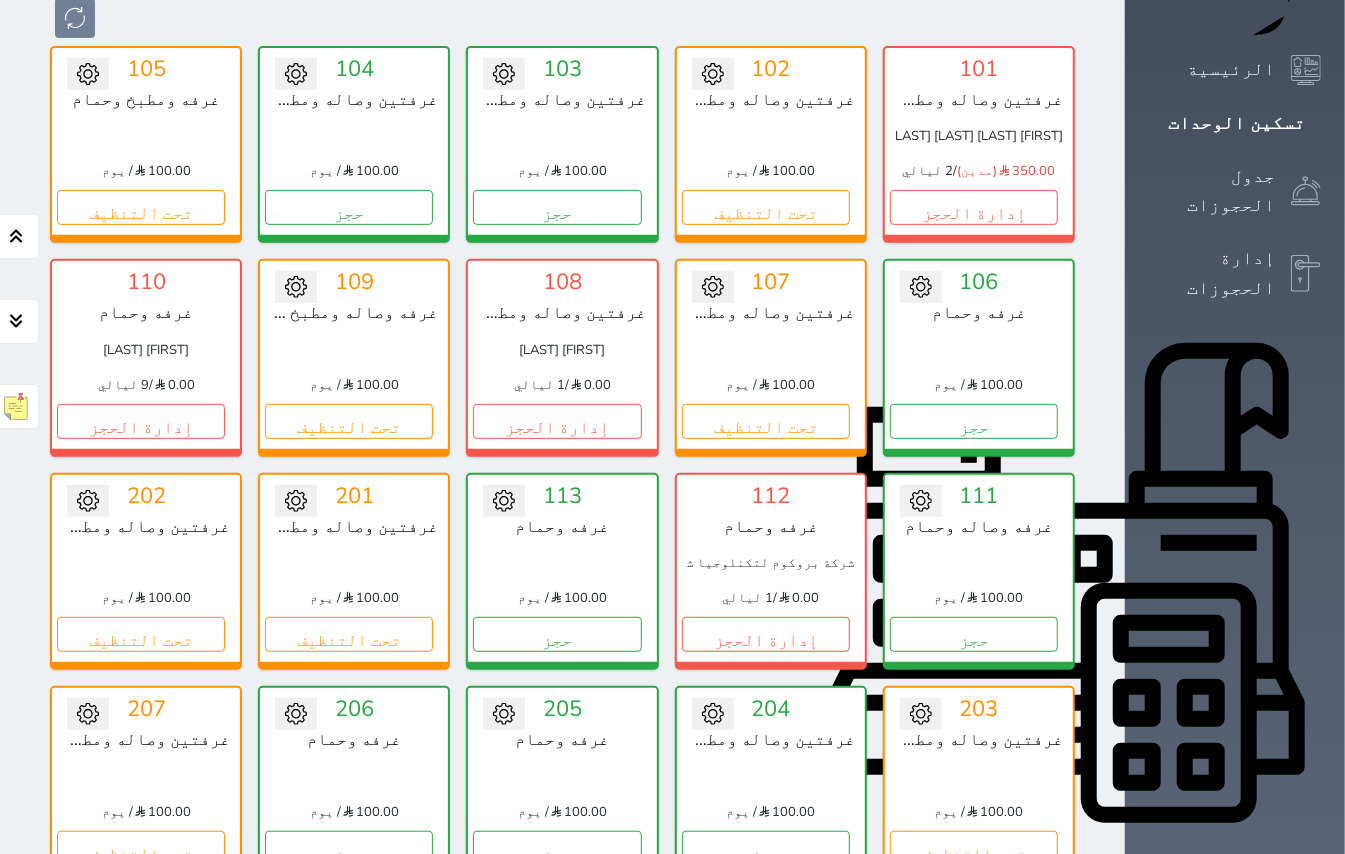 scroll, scrollTop: 214, scrollLeft: 0, axis: vertical 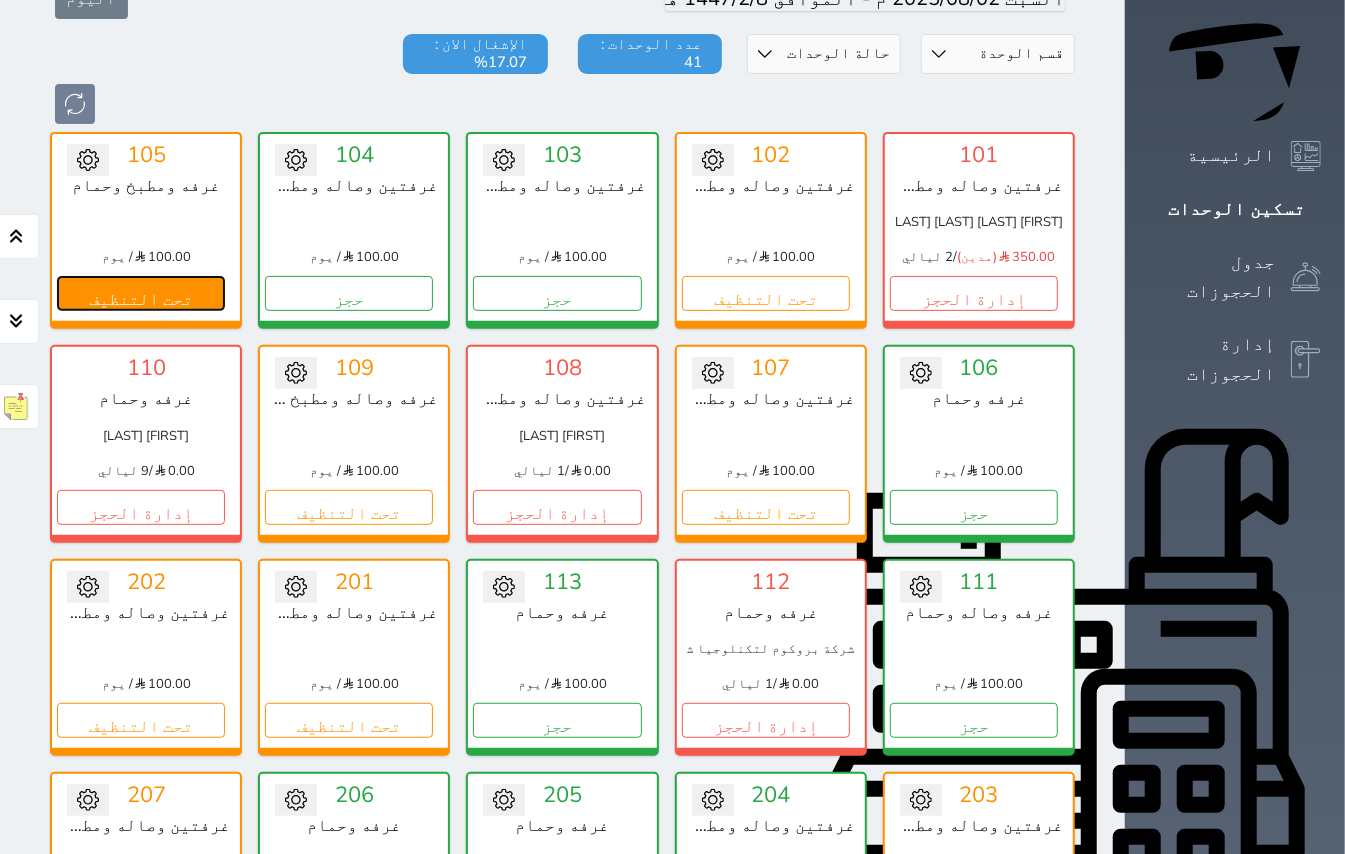 click on "تحت التنظيف" at bounding box center [141, 293] 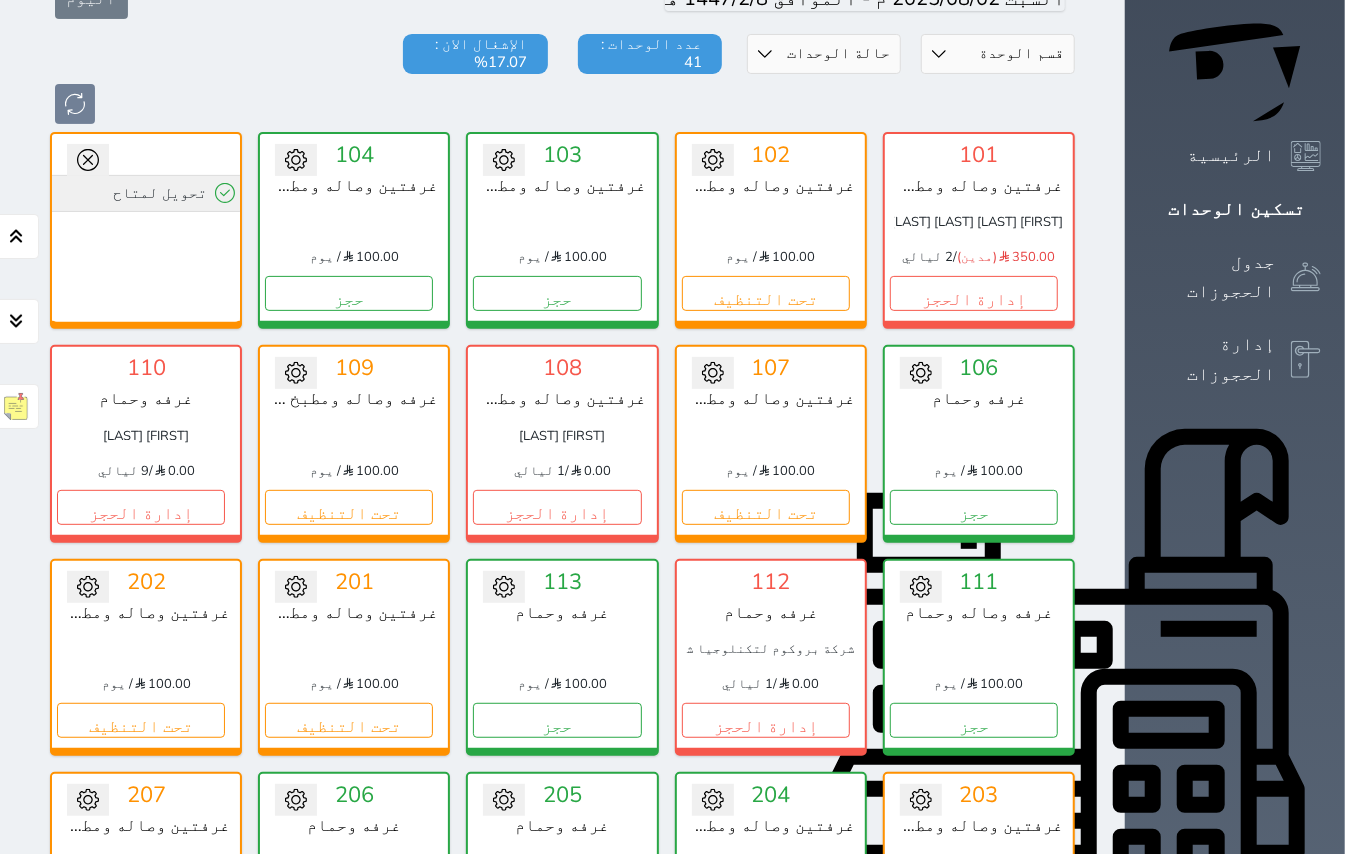click on "تحويل لمتاح" at bounding box center [146, 193] 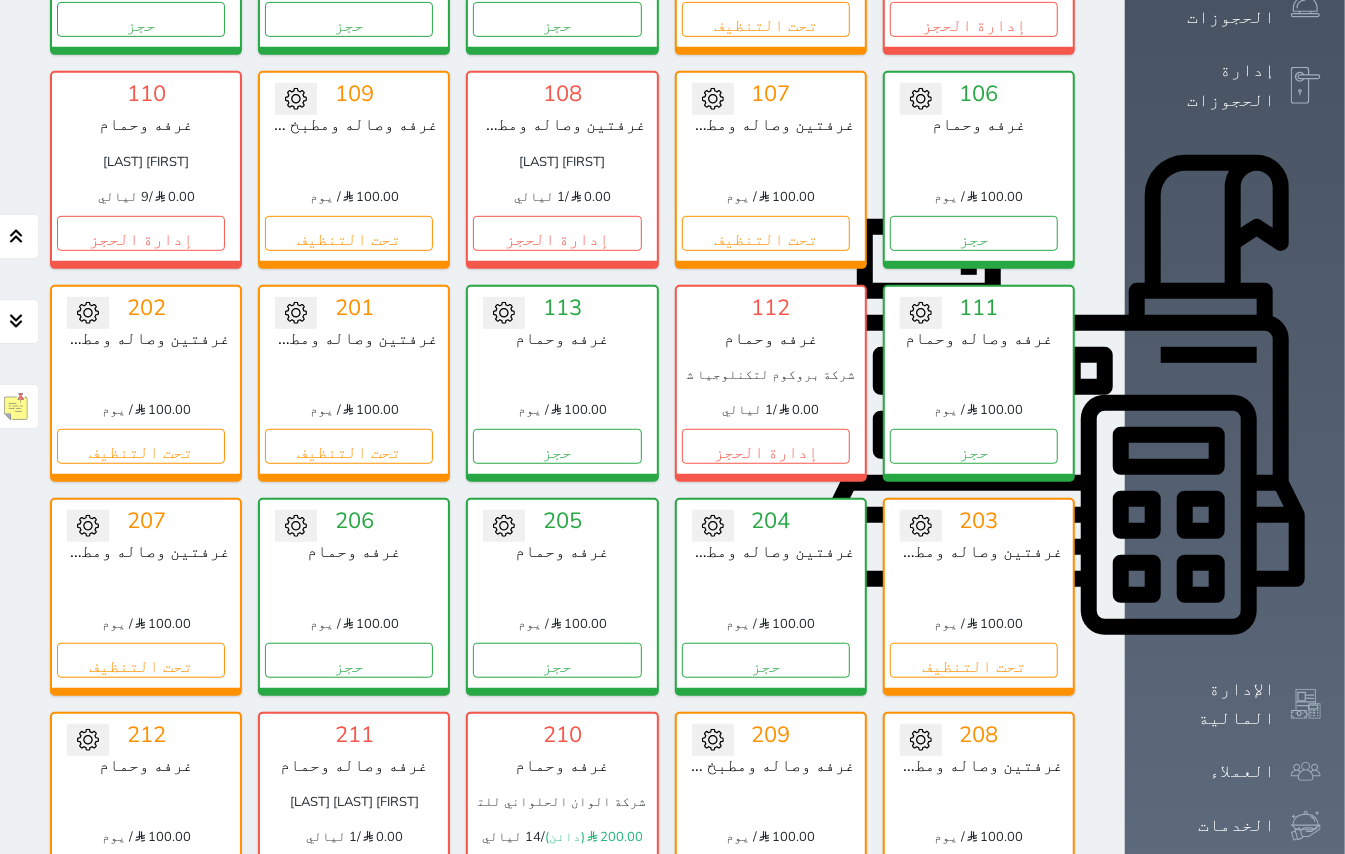 scroll, scrollTop: 442, scrollLeft: 0, axis: vertical 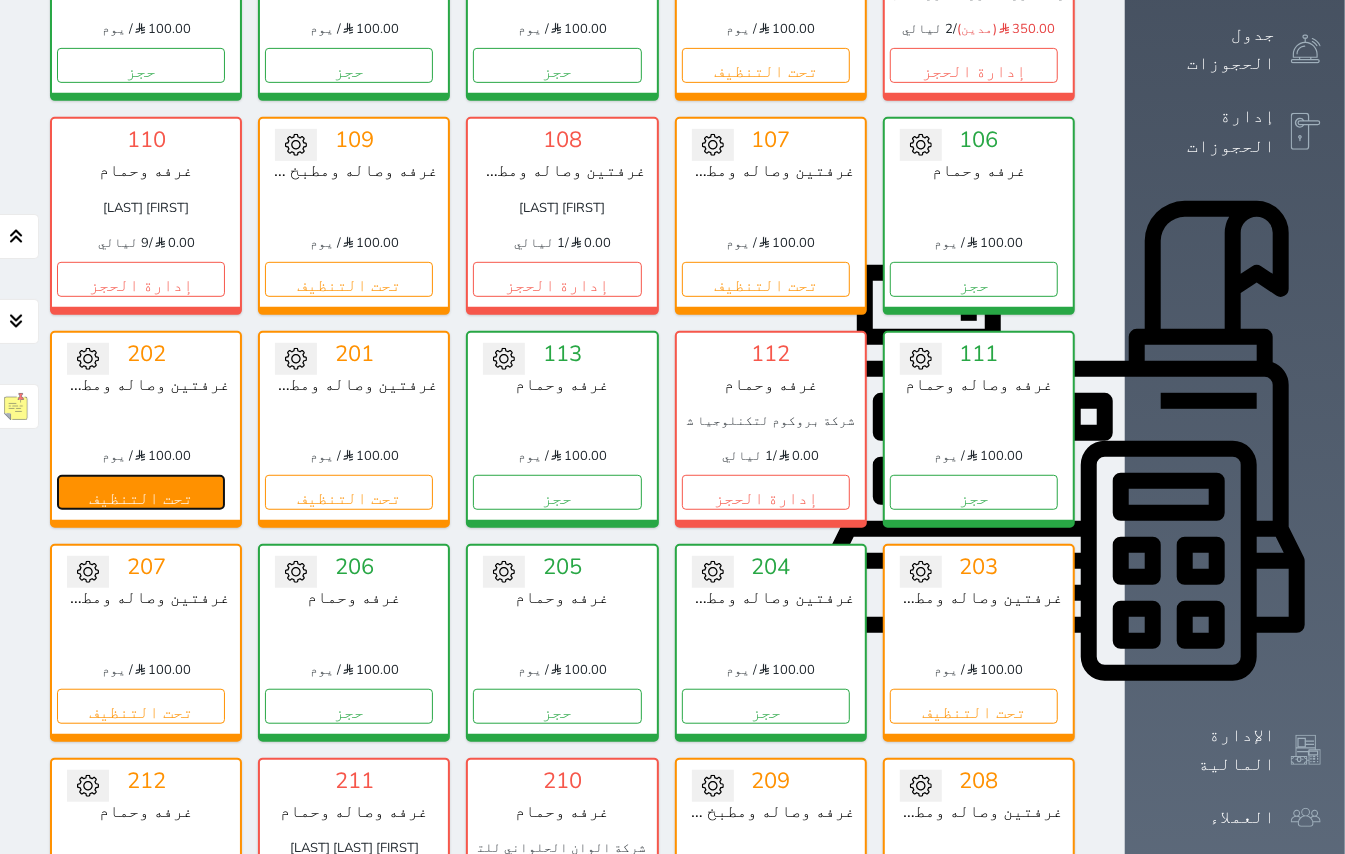 click on "تحت التنظيف" at bounding box center [141, 492] 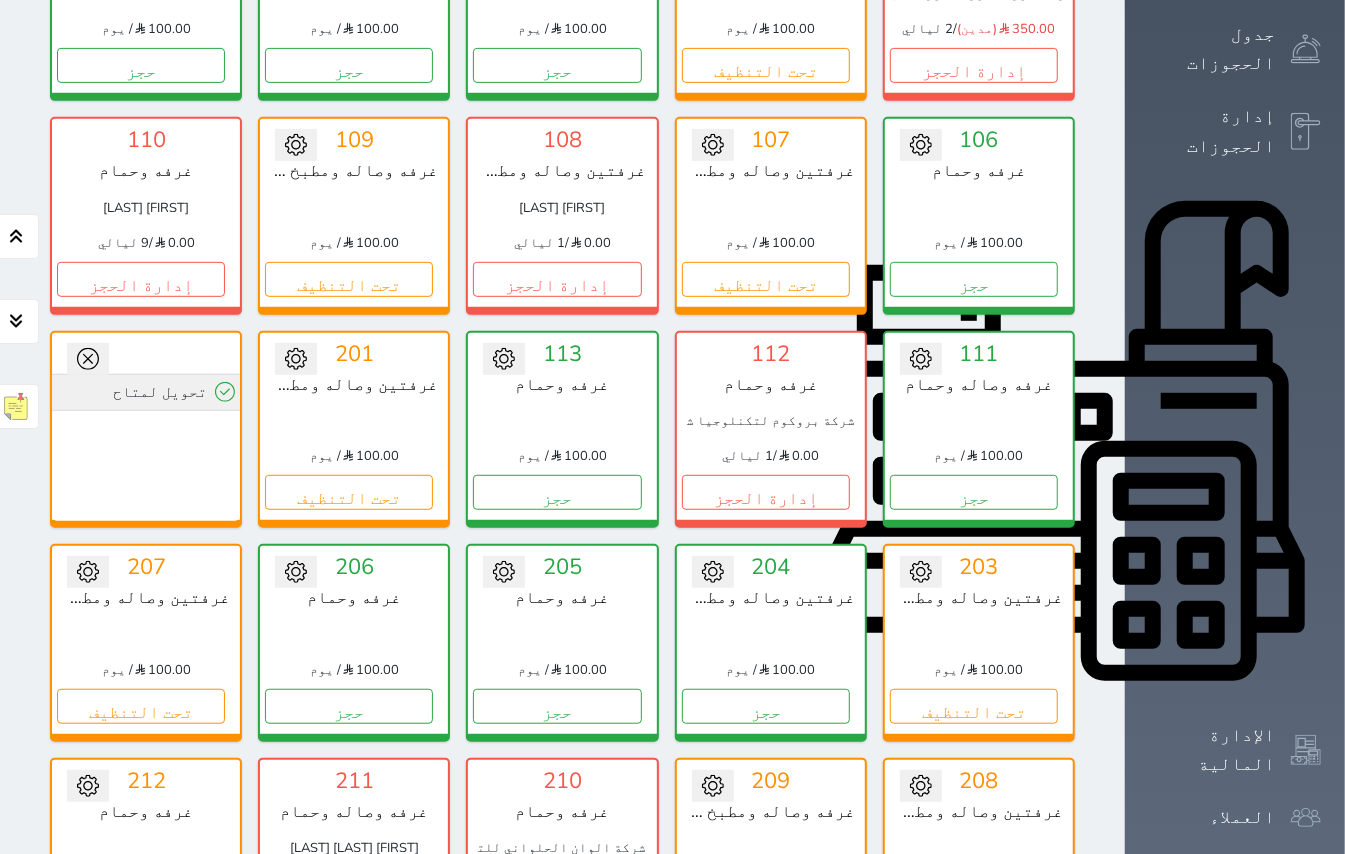 click on "تحويل لمتاح" at bounding box center (146, 392) 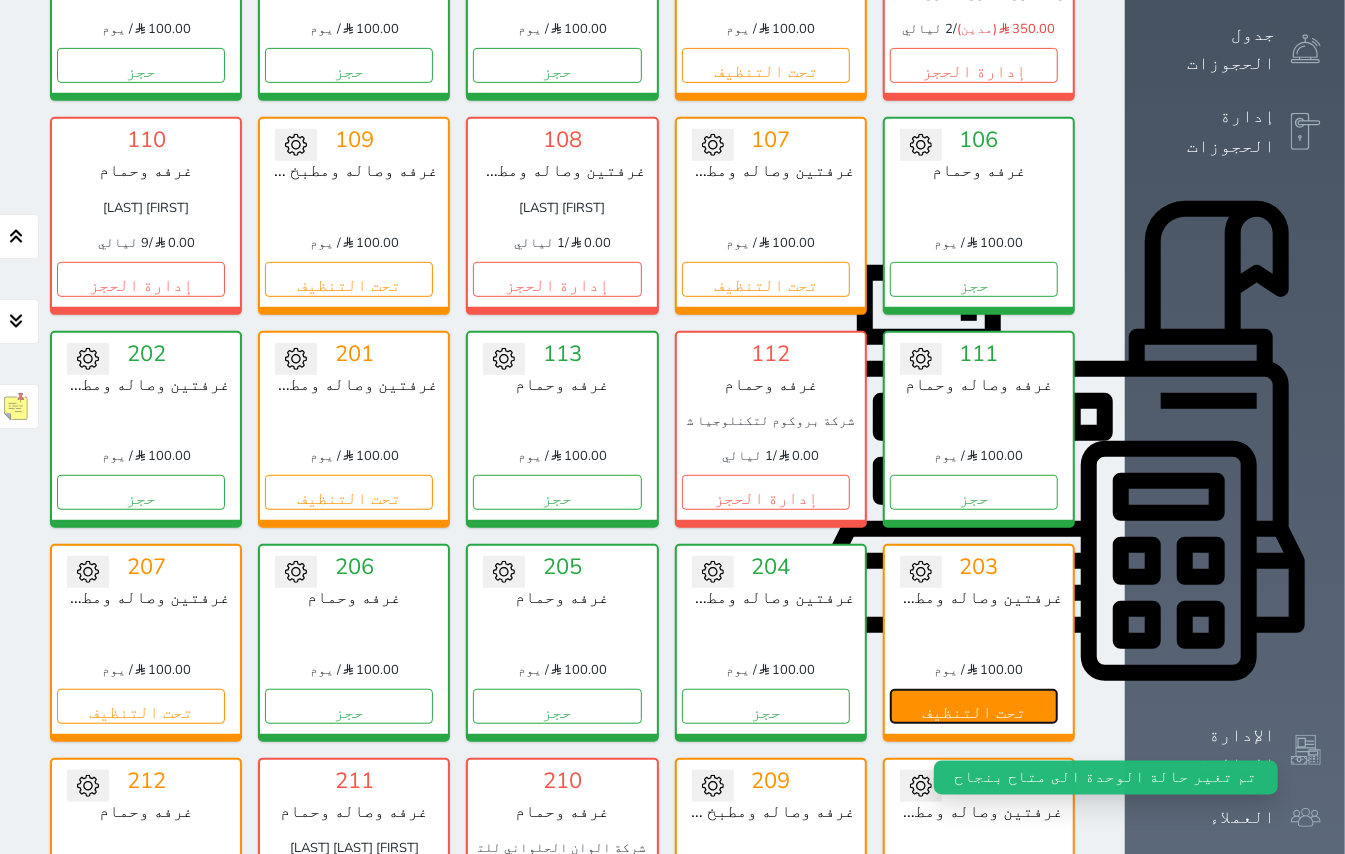 click on "تحت التنظيف" at bounding box center (974, 706) 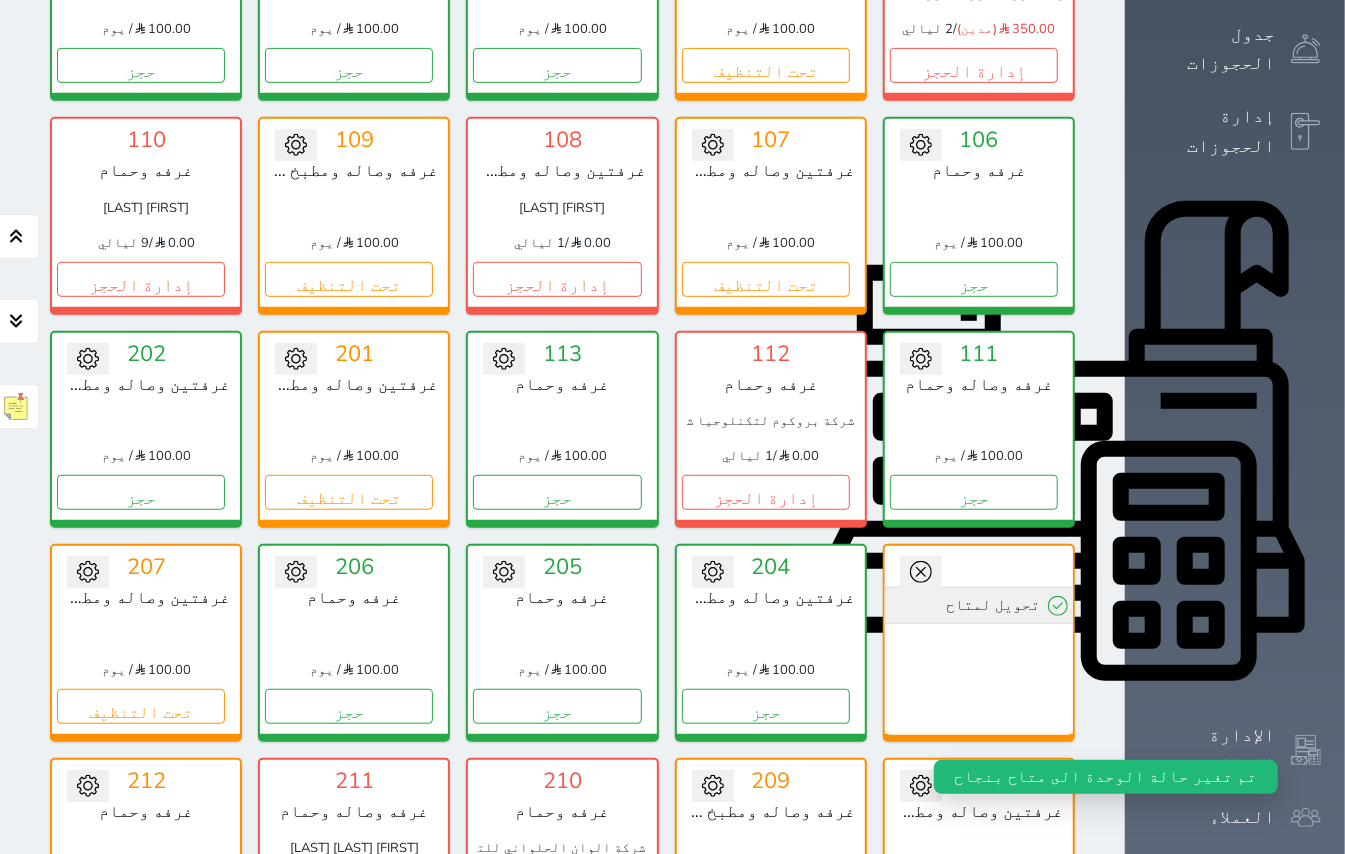 click on "تحويل لمتاح" at bounding box center (979, 605) 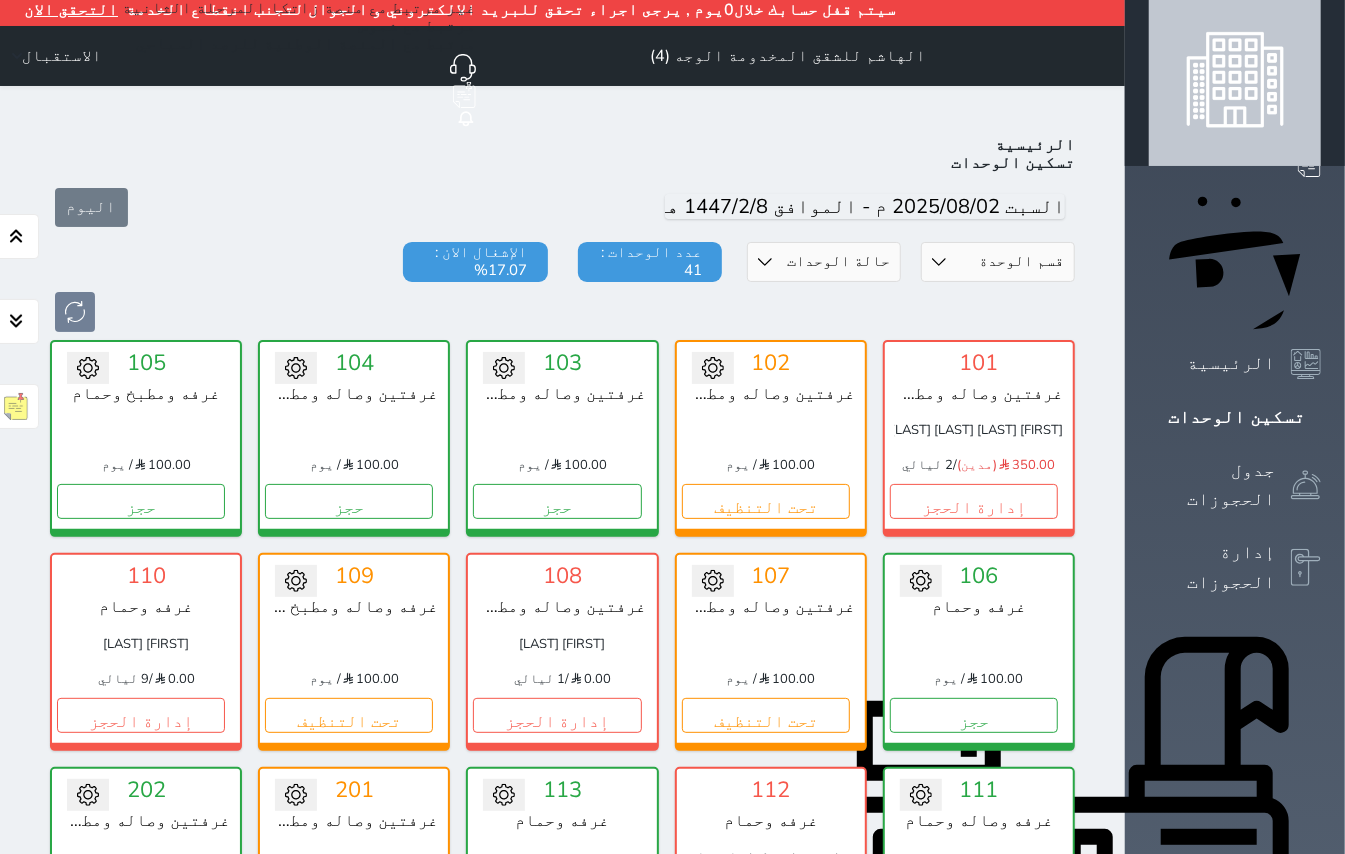 scroll, scrollTop: 0, scrollLeft: 0, axis: both 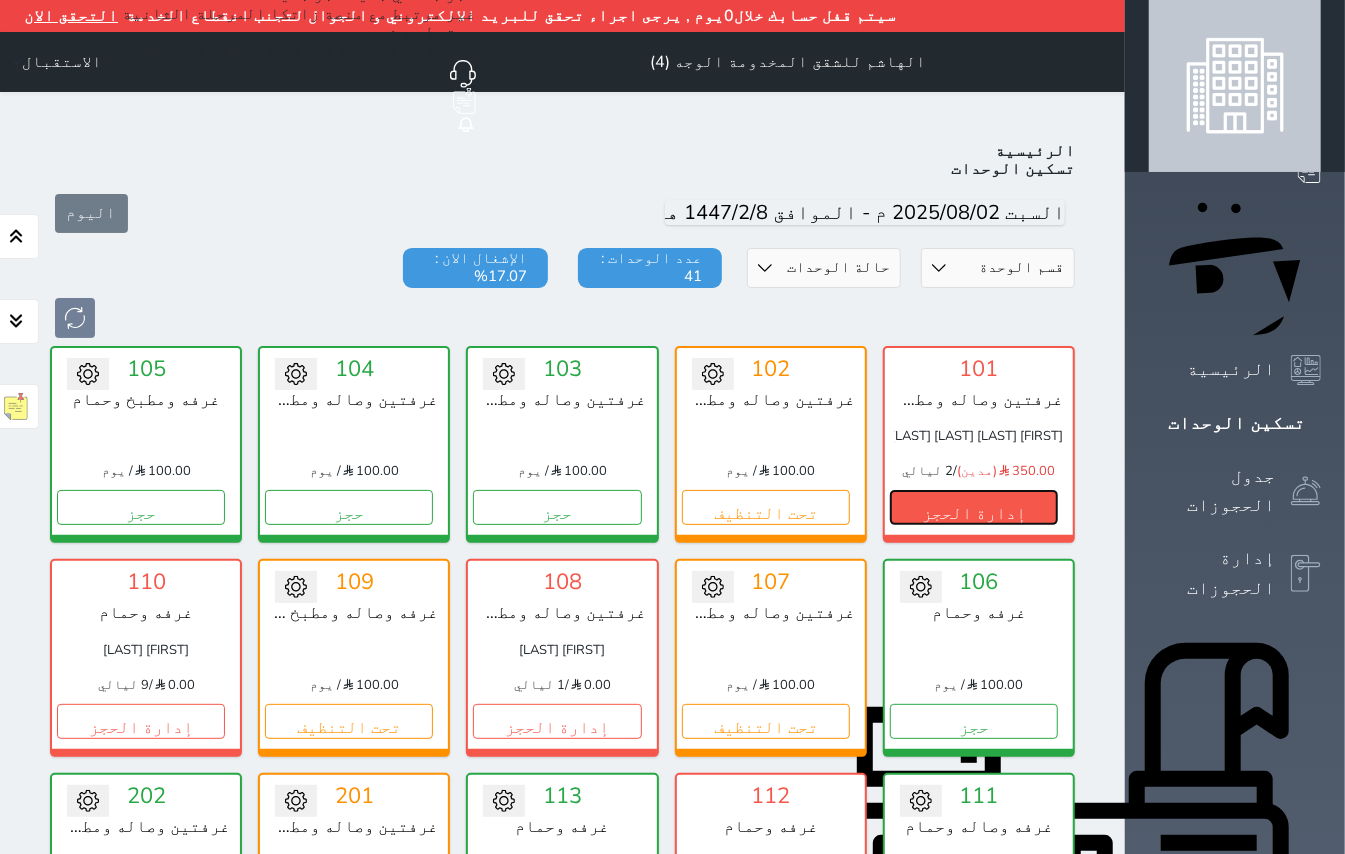 click on "إدارة الحجز" at bounding box center (974, 507) 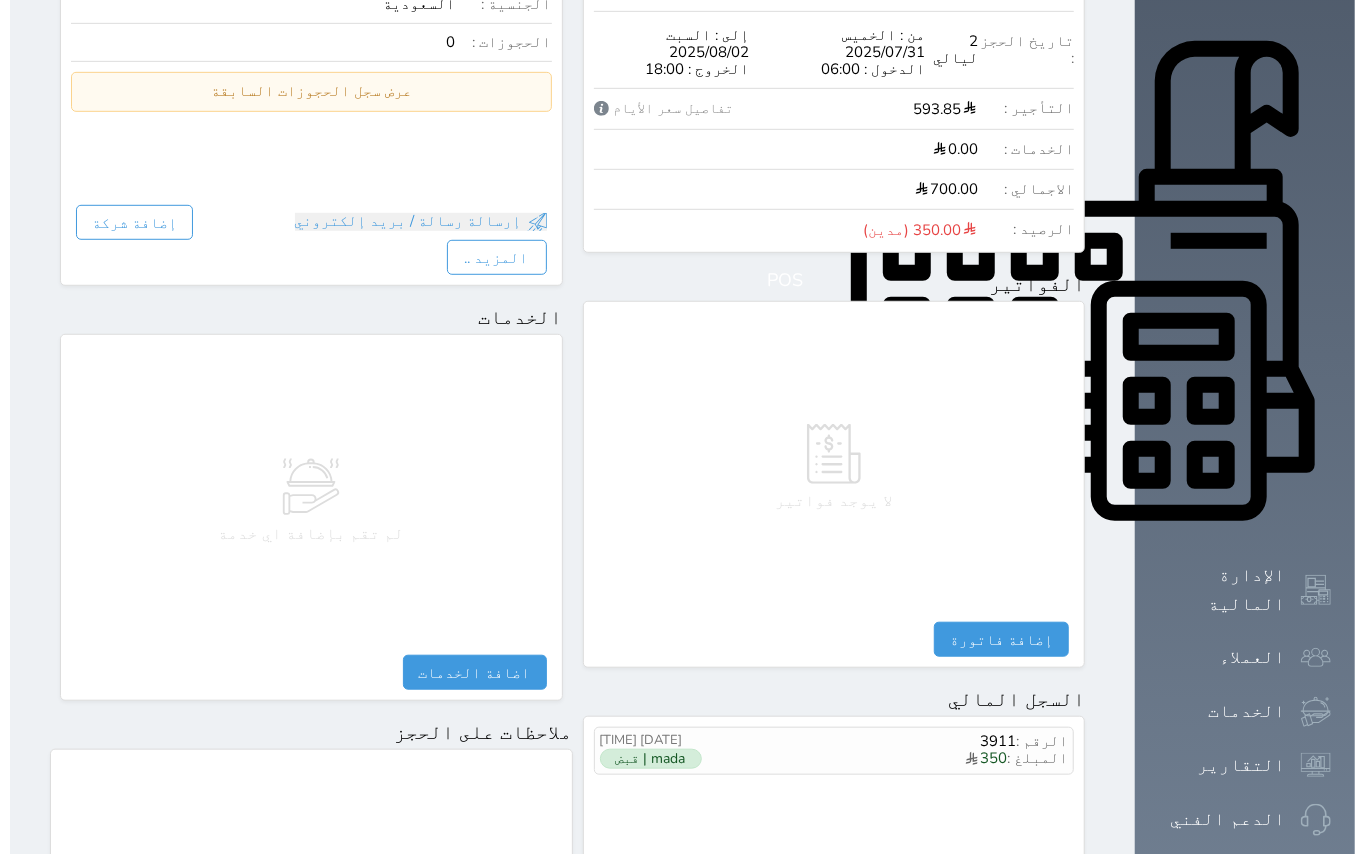 scroll, scrollTop: 614, scrollLeft: 0, axis: vertical 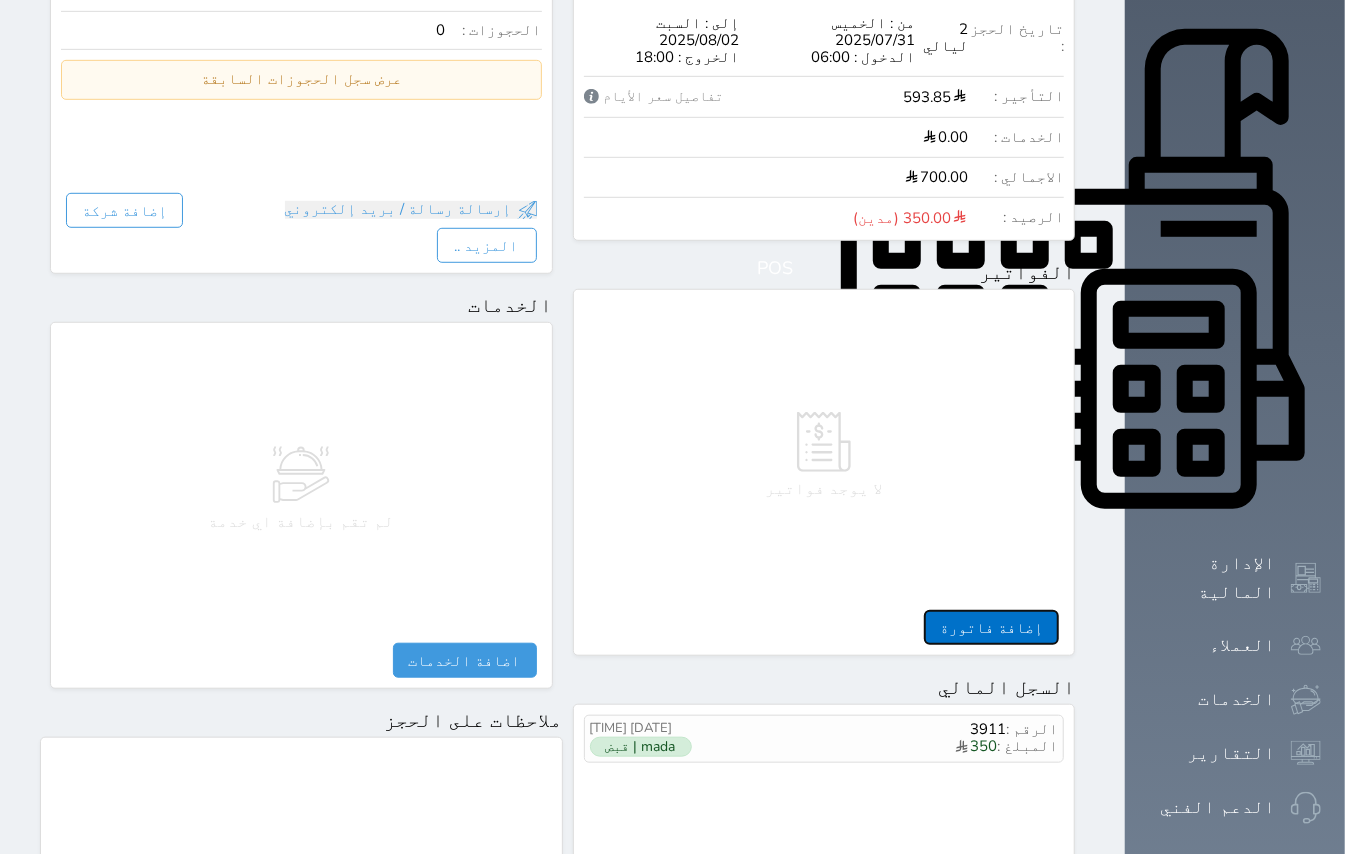 click on "إضافة فاتورة" at bounding box center [991, 627] 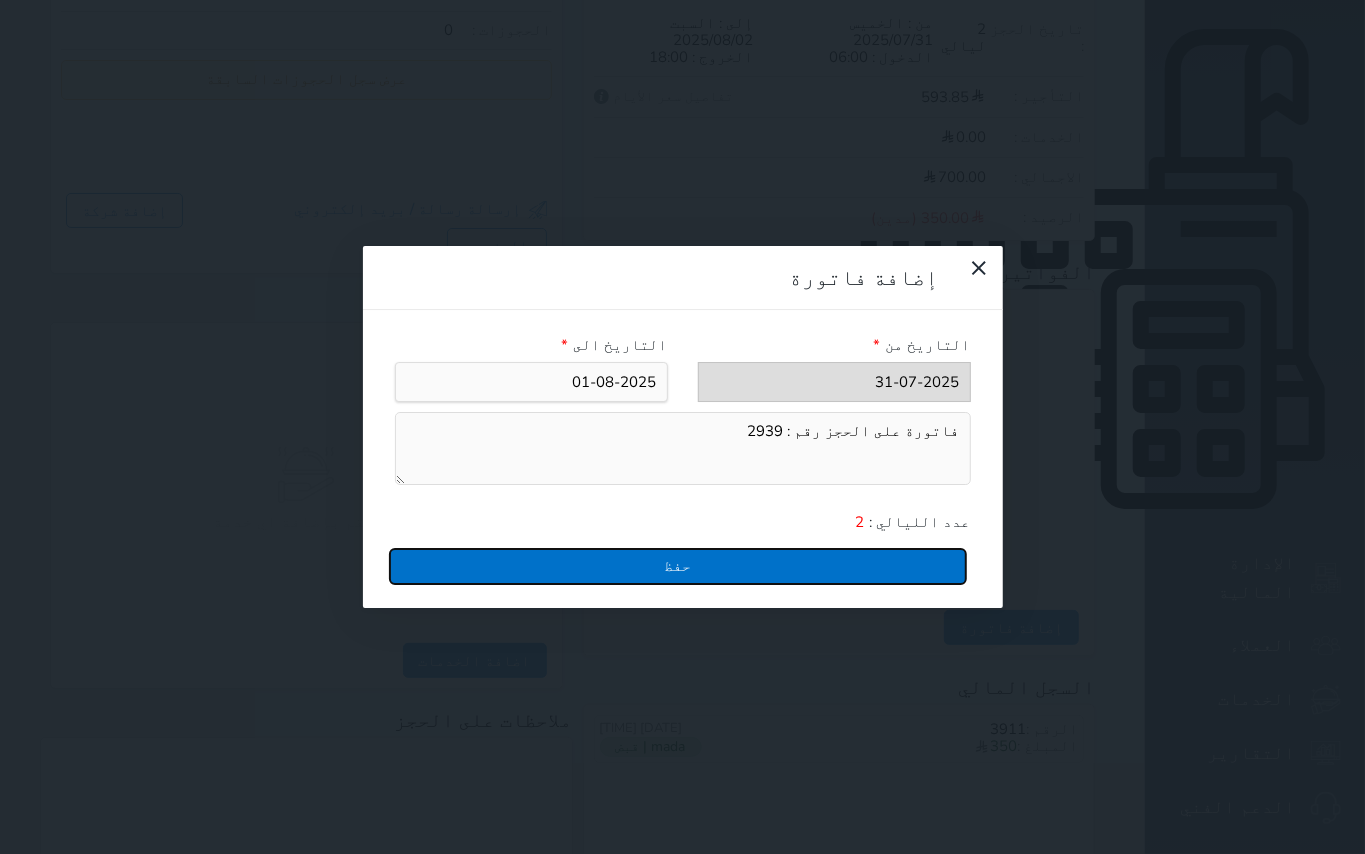 click on "حفظ" at bounding box center (678, 566) 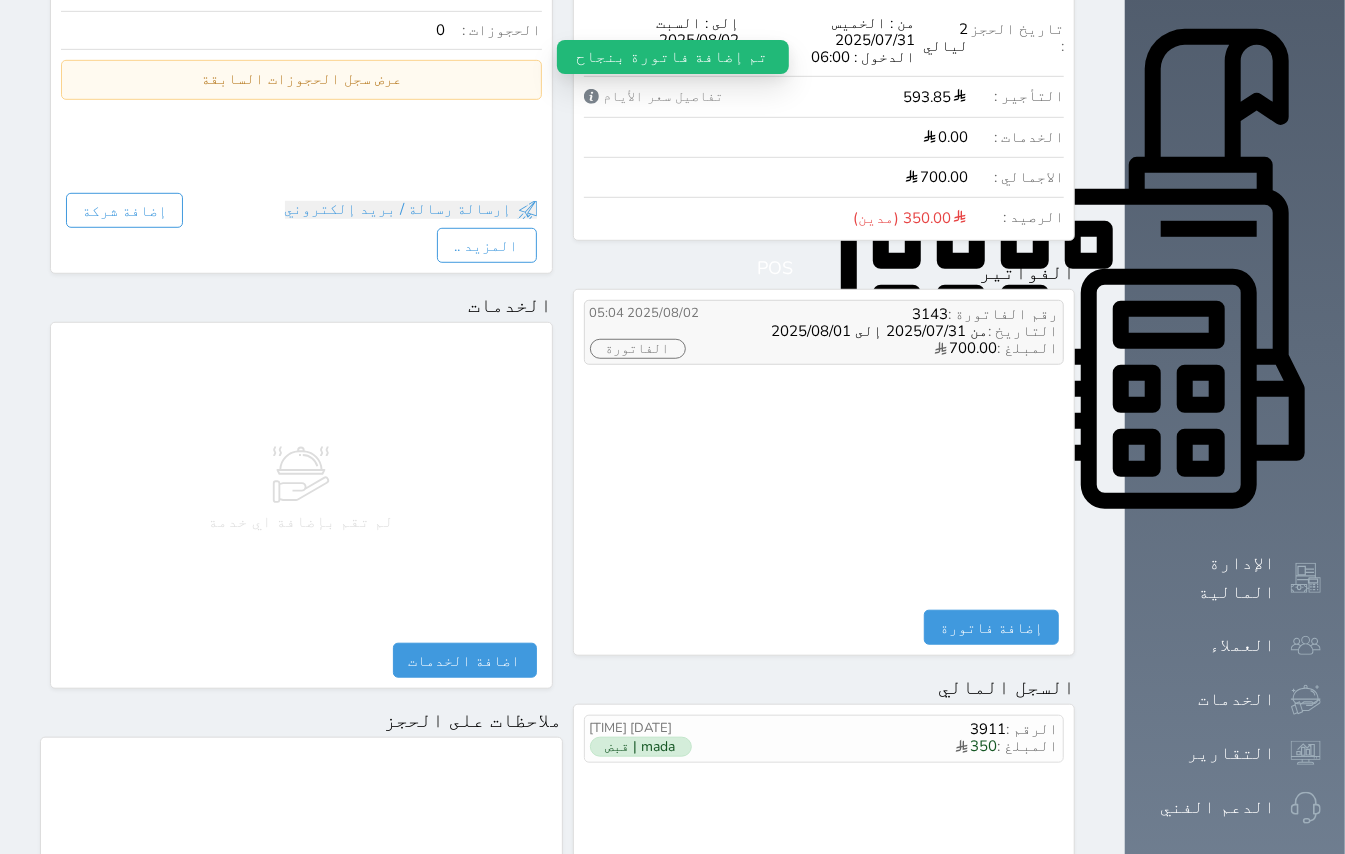 click on "الفاتورة" at bounding box center (638, 349) 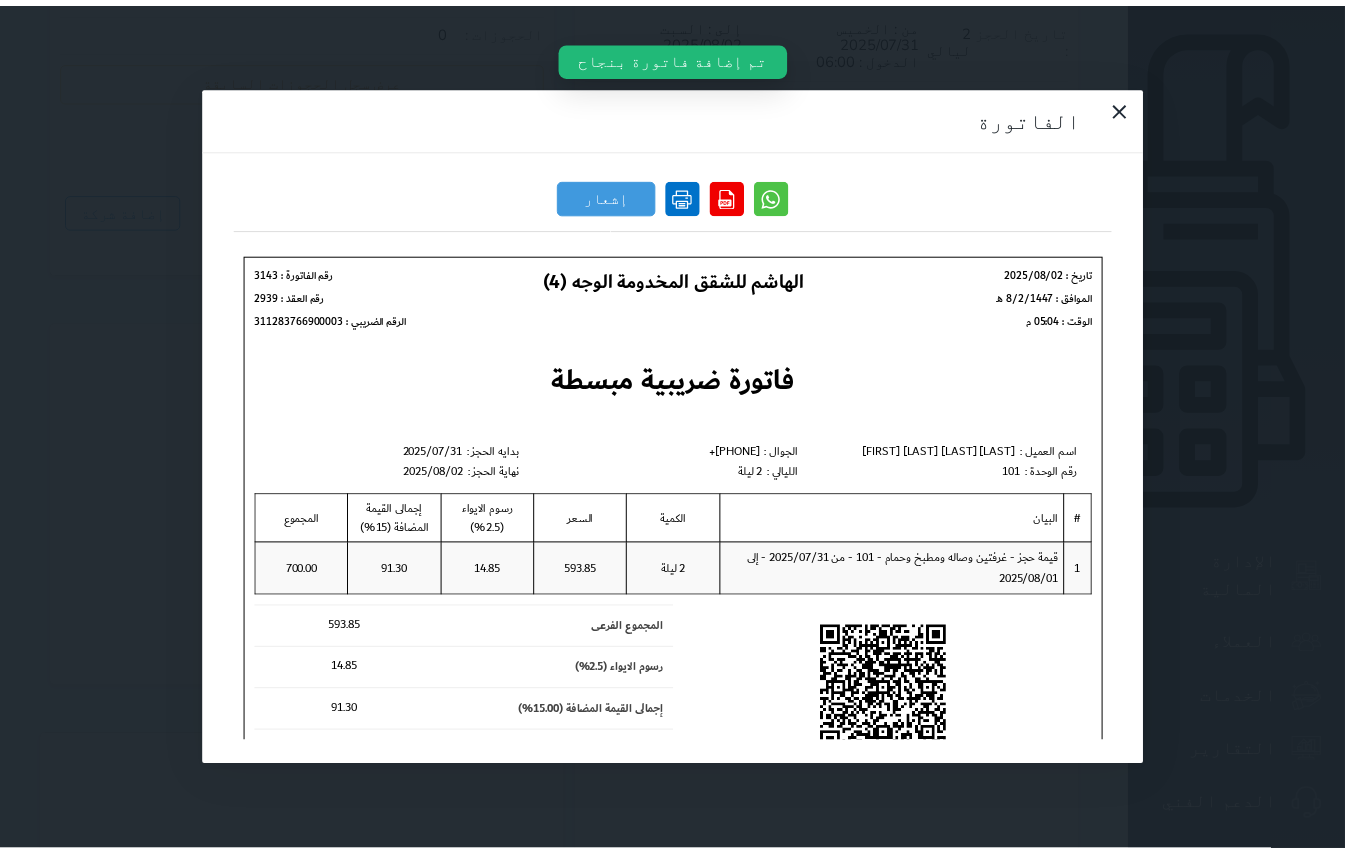 scroll, scrollTop: 0, scrollLeft: 0, axis: both 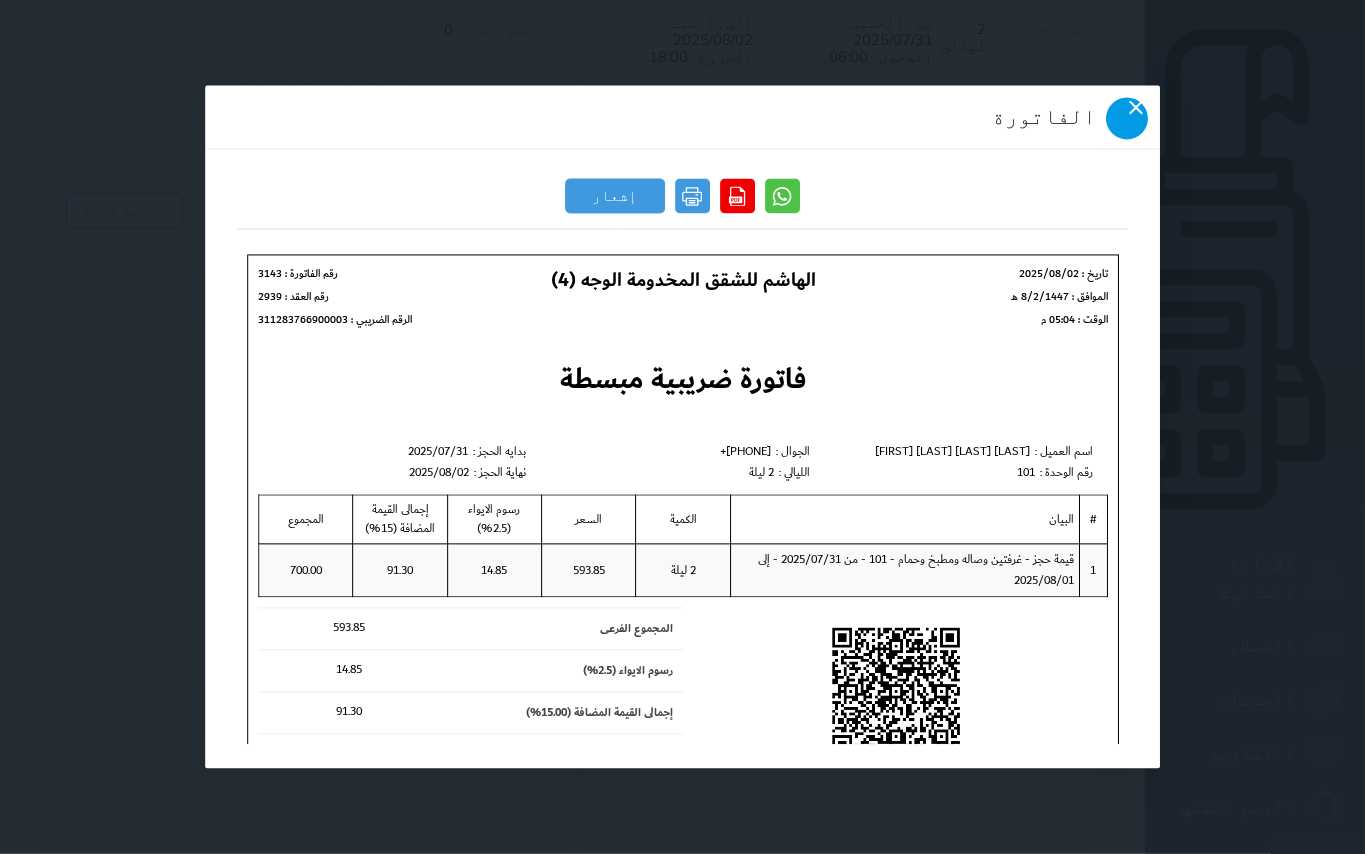 click at bounding box center [1127, 119] 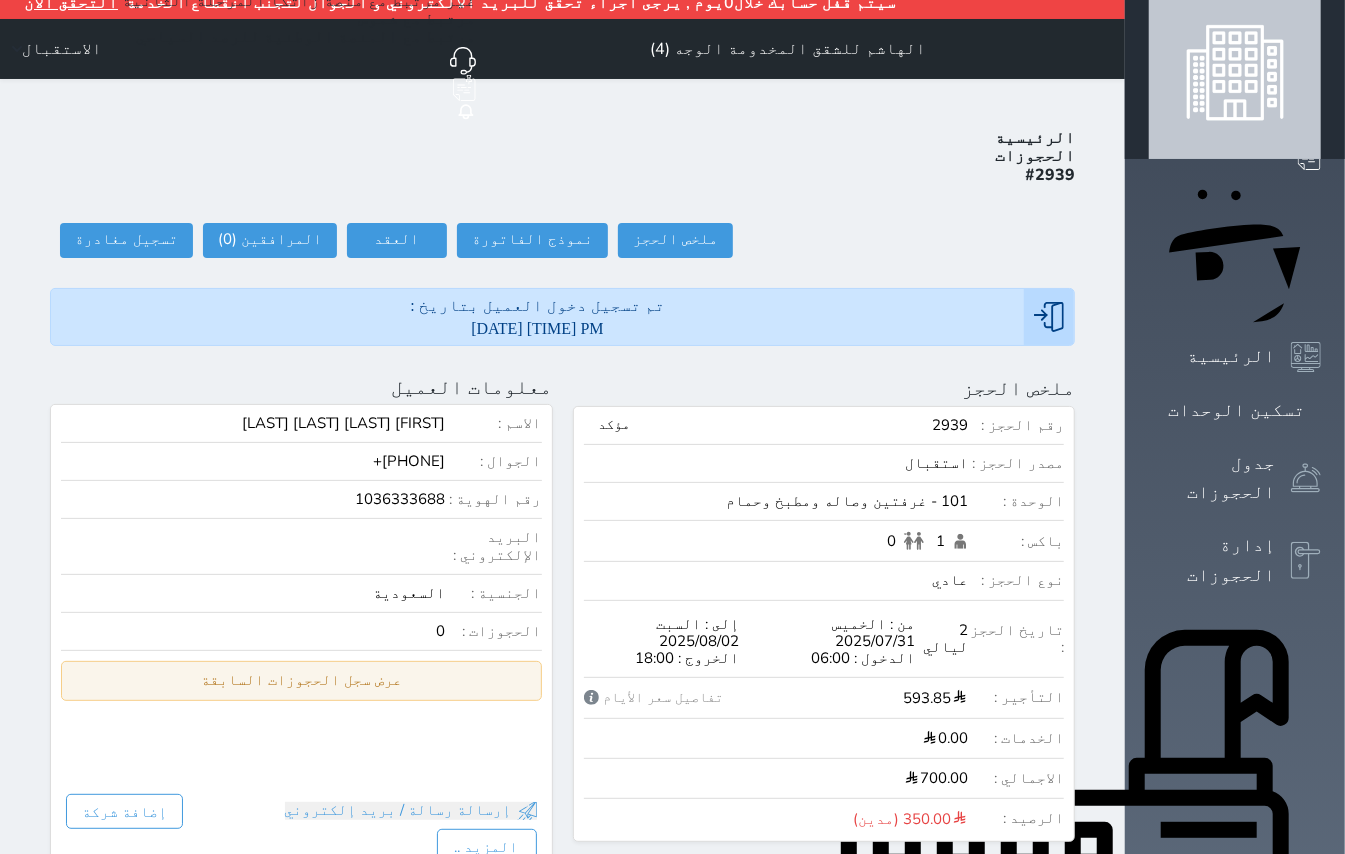 scroll, scrollTop: 0, scrollLeft: 0, axis: both 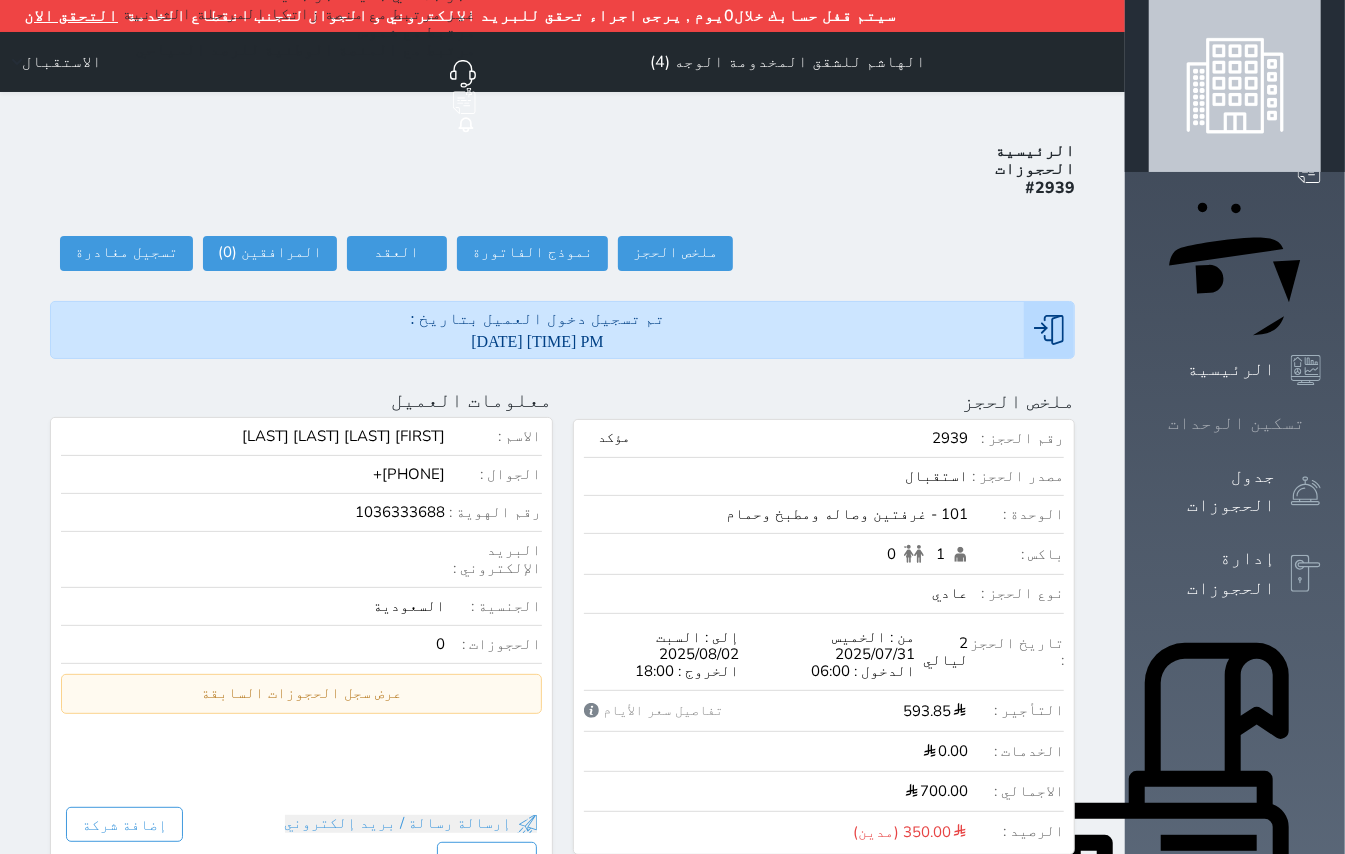 click at bounding box center (1321, 423) 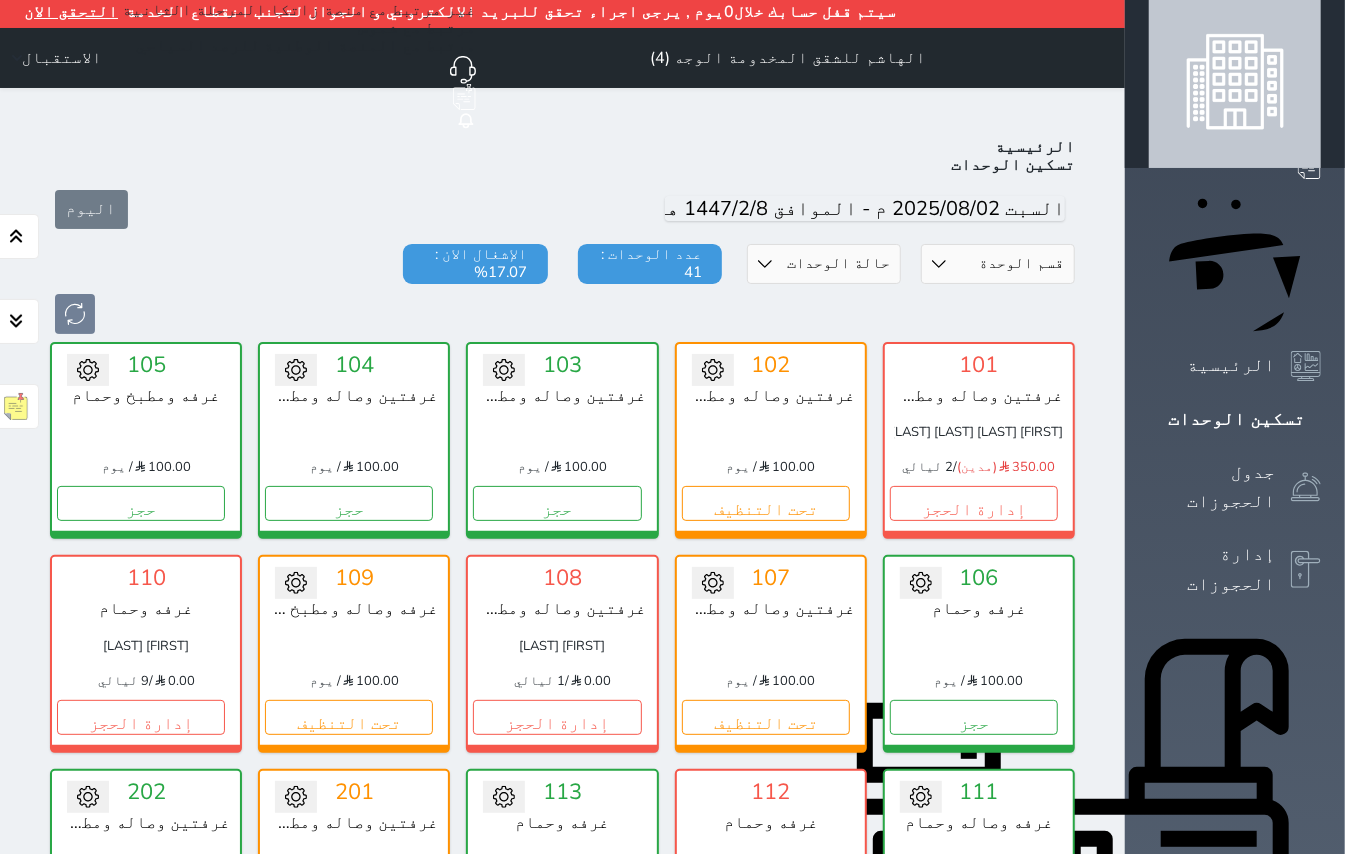 scroll, scrollTop: 0, scrollLeft: 0, axis: both 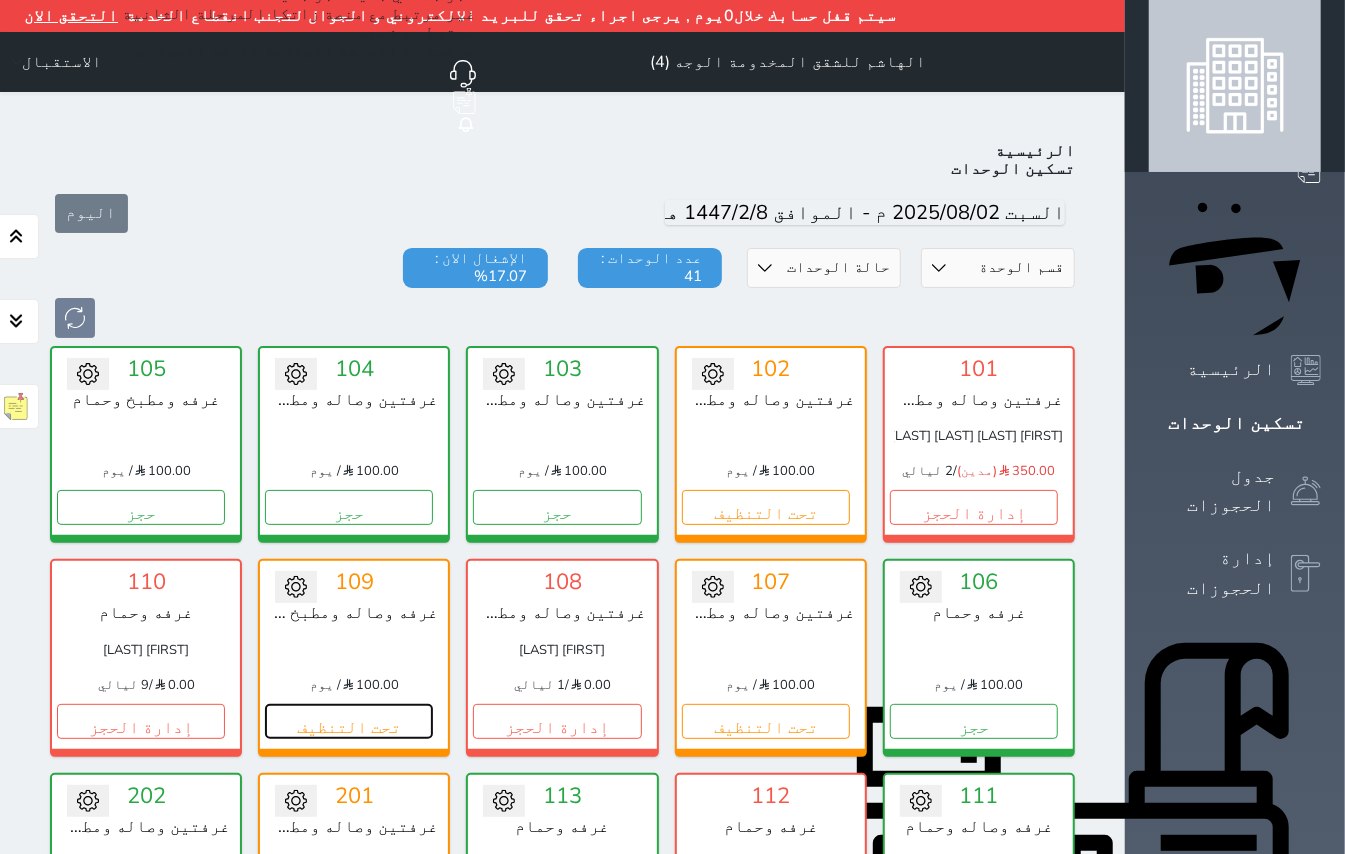 drag, startPoint x: 718, startPoint y: 674, endPoint x: 717, endPoint y: 569, distance: 105.00476 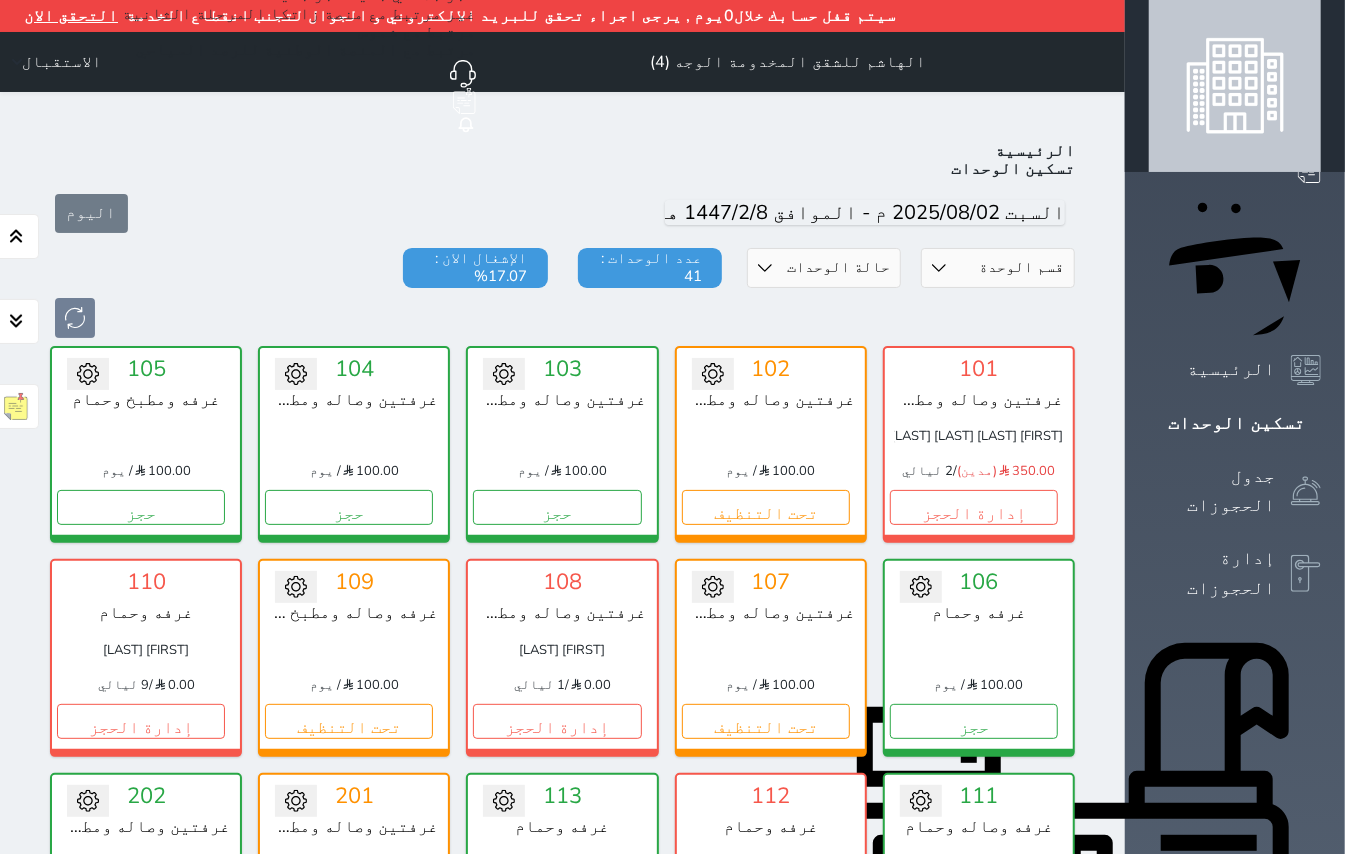 click on "تحويل لمتاح
109   غرفه وصاله ومطبخ وحمام
100.00
/ يوم             تحت التنظيف" at bounding box center [354, 657] 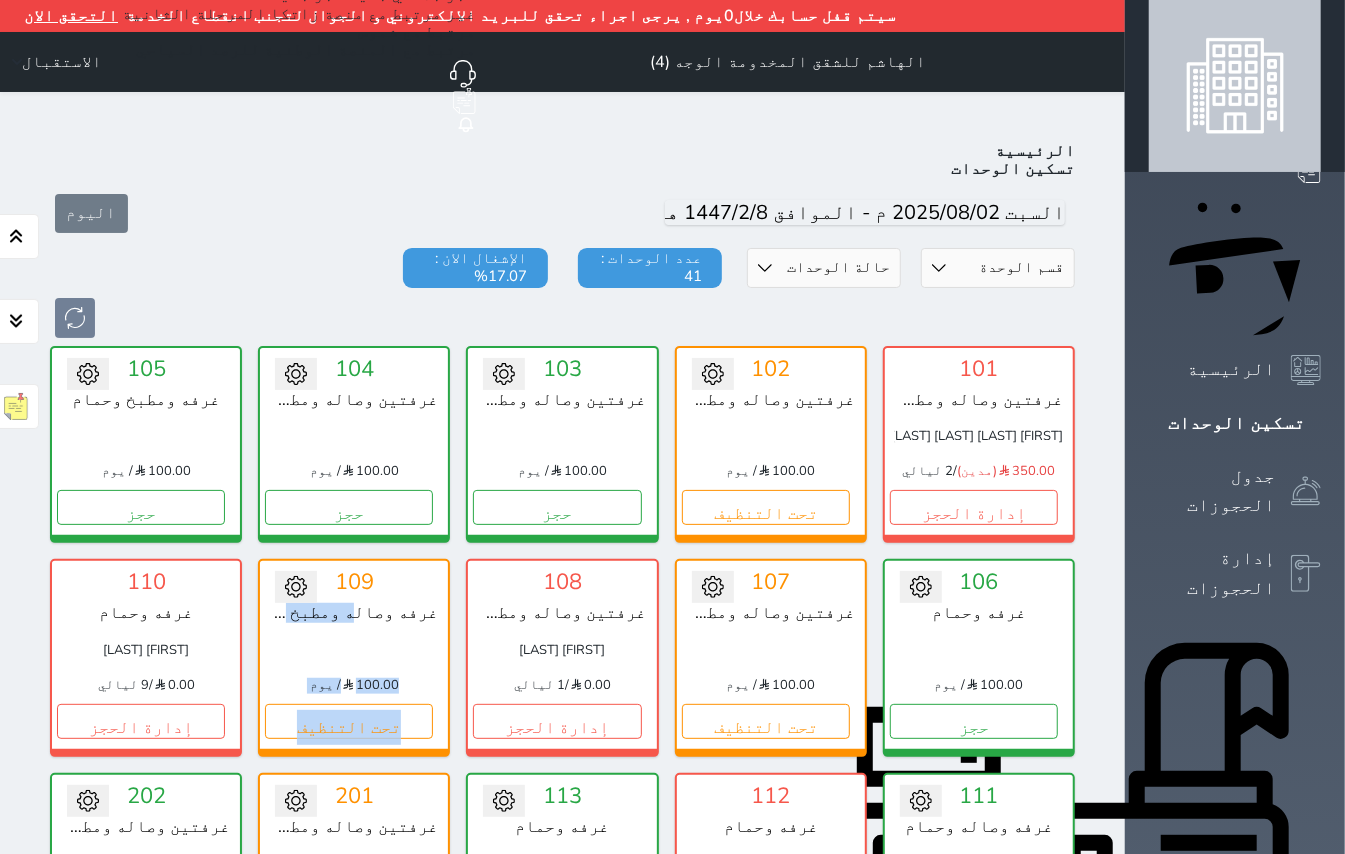 drag, startPoint x: 722, startPoint y: 542, endPoint x: 669, endPoint y: 637, distance: 108.78419 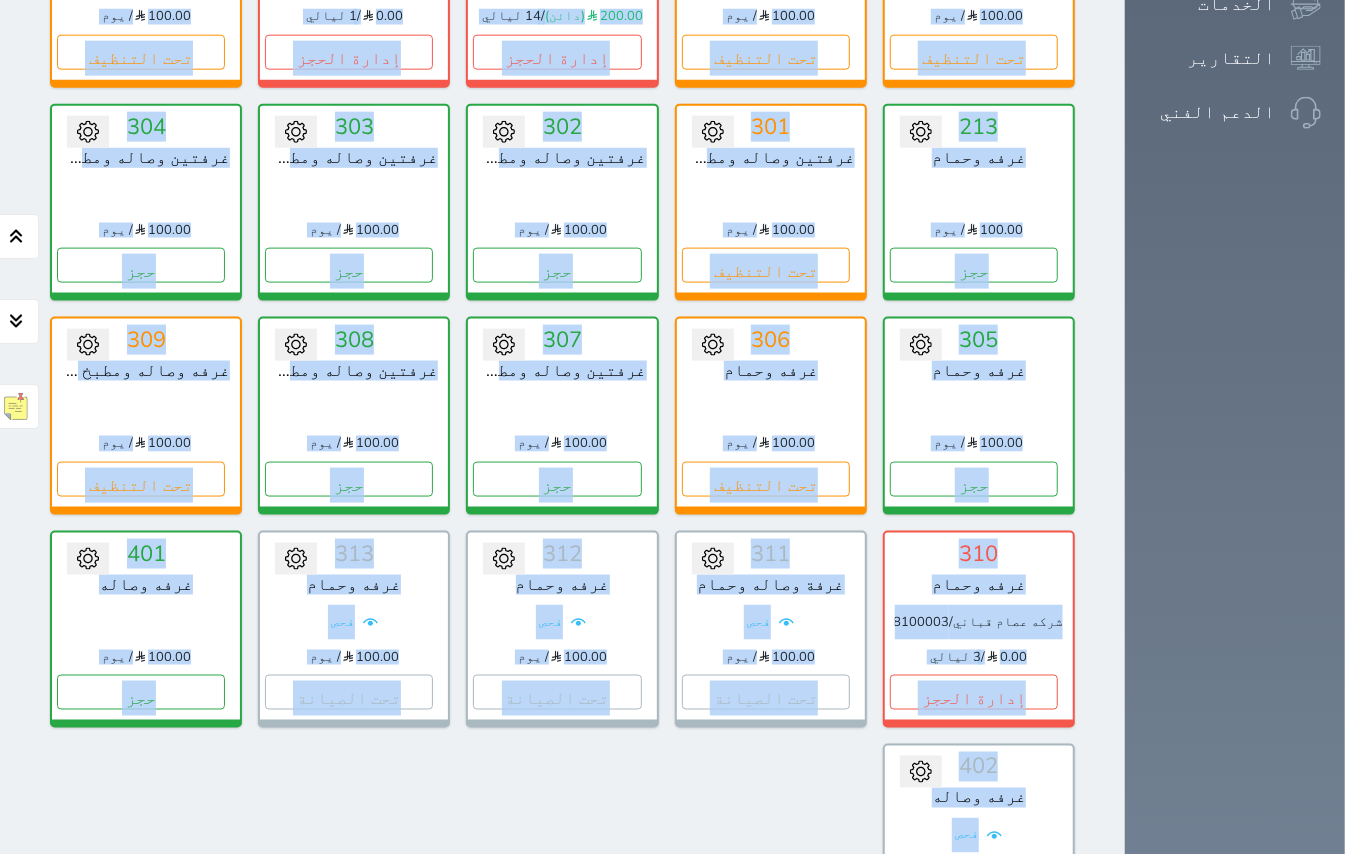 scroll, scrollTop: 1376, scrollLeft: 0, axis: vertical 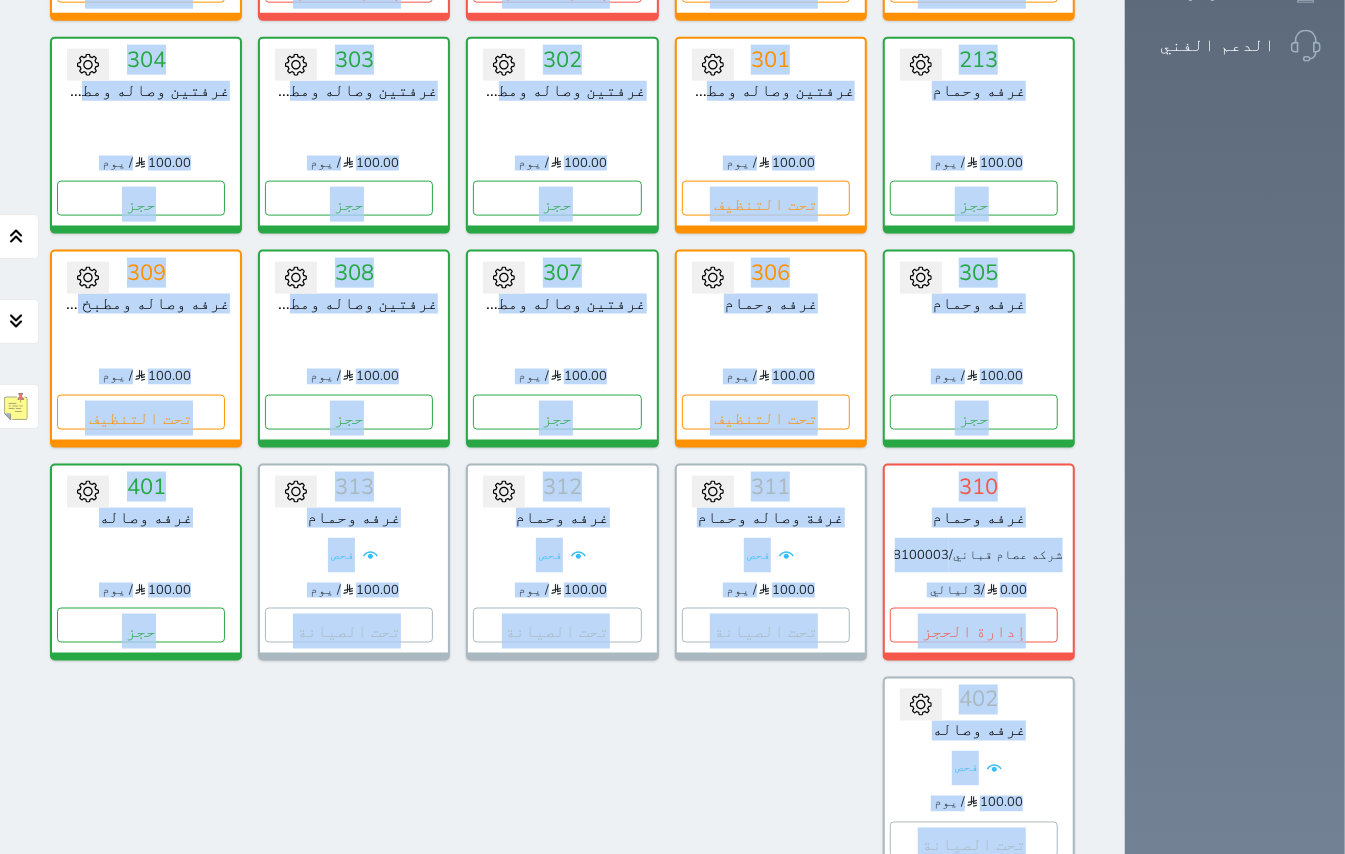 drag, startPoint x: 733, startPoint y: 544, endPoint x: 641, endPoint y: 642, distance: 134.41727 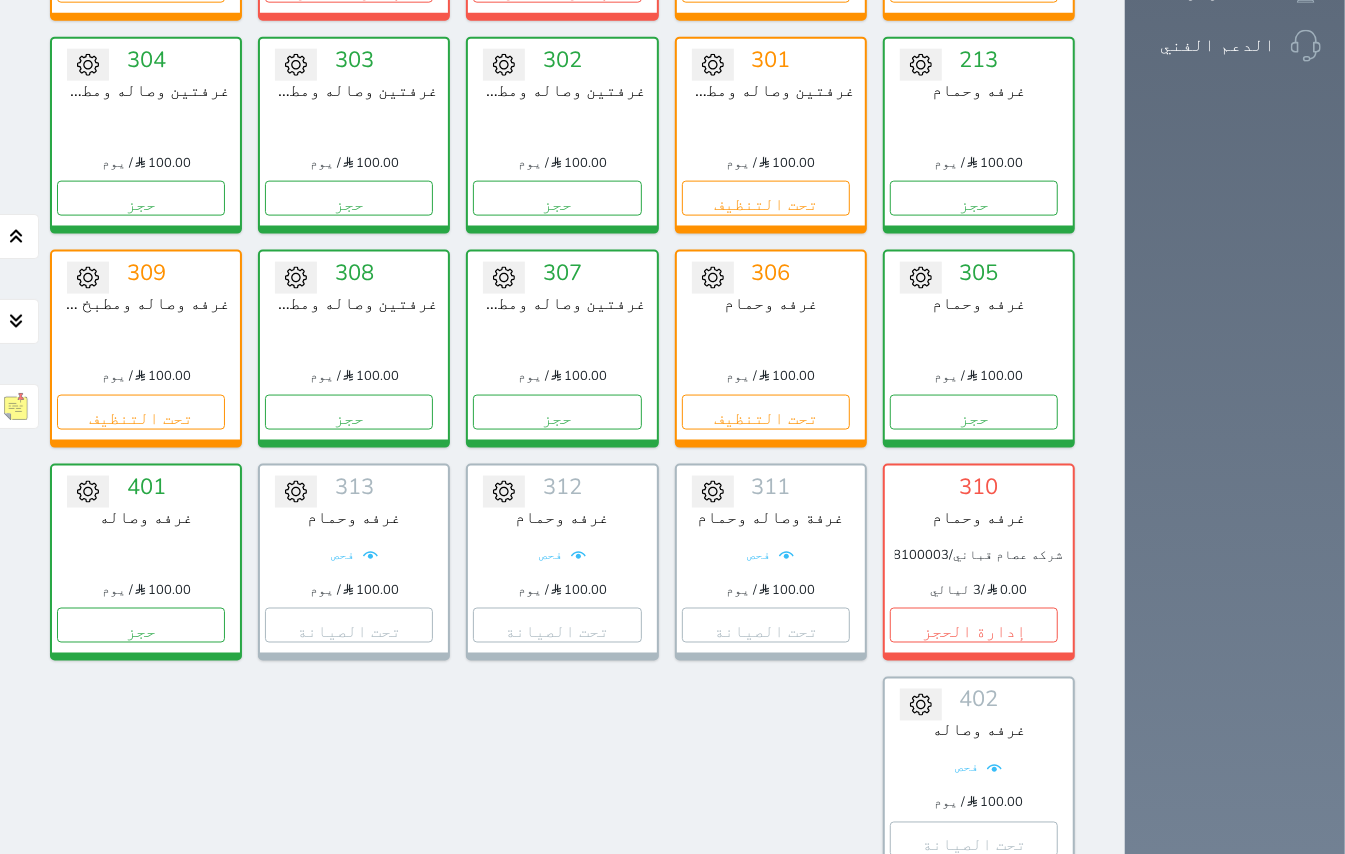 click on "لايوجد عملاء وافدين   عرض الوافدين" at bounding box center (824, 1212) 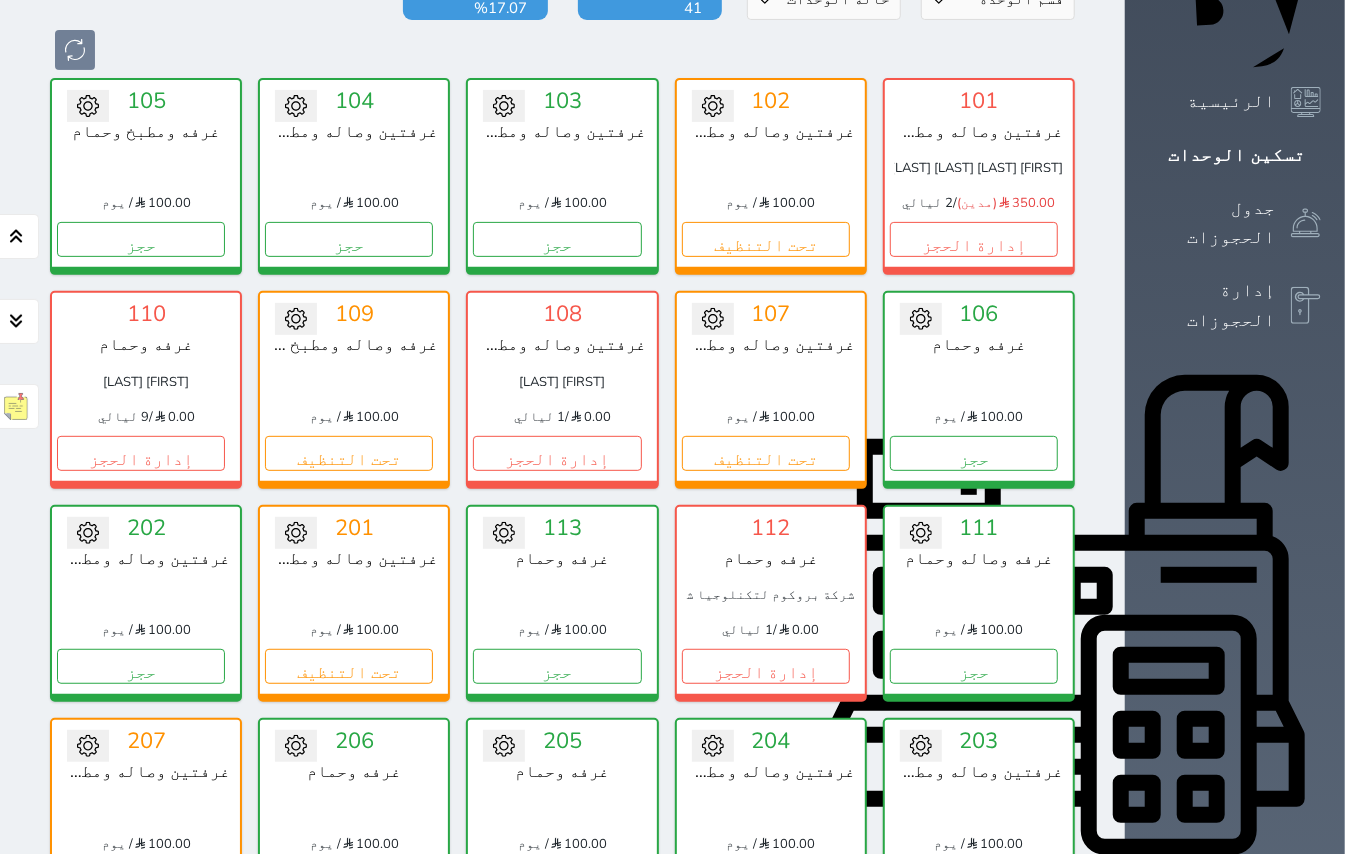 scroll, scrollTop: 176, scrollLeft: 0, axis: vertical 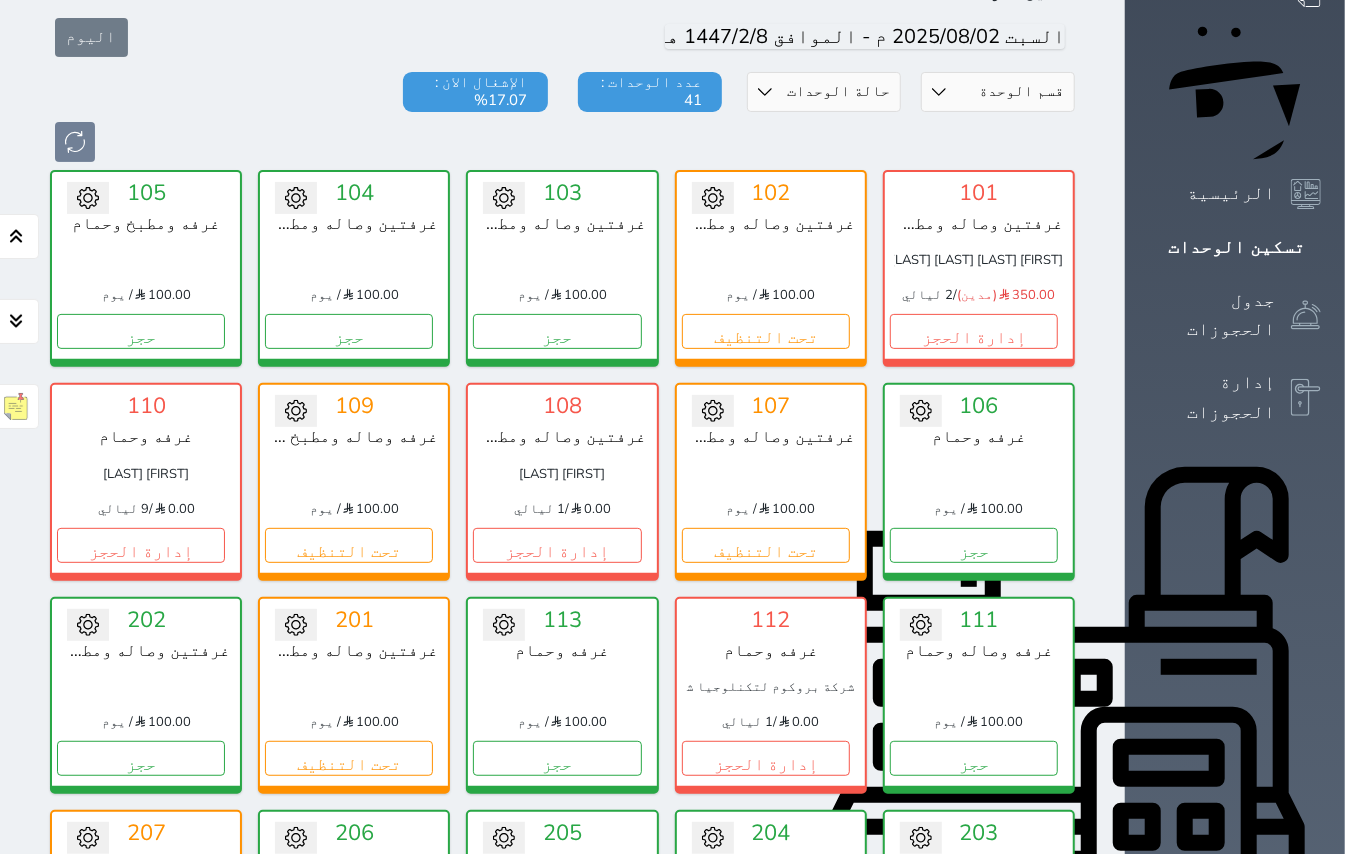 click on "تحويل لمتاح
102   غرفتين وصاله ومطبخ وحمام
100.00
/ يوم             تحت التنظيف" at bounding box center [771, 268] 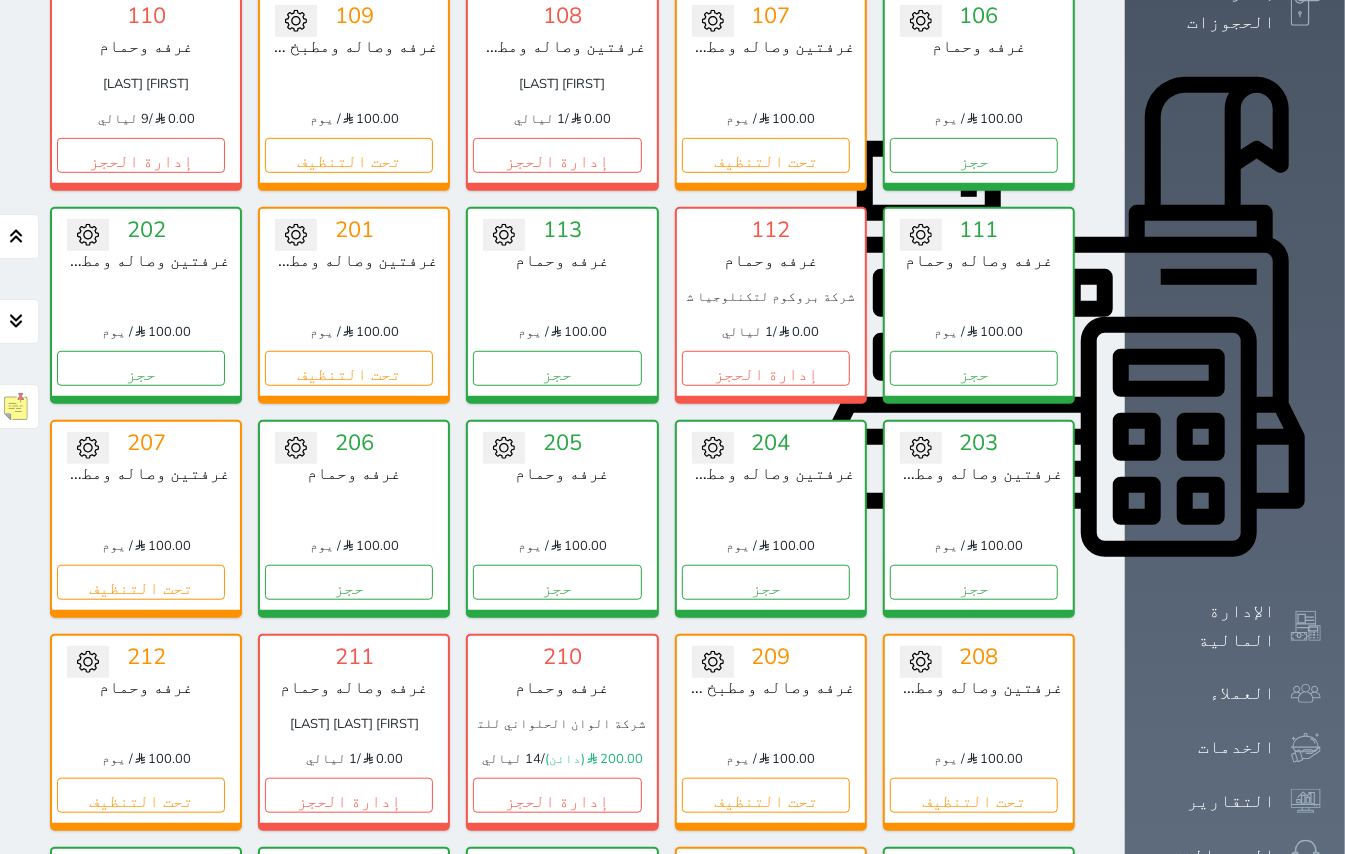 scroll, scrollTop: 576, scrollLeft: 0, axis: vertical 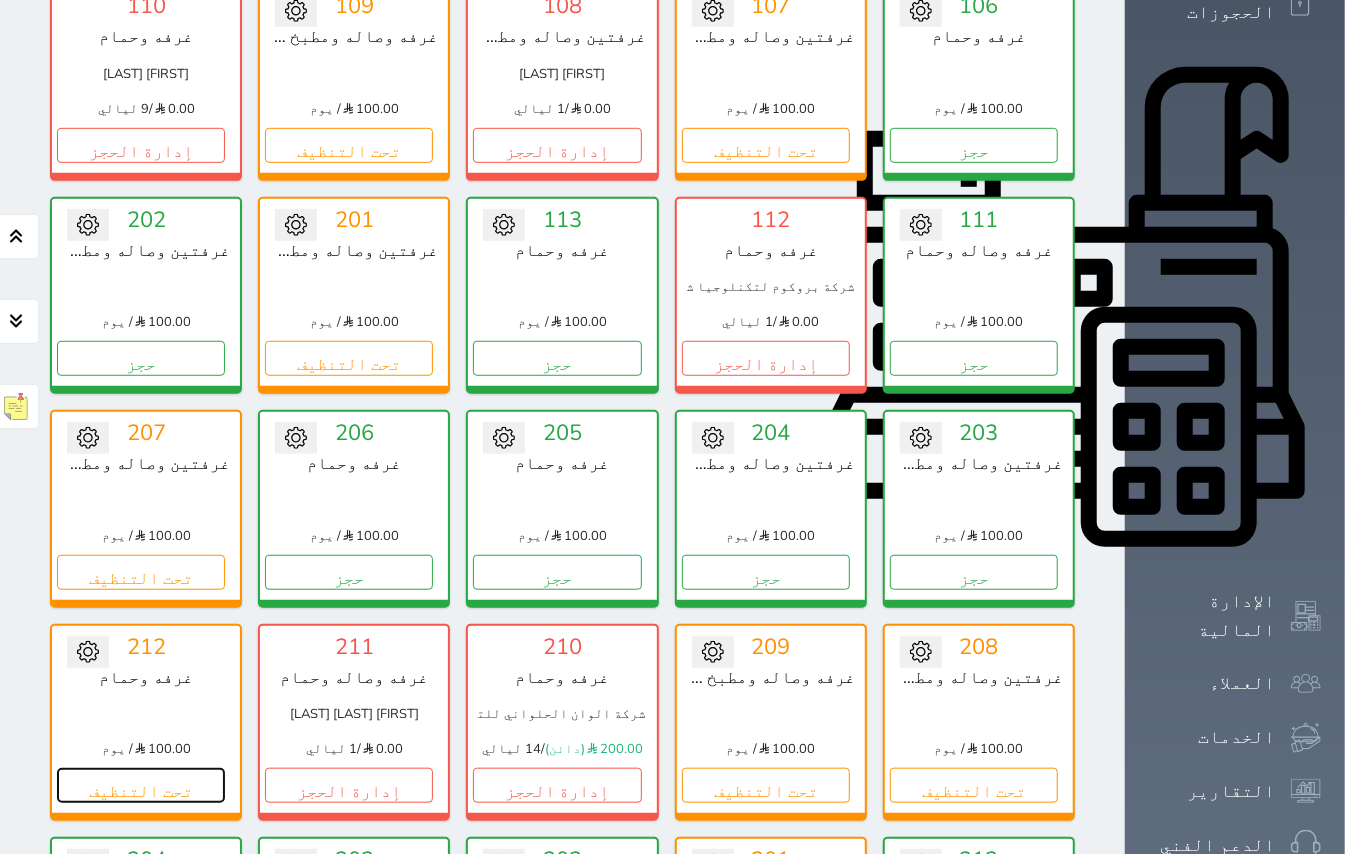 drag, startPoint x: 1138, startPoint y: 722, endPoint x: 1138, endPoint y: 692, distance: 30 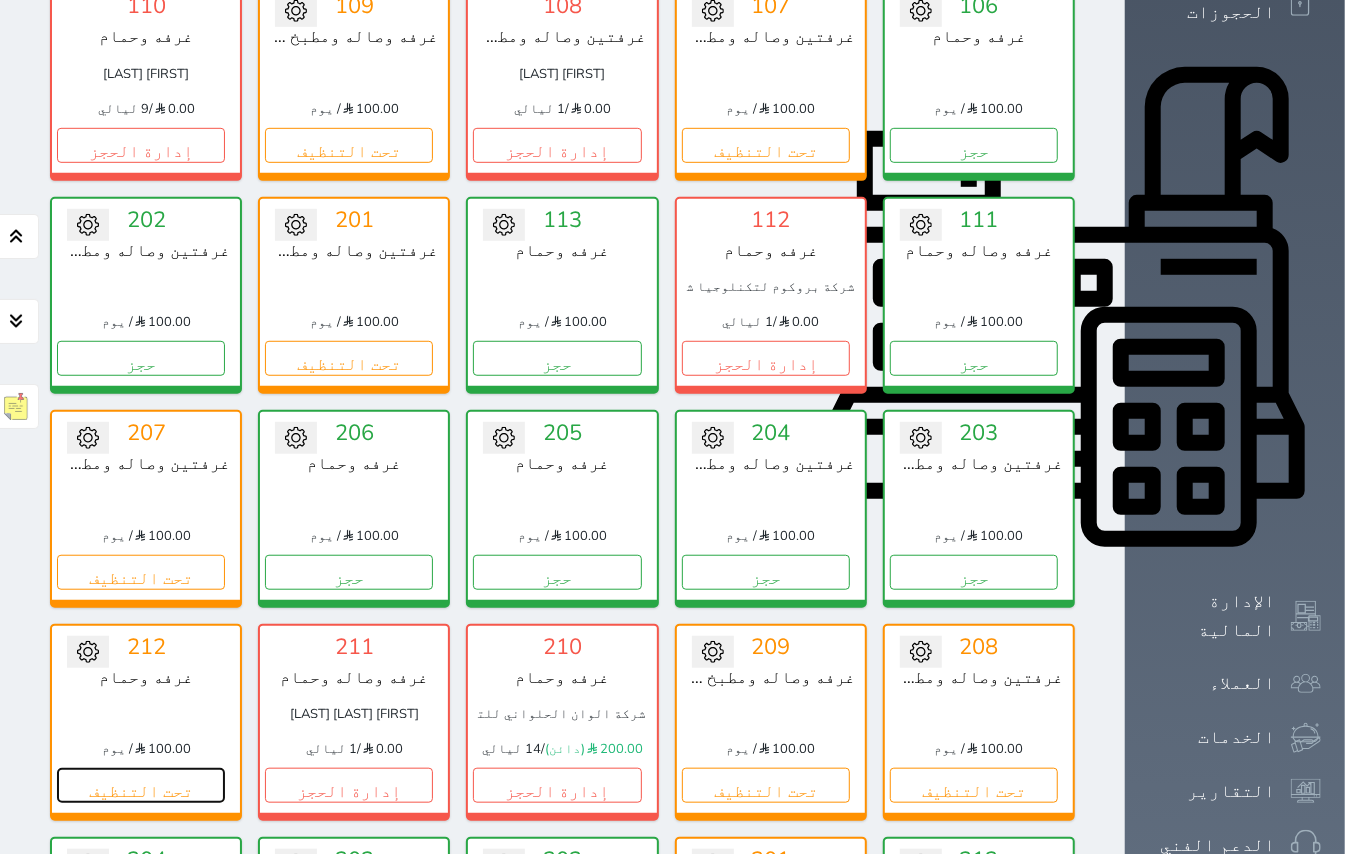 click on "تحت التنظيف" at bounding box center (141, 785) 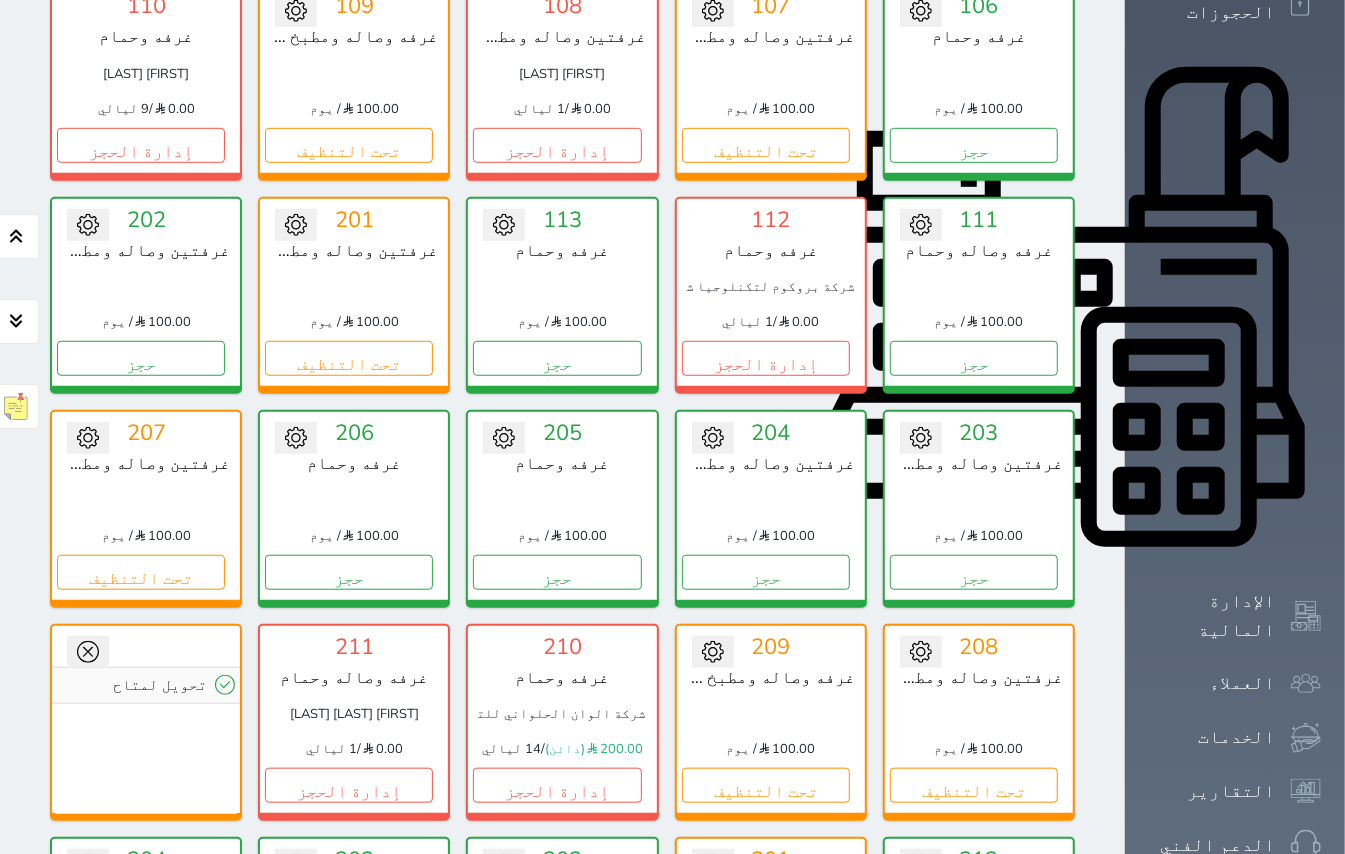 drag, startPoint x: 1152, startPoint y: 630, endPoint x: 1138, endPoint y: 726, distance: 97.015465 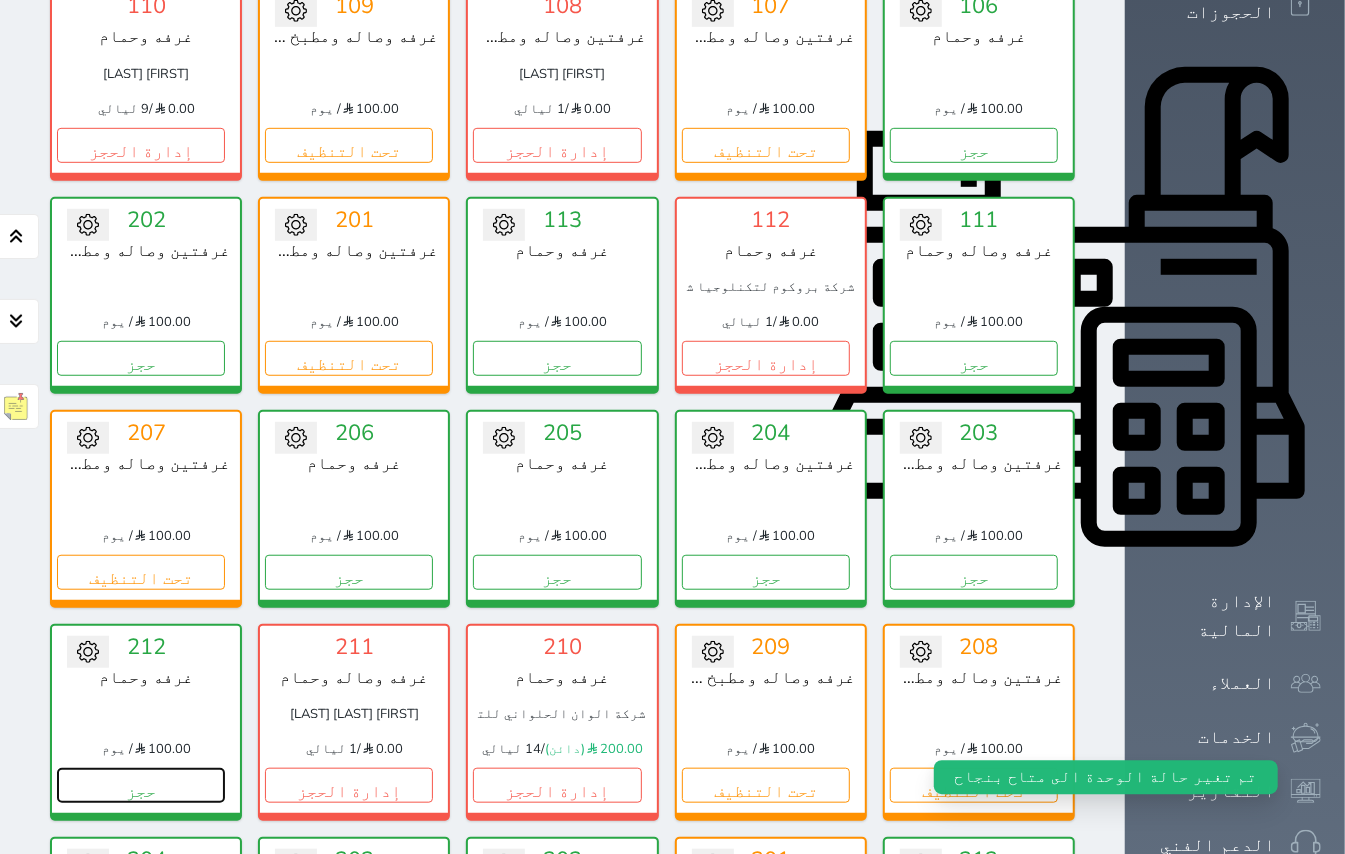 click on "حجز" at bounding box center (141, 785) 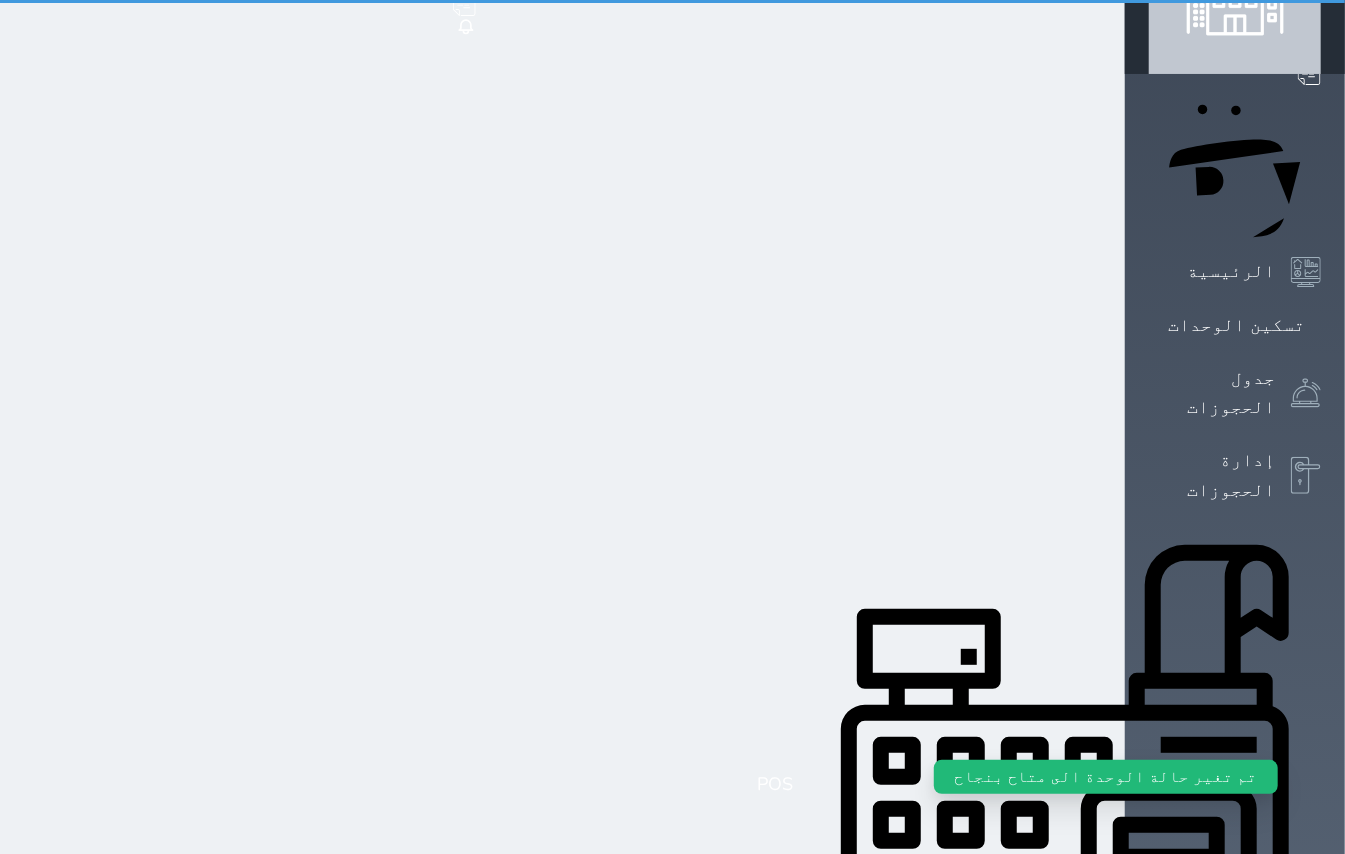 scroll, scrollTop: 0, scrollLeft: 0, axis: both 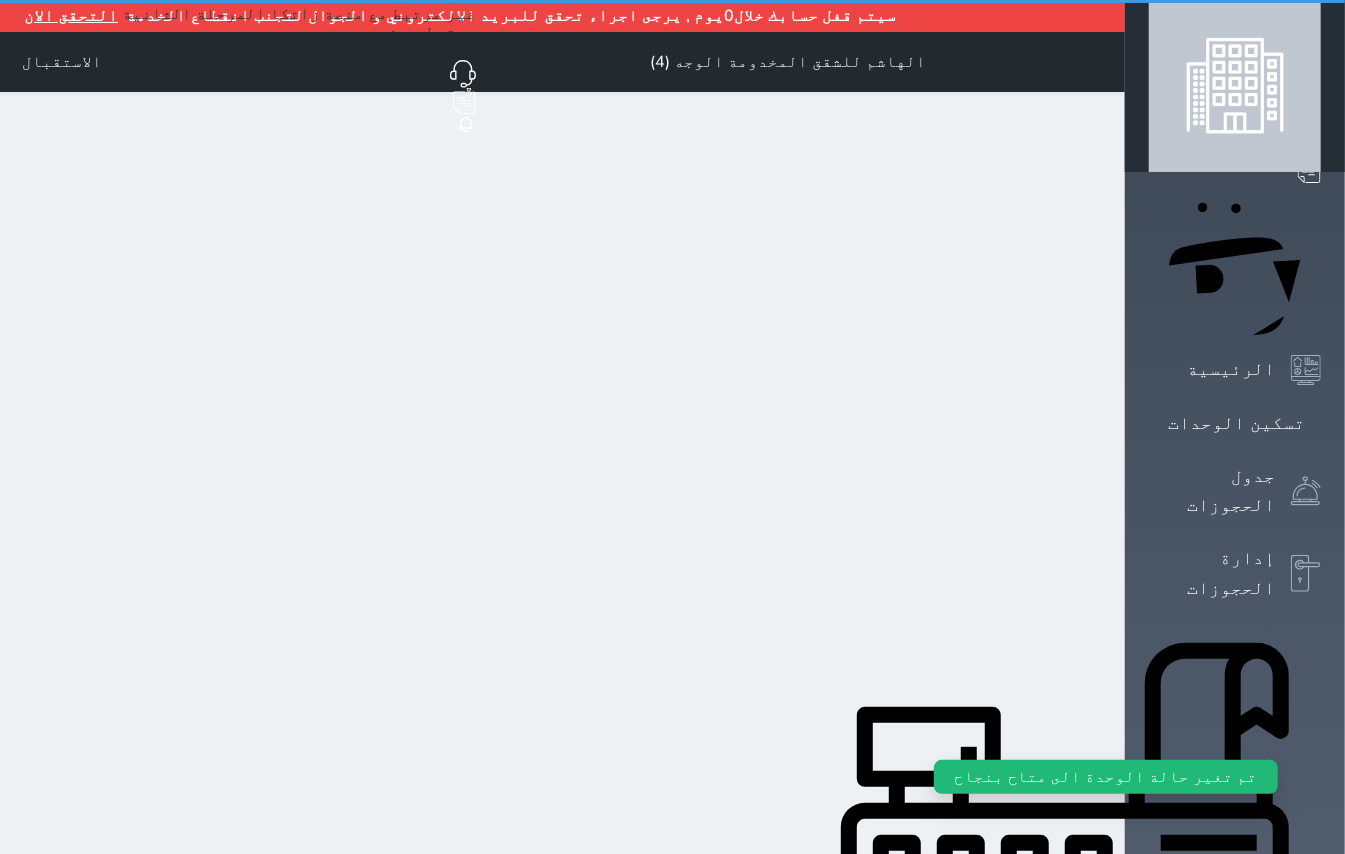 select on "1" 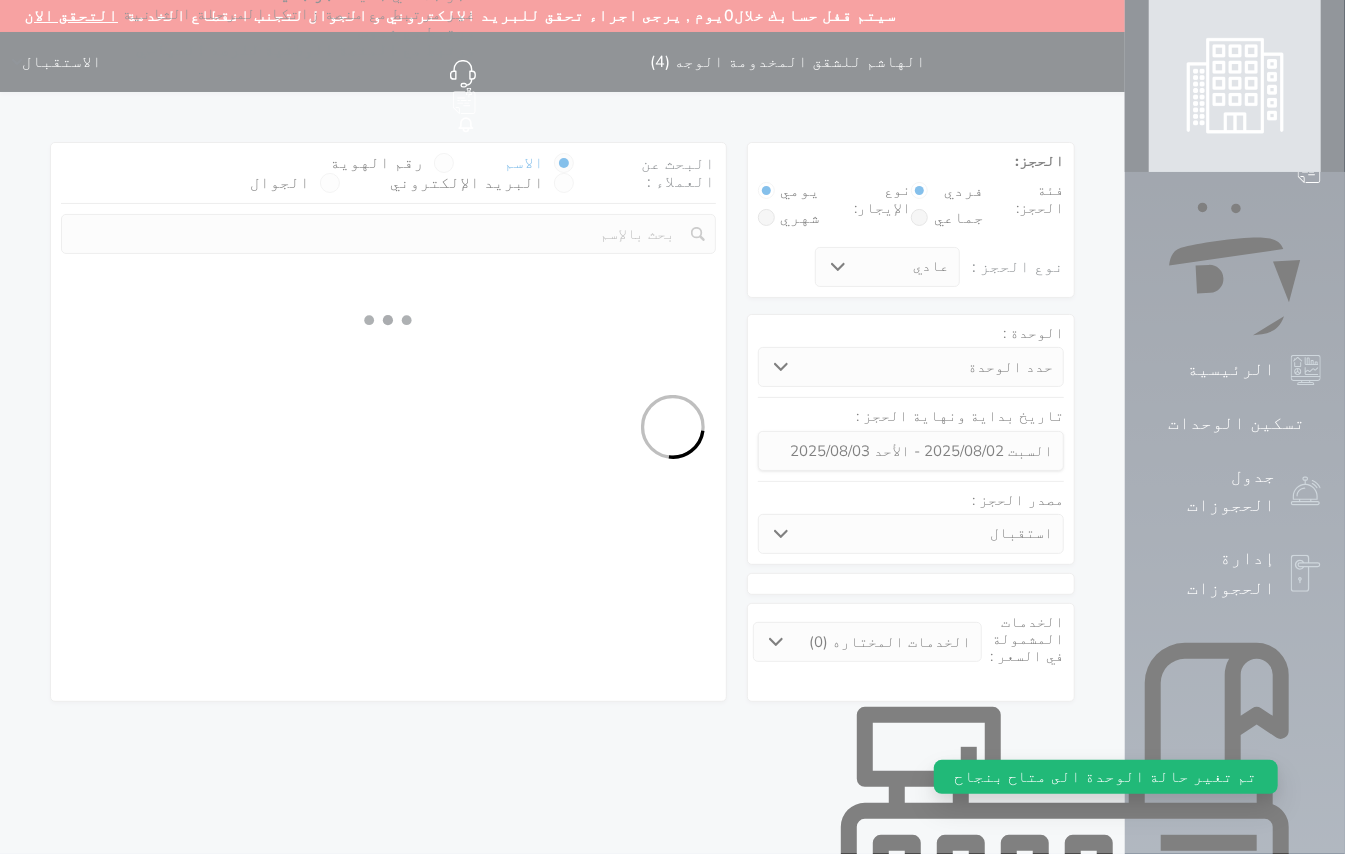 select 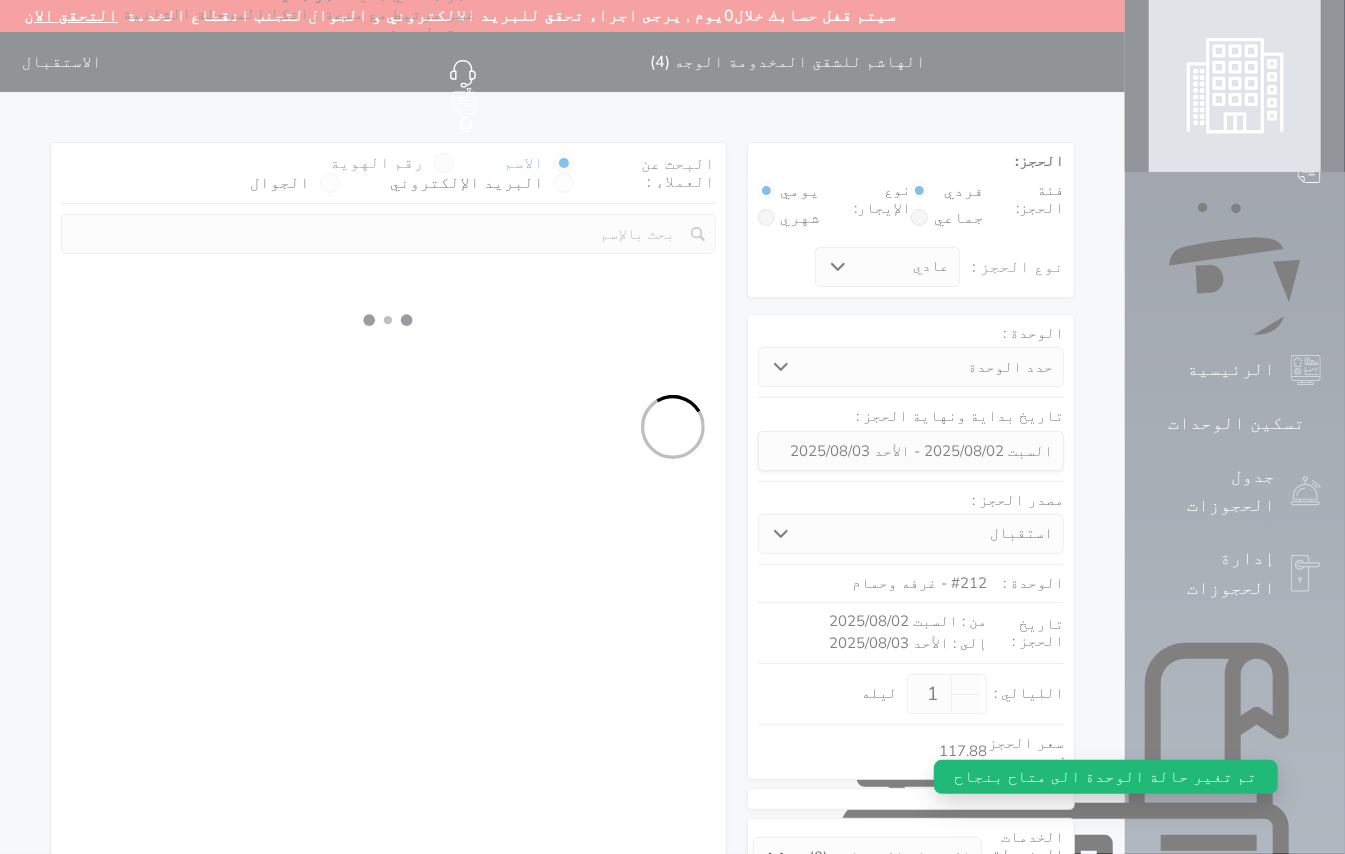 select on "1" 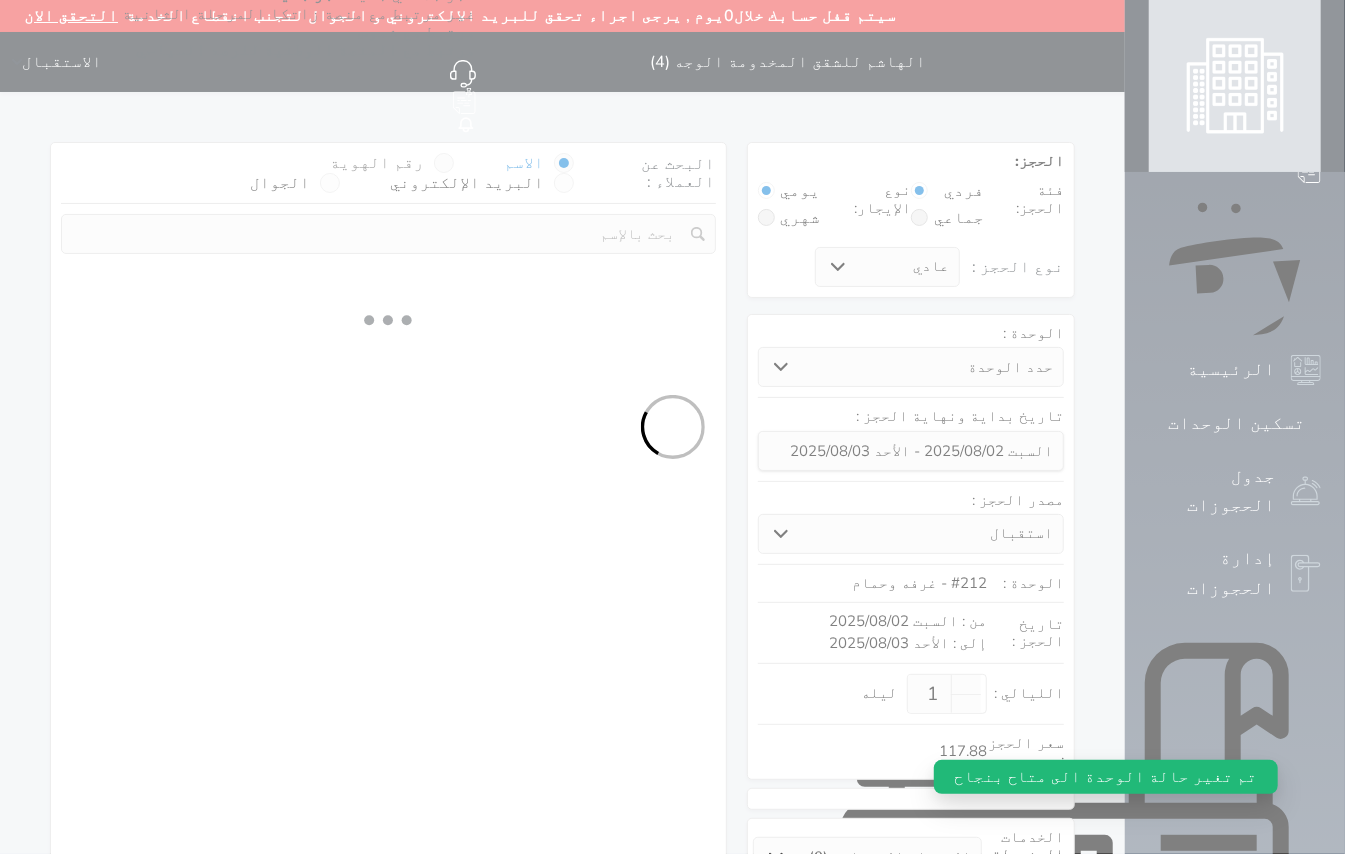 select on "113" 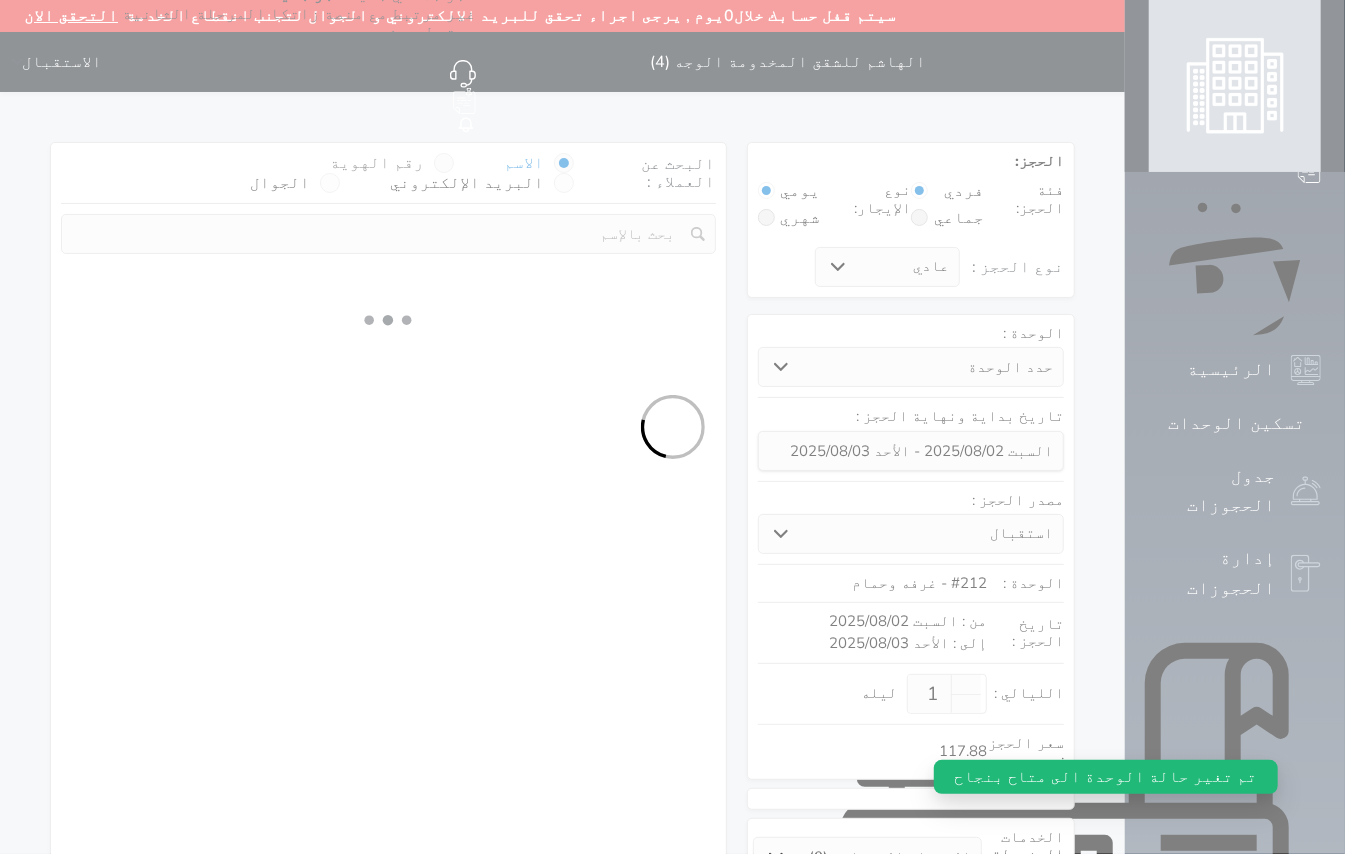 select on "1" 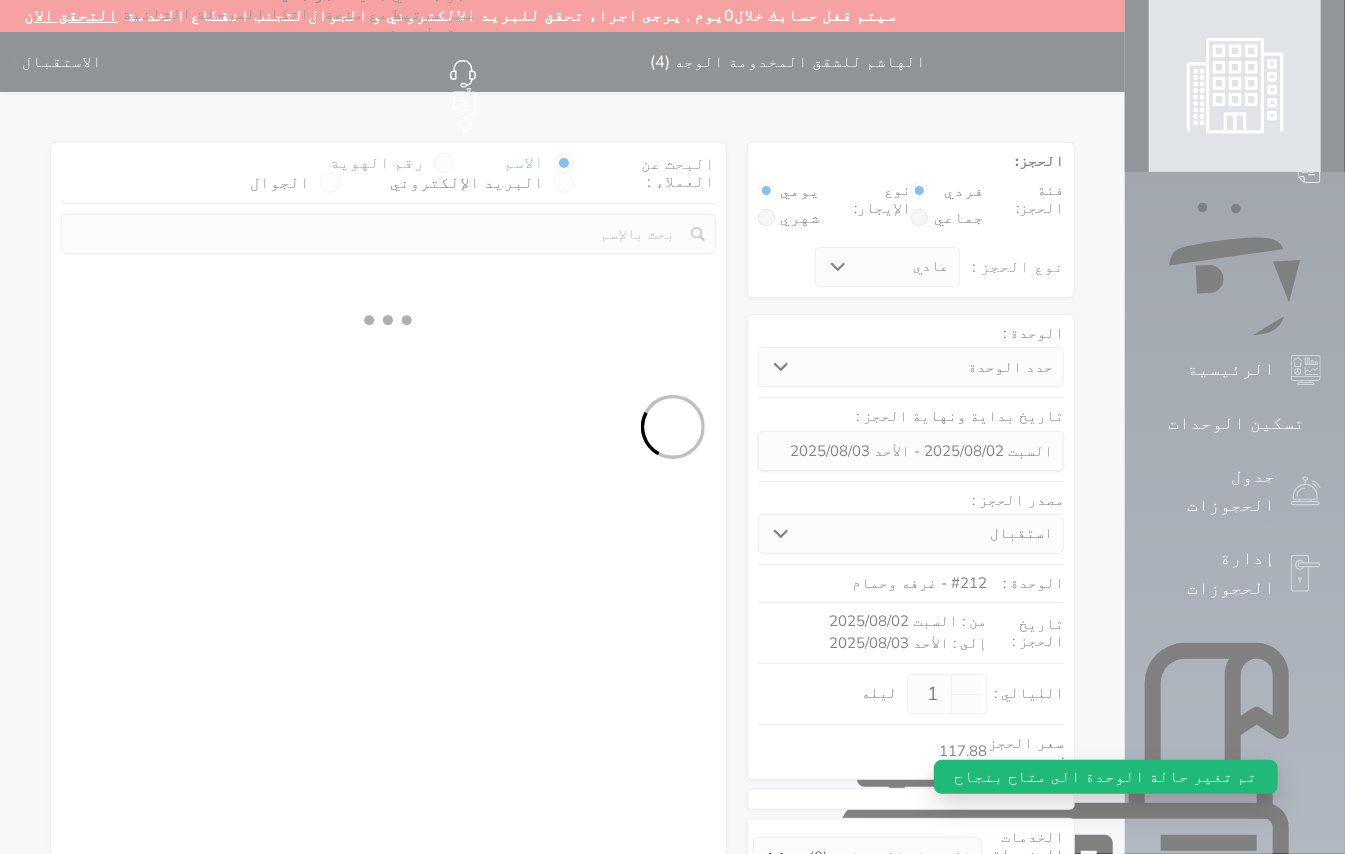 select 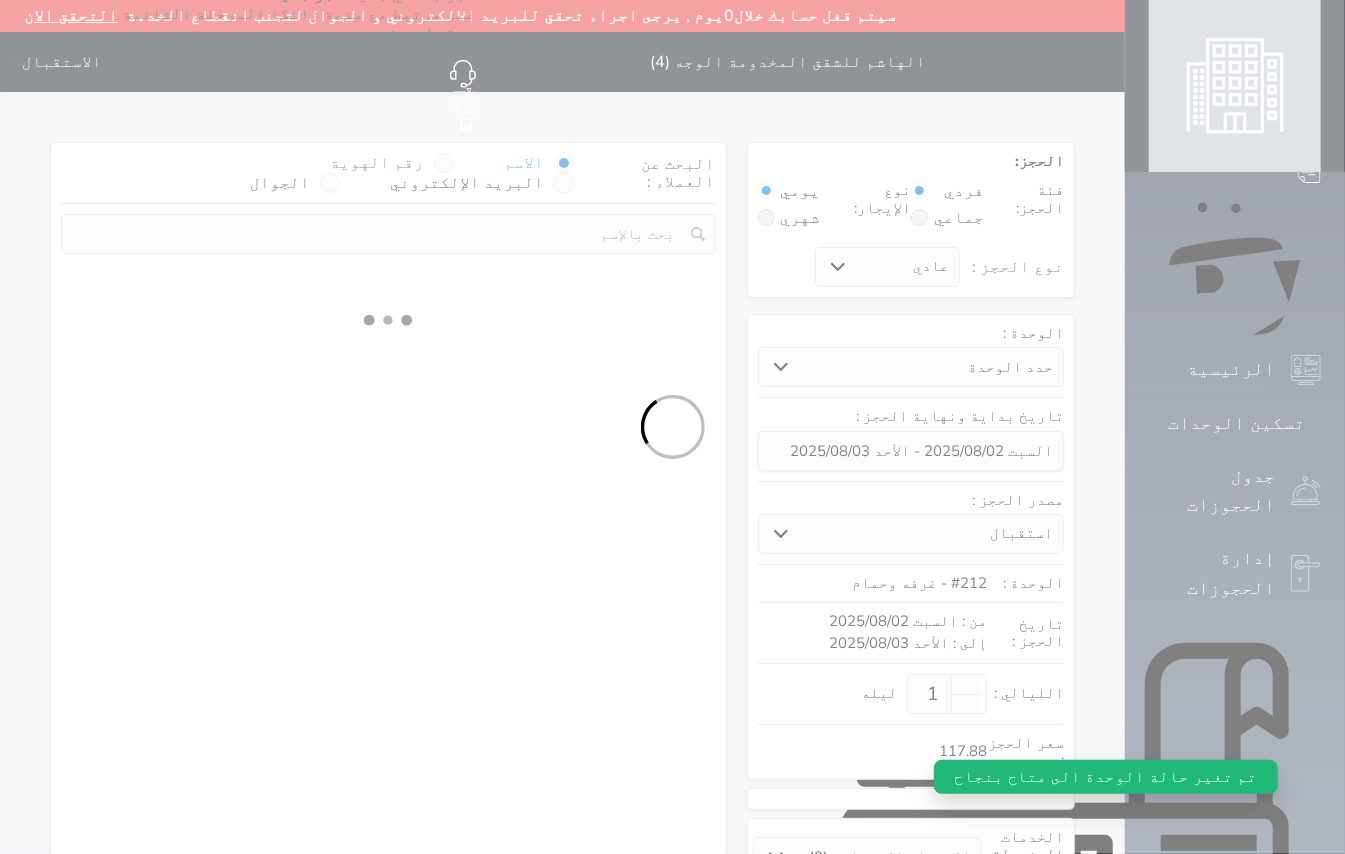 select on "7" 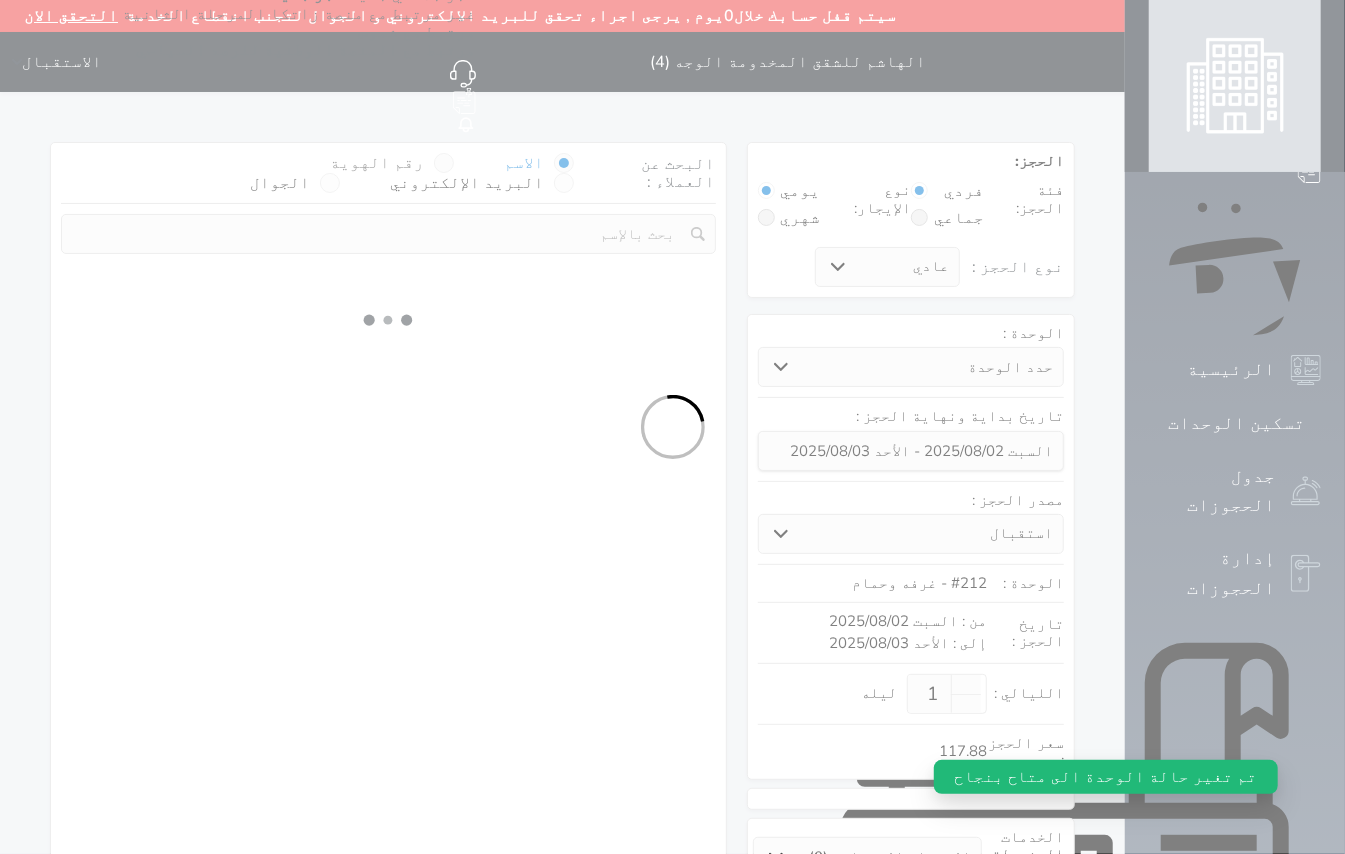 select 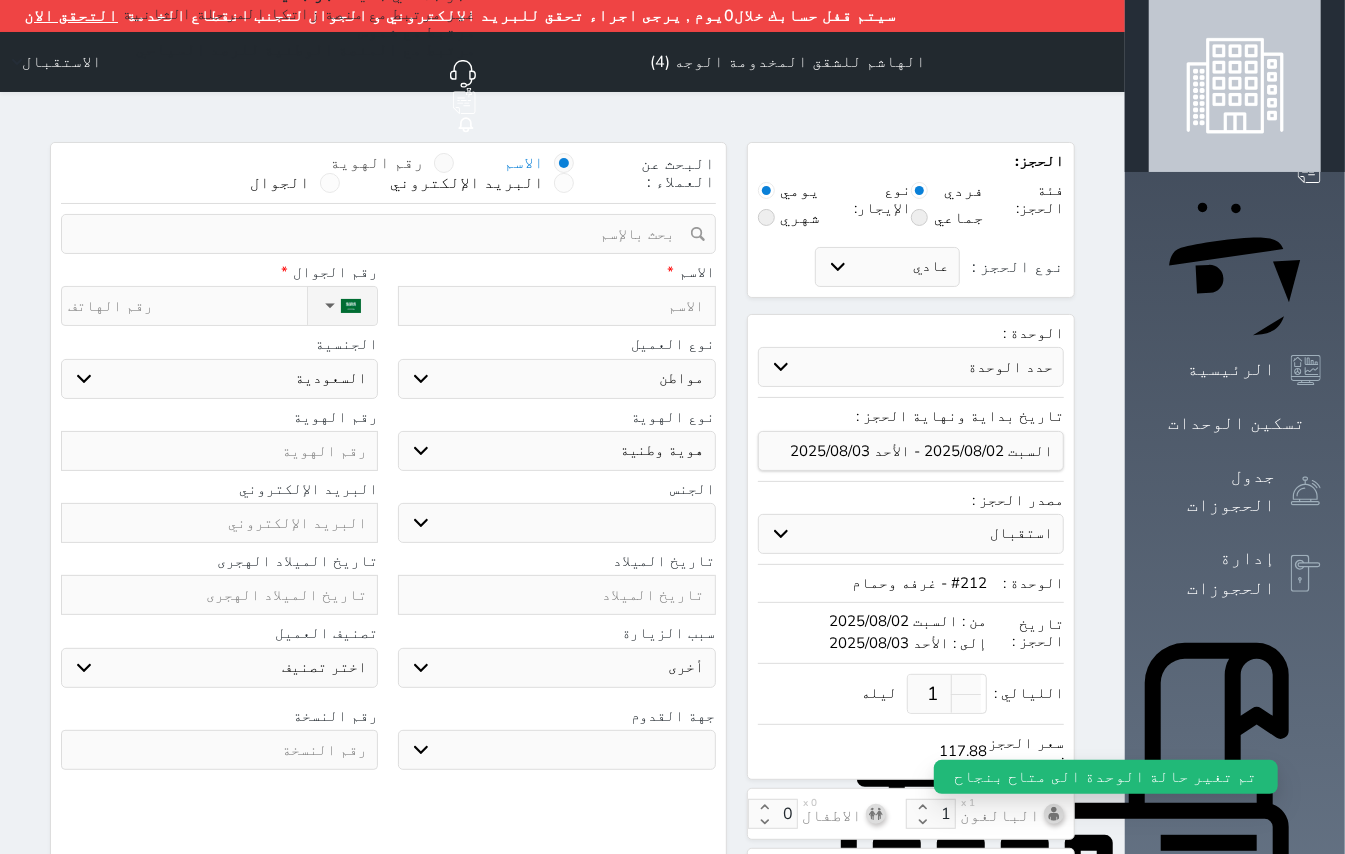 select 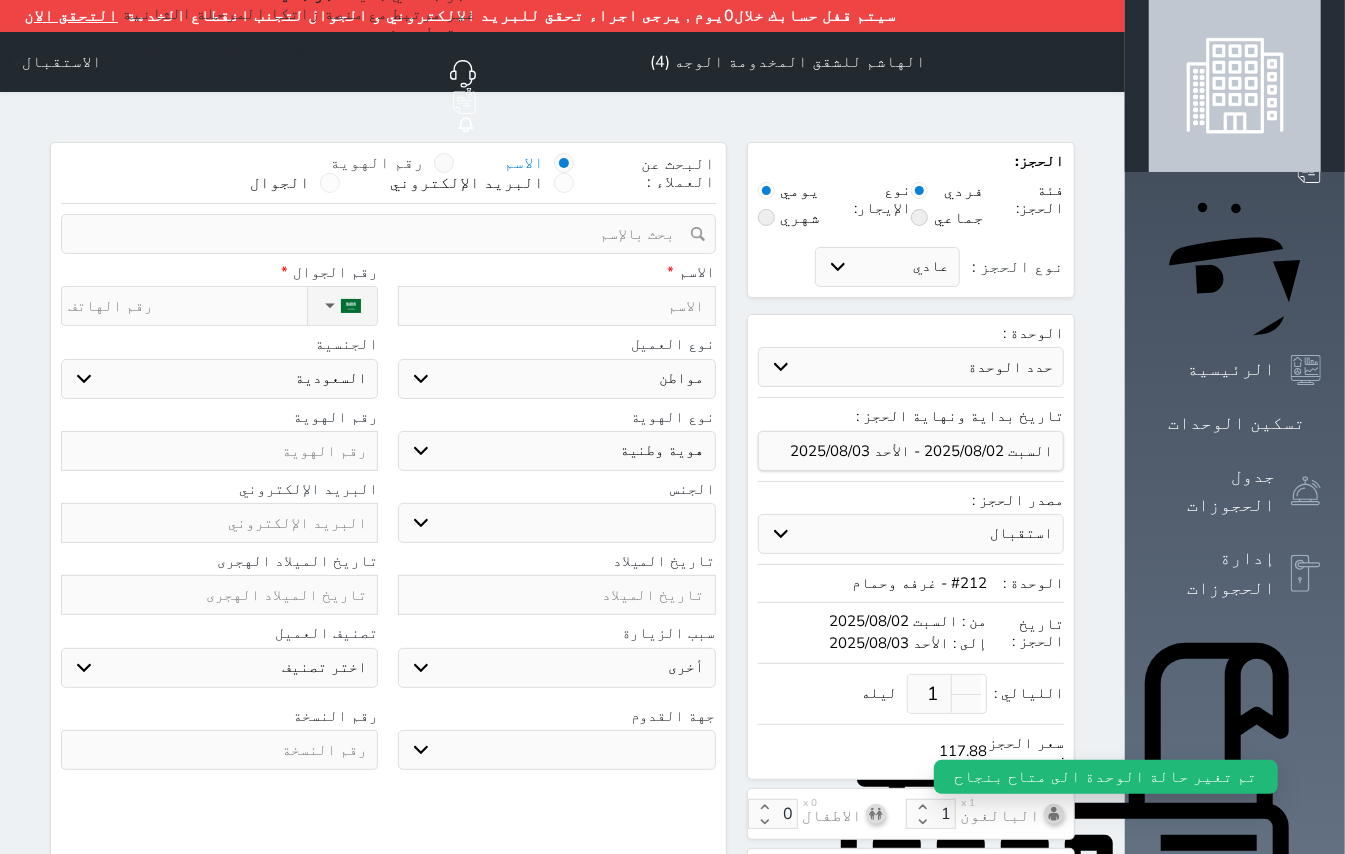 select 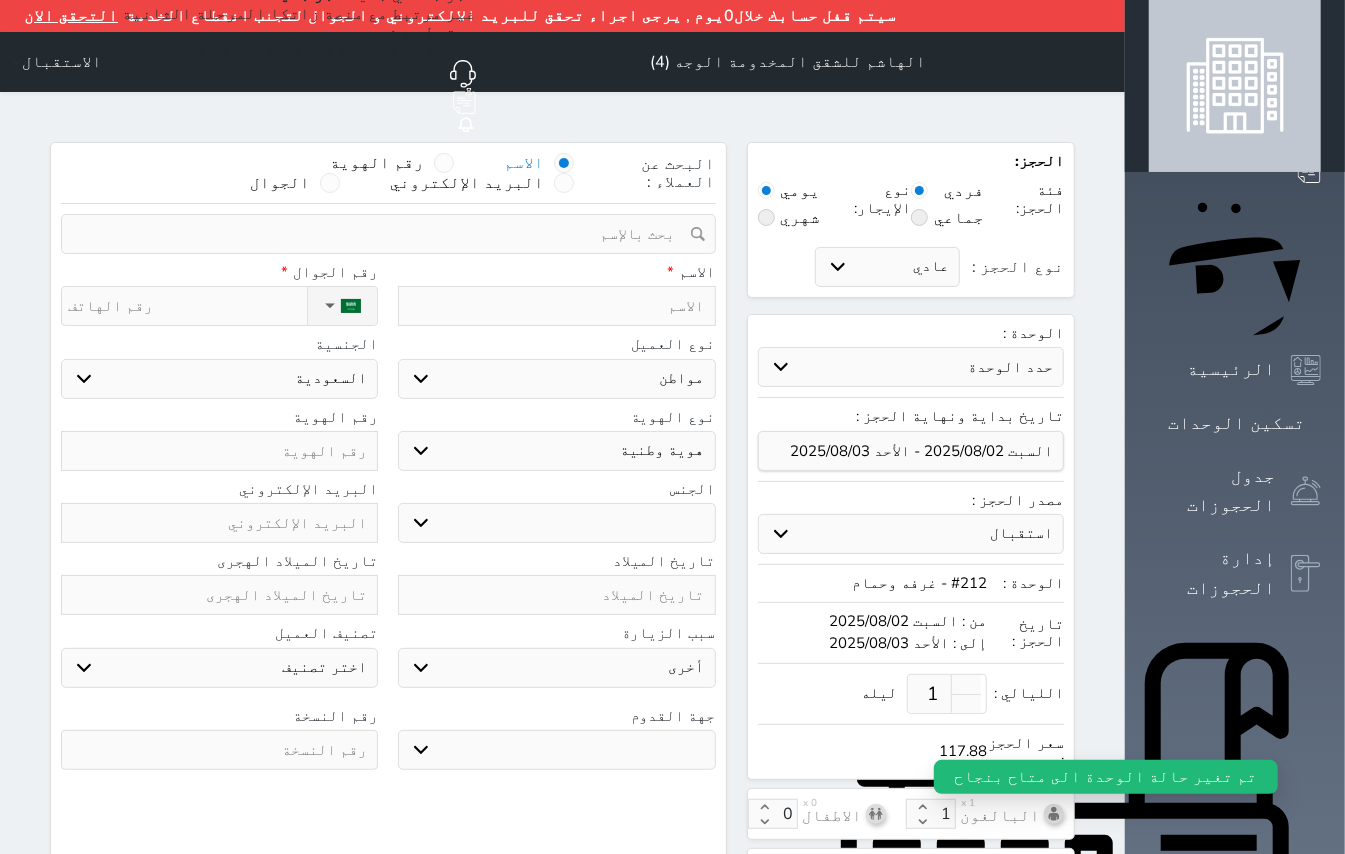 select 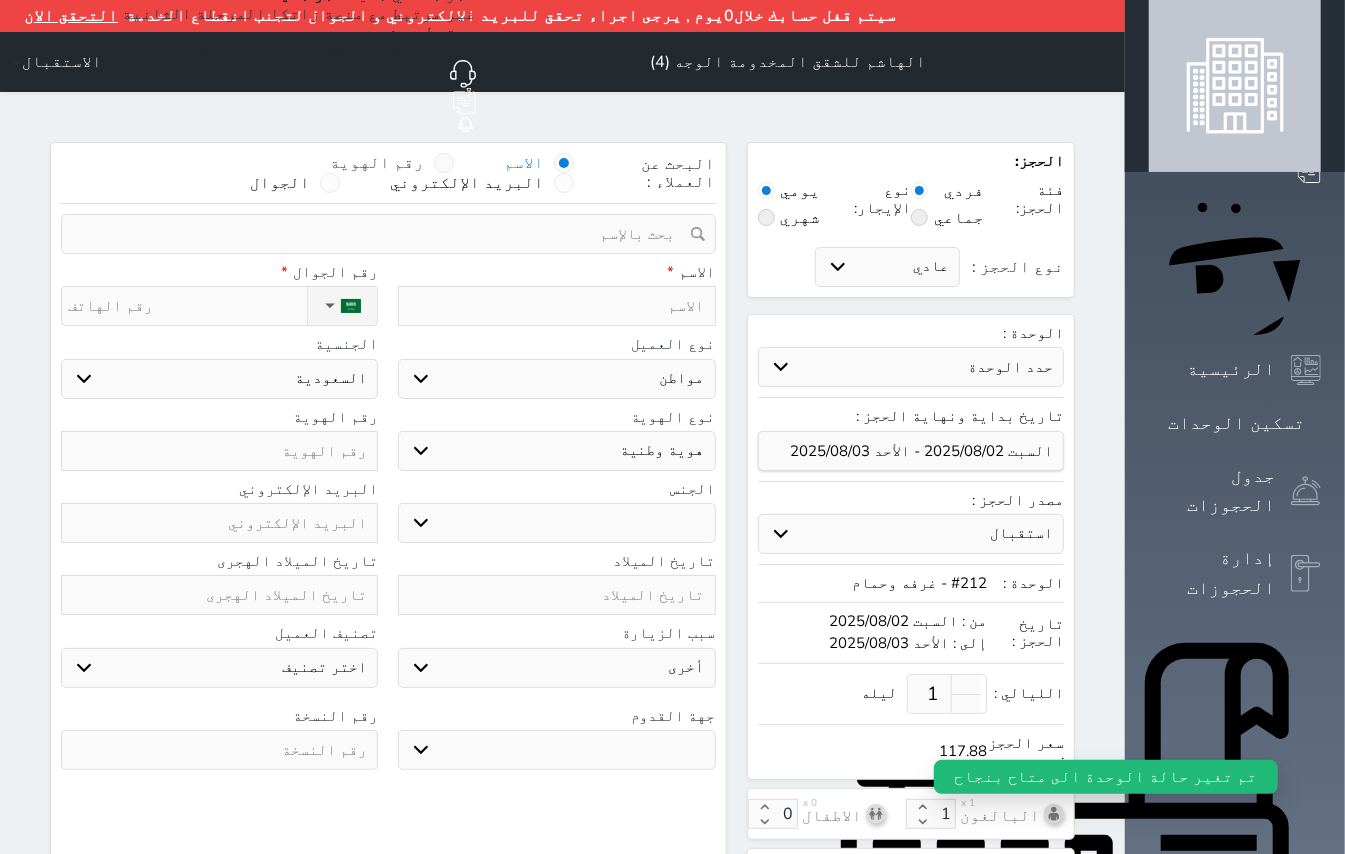 click at bounding box center [444, 163] 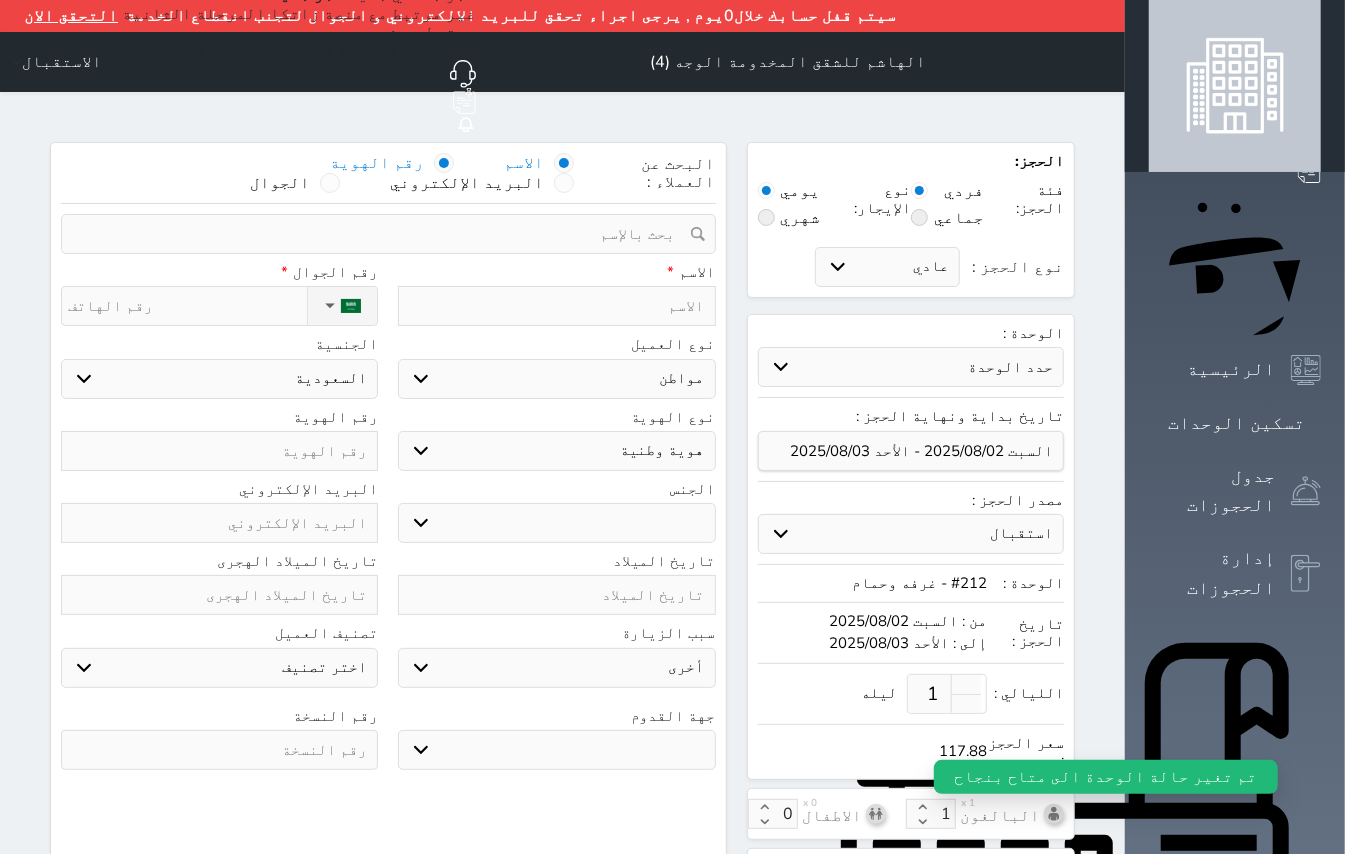 select 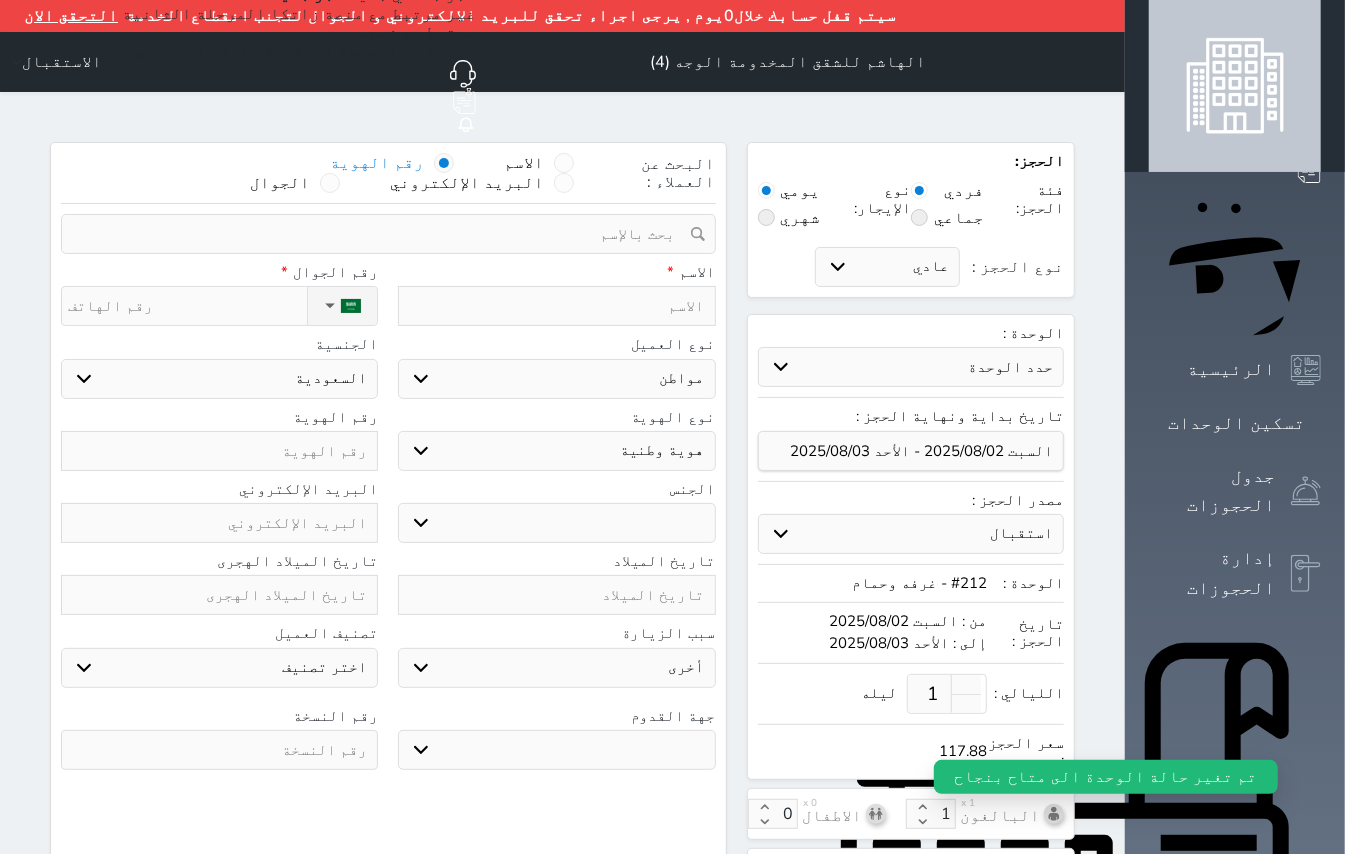 select 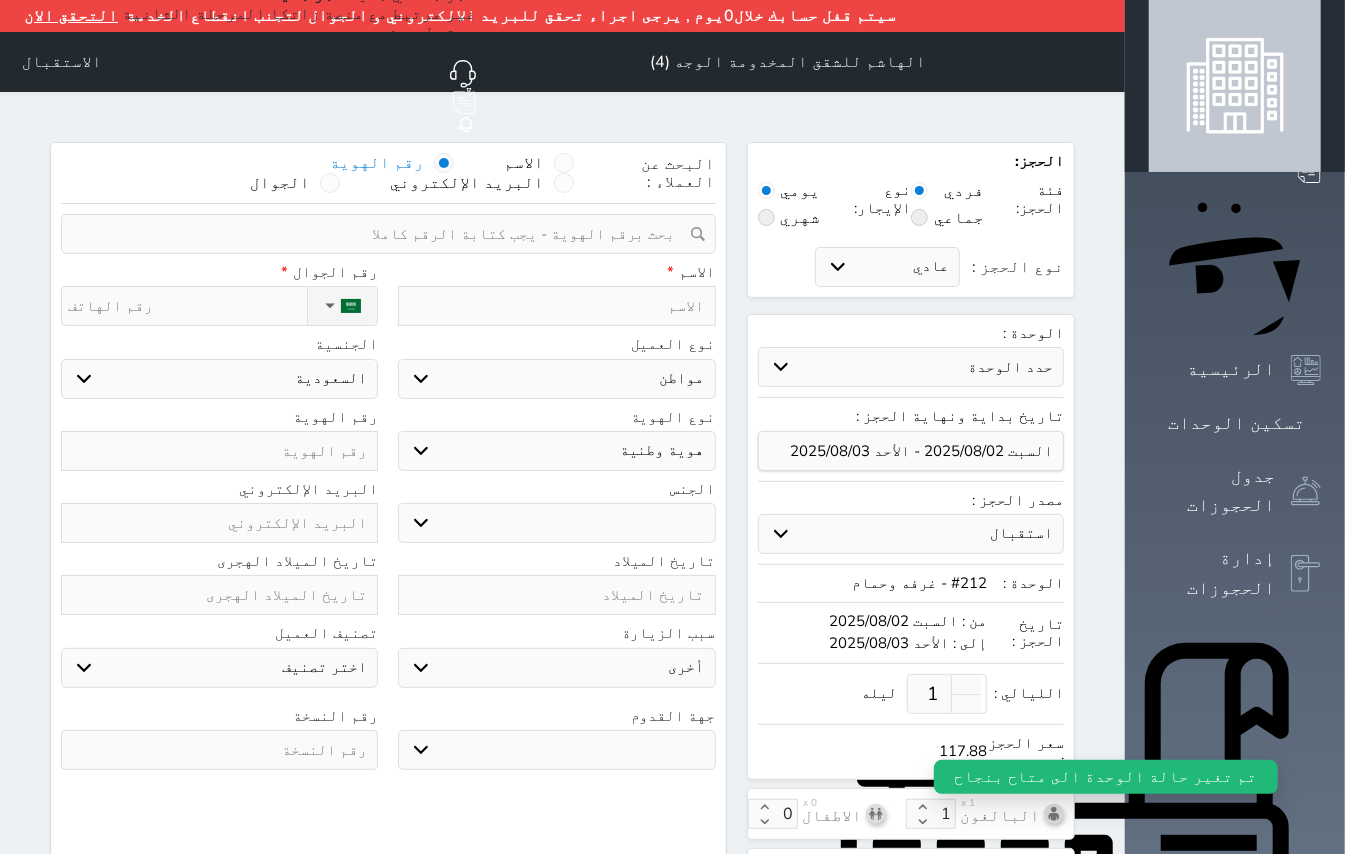 click at bounding box center [381, 234] 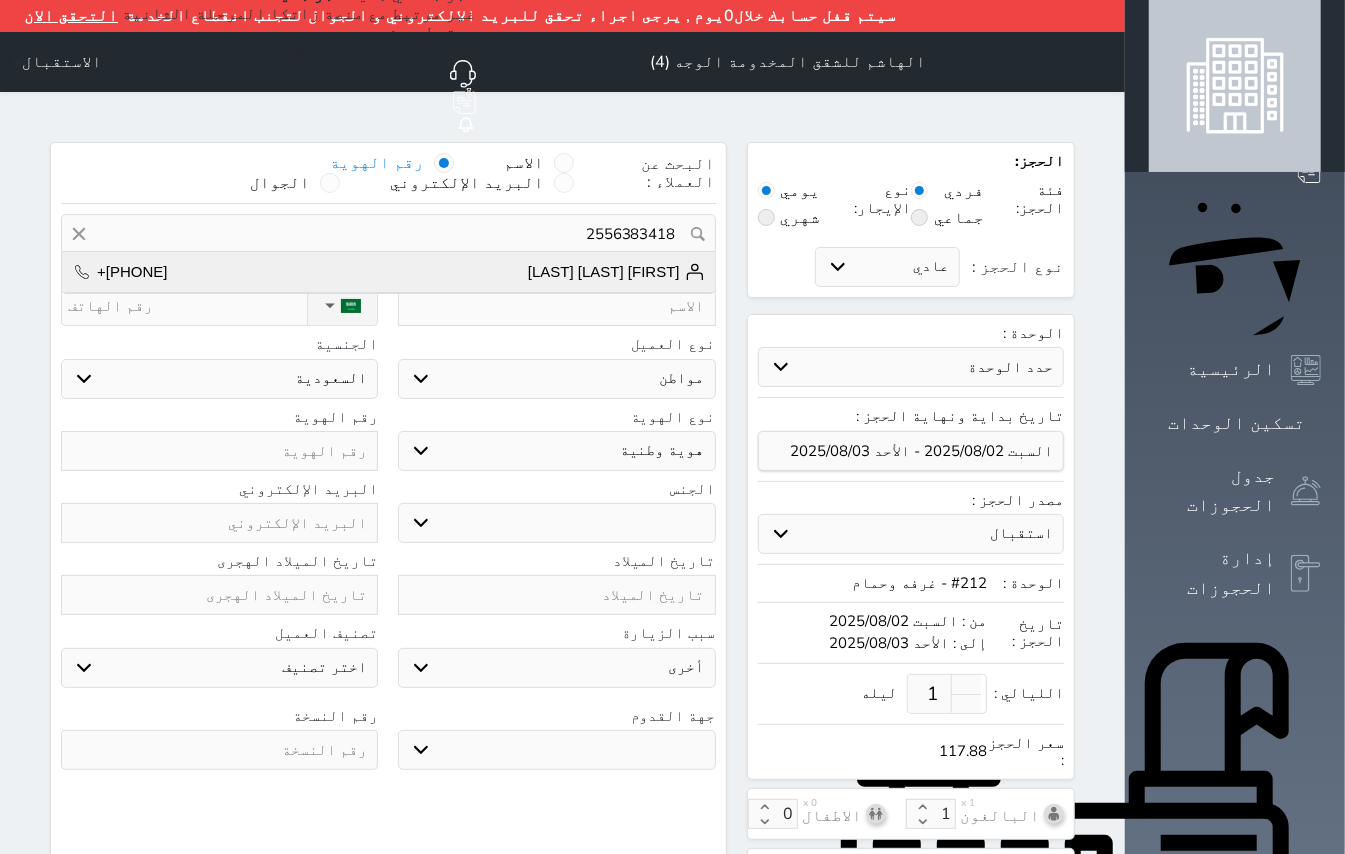click on "[FIRST] [LAST] [LAST] [LAST] [PHONE]" at bounding box center [388, 272] 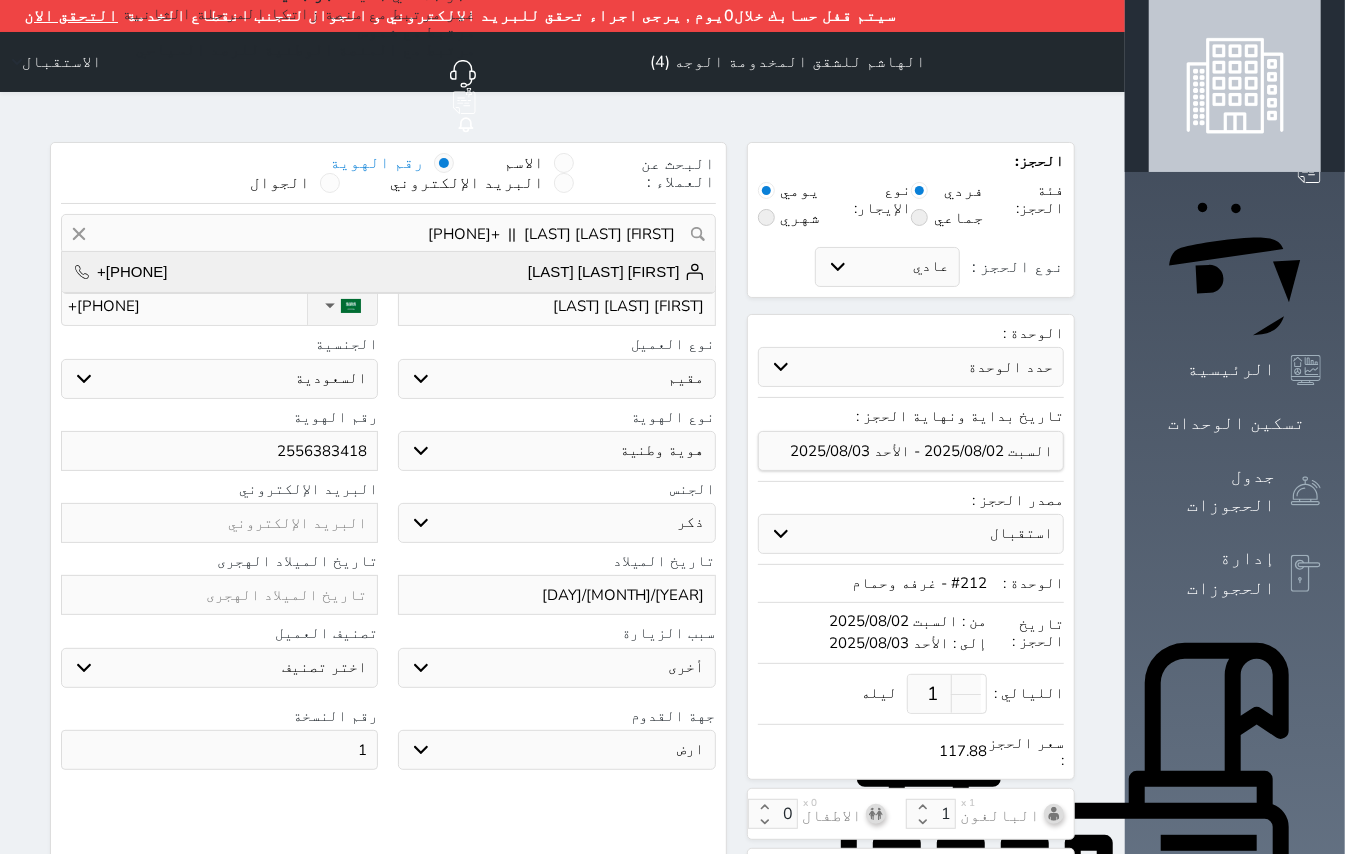 select on "321" 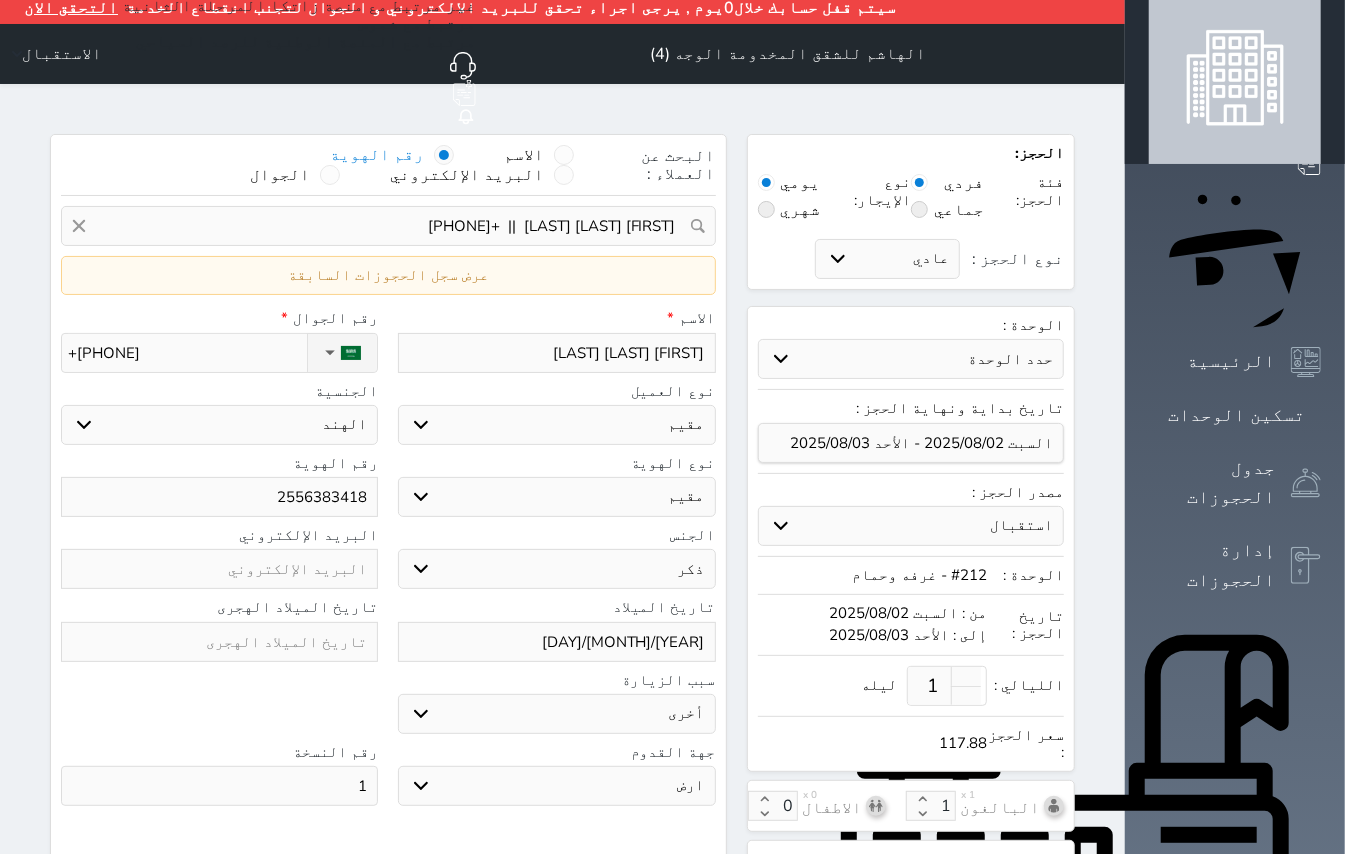 scroll, scrollTop: 0, scrollLeft: 0, axis: both 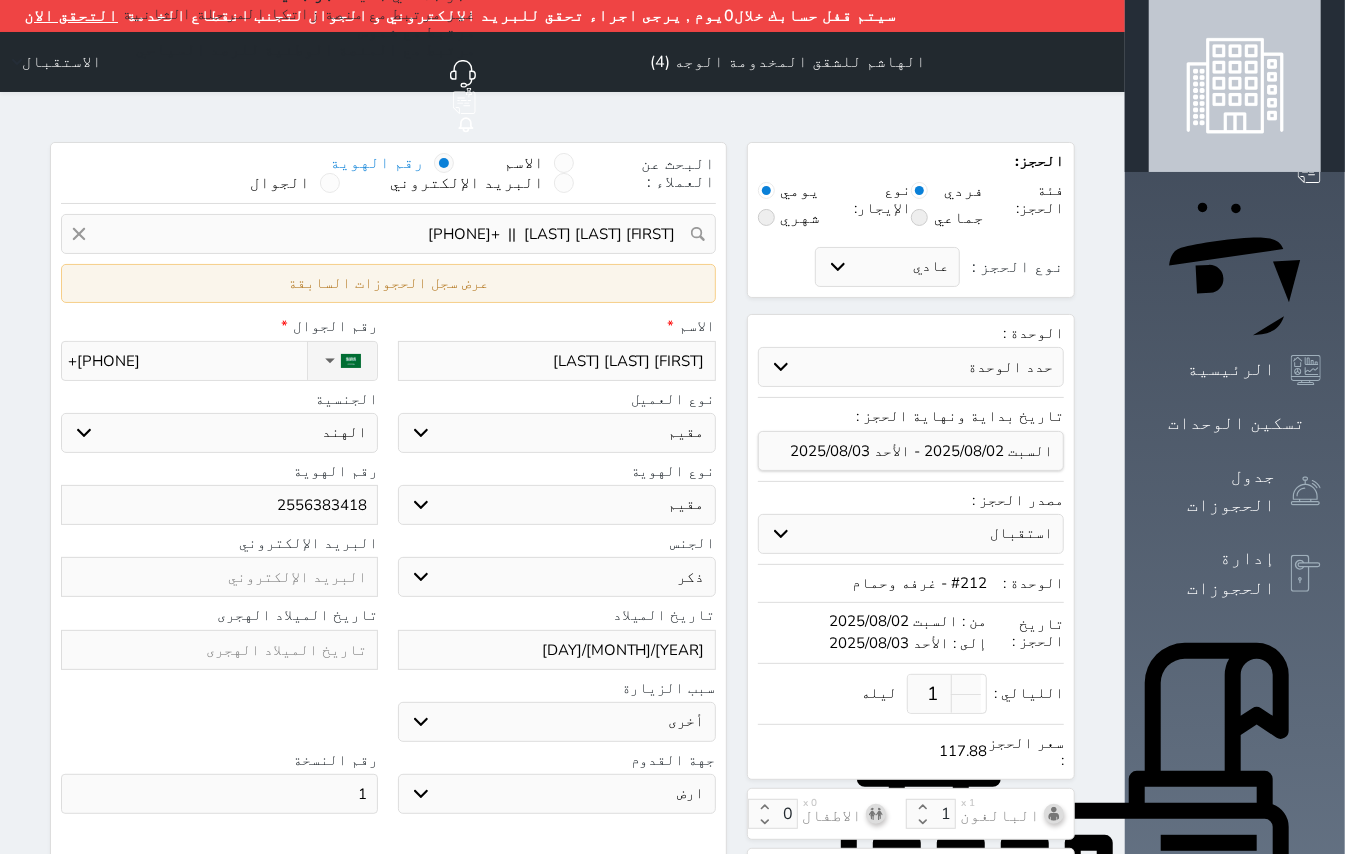 click on "عرض سجل الحجوزات السابقة" at bounding box center (388, 283) 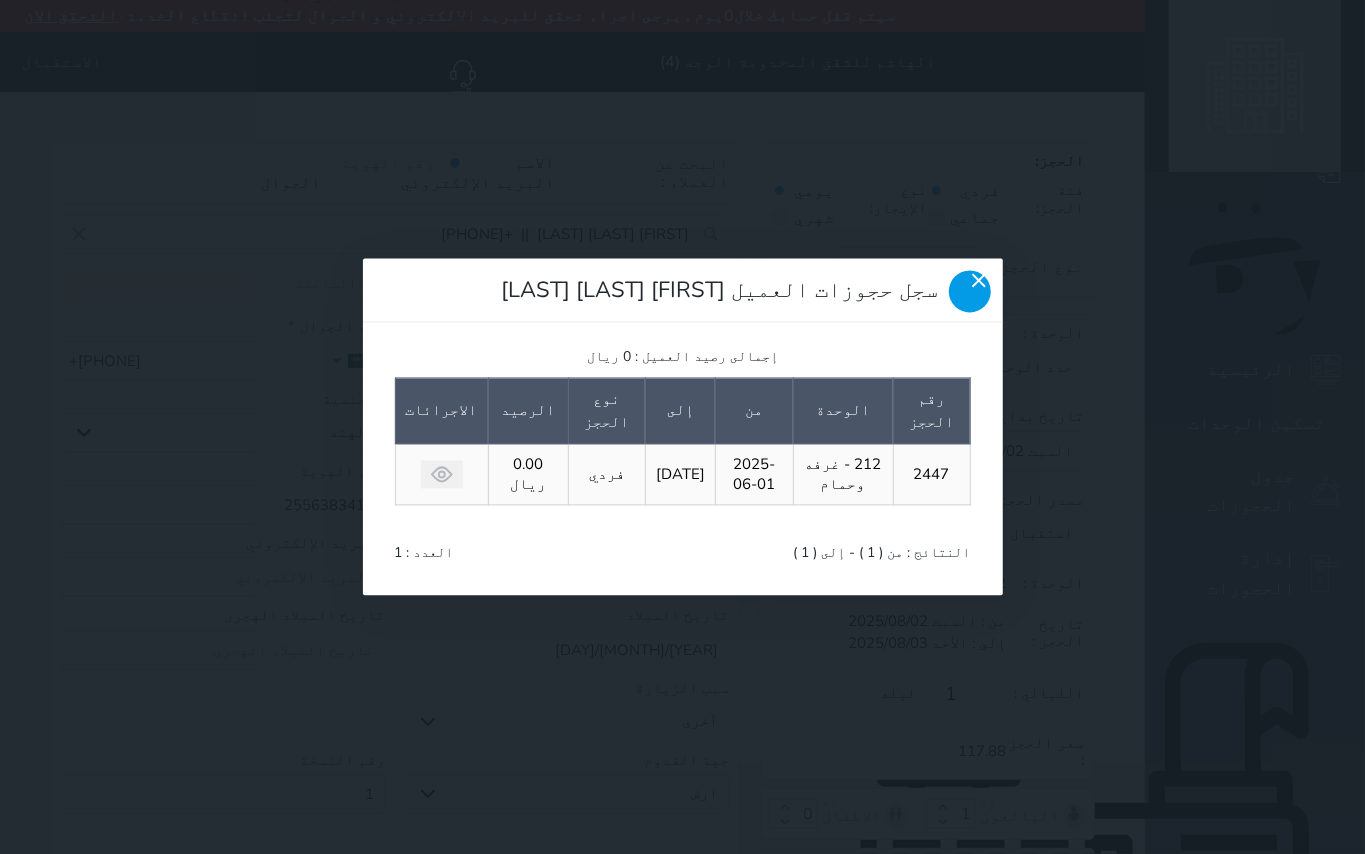 click 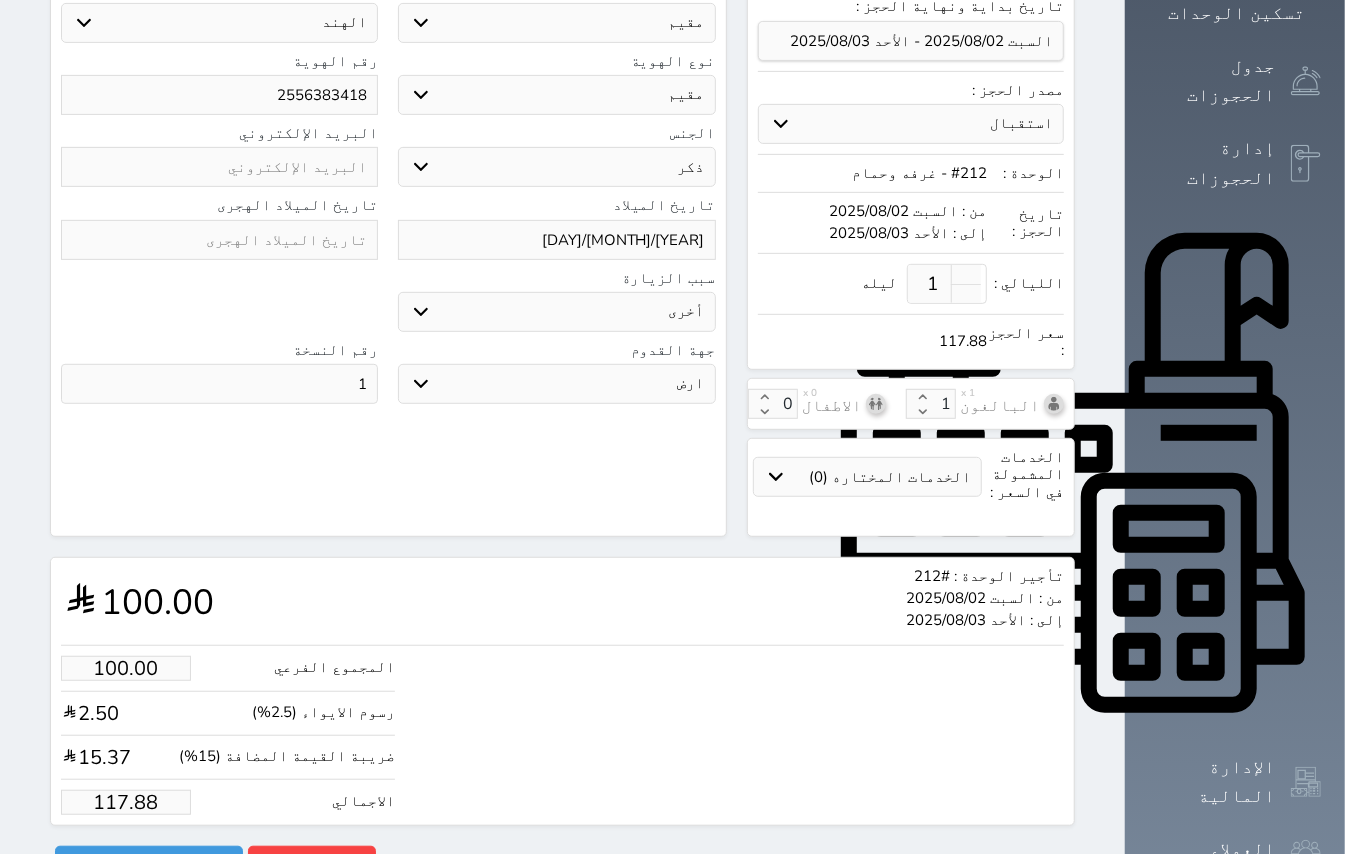 scroll, scrollTop: 412, scrollLeft: 0, axis: vertical 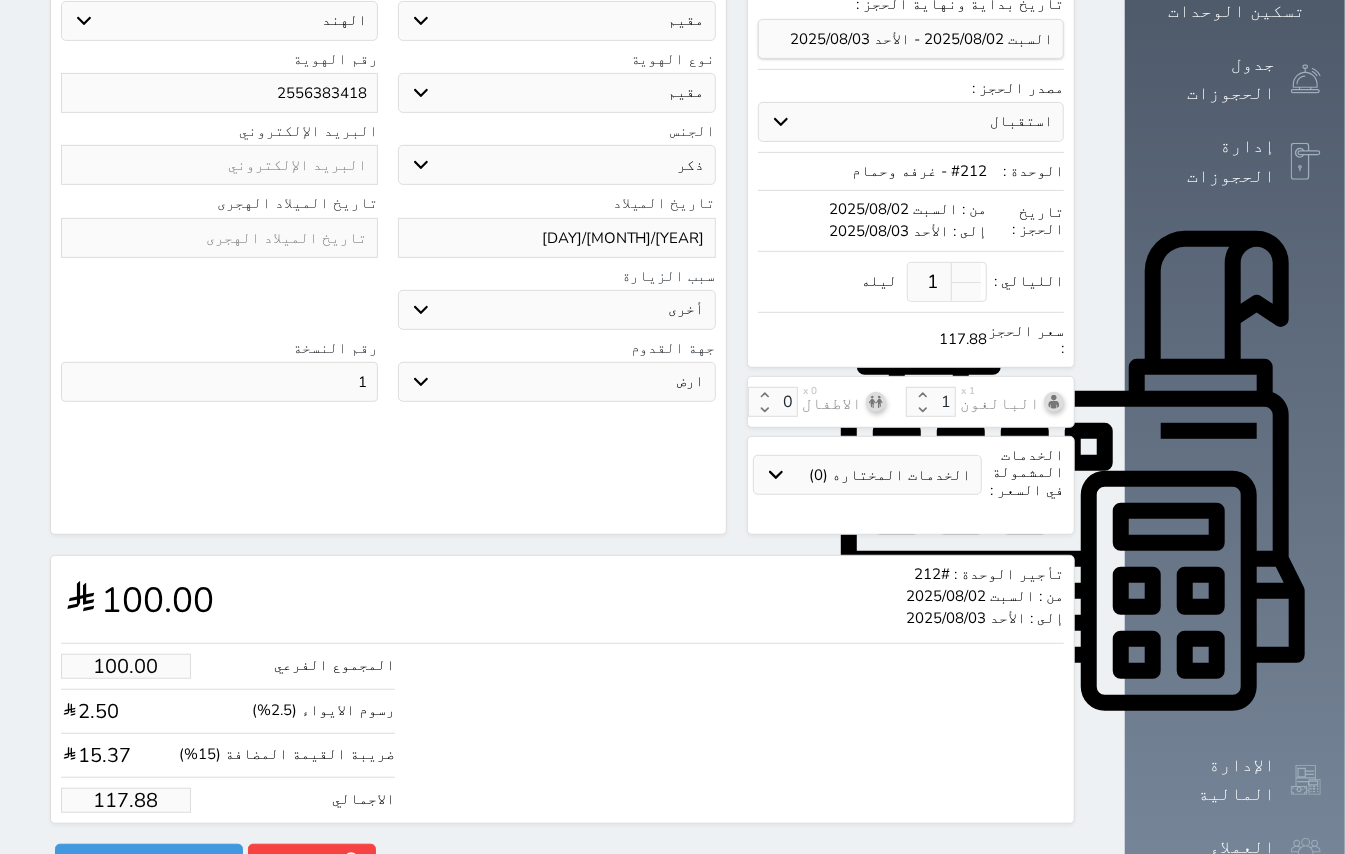 click on "117.88" at bounding box center (126, 800) 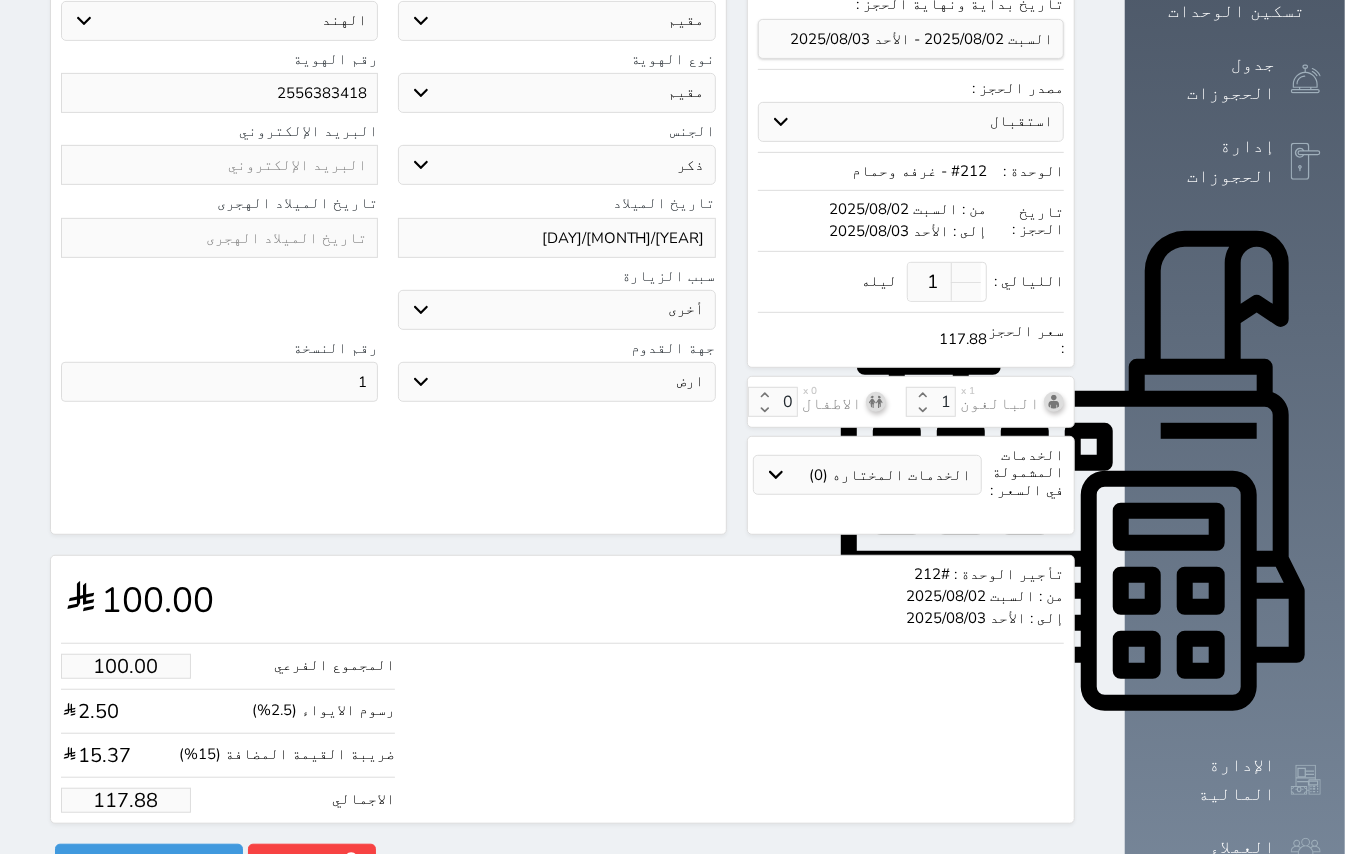 type on "1.70" 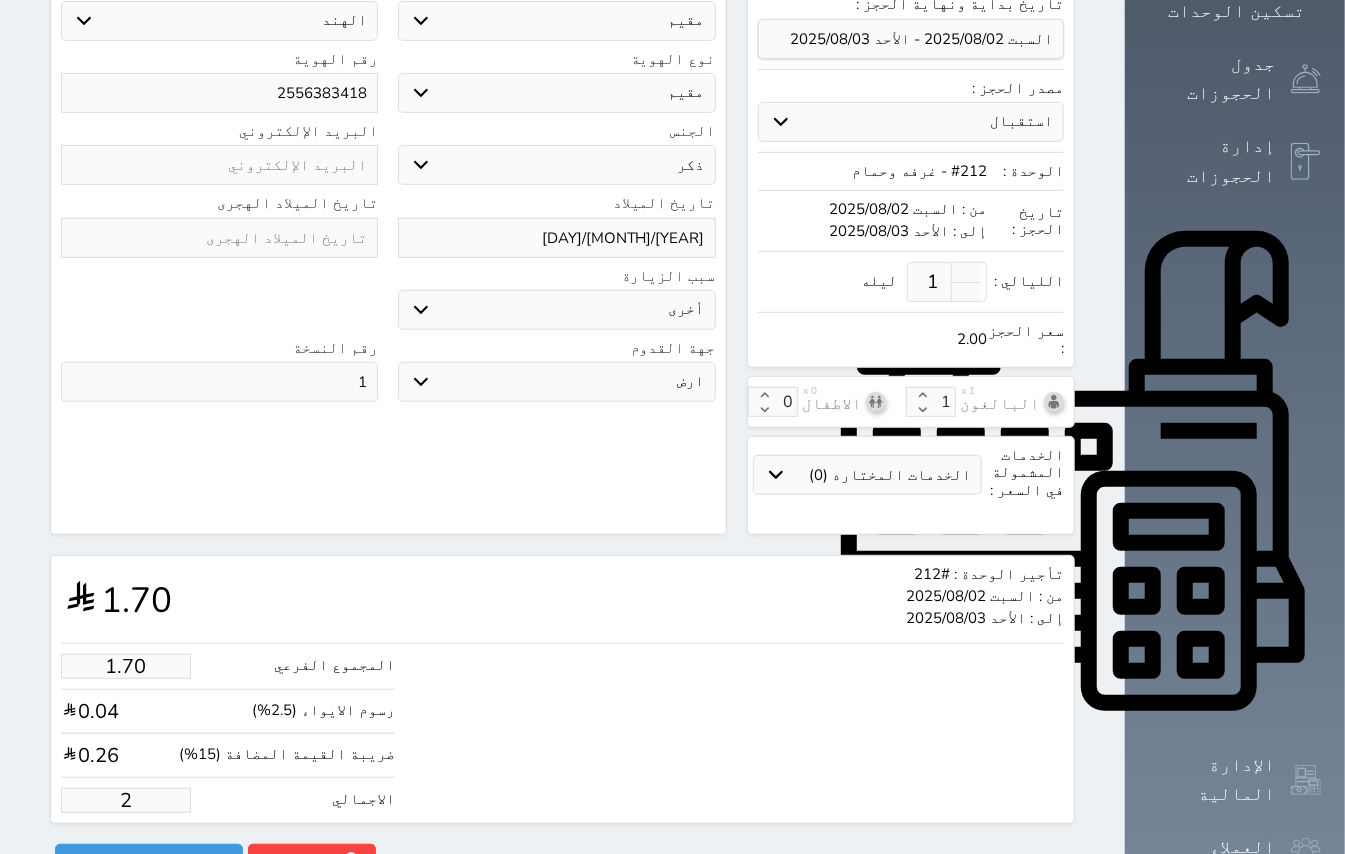 type on "16.97" 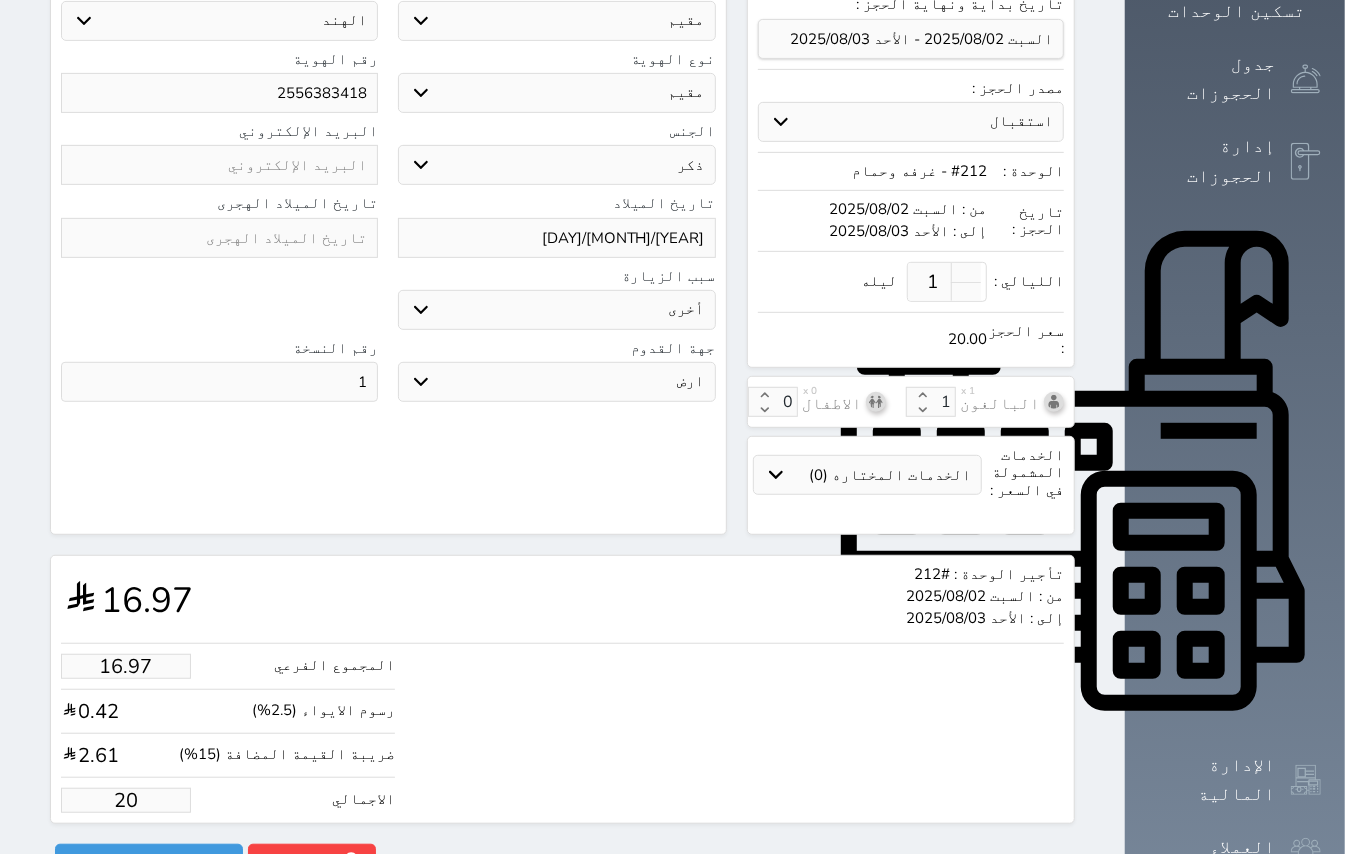 type on "169.67" 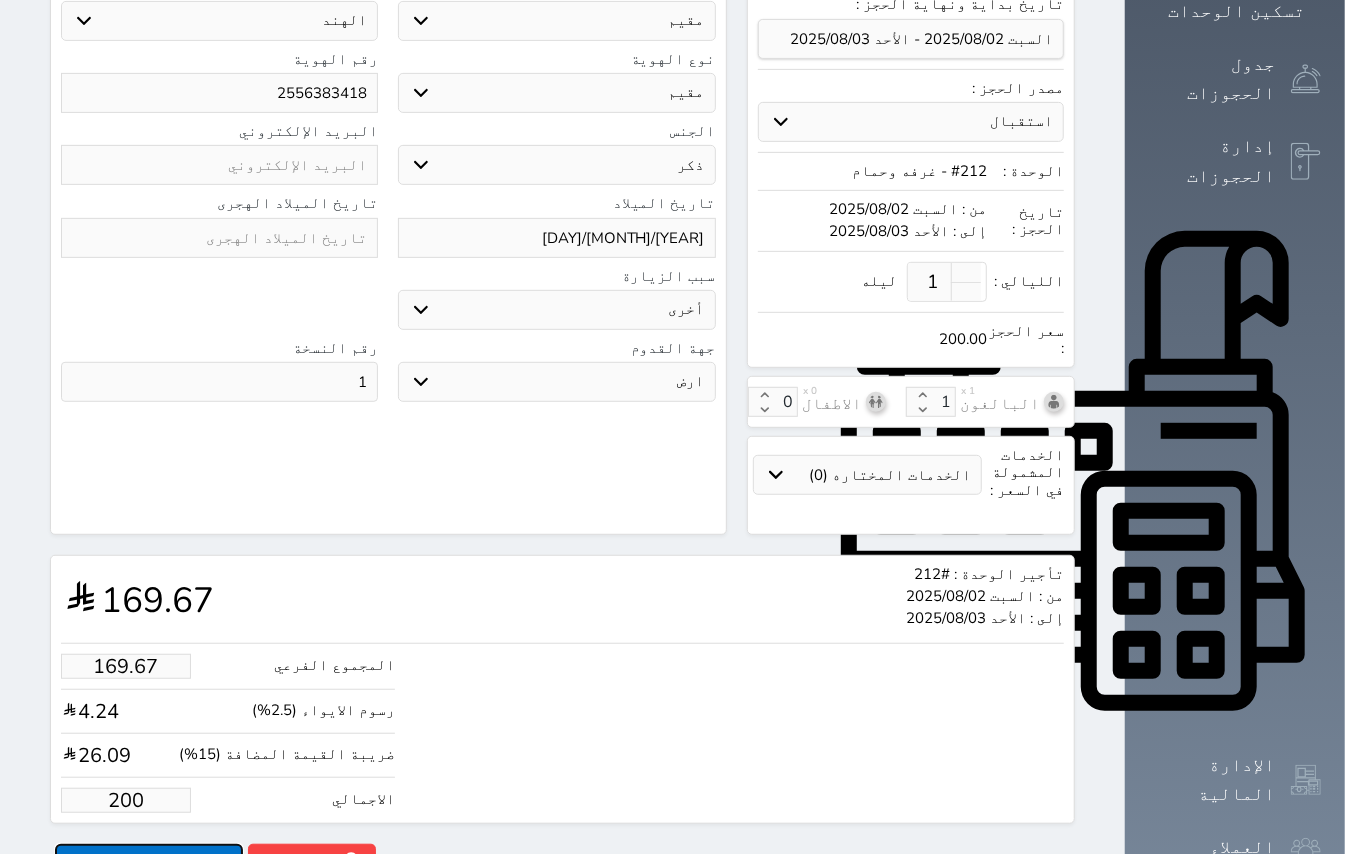 type on "200.00" 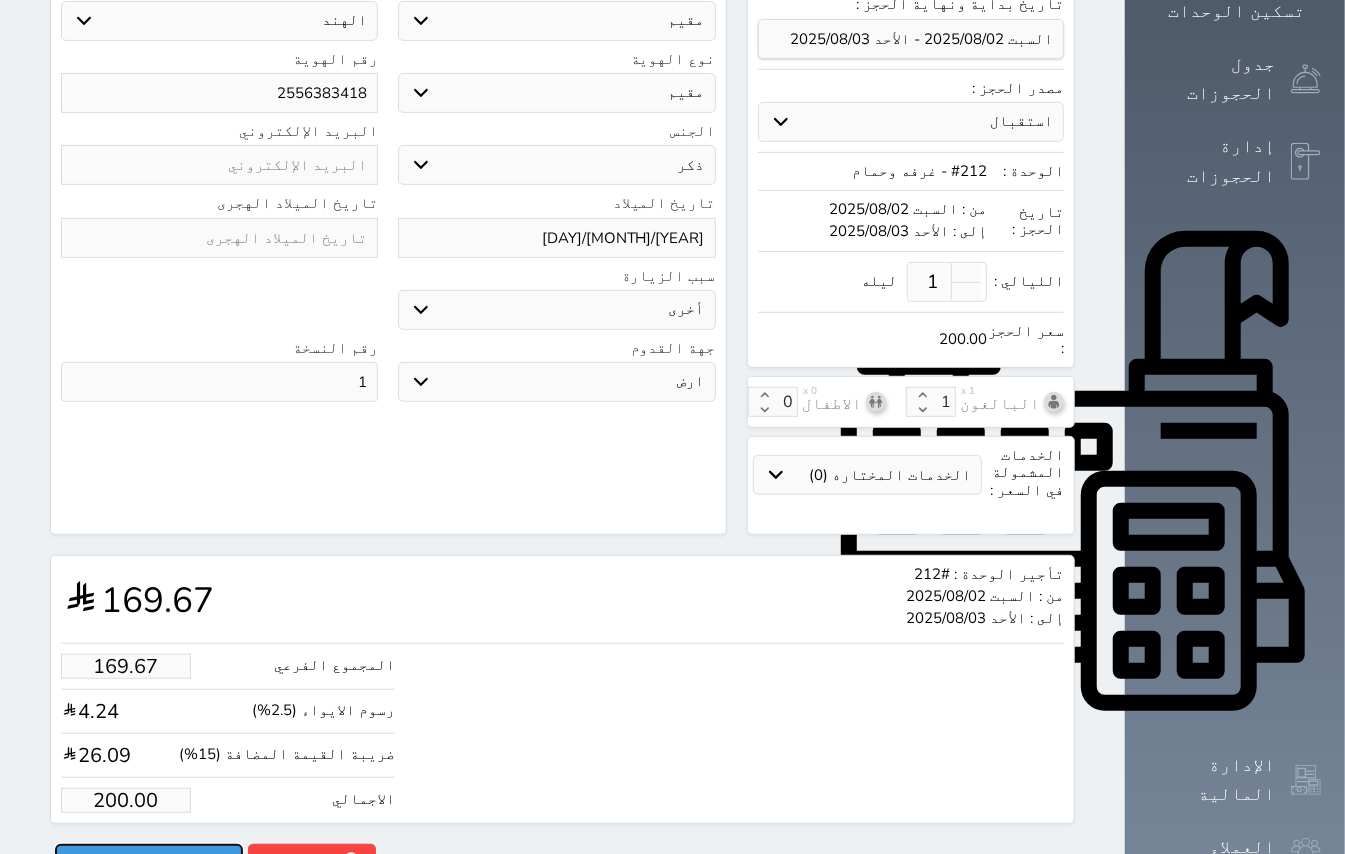 click on "حجز" at bounding box center (149, 861) 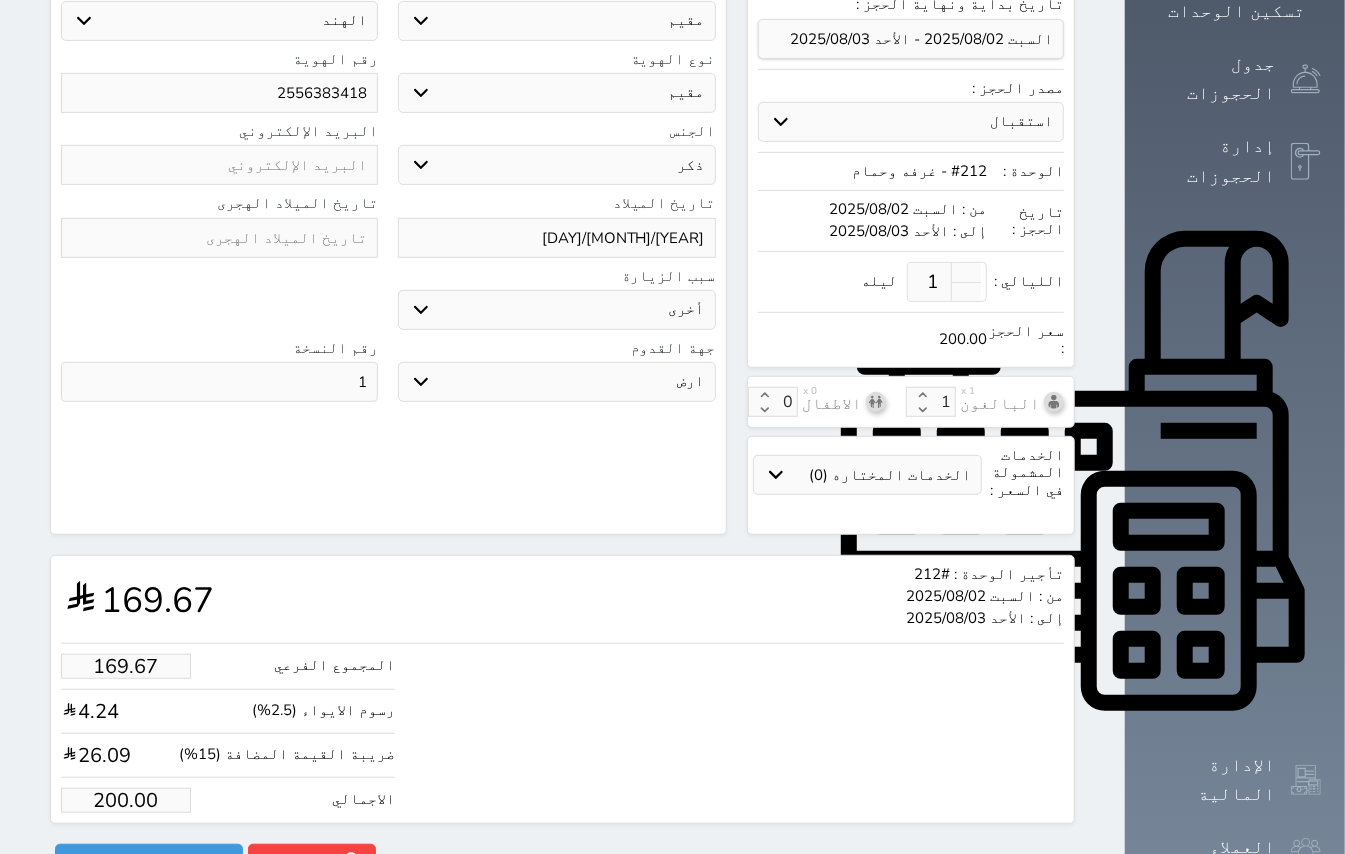 scroll, scrollTop: 85, scrollLeft: 0, axis: vertical 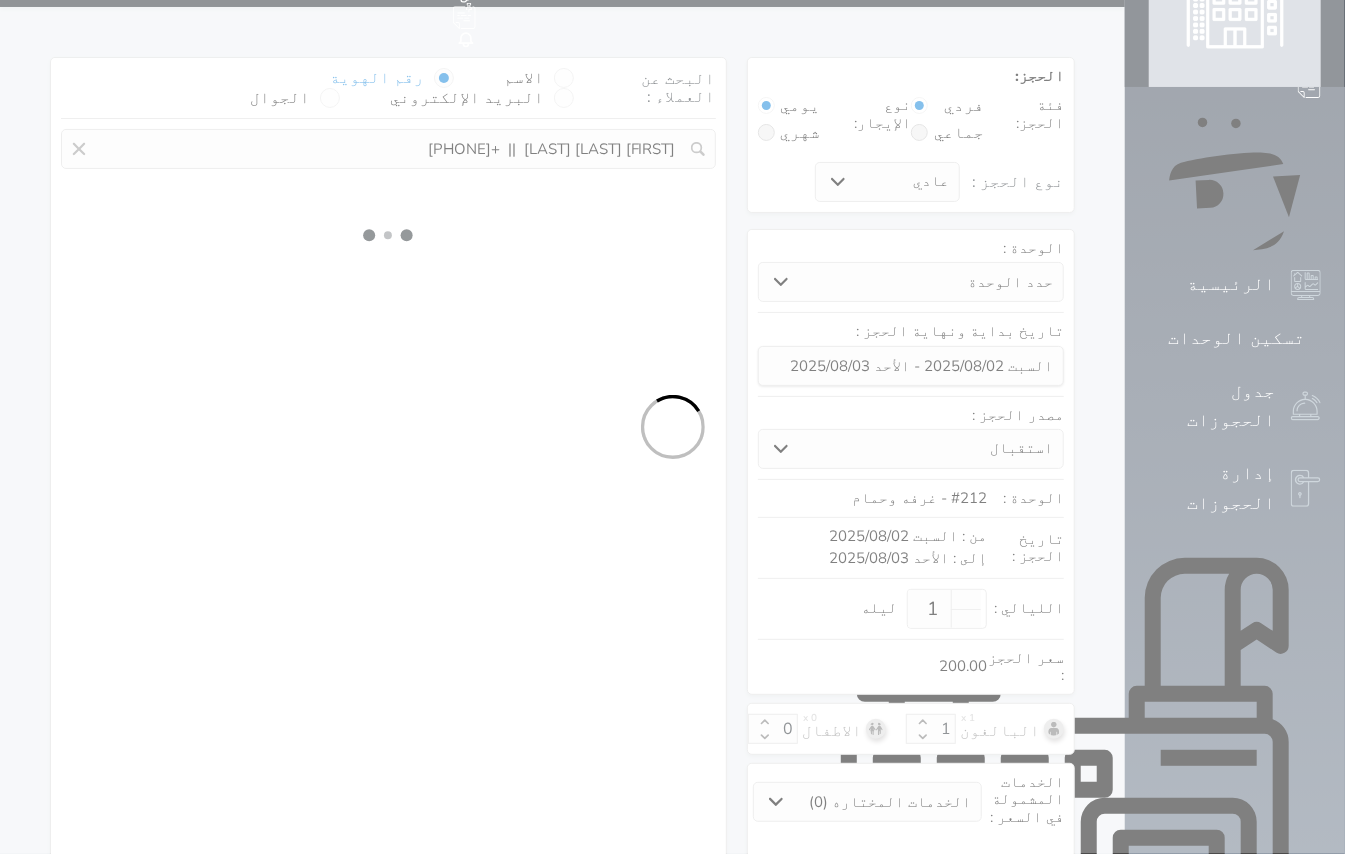 select on "4" 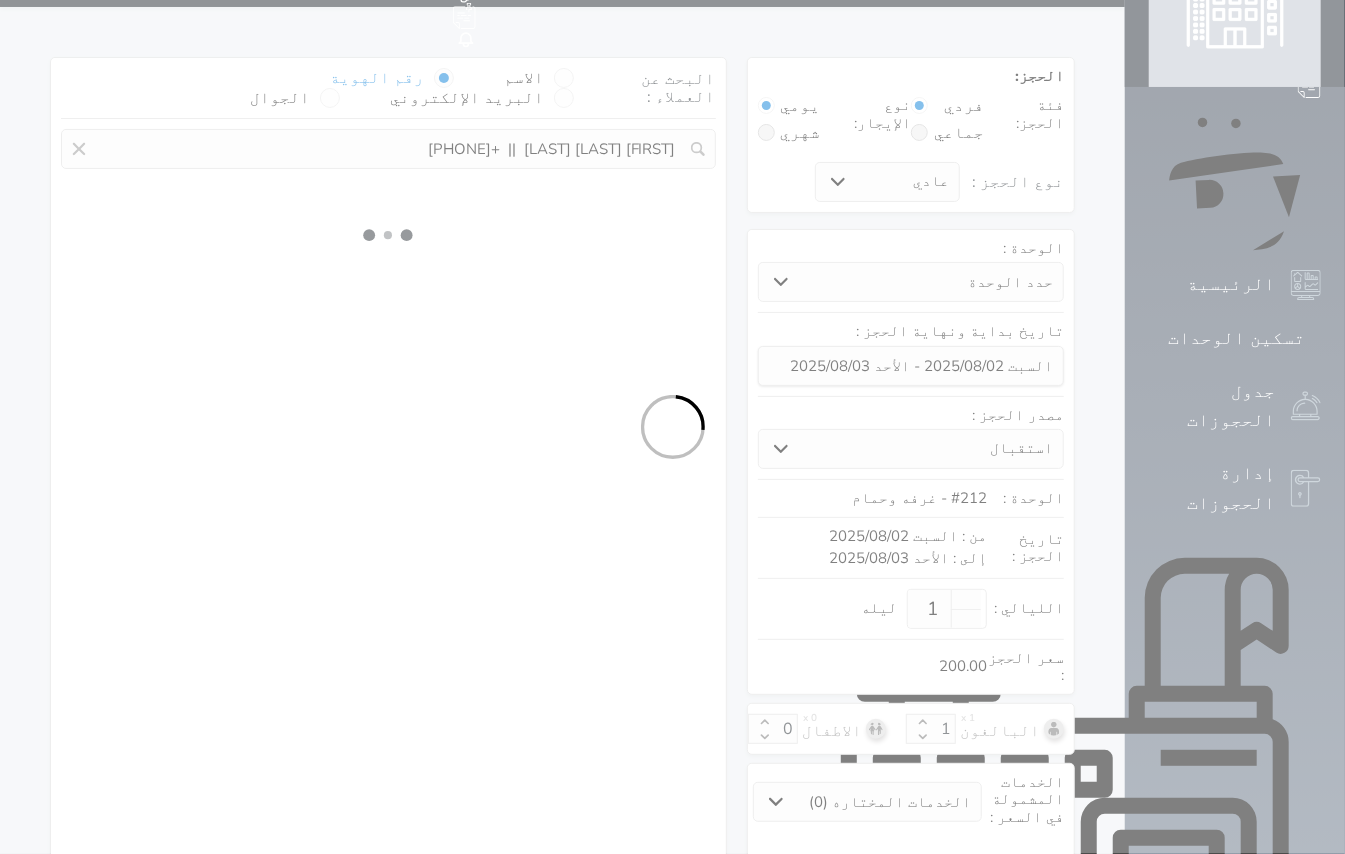 select on "321" 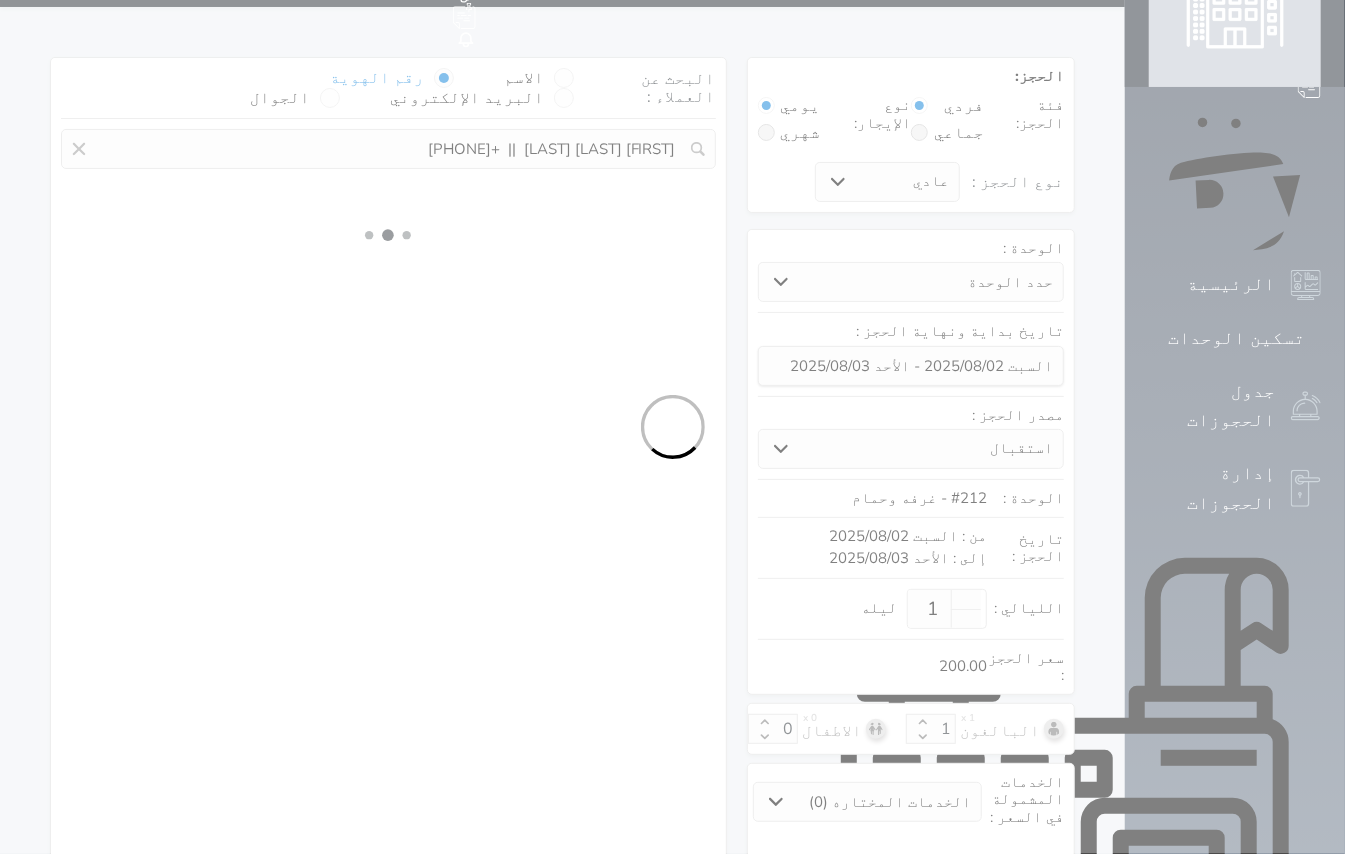 select on "4" 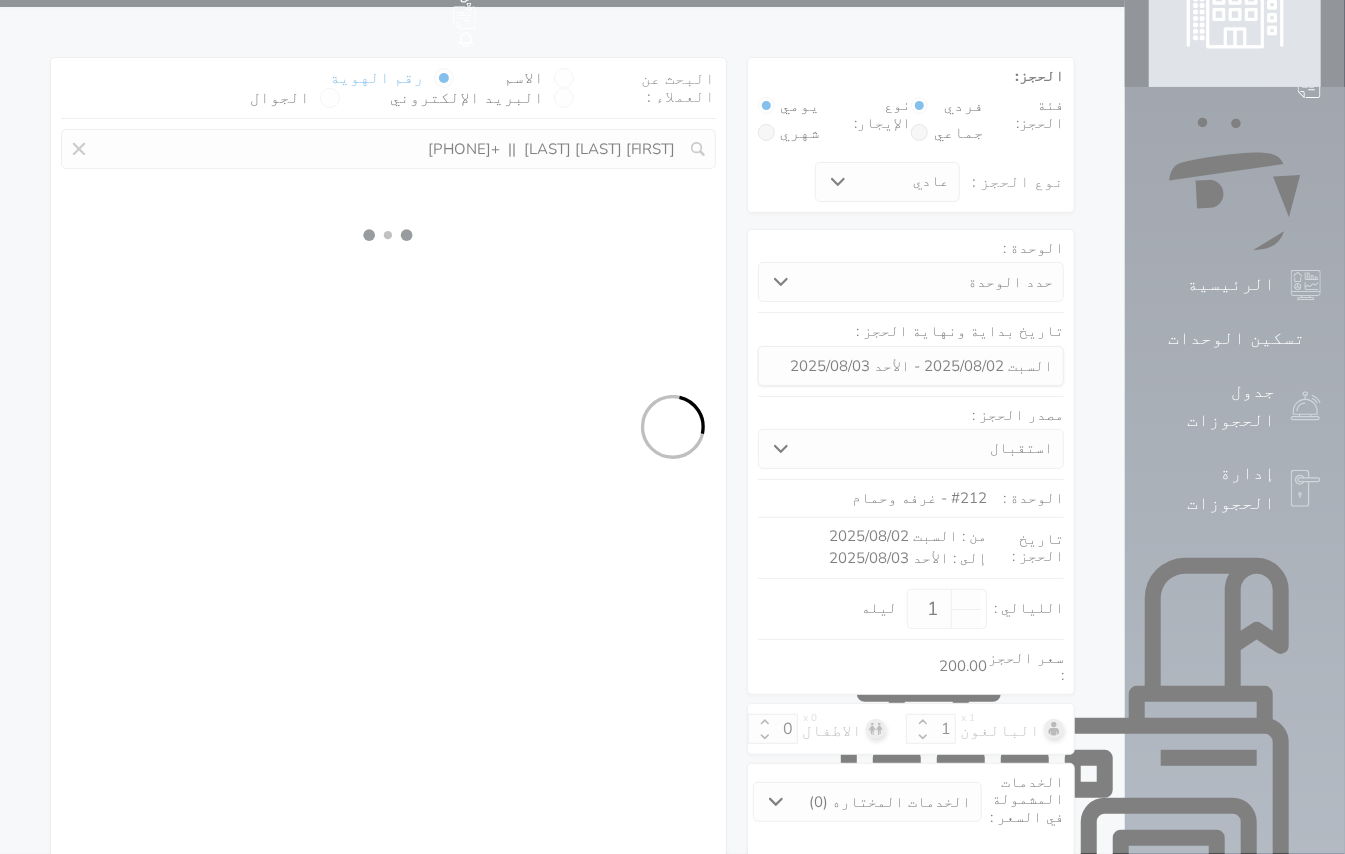 select on "7" 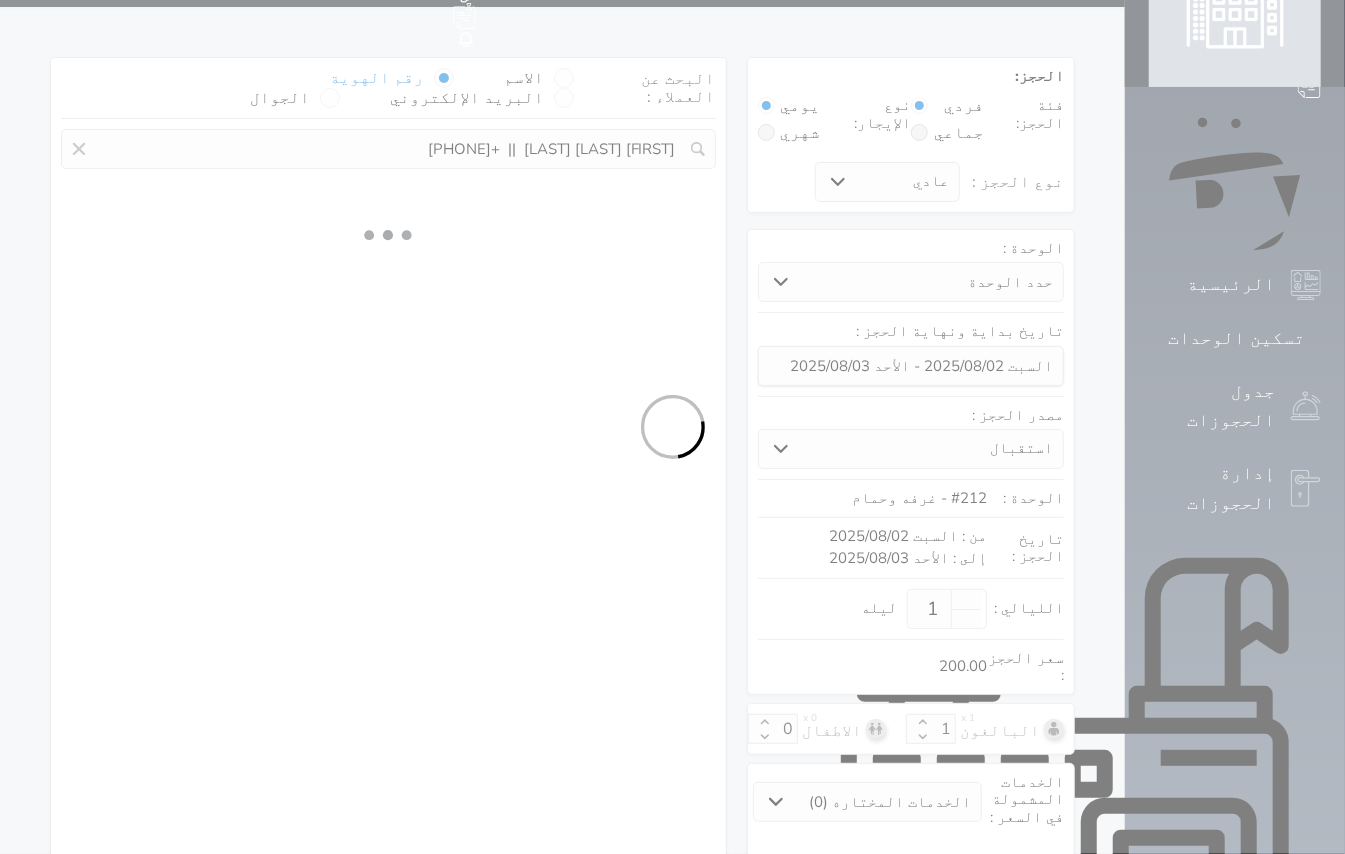 select on "9" 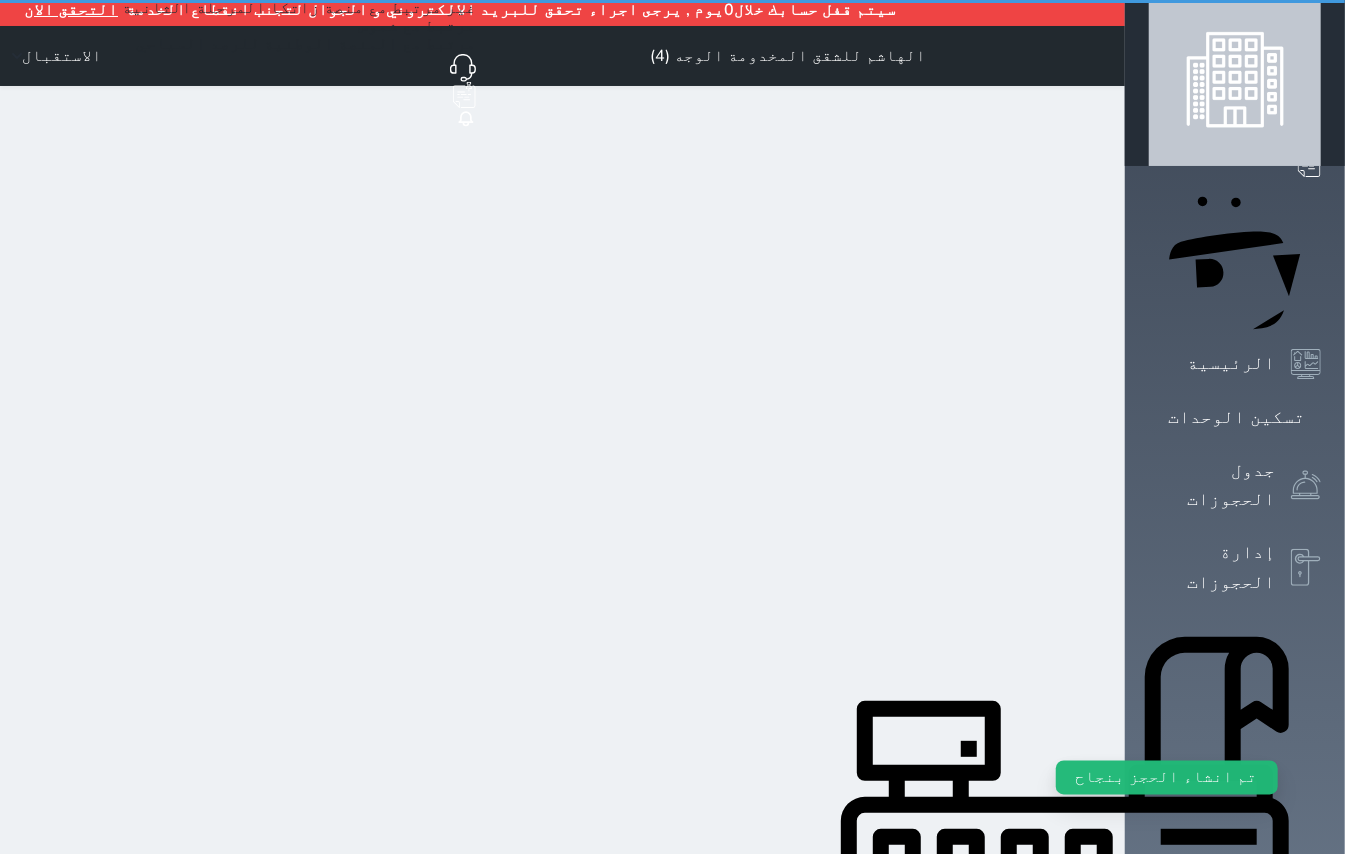 scroll, scrollTop: 0, scrollLeft: 0, axis: both 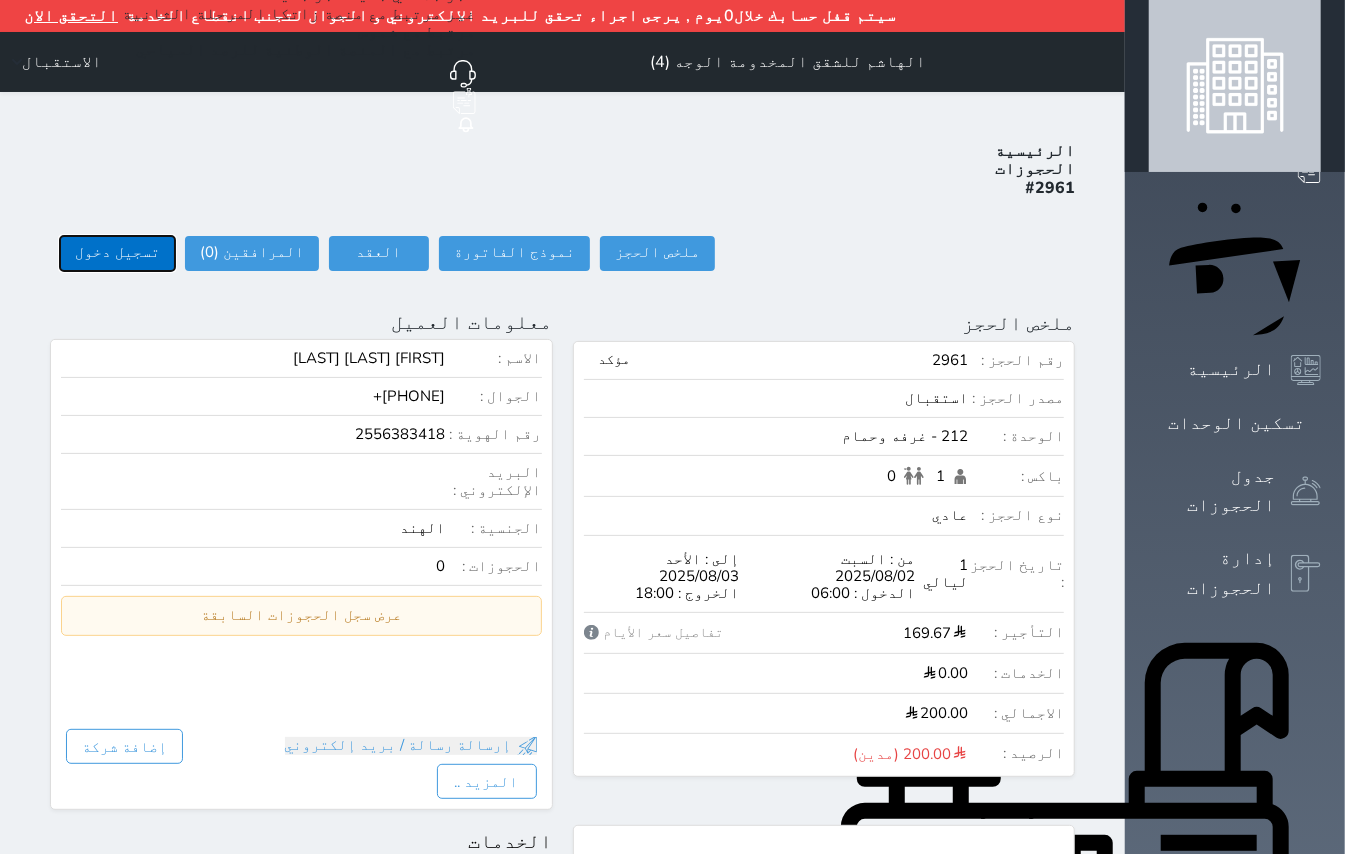 click on "تسجيل دخول" at bounding box center (117, 253) 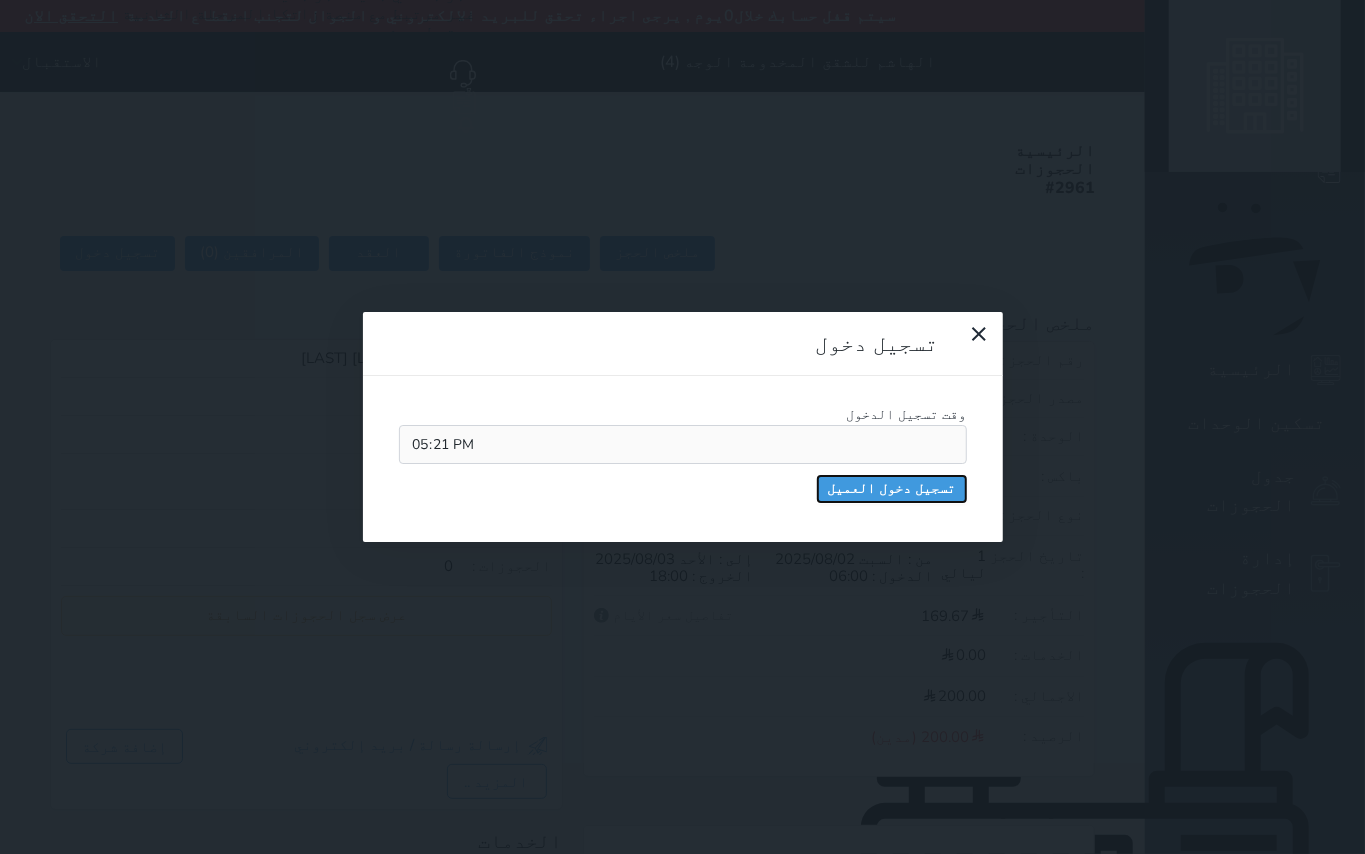drag, startPoint x: 490, startPoint y: 190, endPoint x: 526, endPoint y: 205, distance: 39 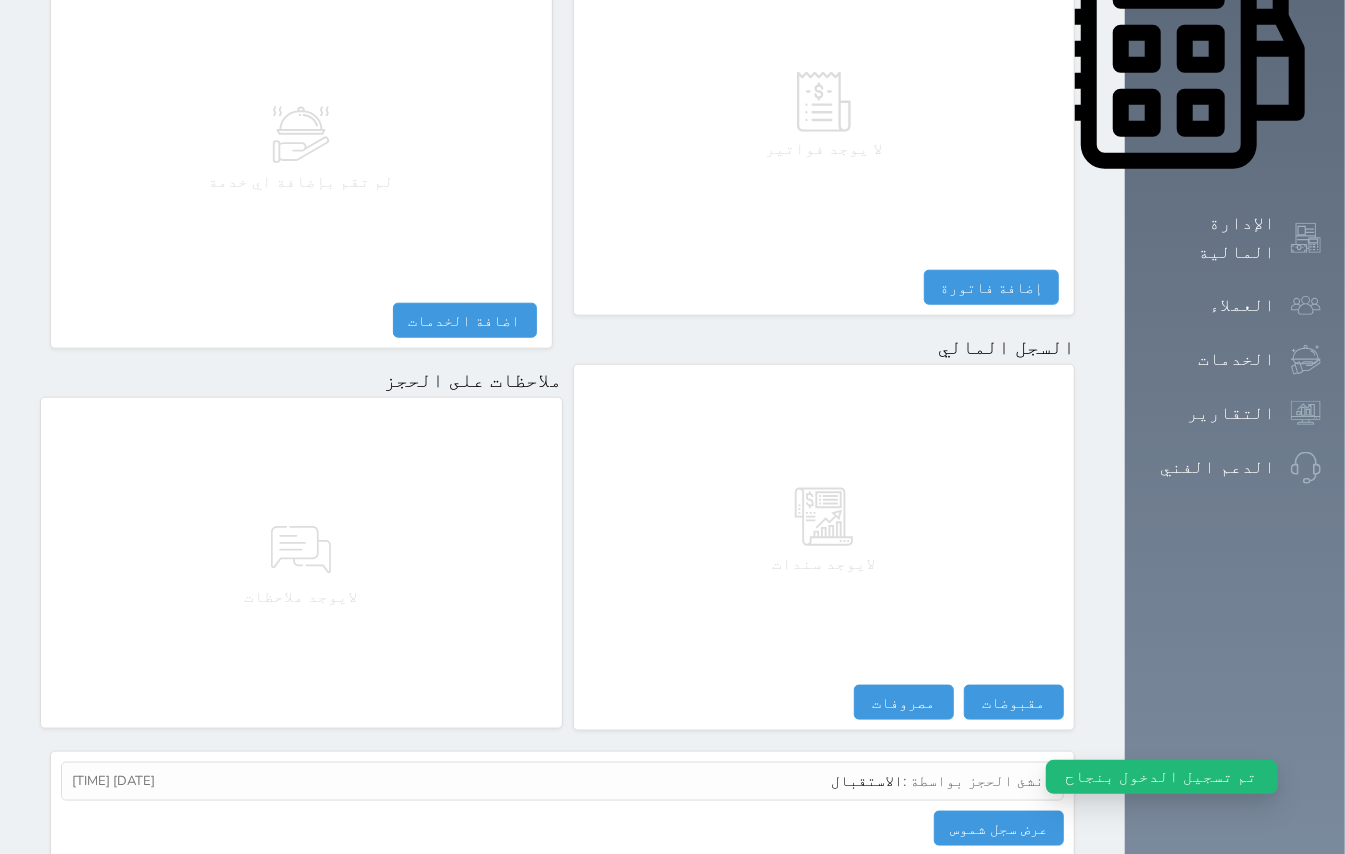 scroll, scrollTop: 961, scrollLeft: 0, axis: vertical 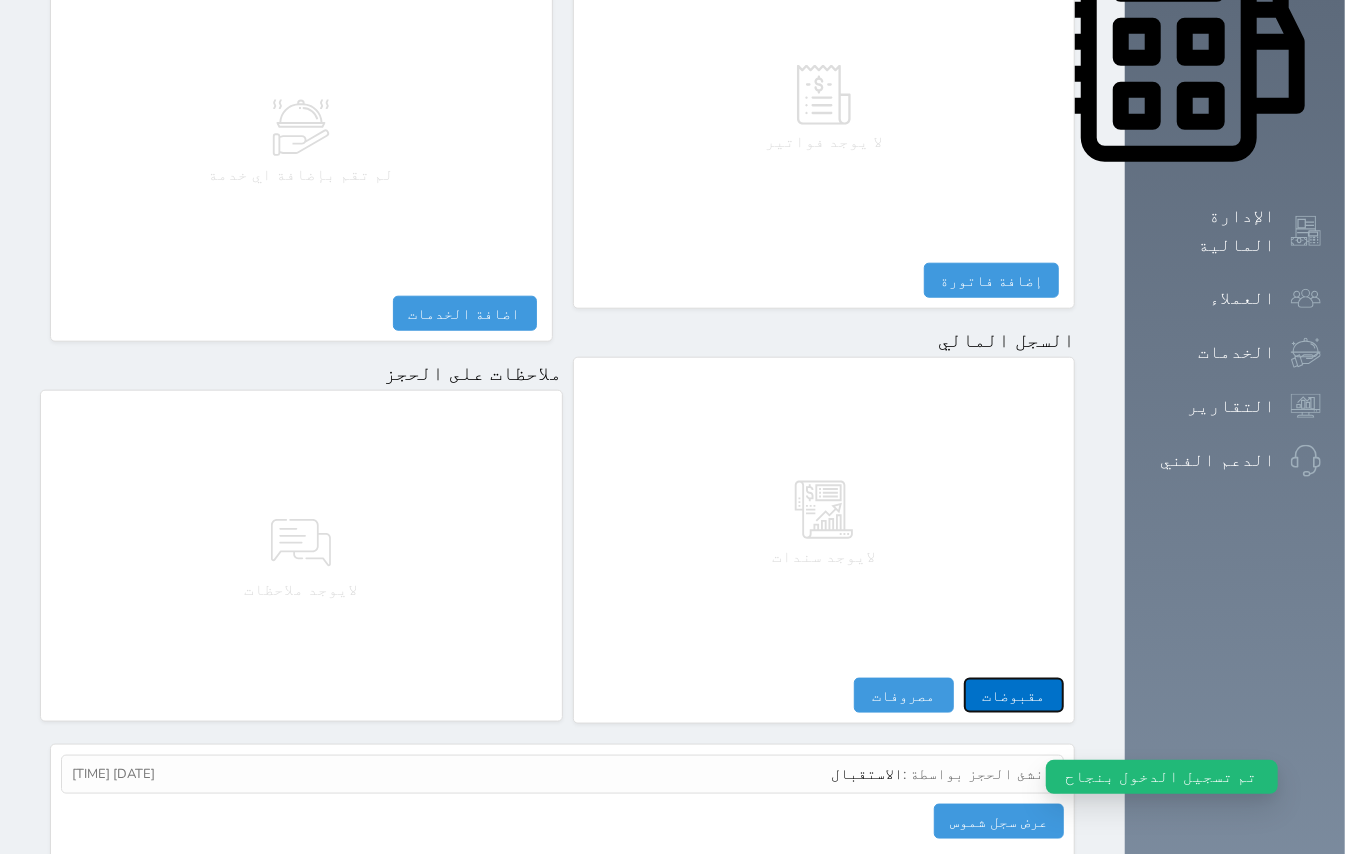 click on "مقبوضات" at bounding box center (1014, 695) 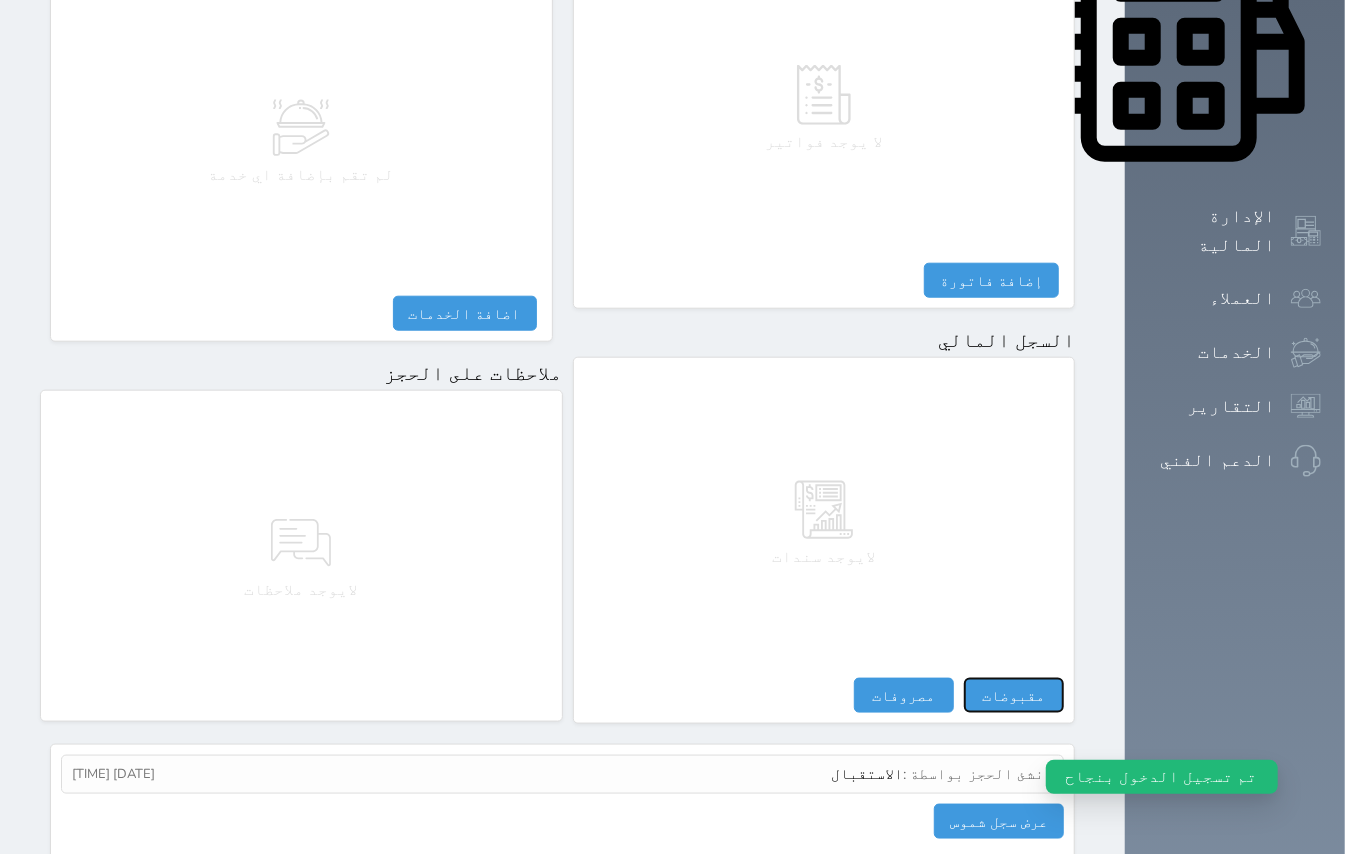 select 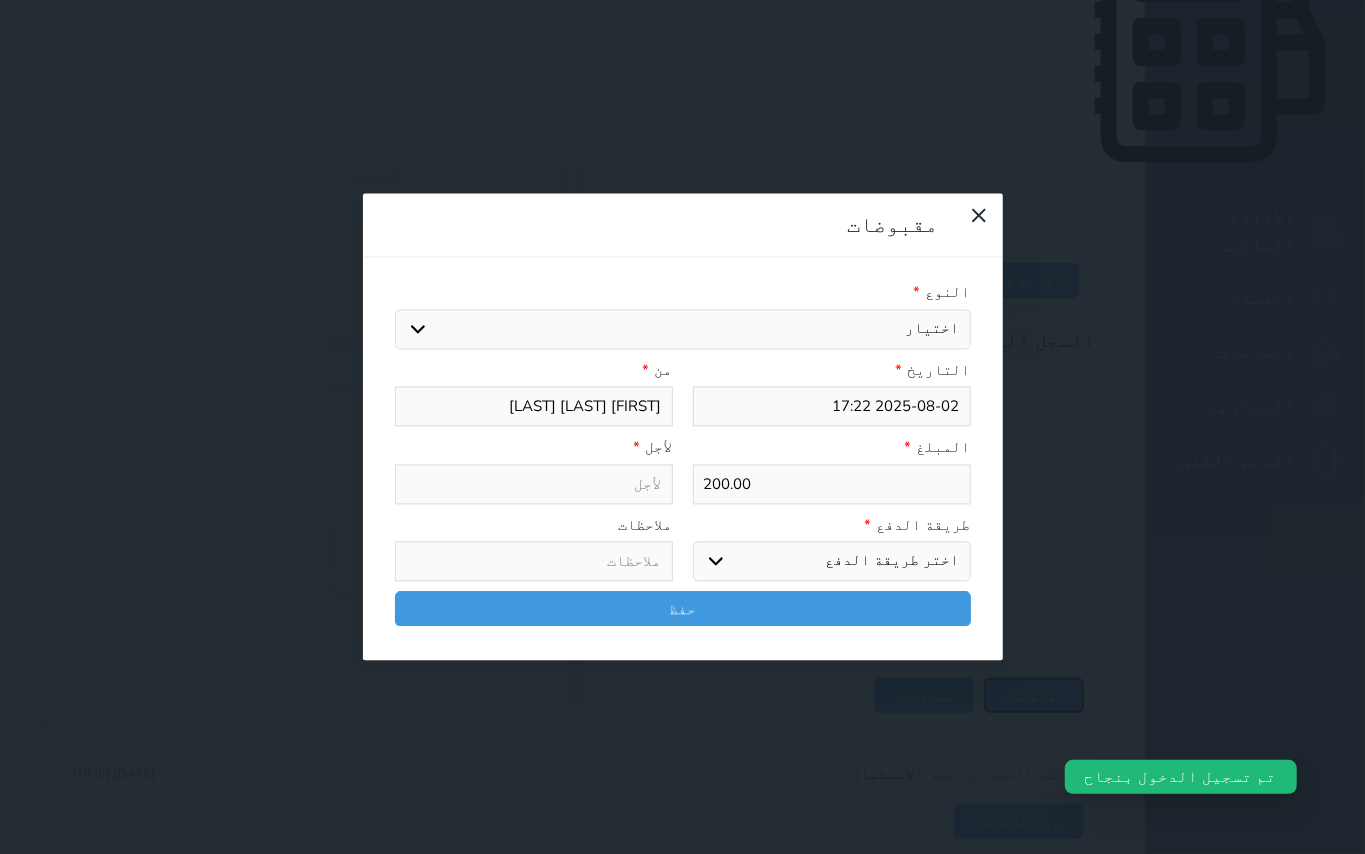 select 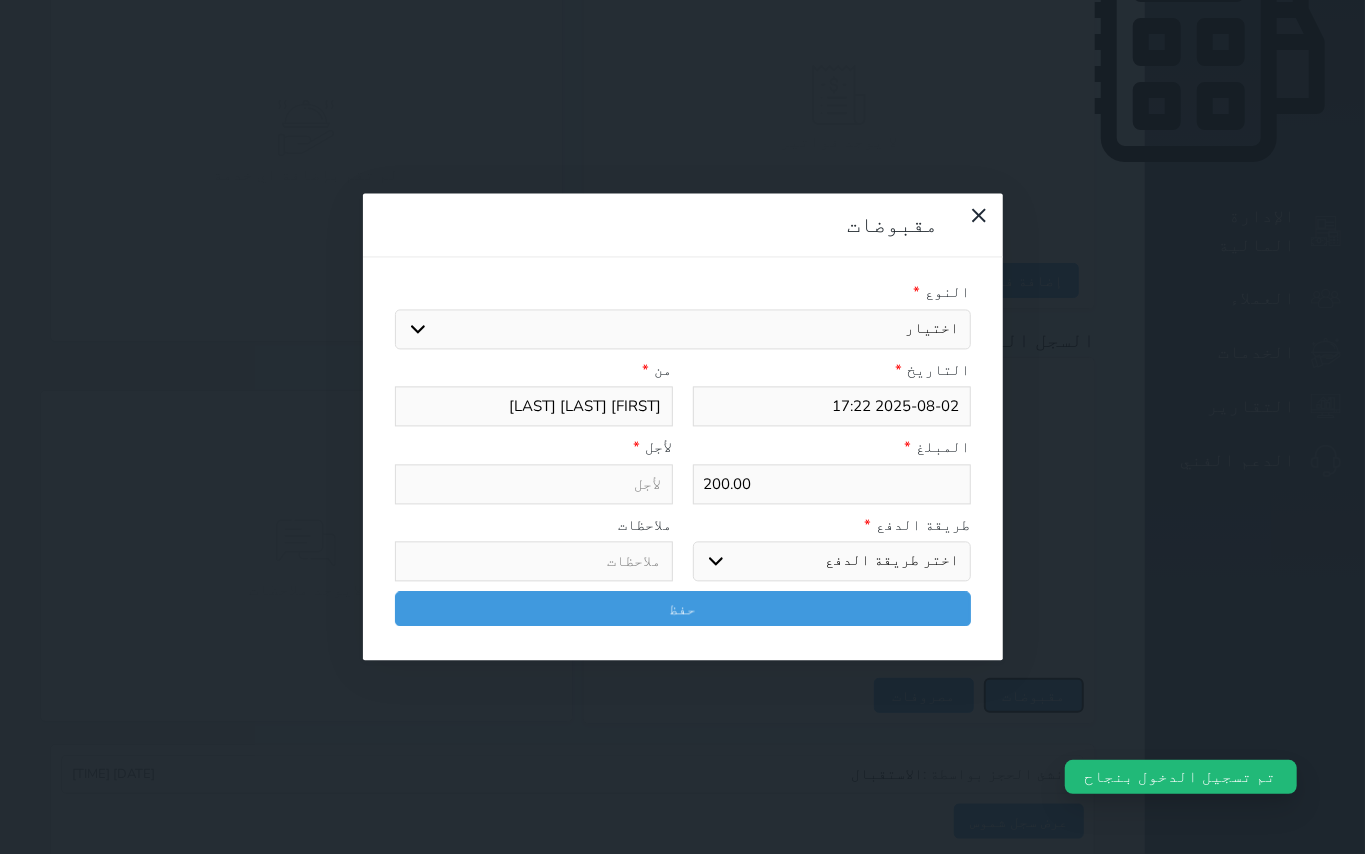 select 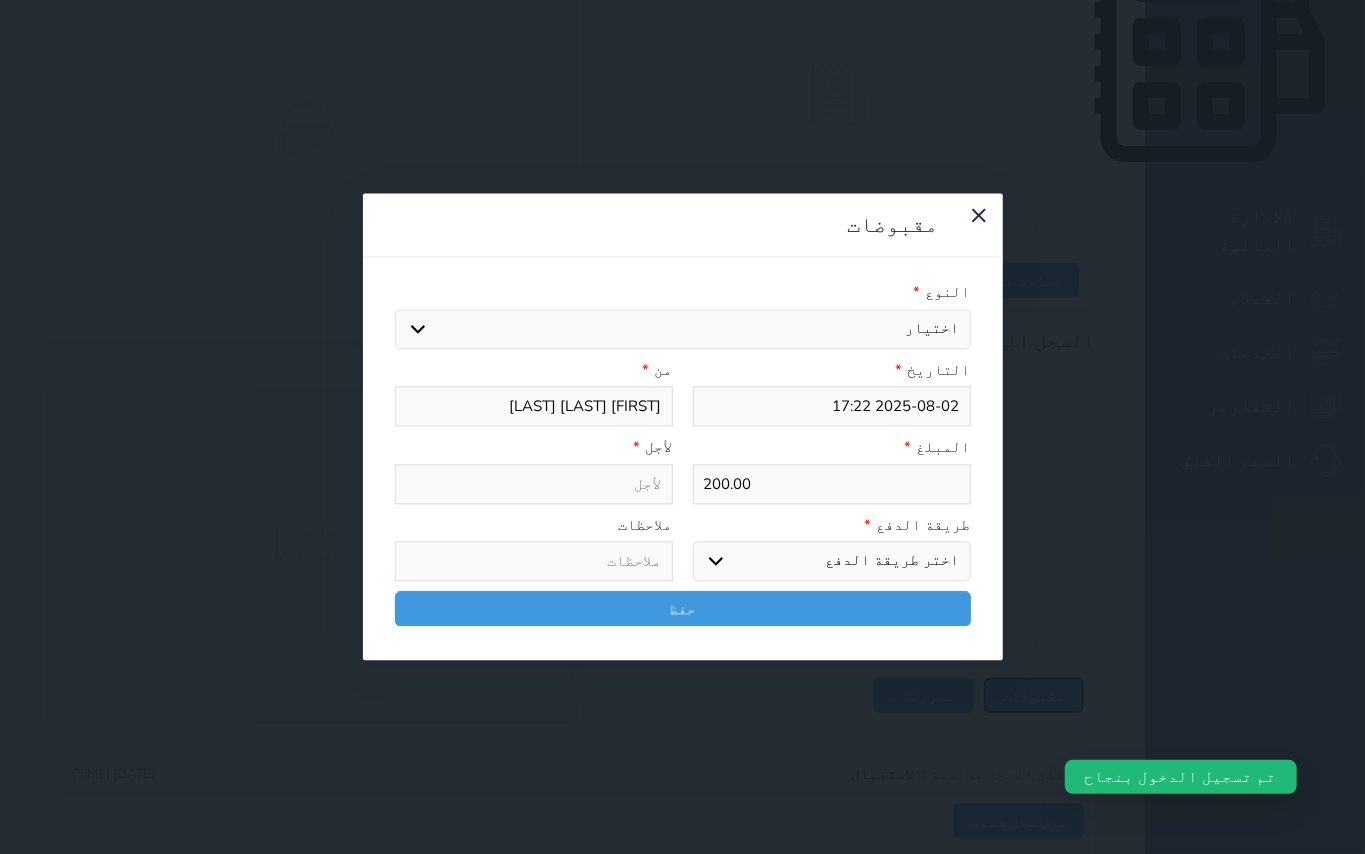 select 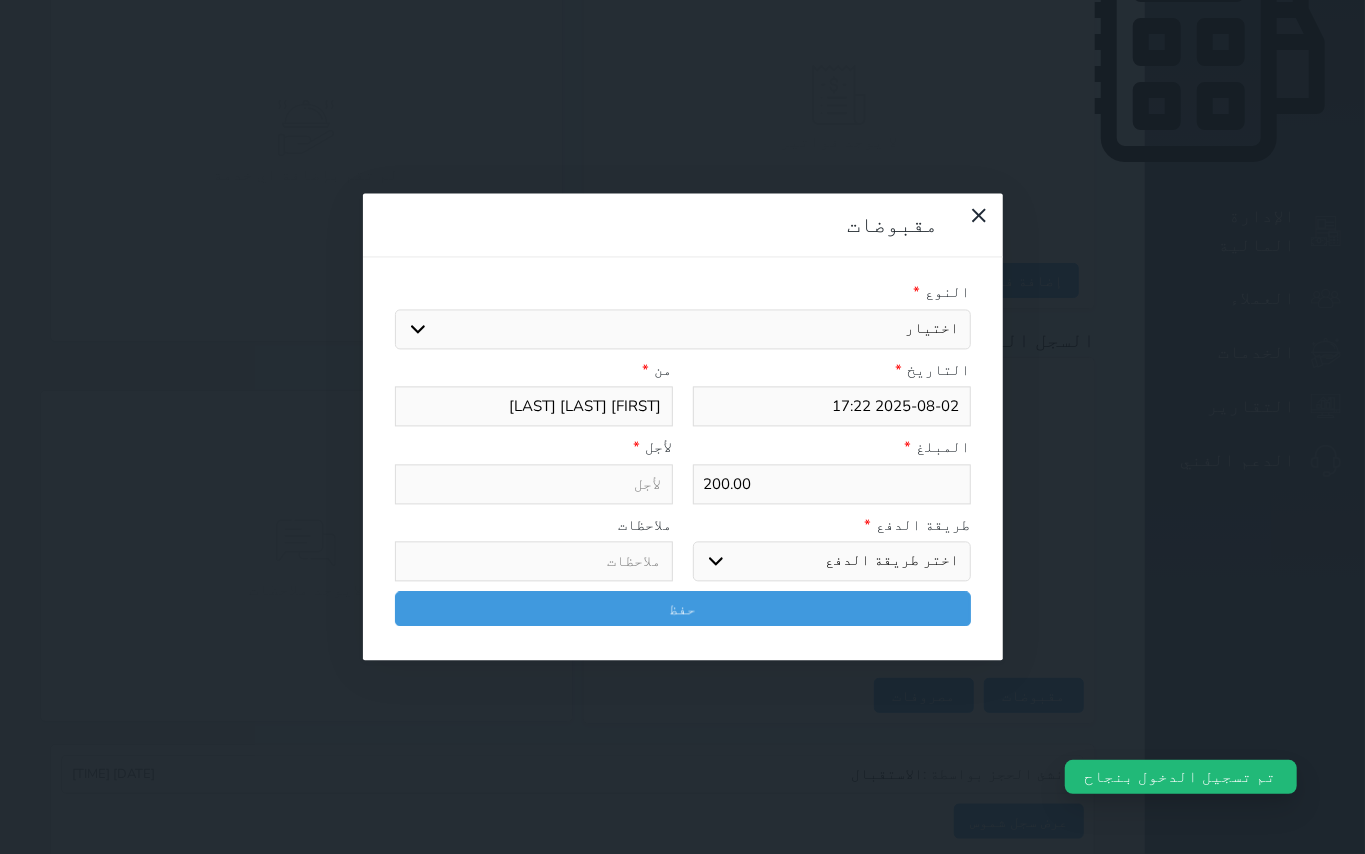 click on "اختيار   مقبوضات عامة قيمة إيجار فواتير تامين عربون لا ينطبق آخر مغسلة واي فاي - الإنترنت مواقف السيارات طعام الأغذية والمشروبات مشروبات المشروبات الباردة المشروبات الساخنة الإفطار غداء عشاء مخبز و كعك حمام سباحة الصالة الرياضية سبا و خدمات الجمال اختيار وإسقاط (خدمات النقل) ميني بار كابل - تلفزيون سرير إضافي تصفيف الشعر التسوق خدمات الجولات السياحية المنظمة خدمات الدليل السياحي" at bounding box center [683, 329] 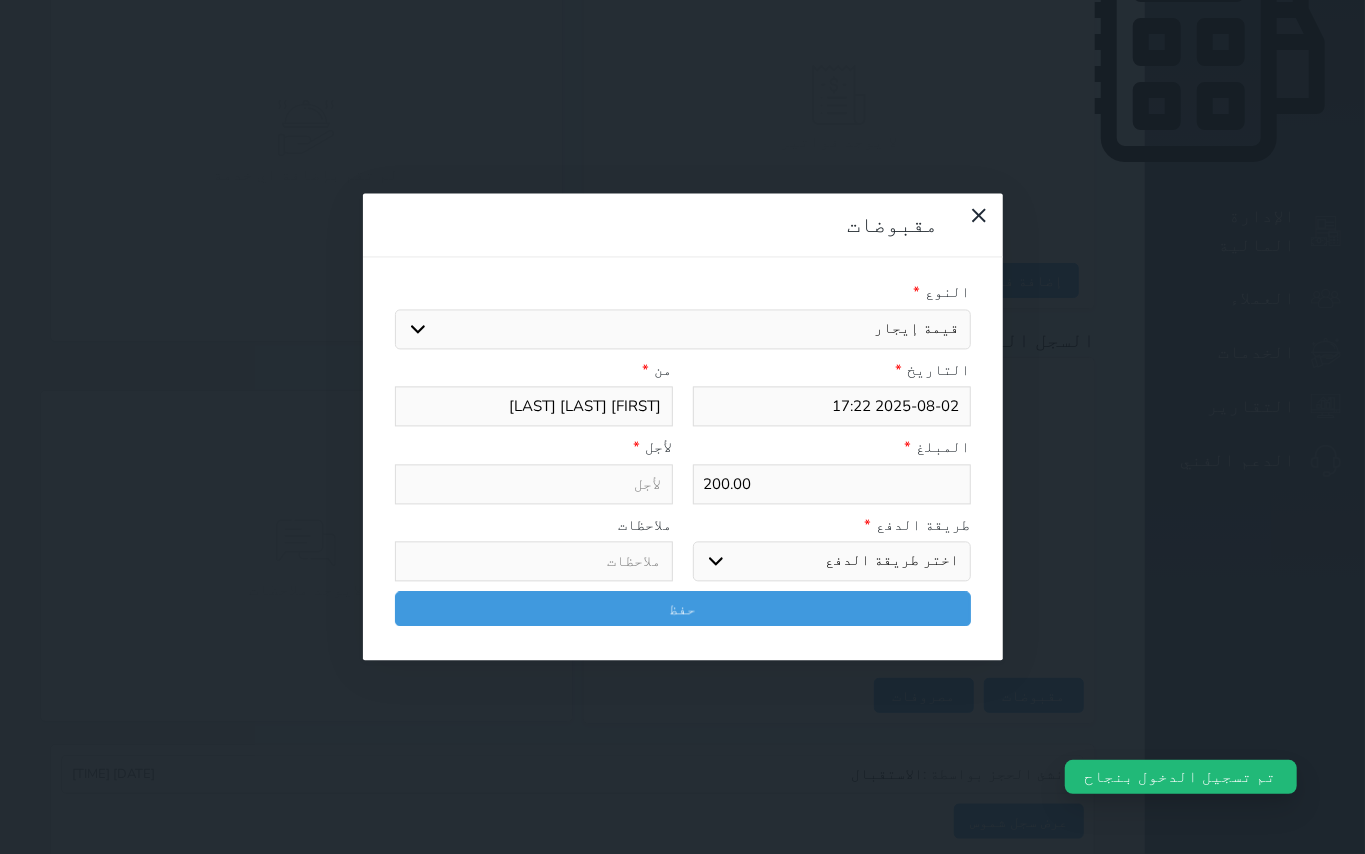 click on "اختيار   مقبوضات عامة قيمة إيجار فواتير تامين عربون لا ينطبق آخر مغسلة واي فاي - الإنترنت مواقف السيارات طعام الأغذية والمشروبات مشروبات المشروبات الباردة المشروبات الساخنة الإفطار غداء عشاء مخبز و كعك حمام سباحة الصالة الرياضية سبا و خدمات الجمال اختيار وإسقاط (خدمات النقل) ميني بار كابل - تلفزيون سرير إضافي تصفيف الشعر التسوق خدمات الجولات السياحية المنظمة خدمات الدليل السياحي" at bounding box center (683, 329) 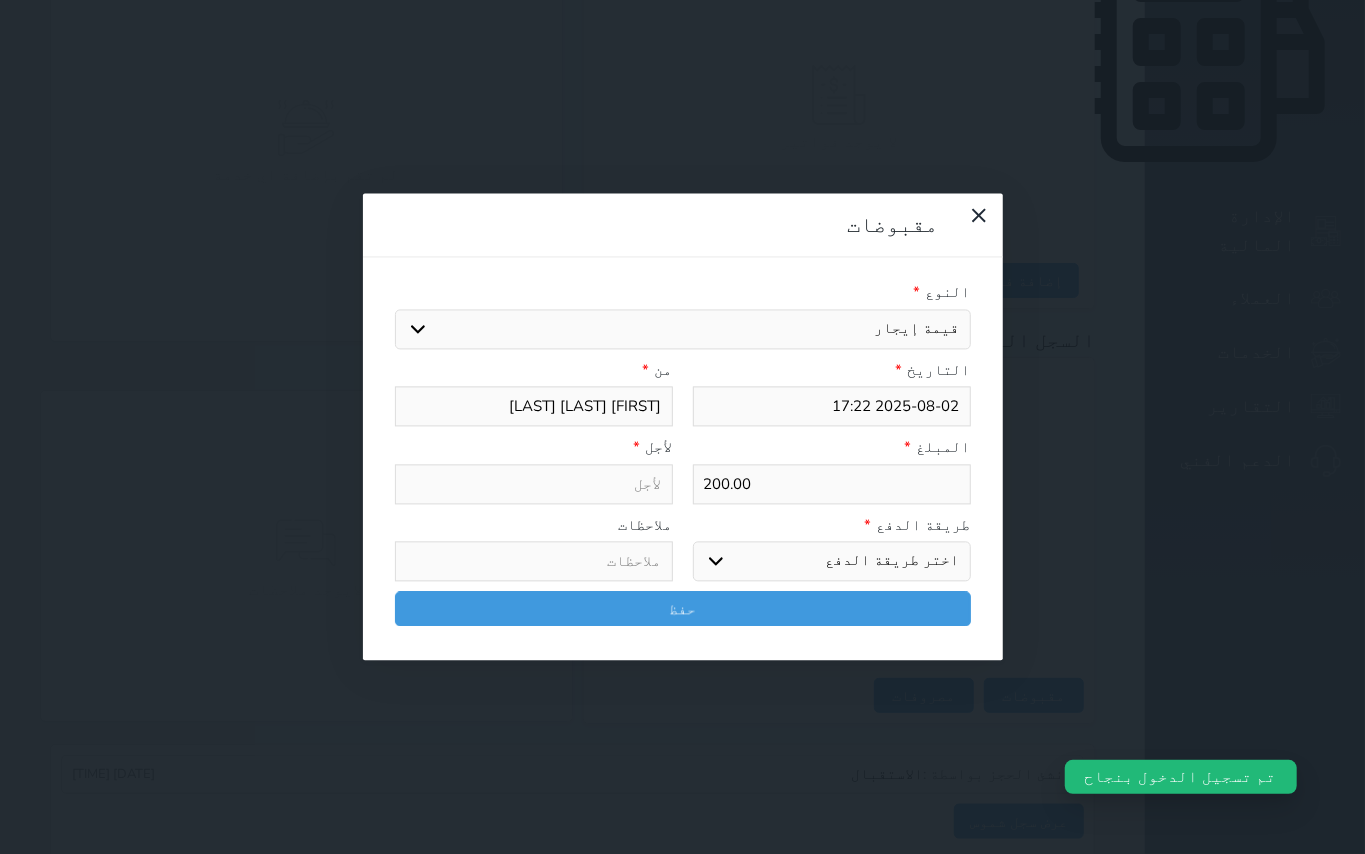 select 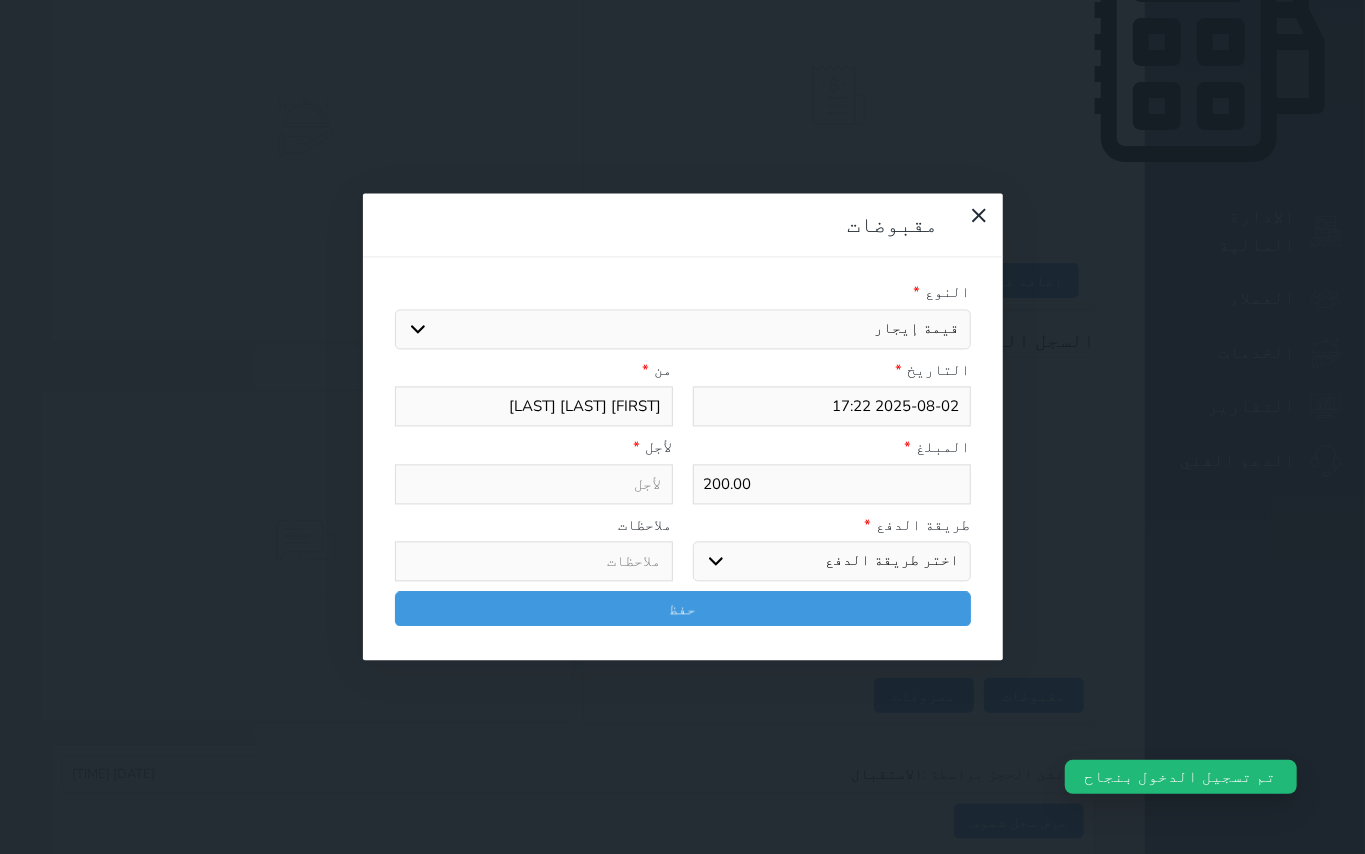 type on "قيمة إيجار - الوحدة - 212" 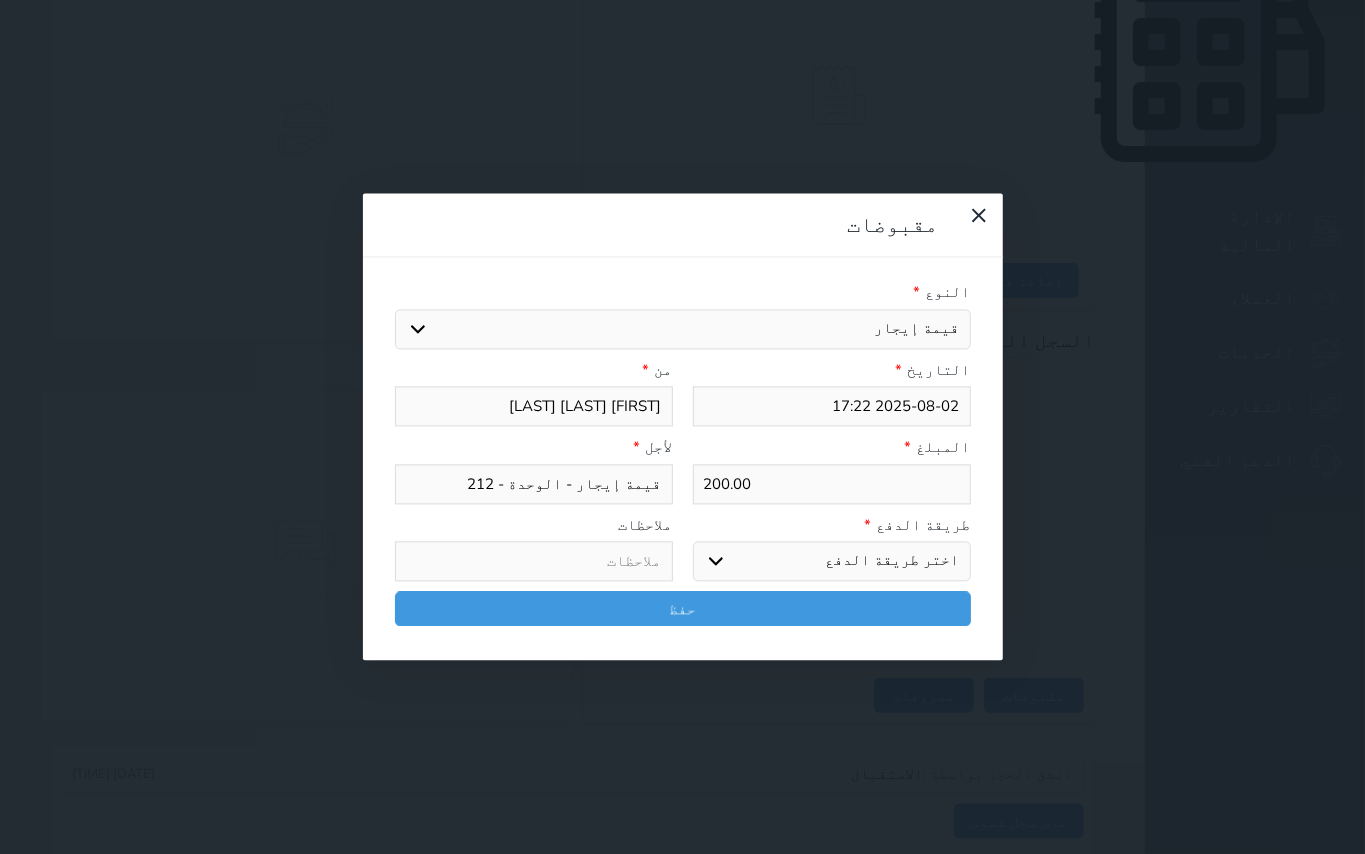 click on "اختر طريقة الدفع   دفع نقدى   تحويل بنكى   مدى   بطاقة ائتمان   آجل" at bounding box center (832, 562) 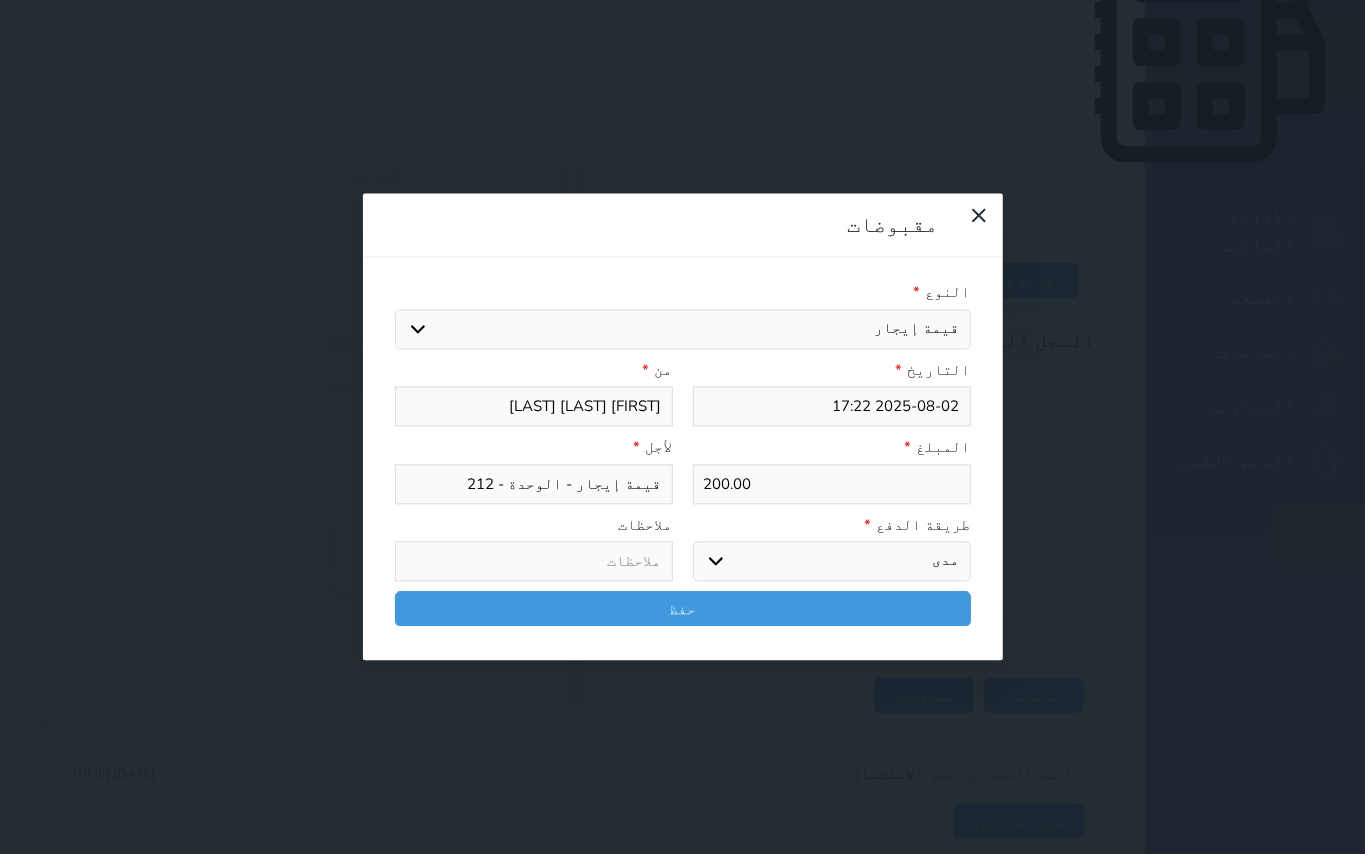 click on "اختر طريقة الدفع   دفع نقدى   تحويل بنكى   مدى   بطاقة ائتمان   آجل" at bounding box center [832, 562] 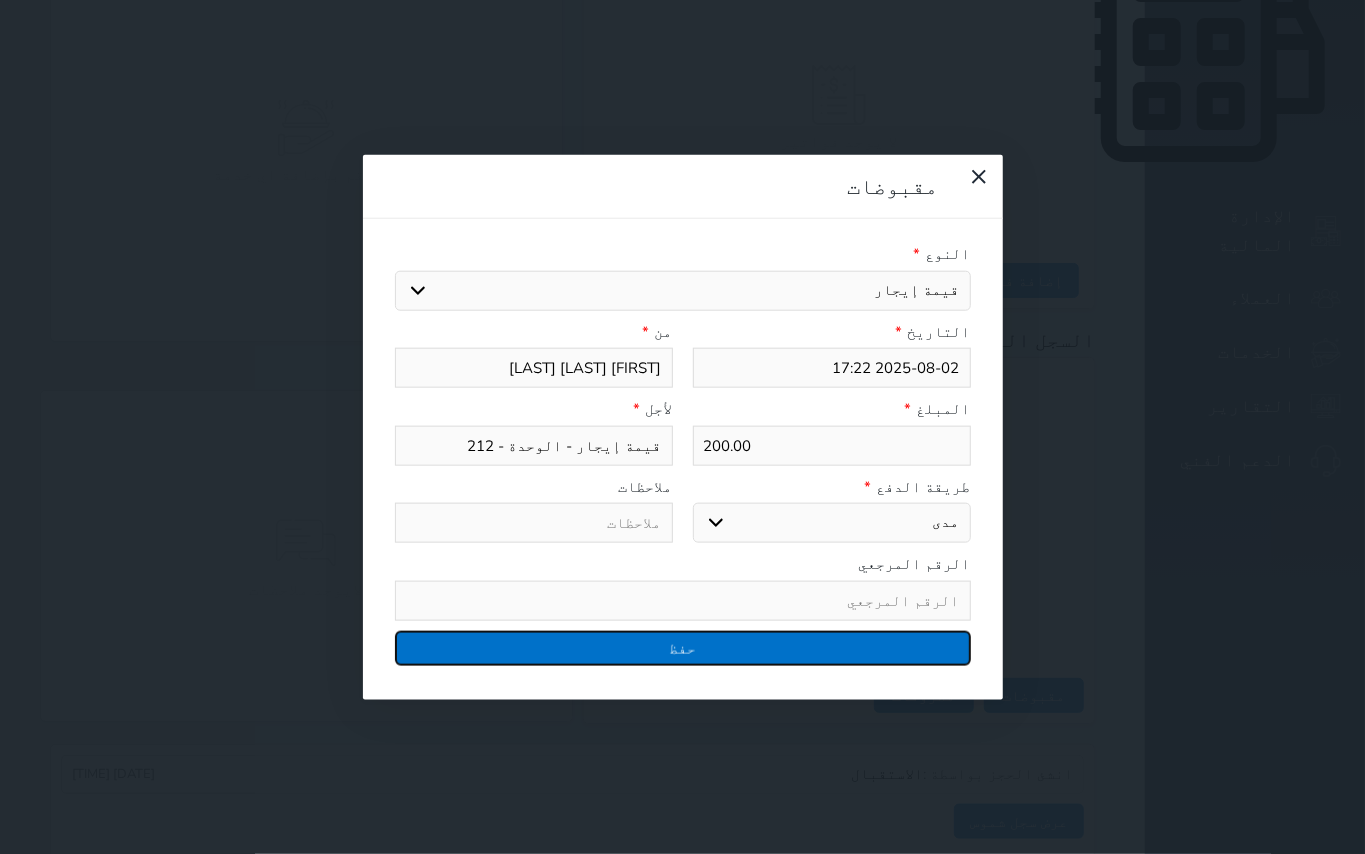 click on "حفظ" at bounding box center (683, 647) 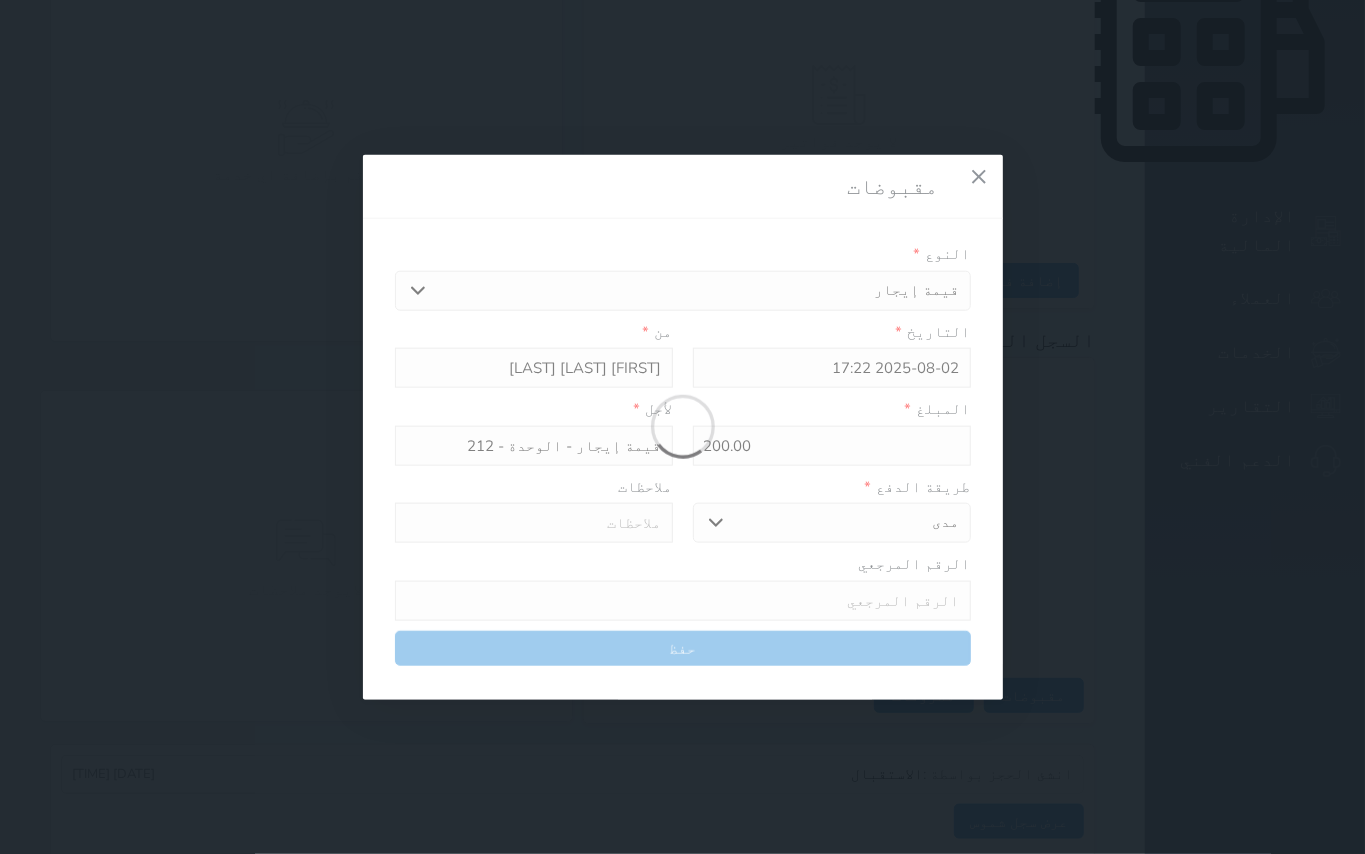 select 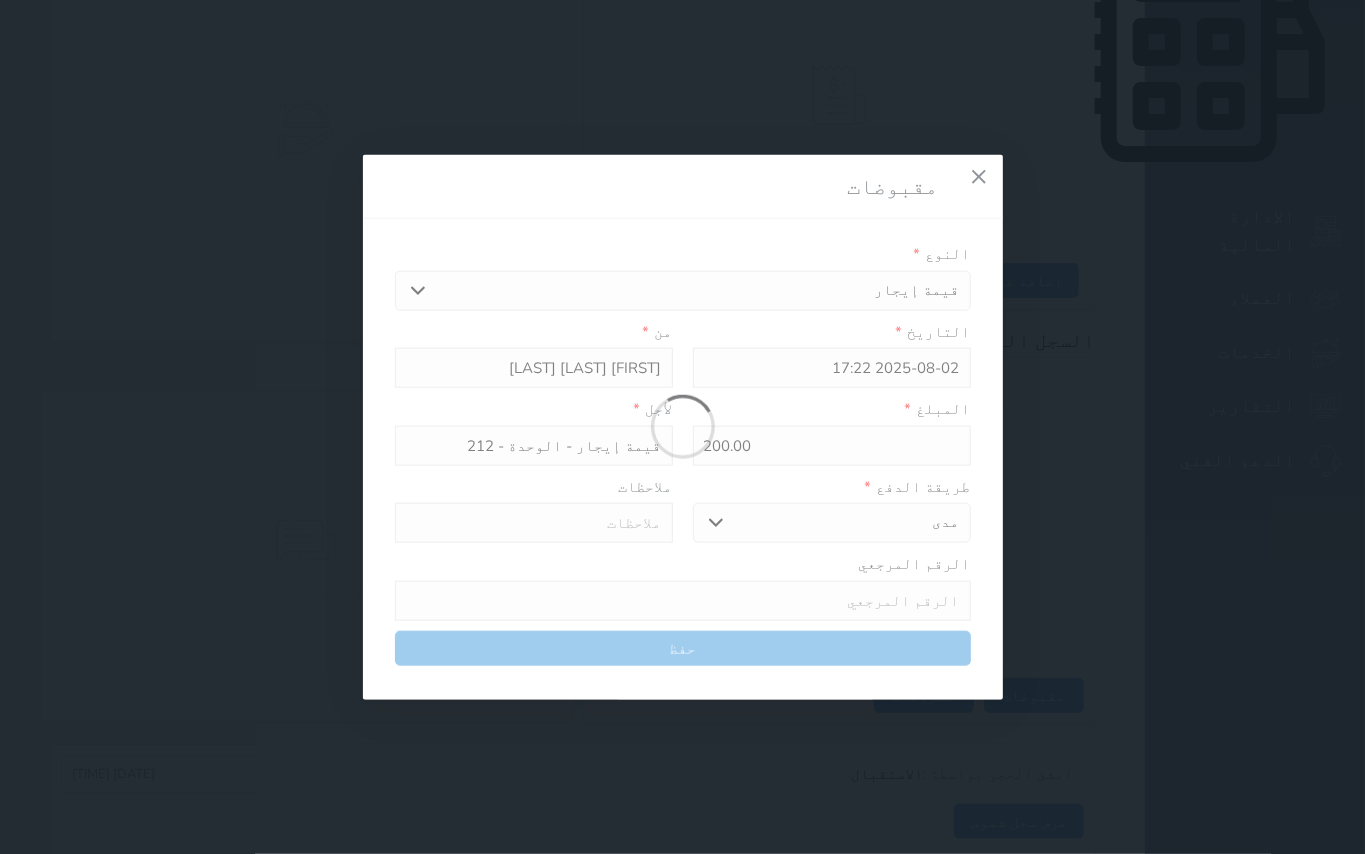type 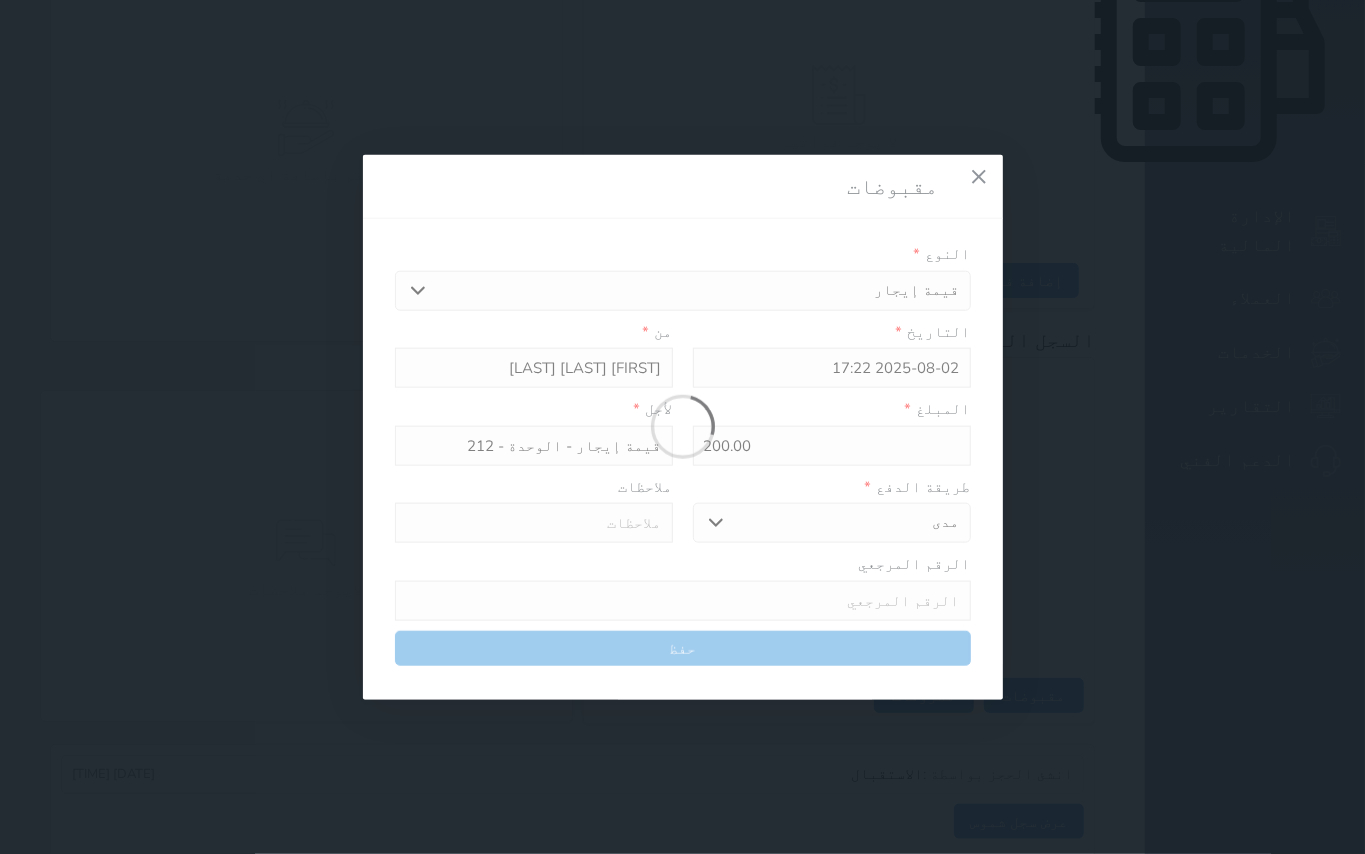type on "0" 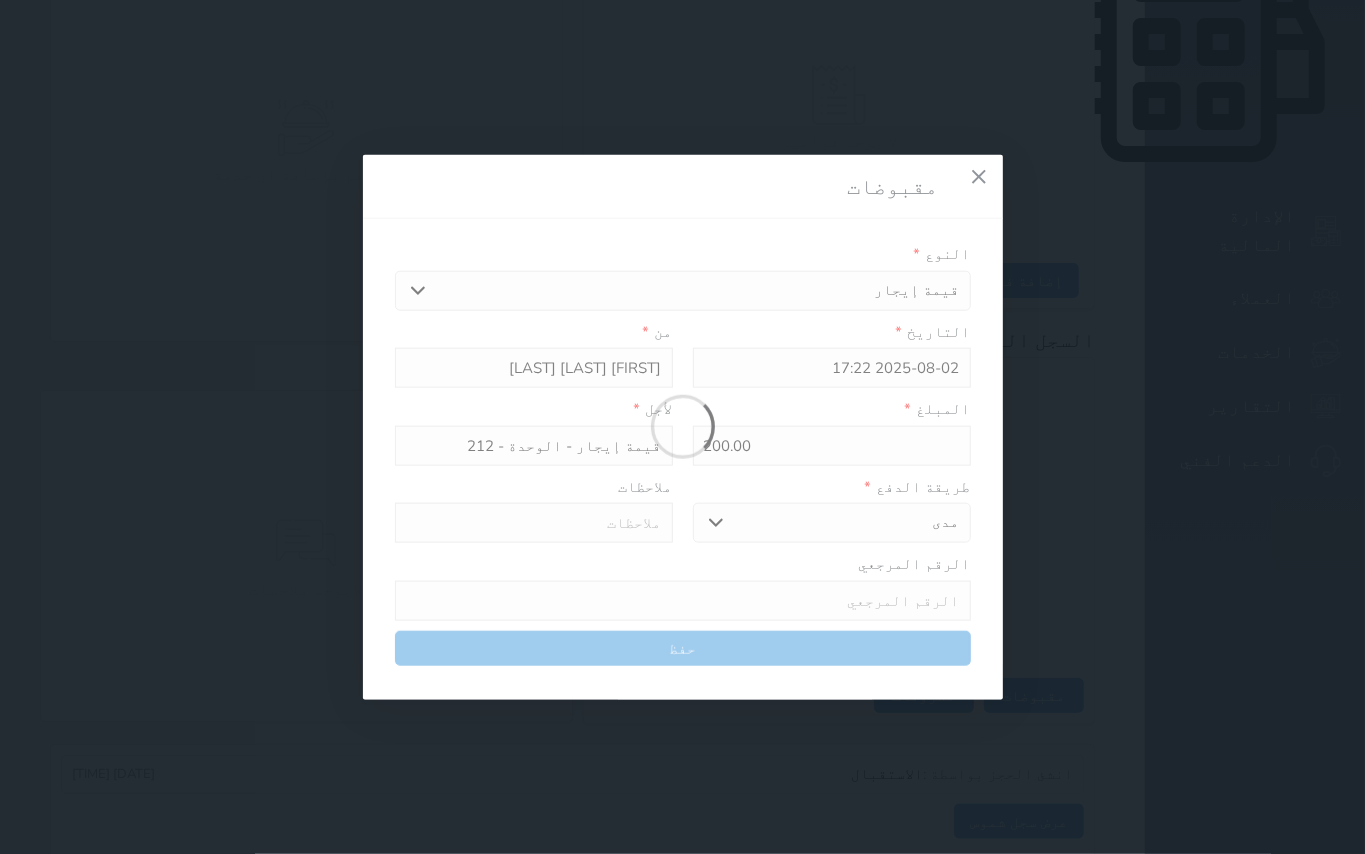 select 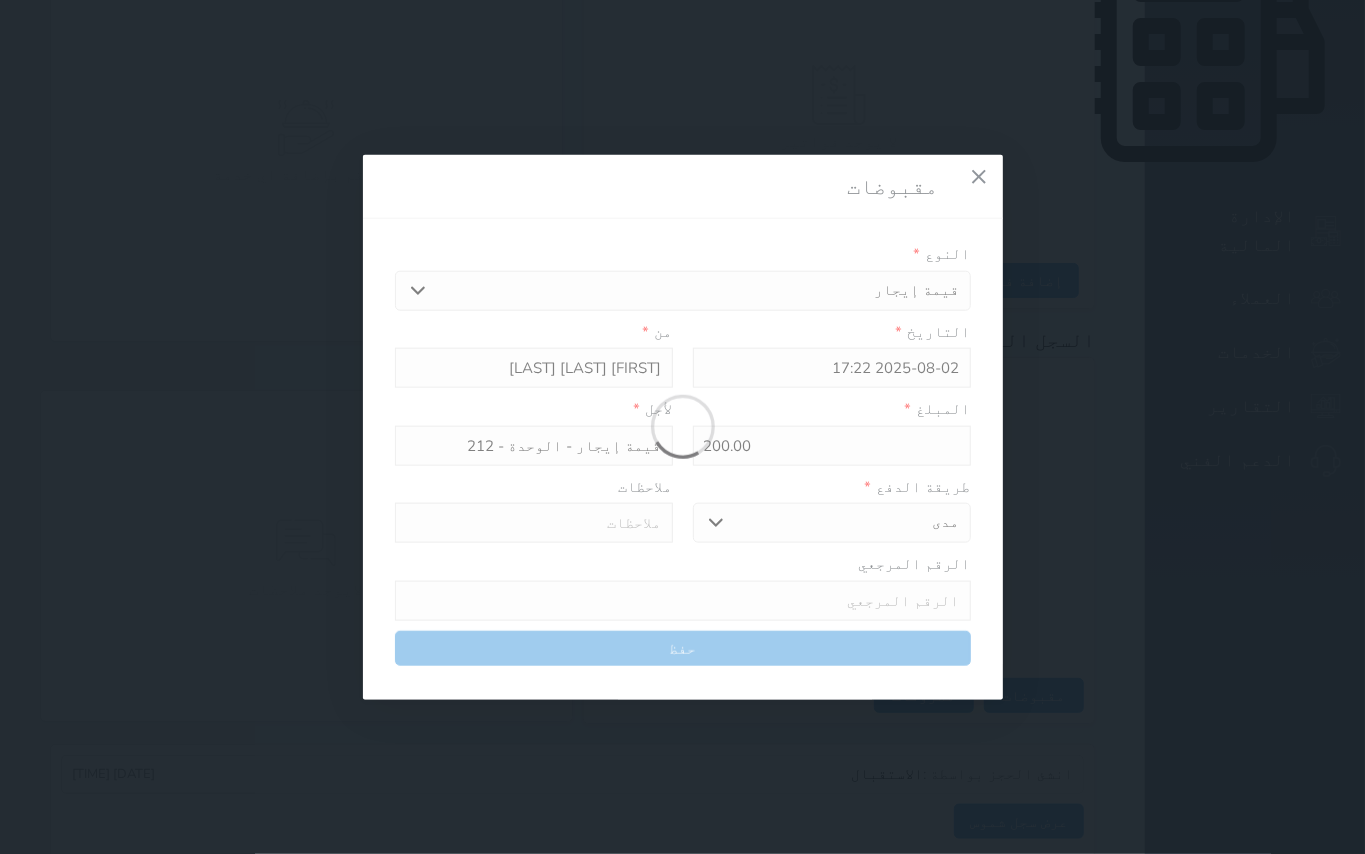 type on "0" 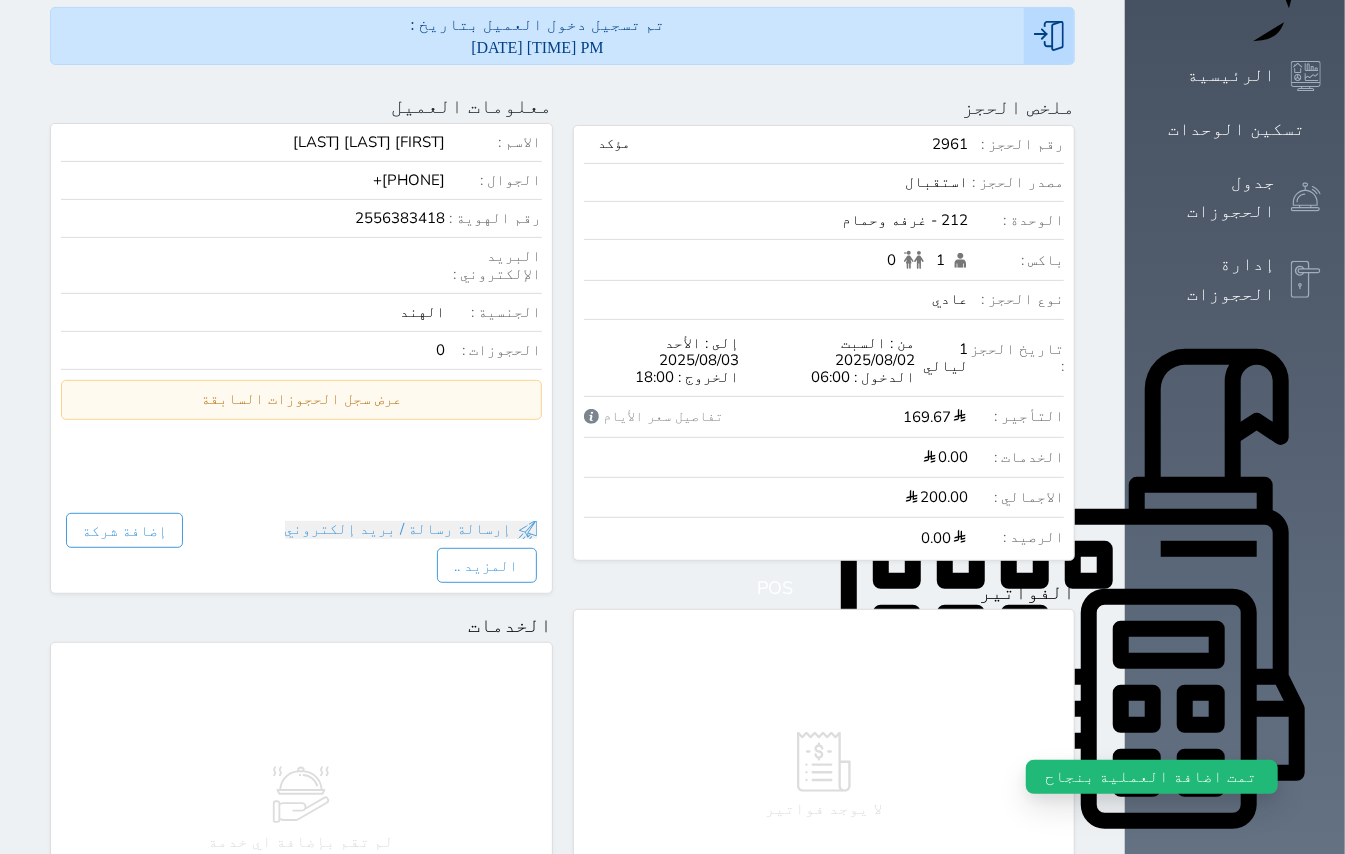 scroll, scrollTop: 161, scrollLeft: 0, axis: vertical 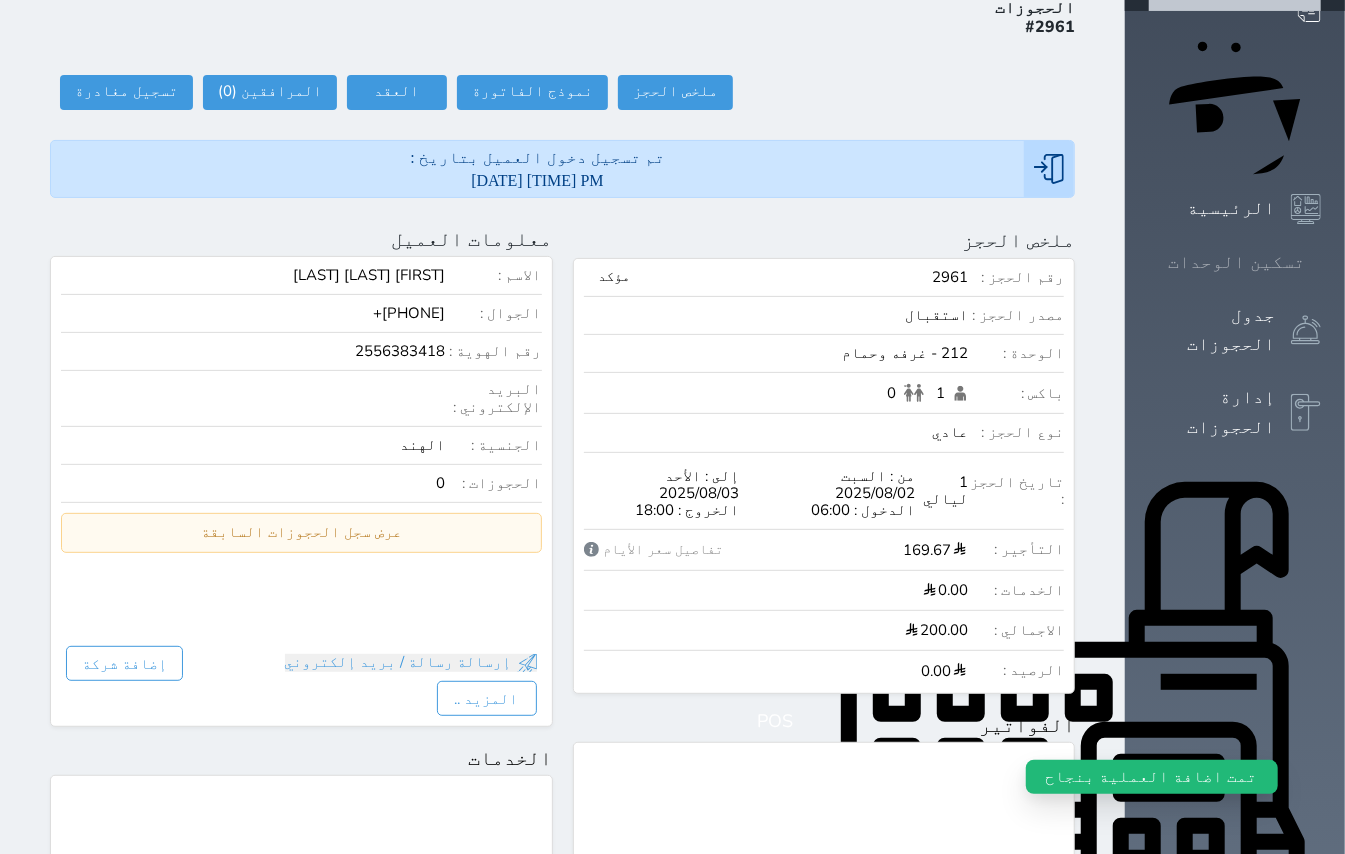 click on "تسكين الوحدات" at bounding box center [1235, 262] 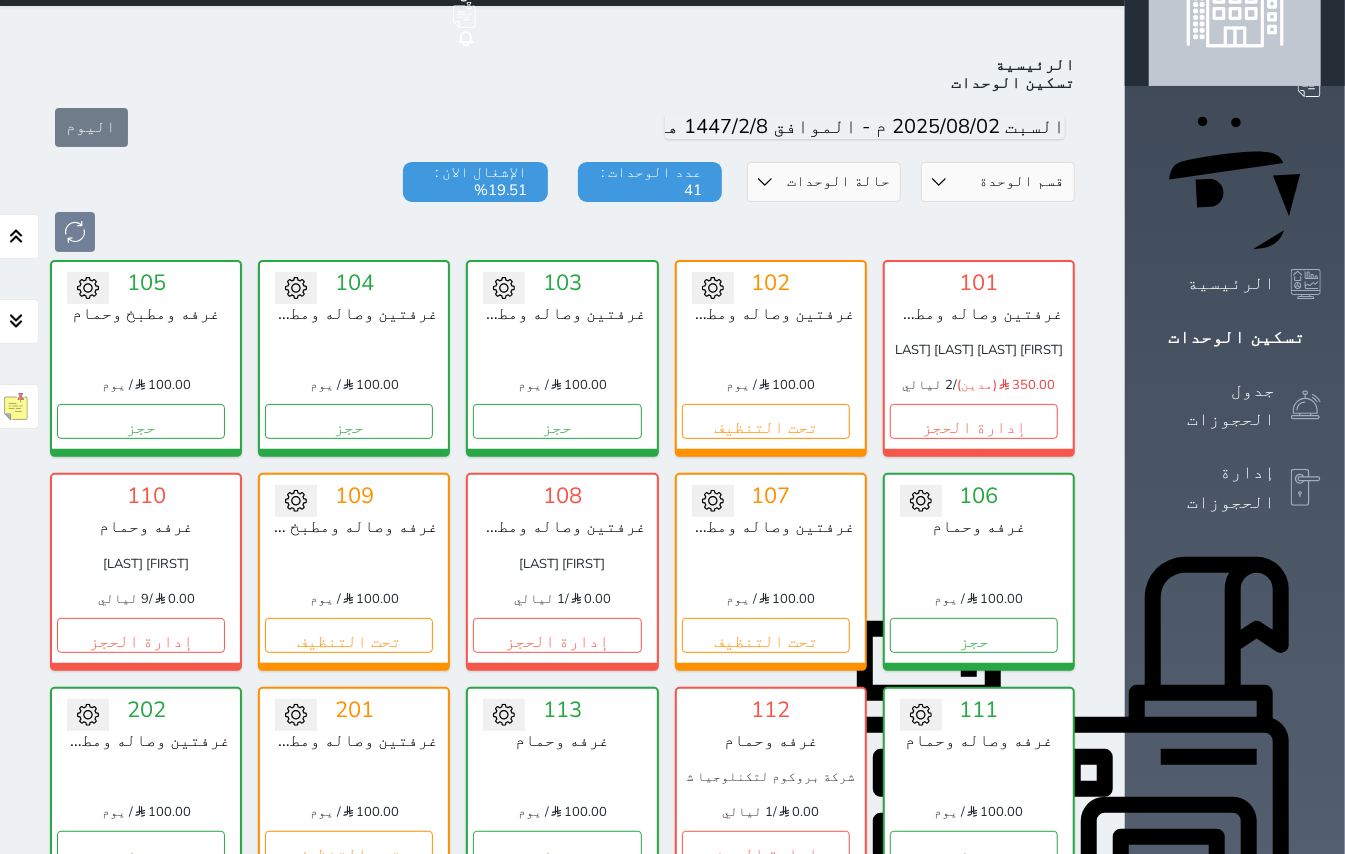 scroll, scrollTop: 81, scrollLeft: 0, axis: vertical 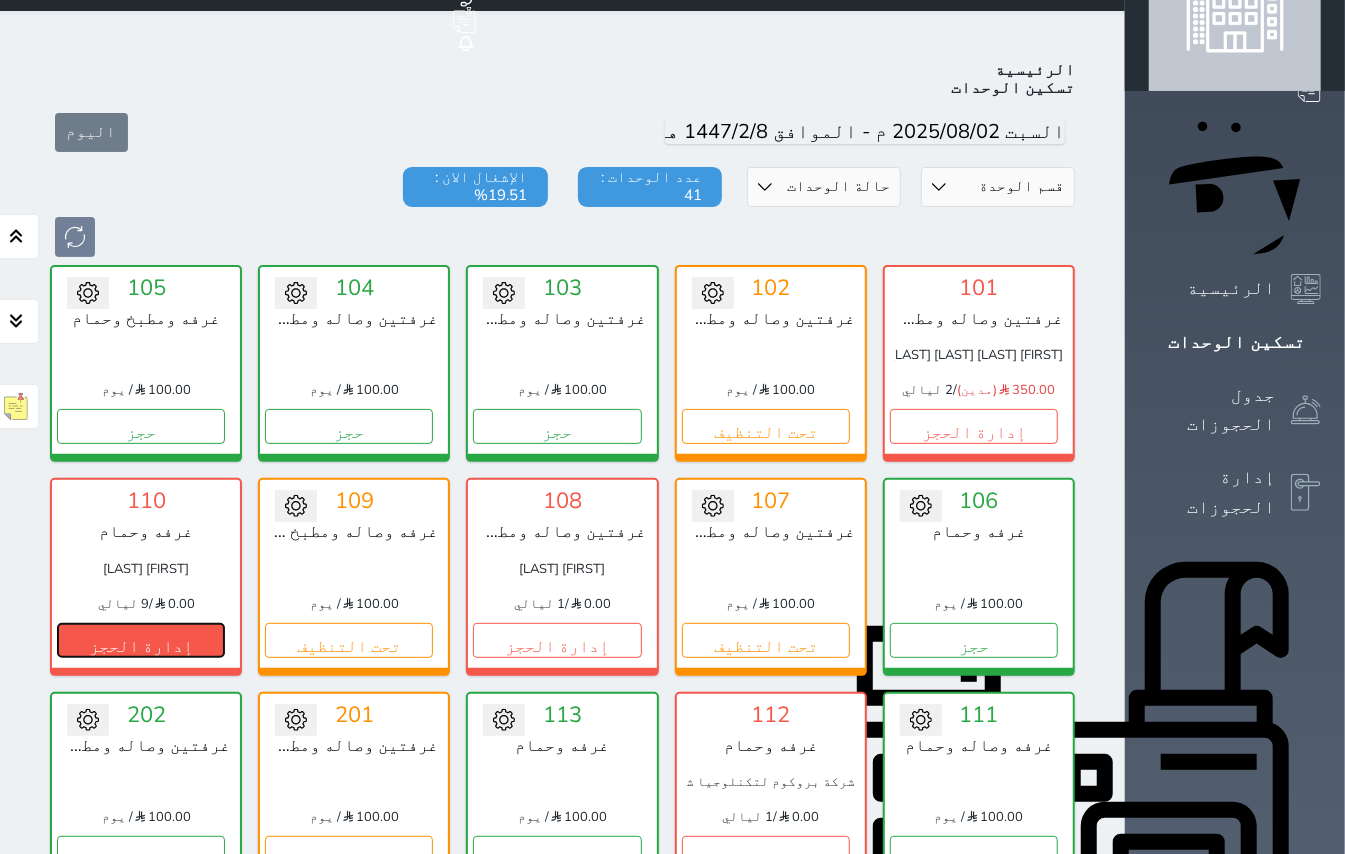 drag, startPoint x: 502, startPoint y: 602, endPoint x: 508, endPoint y: 593, distance: 10.816654 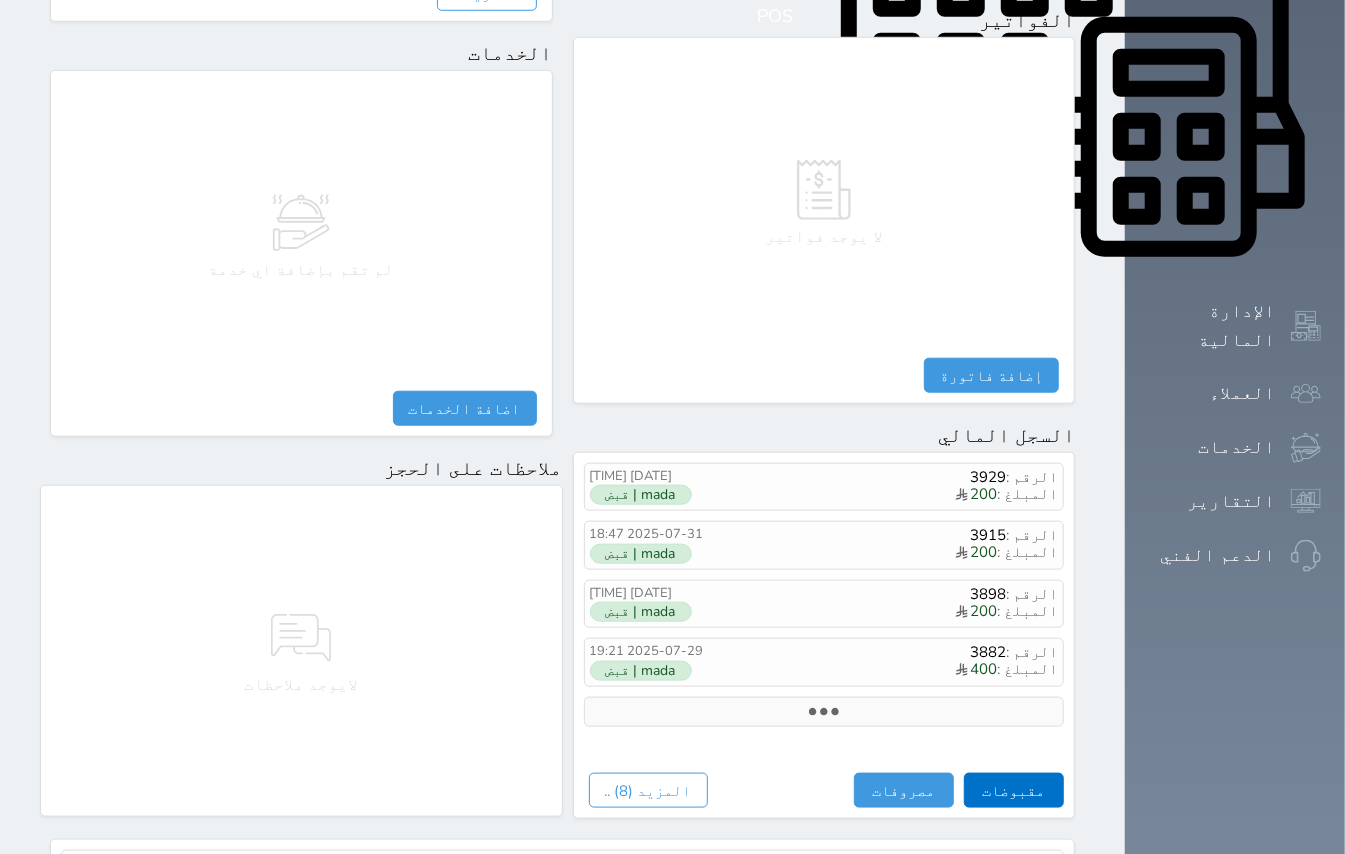 scroll, scrollTop: 933, scrollLeft: 0, axis: vertical 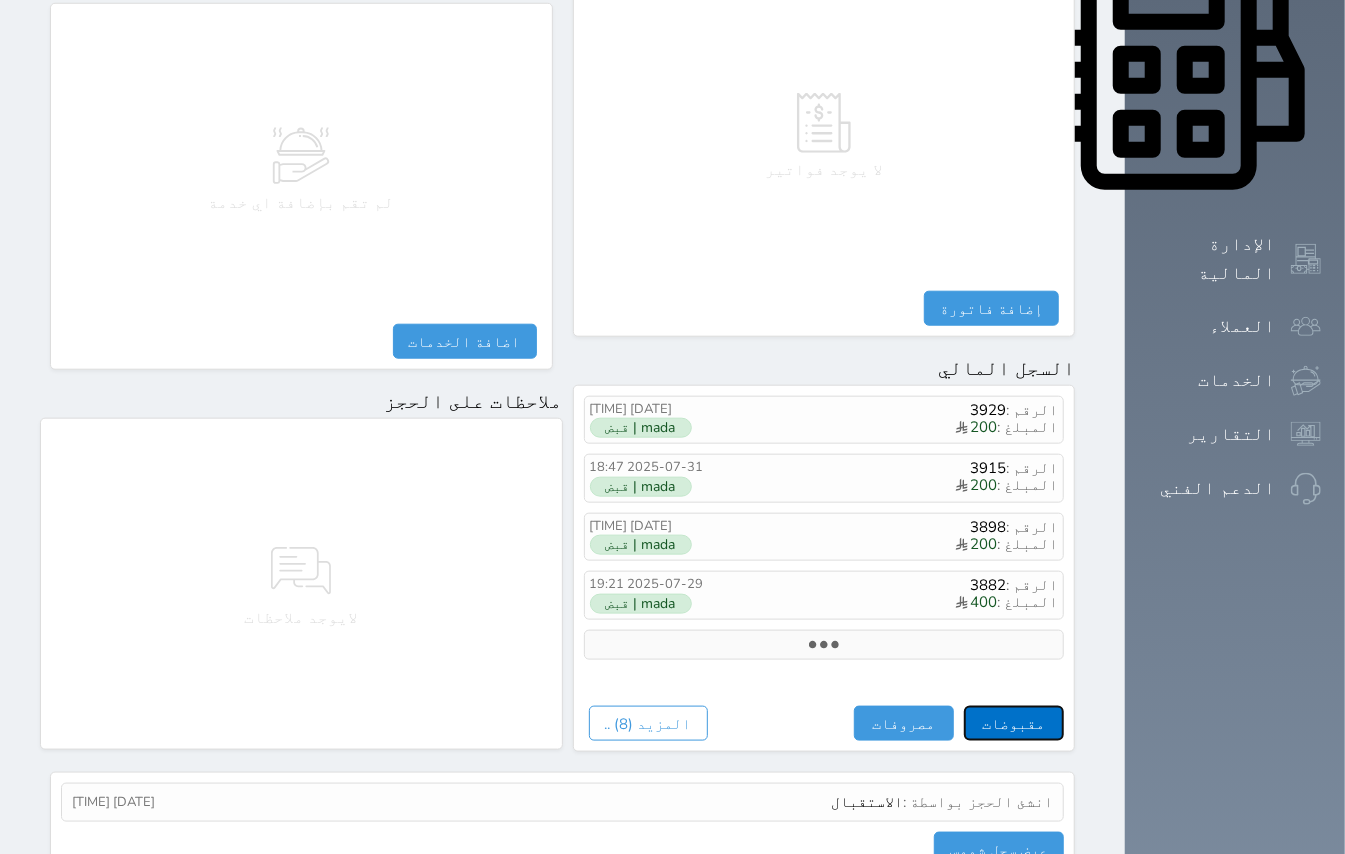 click on "مقبوضات" at bounding box center [1014, 723] 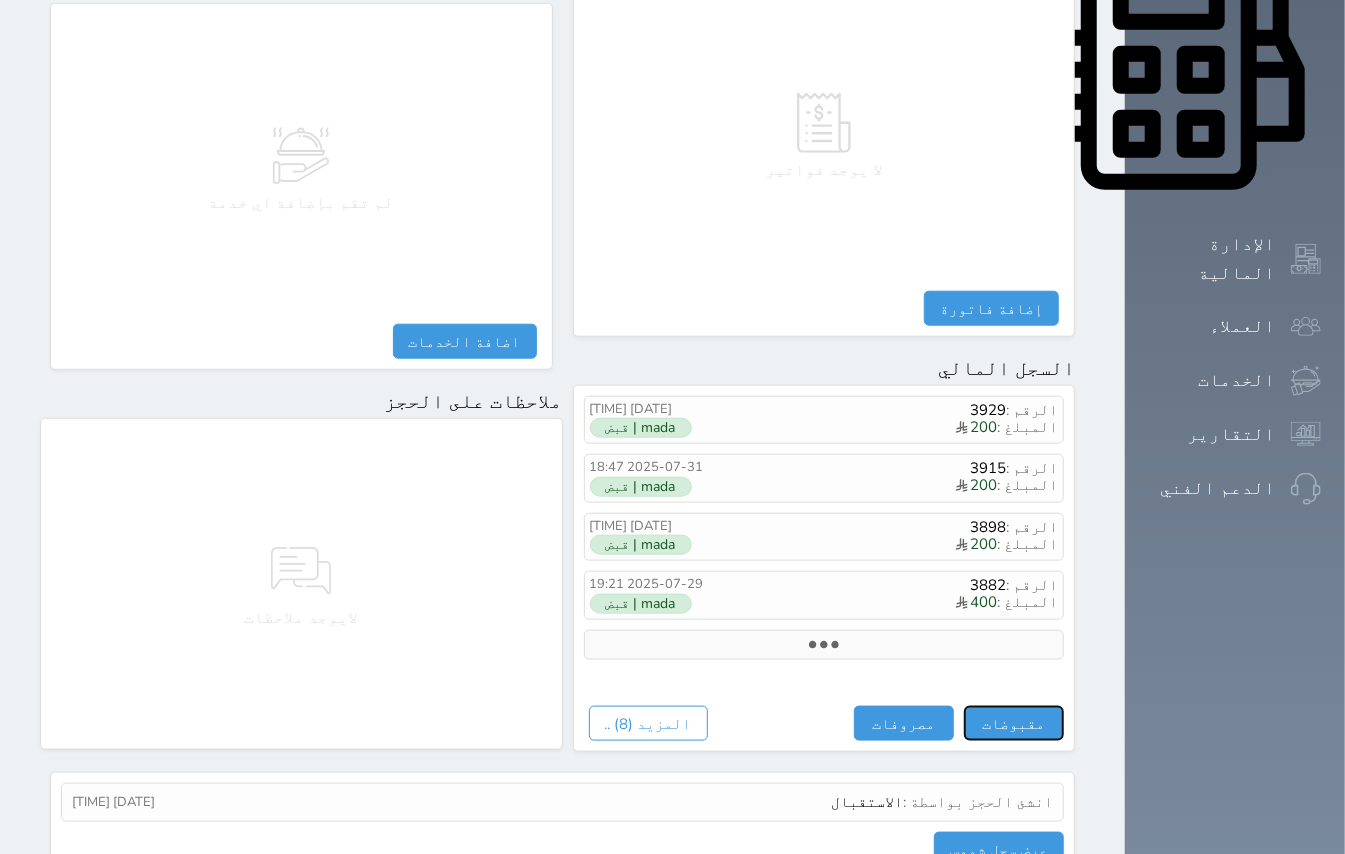 select 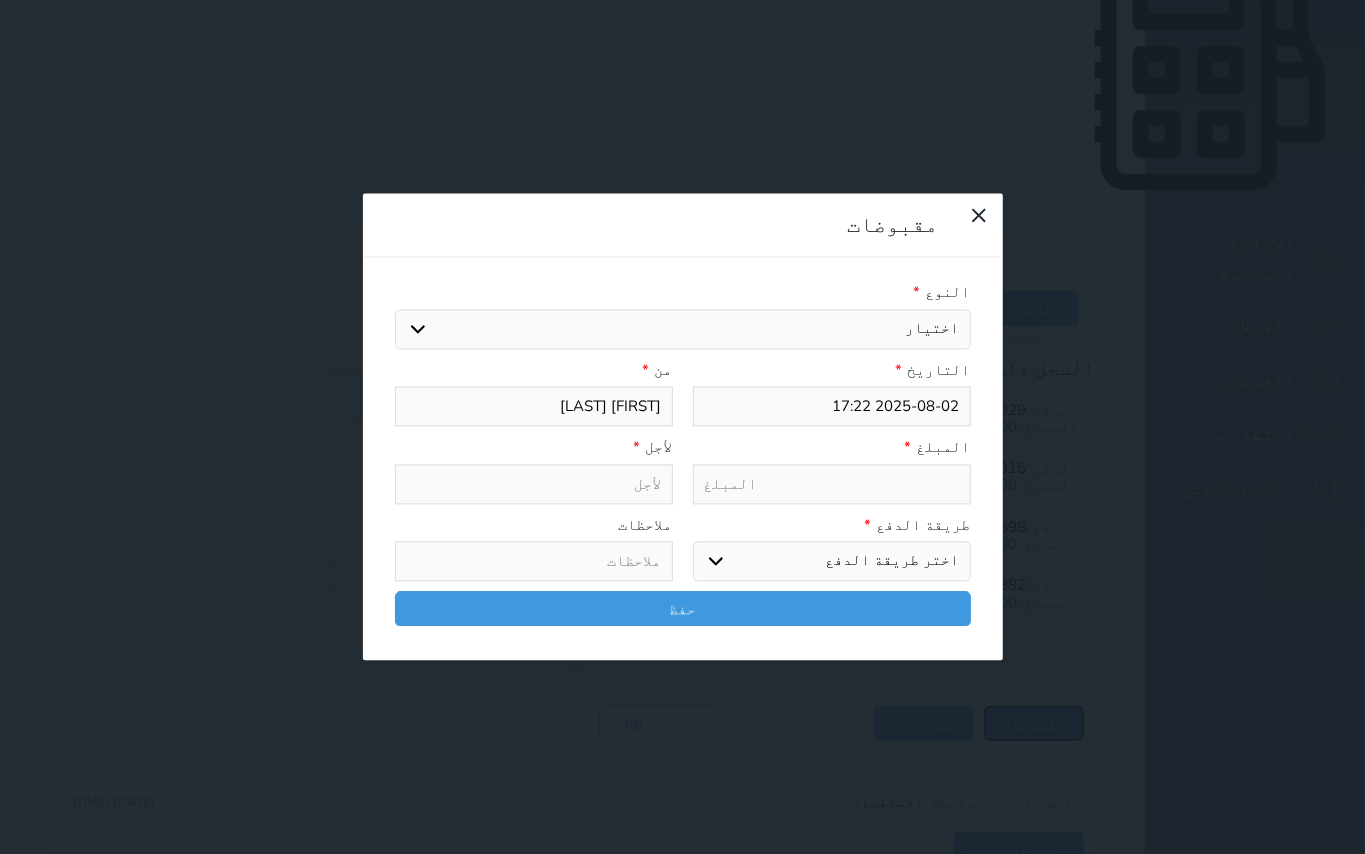 select 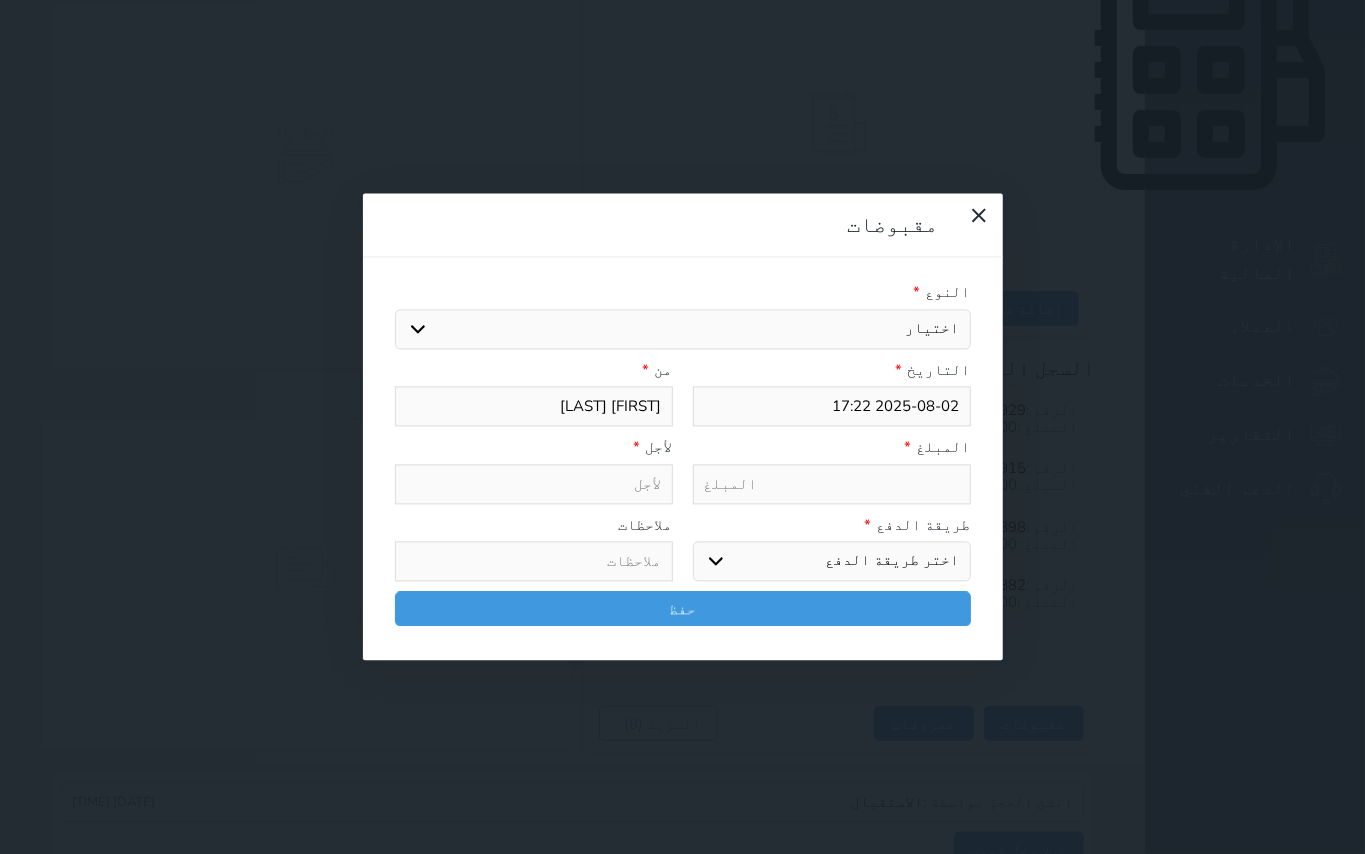 click on "اختيار   مقبوضات عامة قيمة إيجار فواتير تامين عربون لا ينطبق آخر مغسلة واي فاي - الإنترنت مواقف السيارات طعام الأغذية والمشروبات مشروبات المشروبات الباردة المشروبات الساخنة الإفطار غداء عشاء مخبز و كعك حمام سباحة الصالة الرياضية سبا و خدمات الجمال اختيار وإسقاط (خدمات النقل) ميني بار كابل - تلفزيون سرير إضافي تصفيف الشعر التسوق خدمات الجولات السياحية المنظمة خدمات الدليل السياحي" at bounding box center (683, 329) 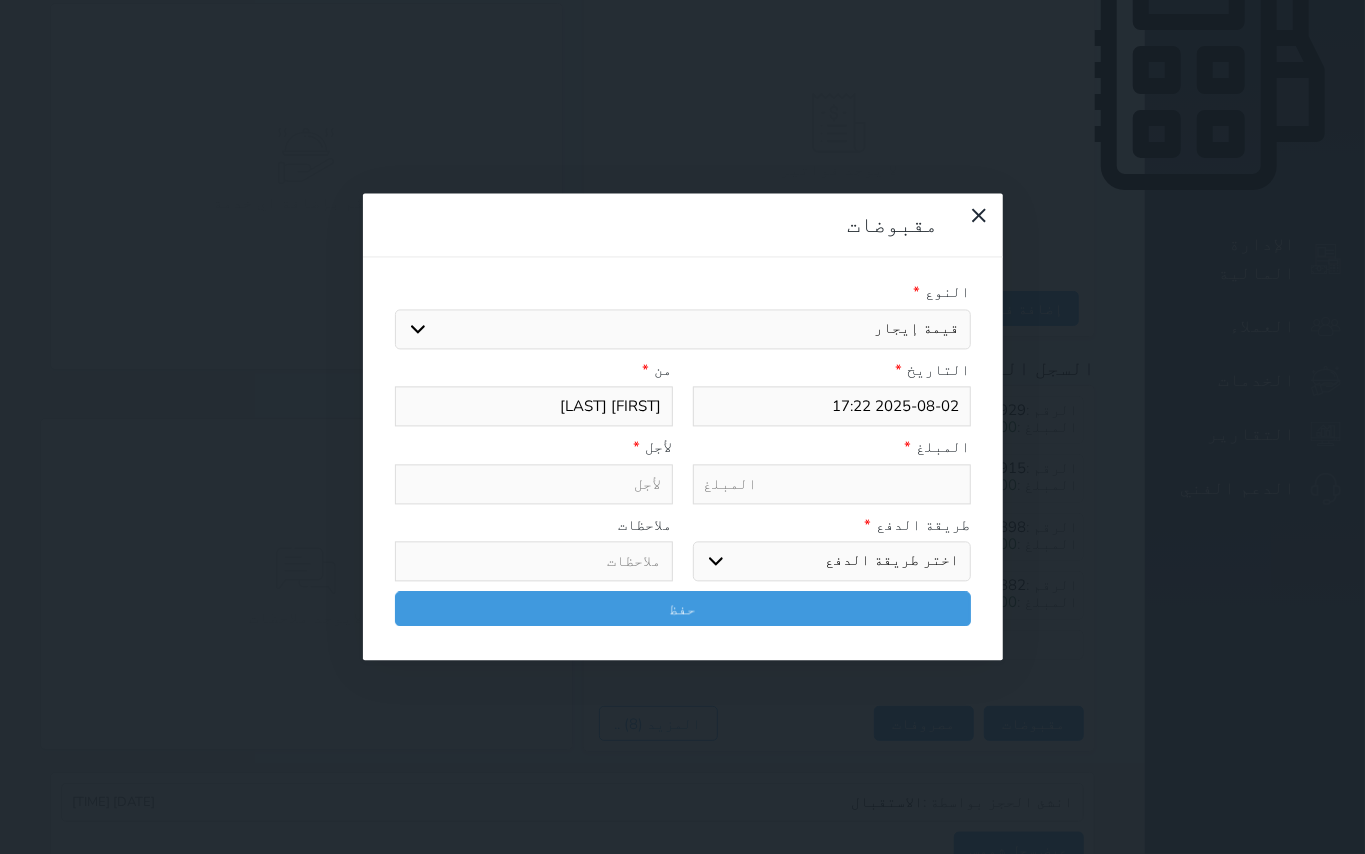 click on "اختيار   مقبوضات عامة قيمة إيجار فواتير تامين عربون لا ينطبق آخر مغسلة واي فاي - الإنترنت مواقف السيارات طعام الأغذية والمشروبات مشروبات المشروبات الباردة المشروبات الساخنة الإفطار غداء عشاء مخبز و كعك حمام سباحة الصالة الرياضية سبا و خدمات الجمال اختيار وإسقاط (خدمات النقل) ميني بار كابل - تلفزيون سرير إضافي تصفيف الشعر التسوق خدمات الجولات السياحية المنظمة خدمات الدليل السياحي" at bounding box center (683, 329) 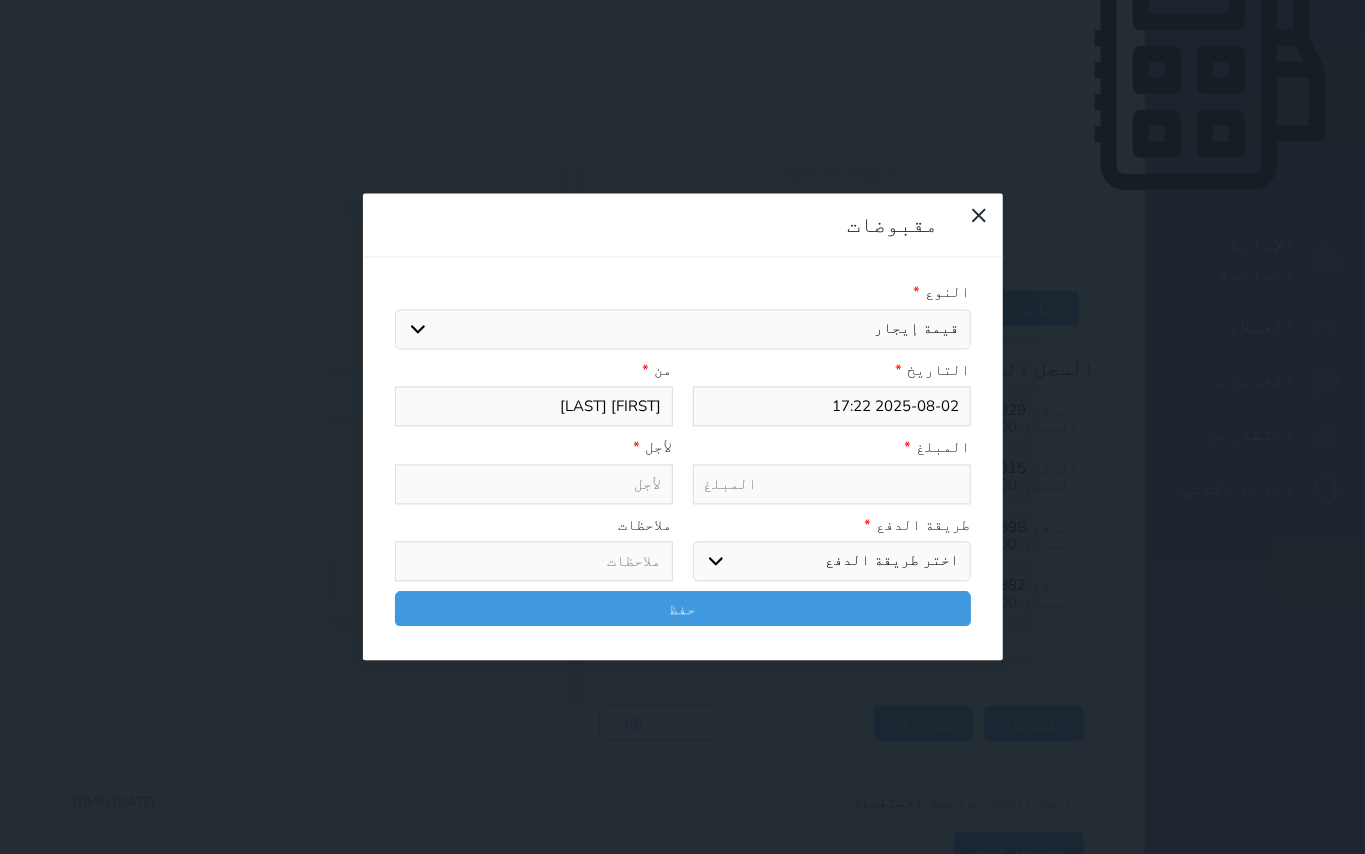 type on "قيمة إيجار - الوحدة - 110" 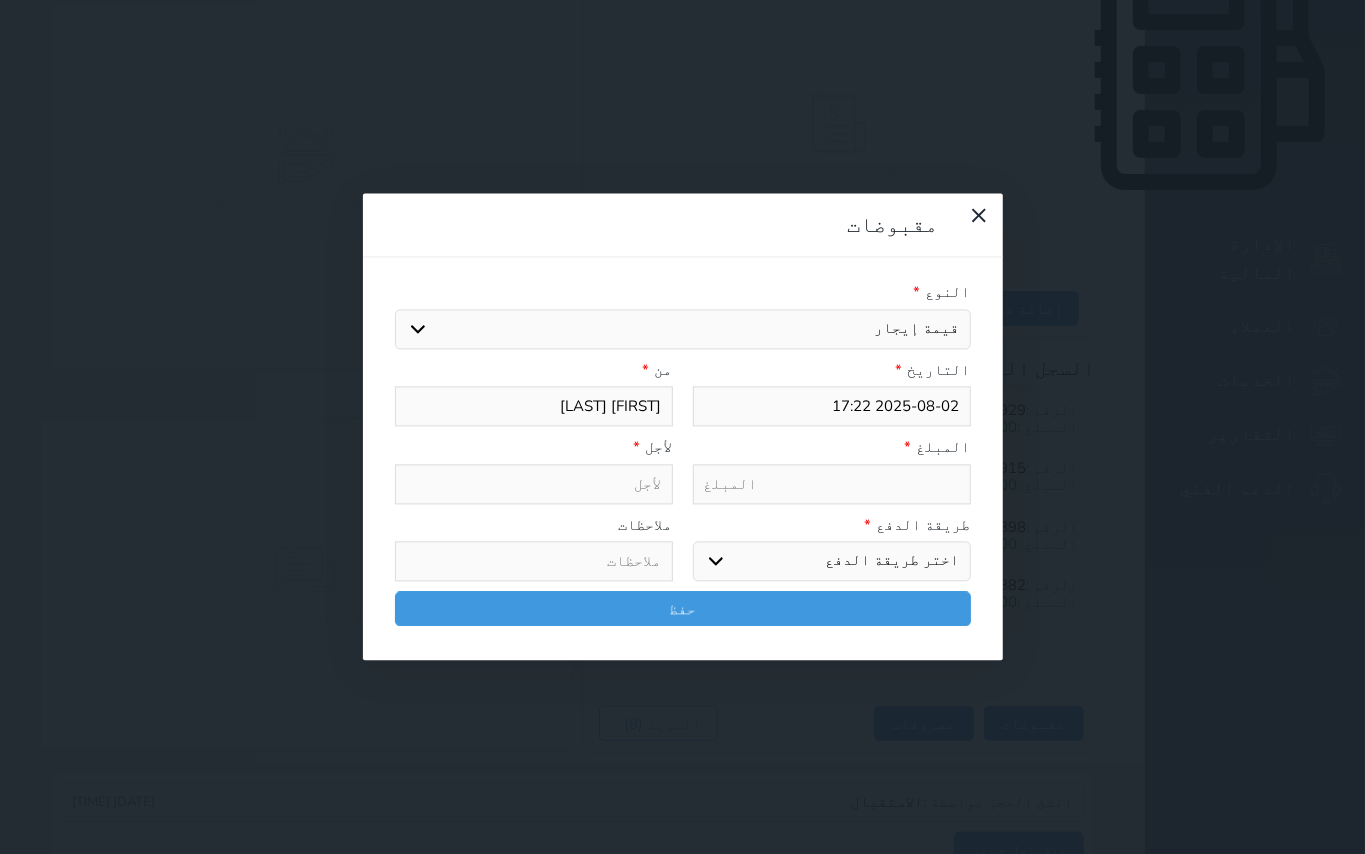 select 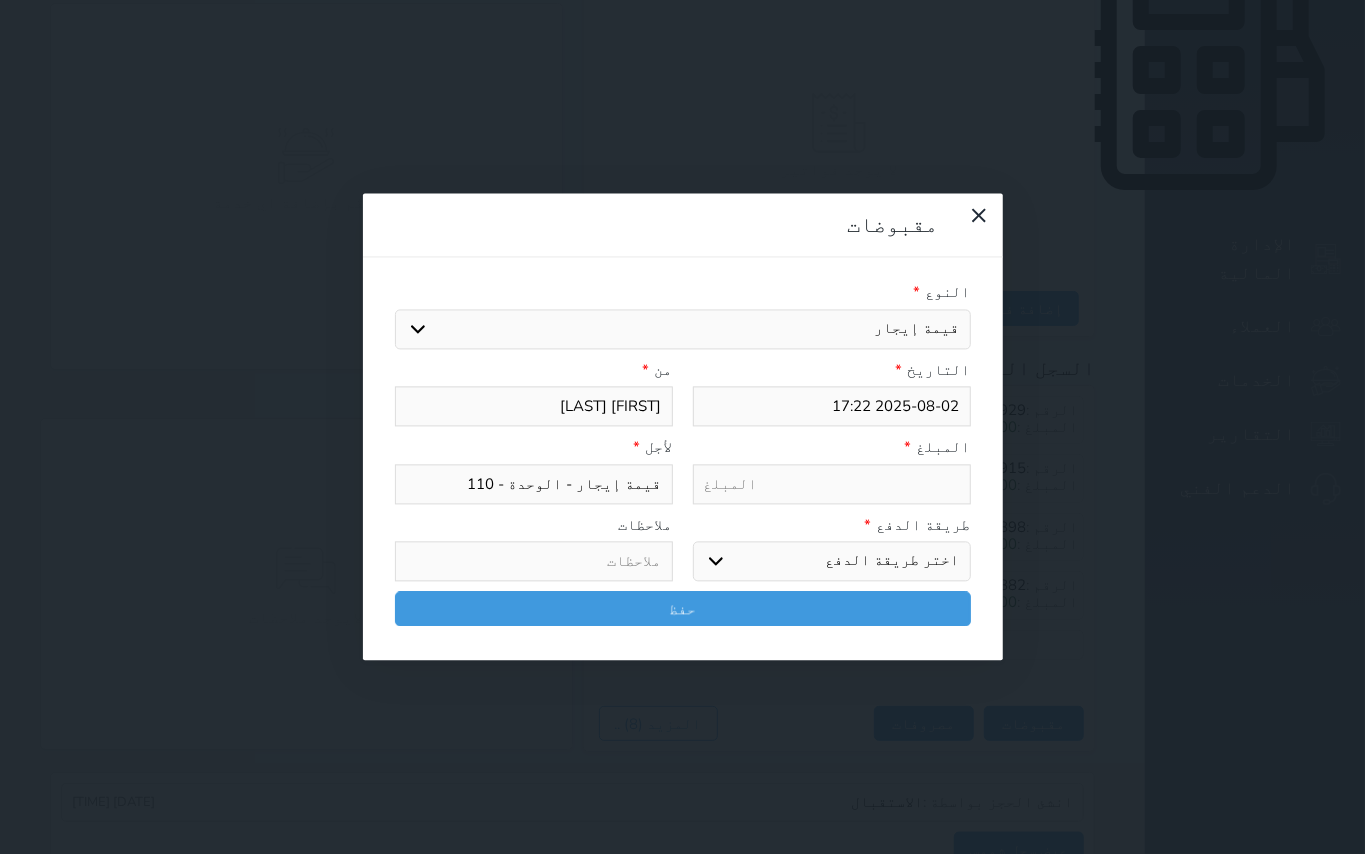 click at bounding box center (832, 484) 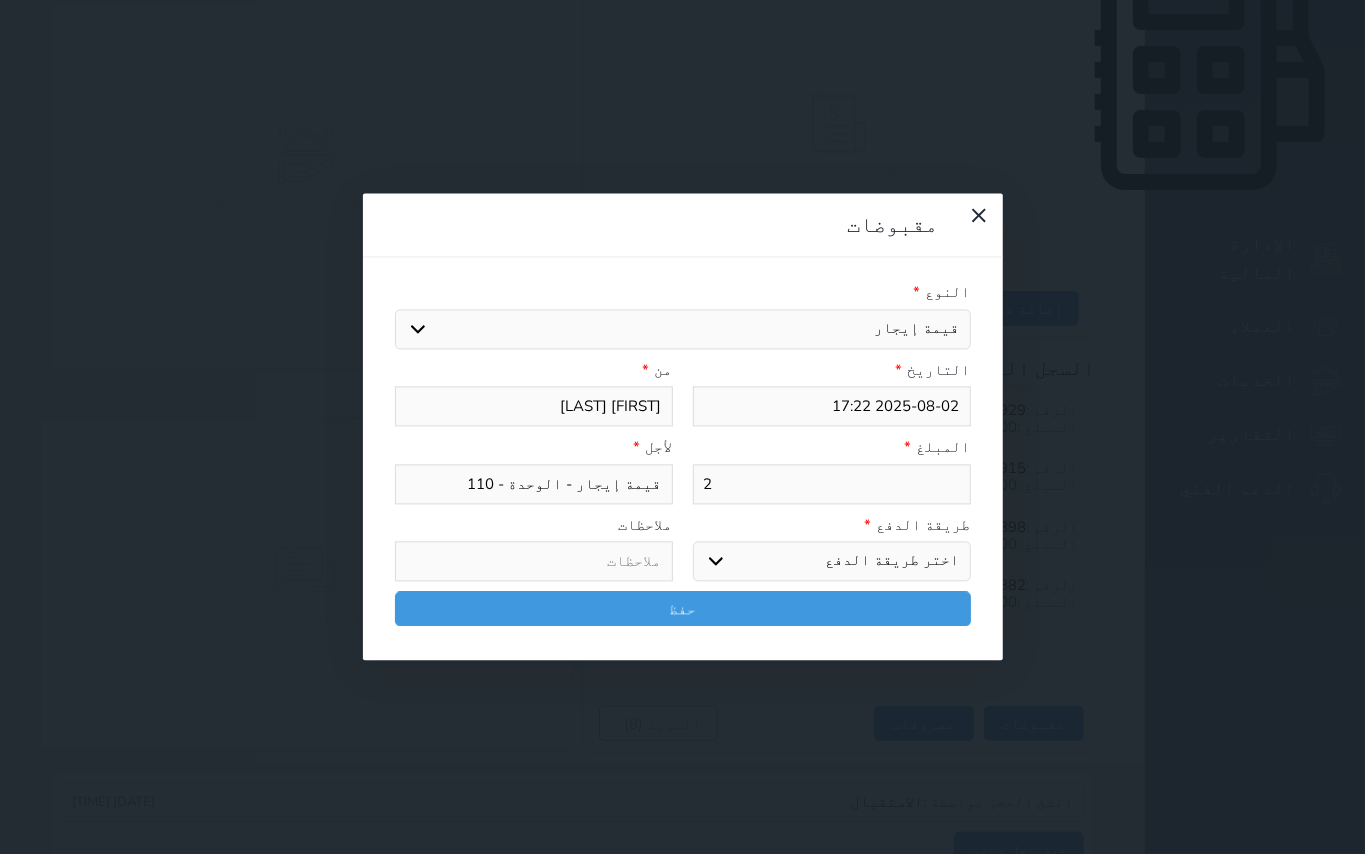 type on "20" 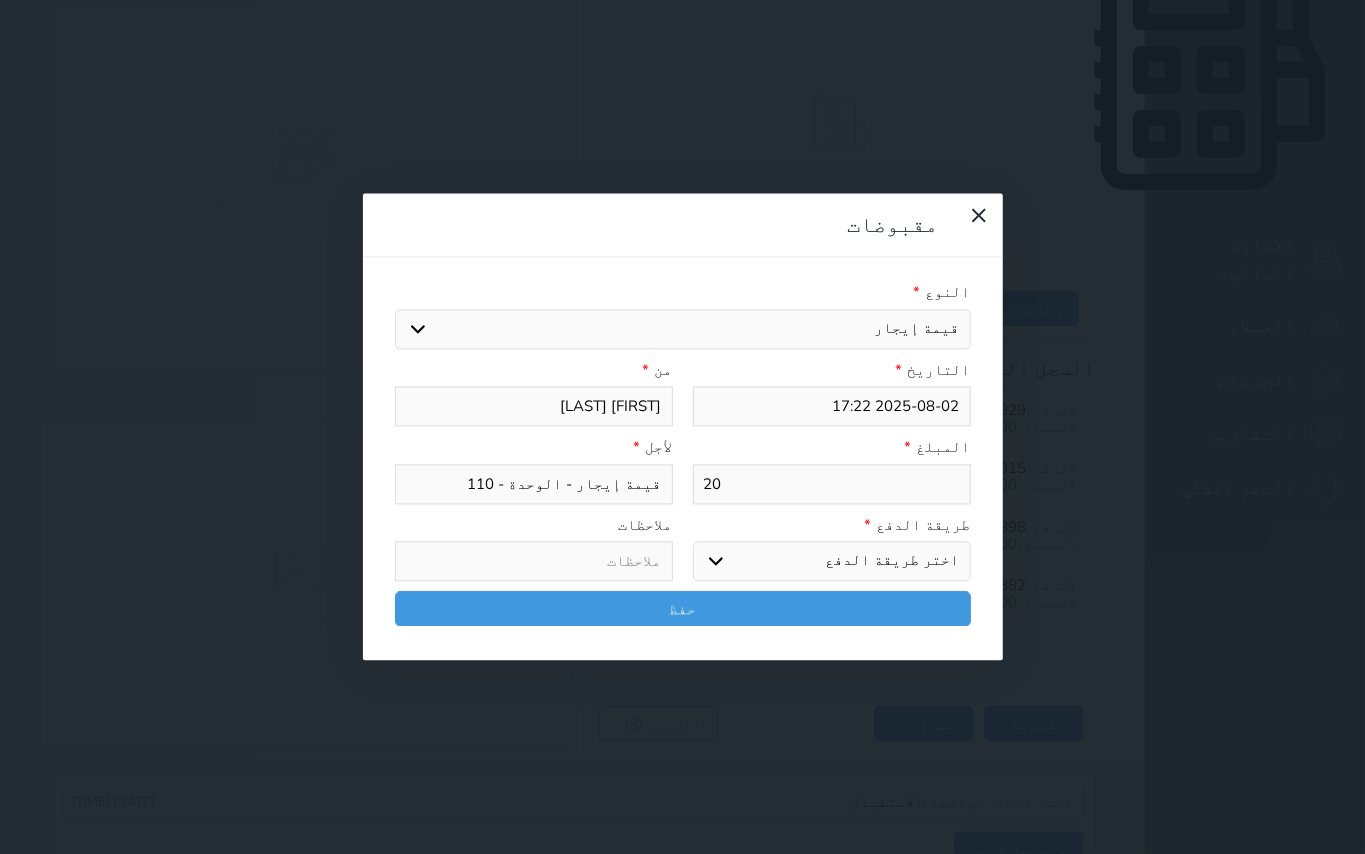 type on "200" 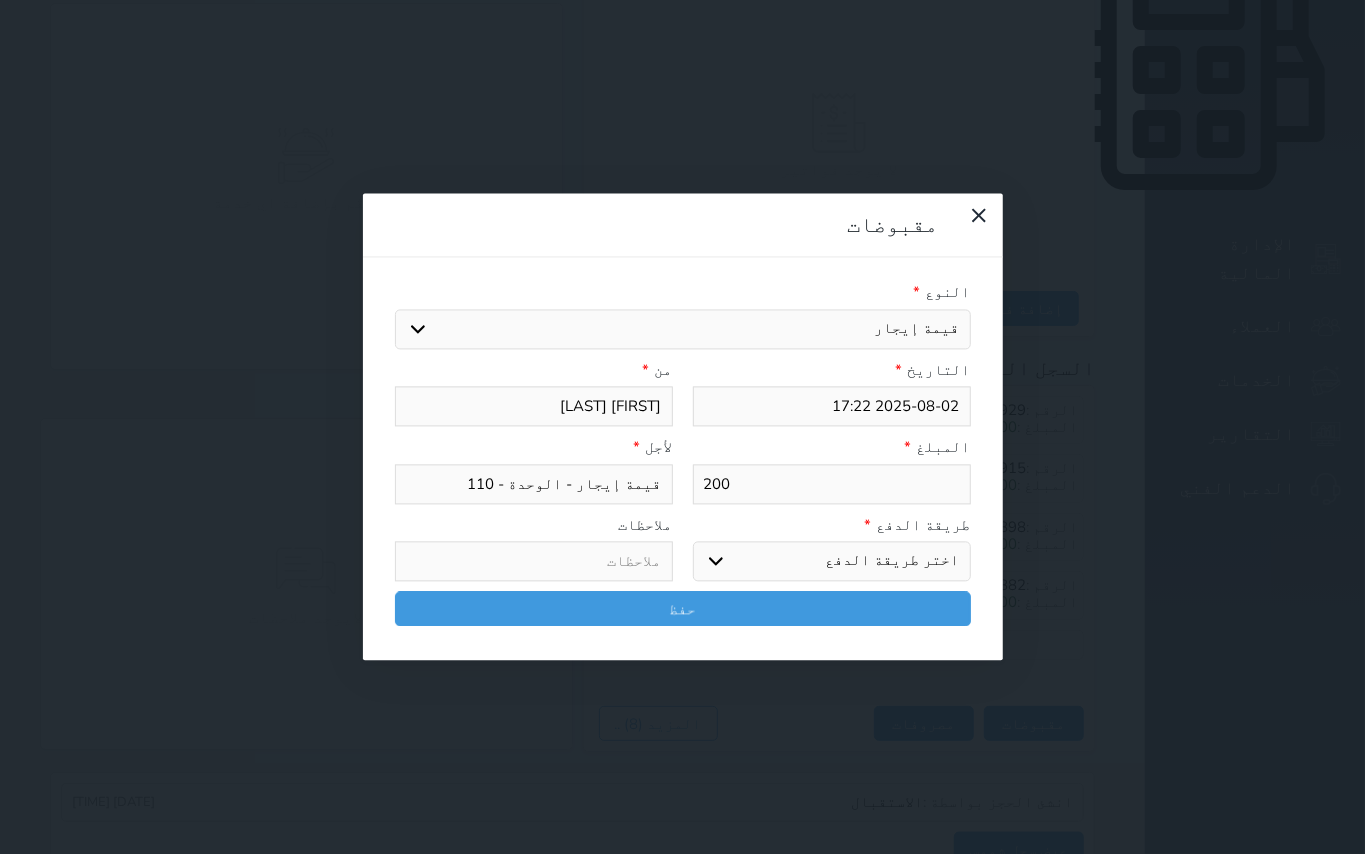 select 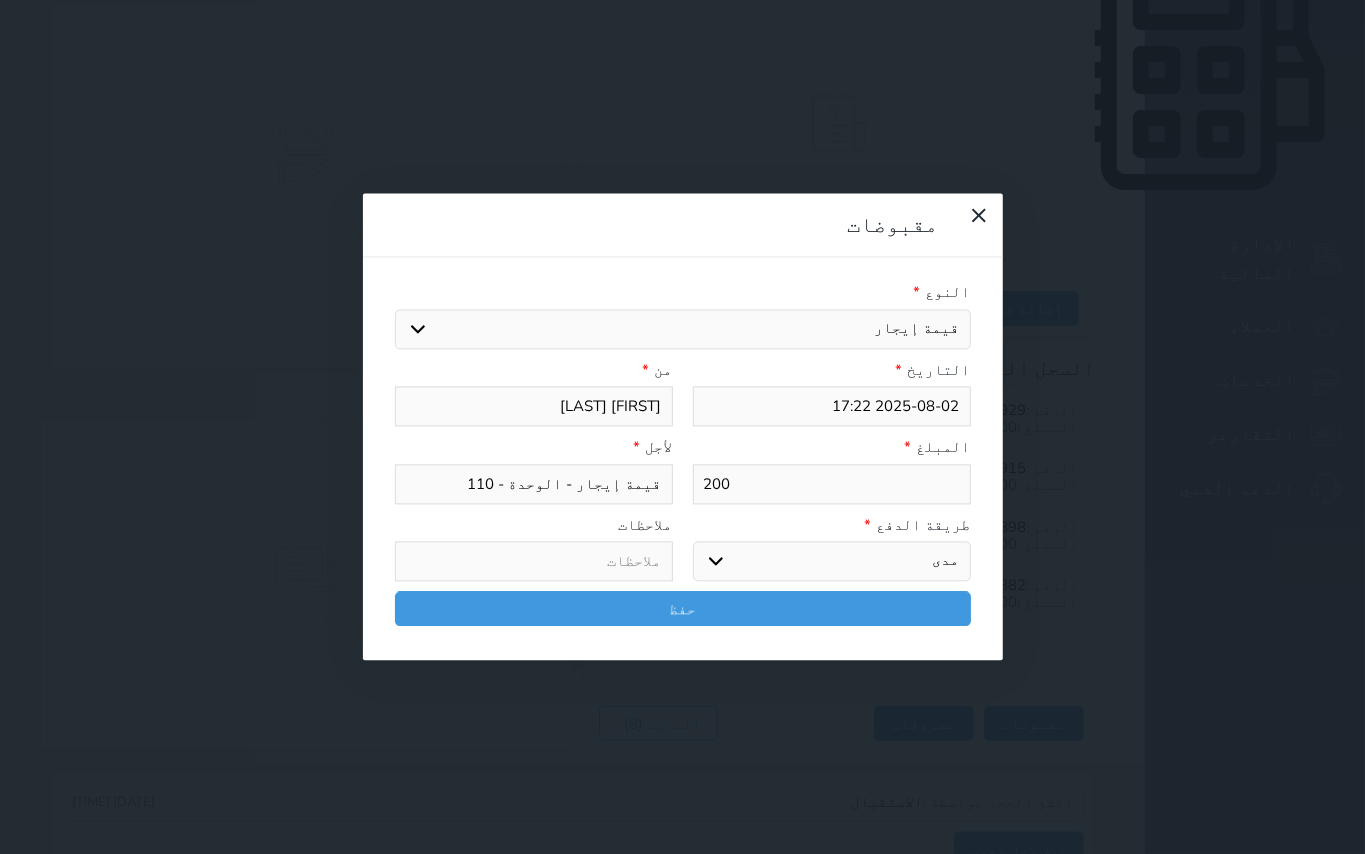 click on "اختر طريقة الدفع   دفع نقدى   تحويل بنكى   مدى   بطاقة ائتمان   آجل" at bounding box center (832, 562) 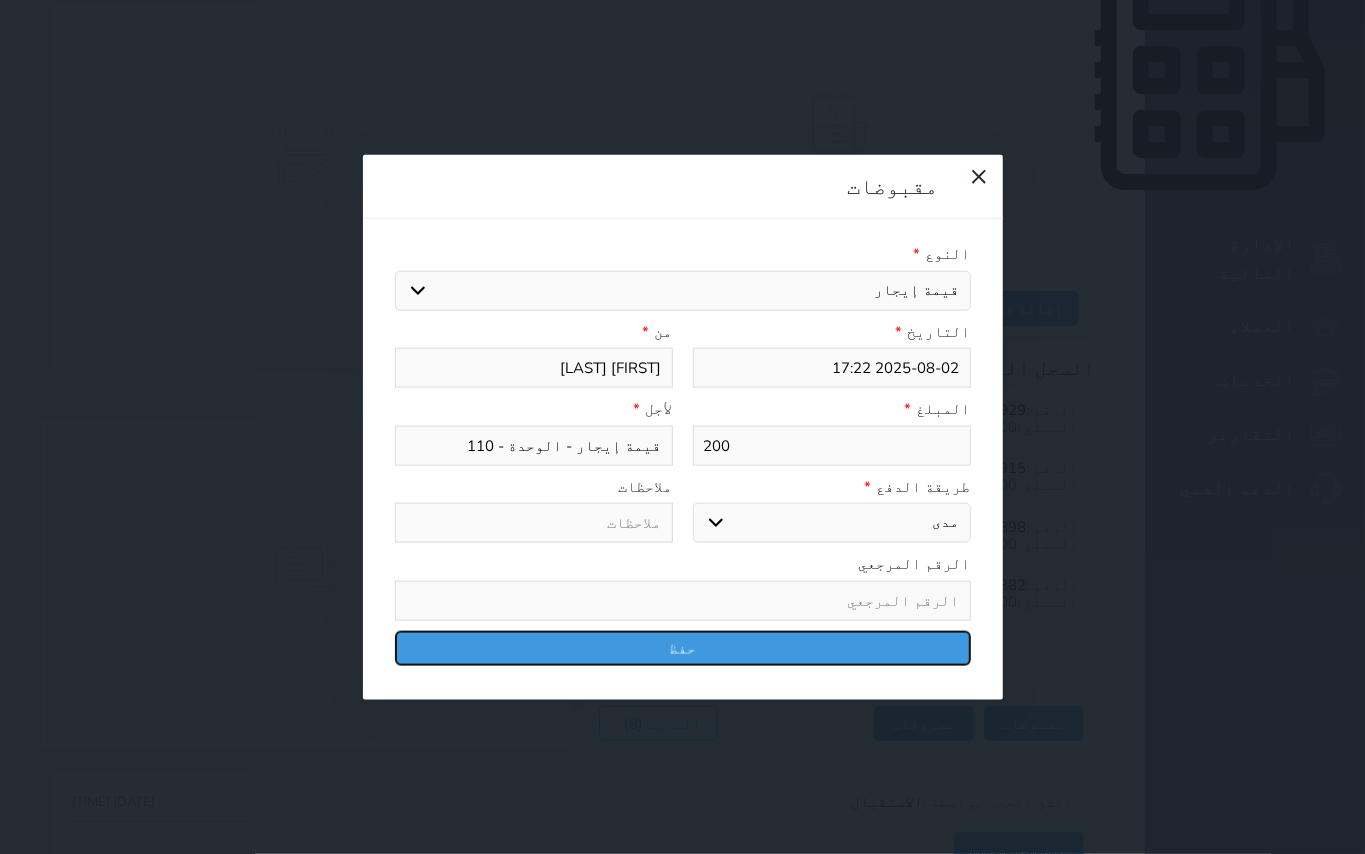 click on "حفظ" at bounding box center (683, 647) 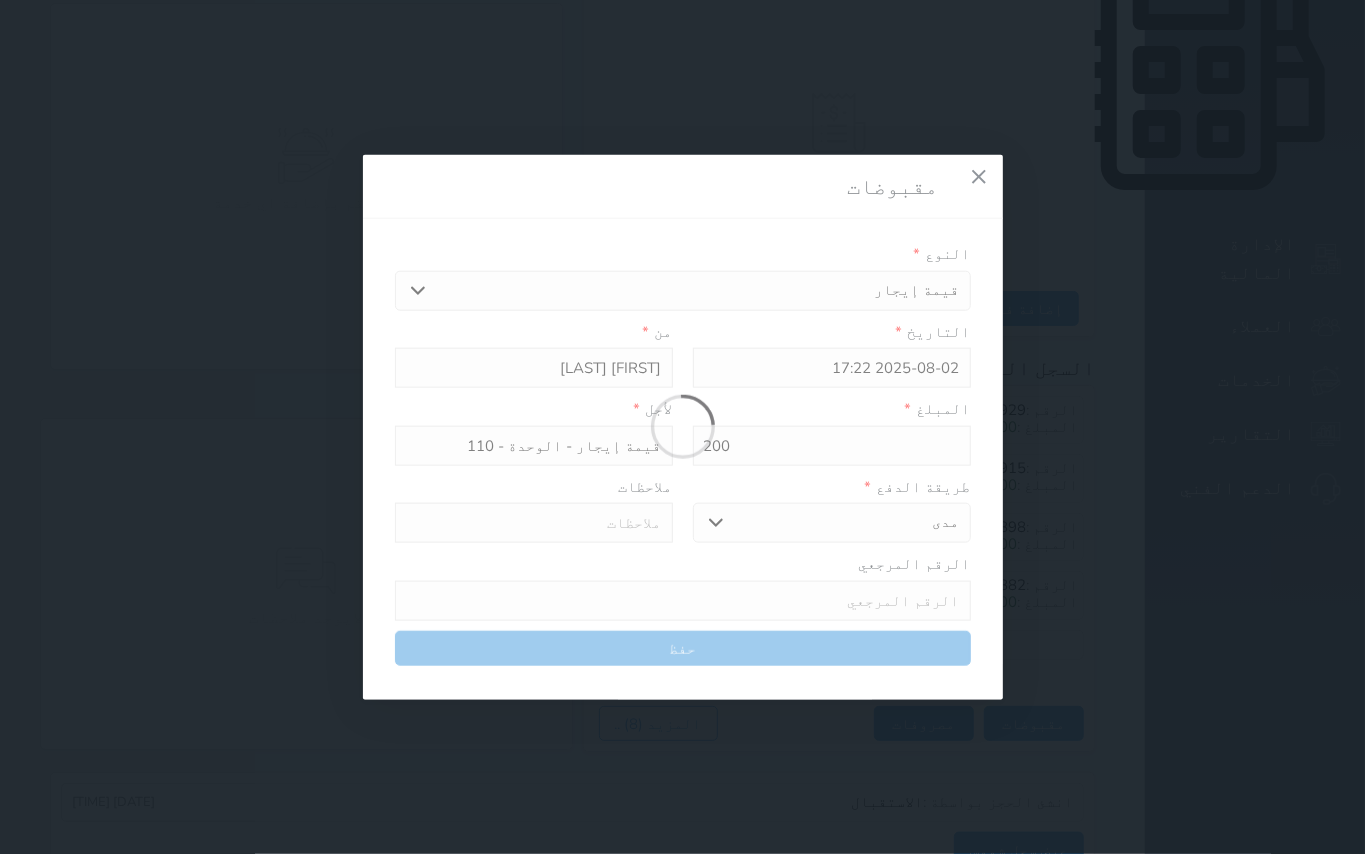 select 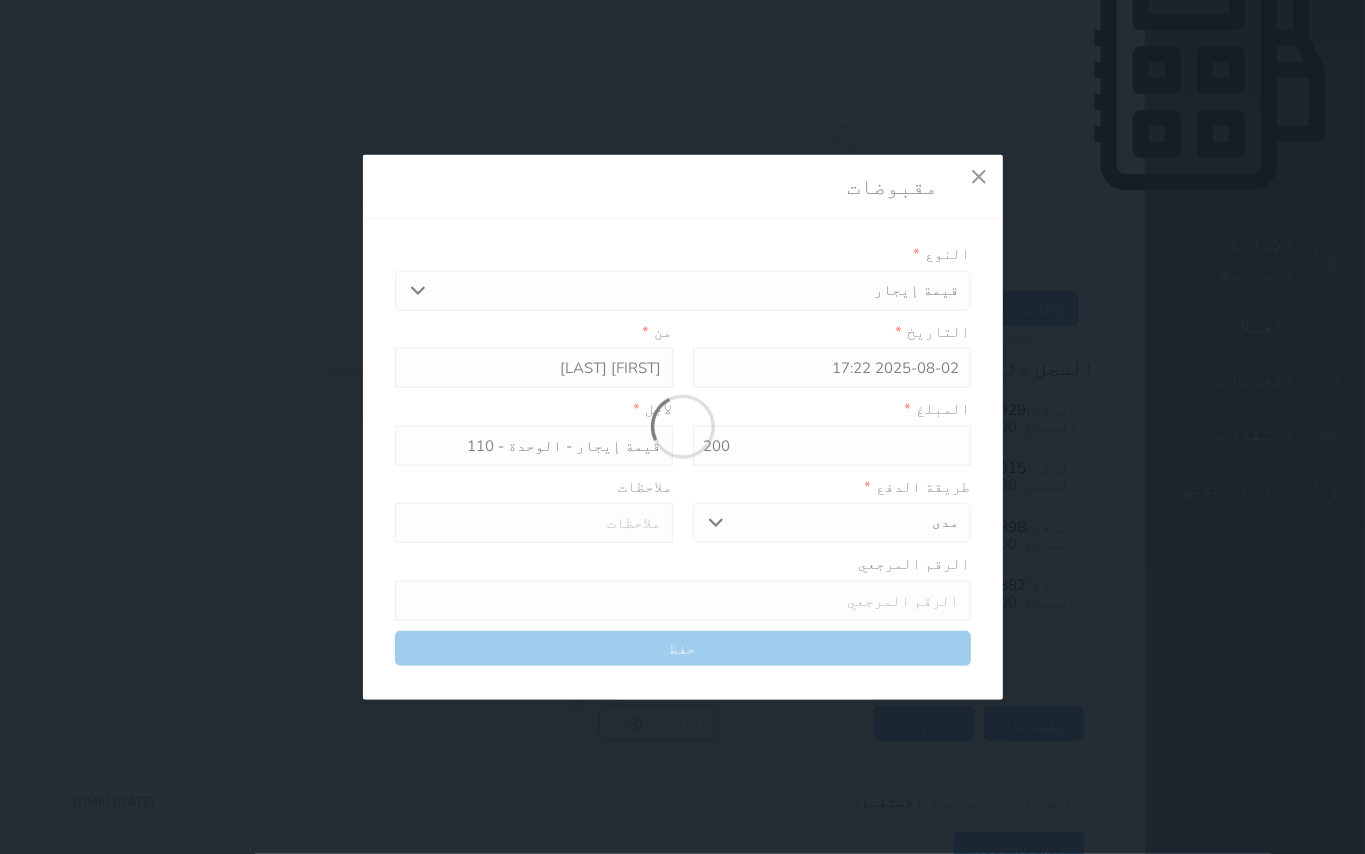 type 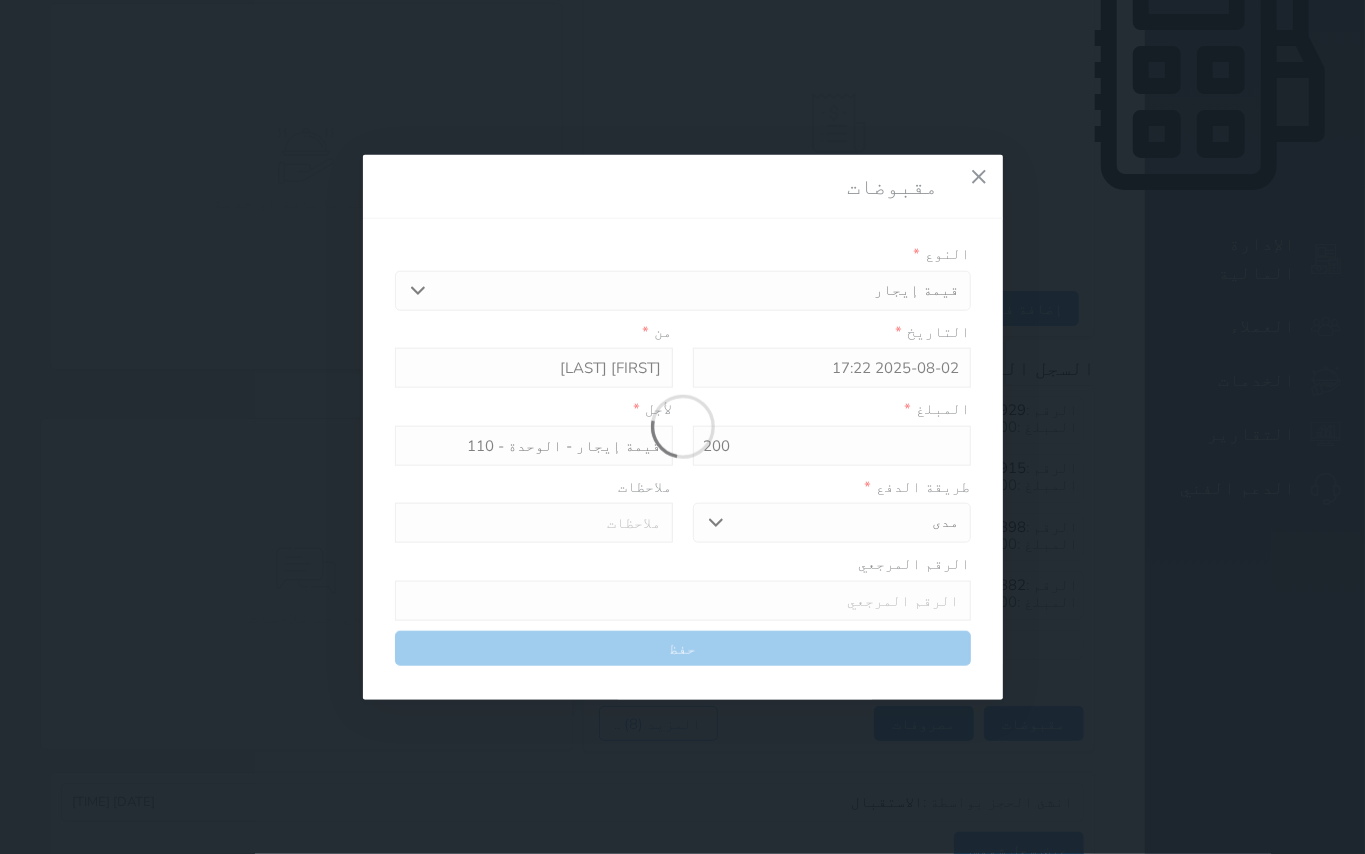 type on "0" 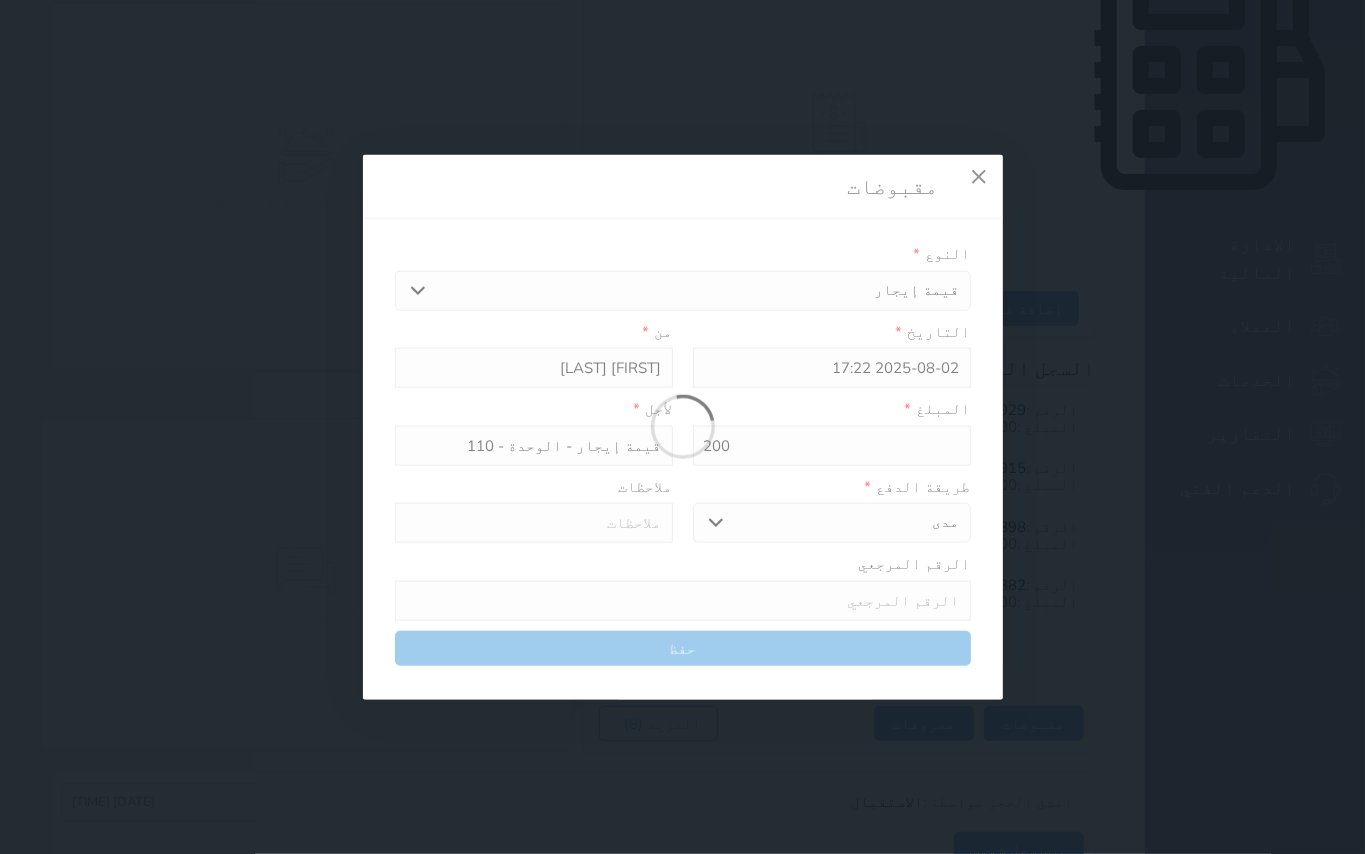 select 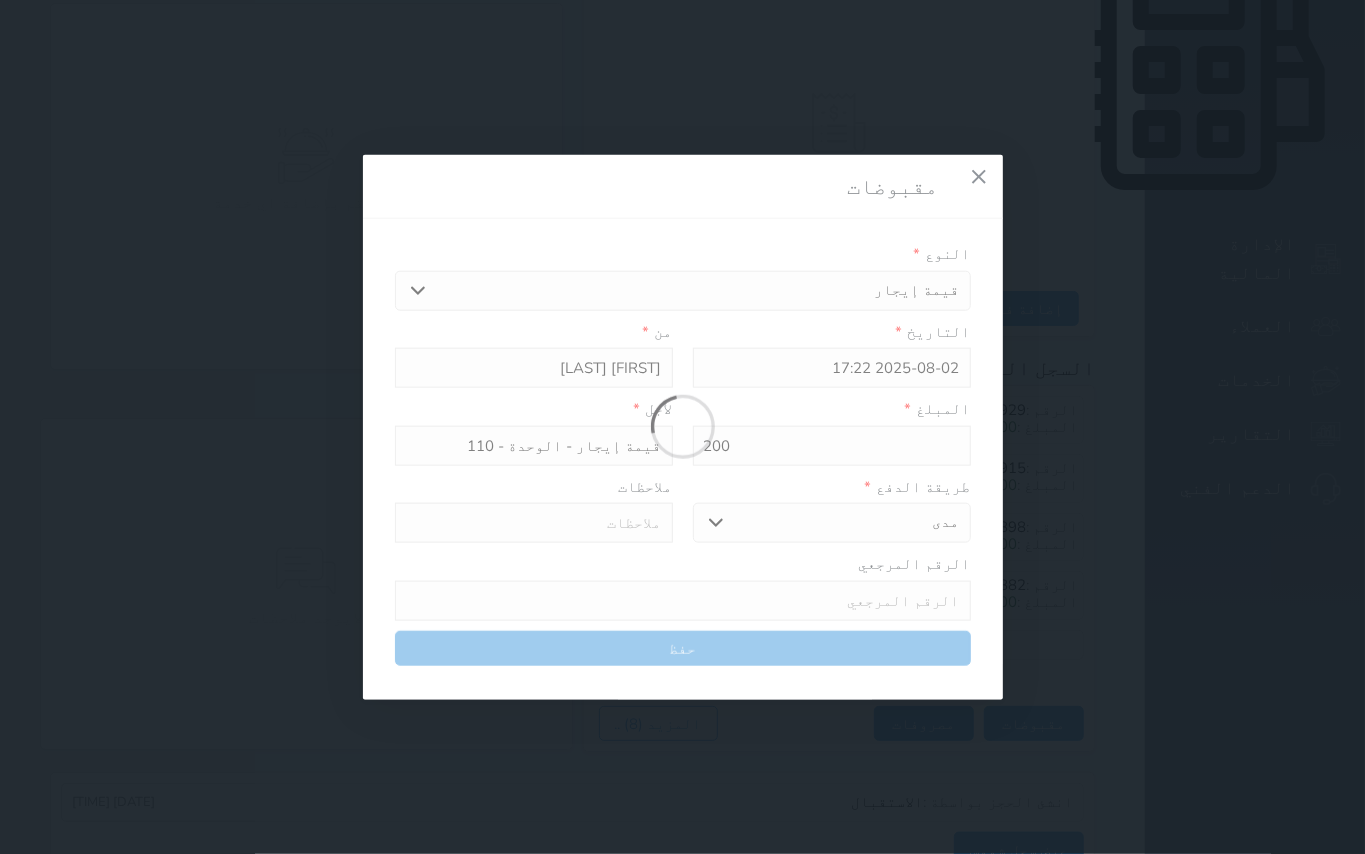 type on "0" 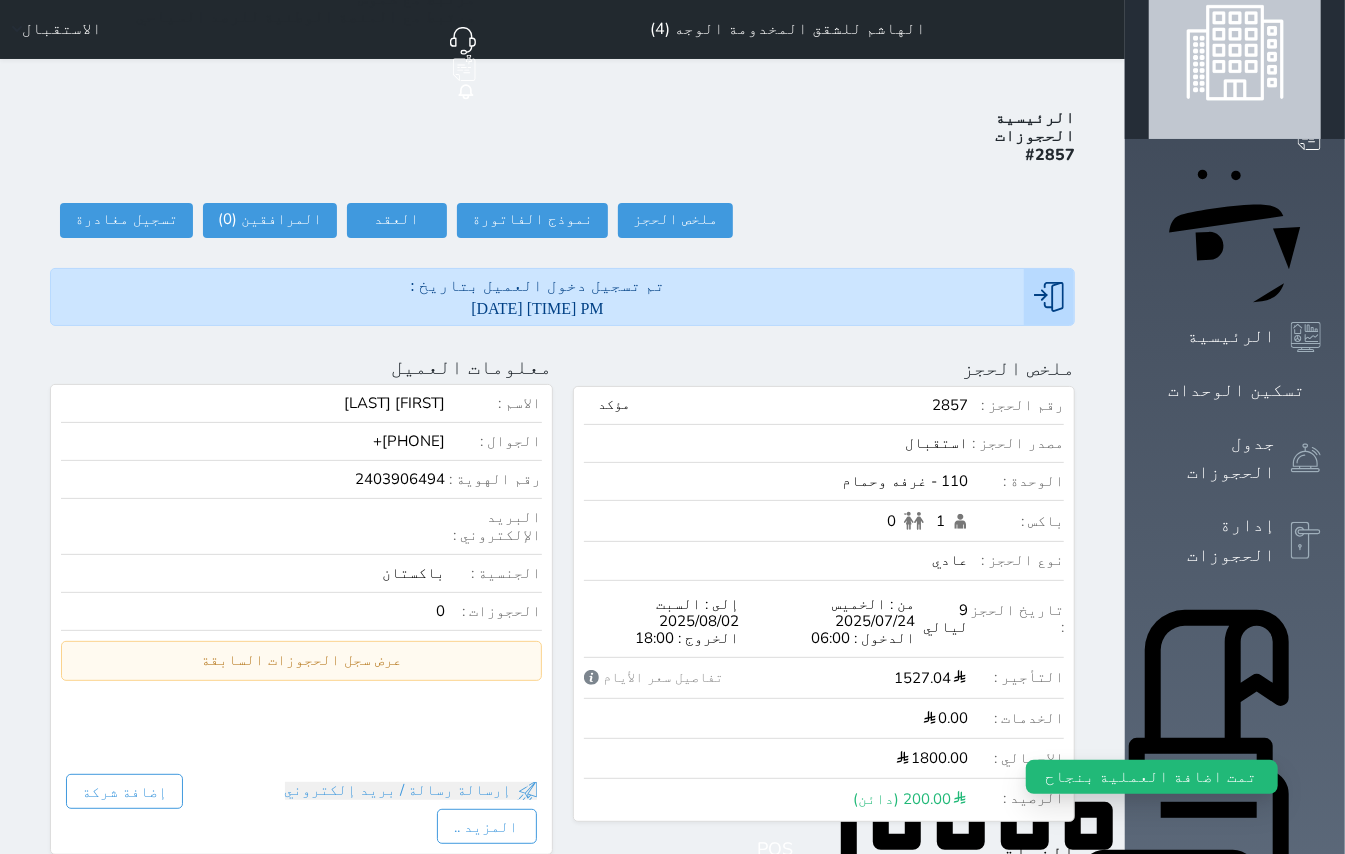 scroll, scrollTop: 28, scrollLeft: 0, axis: vertical 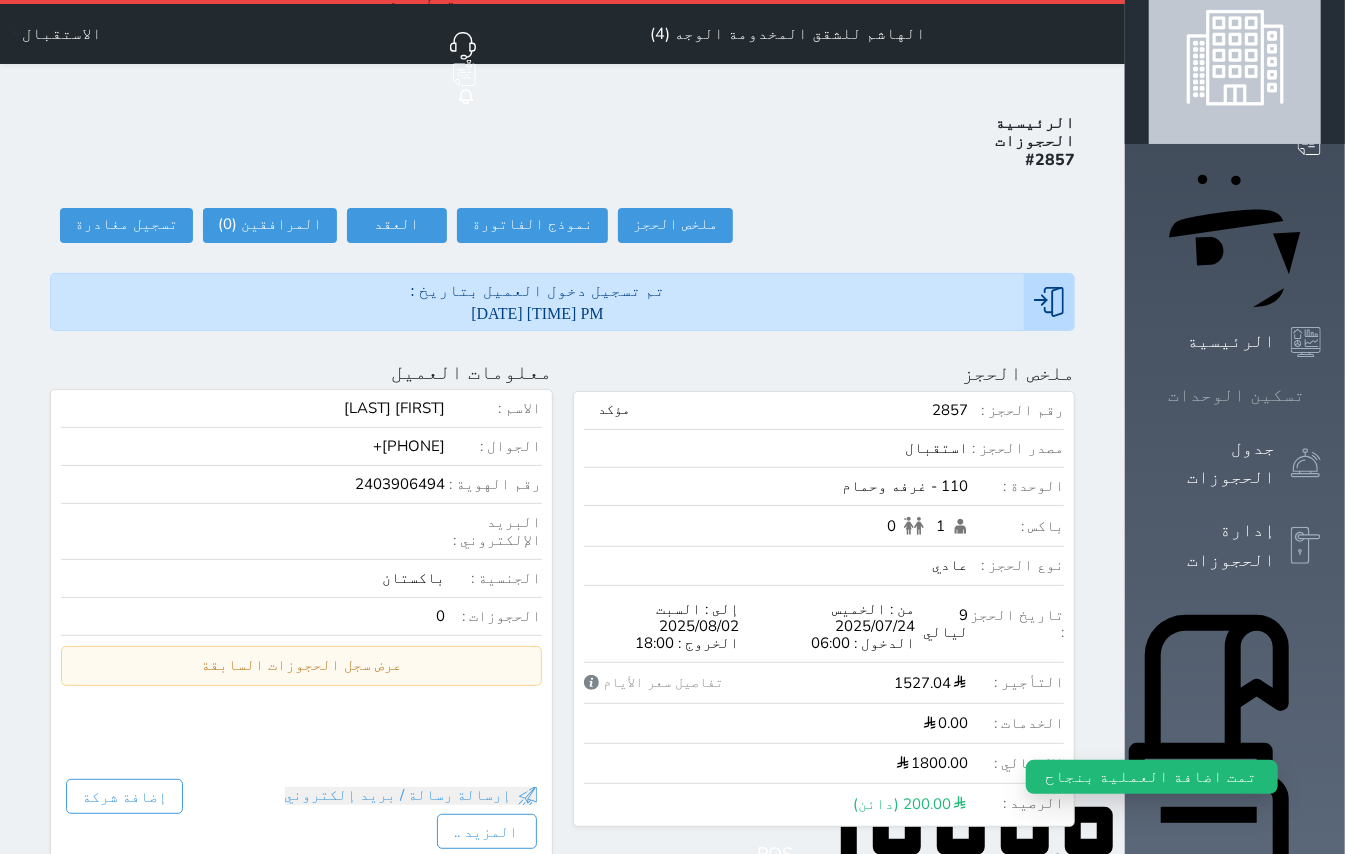 click 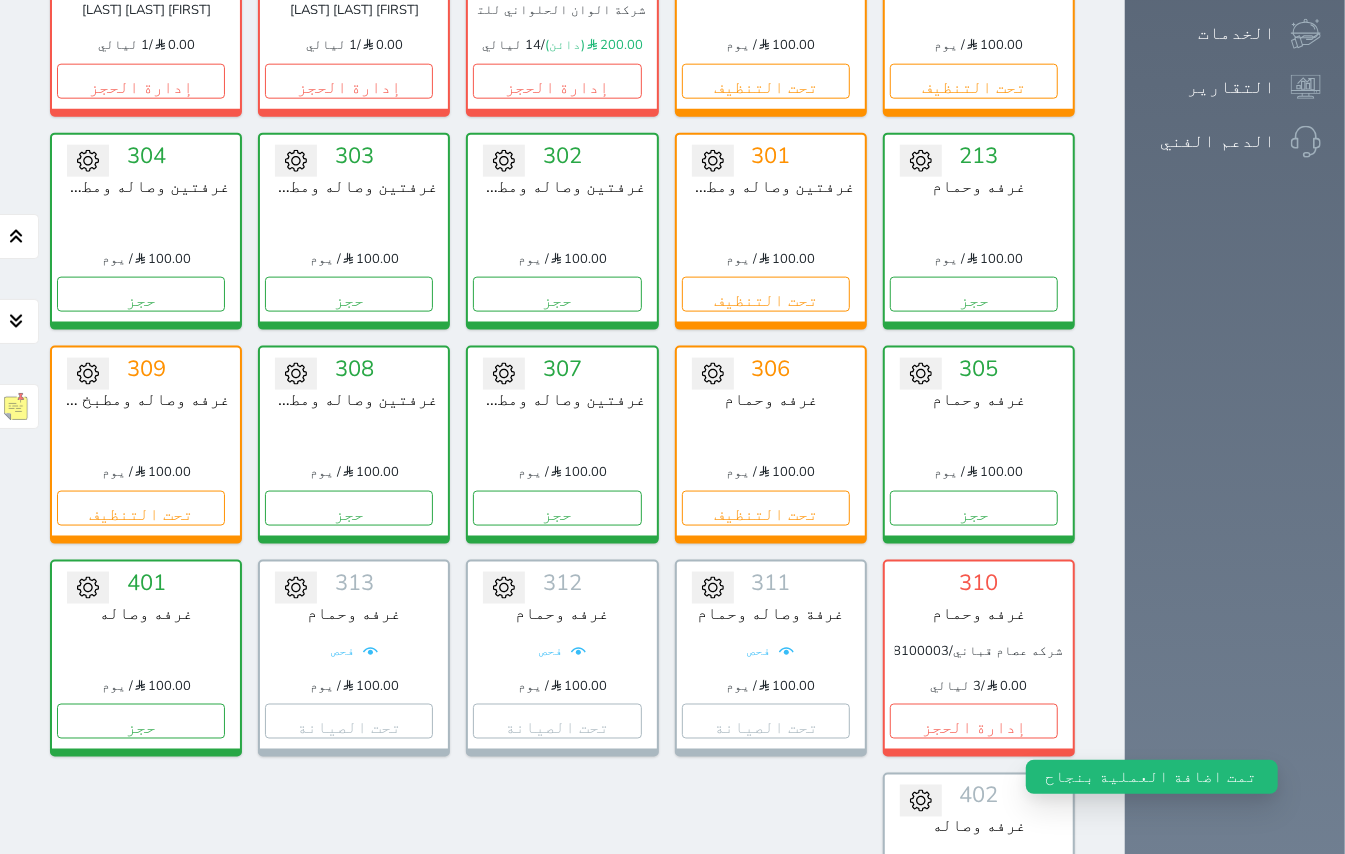 scroll, scrollTop: 1281, scrollLeft: 0, axis: vertical 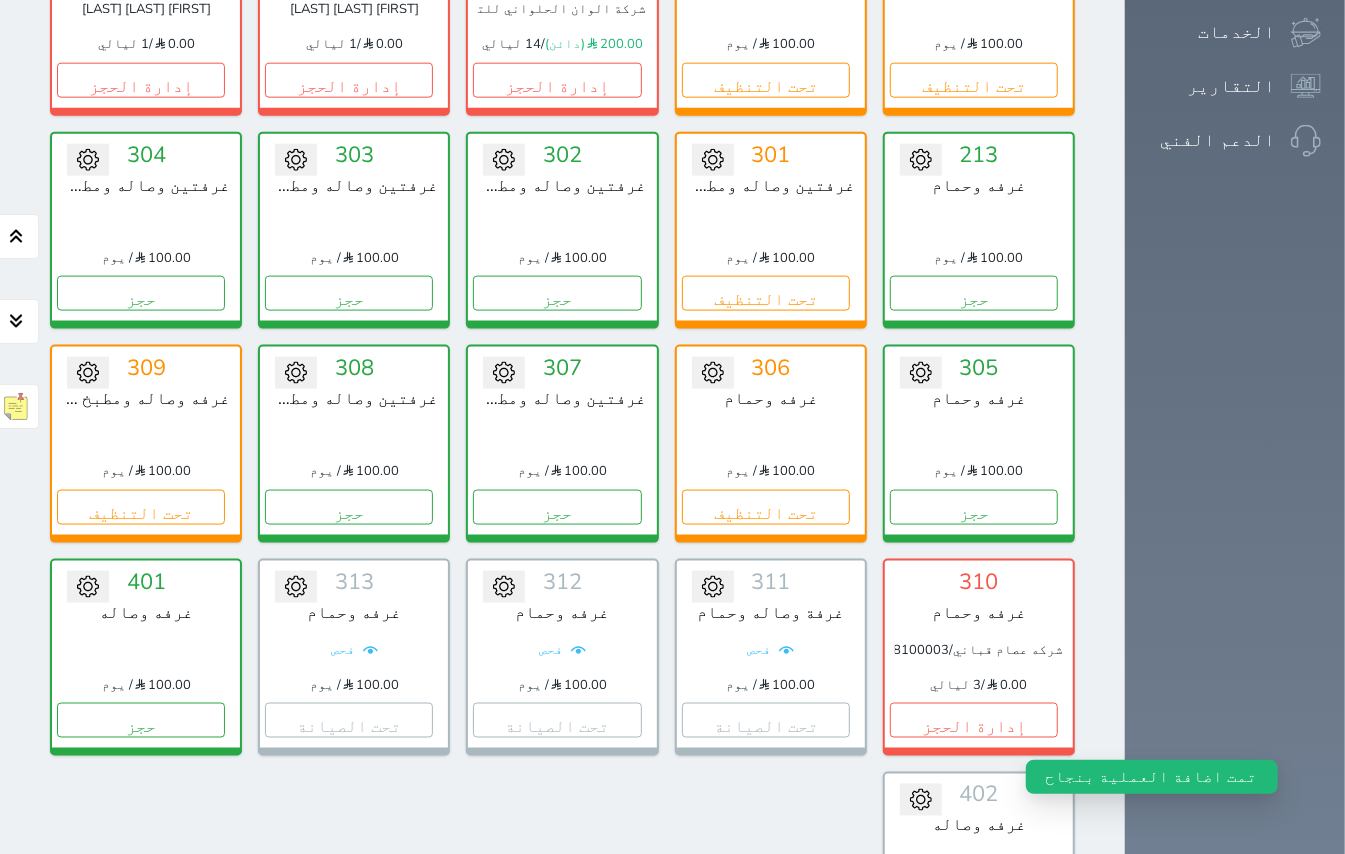 click on "عرض رصيد الصندوق" at bounding box center [303, 1051] 